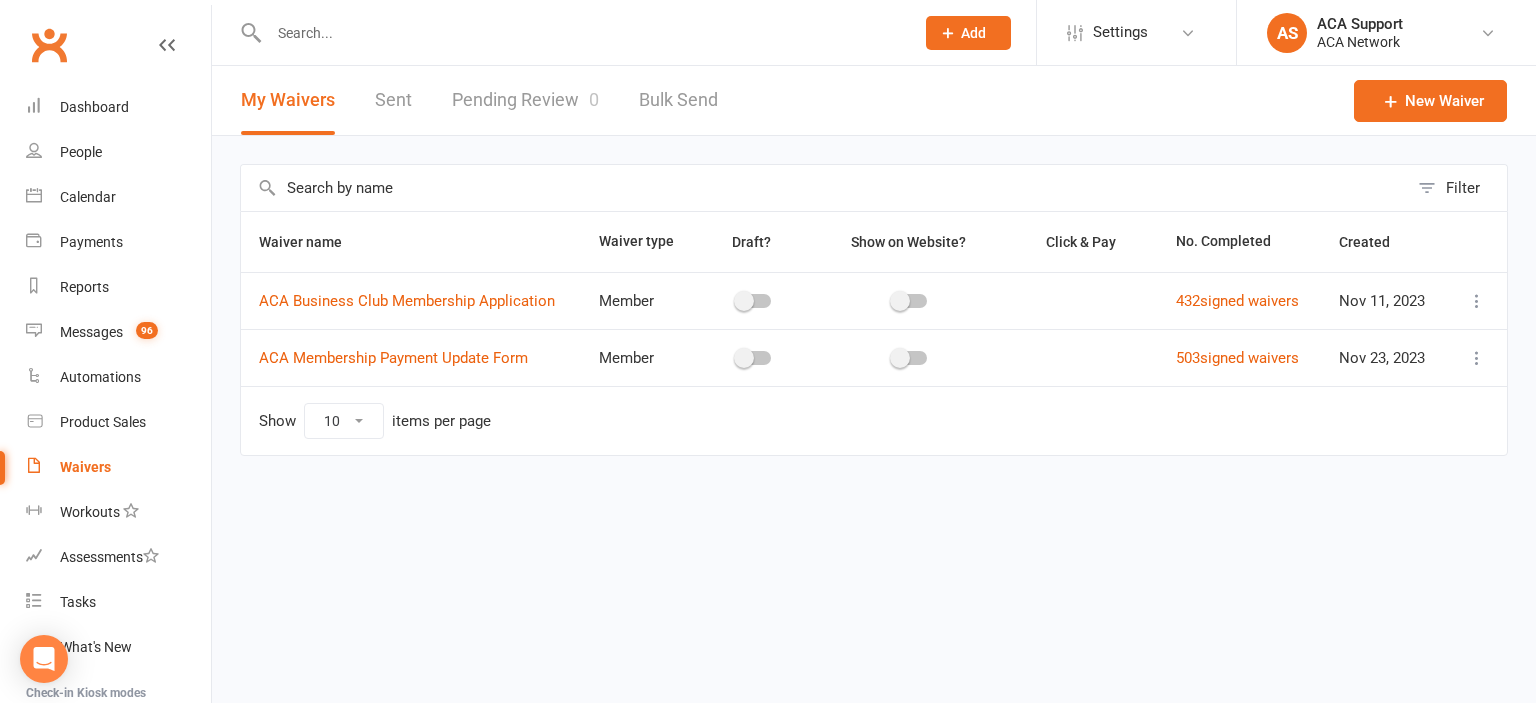 scroll, scrollTop: 0, scrollLeft: 0, axis: both 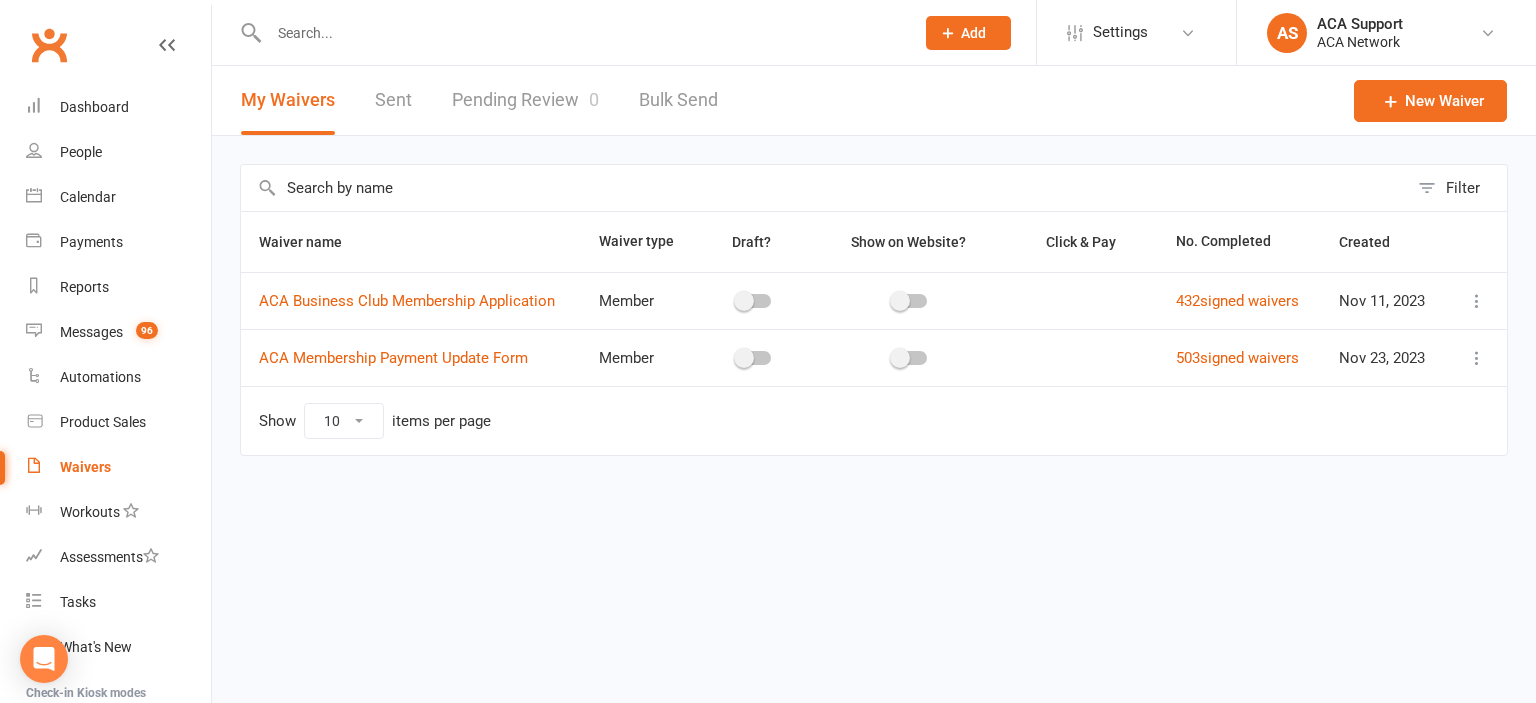 click at bounding box center [581, 33] 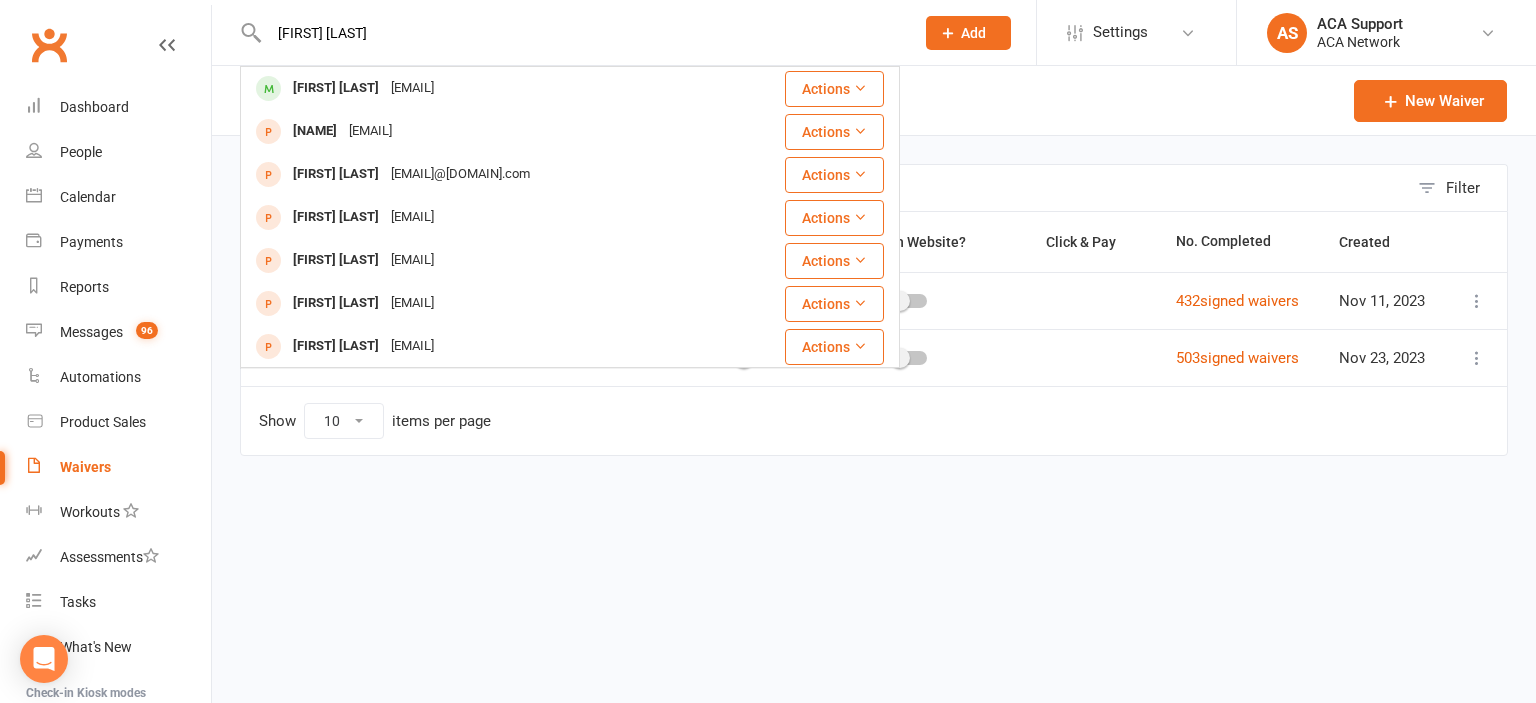 type on "[FIRST] [LAST]" 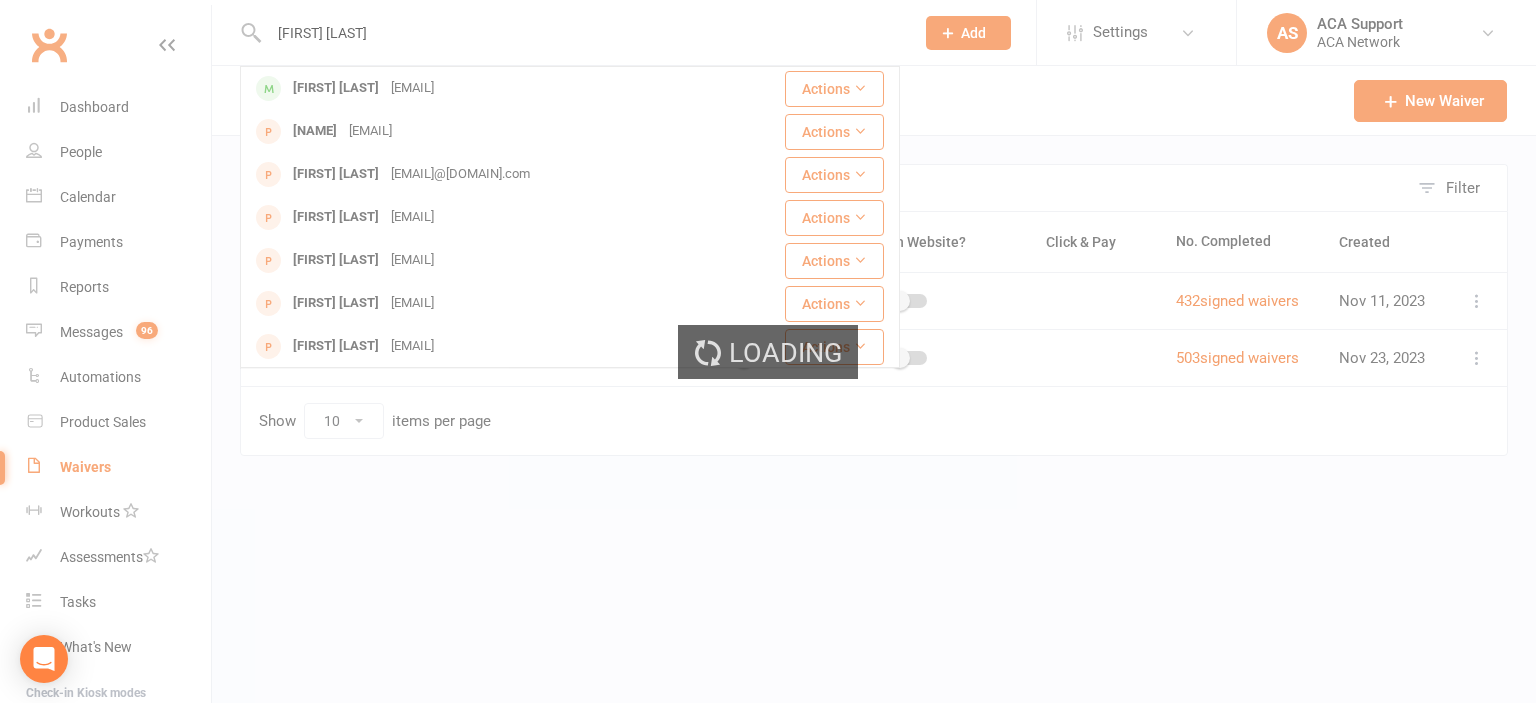 type 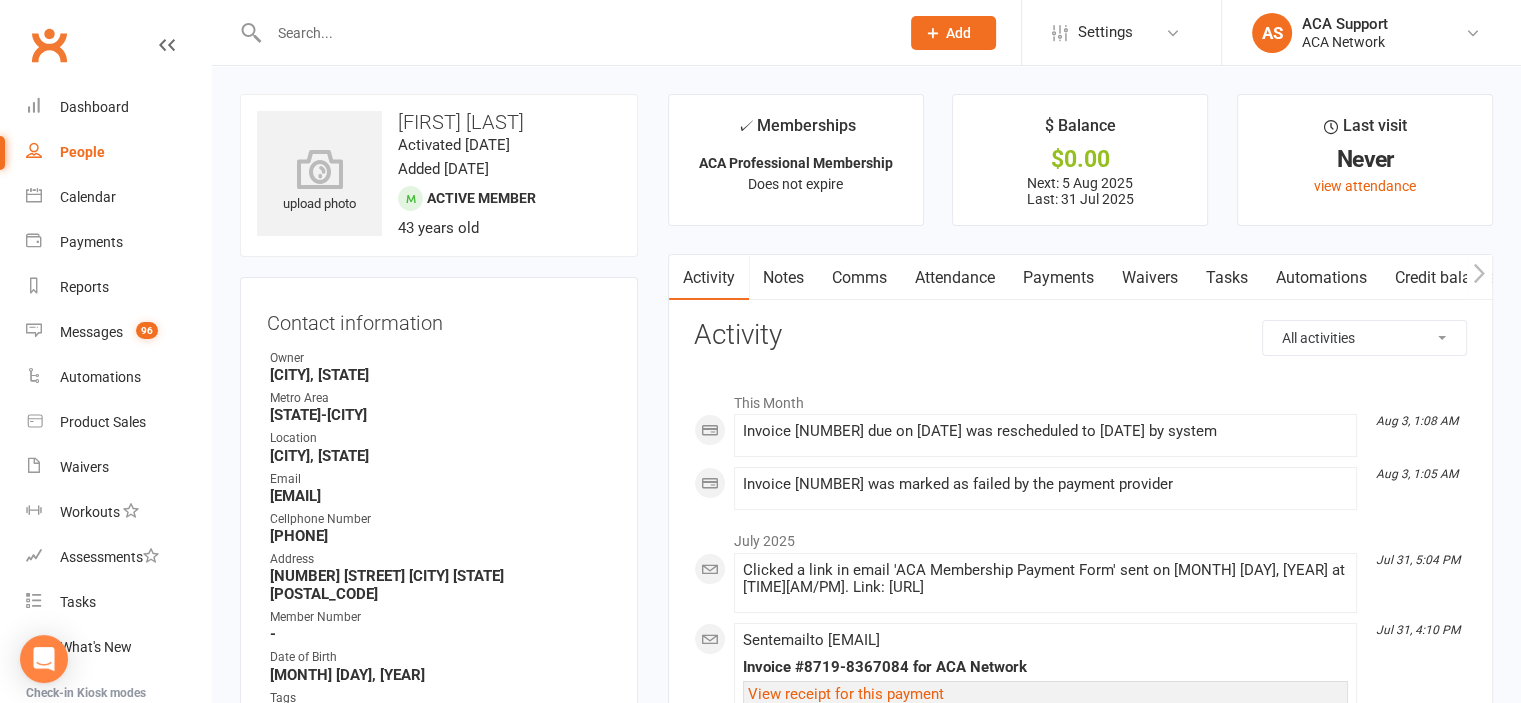 click on "Payments" at bounding box center (1058, 278) 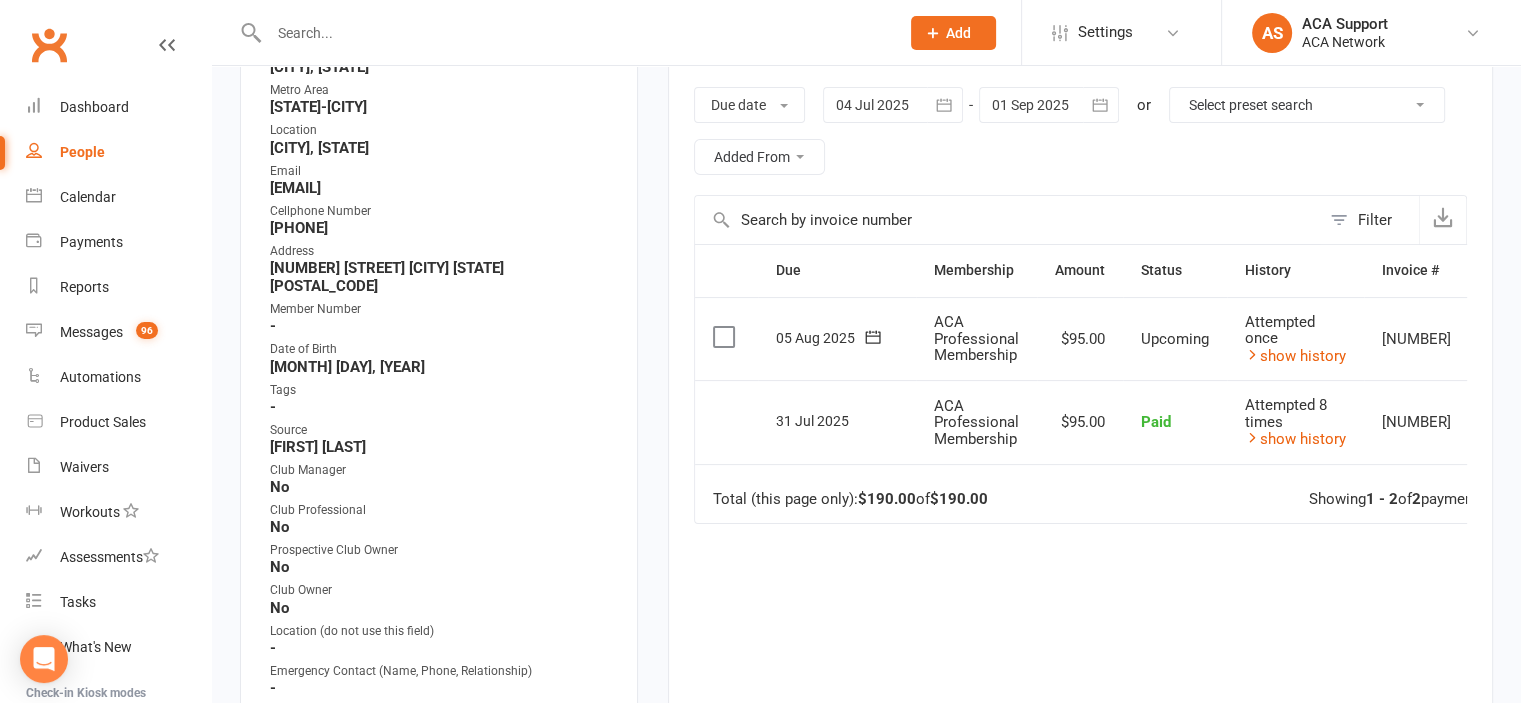 scroll, scrollTop: 333, scrollLeft: 0, axis: vertical 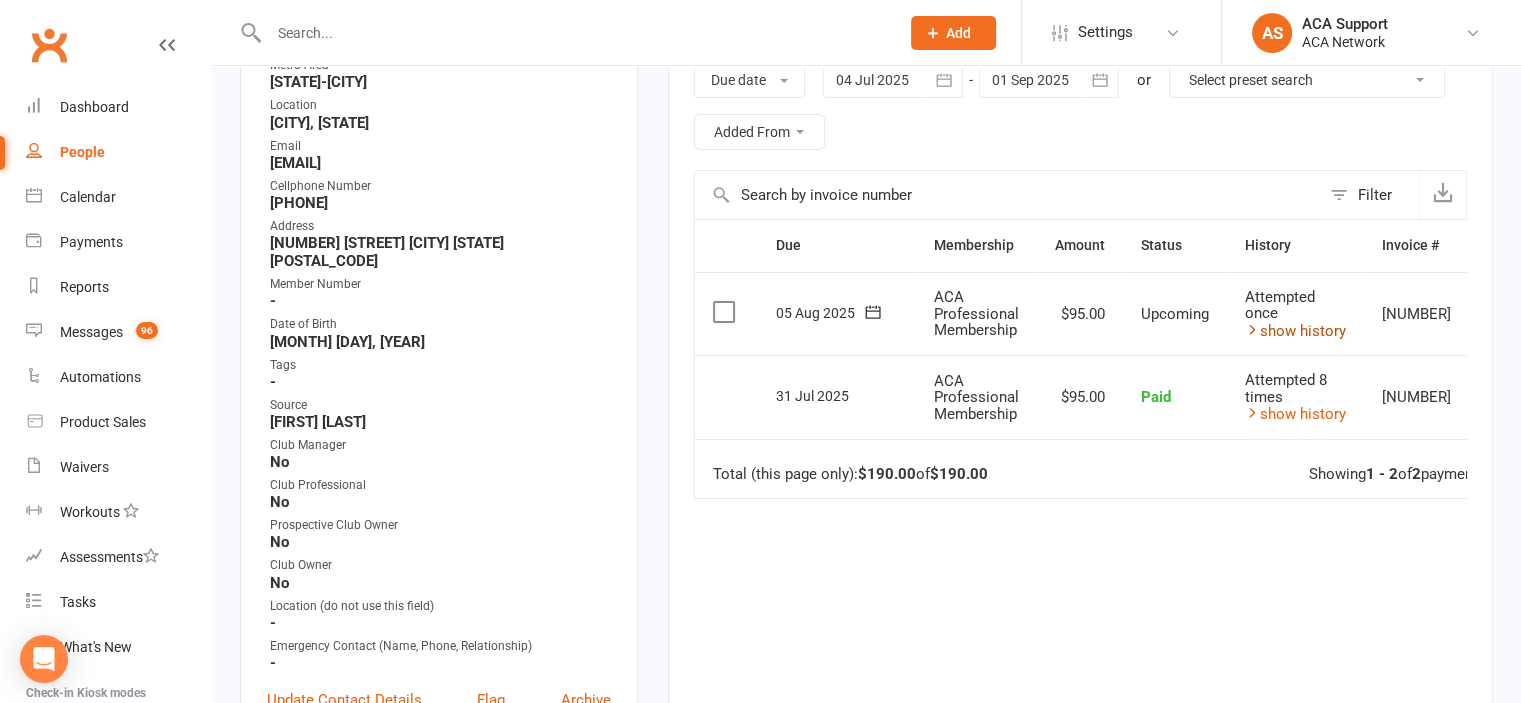 click on "show history" at bounding box center [1295, 331] 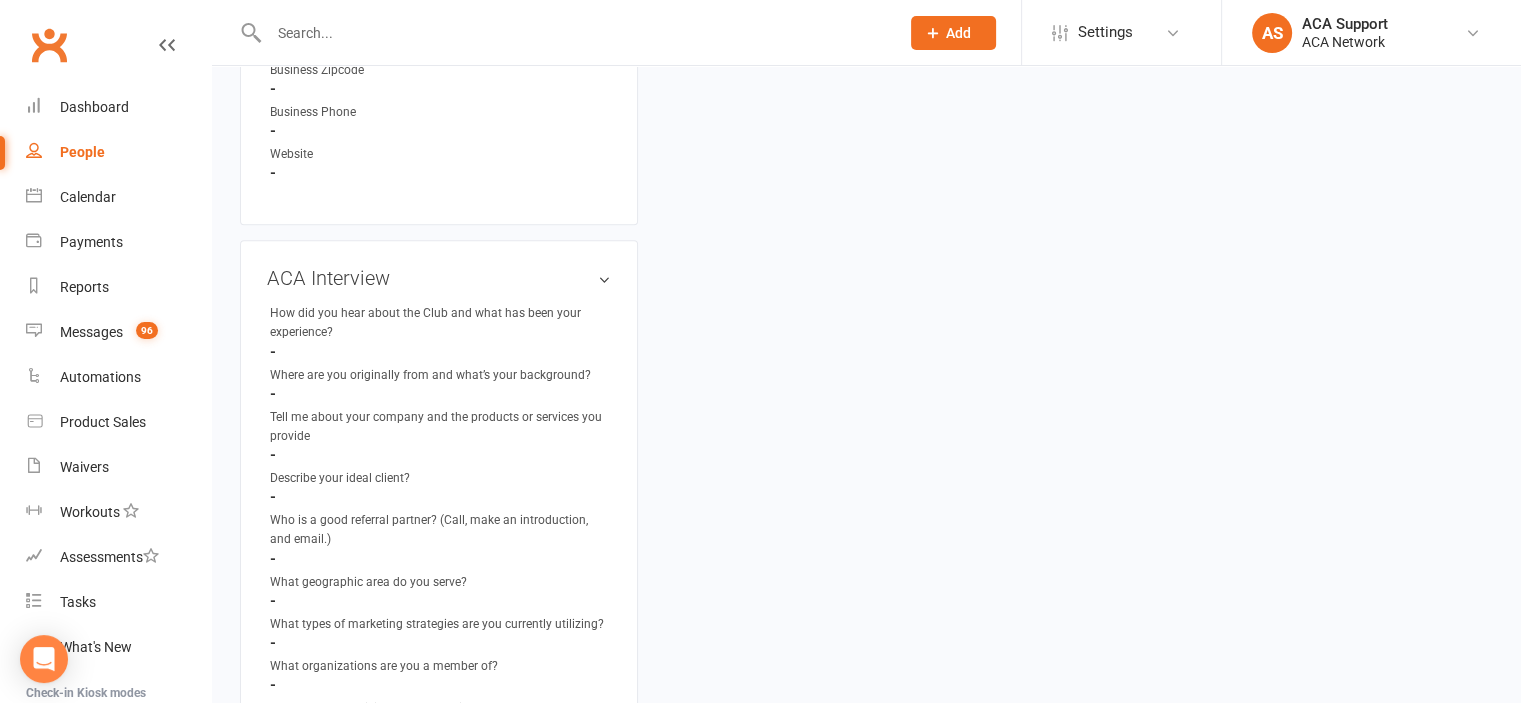 scroll, scrollTop: 3367, scrollLeft: 0, axis: vertical 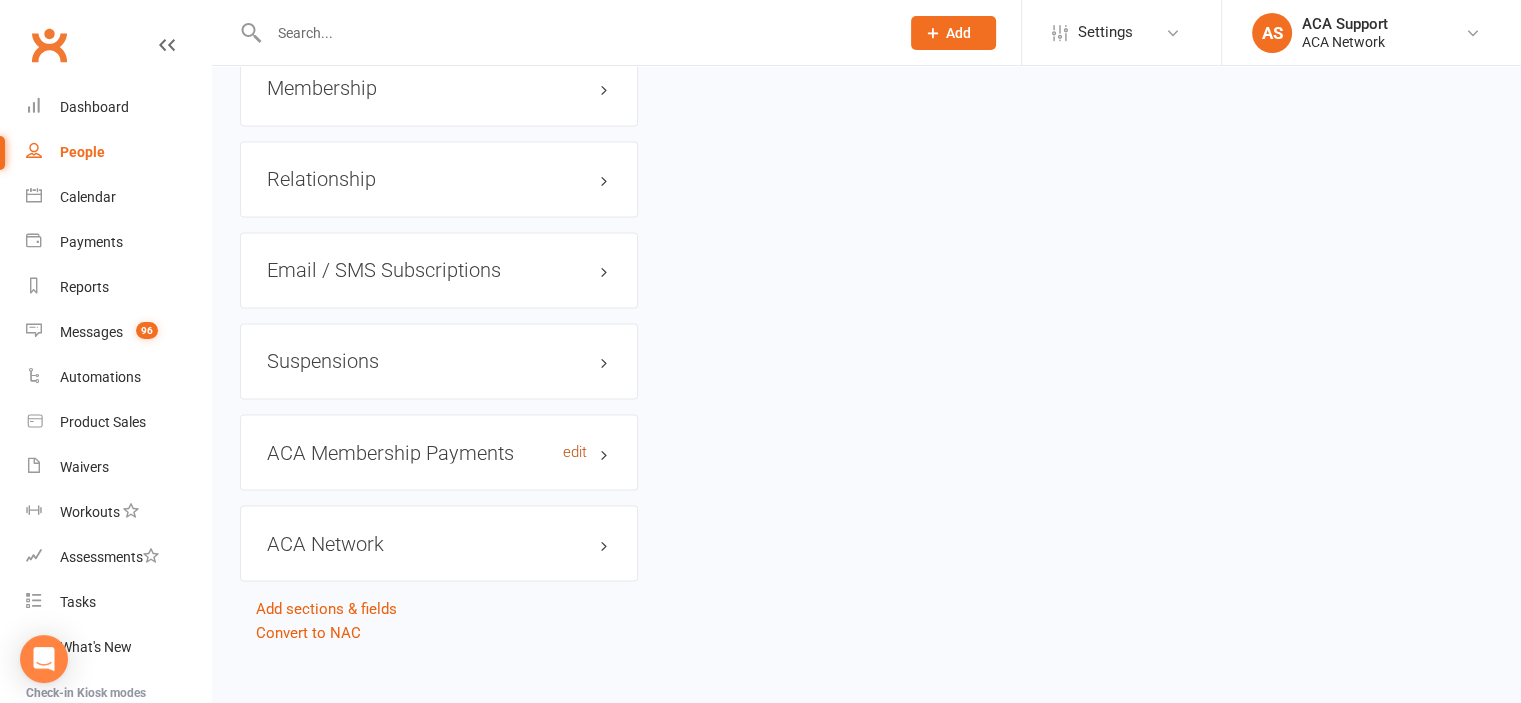 click on "edit" at bounding box center (575, 451) 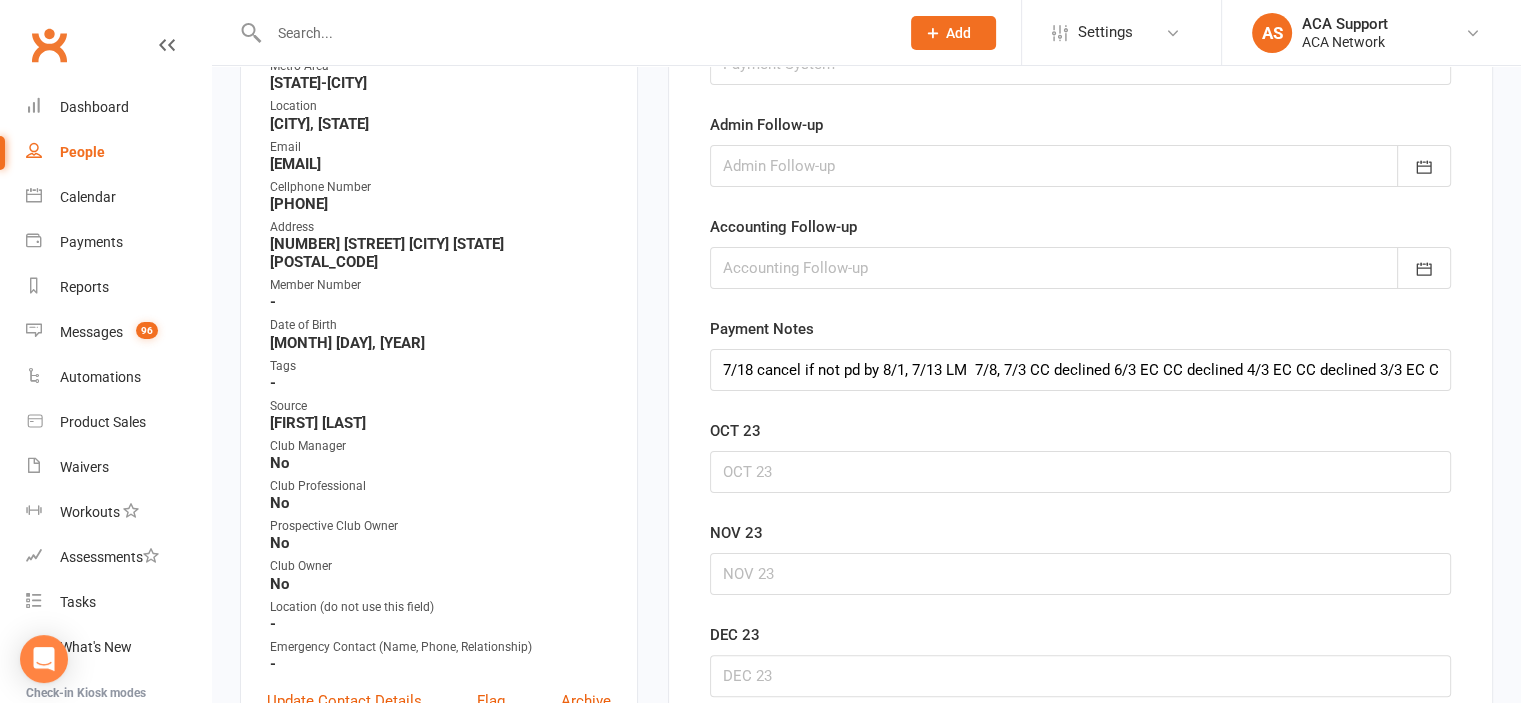 scroll, scrollTop: 152, scrollLeft: 0, axis: vertical 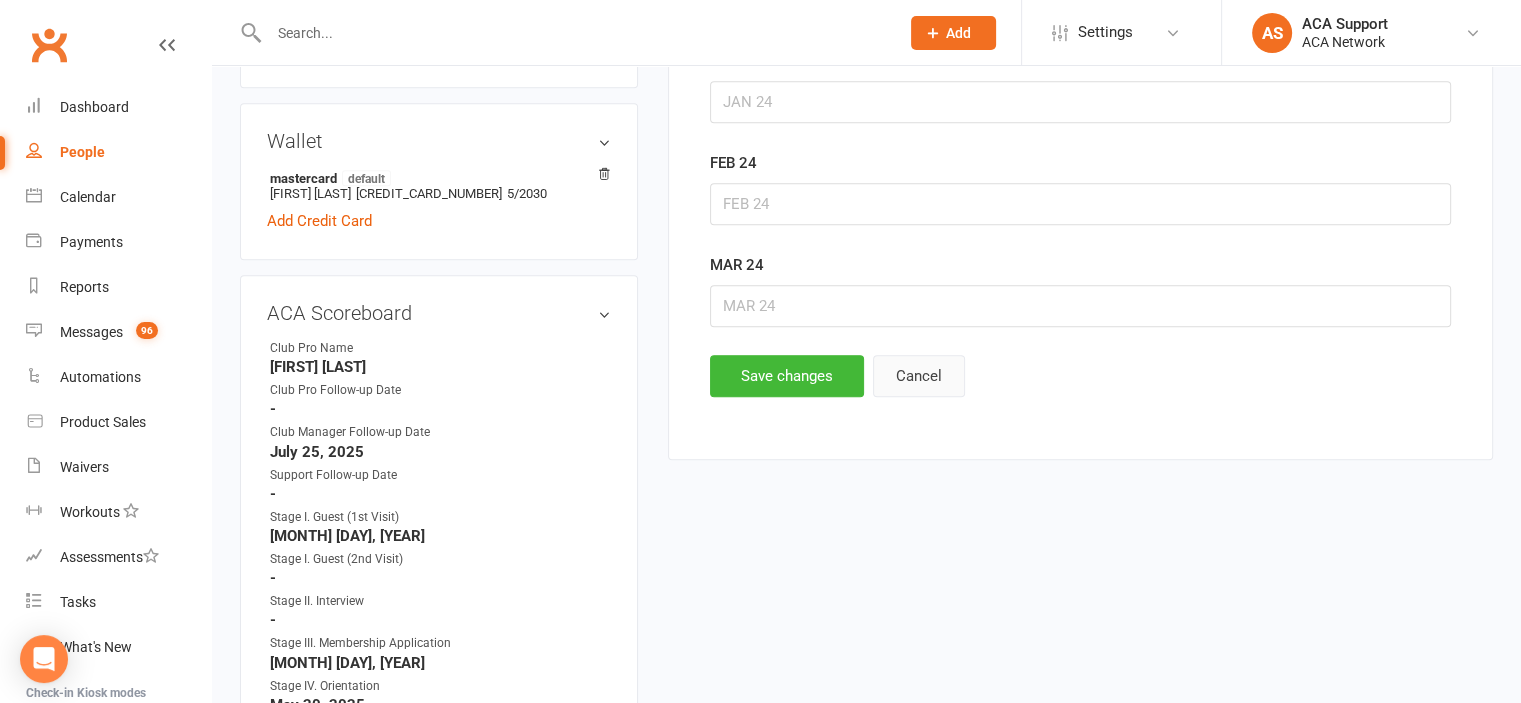 click on "Cancel" at bounding box center [919, 376] 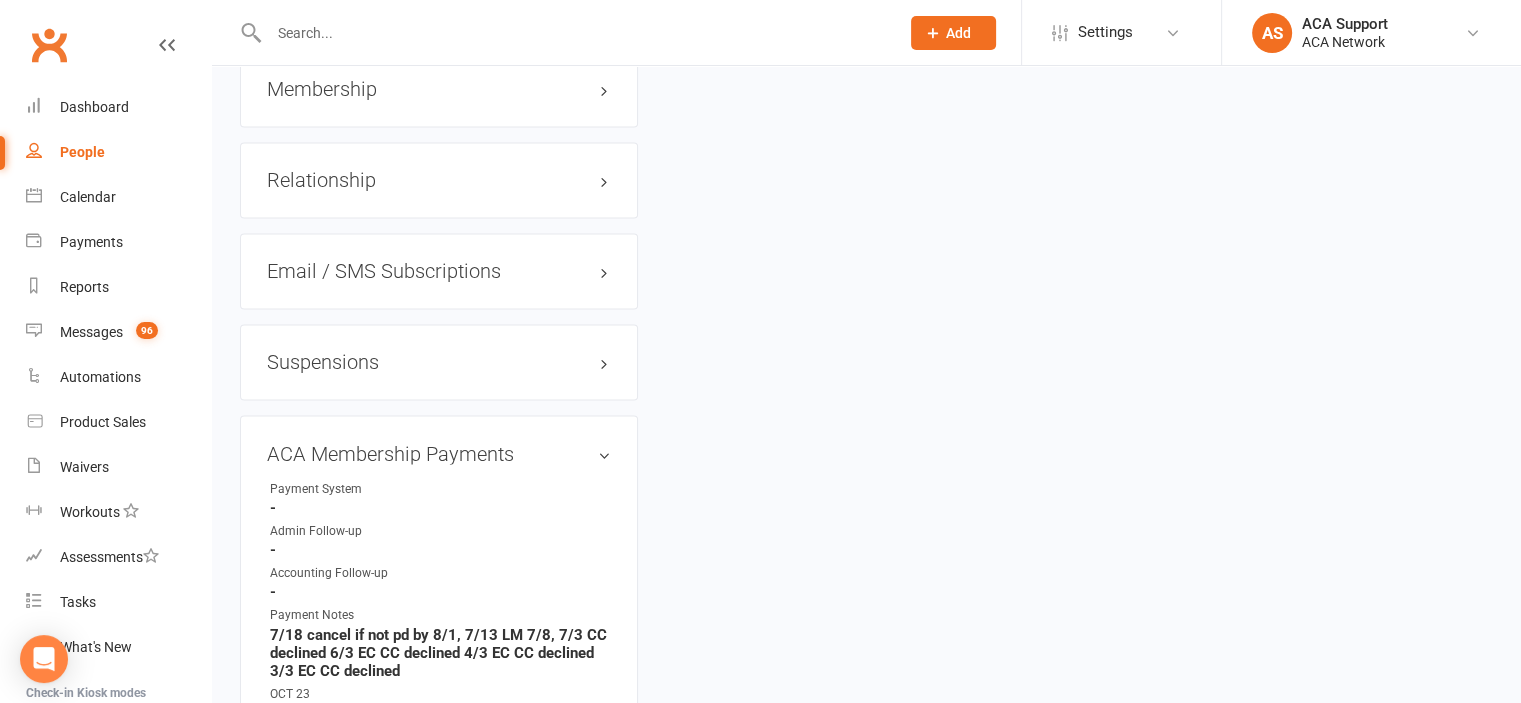 scroll, scrollTop: 3448, scrollLeft: 0, axis: vertical 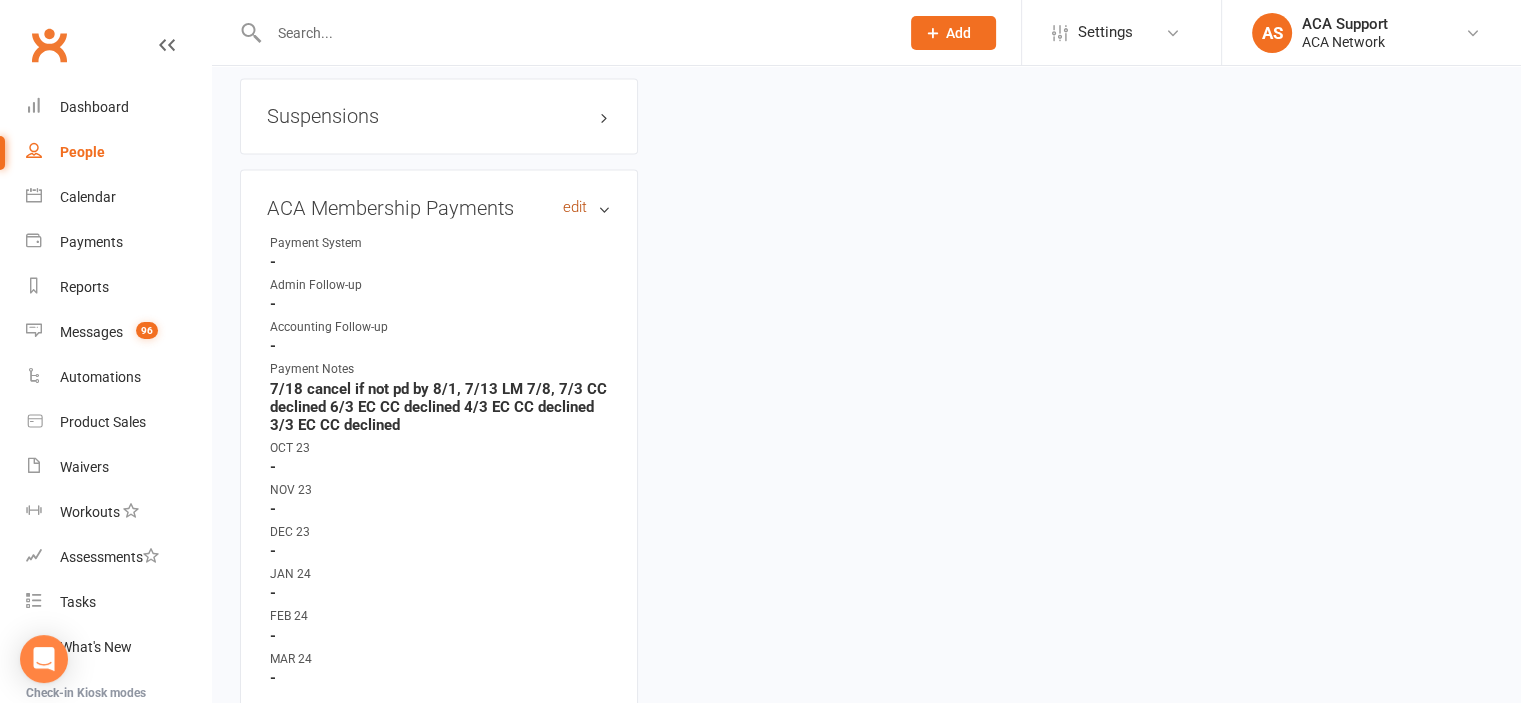 click on "edit" at bounding box center [575, 206] 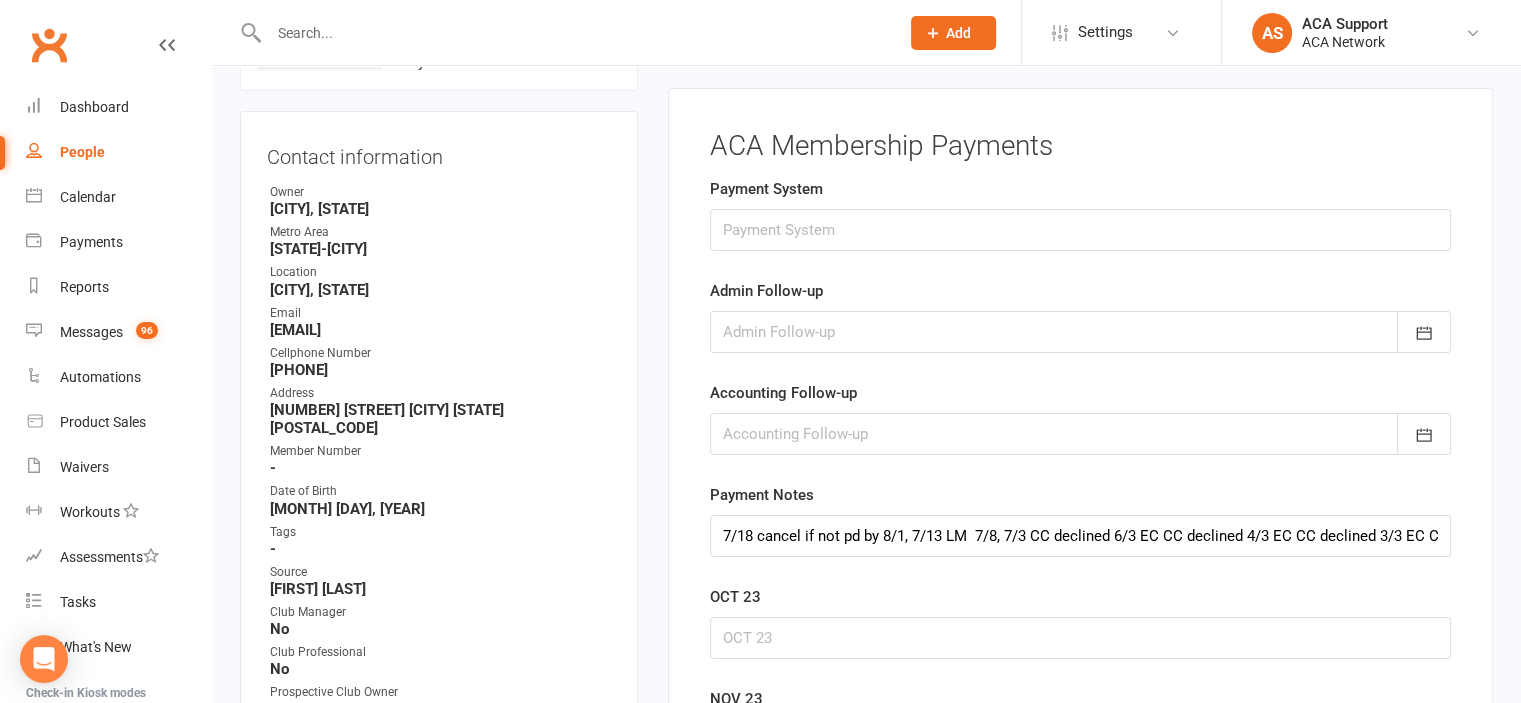 scroll, scrollTop: 152, scrollLeft: 0, axis: vertical 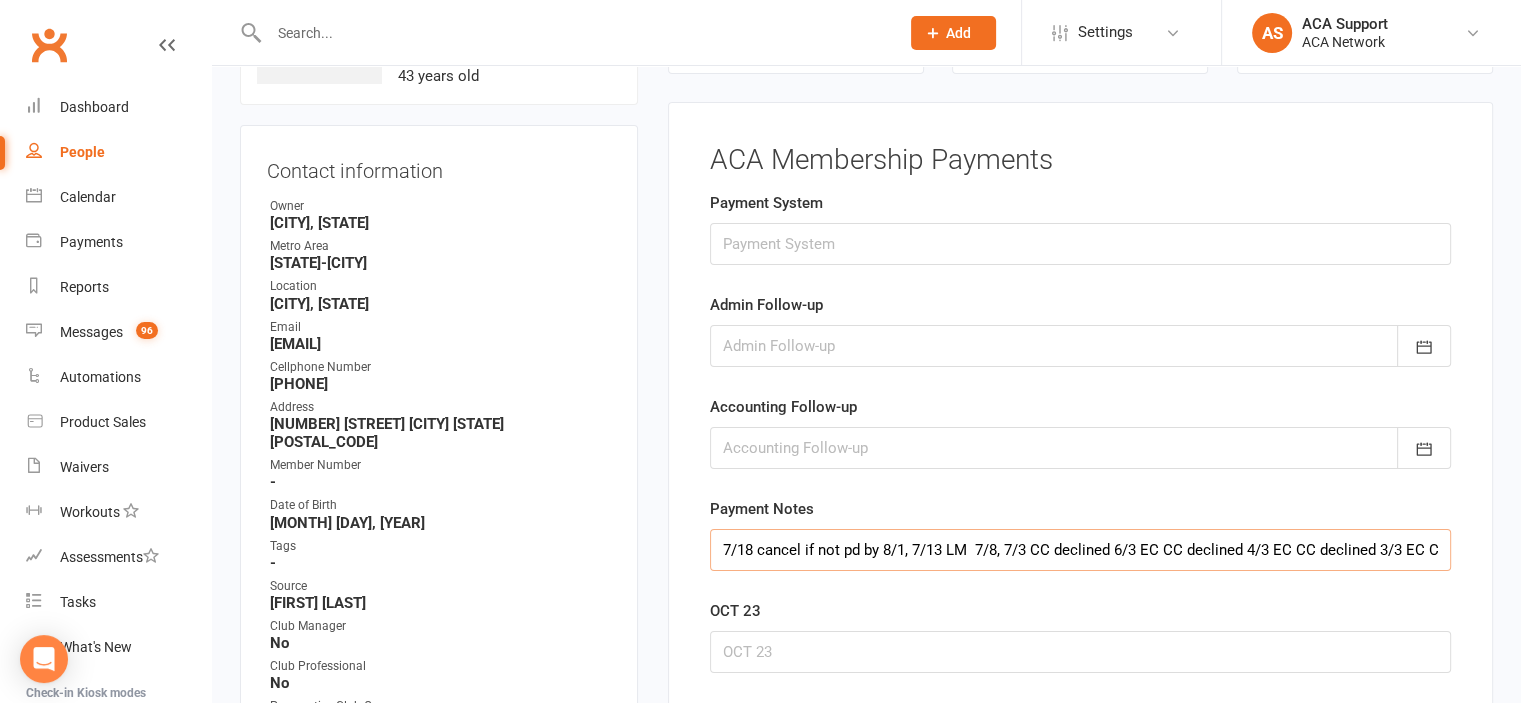 click on "7/18 cancel if not pd by 8/1, 7/13 LM  7/8, 7/3 CC declined 6/3 EC CC declined 4/3 EC CC declined 3/3 EC CC declined" at bounding box center (1080, 550) 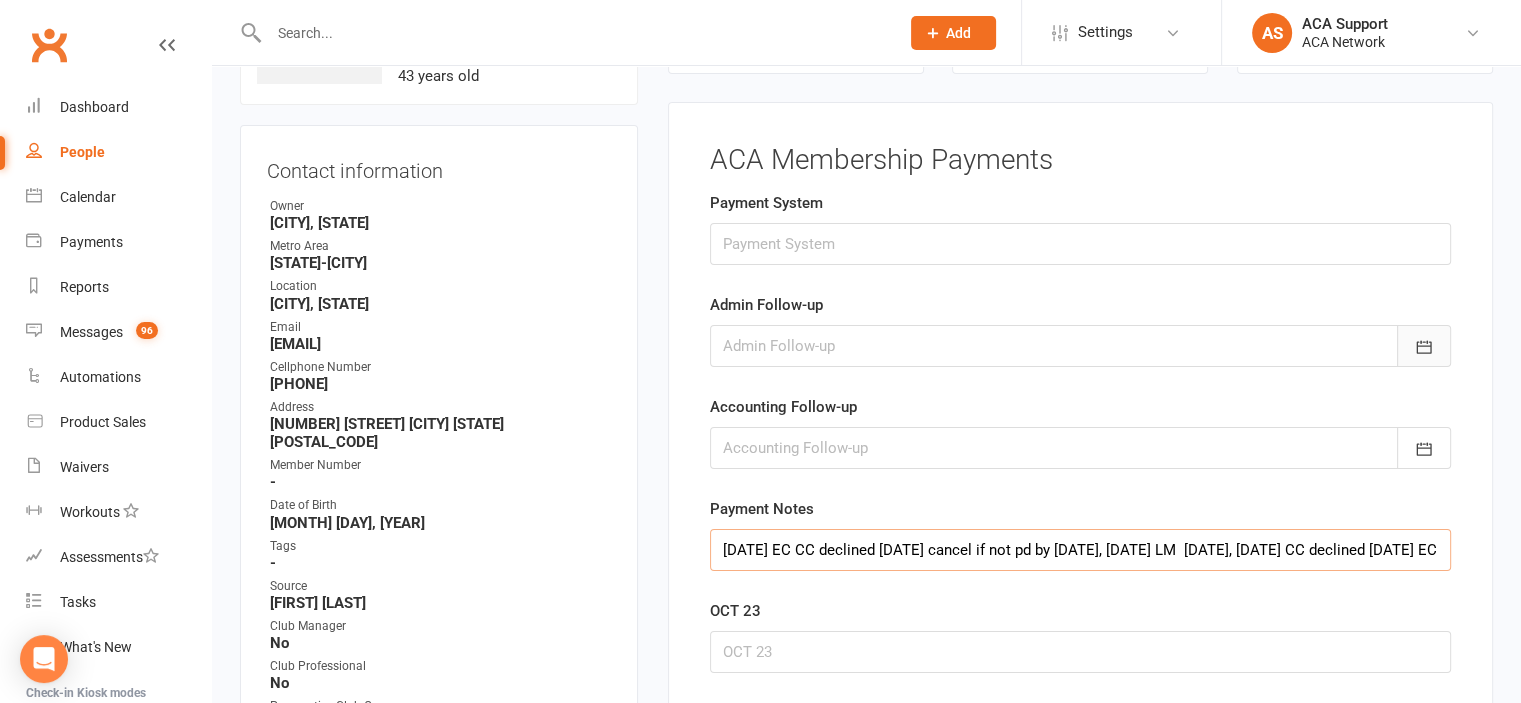type on "[DATE] EC CC declined [DATE] cancel if not pd by [DATE], [DATE] LM  [DATE], [DATE] CC declined [DATE] EC CC declined [DATE] EC CC declined [DATE] EC CC declined" 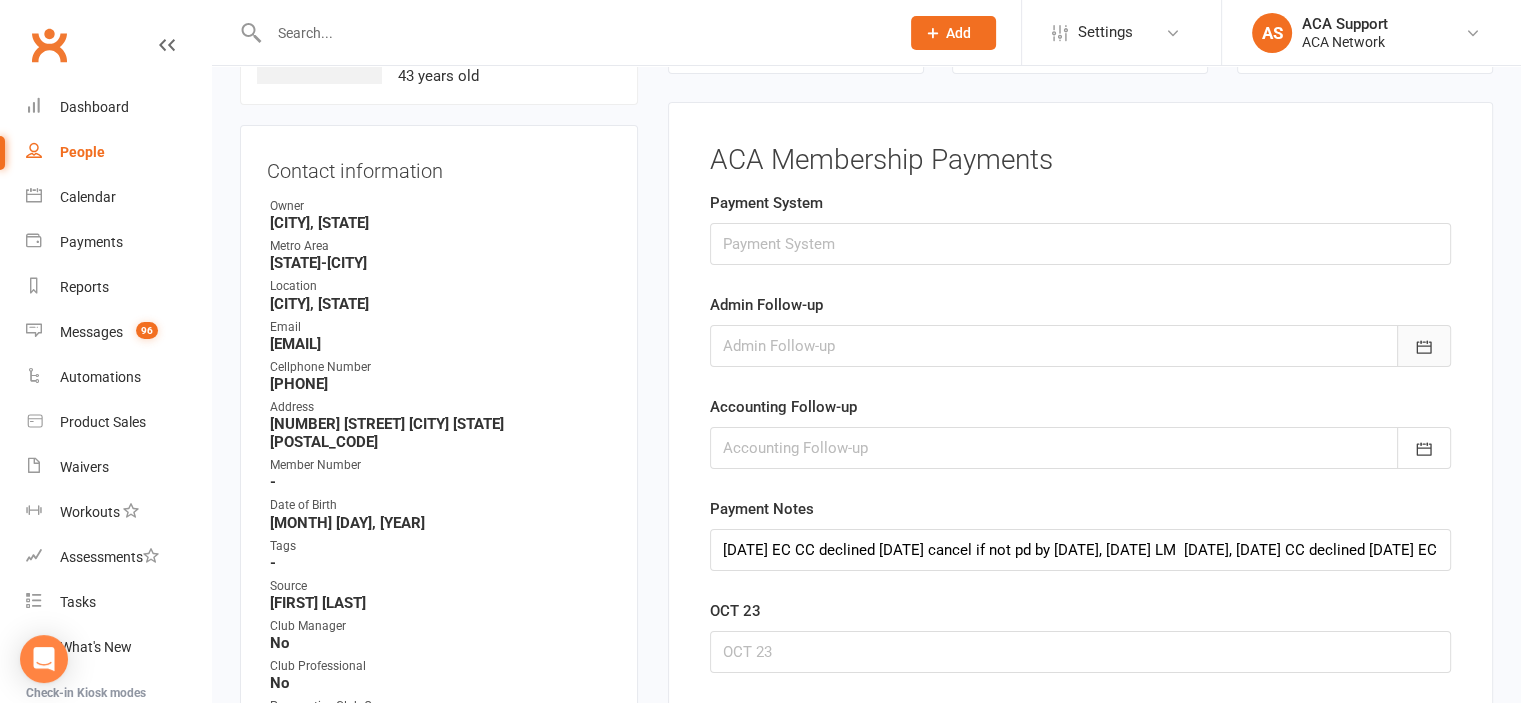 click at bounding box center [1424, 346] 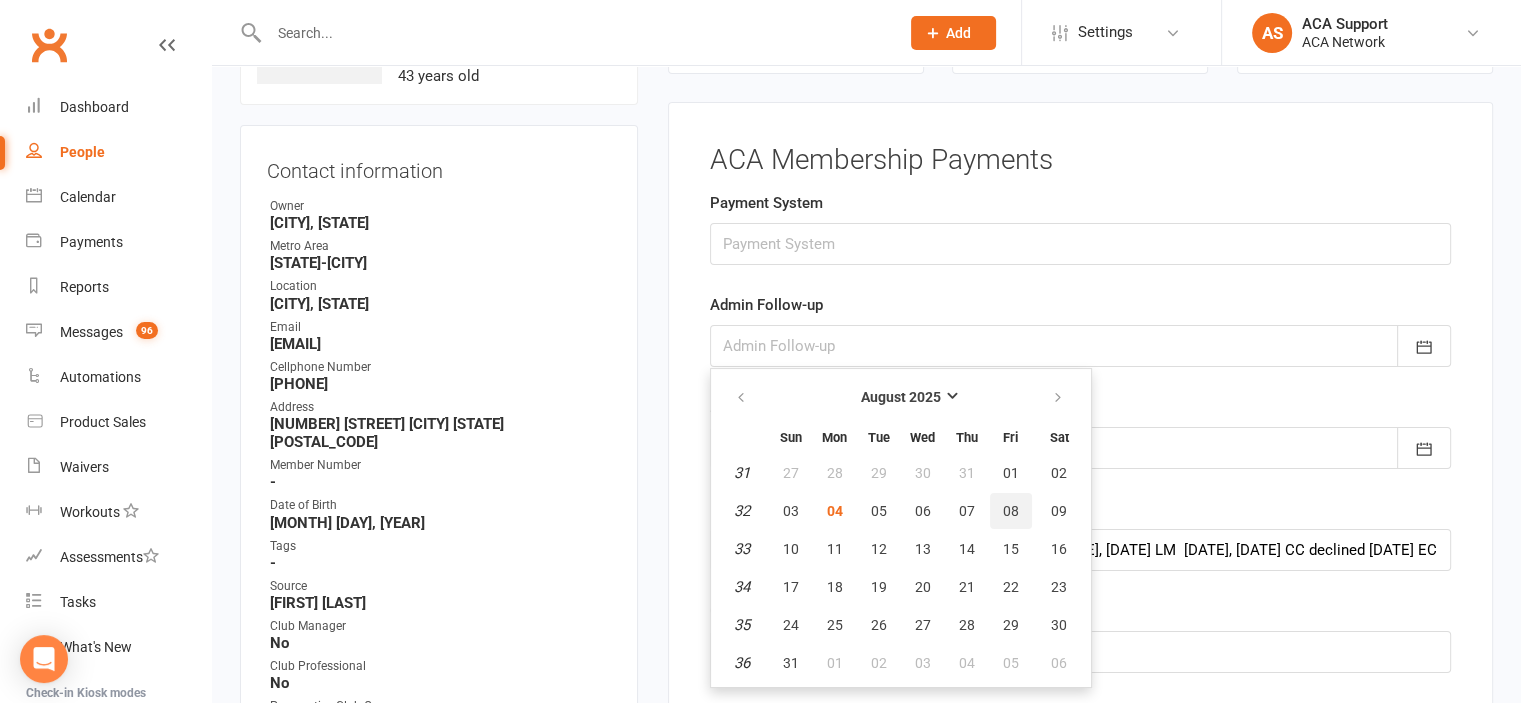 click on "08" at bounding box center [1011, 511] 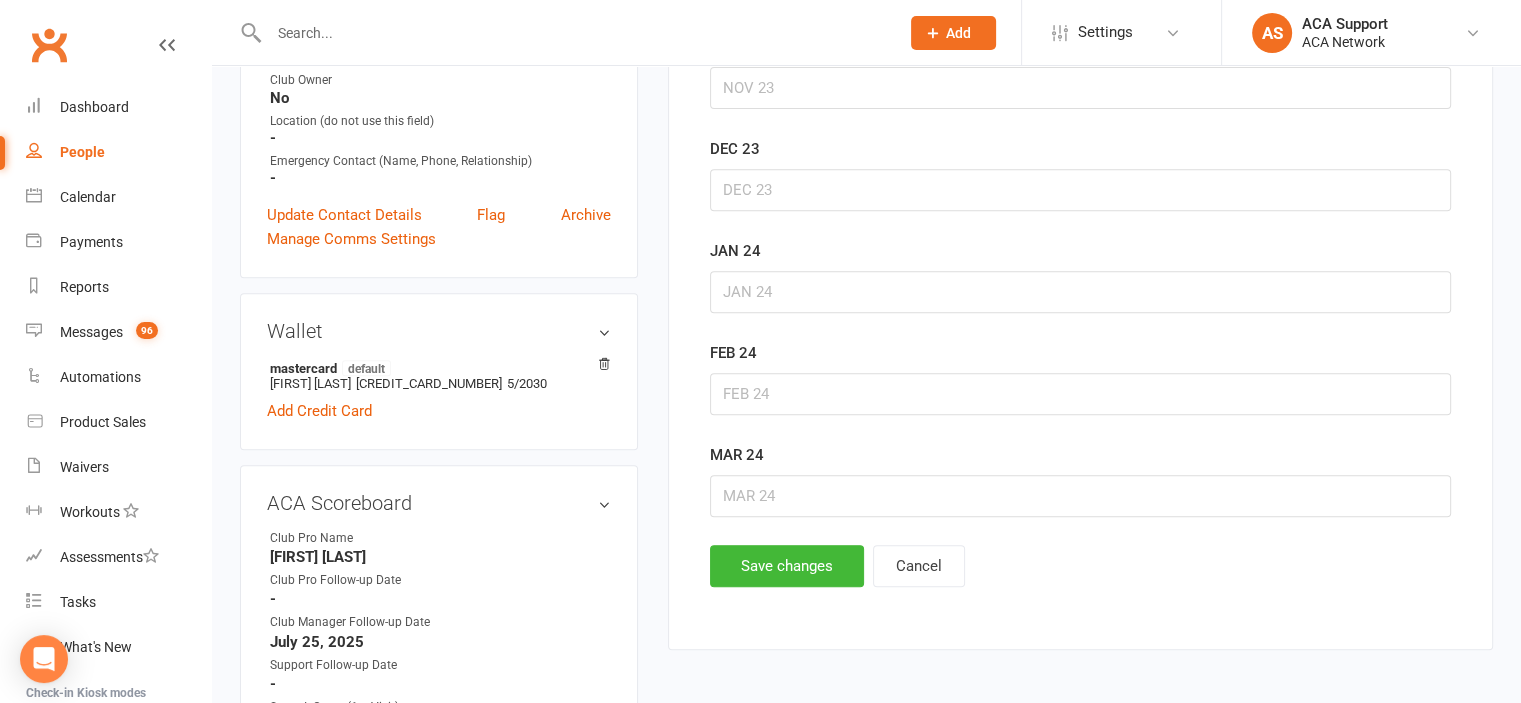 scroll, scrollTop: 843, scrollLeft: 0, axis: vertical 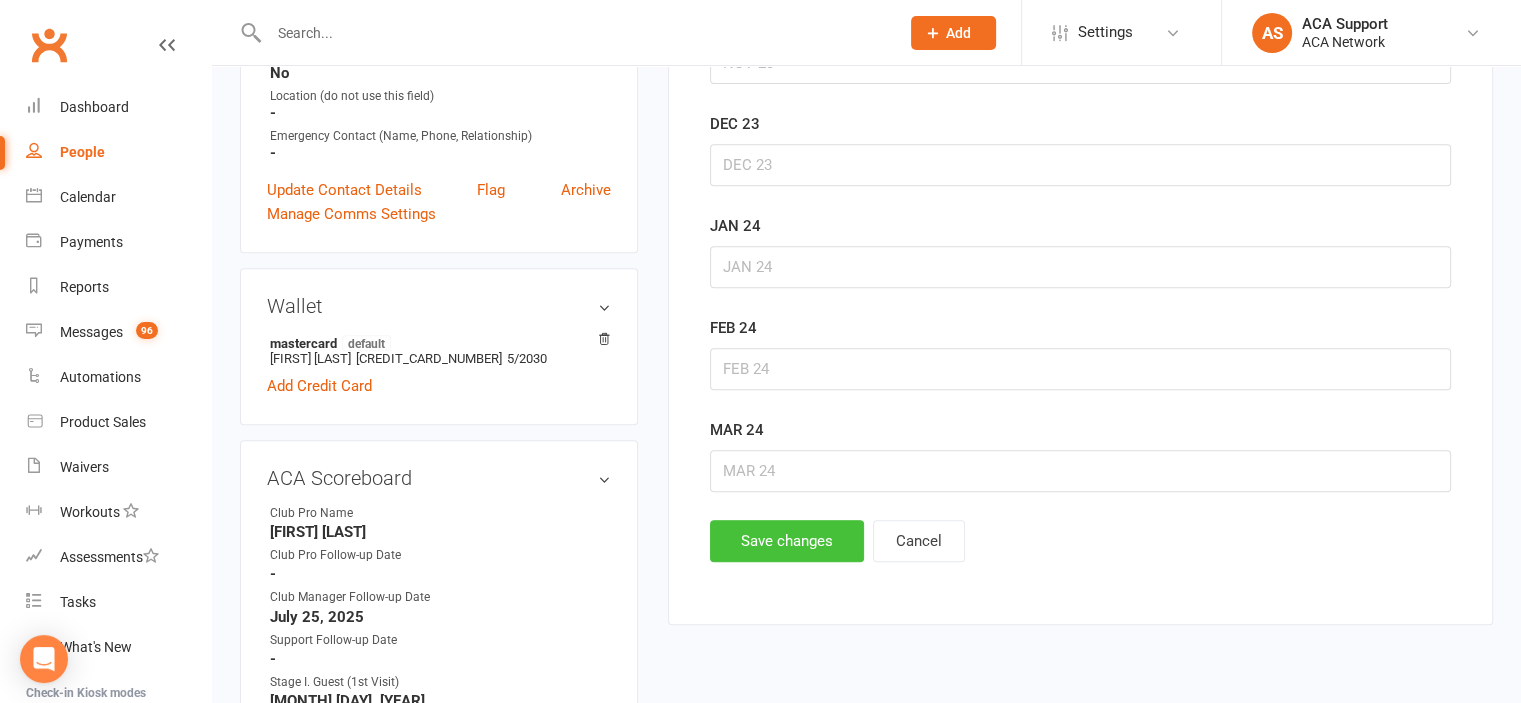 click on "Save changes" at bounding box center [787, 541] 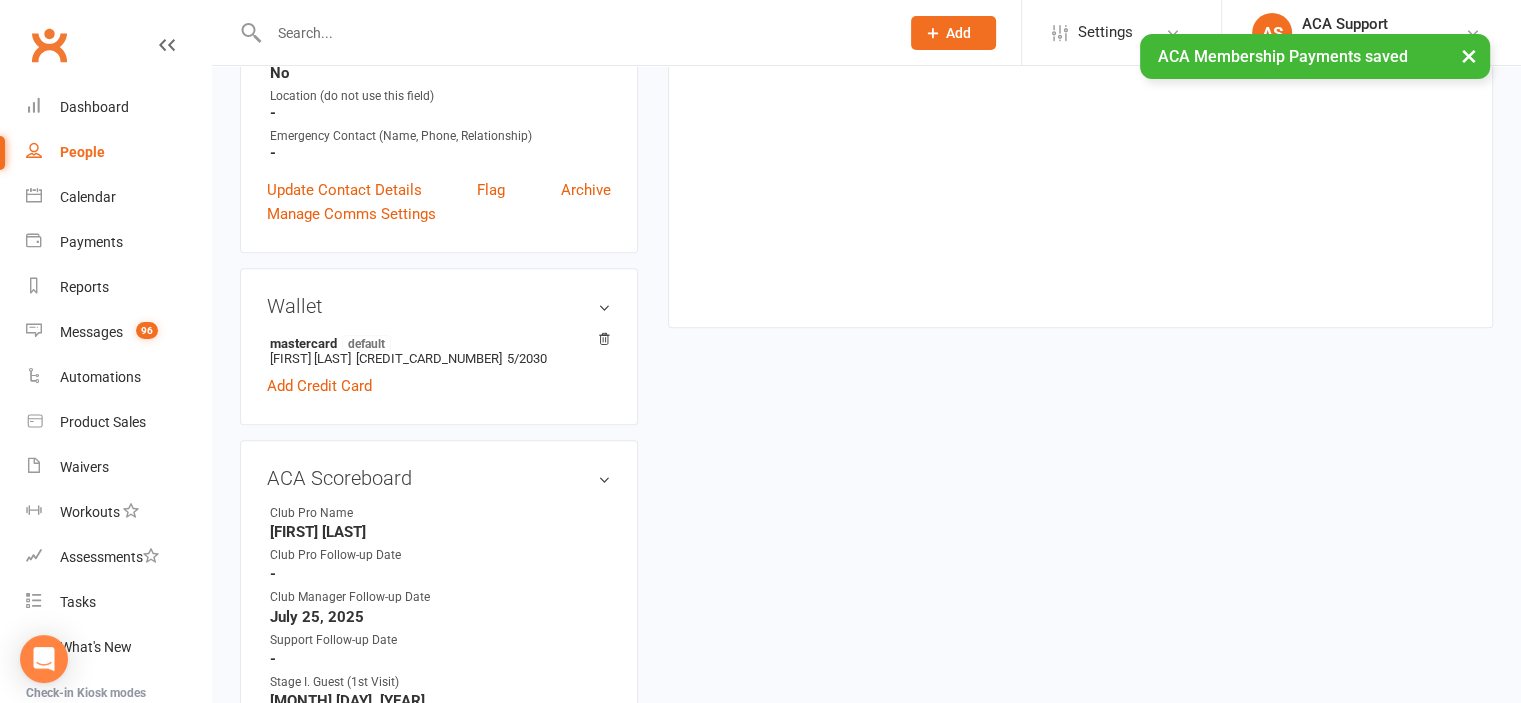 scroll, scrollTop: 0, scrollLeft: 0, axis: both 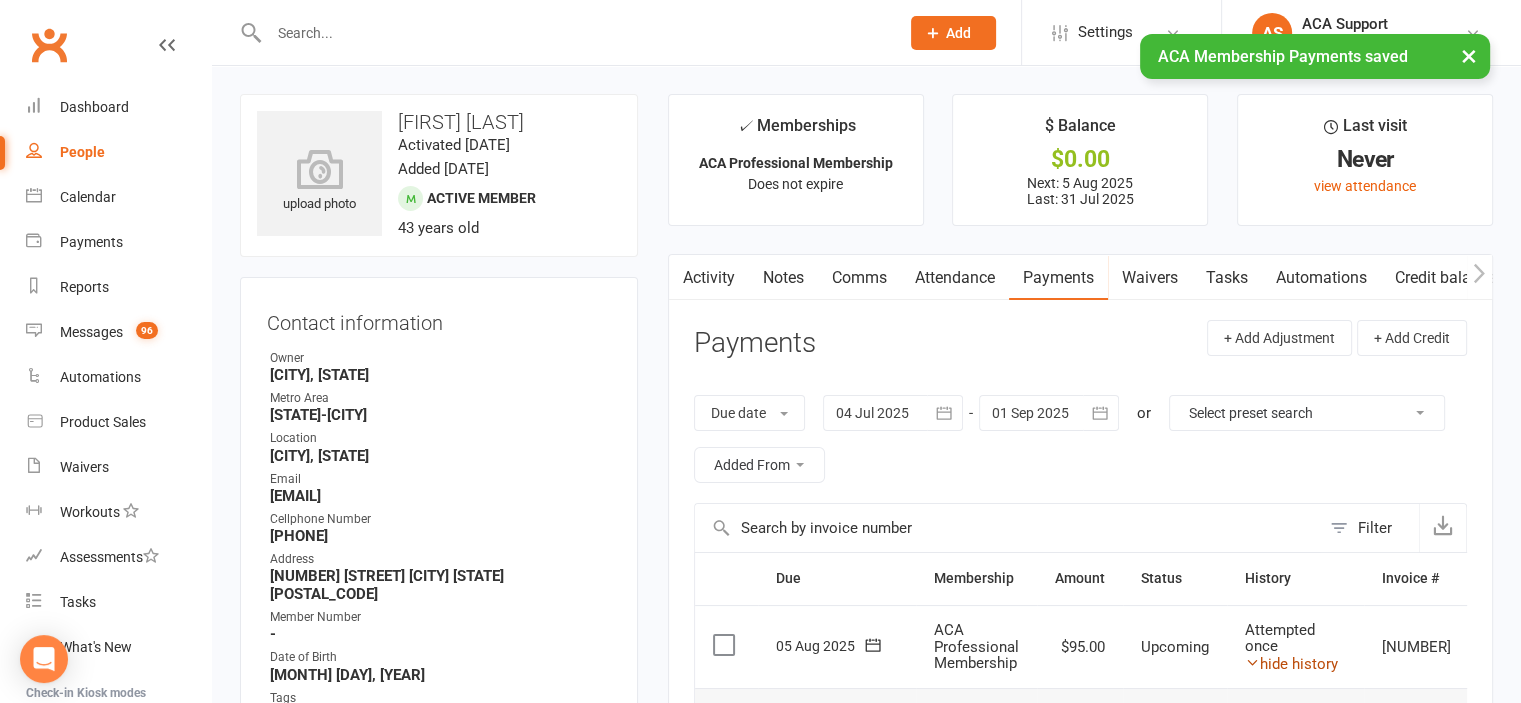 click on "hide history" at bounding box center (1291, 664) 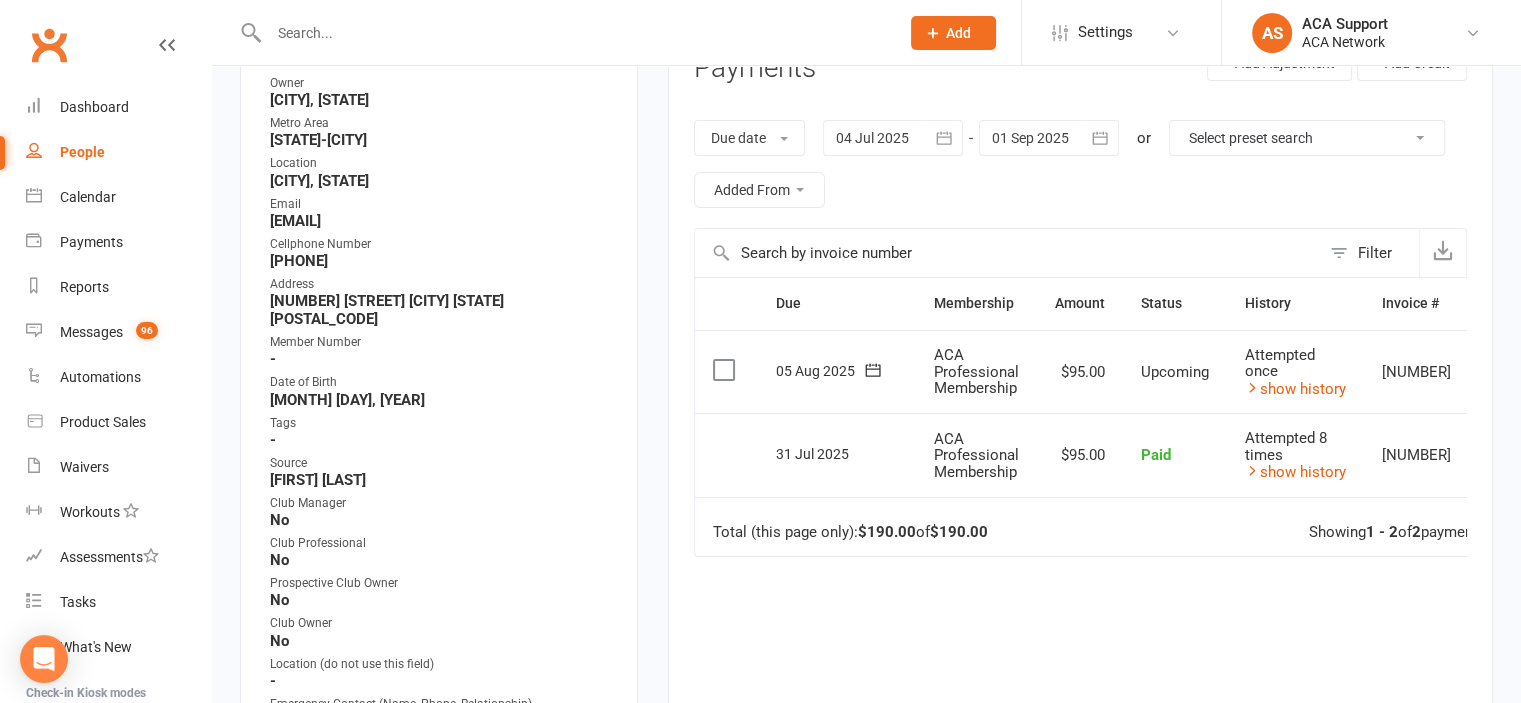 scroll, scrollTop: 289, scrollLeft: 0, axis: vertical 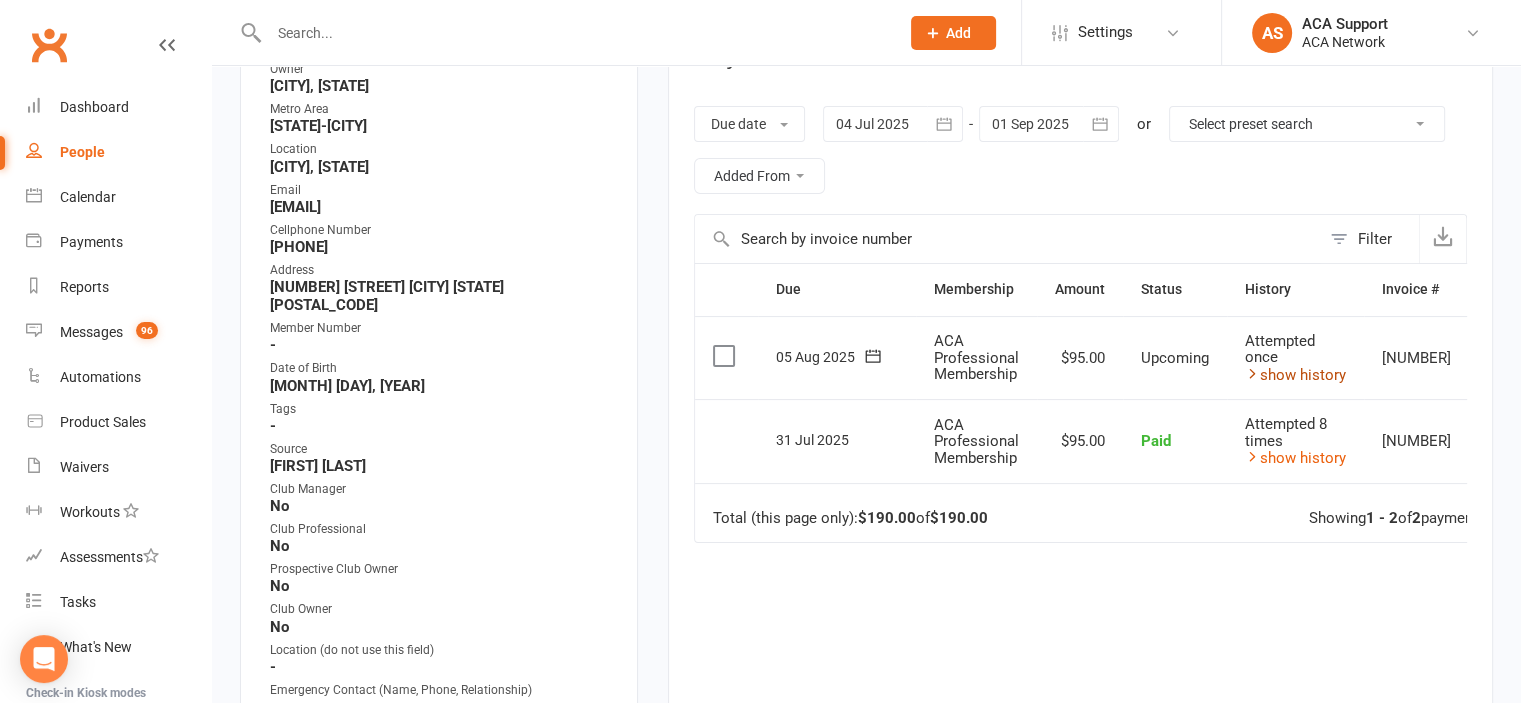 click on "show history" at bounding box center [1295, 375] 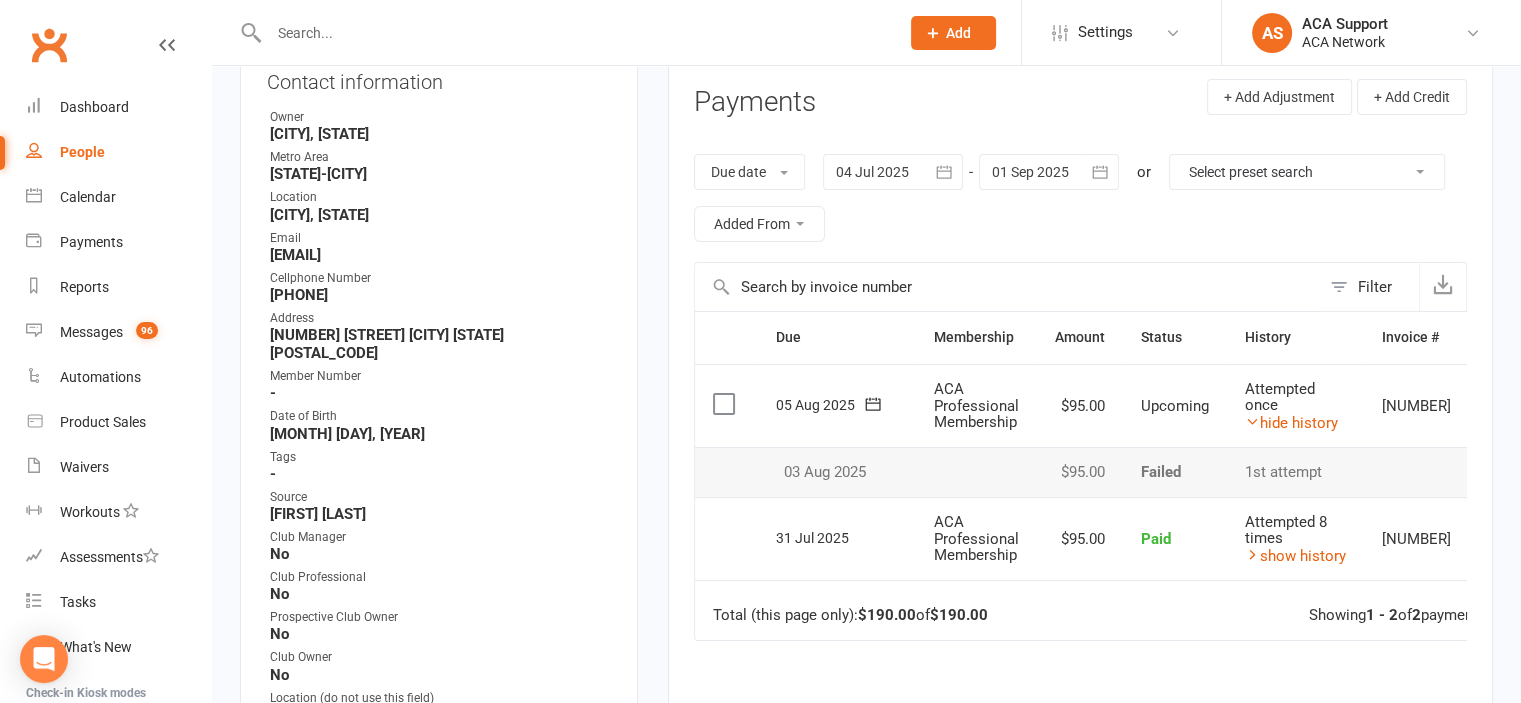 scroll, scrollTop: 0, scrollLeft: 0, axis: both 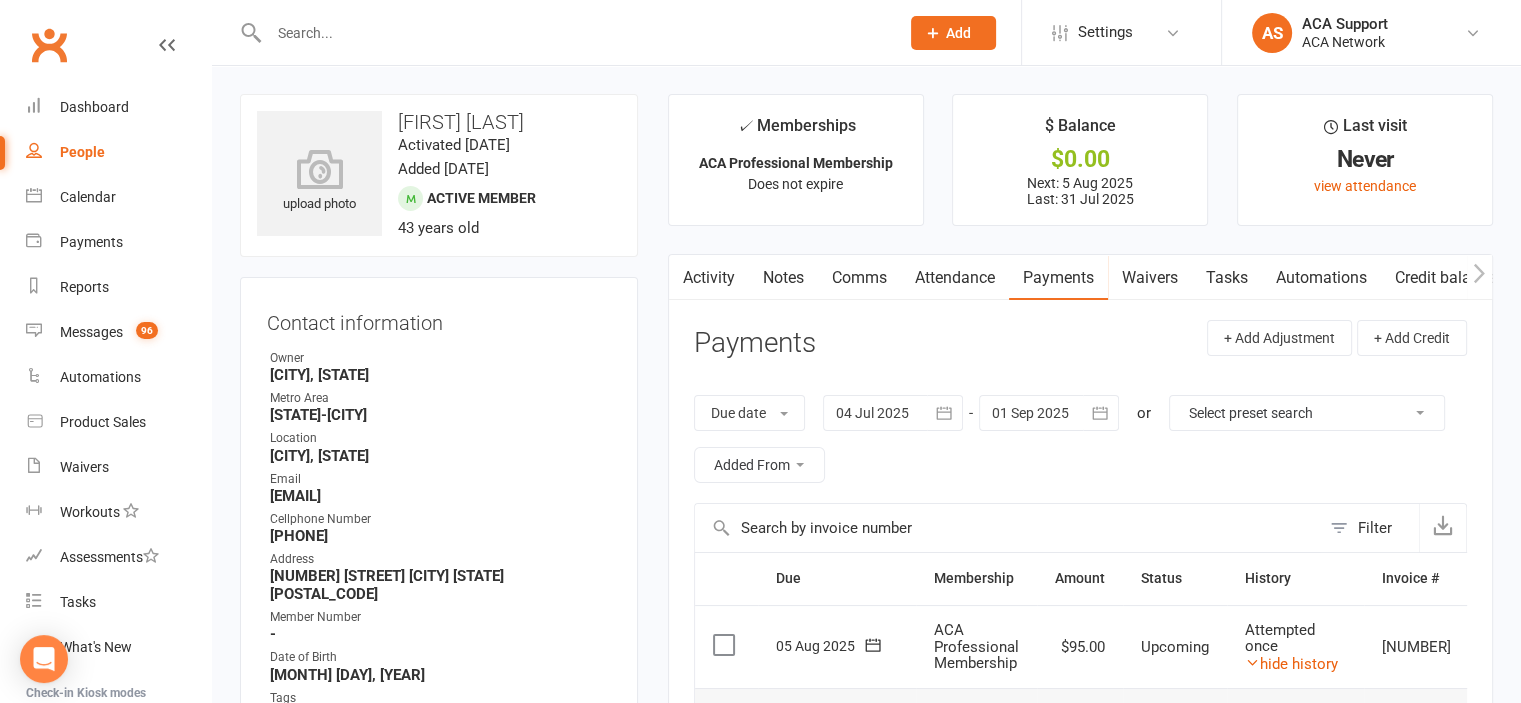 click on "Comms" at bounding box center [859, 278] 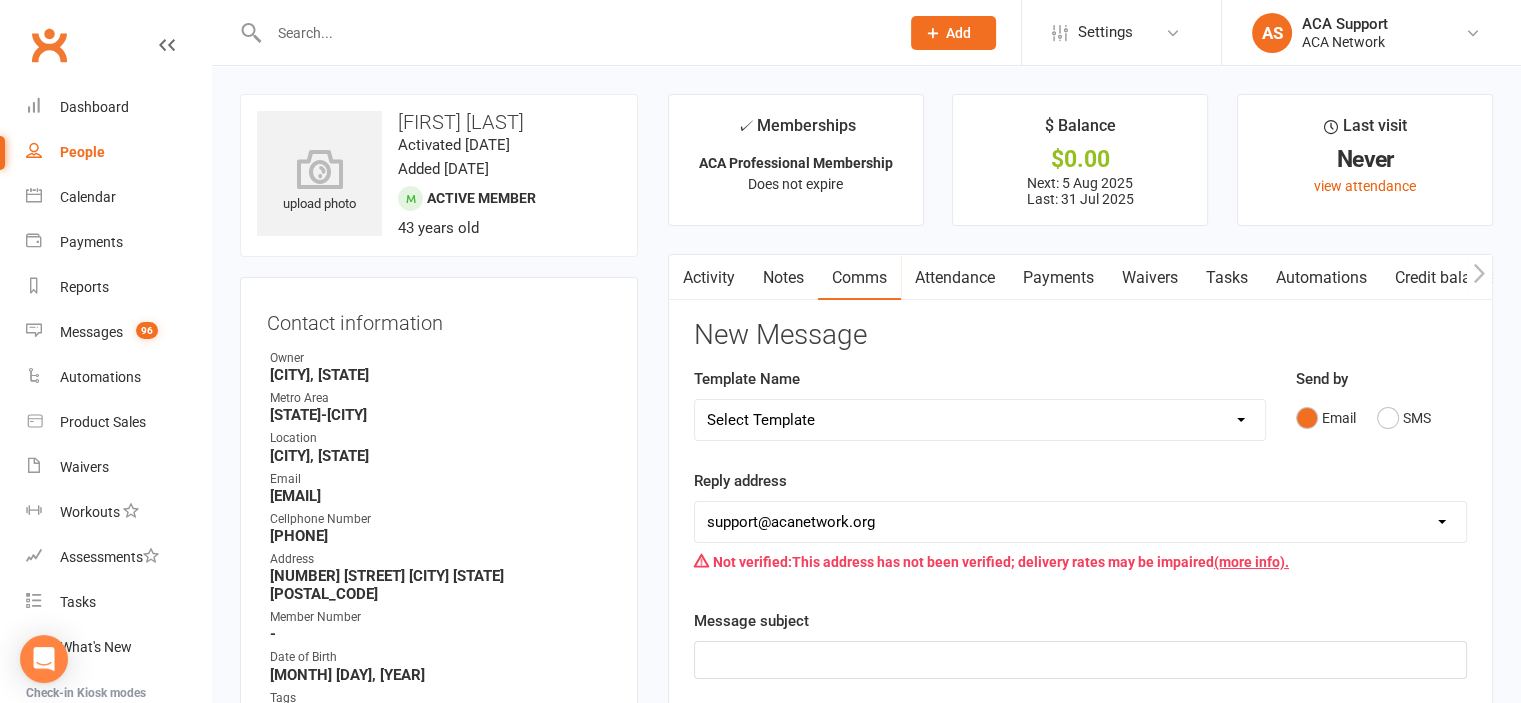 click on "Select Template [Email] ACA Club Life Email [Email] Club Coffee Message [Email] Learn about the ACA Business Club [Email] 1. Membership Decline Notice [Email] 2. Membership Decline Notice [Email] 3. Membership Decline Notice [Email] 4. Final Membership Decline Notice [Email] 5. Thank you for your involvement [Email] ACA Business Club Letter of Invitation [Email] Checking In [Email] Still Interested?" at bounding box center [980, 420] 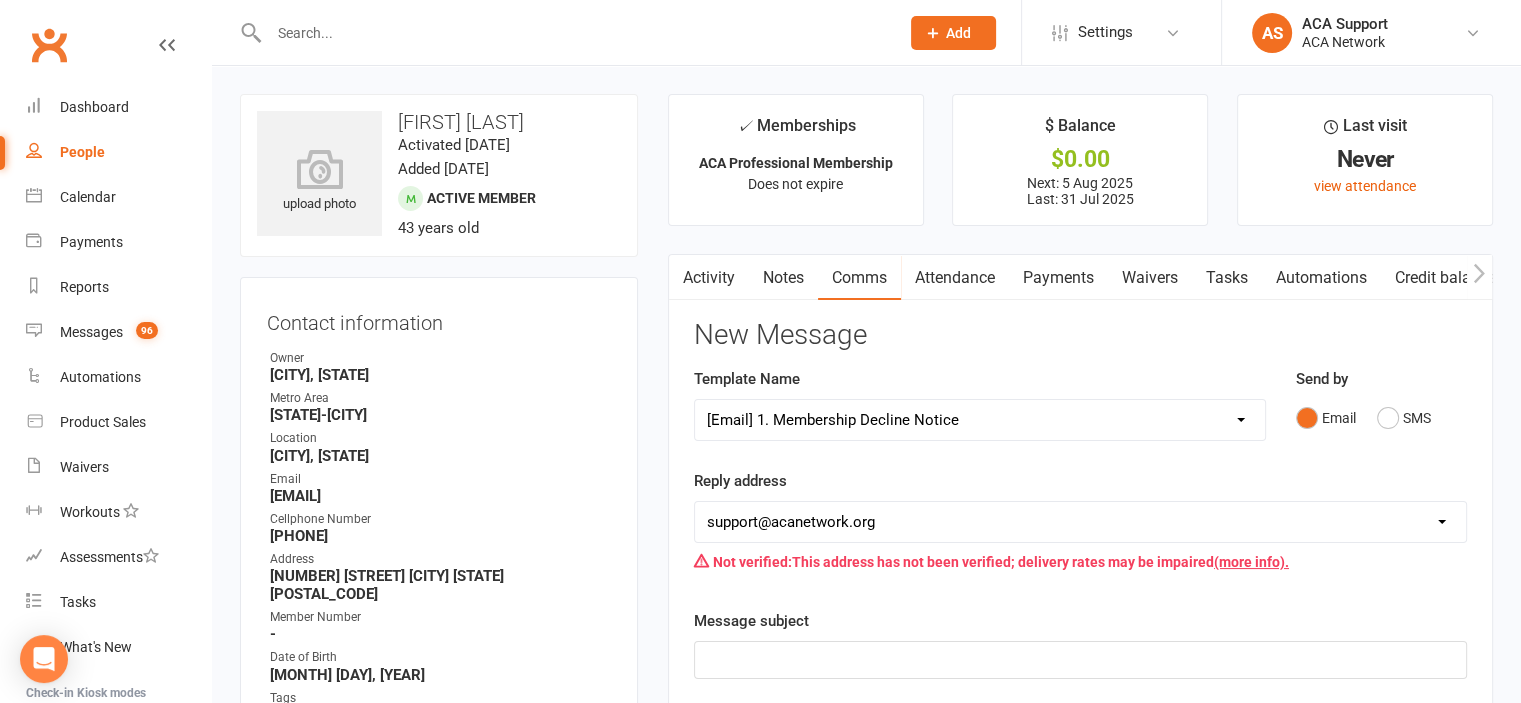 click on "Select Template [Email] ACA Club Life Email [Email] Club Coffee Message [Email] Learn about the ACA Business Club [Email] 1. Membership Decline Notice [Email] 2. Membership Decline Notice [Email] 3. Membership Decline Notice [Email] 4. Final Membership Decline Notice [Email] 5. Thank you for your involvement [Email] ACA Business Club Letter of Invitation [Email] Checking In [Email] Still Interested?" at bounding box center [980, 420] 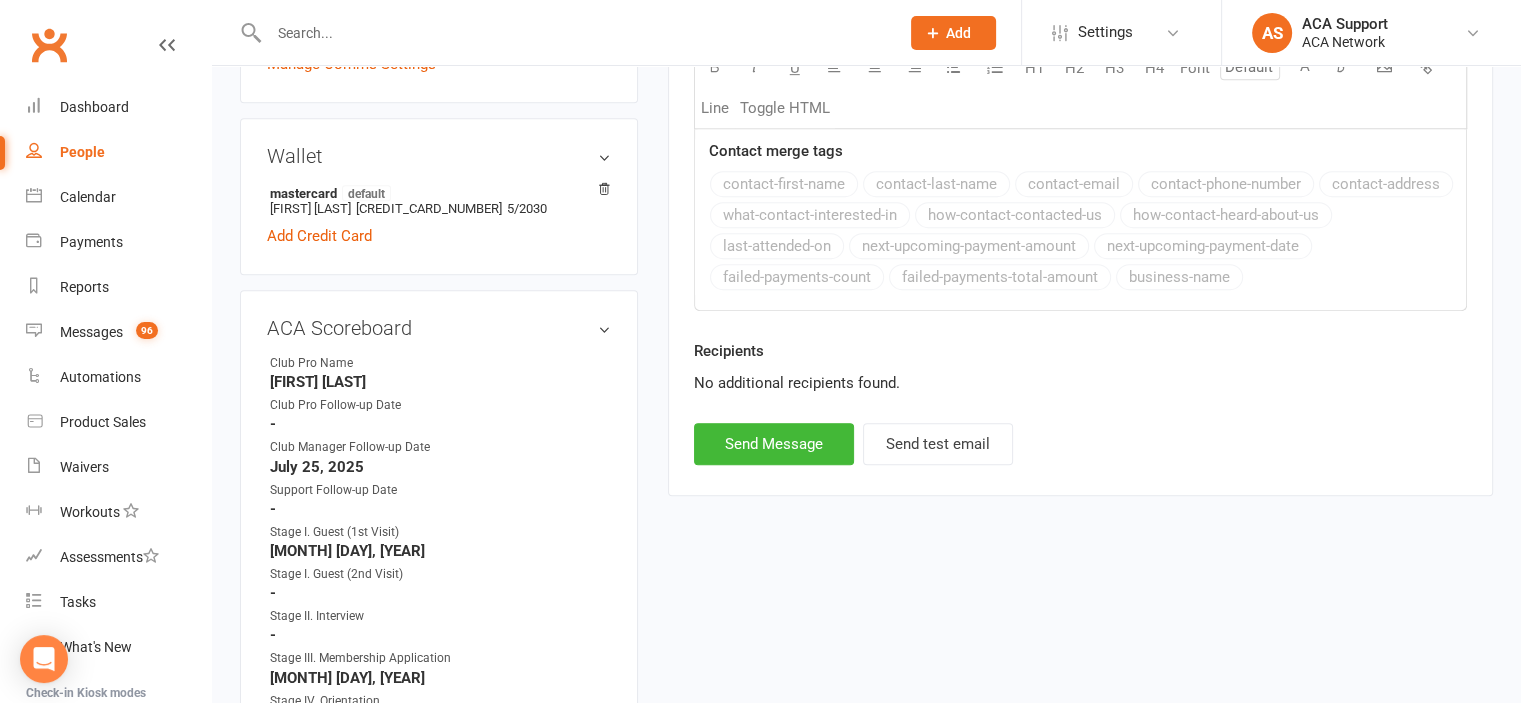 scroll, scrollTop: 1003, scrollLeft: 0, axis: vertical 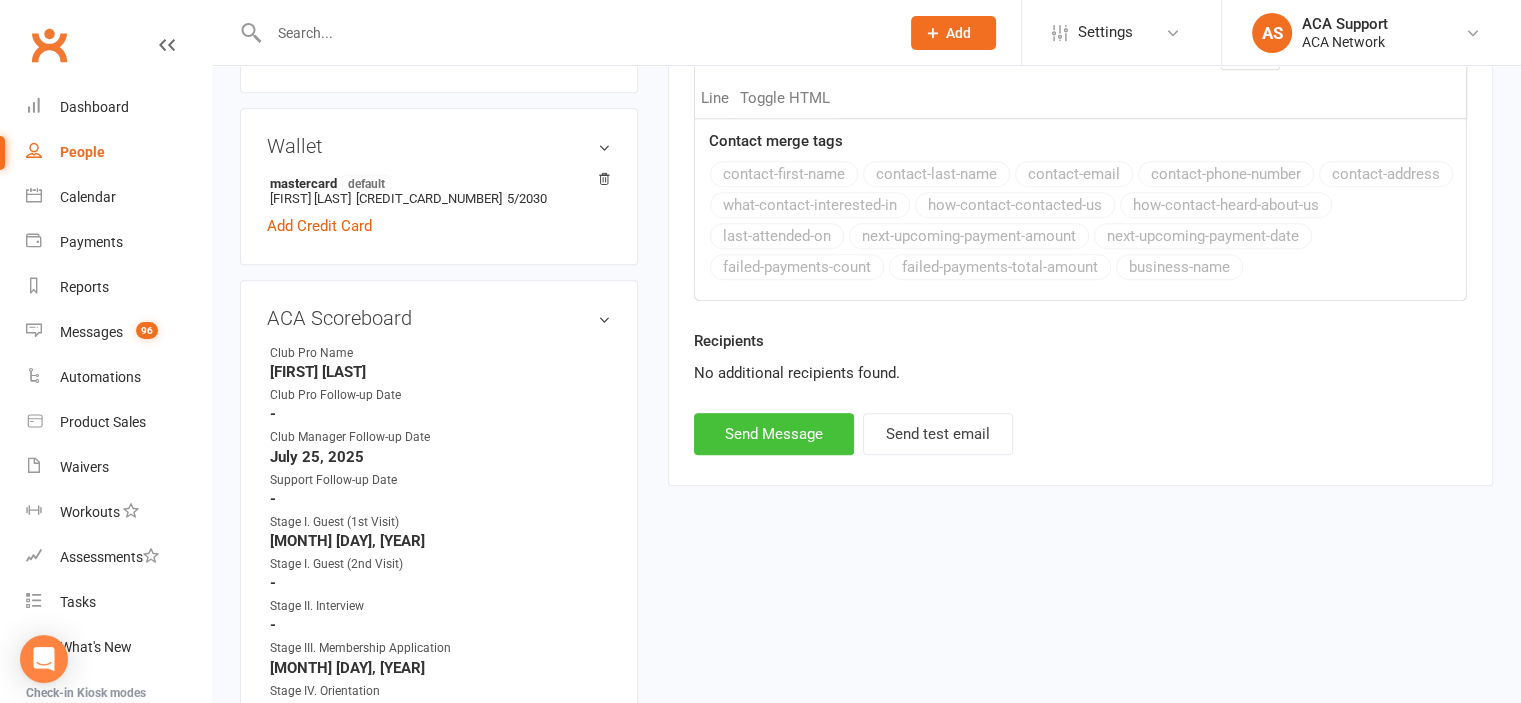click on "Send Message" at bounding box center (774, 434) 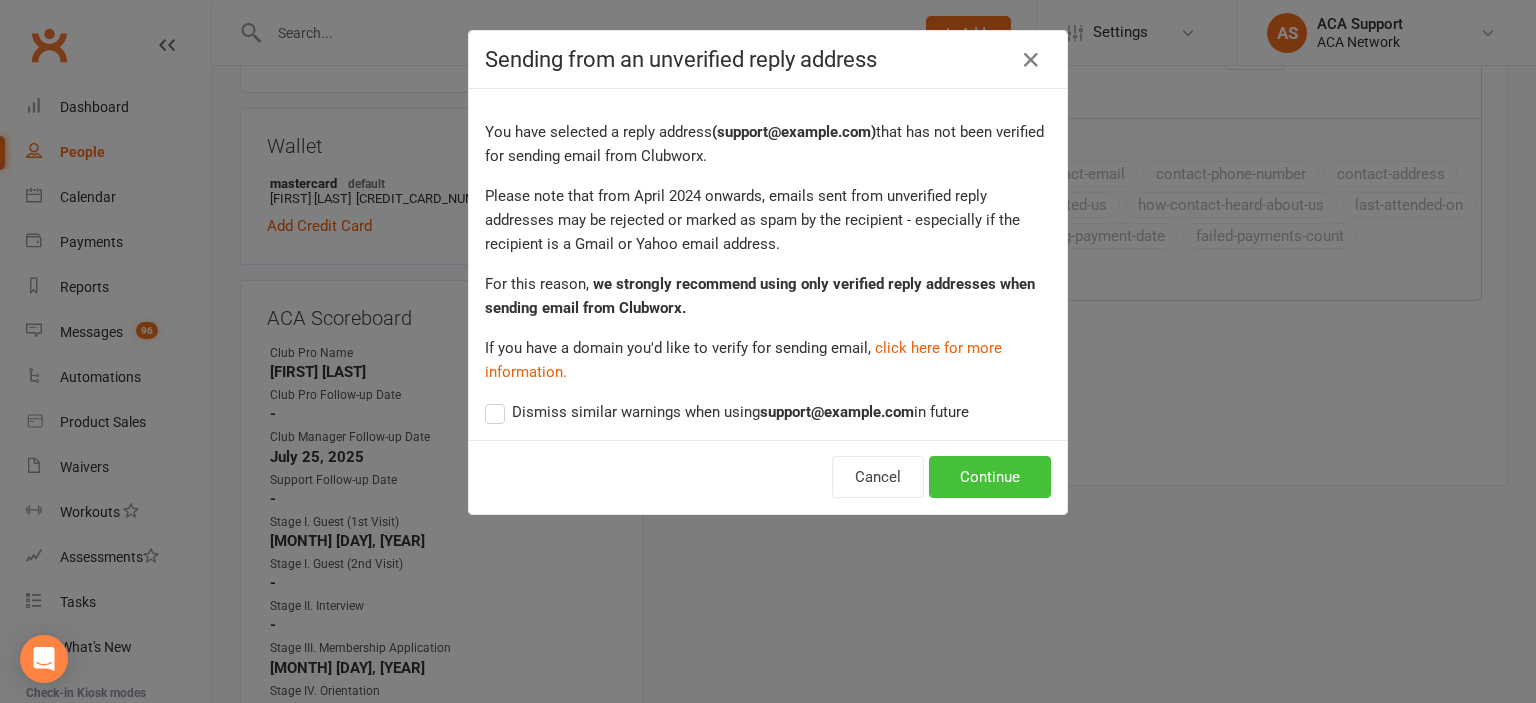 click on "Continue" at bounding box center (990, 477) 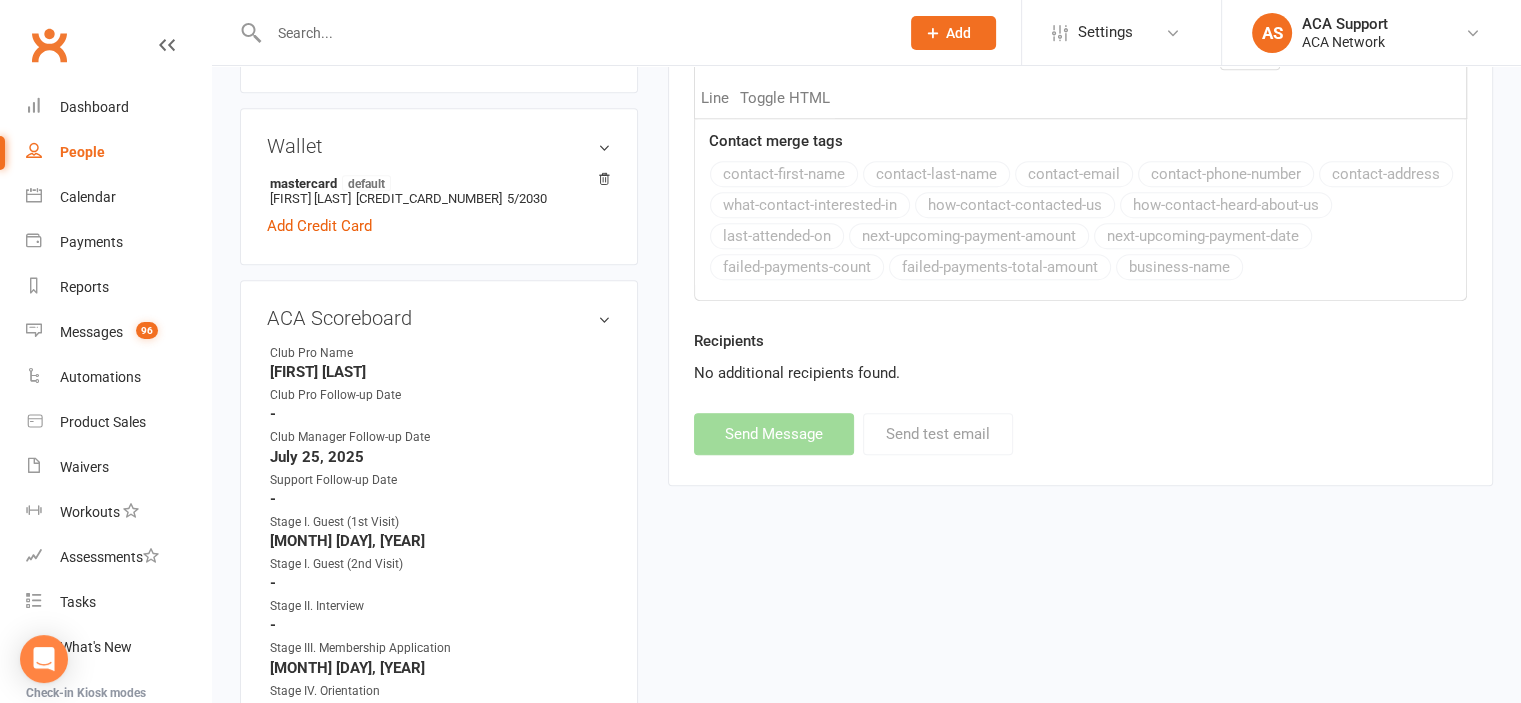 select 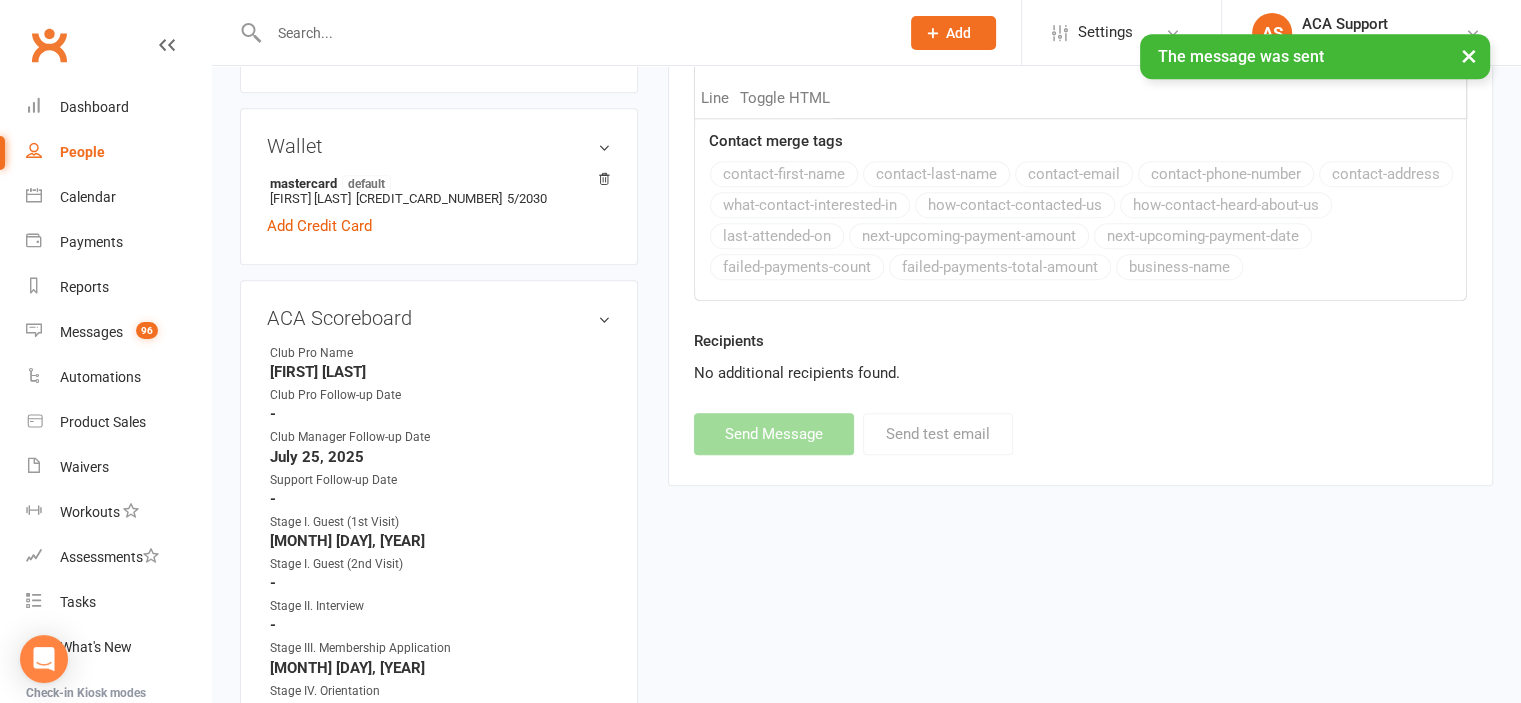 scroll, scrollTop: 0, scrollLeft: 0, axis: both 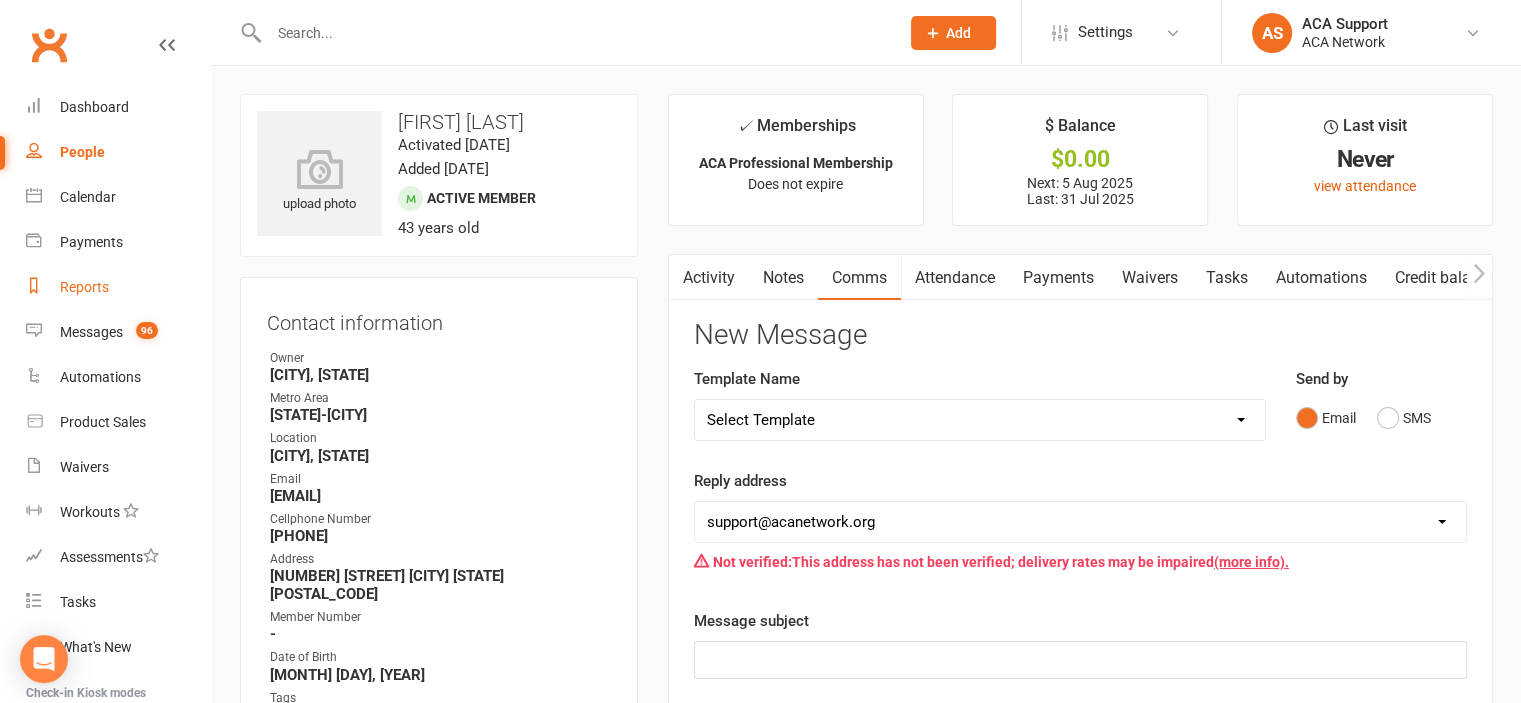 click on "Reports" at bounding box center [84, 287] 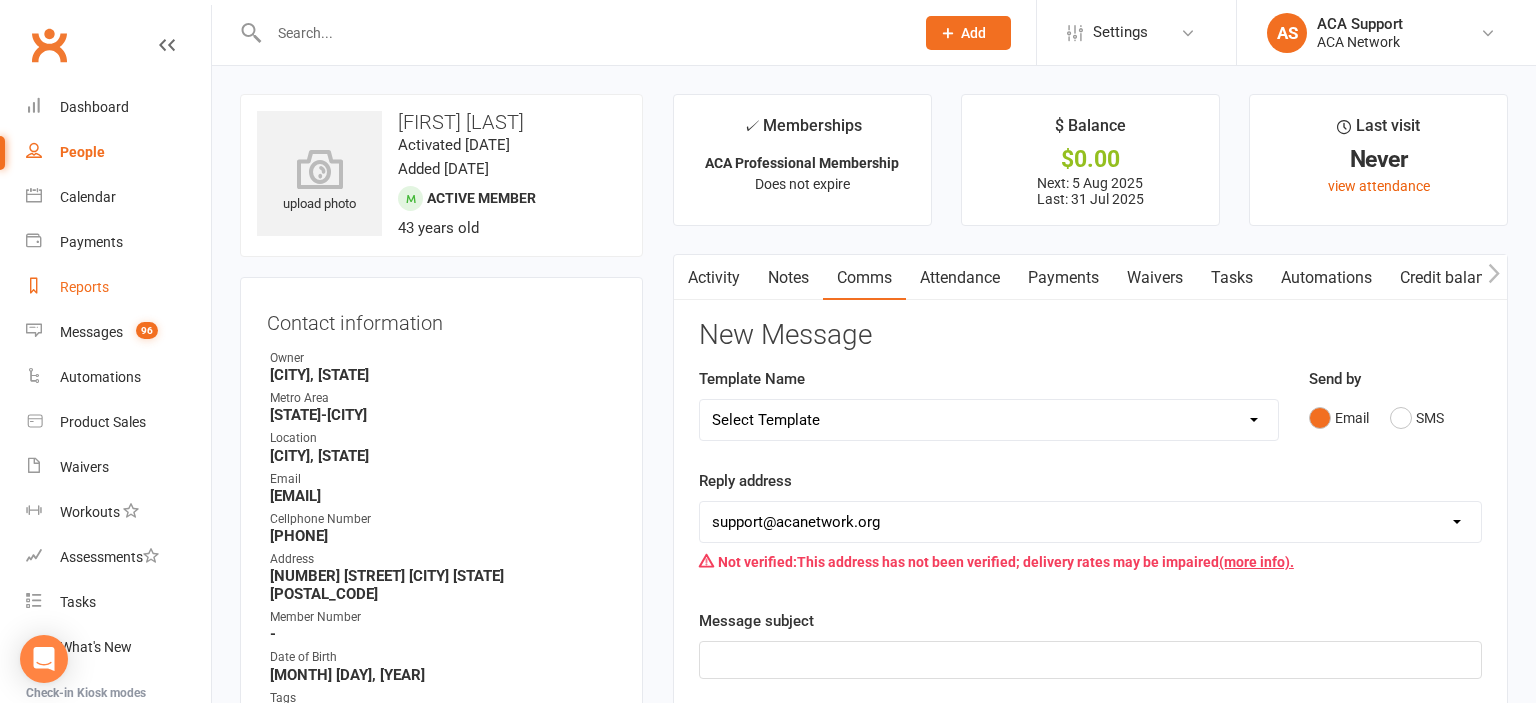 select on "100" 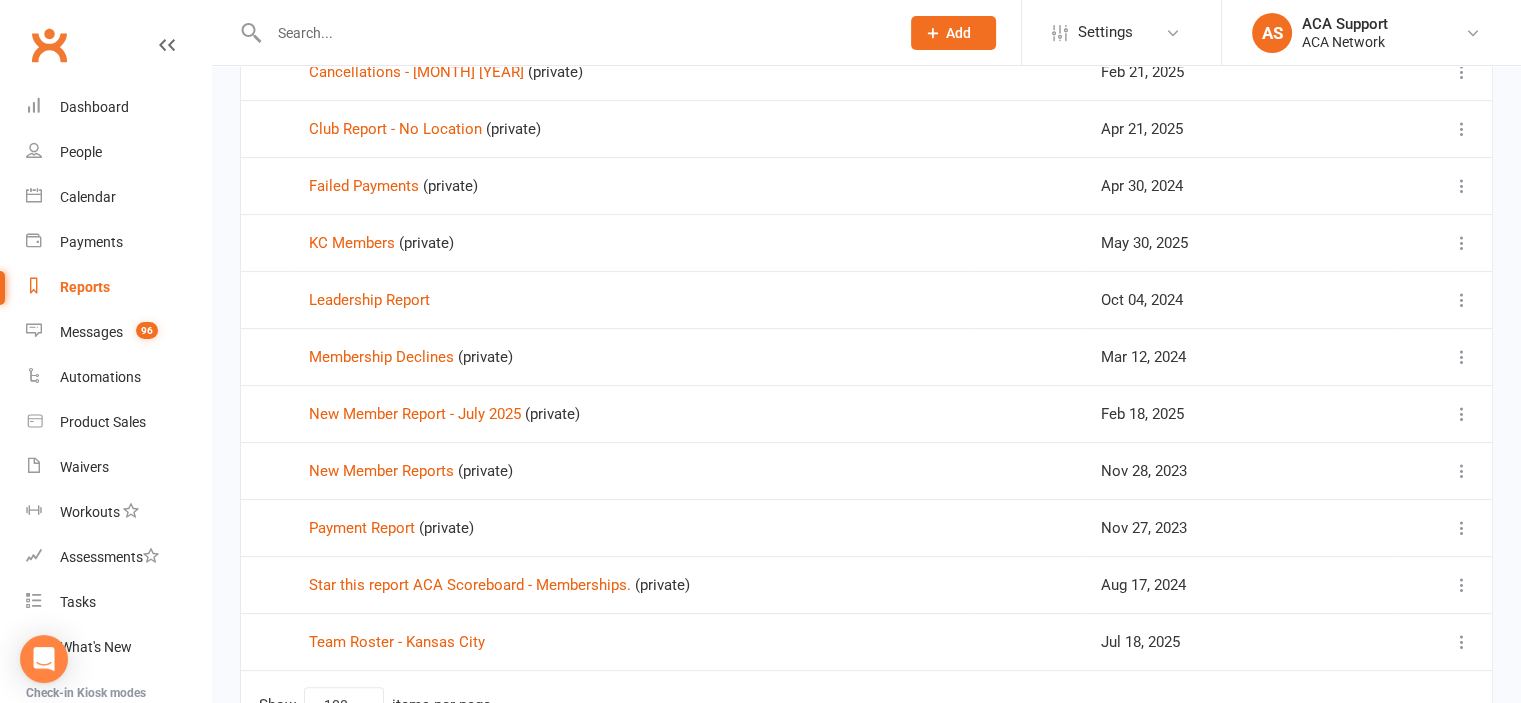 scroll, scrollTop: 688, scrollLeft: 0, axis: vertical 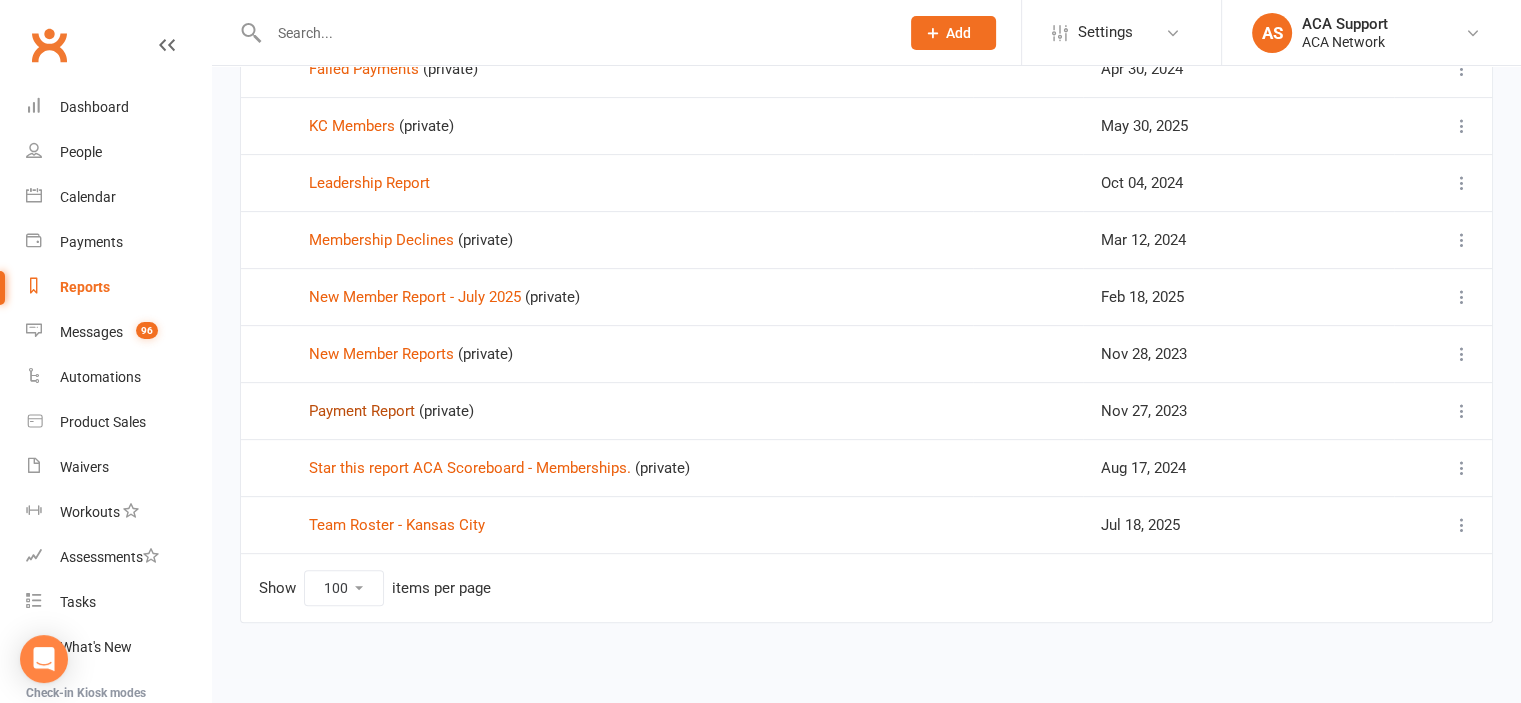 click on "Payment Report" at bounding box center [362, 411] 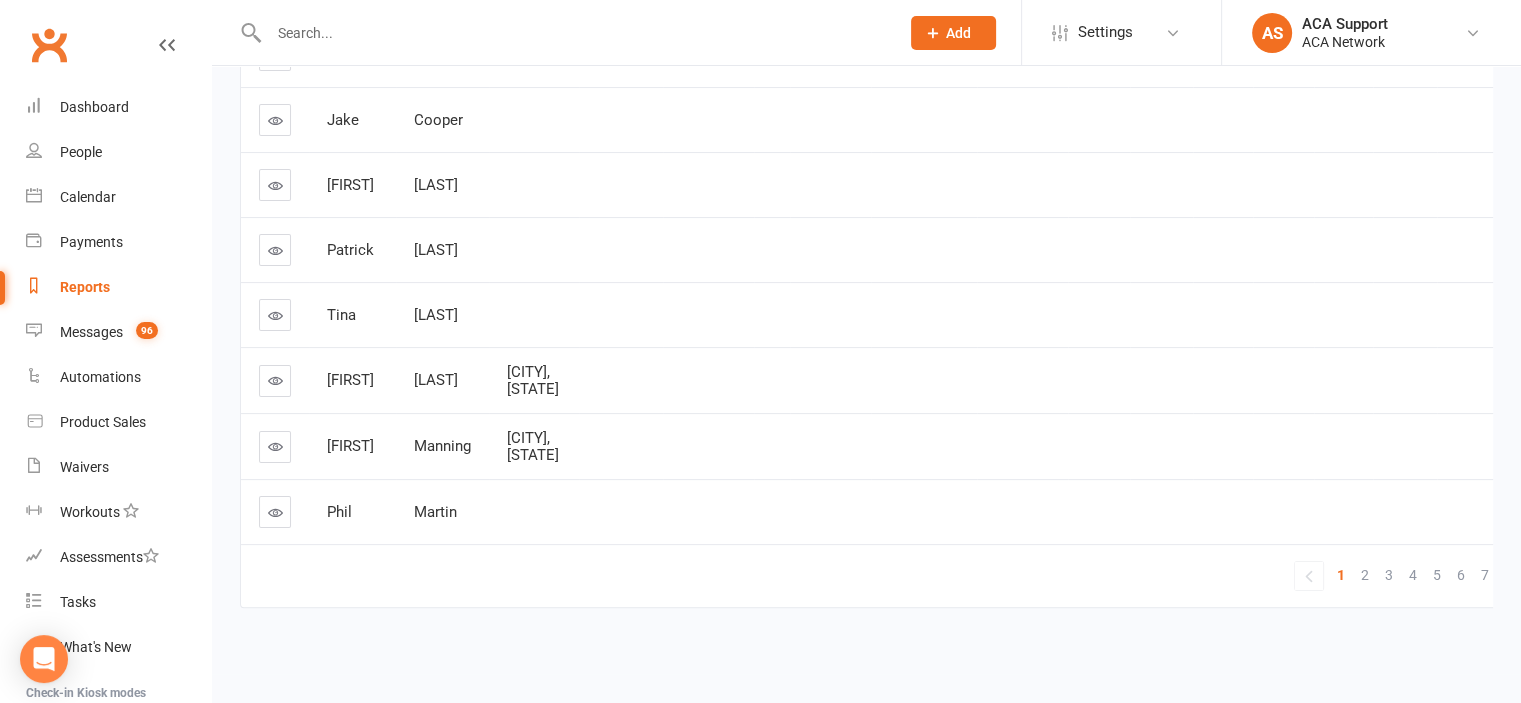 scroll, scrollTop: 0, scrollLeft: 0, axis: both 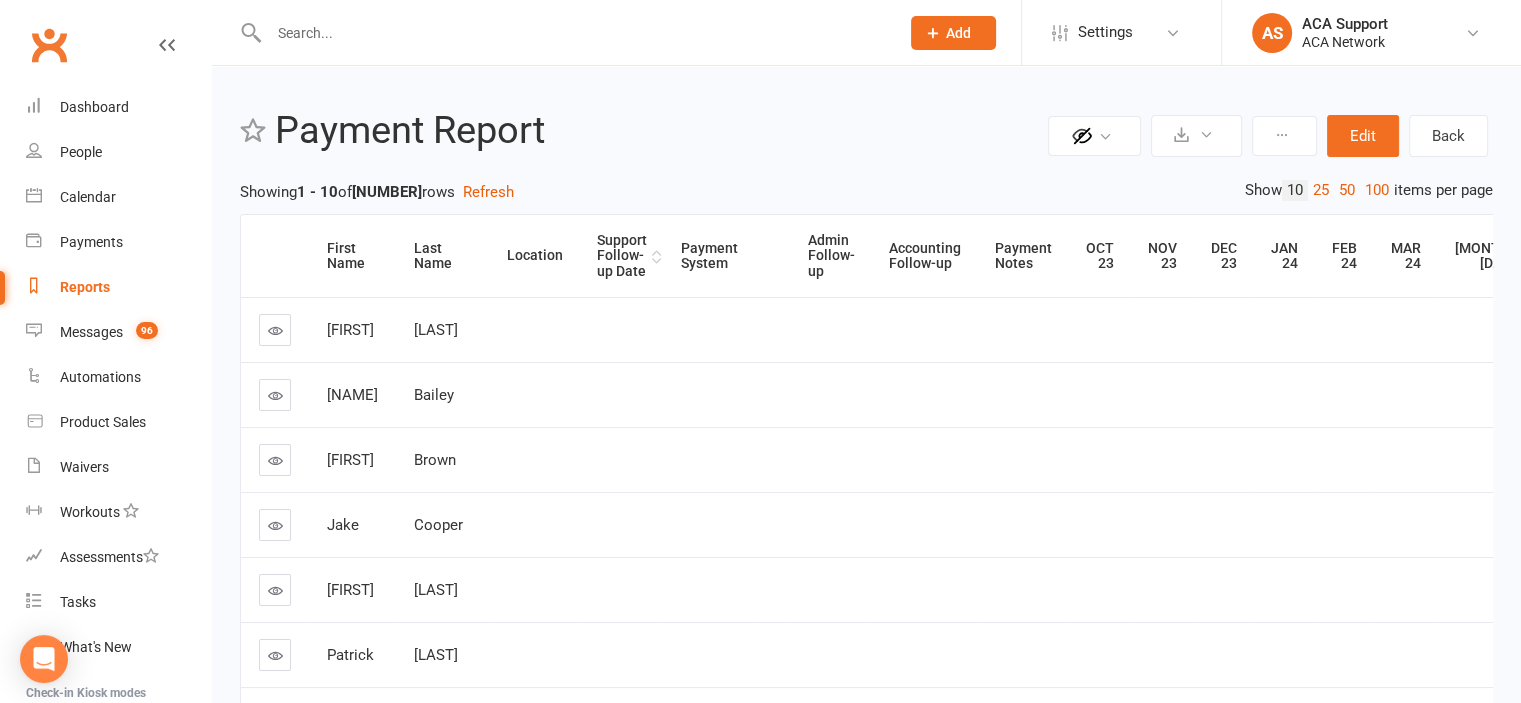 click on "Support Follow-up Date" at bounding box center (622, 256) 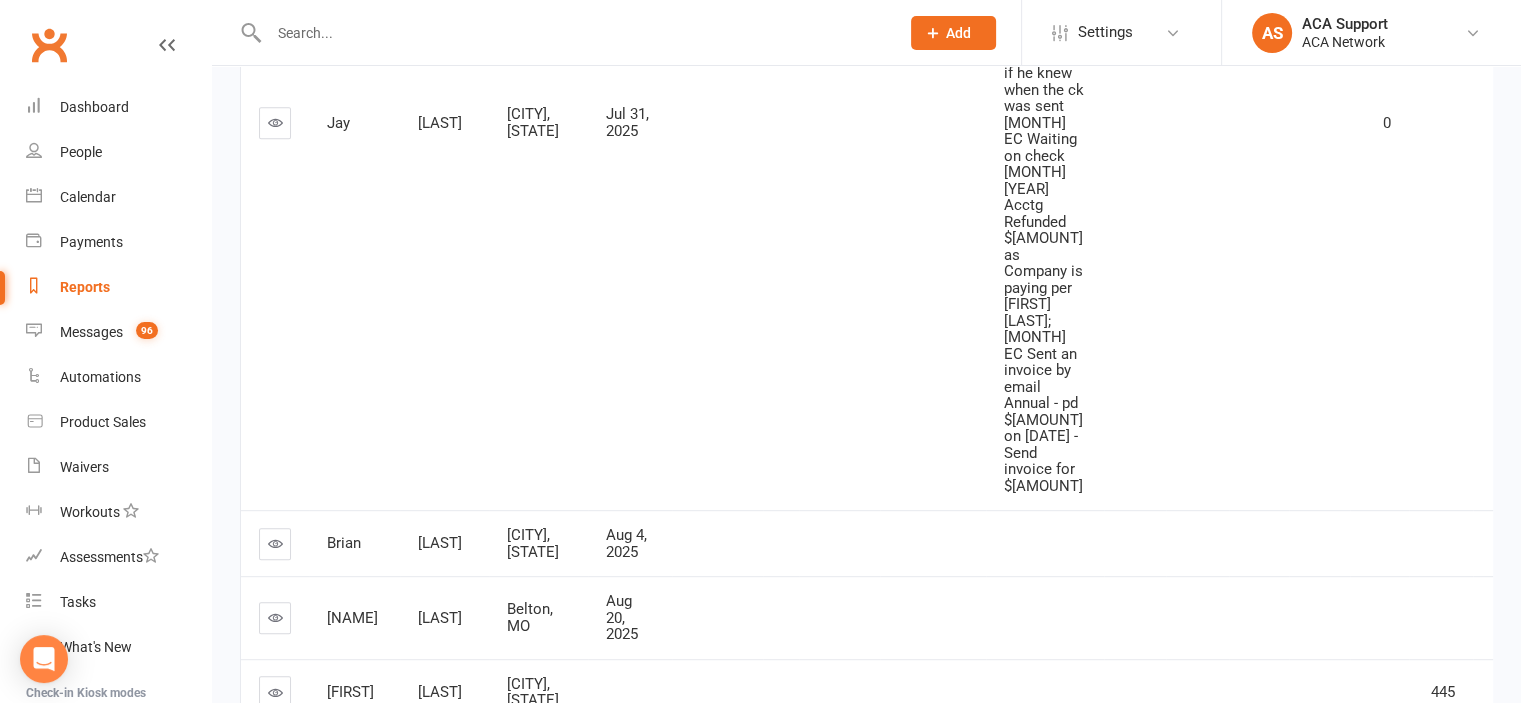 scroll, scrollTop: 912, scrollLeft: 0, axis: vertical 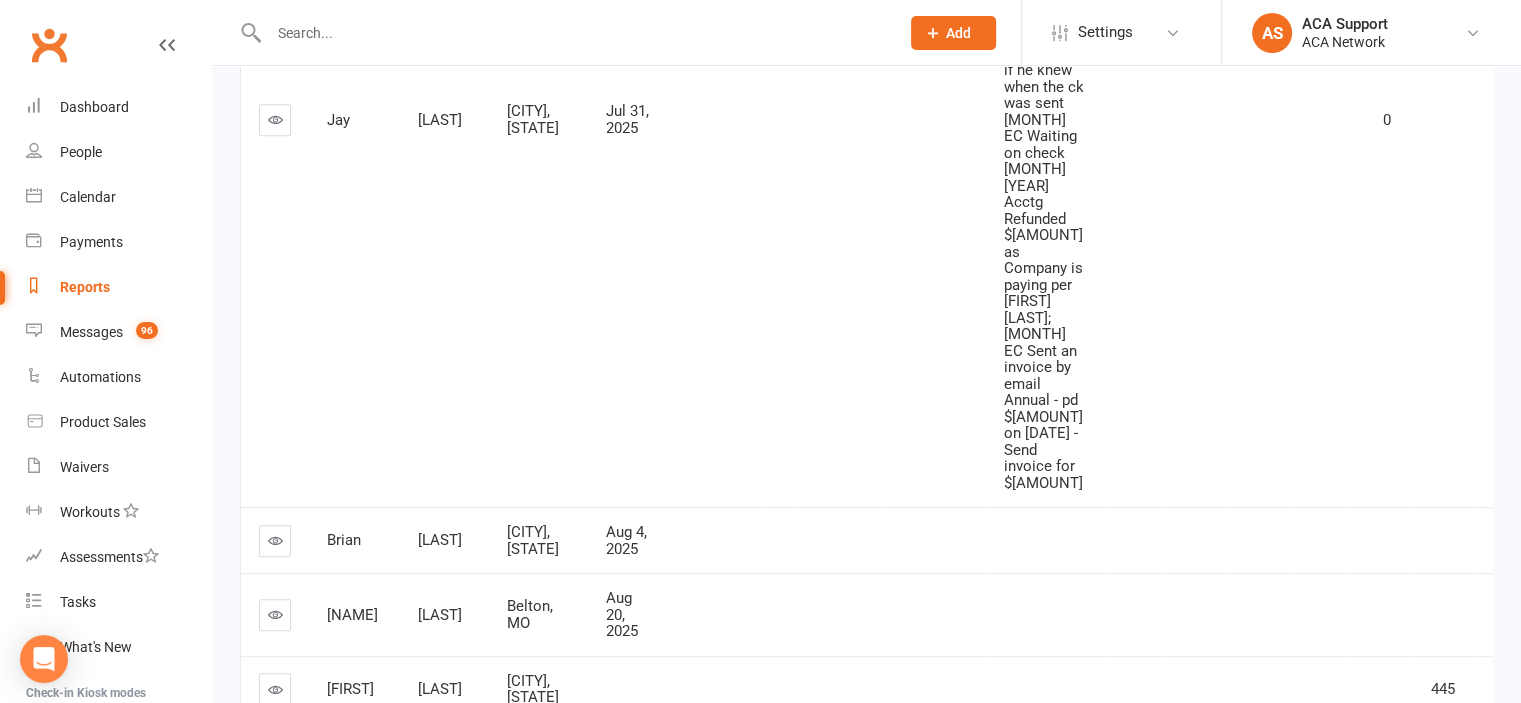 click at bounding box center [275, 540] 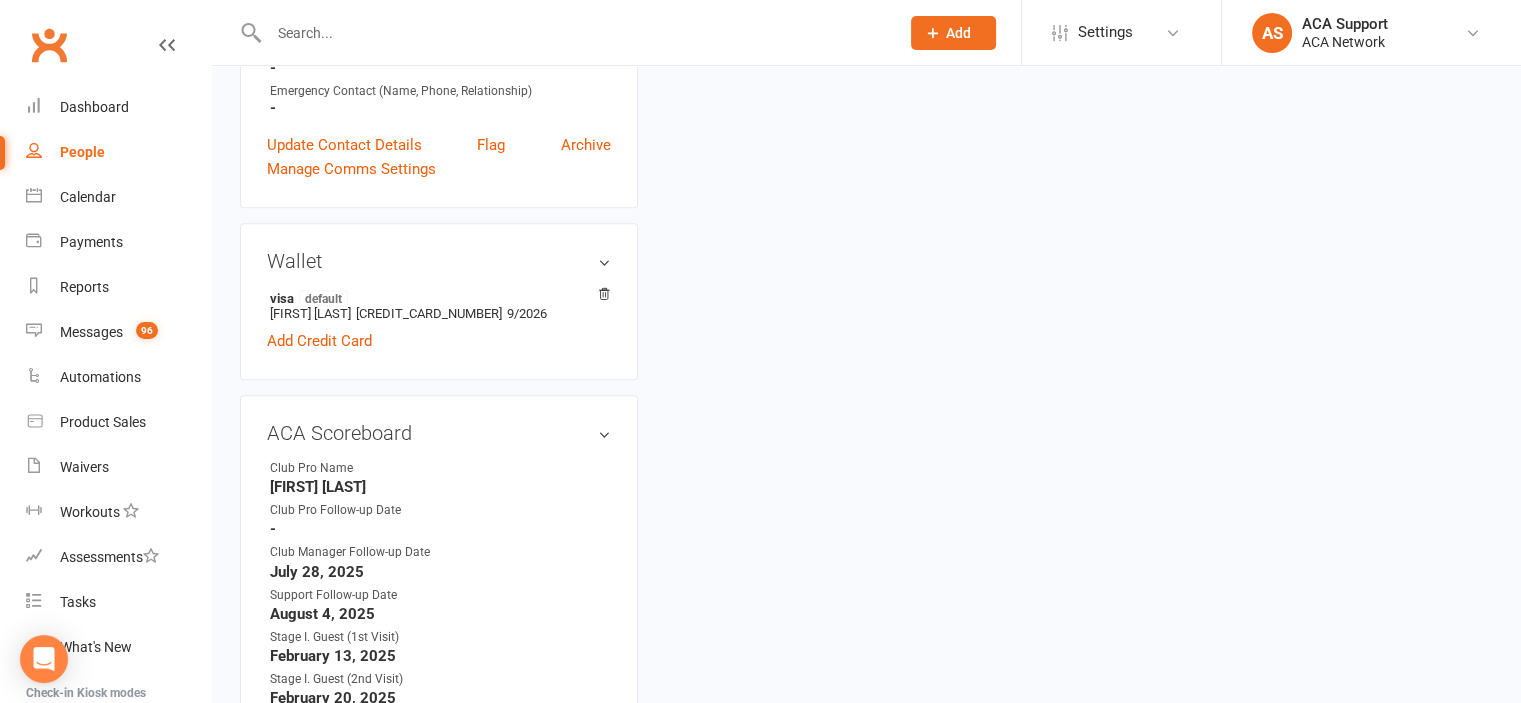 scroll, scrollTop: 0, scrollLeft: 0, axis: both 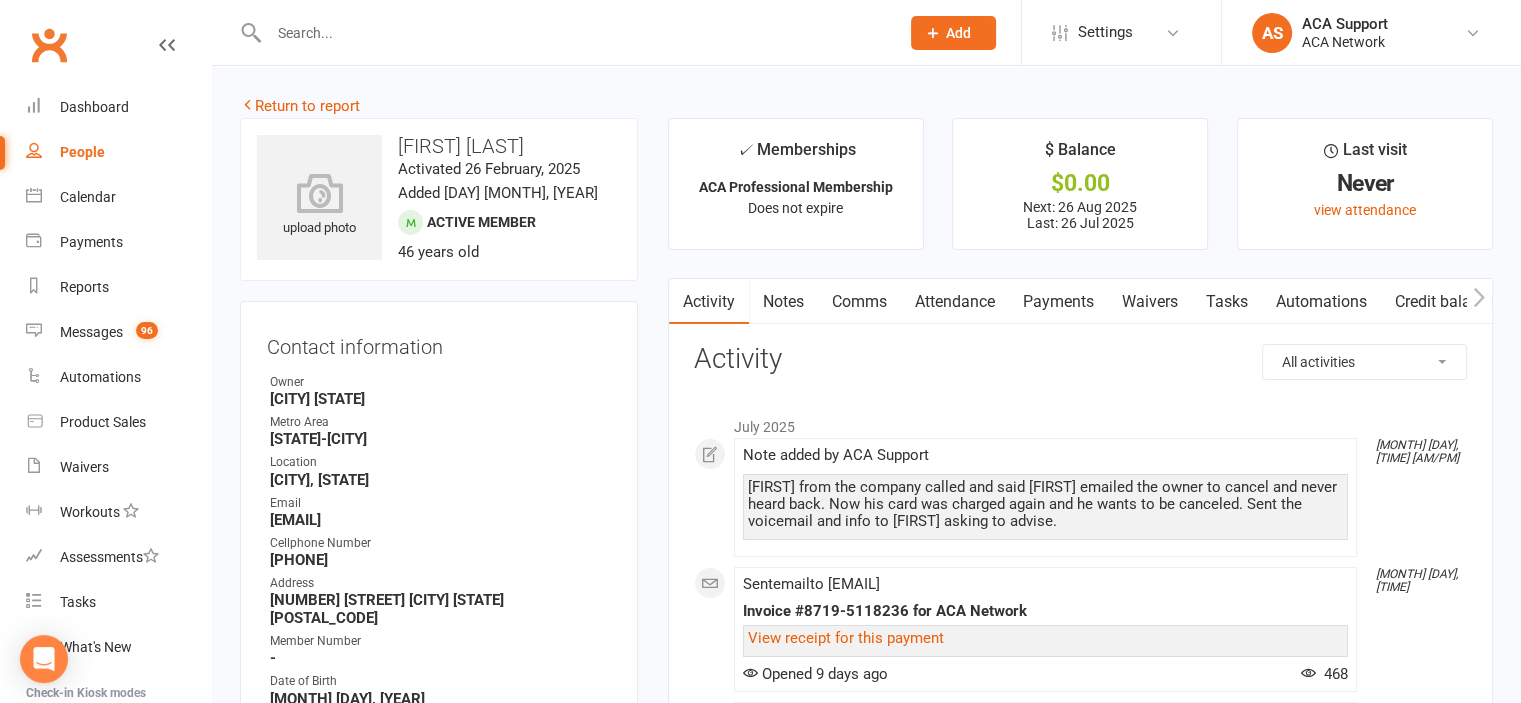 click on "Notes" at bounding box center (783, 302) 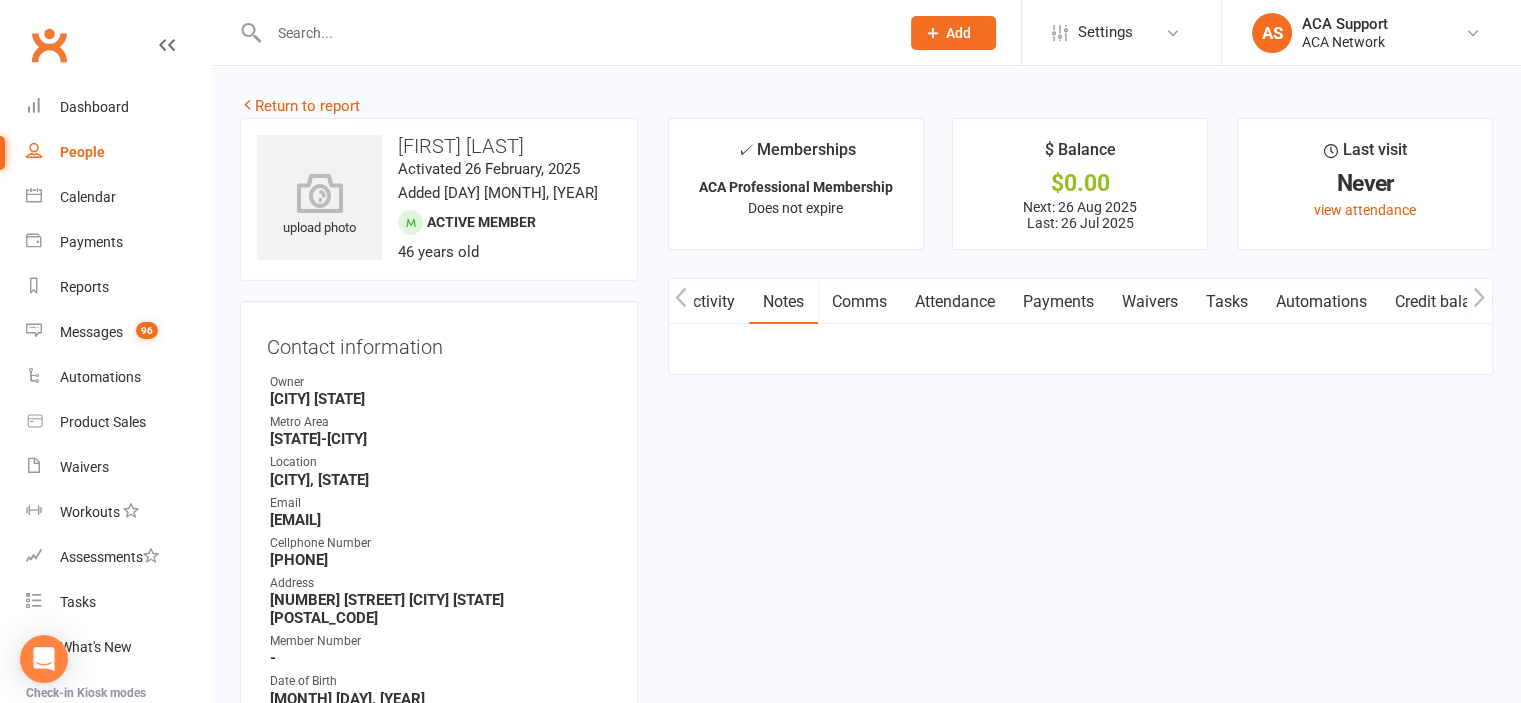 scroll, scrollTop: 0, scrollLeft: 1, axis: horizontal 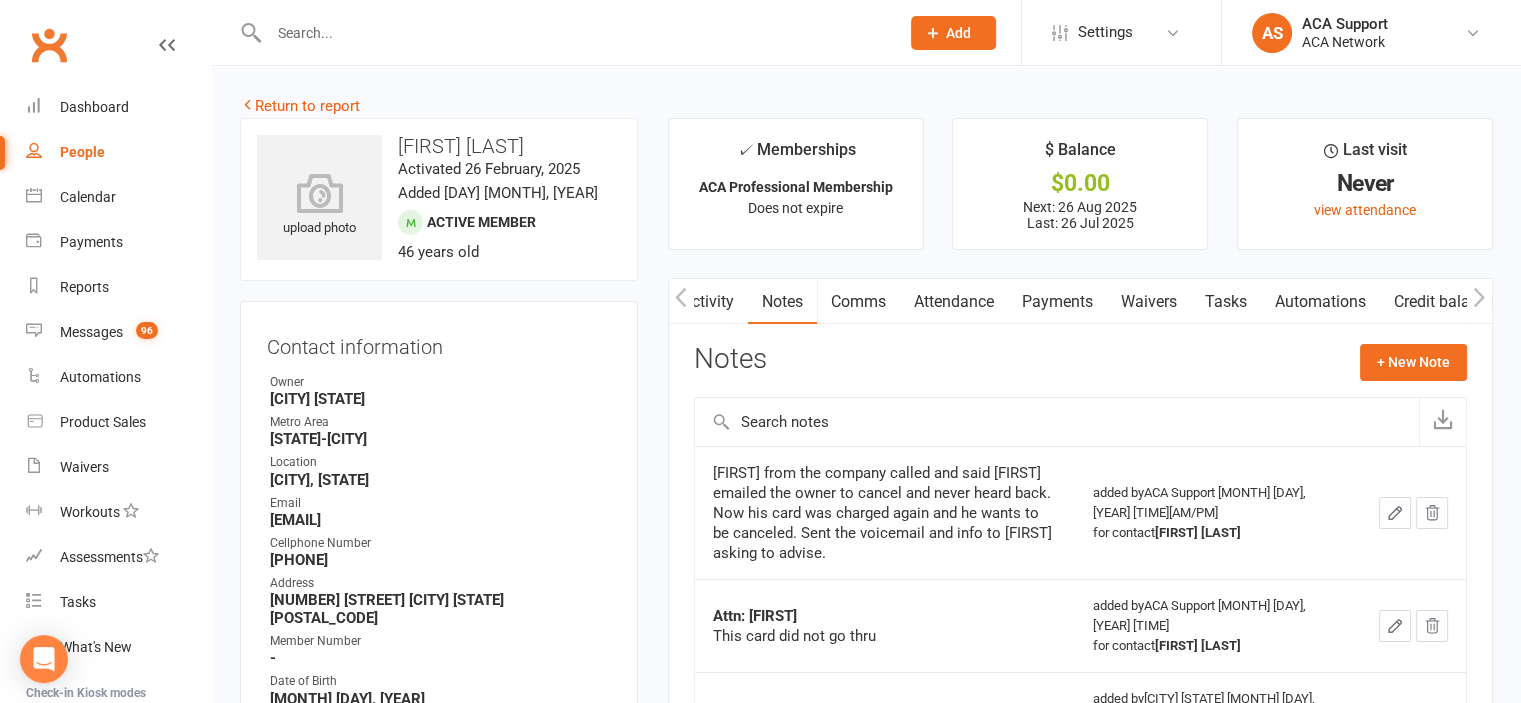 click on "Payments" at bounding box center (1057, 302) 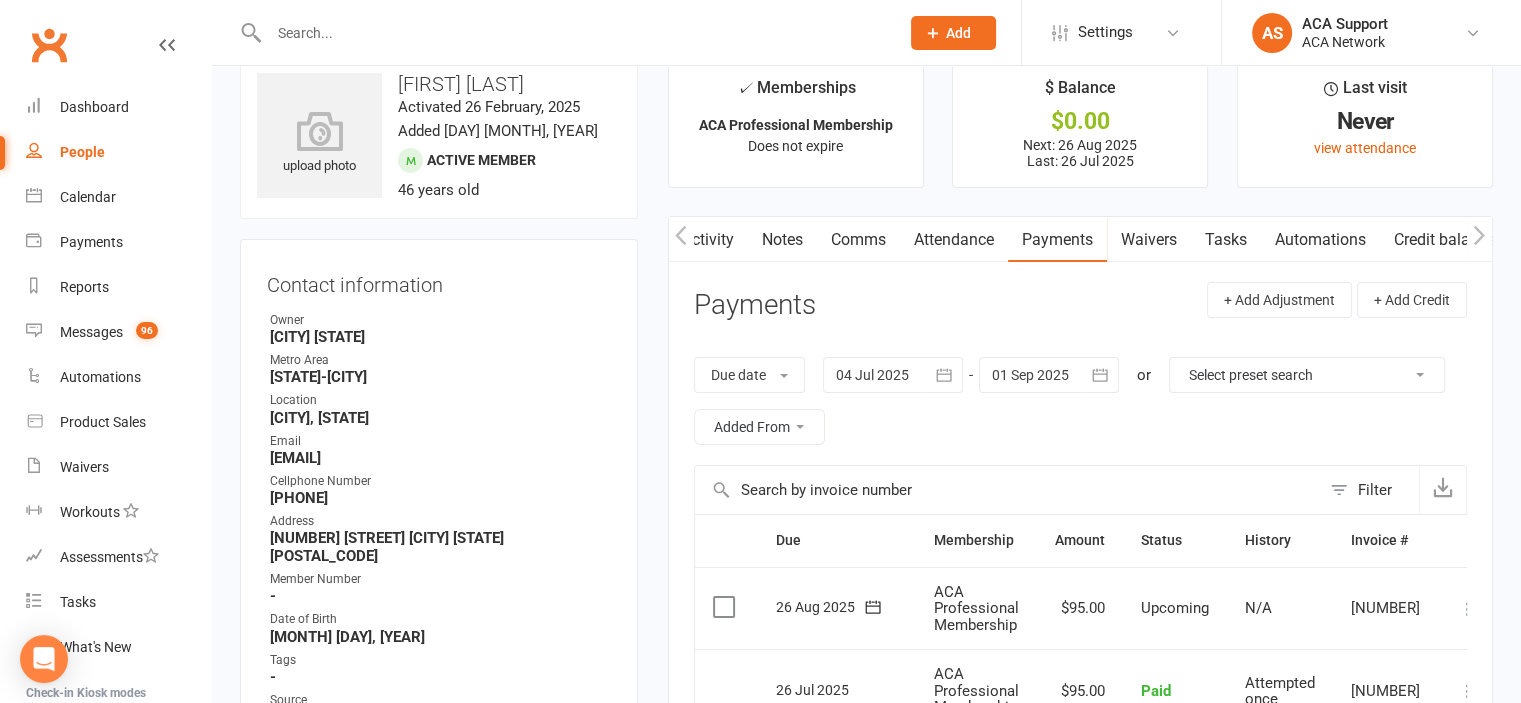 scroll, scrollTop: 0, scrollLeft: 0, axis: both 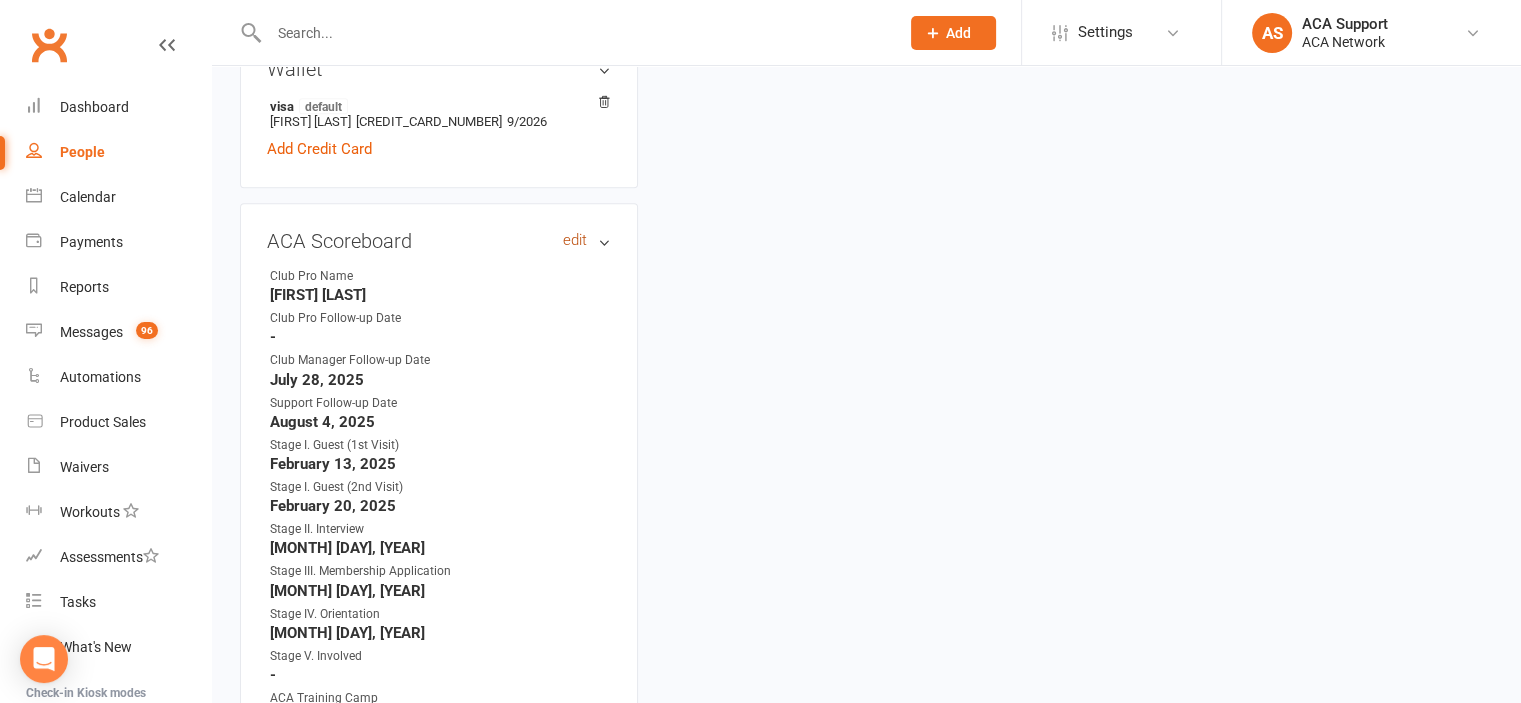 click on "edit" at bounding box center [575, 240] 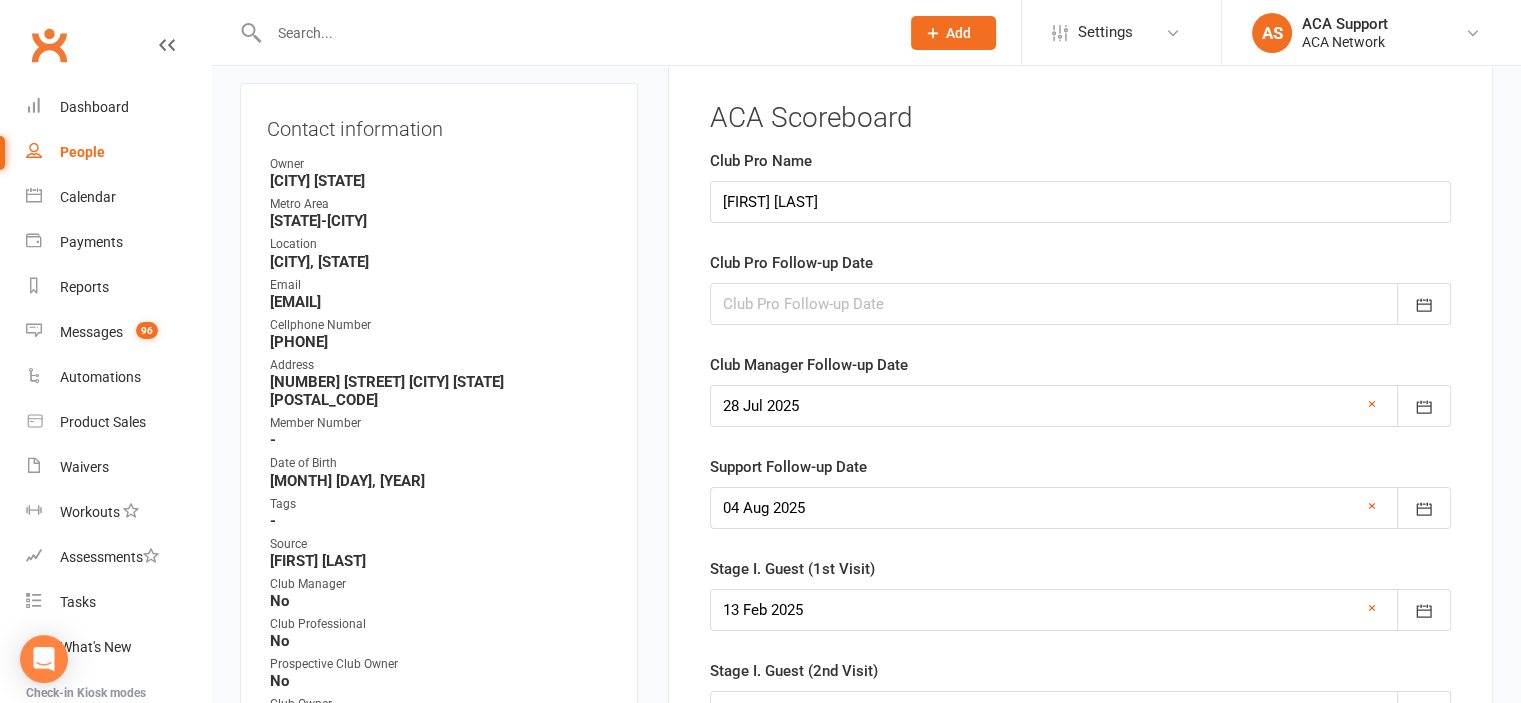 scroll, scrollTop: 177, scrollLeft: 0, axis: vertical 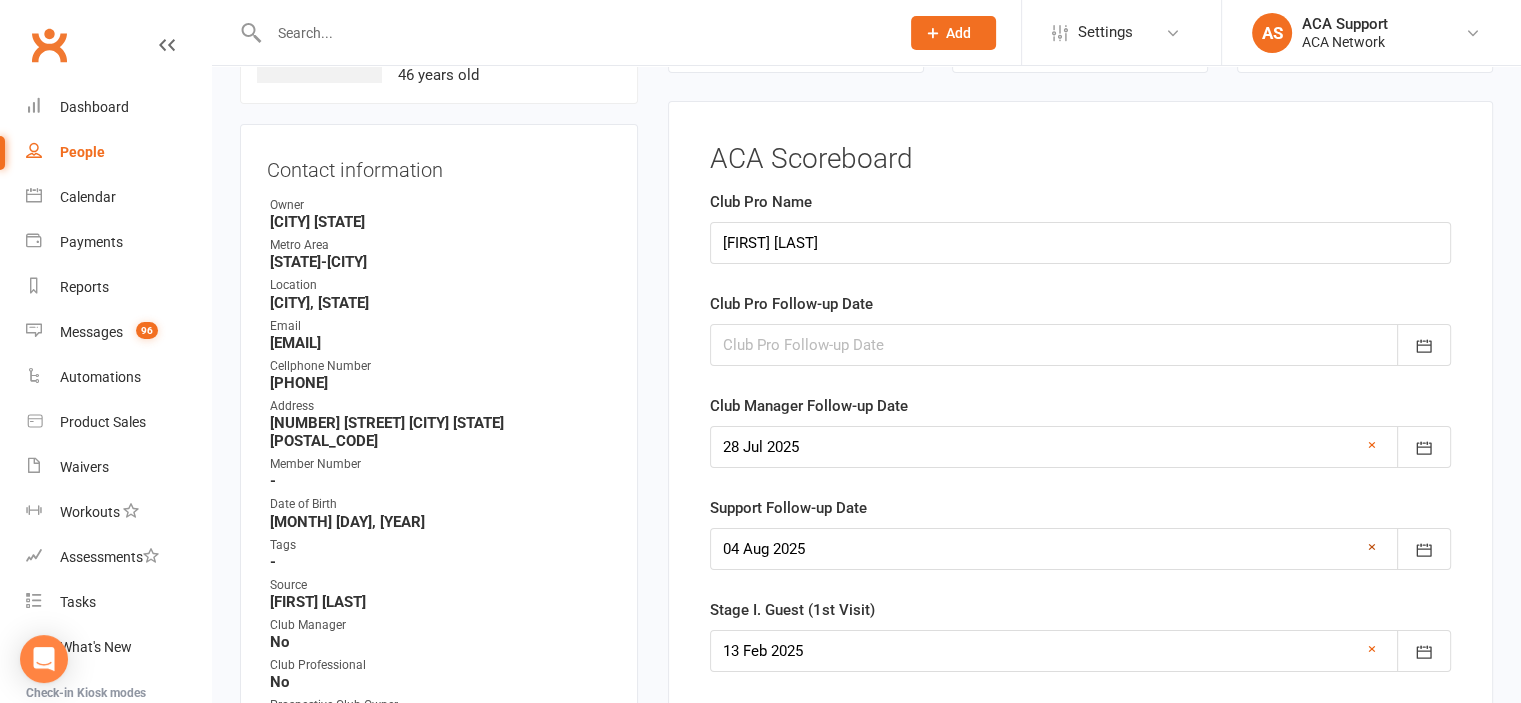click on "×" at bounding box center [1372, 547] 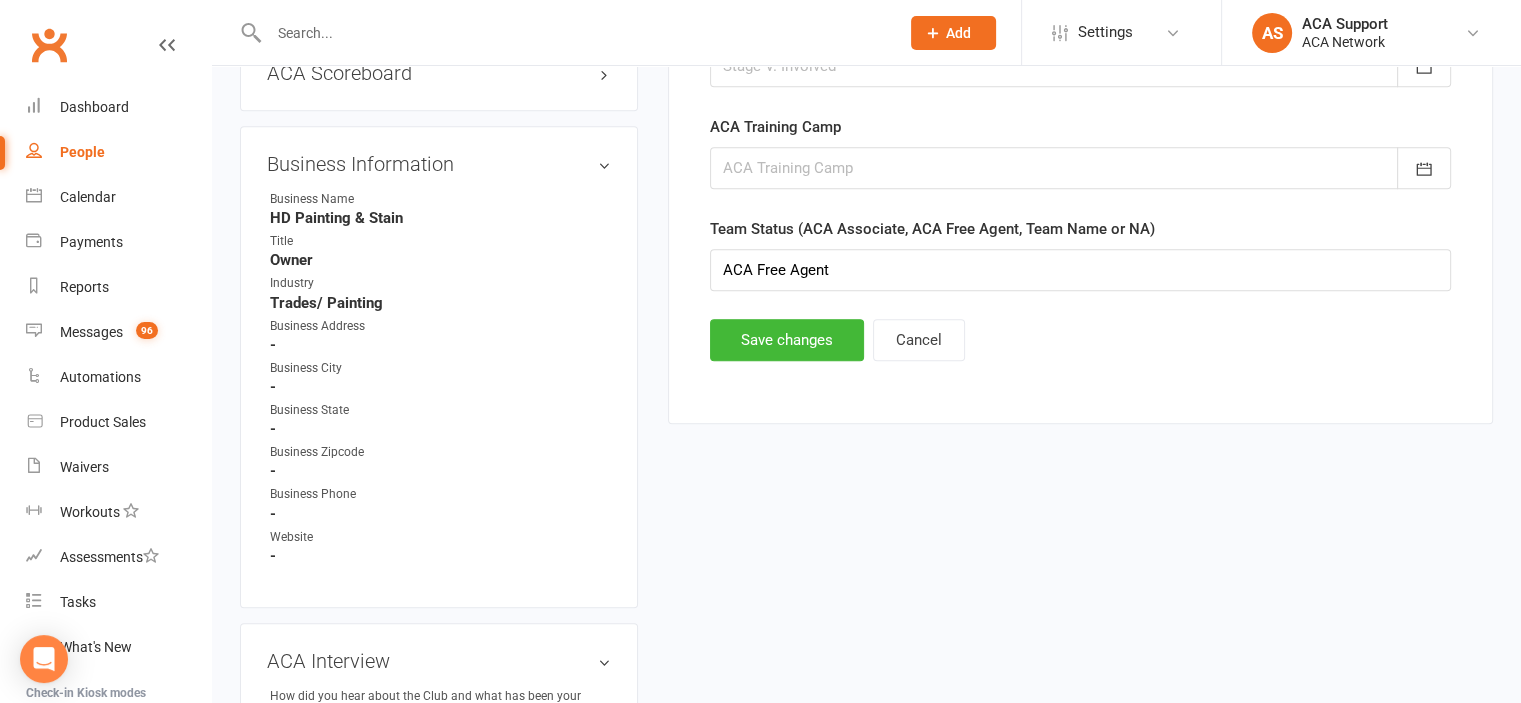 scroll, scrollTop: 1276, scrollLeft: 0, axis: vertical 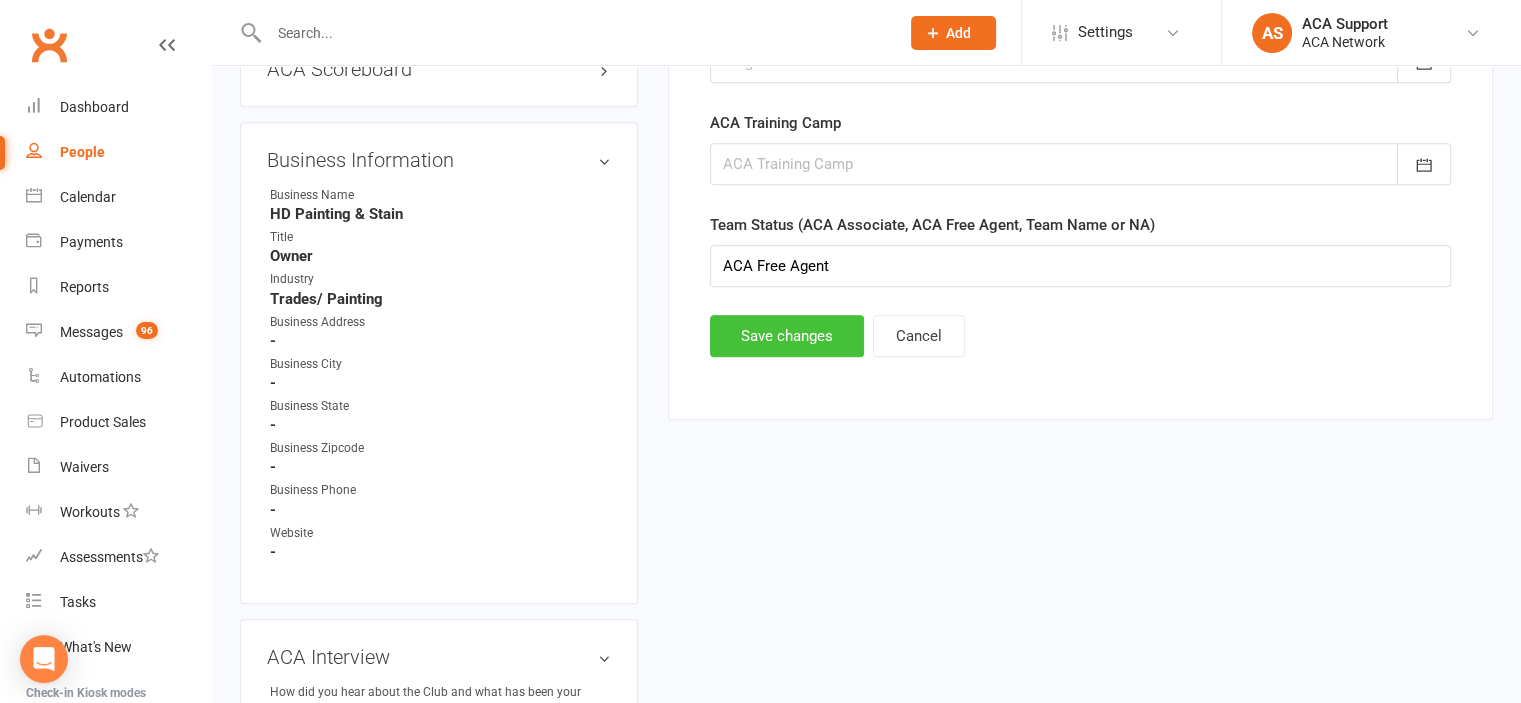 click on "Save changes" at bounding box center (787, 336) 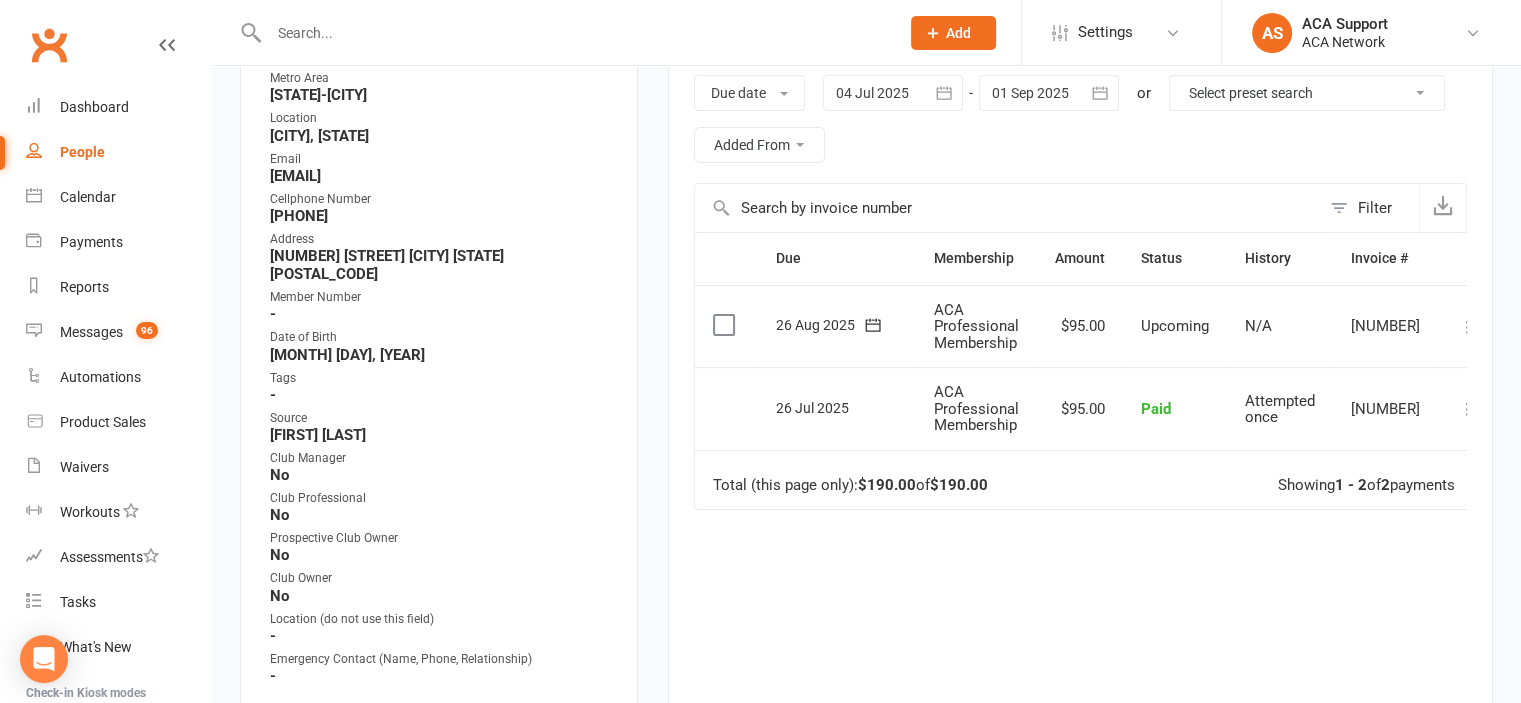 scroll, scrollTop: 0, scrollLeft: 0, axis: both 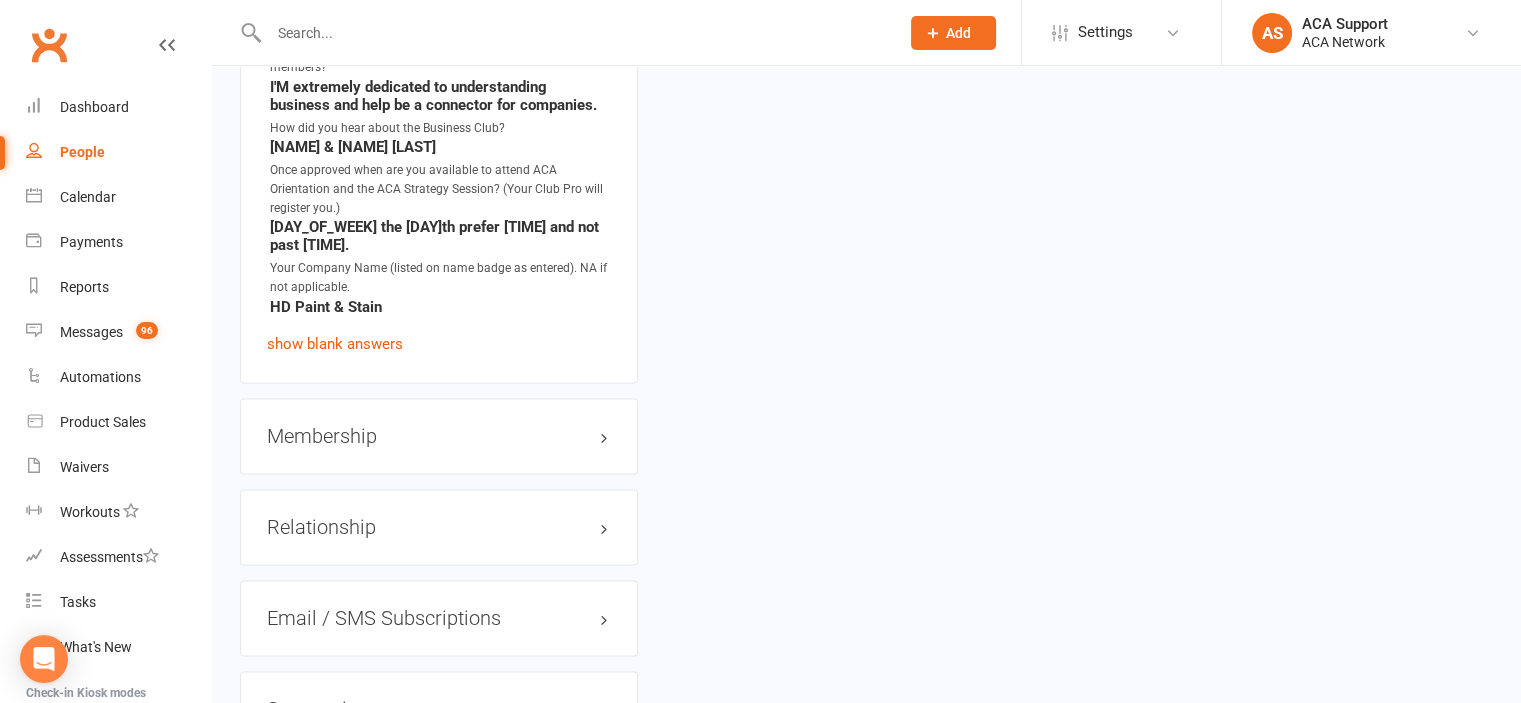 click on "Membership" at bounding box center (439, 436) 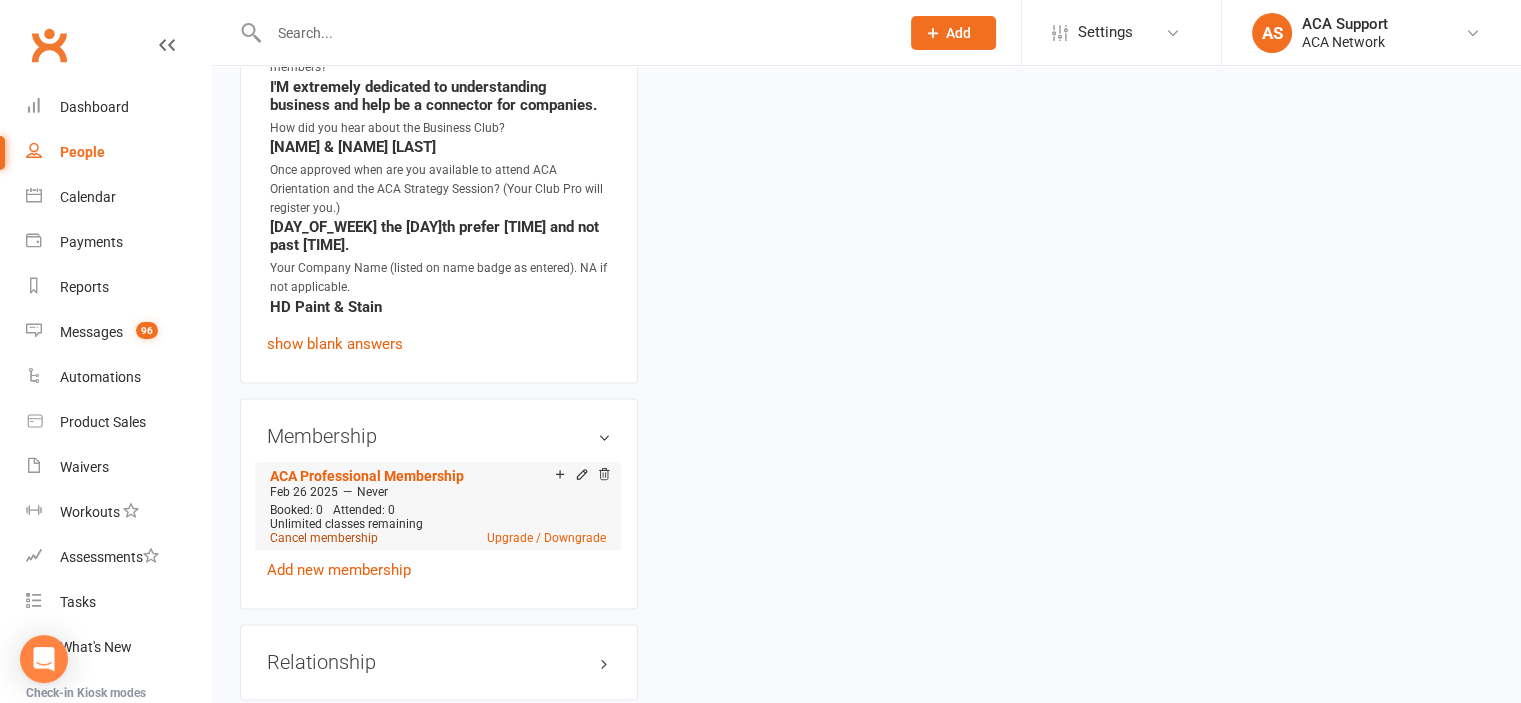 click on "Cancel membership" at bounding box center (324, 538) 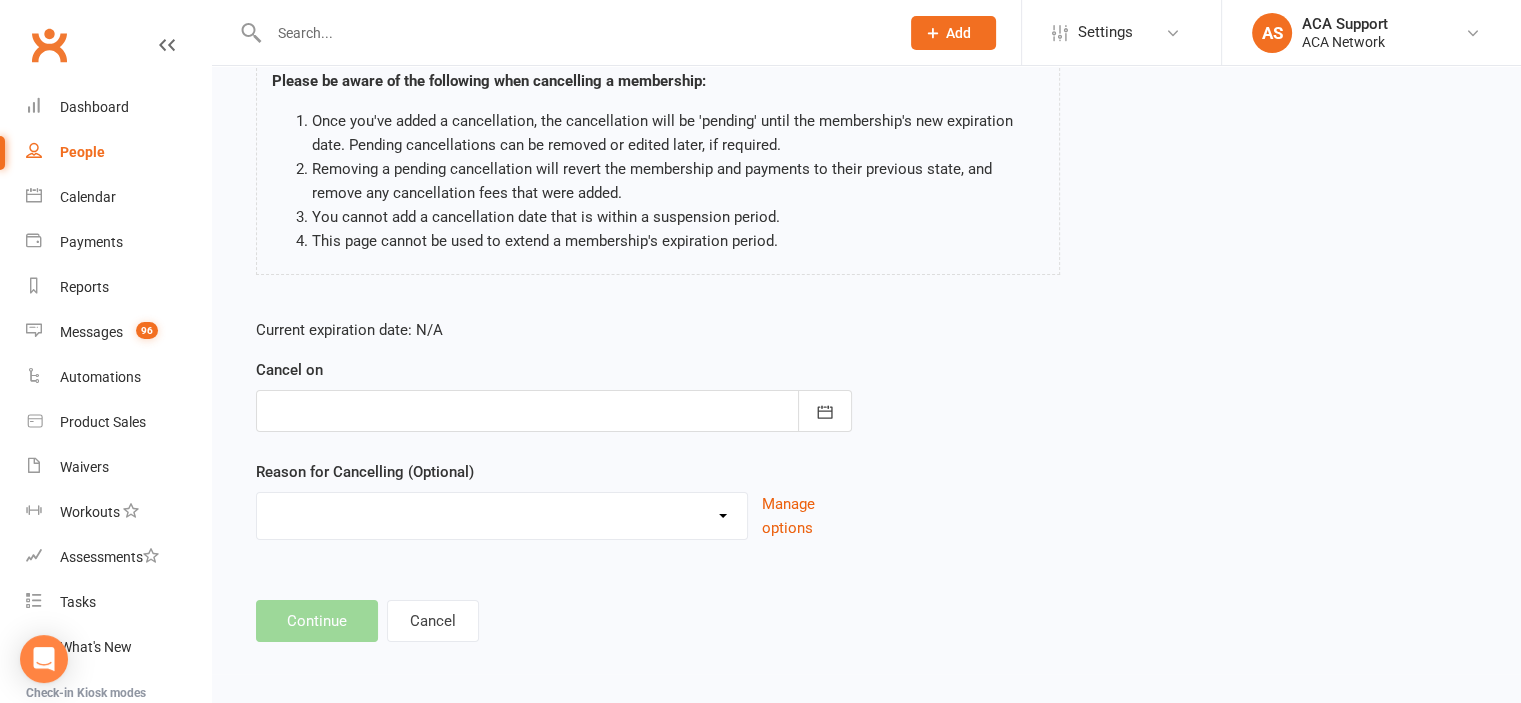 scroll, scrollTop: 0, scrollLeft: 0, axis: both 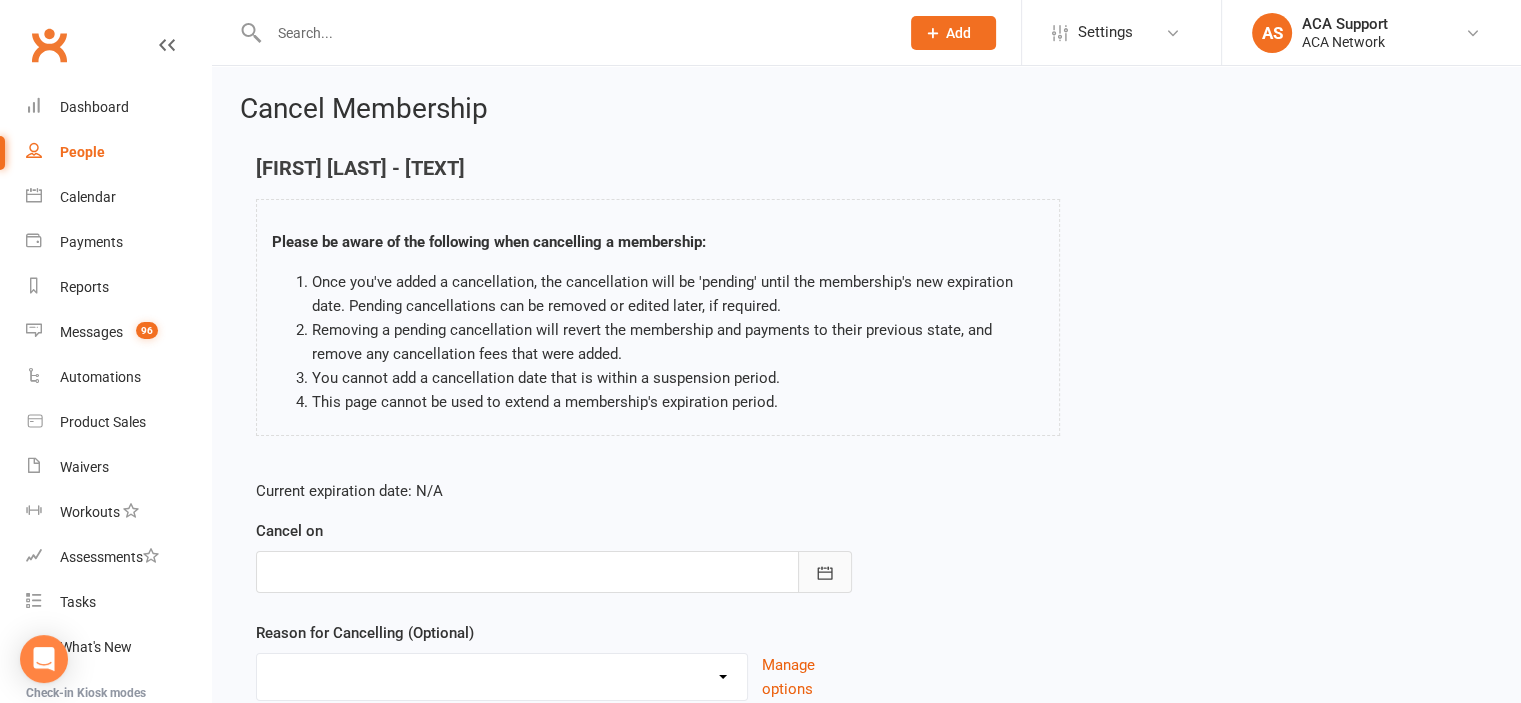 click 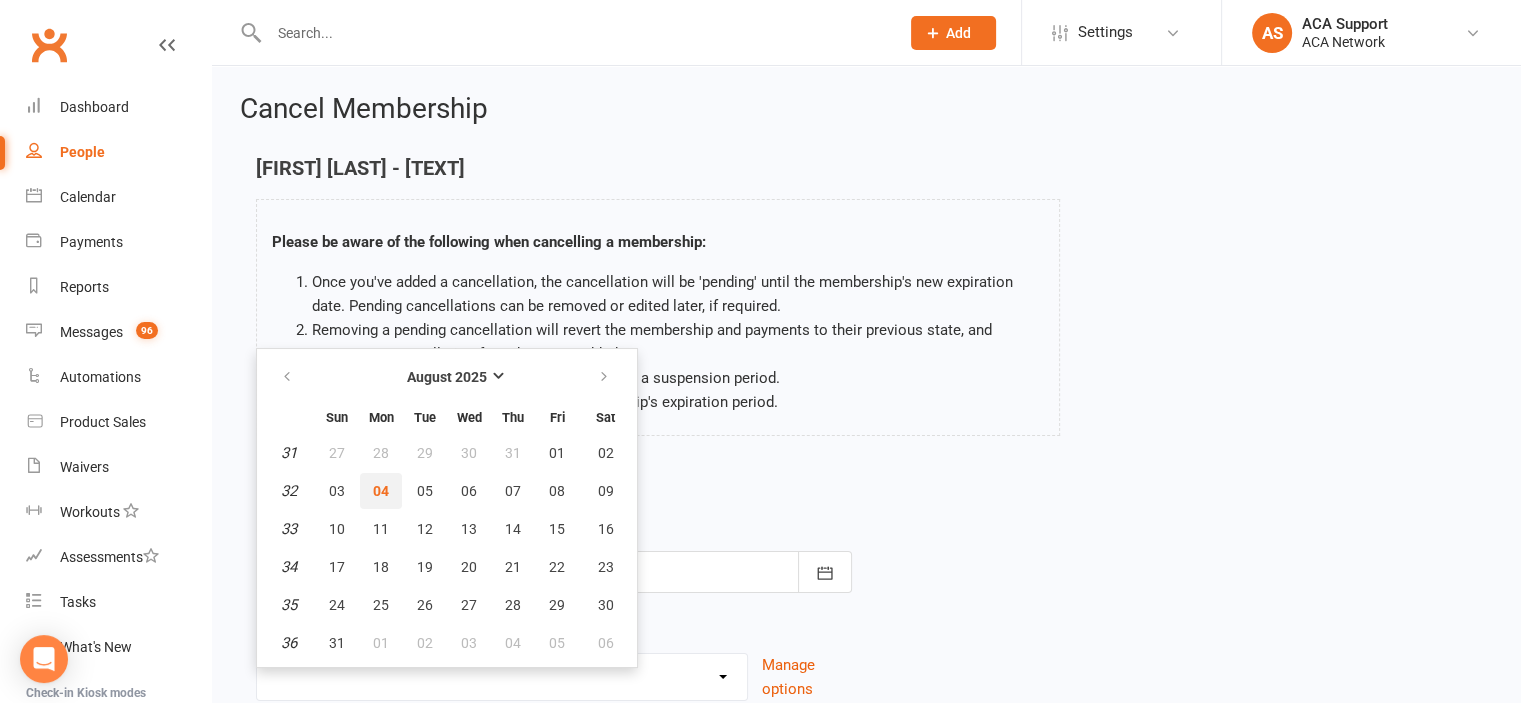 click on "04" at bounding box center (381, 491) 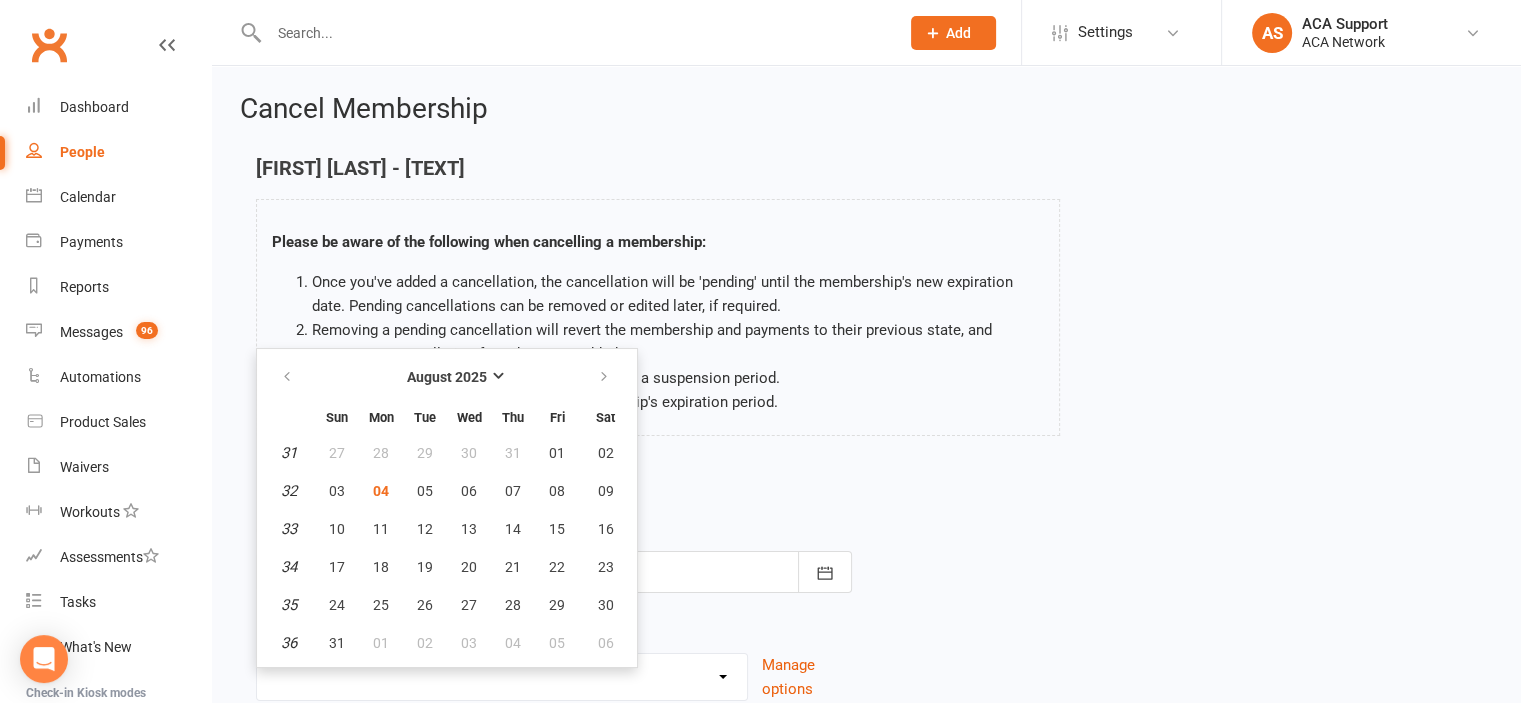 type on "04 Aug 2025" 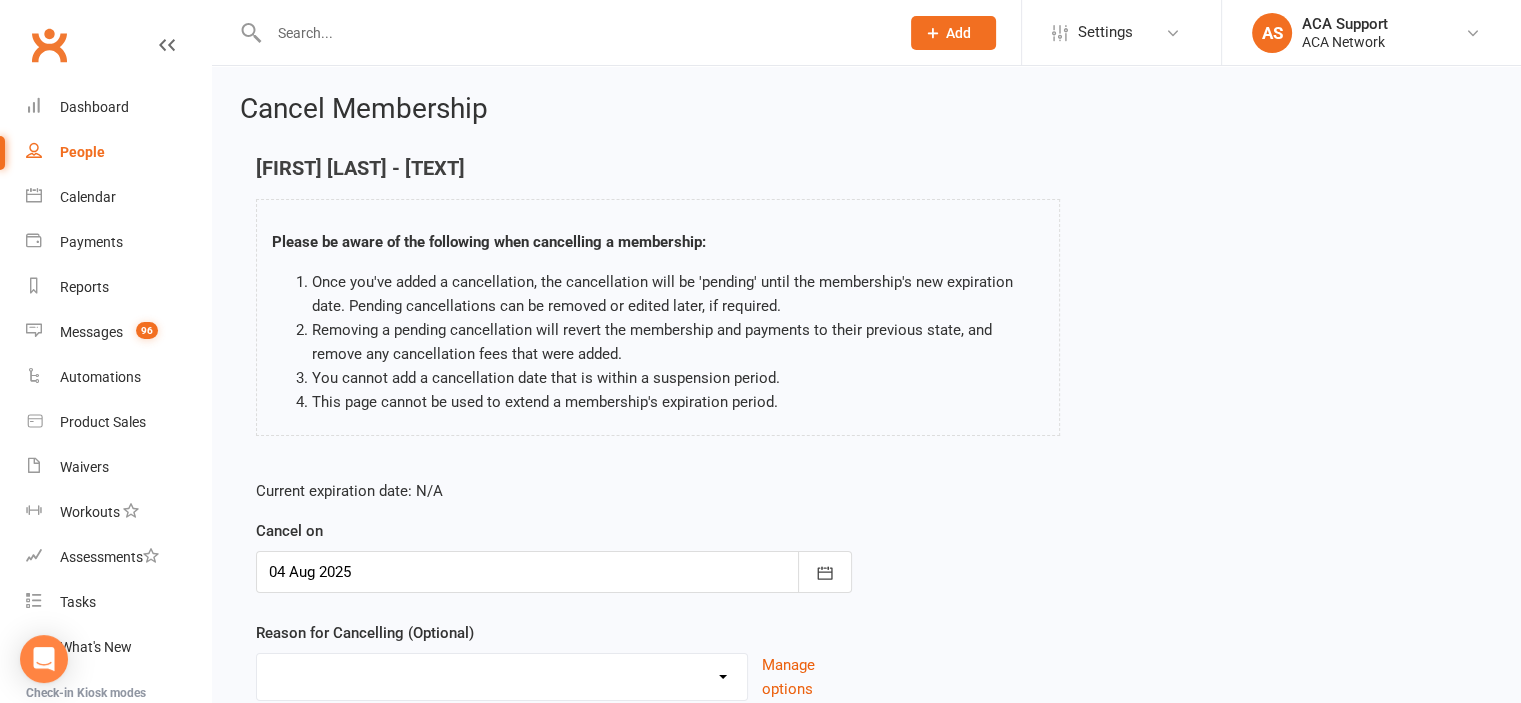 scroll, scrollTop: 159, scrollLeft: 0, axis: vertical 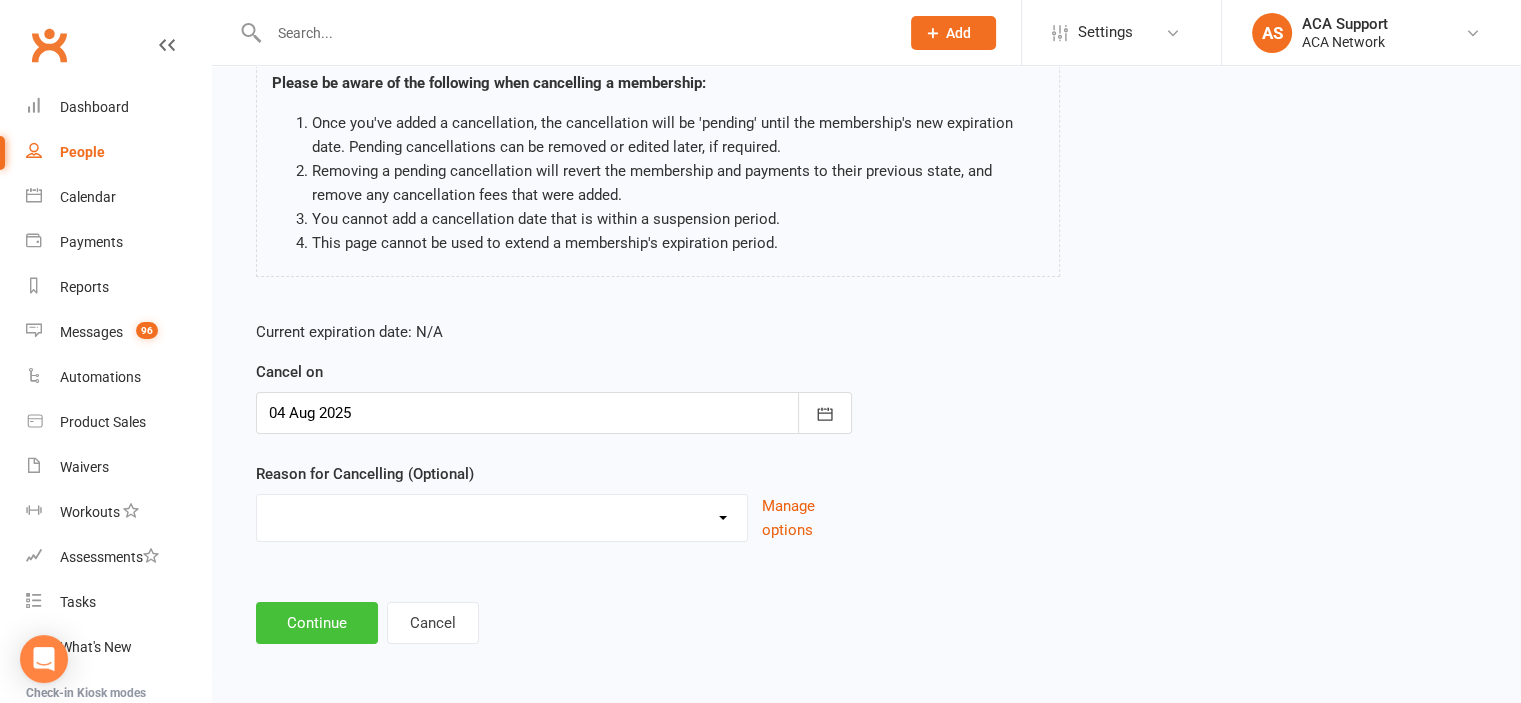 click on "Continue" at bounding box center [317, 623] 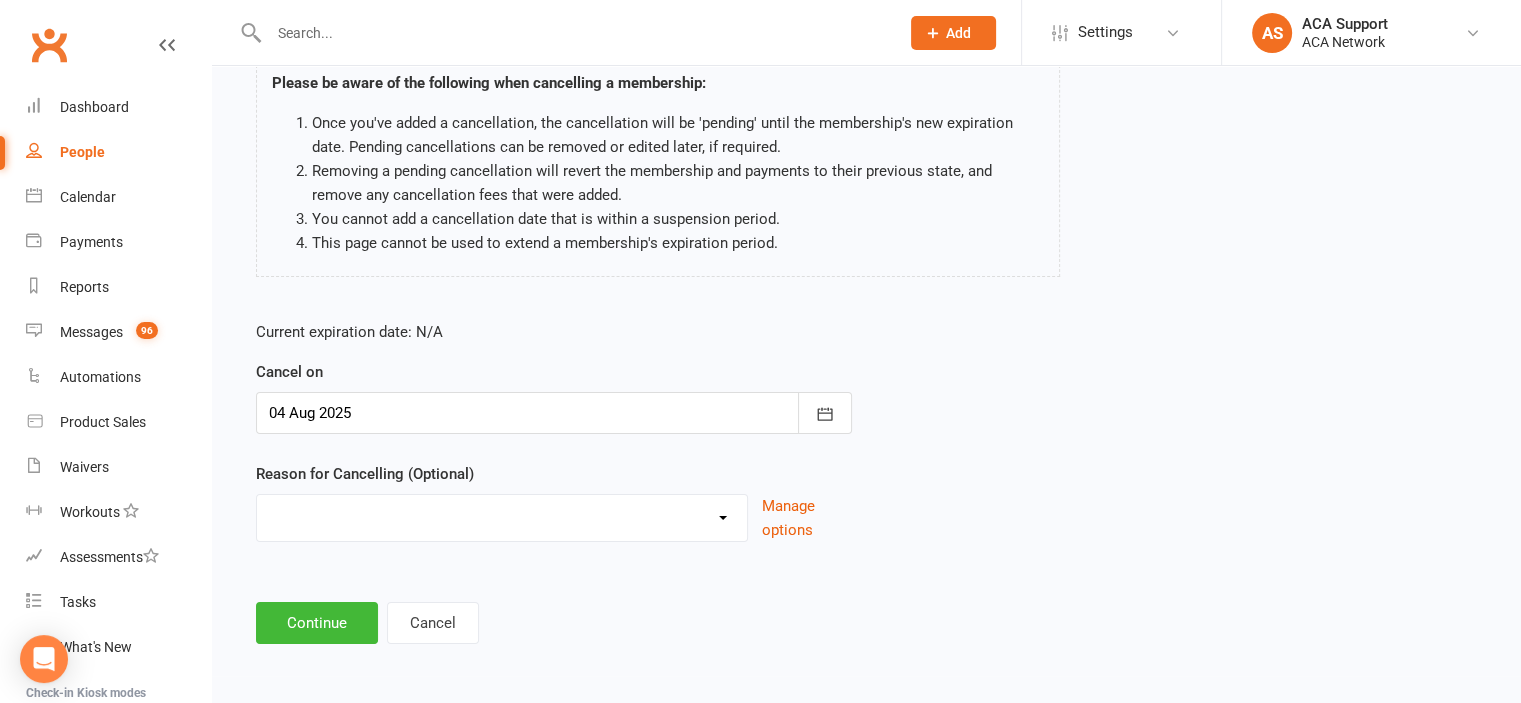 scroll, scrollTop: 0, scrollLeft: 0, axis: both 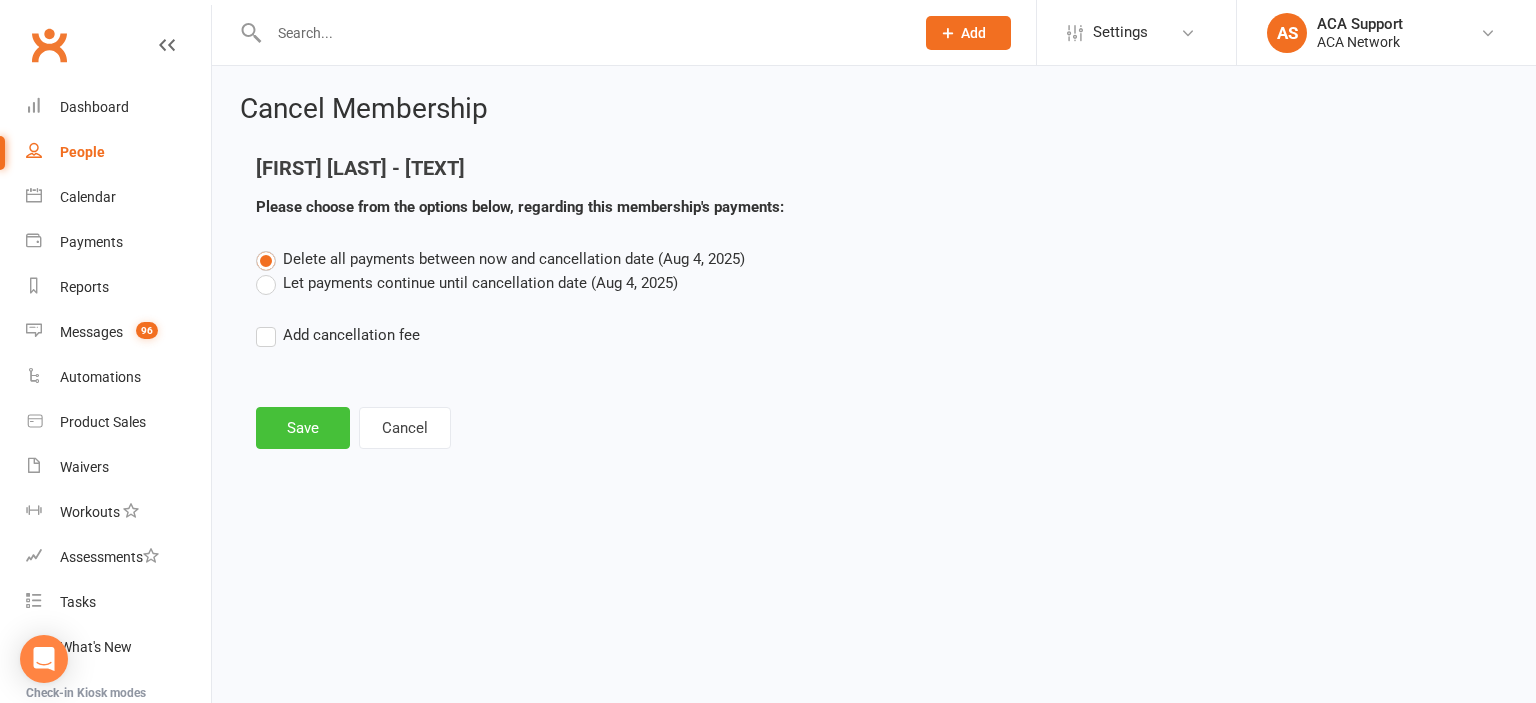 click on "Save" at bounding box center (303, 428) 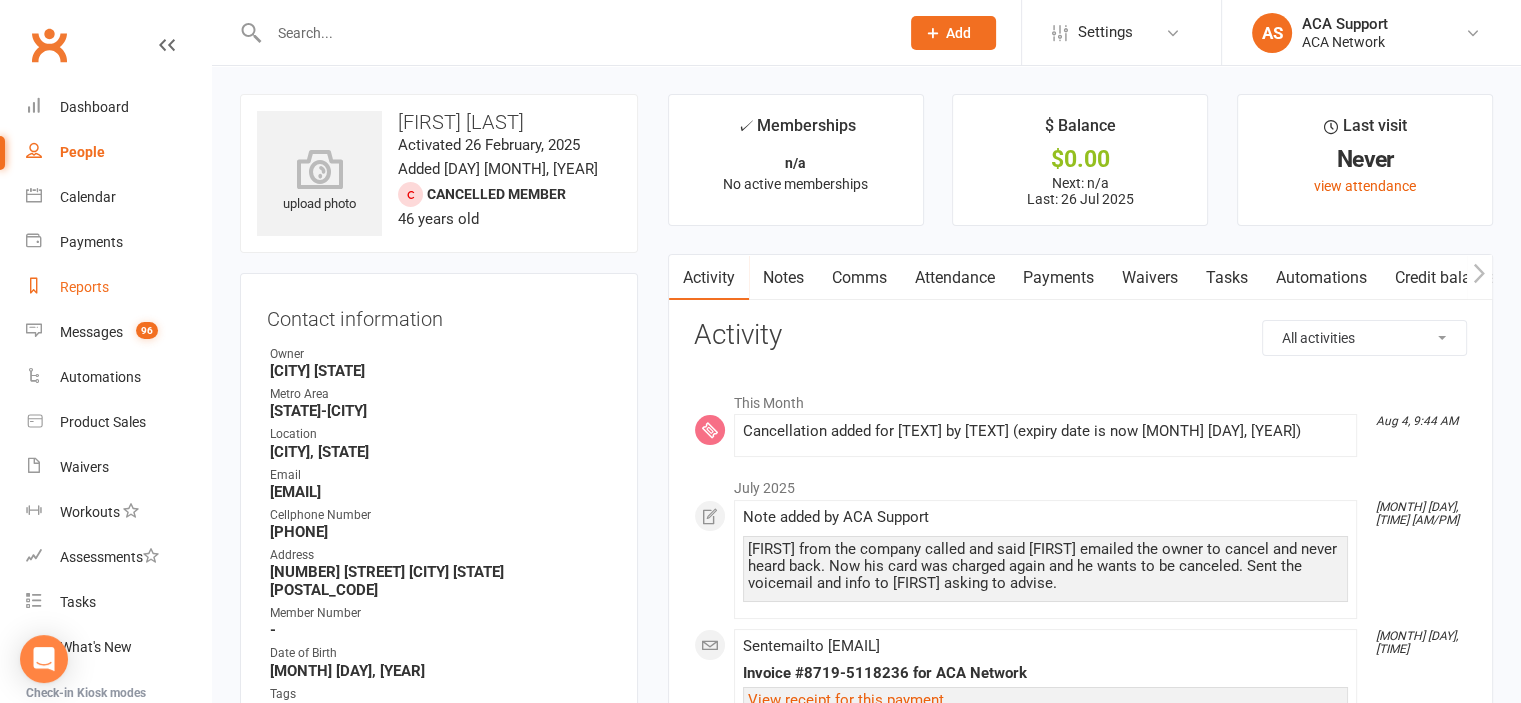 click on "Reports" at bounding box center [84, 287] 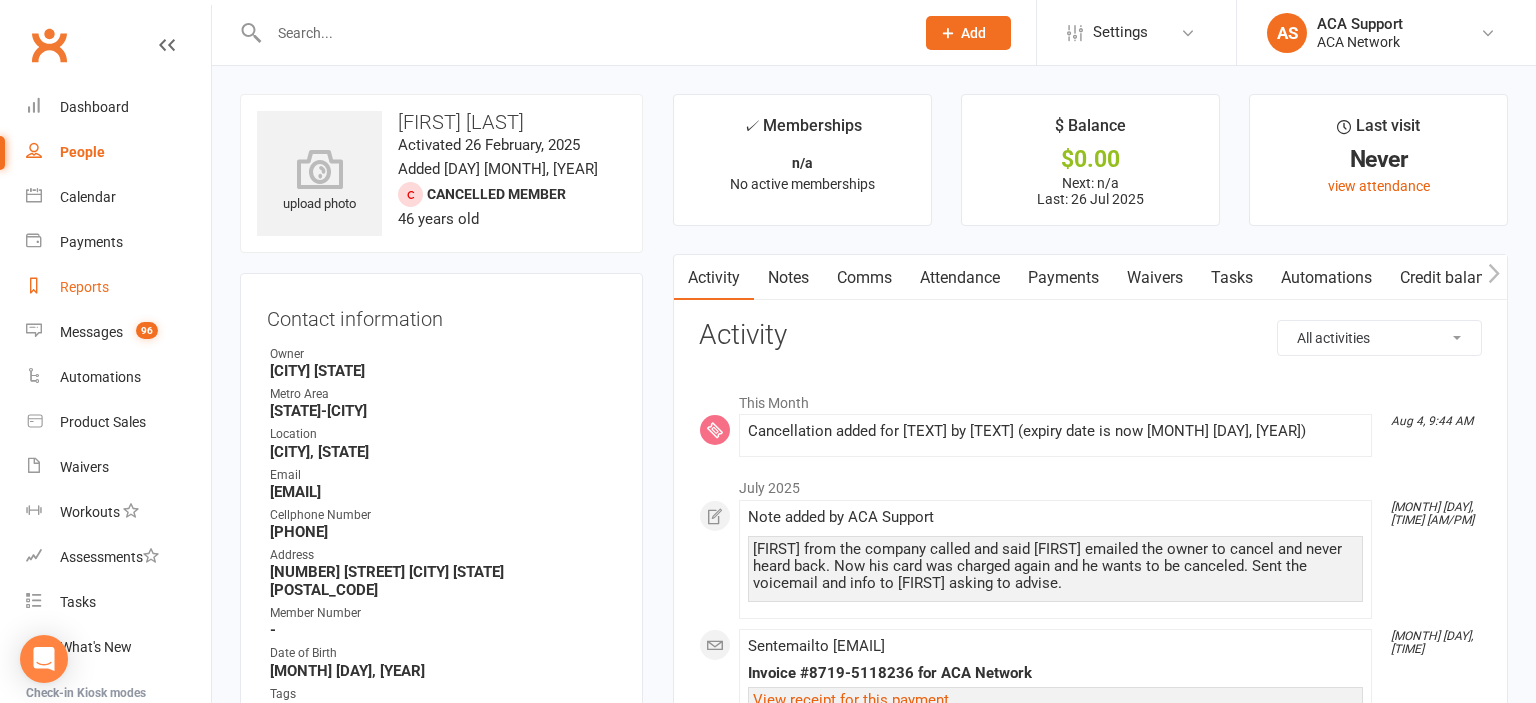 select on "100" 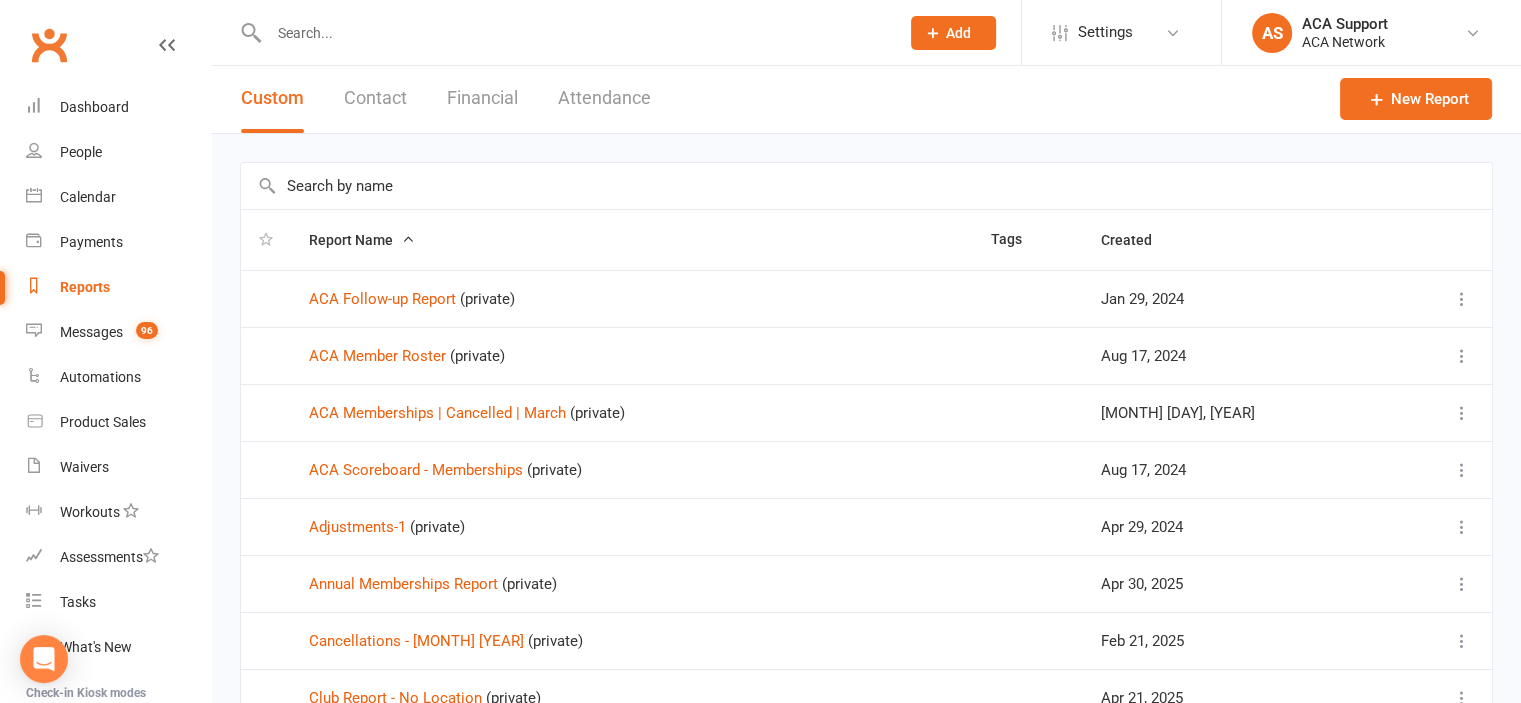 scroll, scrollTop: 688, scrollLeft: 0, axis: vertical 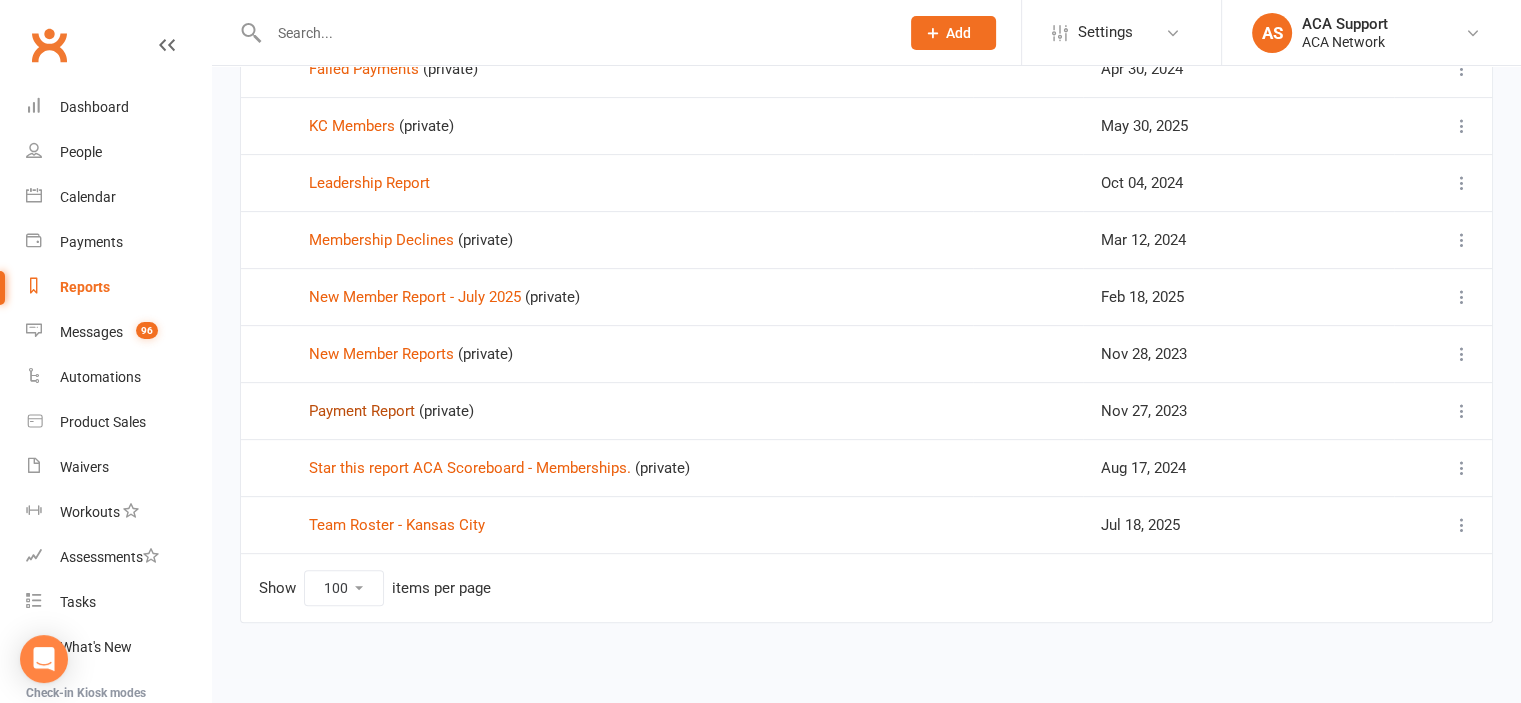 click on "Payment Report" at bounding box center (362, 411) 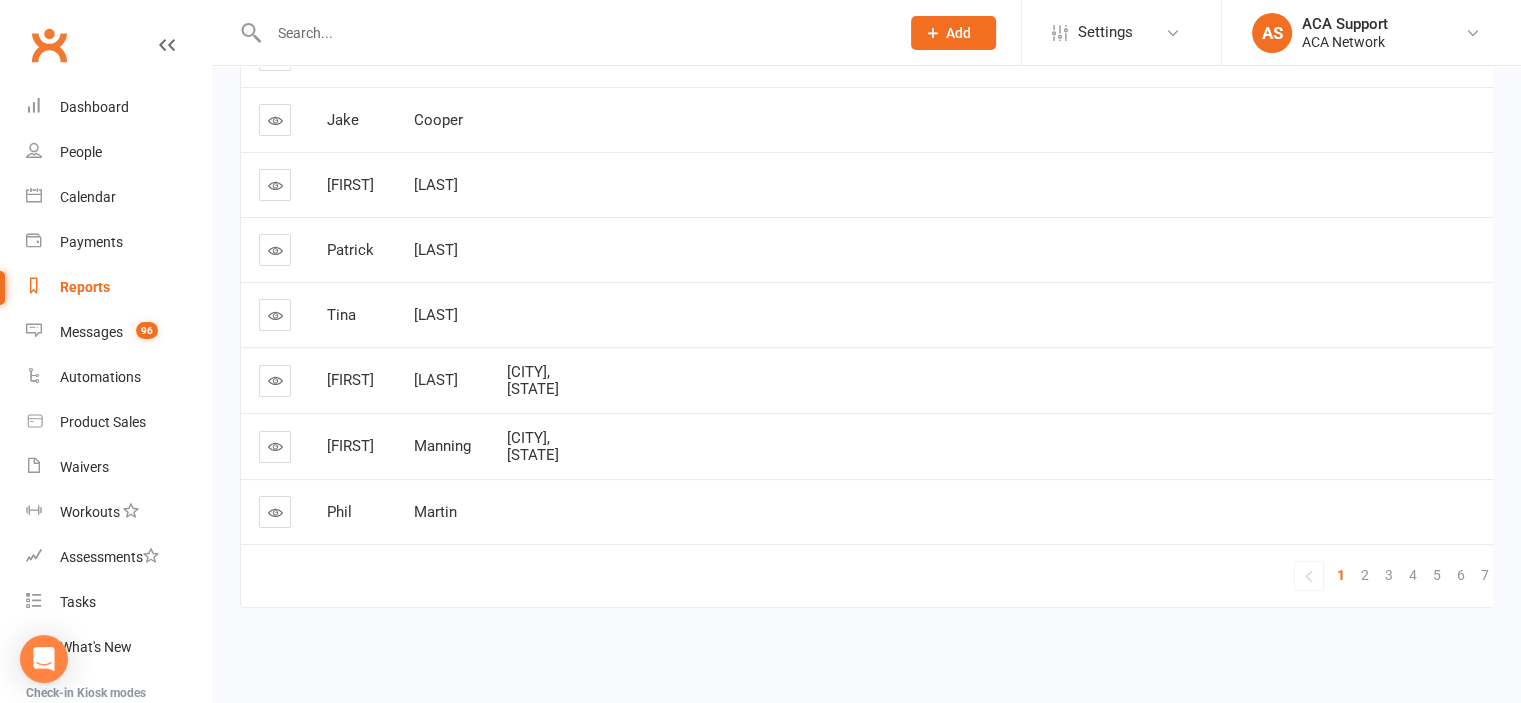 scroll, scrollTop: 0, scrollLeft: 0, axis: both 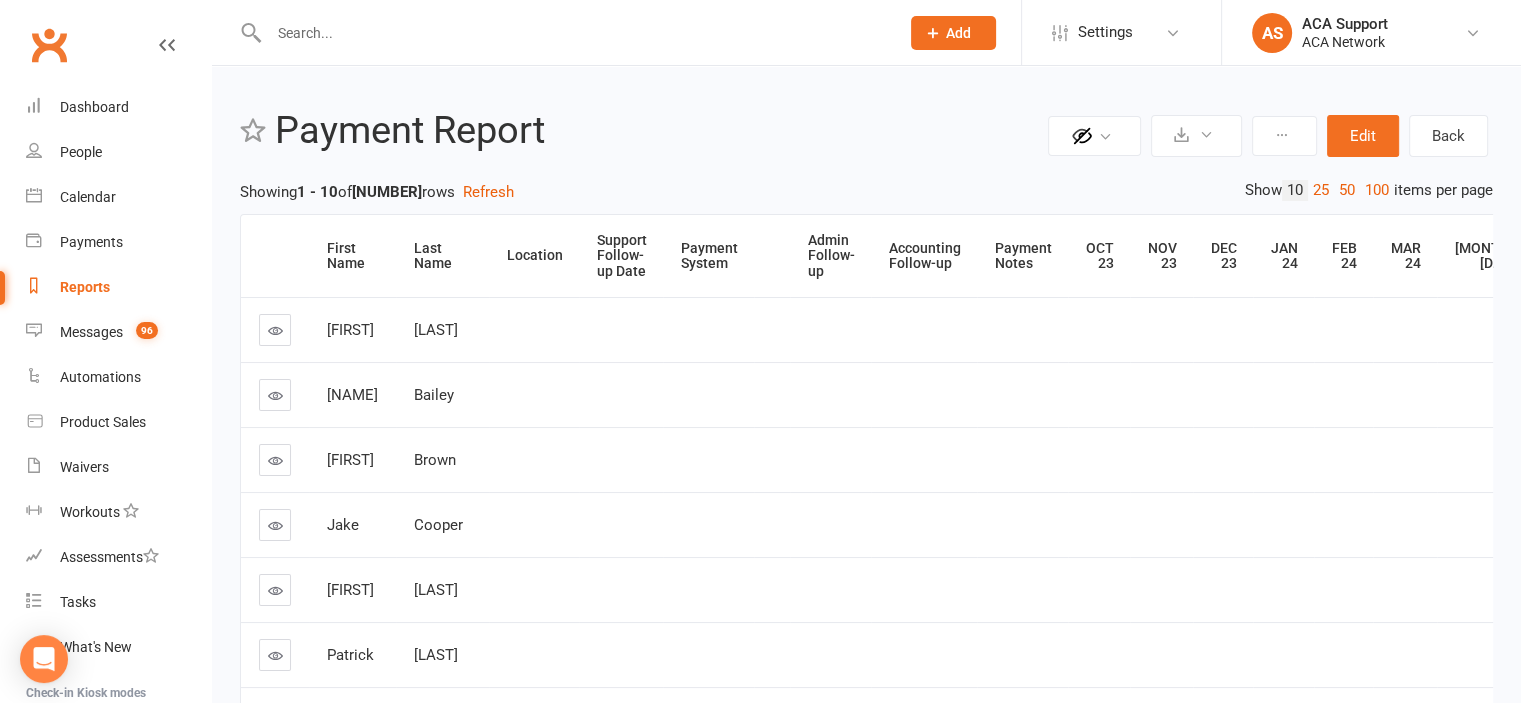 click on "Support Follow-up Date" at bounding box center (622, 256) 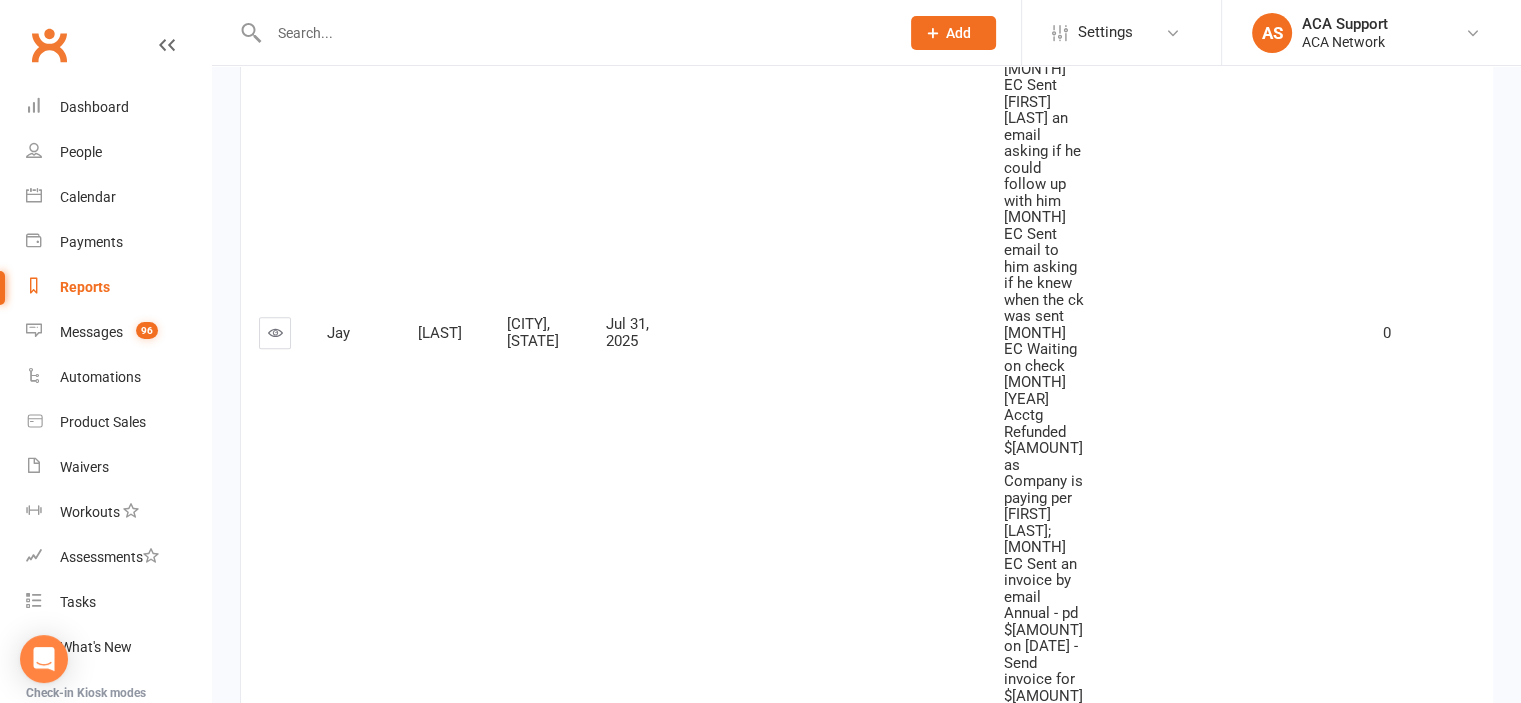 scroll, scrollTop: 760, scrollLeft: 0, axis: vertical 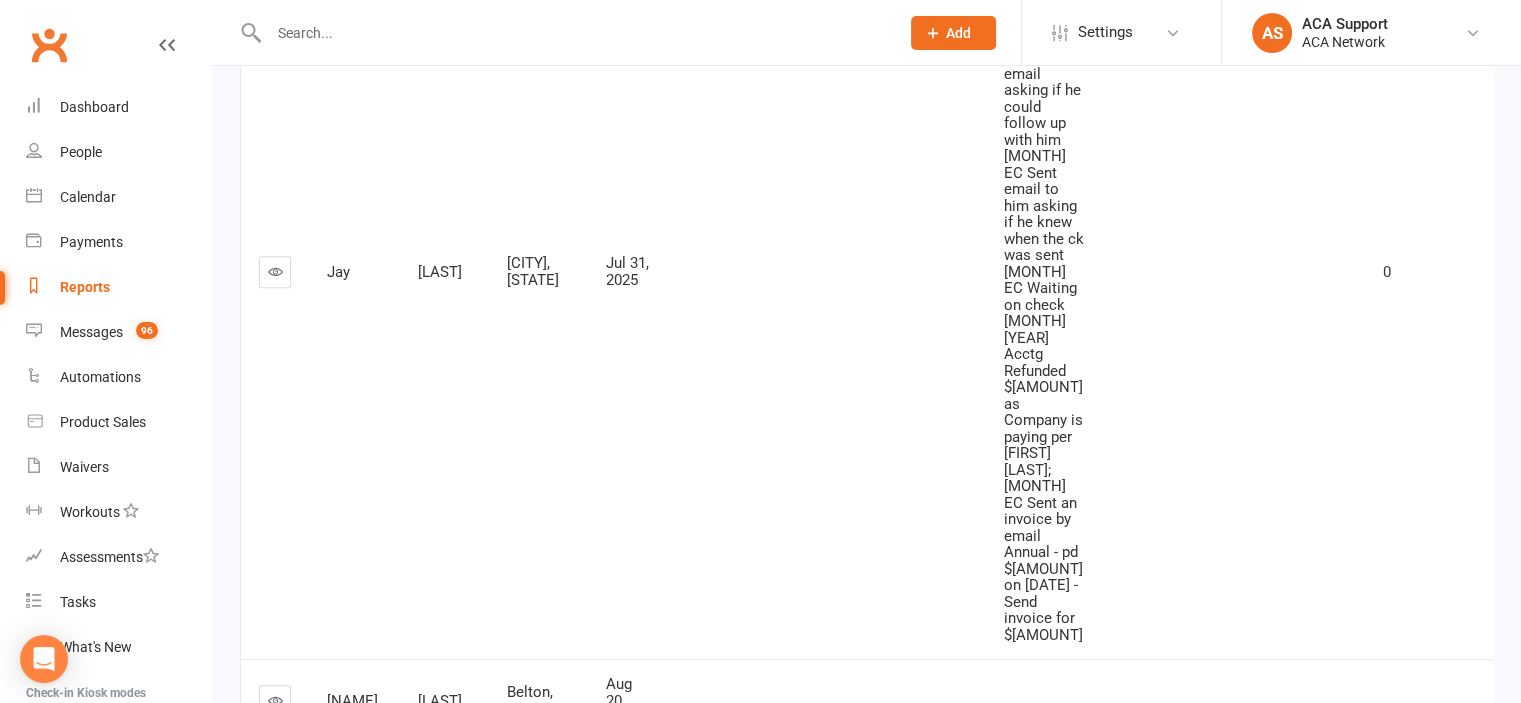 click at bounding box center [275, 700] 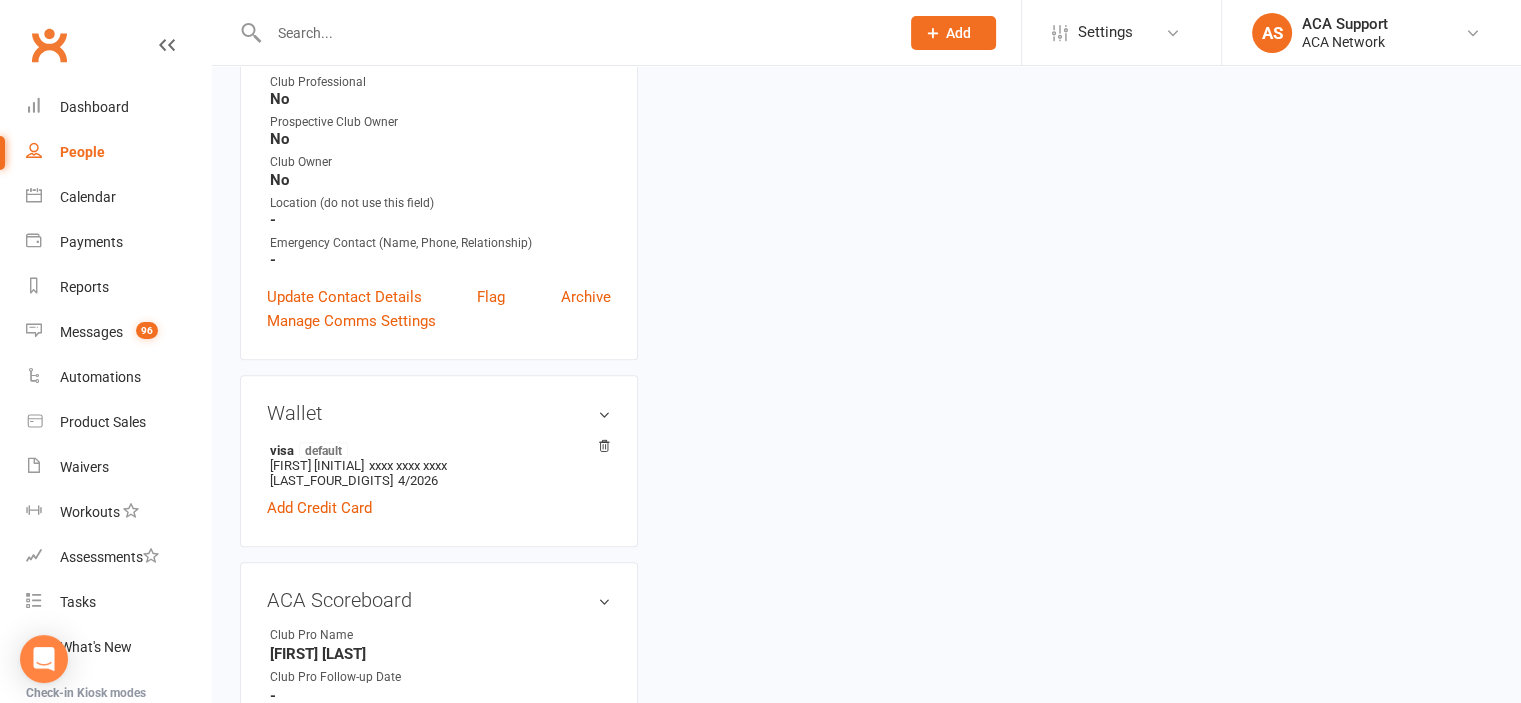 scroll, scrollTop: 0, scrollLeft: 0, axis: both 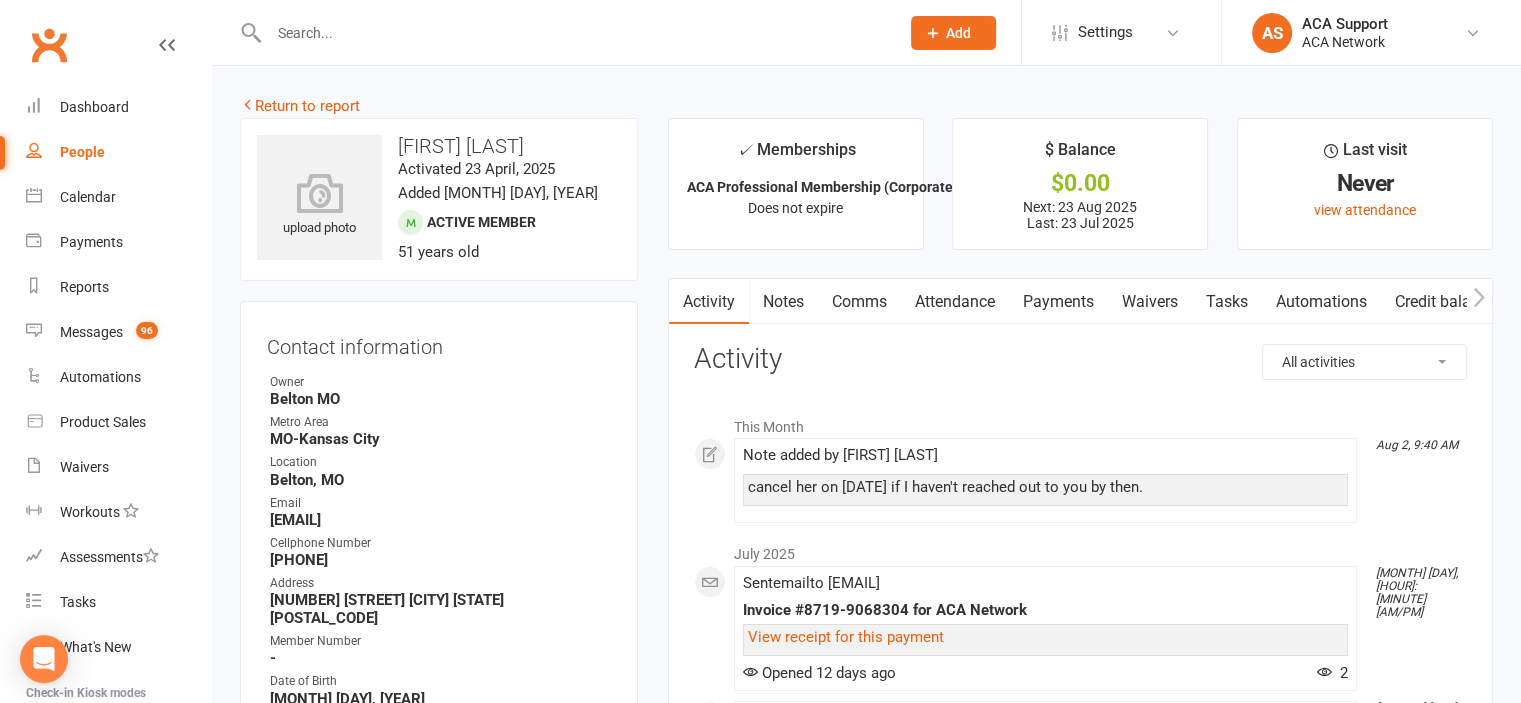 click on "Notes" at bounding box center (783, 302) 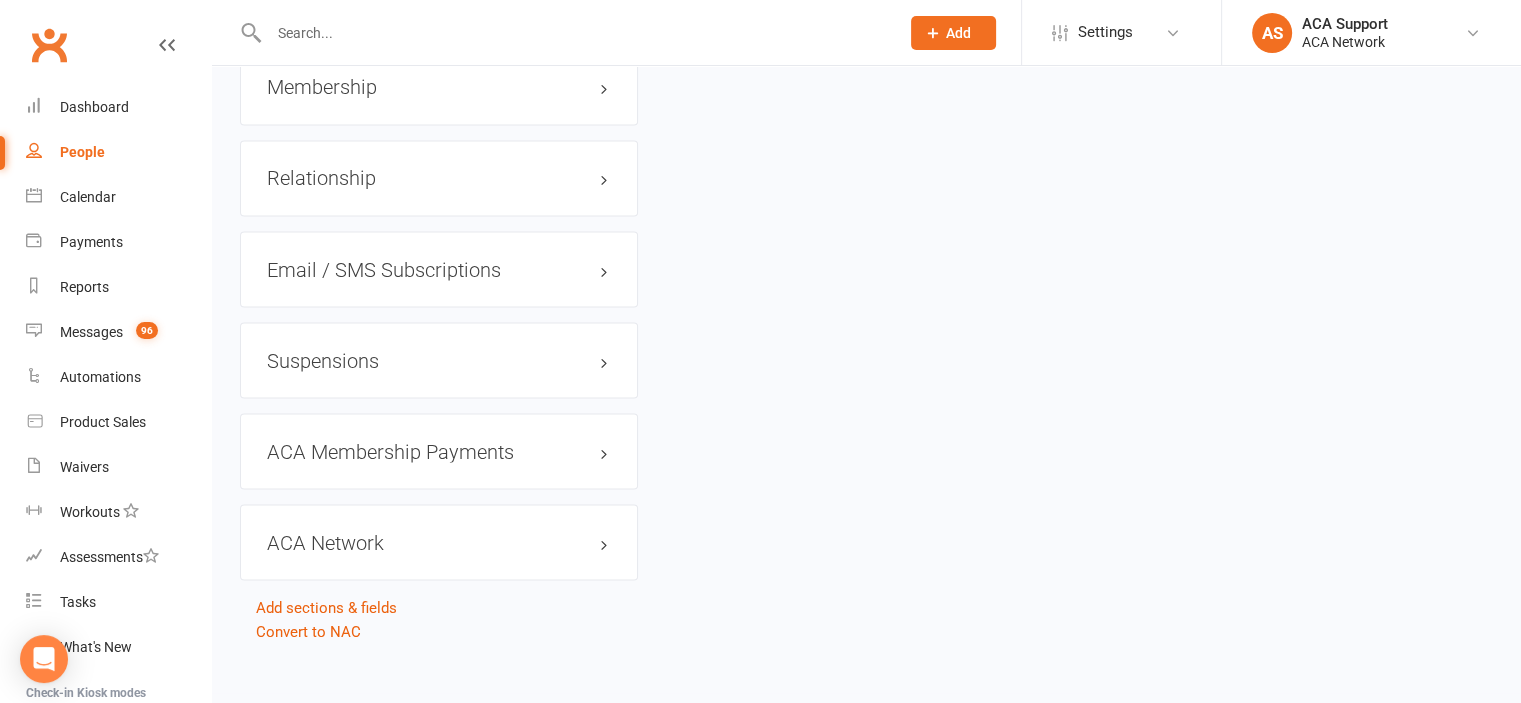 scroll, scrollTop: 3538, scrollLeft: 0, axis: vertical 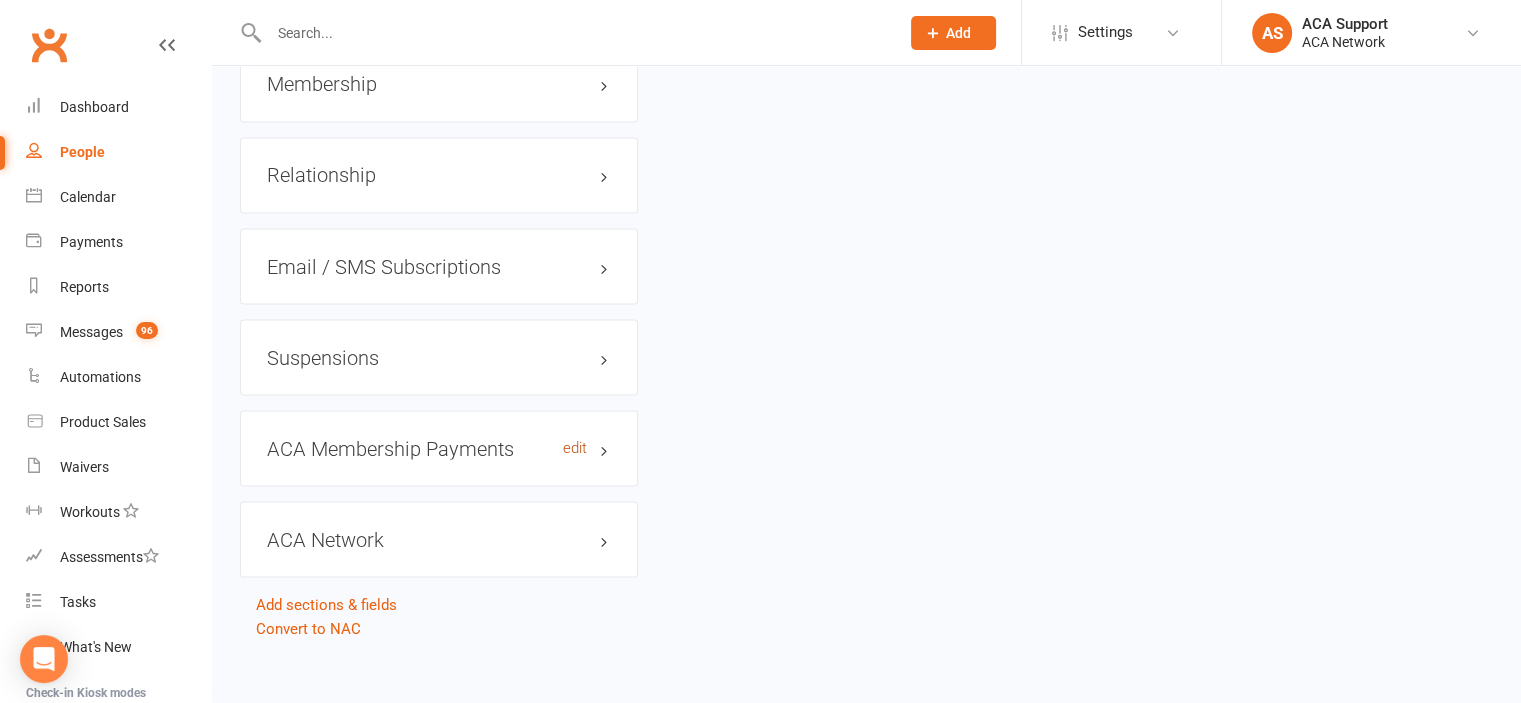 click on "edit" at bounding box center (575, 447) 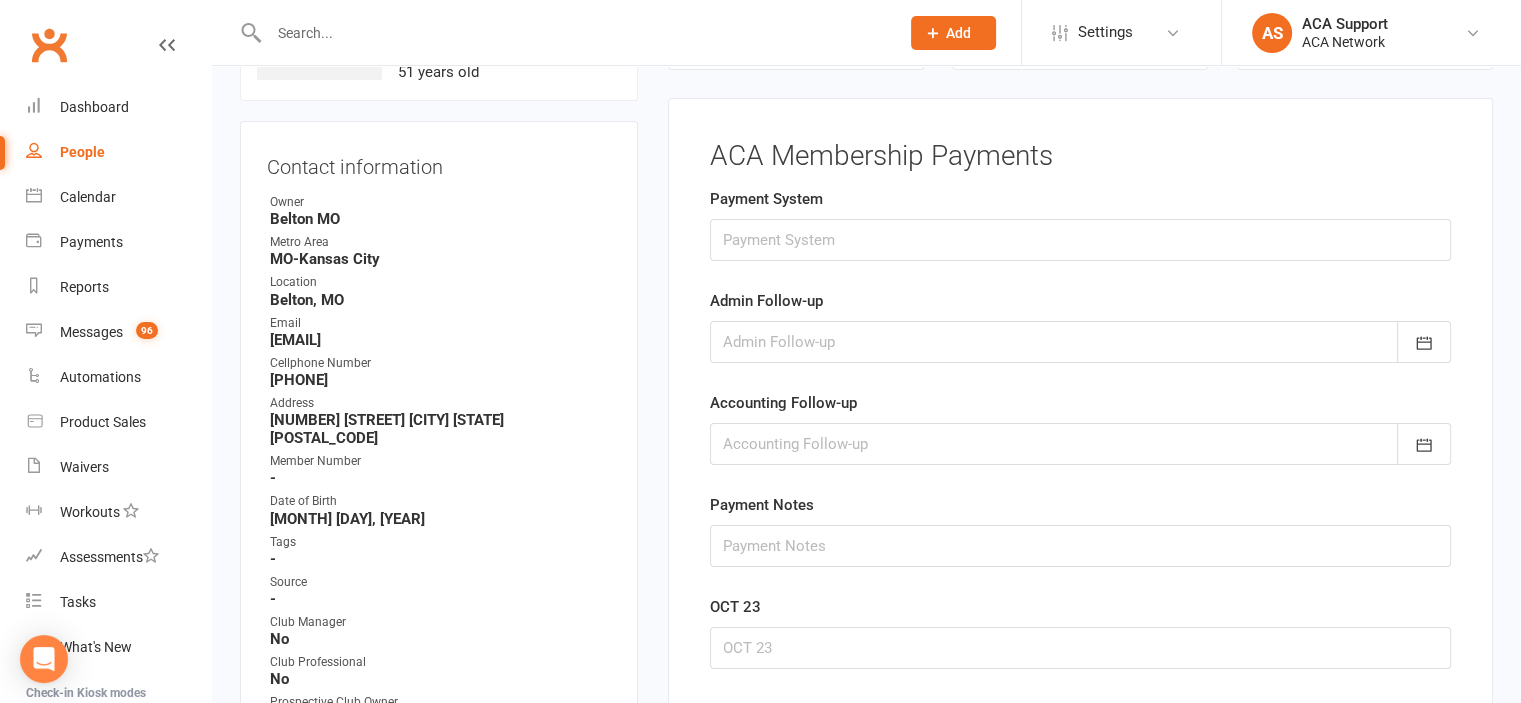 scroll, scrollTop: 176, scrollLeft: 0, axis: vertical 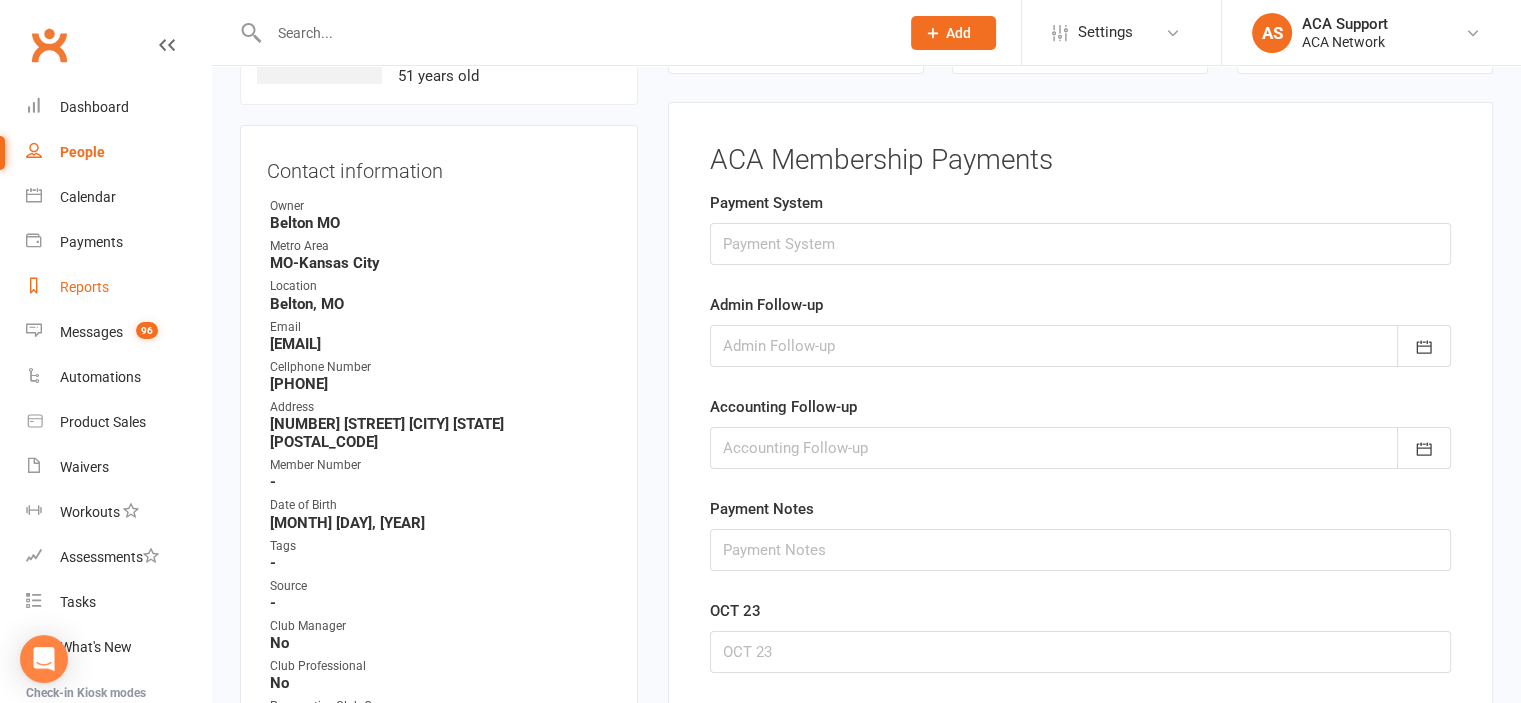 click on "Reports" at bounding box center [84, 287] 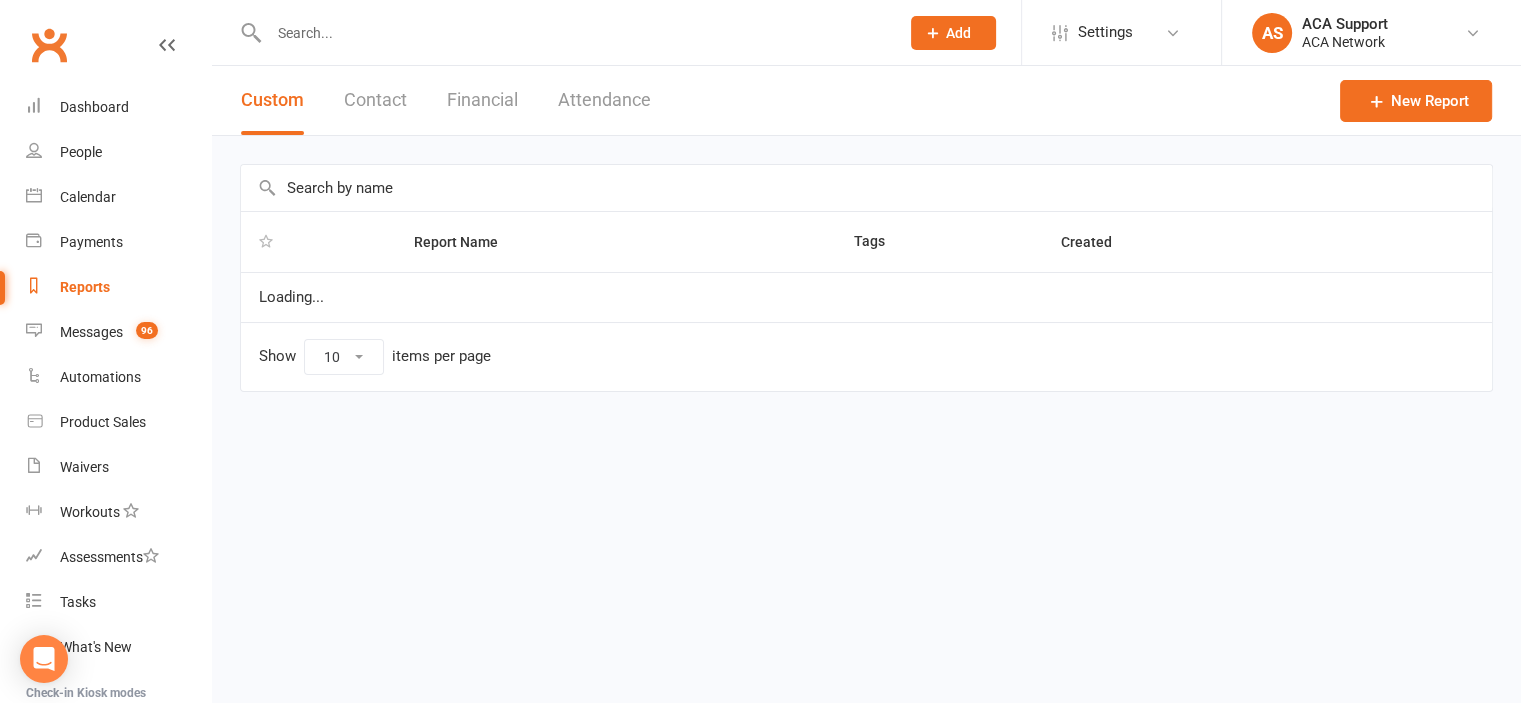 scroll, scrollTop: 0, scrollLeft: 0, axis: both 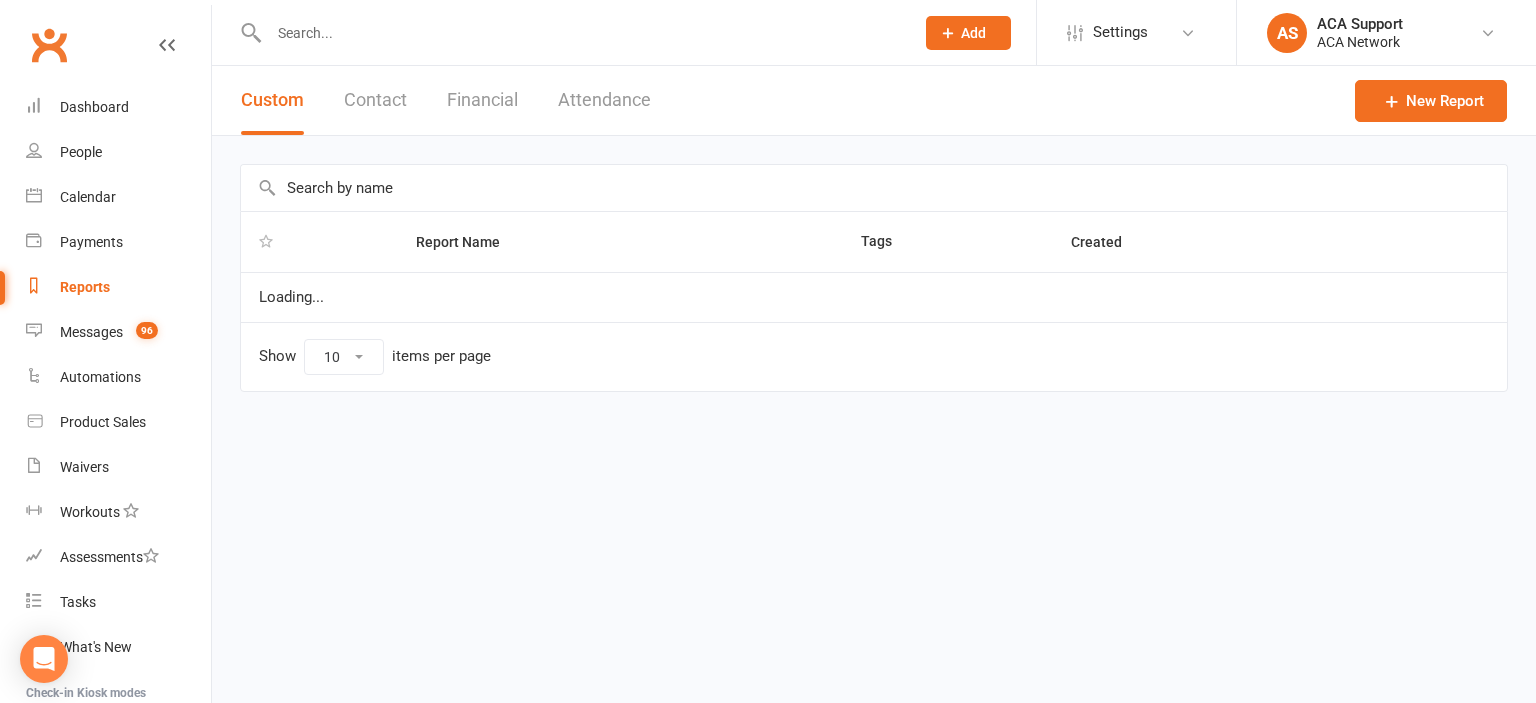 select on "100" 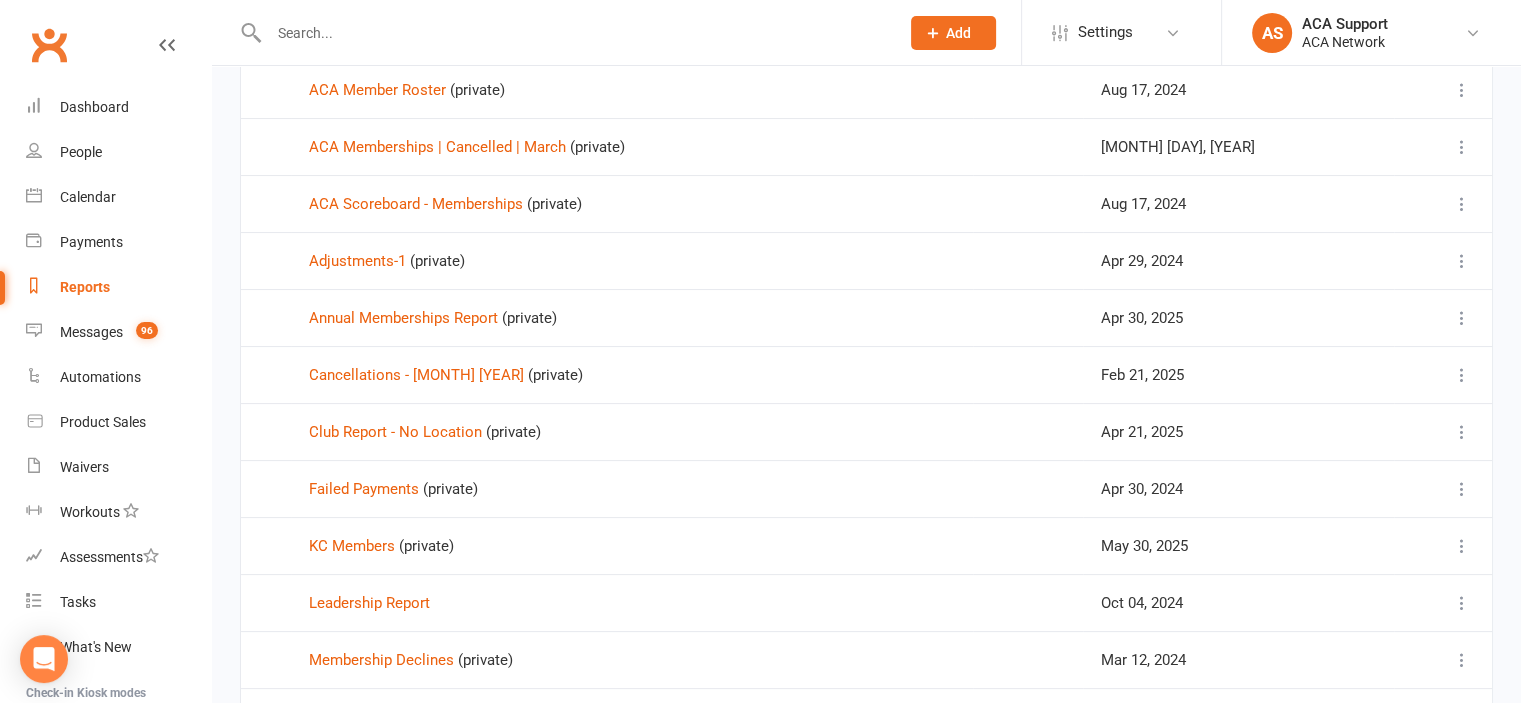 scroll, scrollTop: 688, scrollLeft: 0, axis: vertical 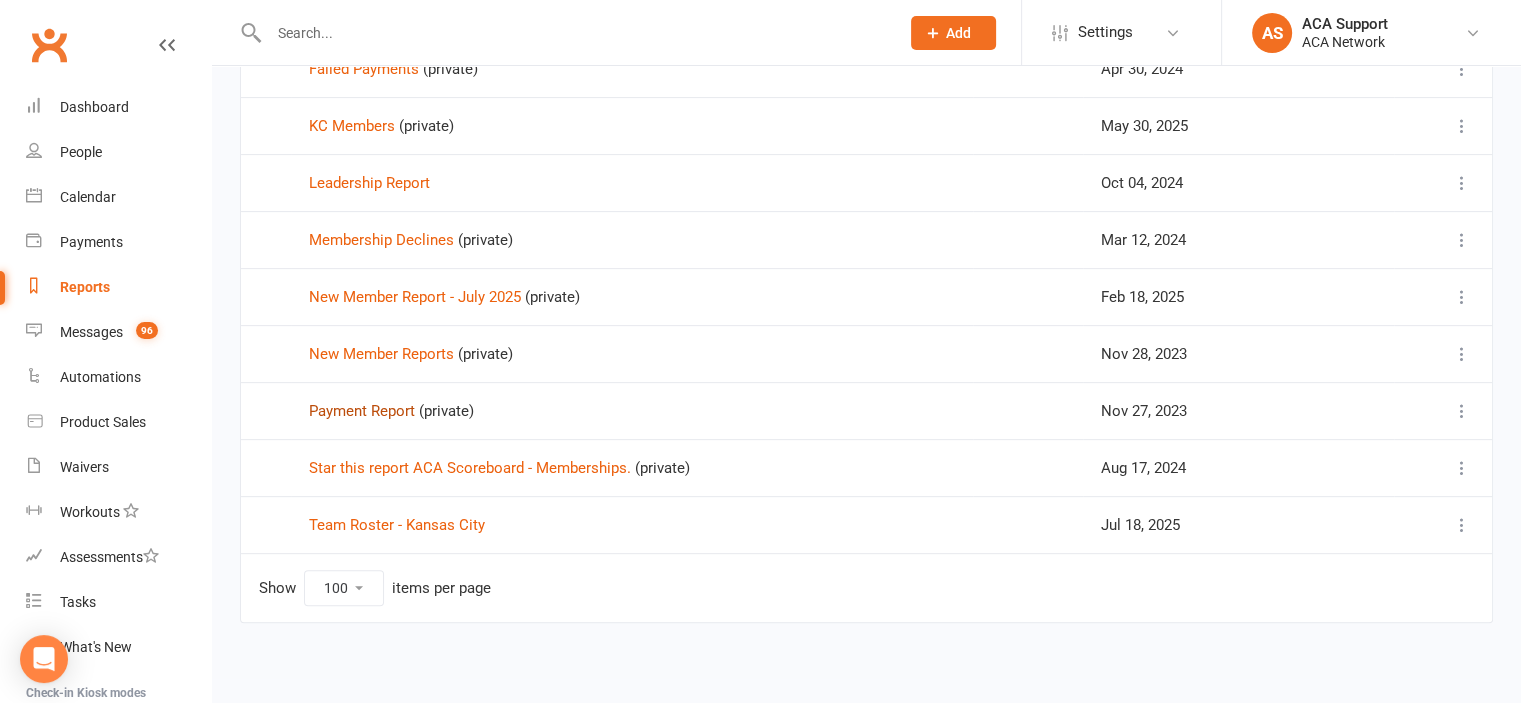 click on "Payment Report" at bounding box center [362, 411] 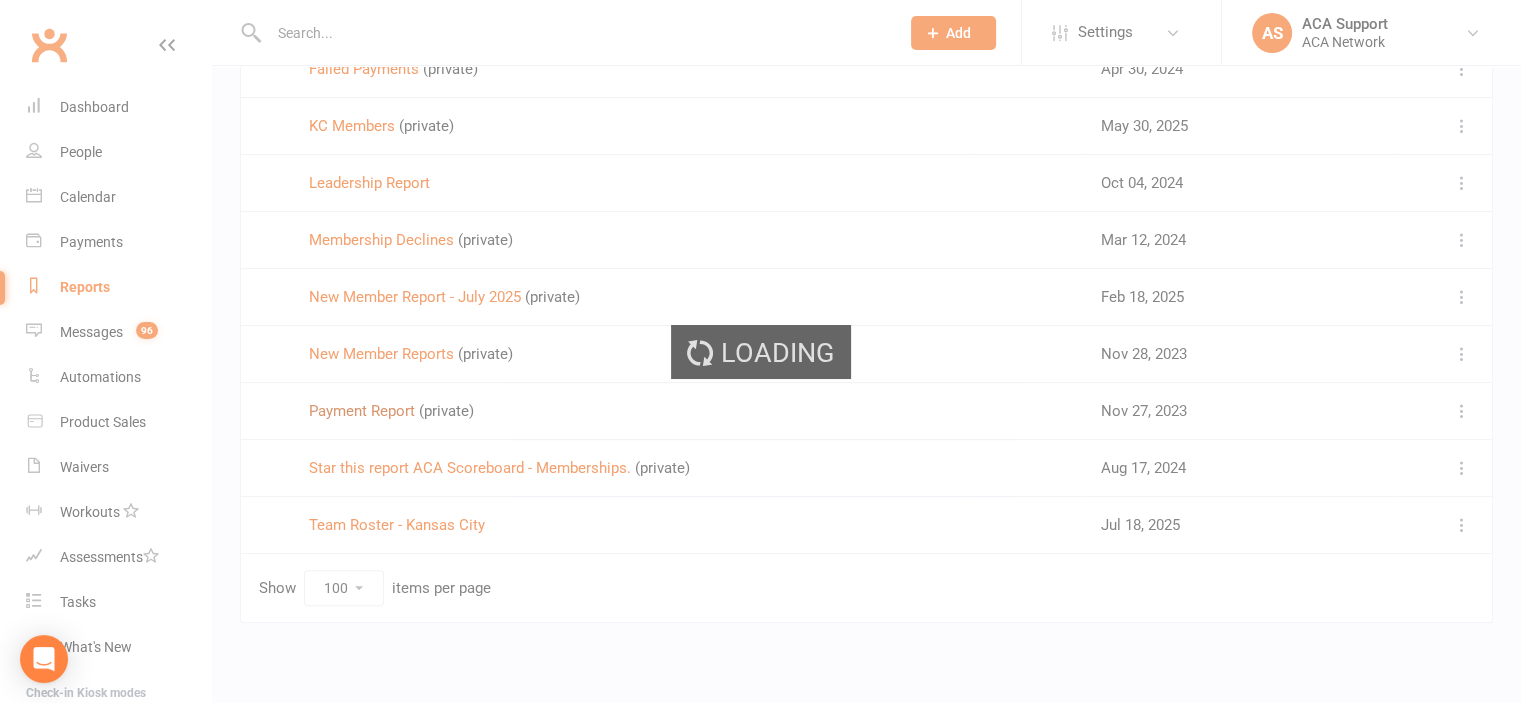 scroll, scrollTop: 0, scrollLeft: 0, axis: both 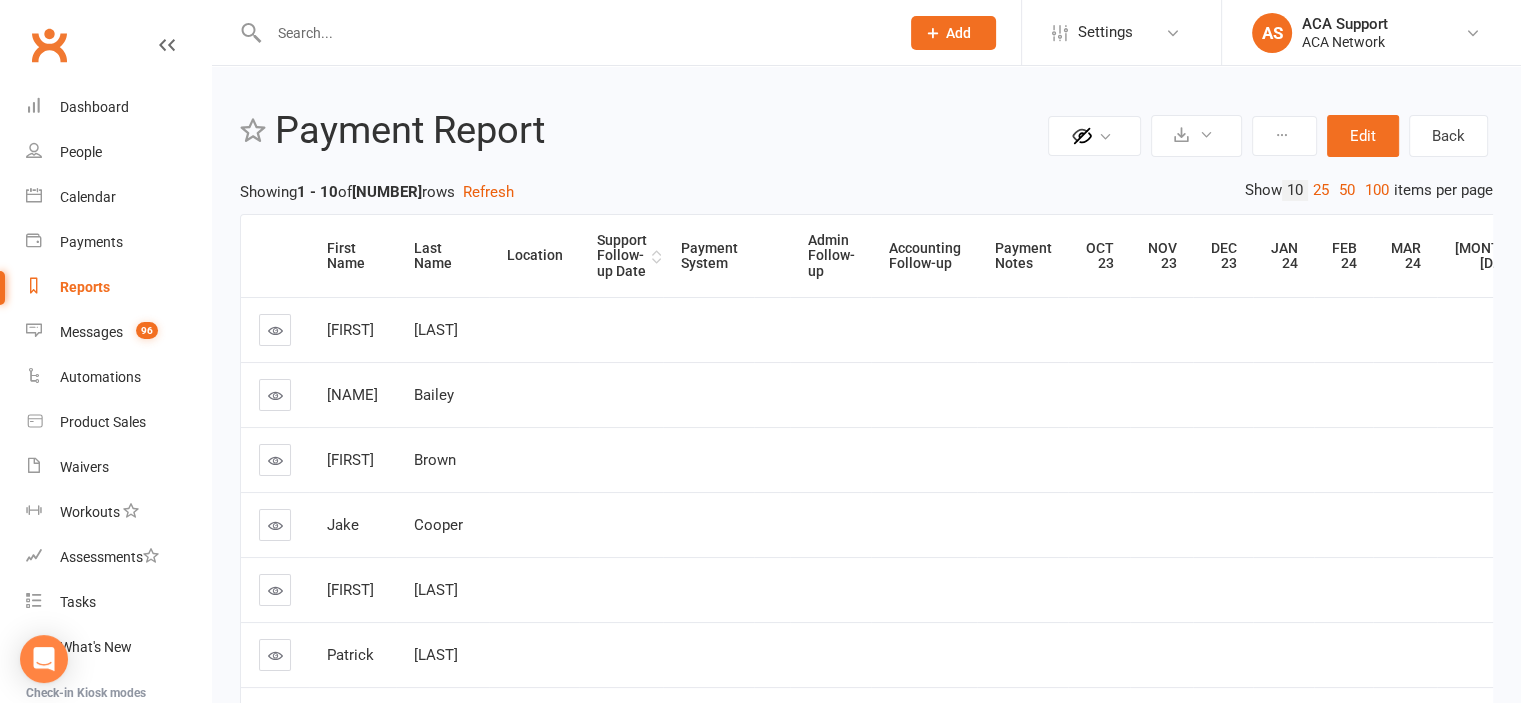 click on "Support Follow-up Date" at bounding box center (621, 256) 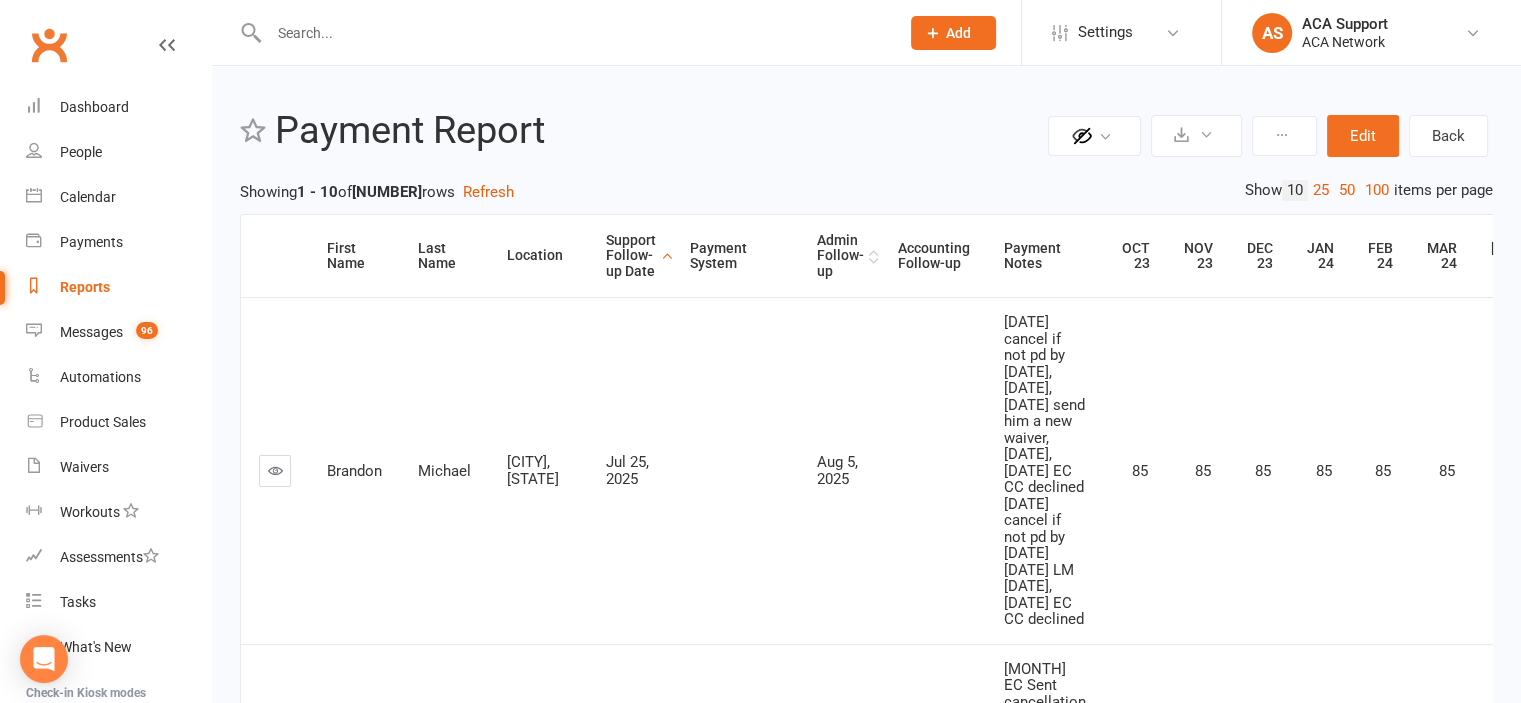 click on "Admin Follow-up" at bounding box center (840, 256) 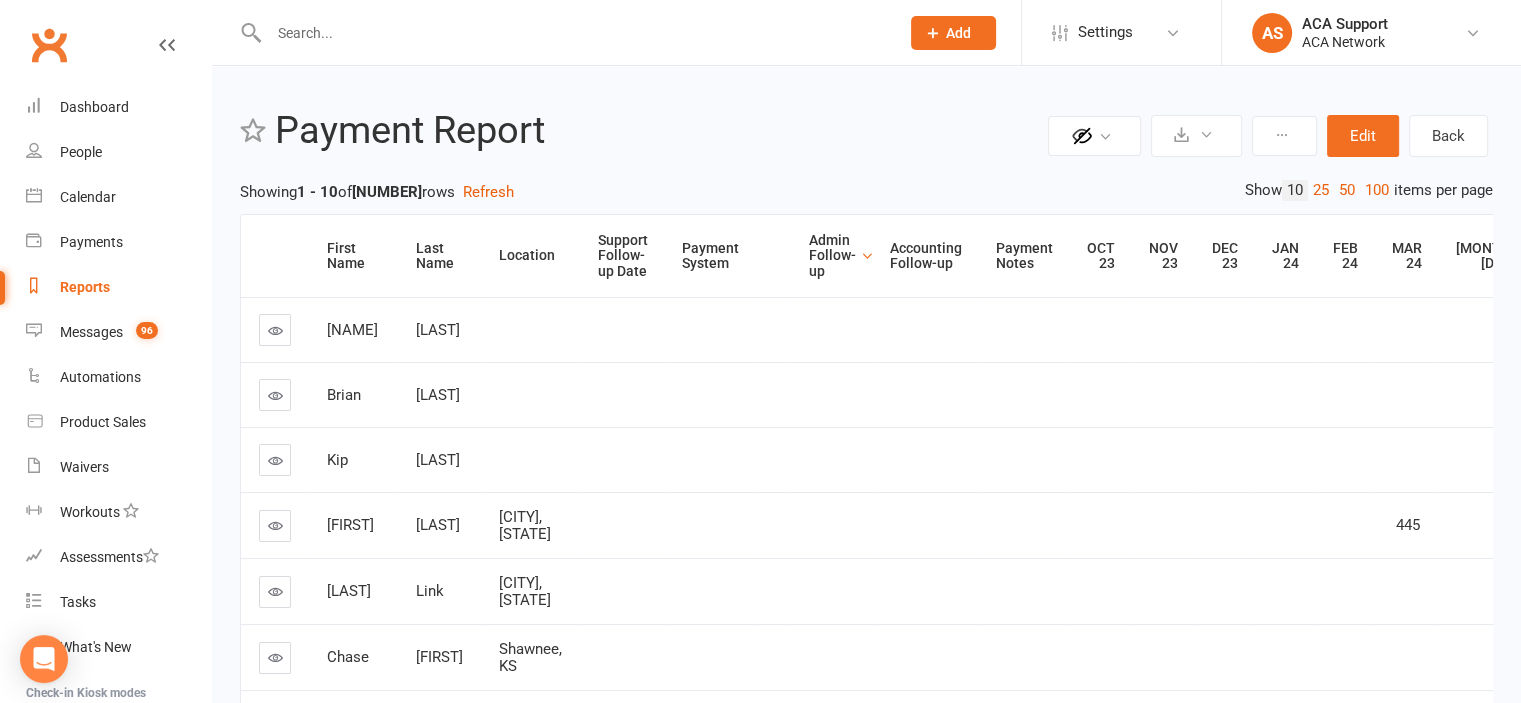 click on "Admin Follow-up" at bounding box center [832, 256] 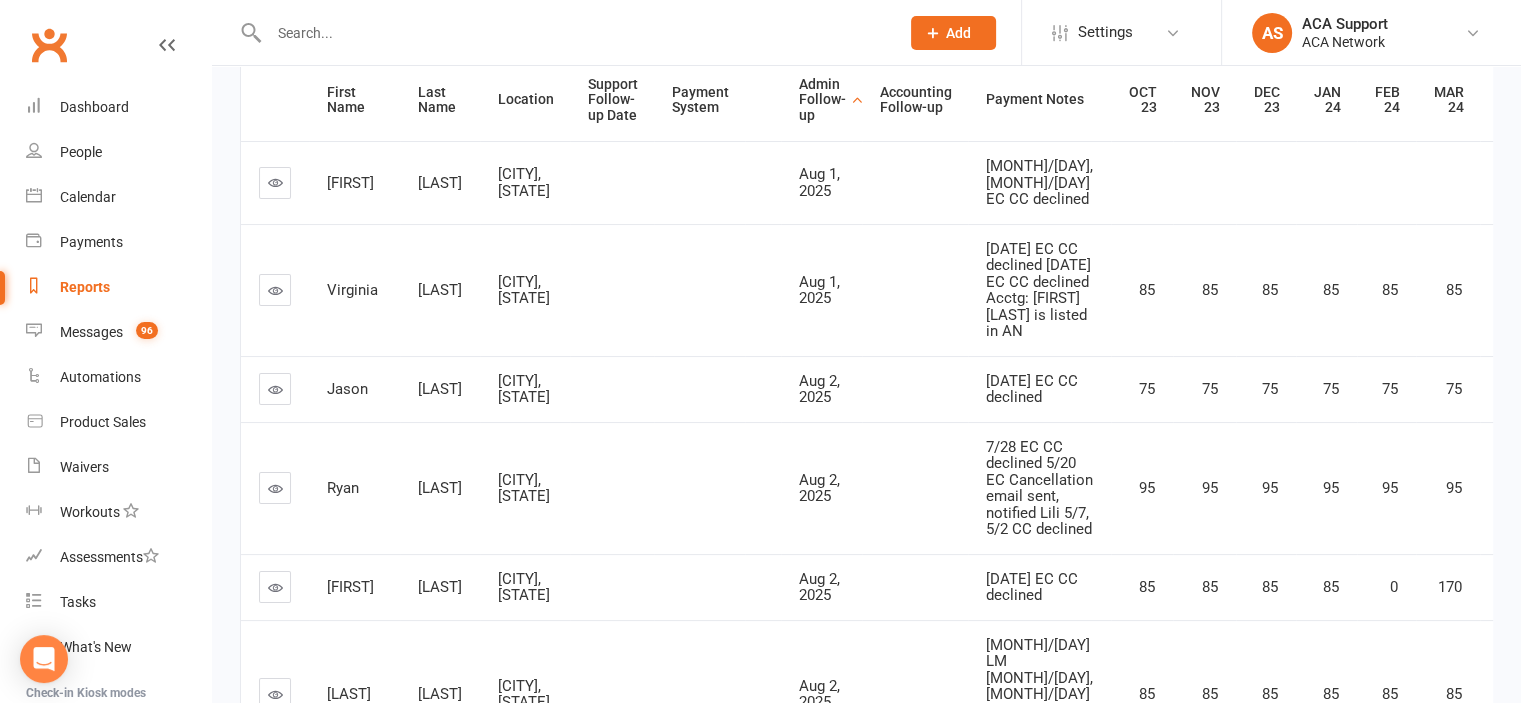scroll, scrollTop: 159, scrollLeft: 0, axis: vertical 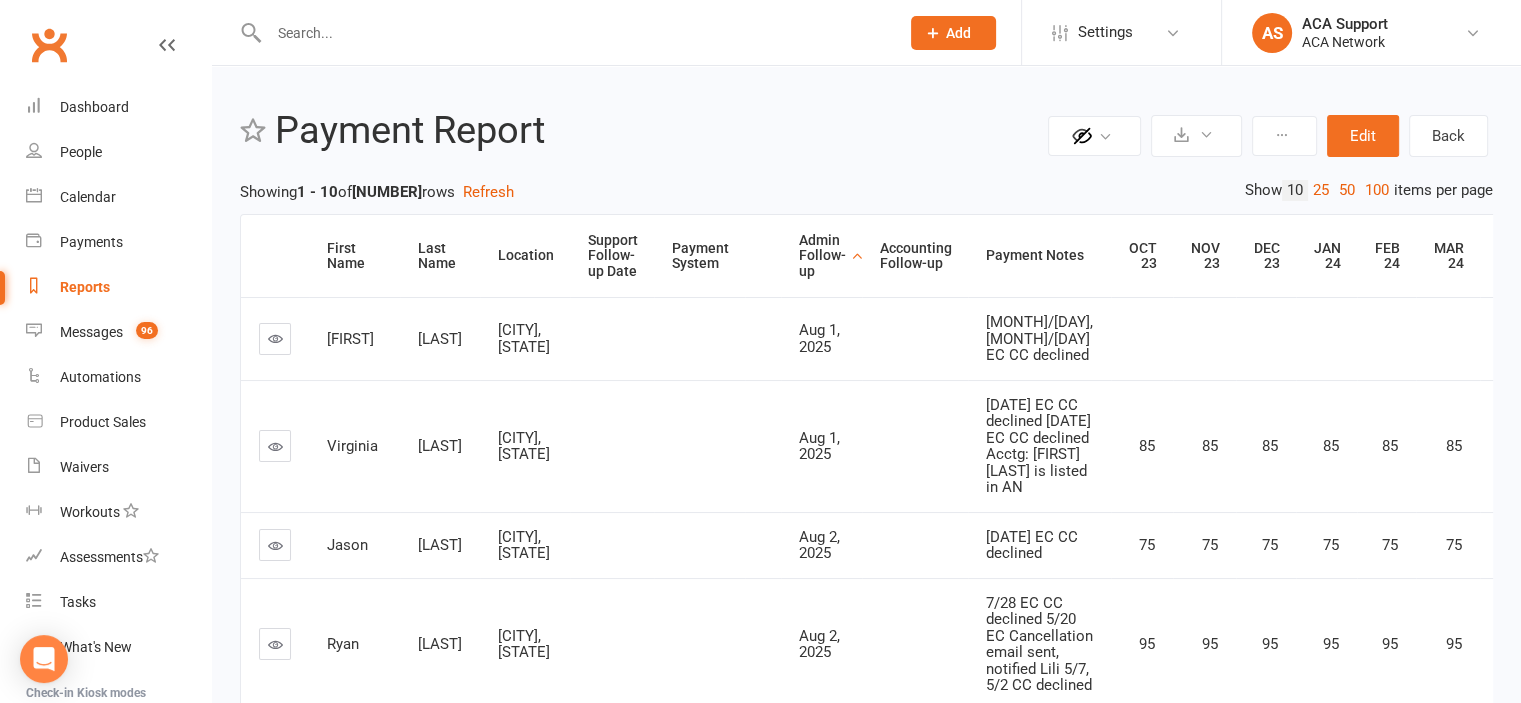click at bounding box center [275, 338] 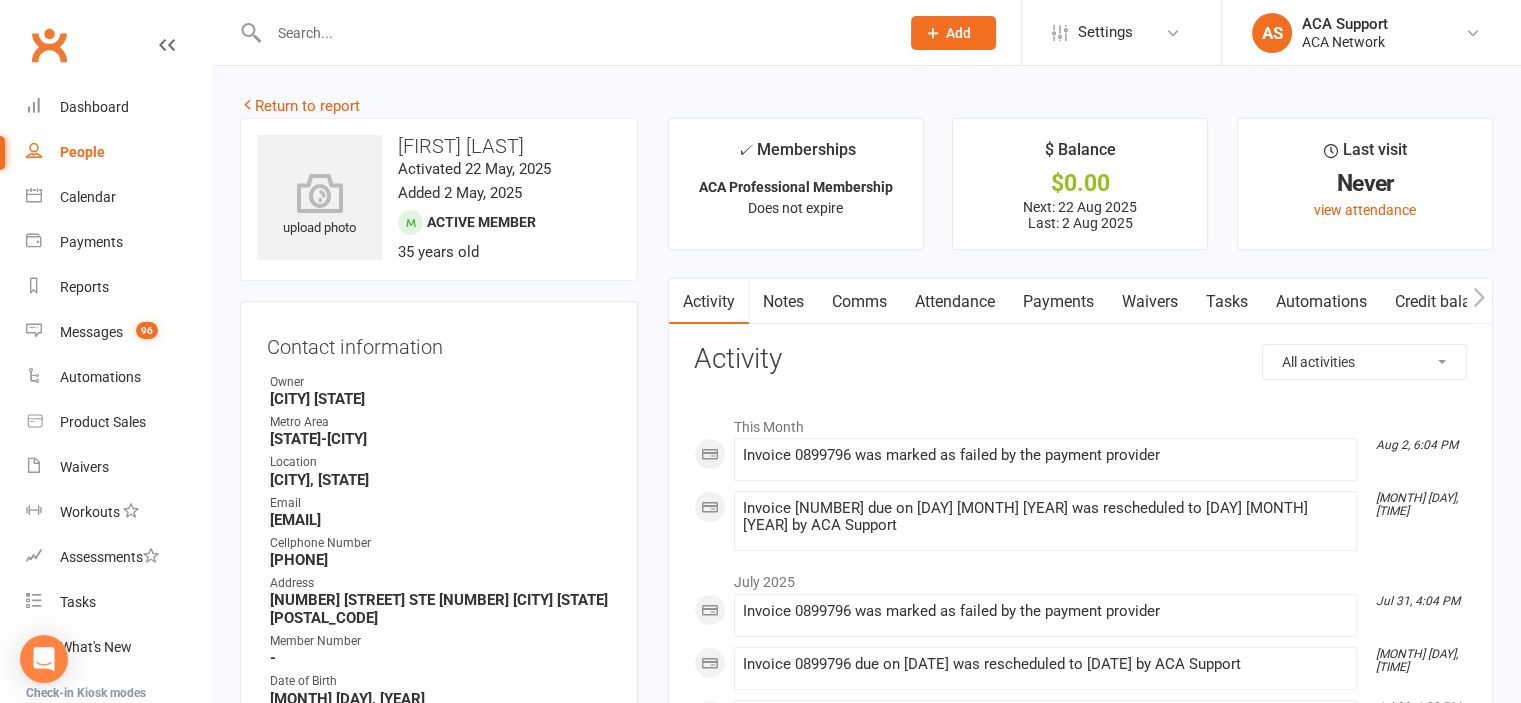 click on "Payments" at bounding box center (1058, 302) 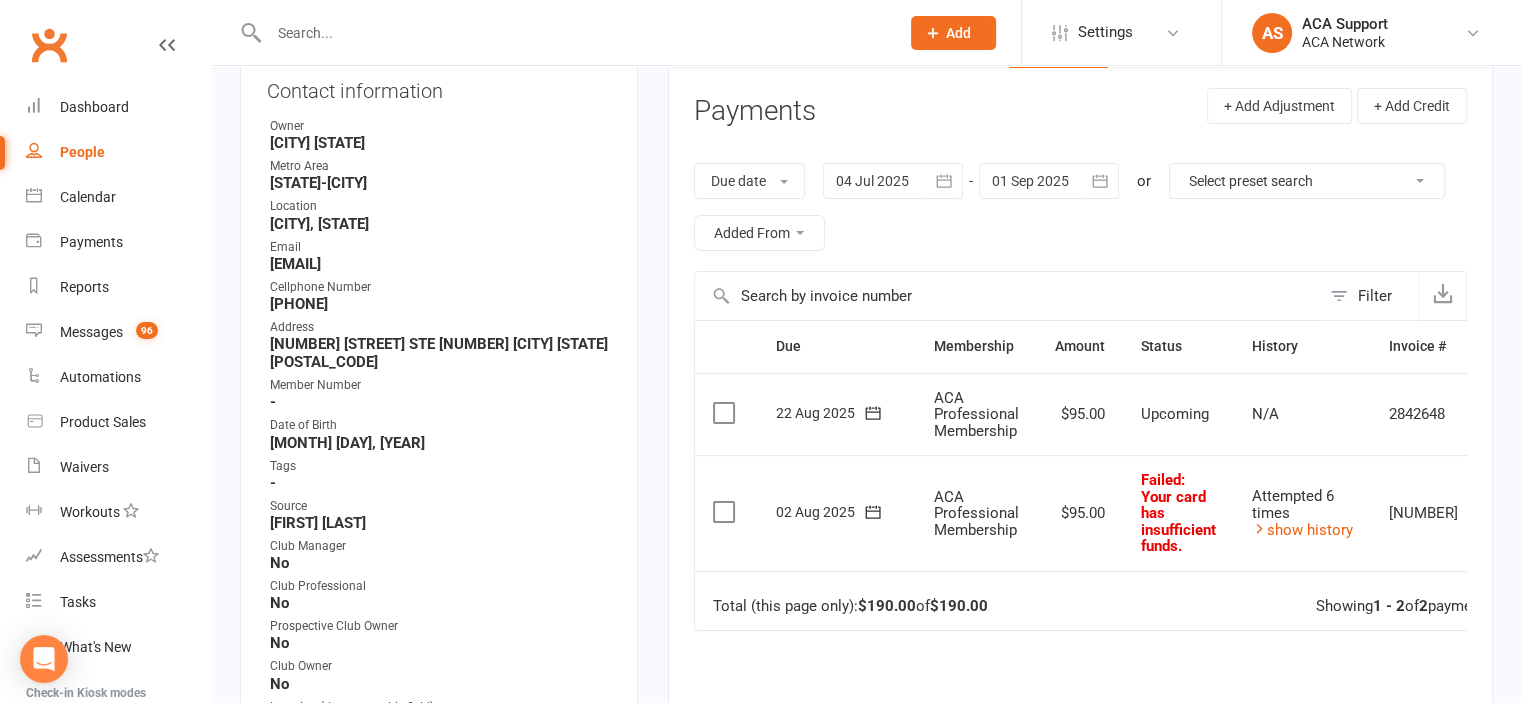scroll, scrollTop: 245, scrollLeft: 0, axis: vertical 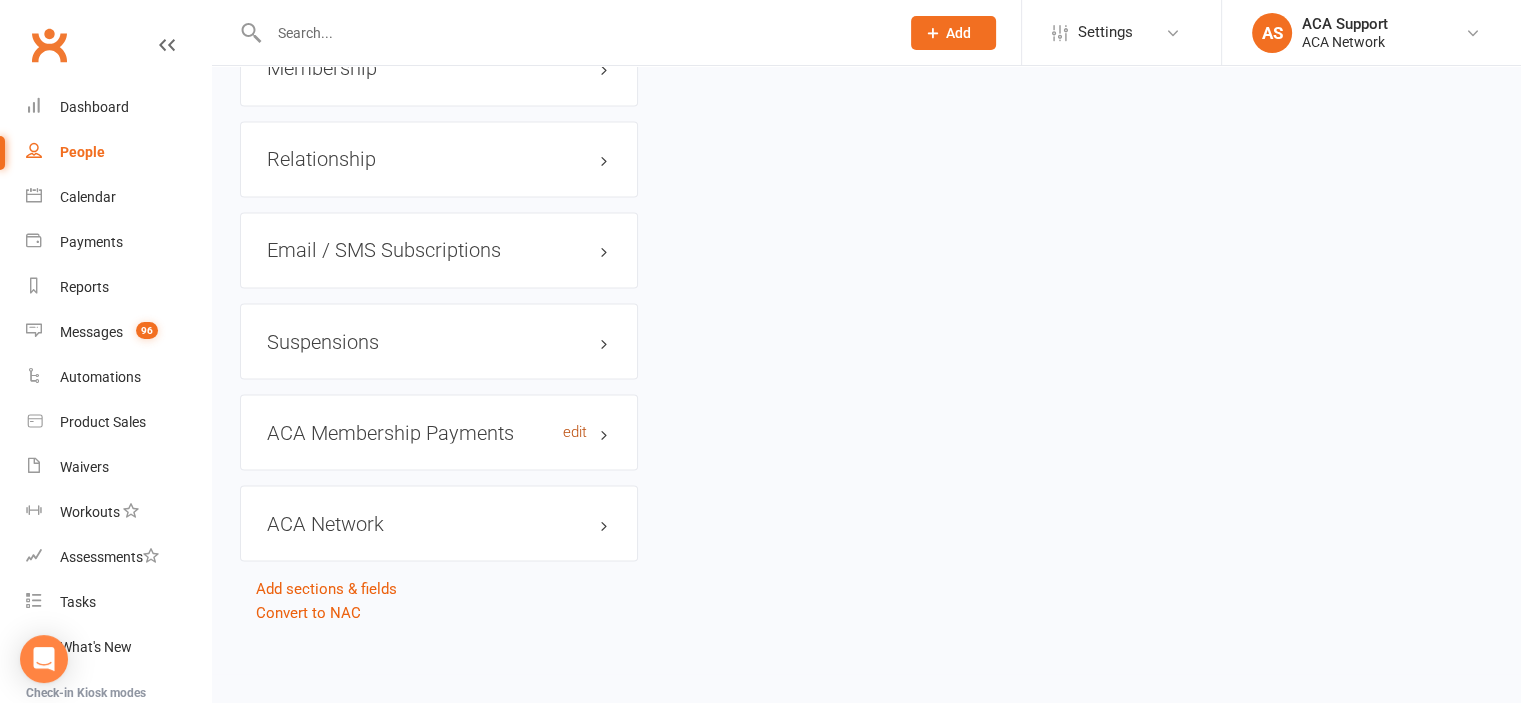 click on "edit" at bounding box center [575, 431] 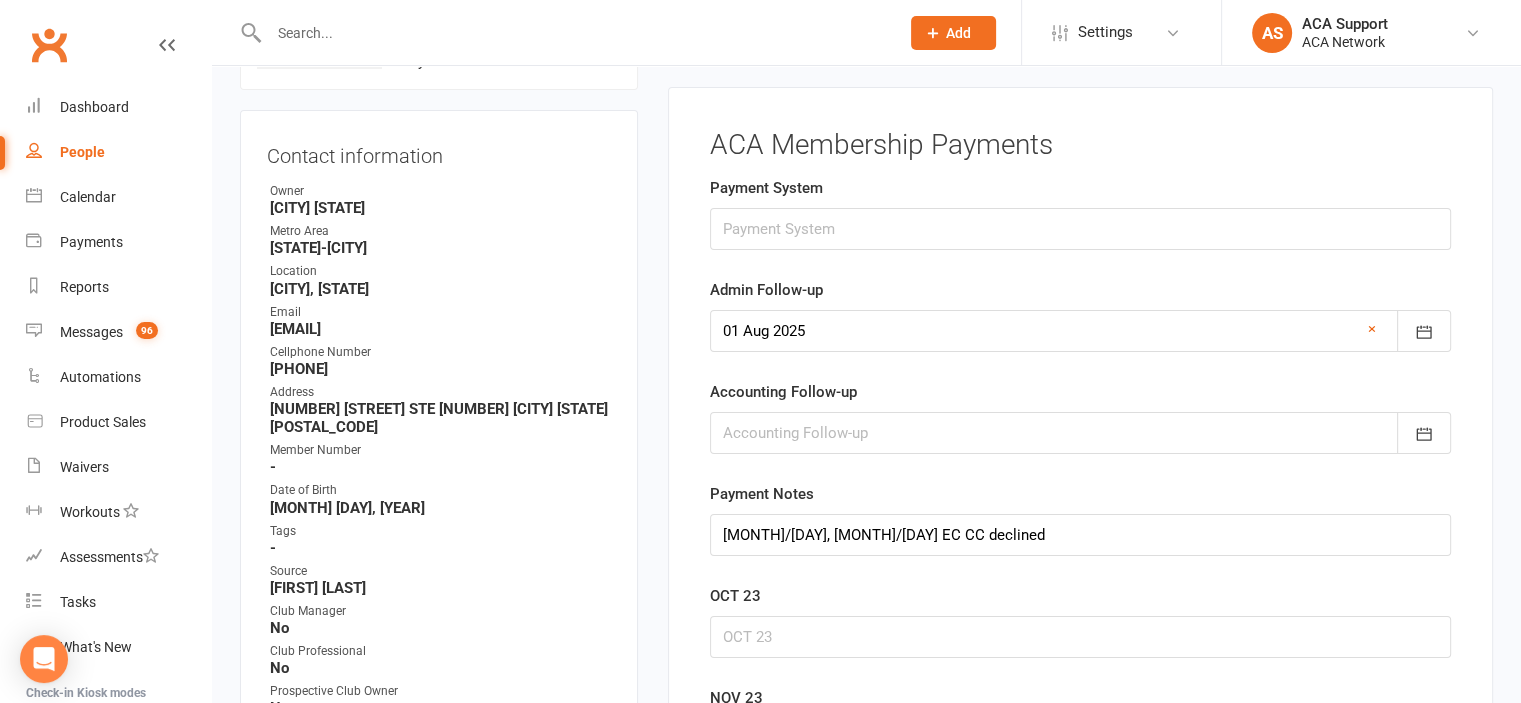 scroll, scrollTop: 176, scrollLeft: 0, axis: vertical 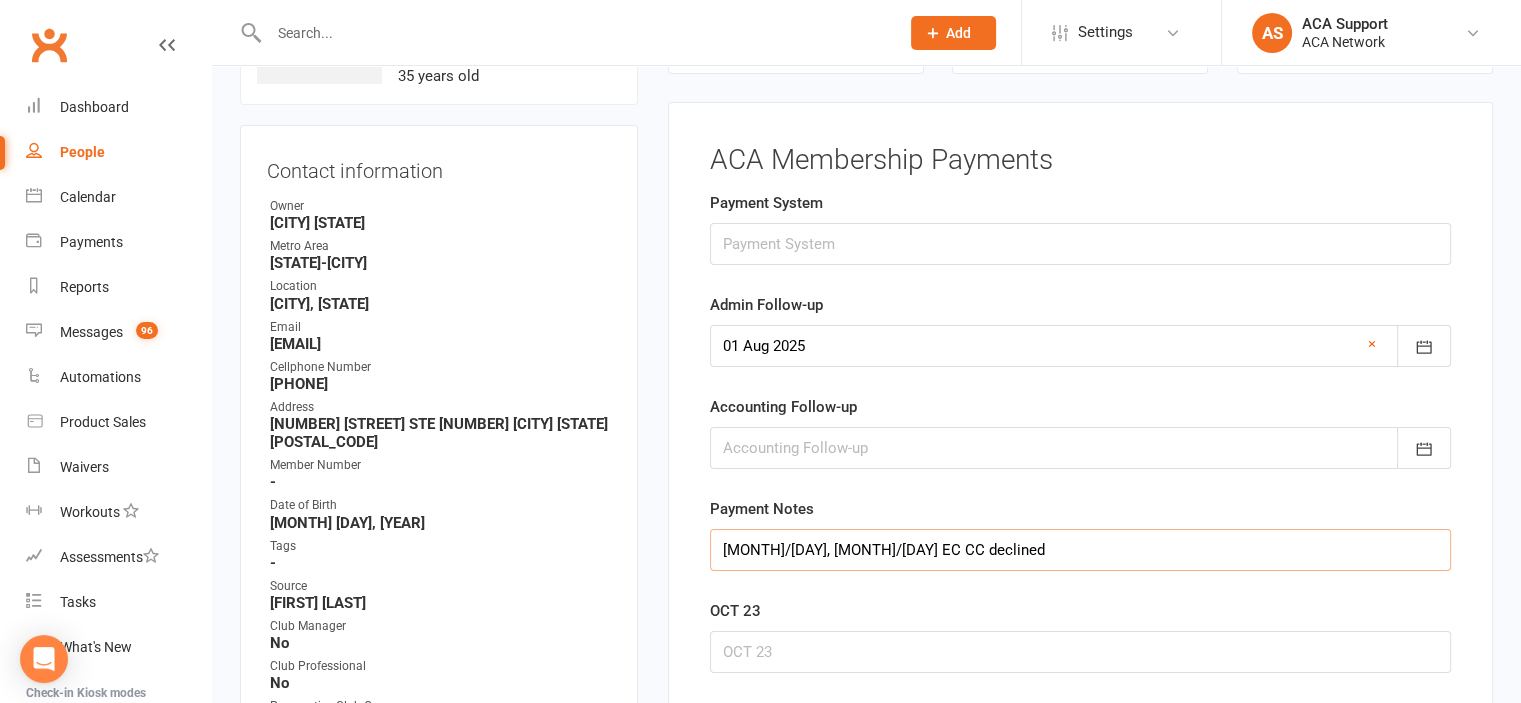 click on "[MONTH]/[DAY], [MONTH]/[DAY] EC CC declined" at bounding box center [1080, 550] 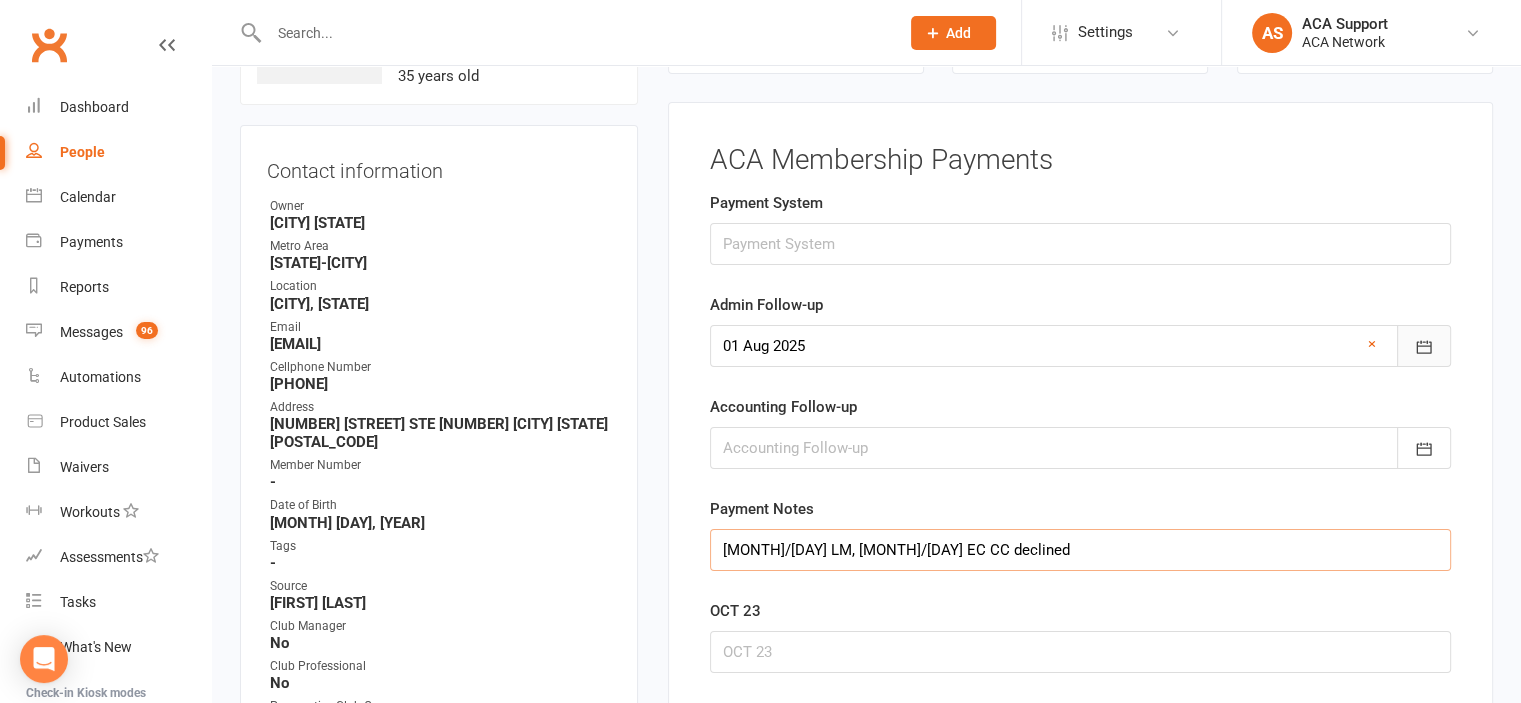 type on "[MONTH]/[DAY] LM, [MONTH]/[DAY] EC CC declined" 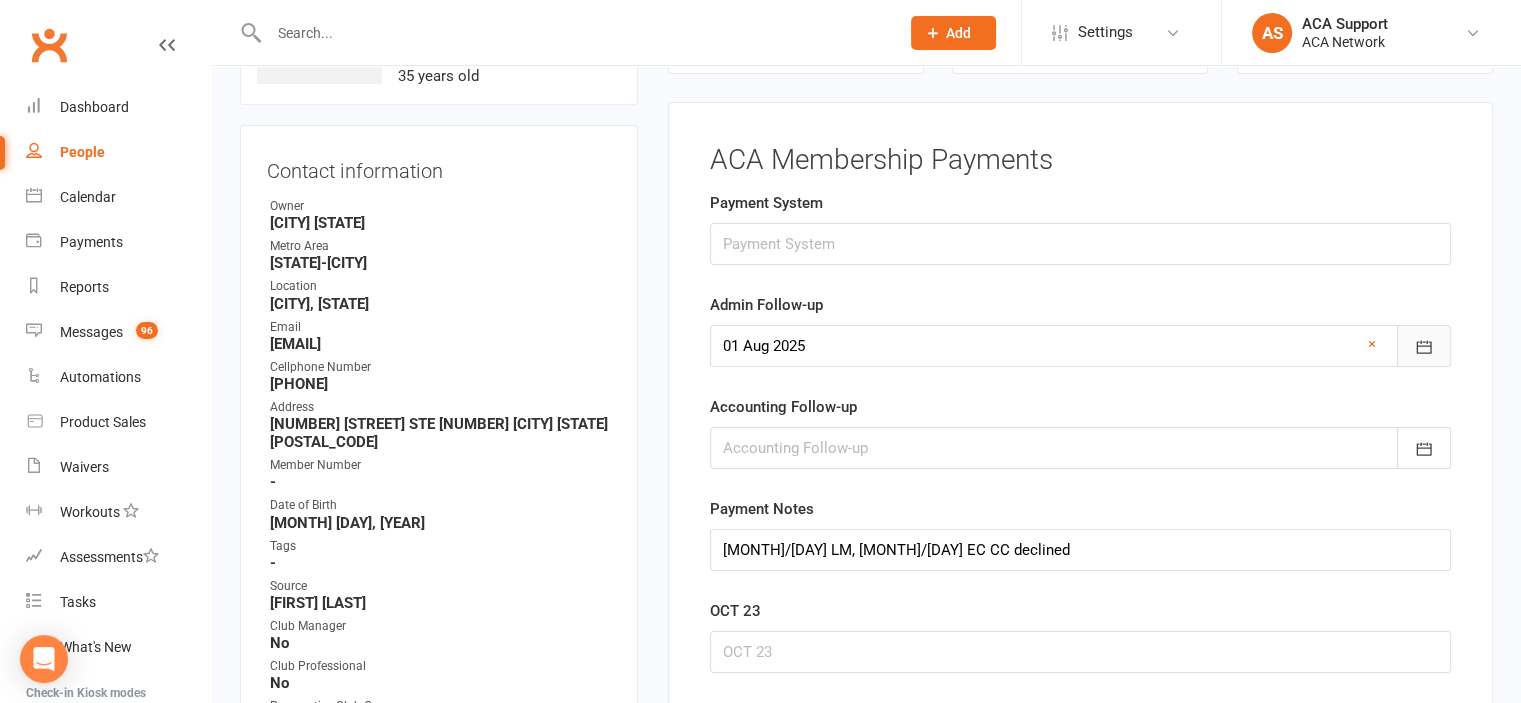 click 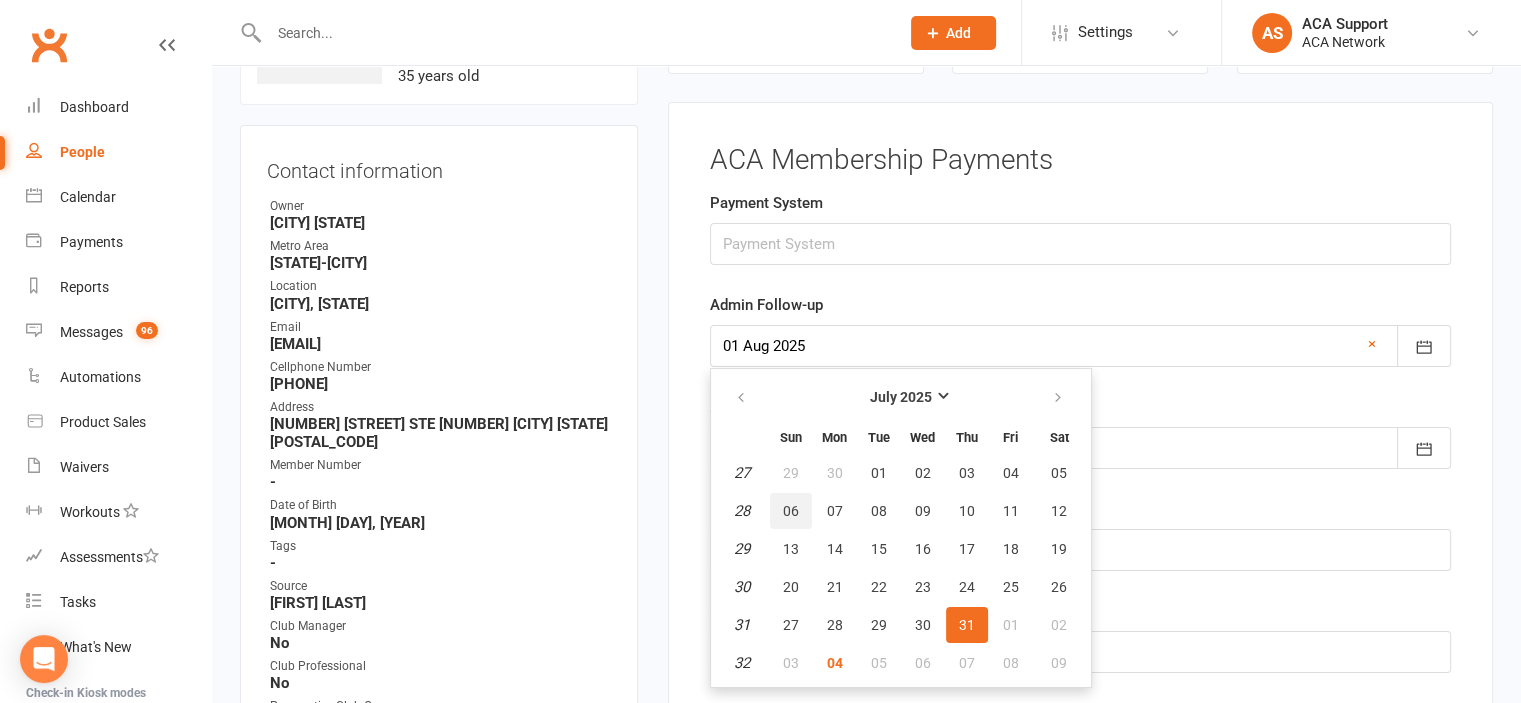 click on "06" at bounding box center (791, 511) 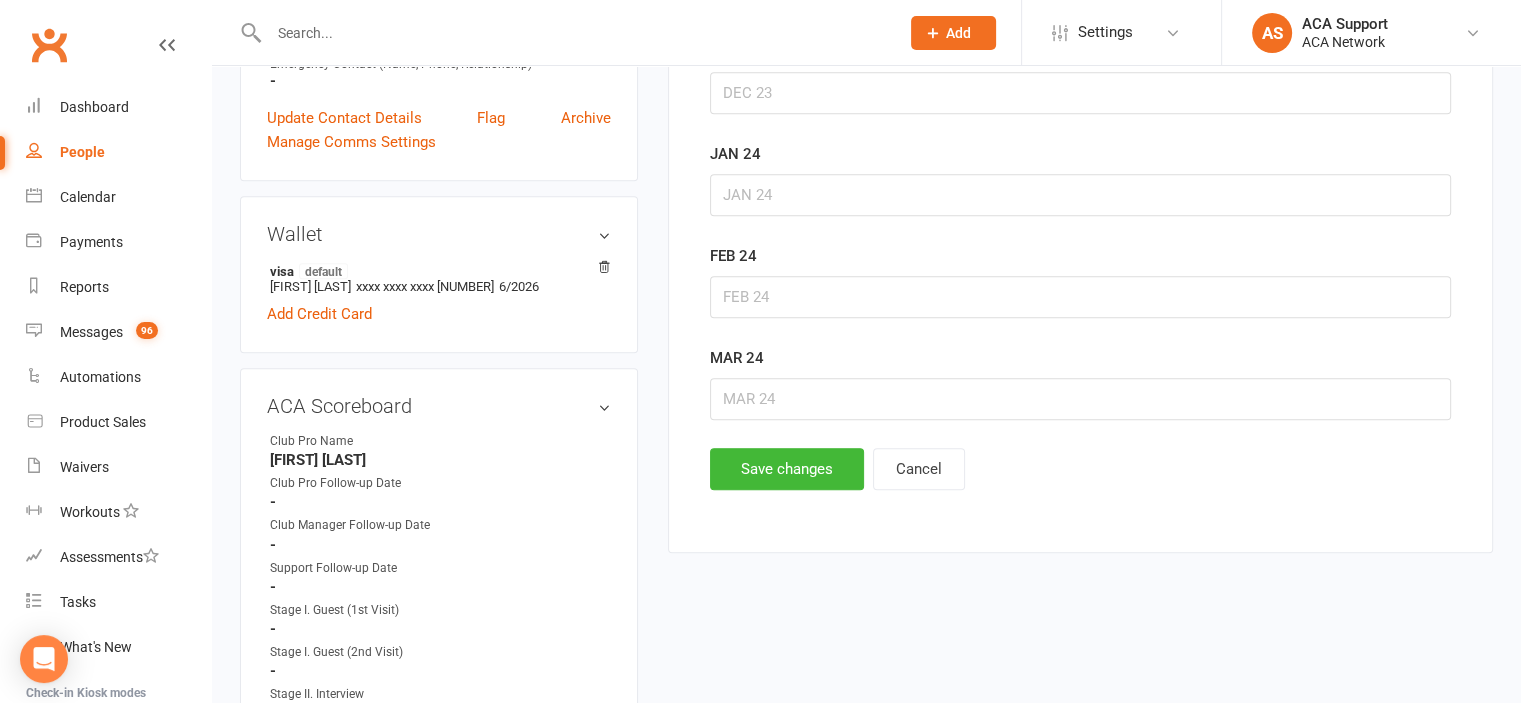 scroll, scrollTop: 950, scrollLeft: 0, axis: vertical 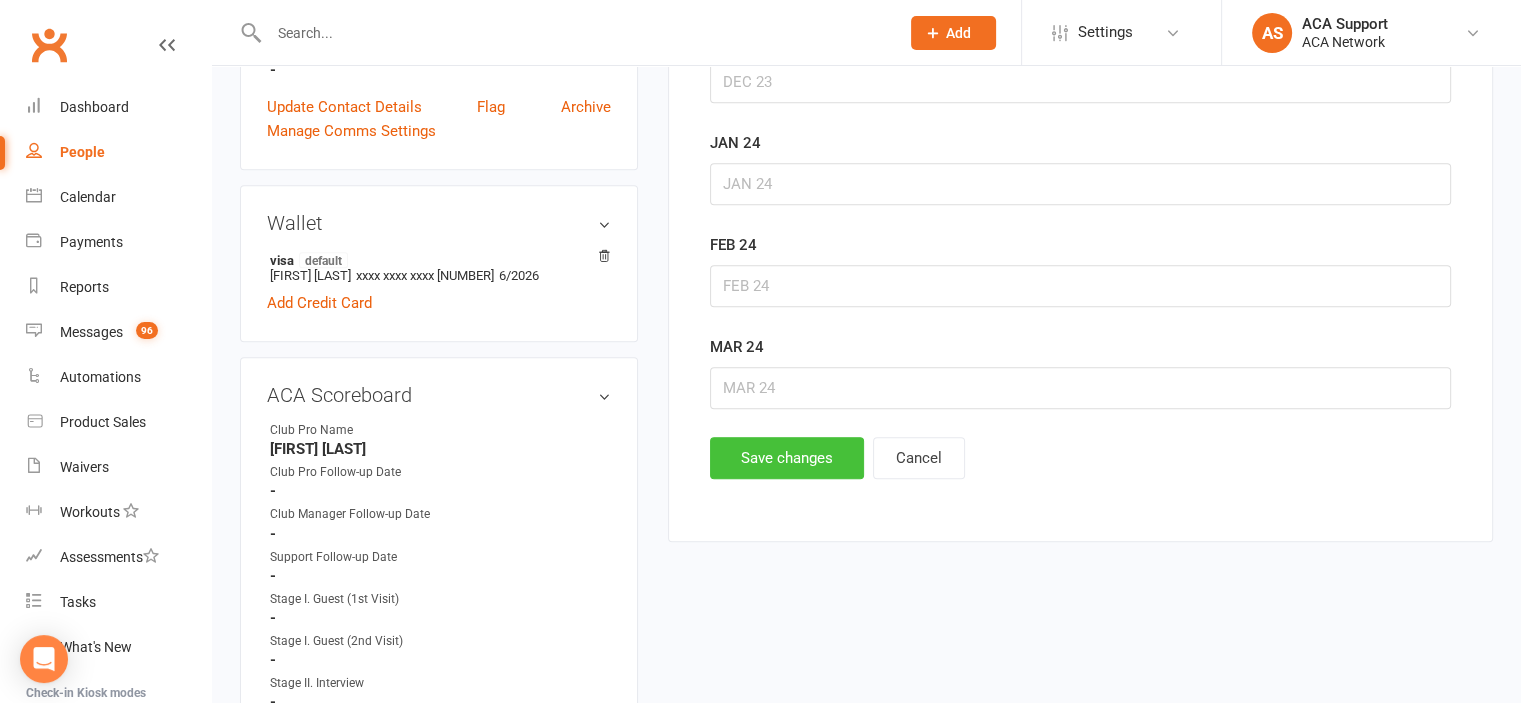 click on "Save changes" at bounding box center [787, 458] 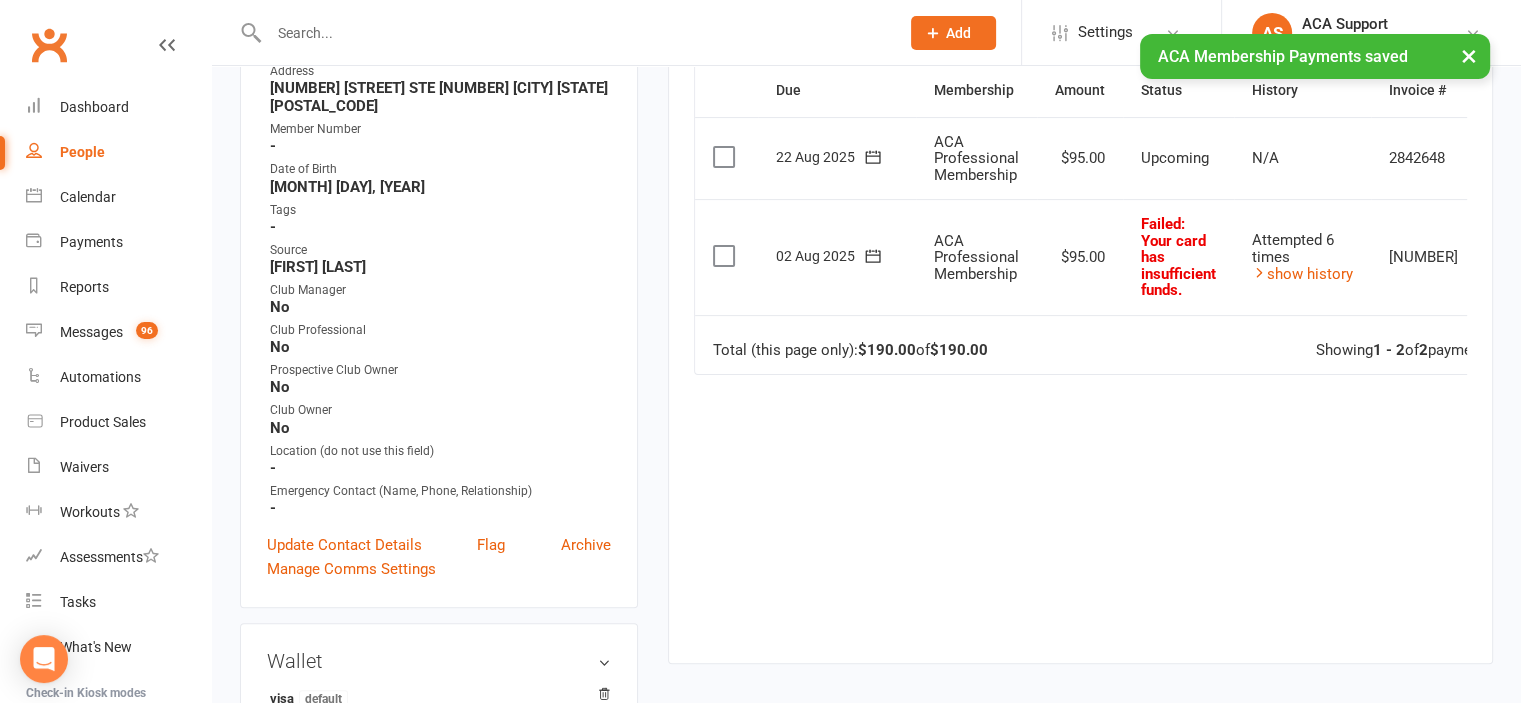 scroll, scrollTop: 0, scrollLeft: 0, axis: both 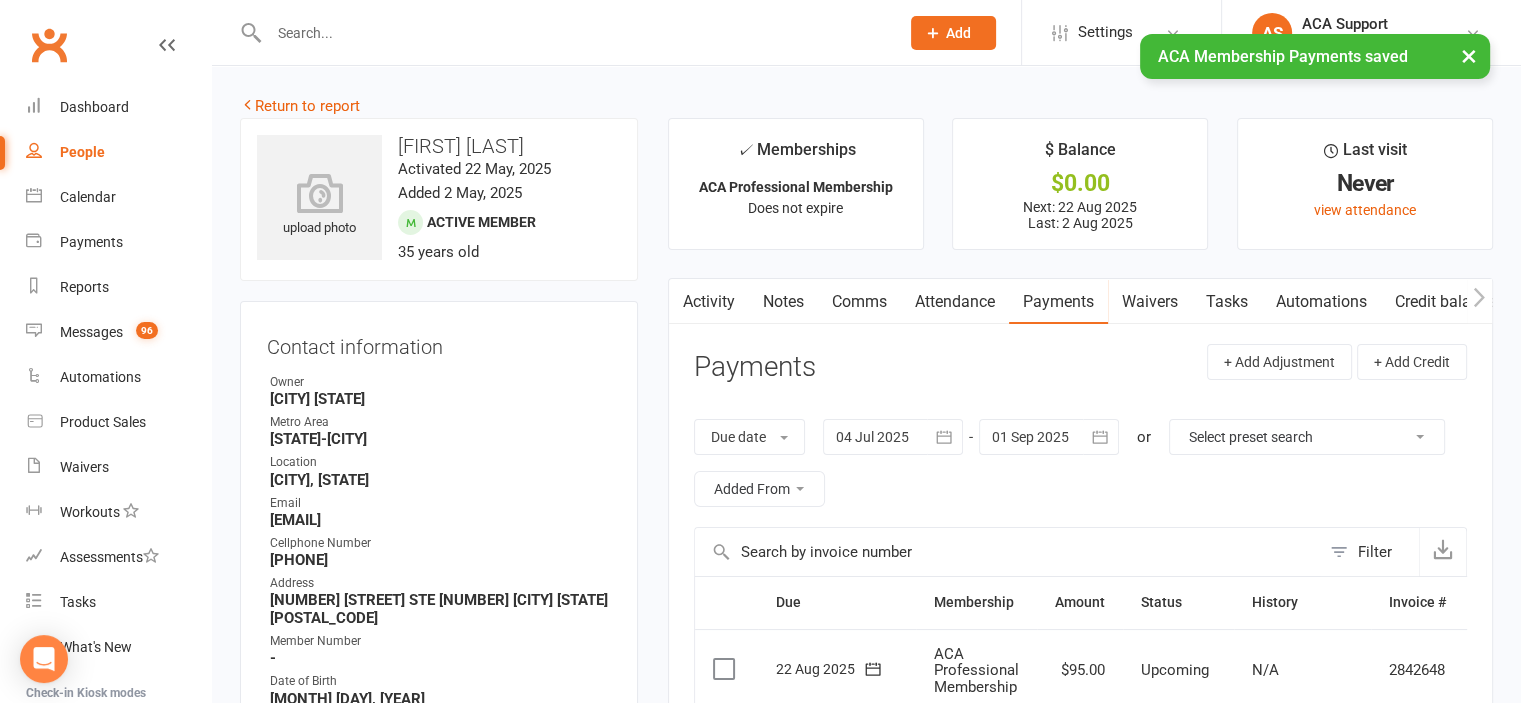 click on "Comms" at bounding box center (859, 302) 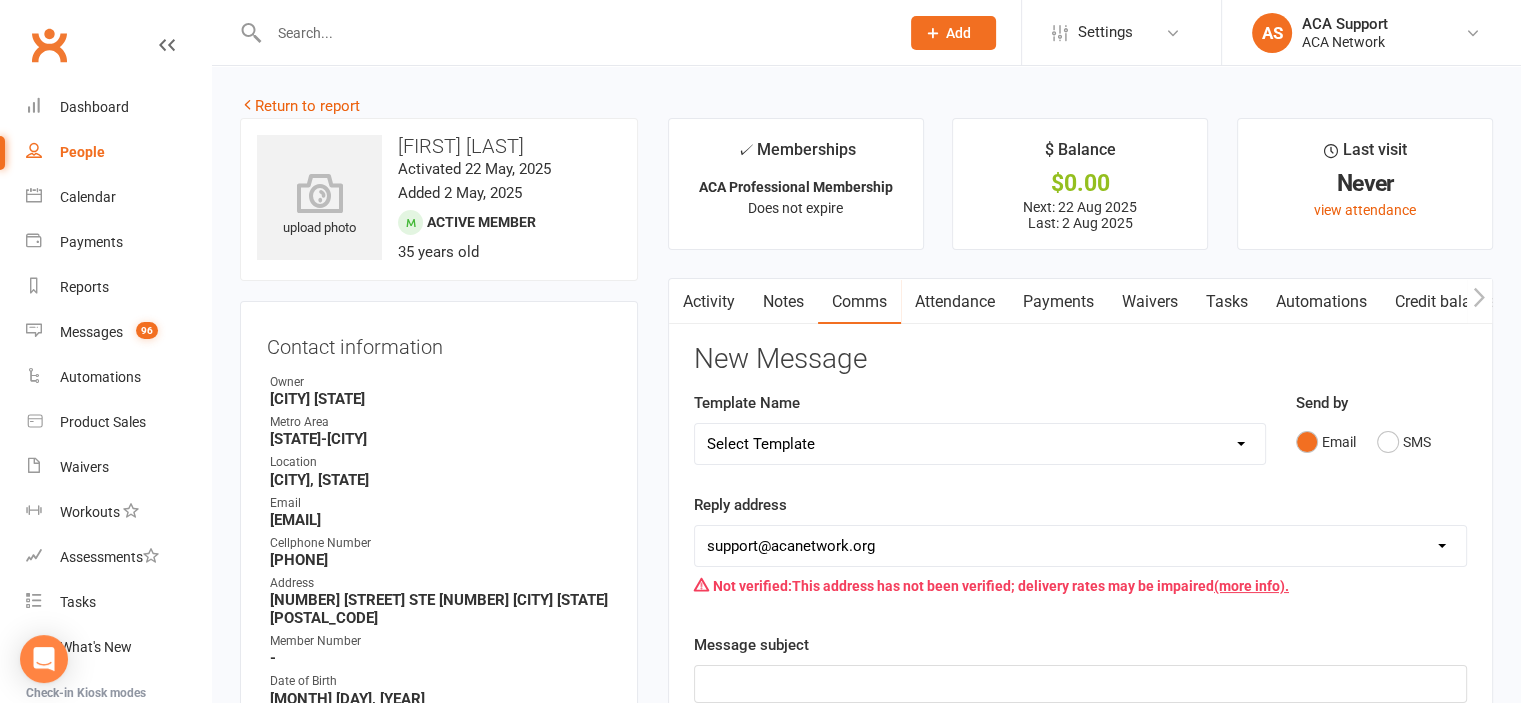 click on "Select Template [Email] ACA Club Life Email [Email] Club Coffee Message [Email] Learn about the ACA Business Club [Email] 1. Membership Decline Notice [Email] 2. Membership Decline Notice [Email] 3. Membership Decline Notice [Email] 4. Final Membership Decline Notice [Email] 5. Thank you for your involvement [Email] ACA Business Club Letter of Invitation [Email] Checking In [Email] Still Interested?" at bounding box center [980, 444] 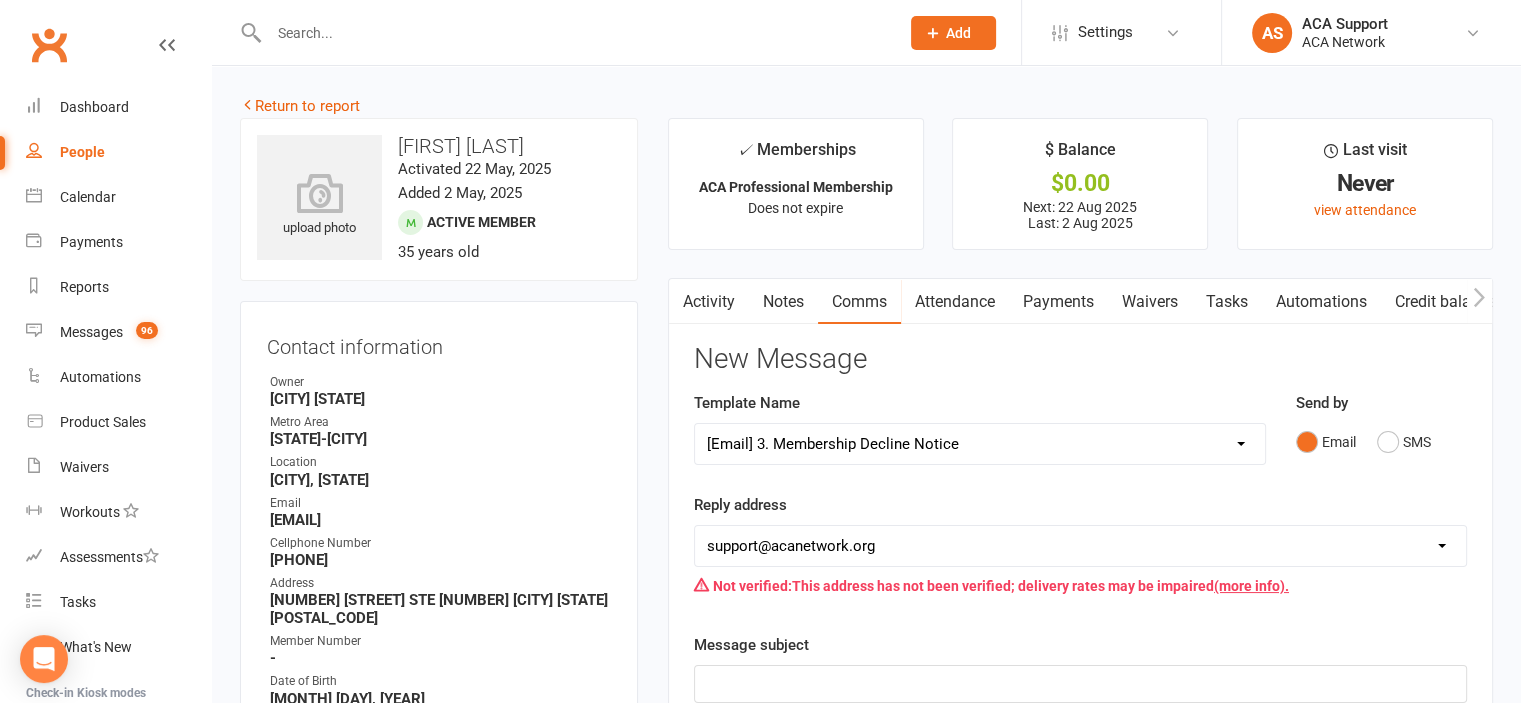 click on "Select Template [Email] ACA Club Life Email [Email] Club Coffee Message [Email] Learn about the ACA Business Club [Email] 1. Membership Decline Notice [Email] 2. Membership Decline Notice [Email] 3. Membership Decline Notice [Email] 4. Final Membership Decline Notice [Email] 5. Thank you for your involvement [Email] ACA Business Club Letter of Invitation [Email] Checking In [Email] Still Interested?" at bounding box center (980, 444) 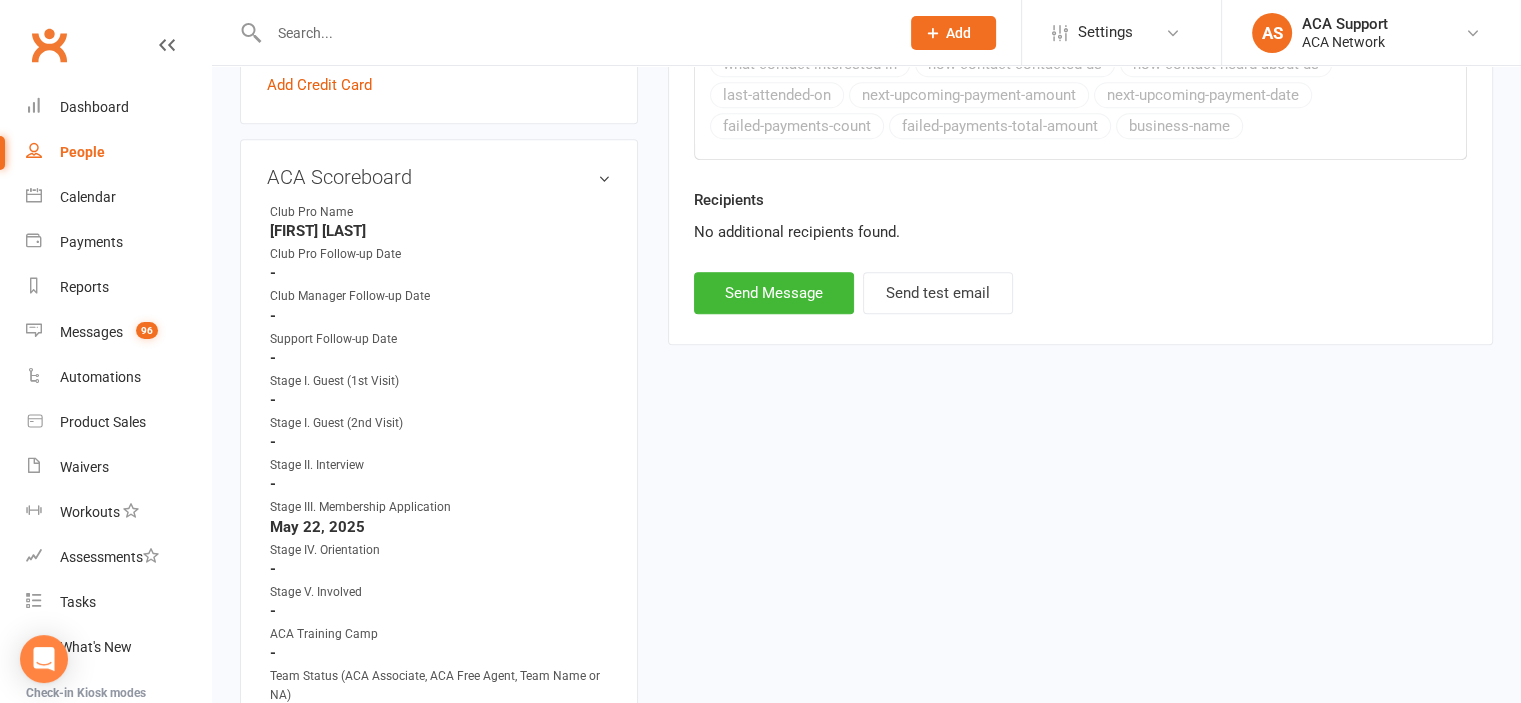 scroll, scrollTop: 1173, scrollLeft: 0, axis: vertical 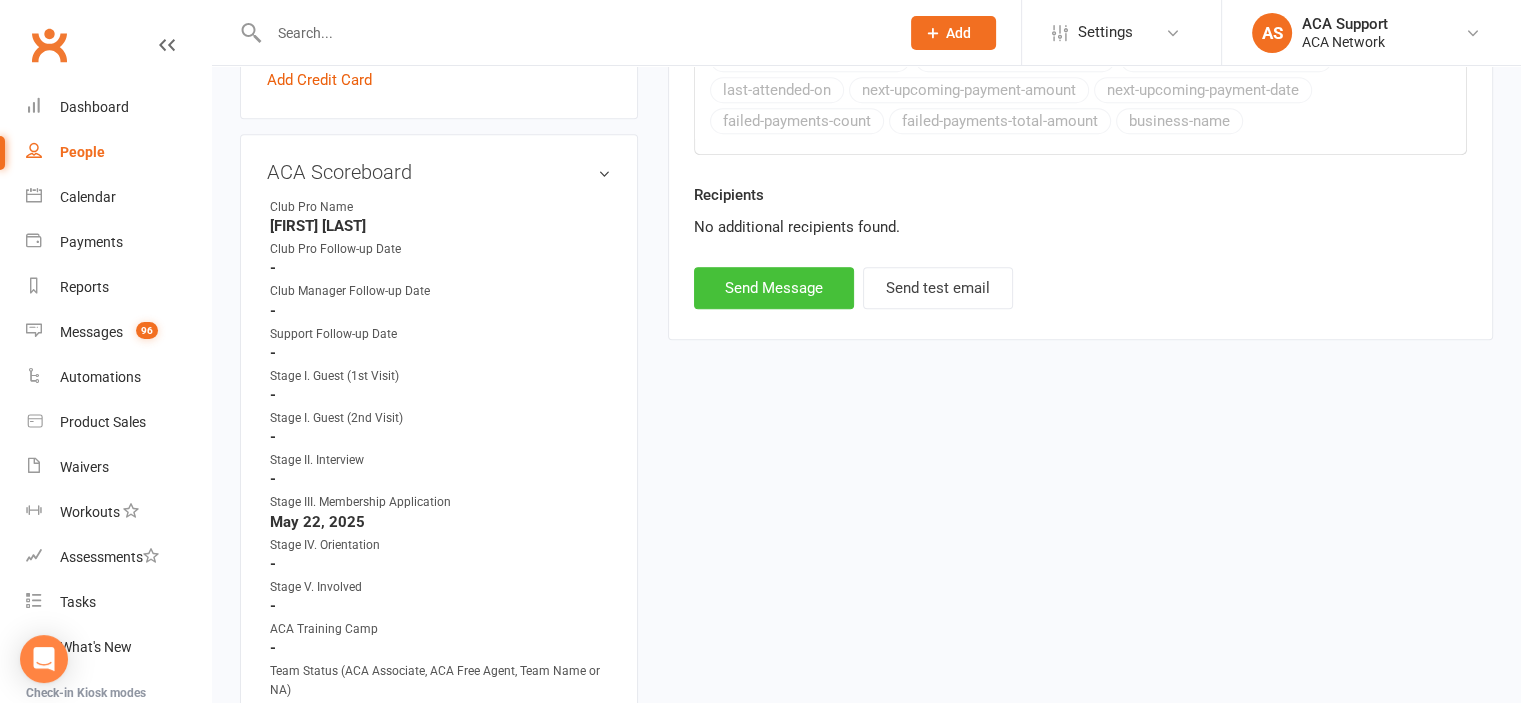 click on "Send Message" at bounding box center [774, 288] 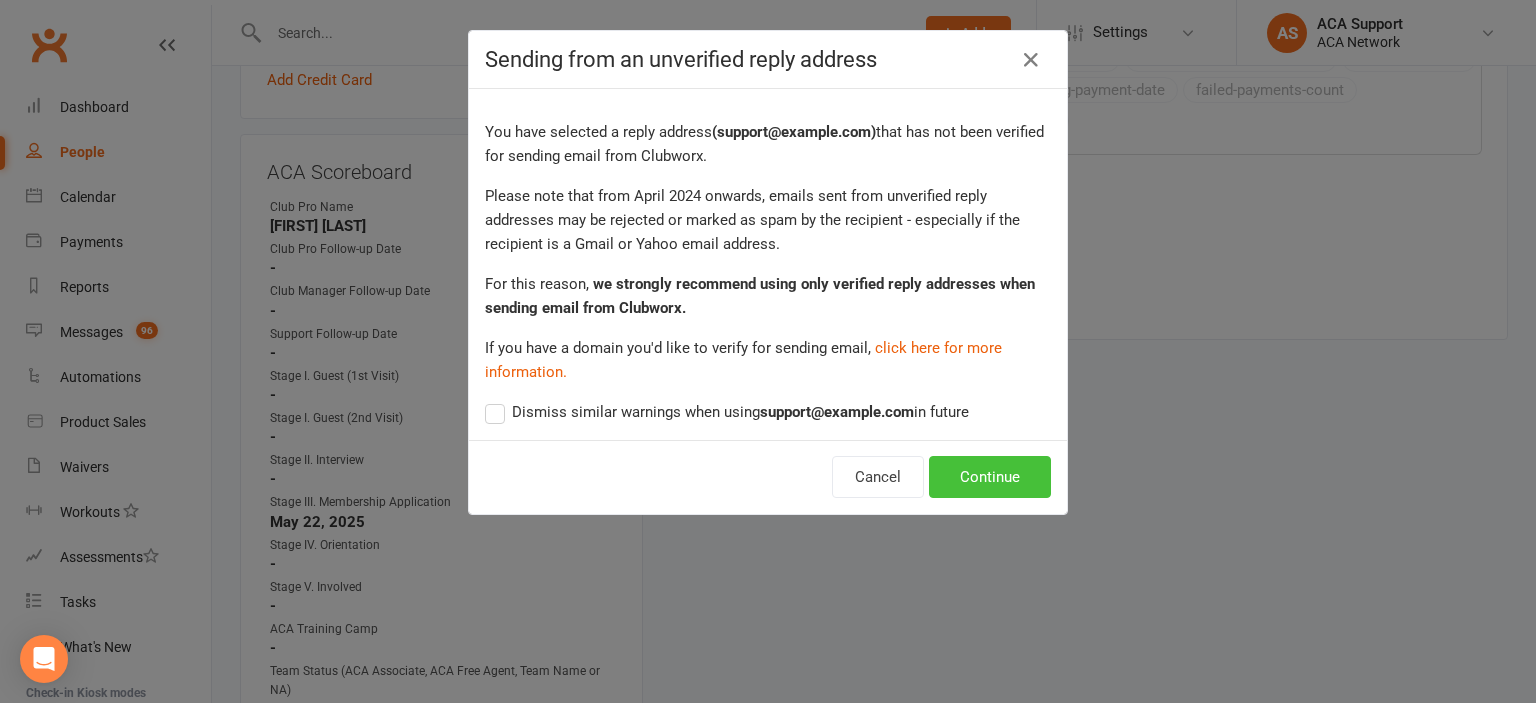 click on "Continue" at bounding box center [990, 477] 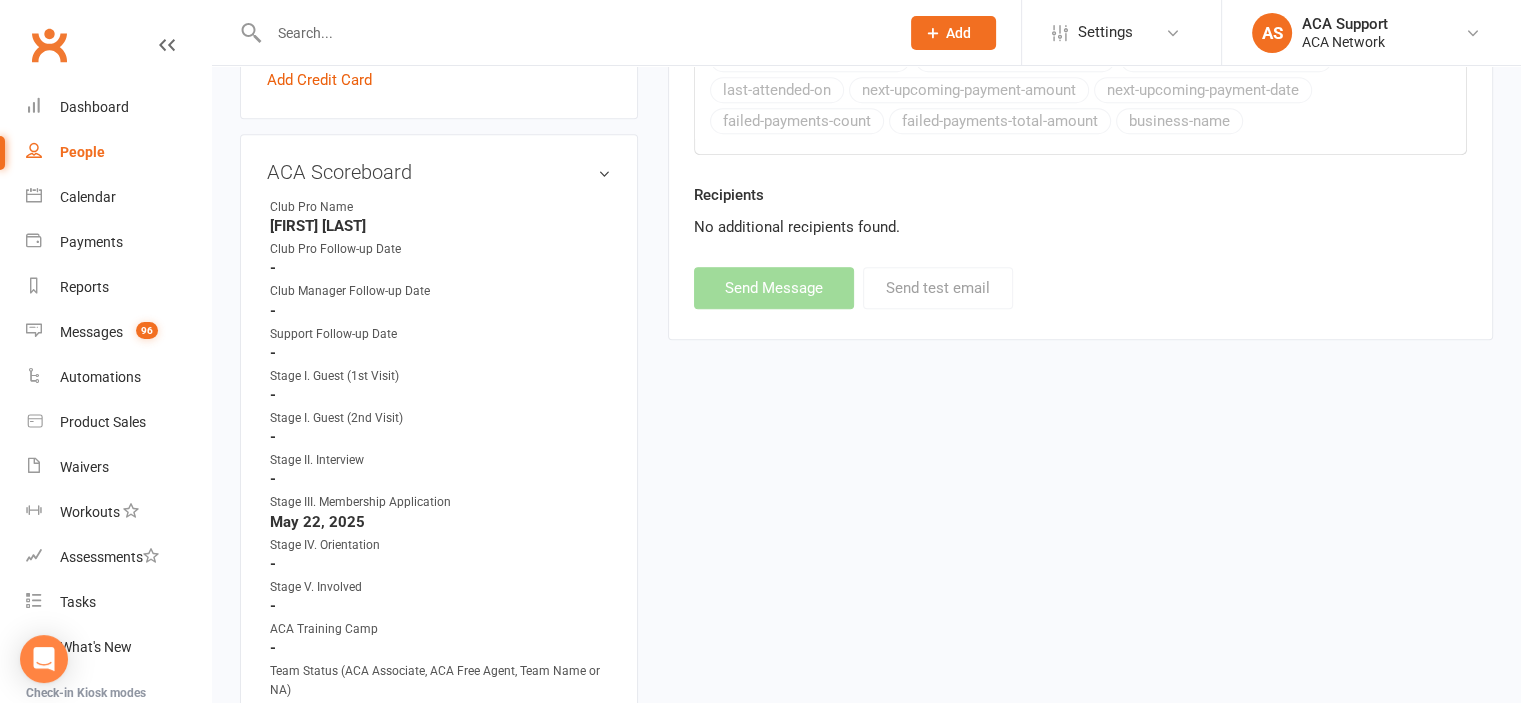 select 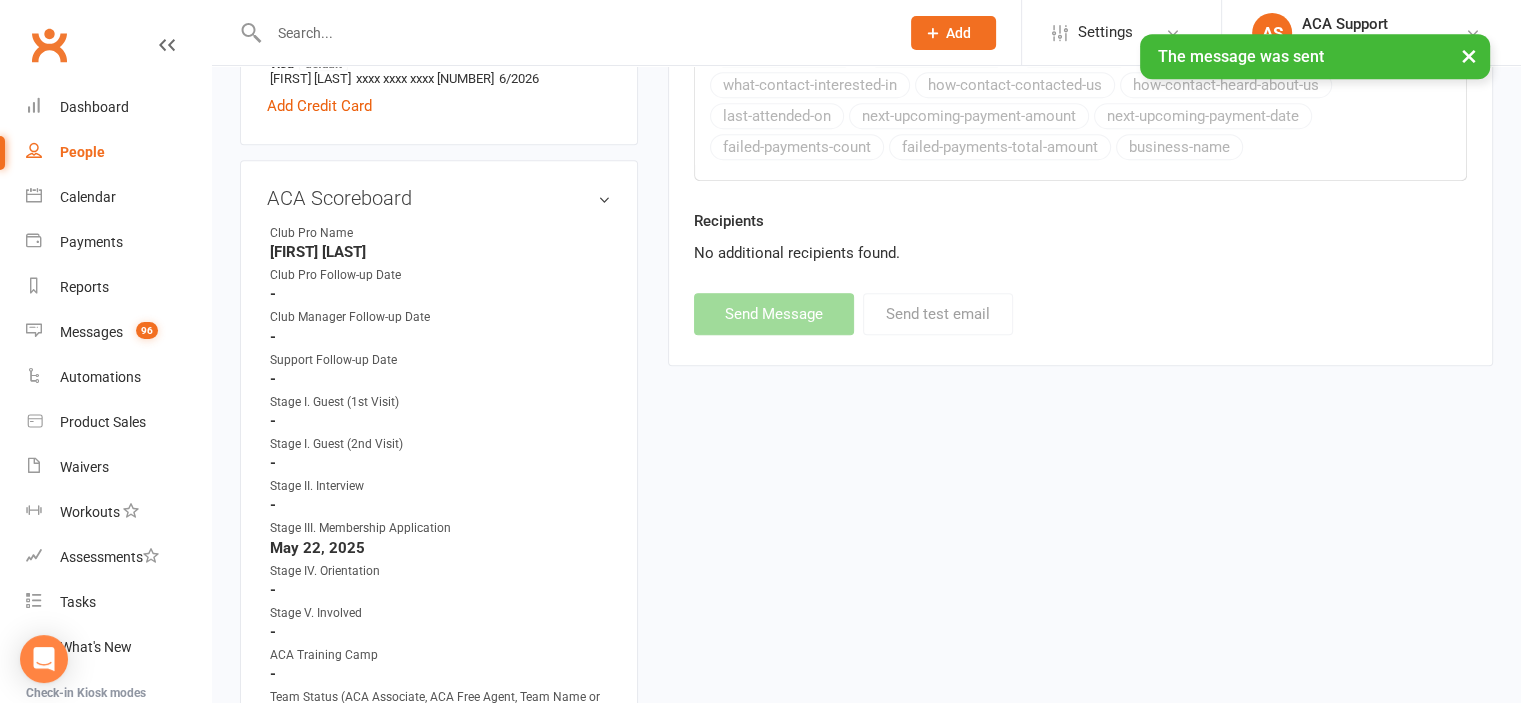 scroll, scrollTop: 0, scrollLeft: 0, axis: both 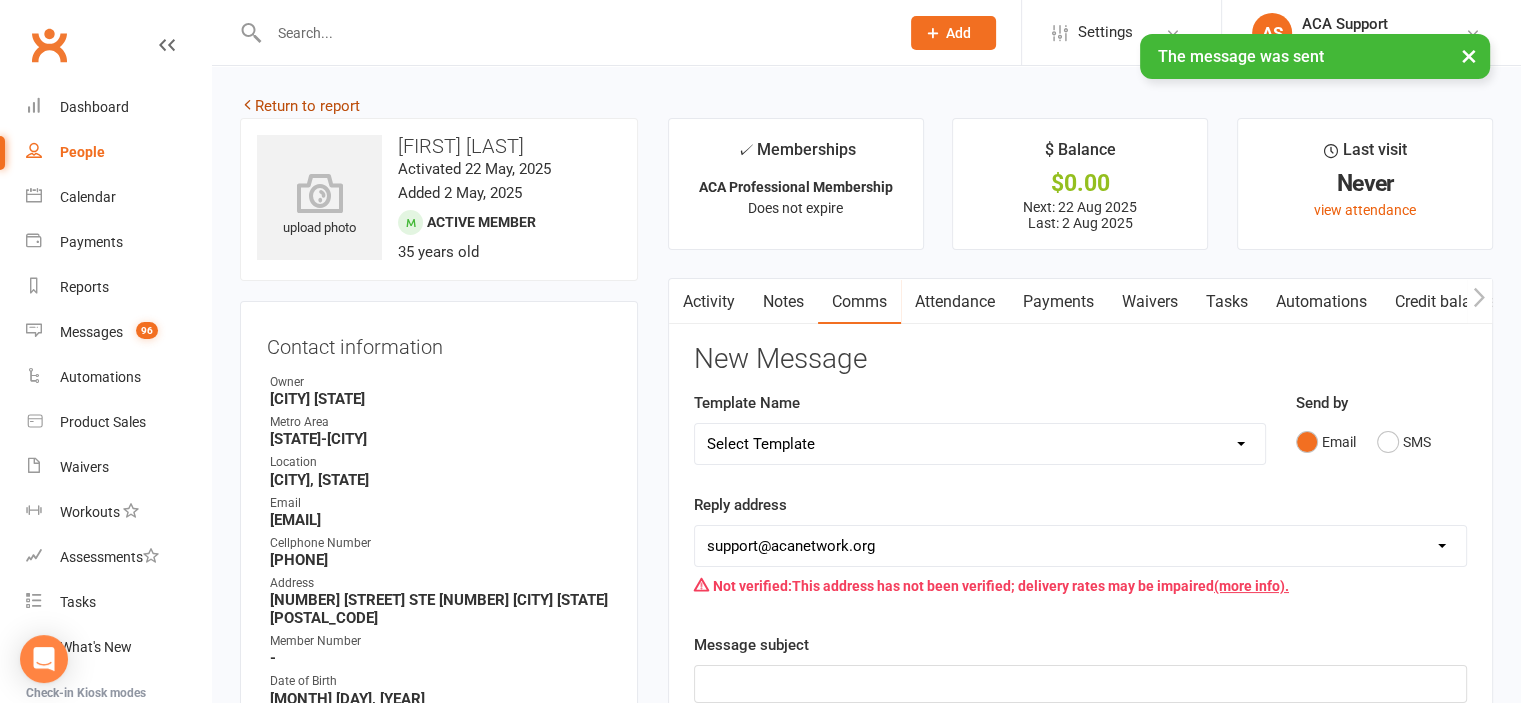 click on "Return to report" at bounding box center [300, 106] 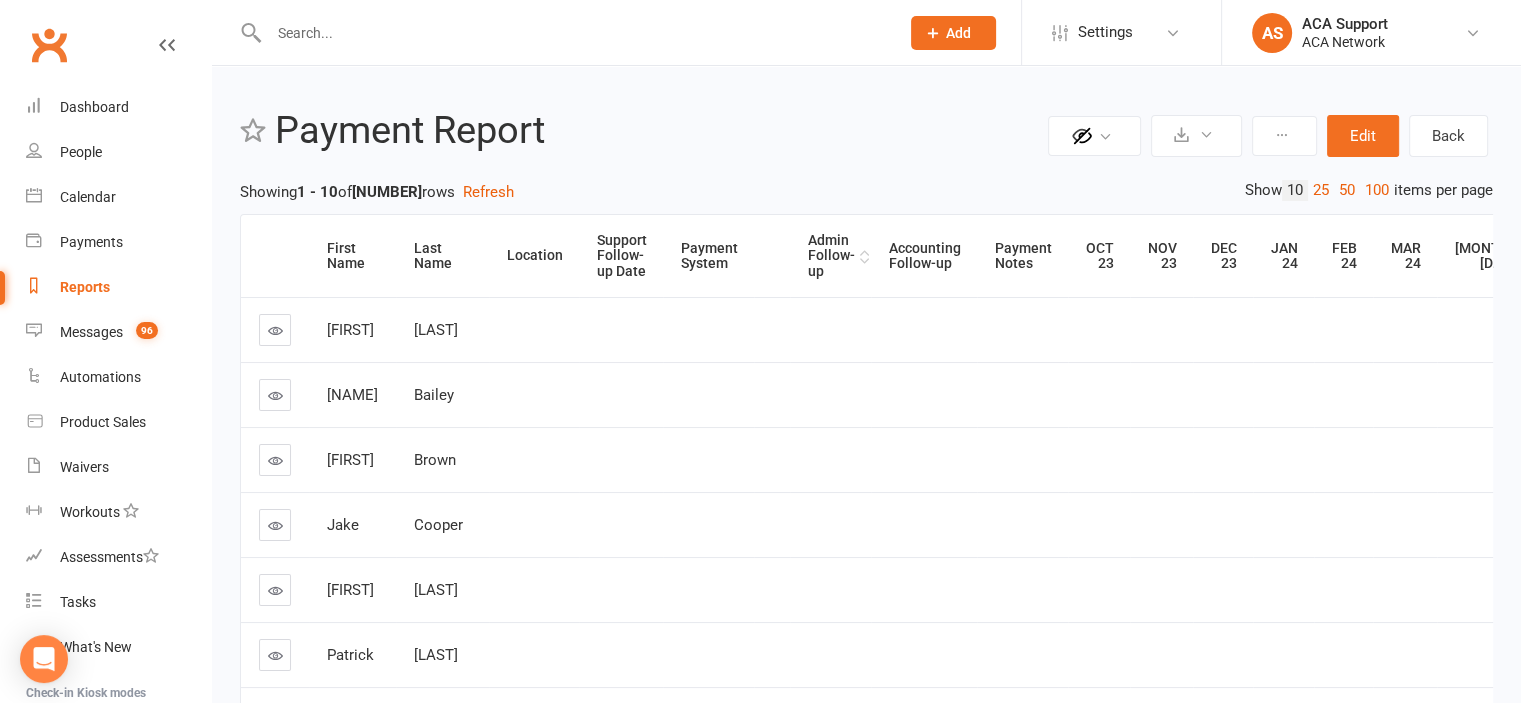click on "Admin Follow-up" at bounding box center (831, 256) 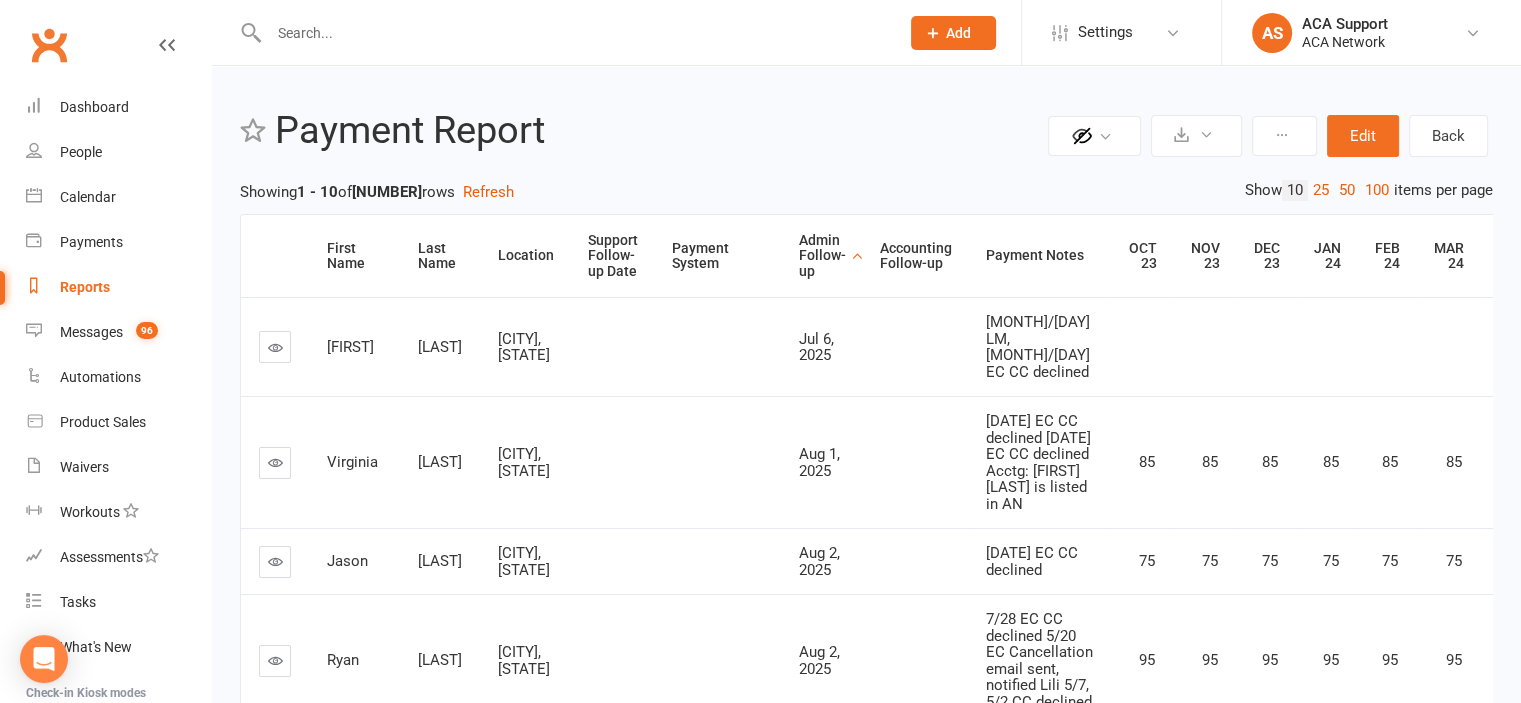 click at bounding box center [275, 462] 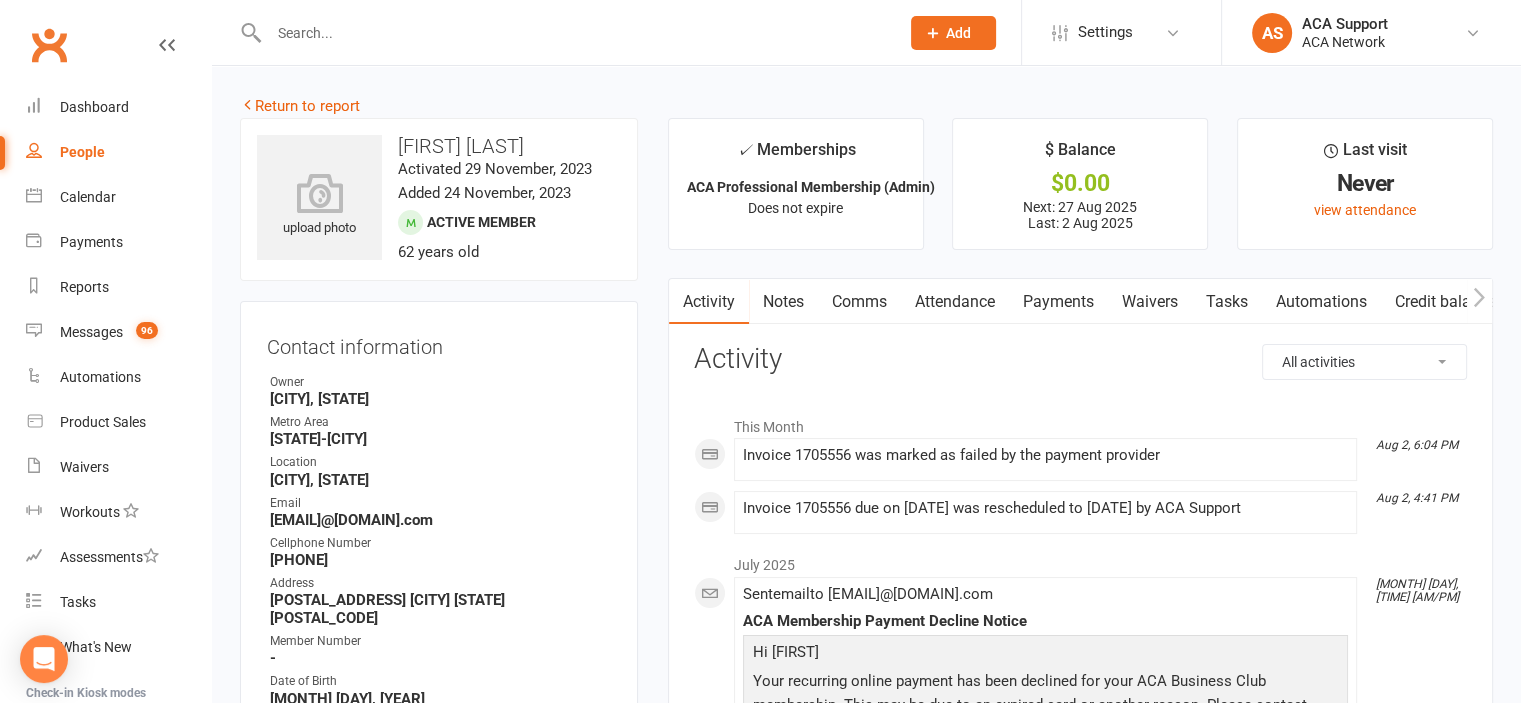 click on "Payments" at bounding box center [1058, 302] 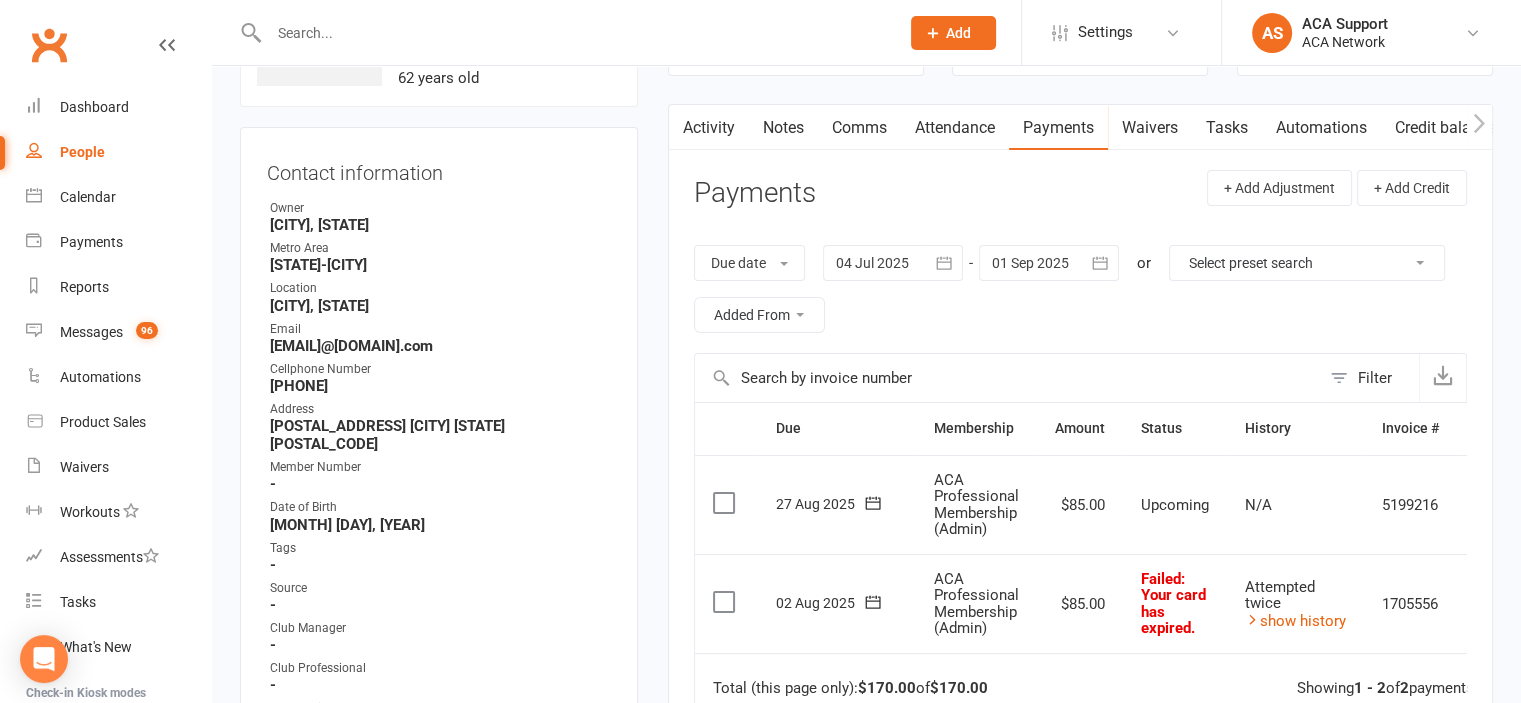scroll, scrollTop: 3097, scrollLeft: 0, axis: vertical 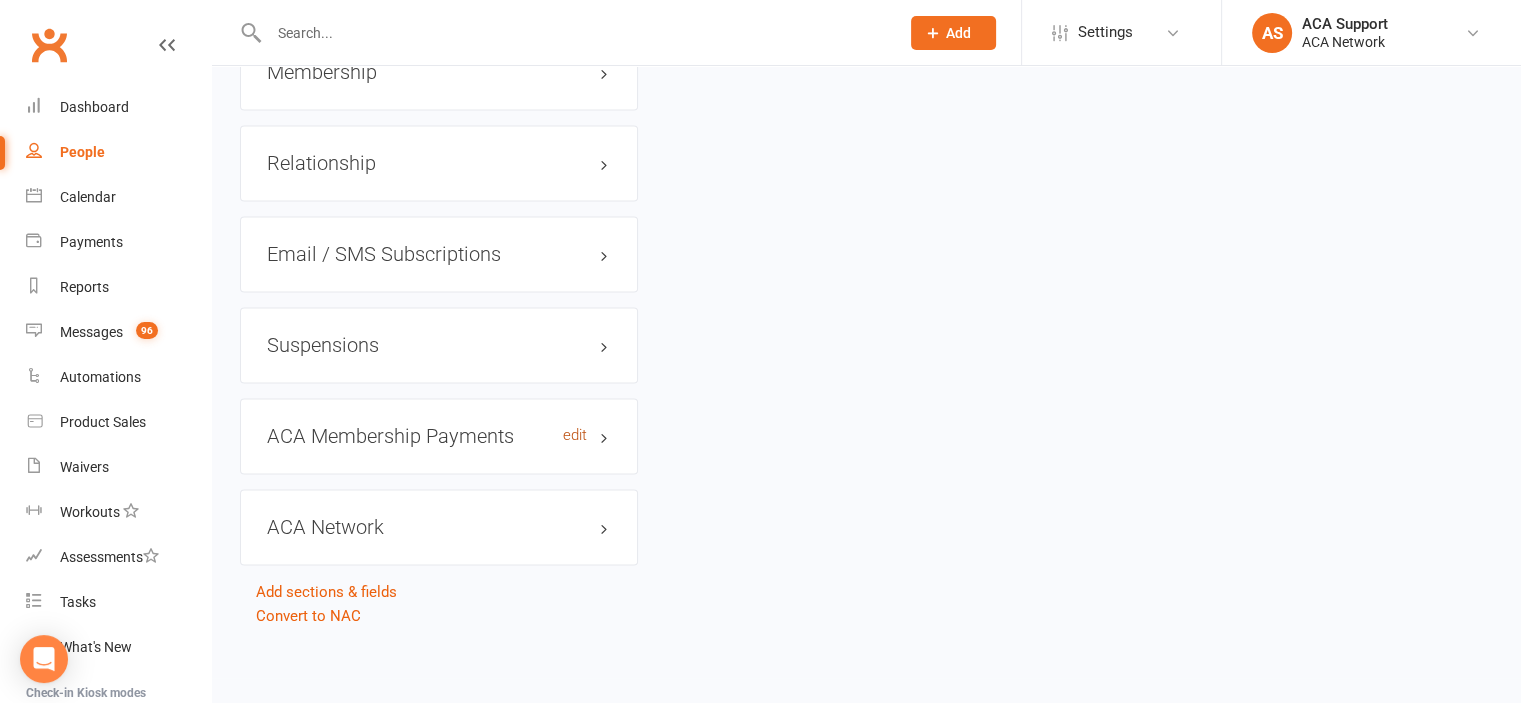 click on "edit" at bounding box center (575, 435) 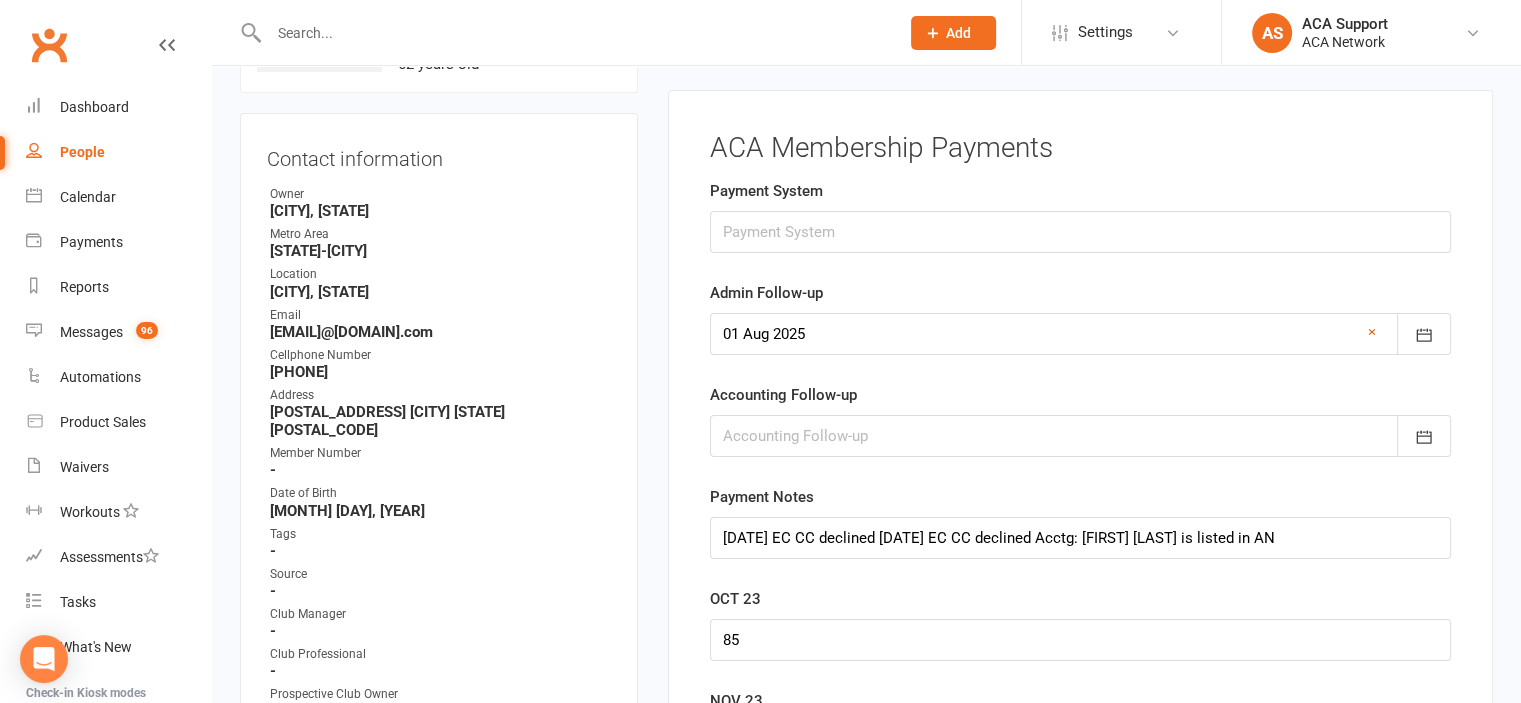 scroll, scrollTop: 176, scrollLeft: 0, axis: vertical 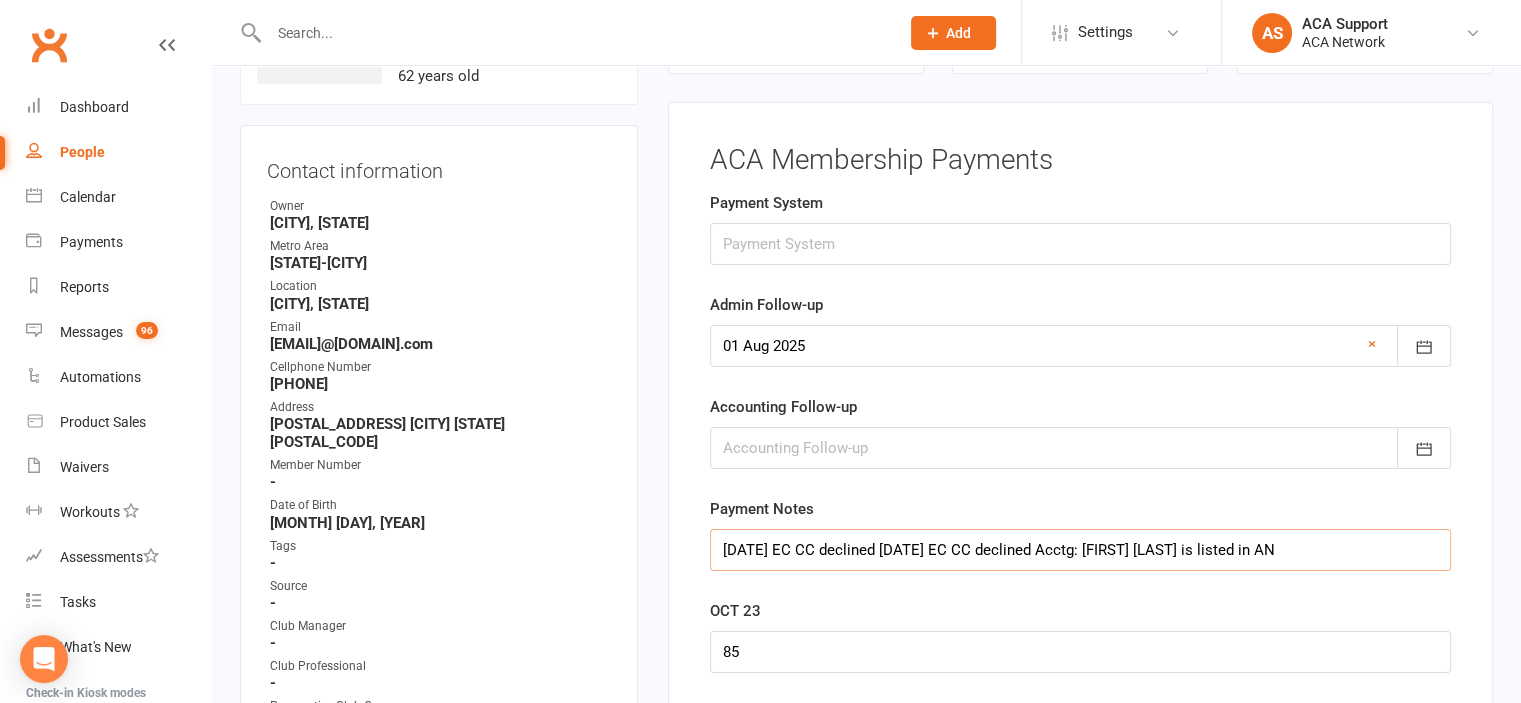 click on "[DATE] EC CC declined [DATE] EC CC declined Acctg: [FIRST] [LAST] is listed in AN" at bounding box center (1080, 550) 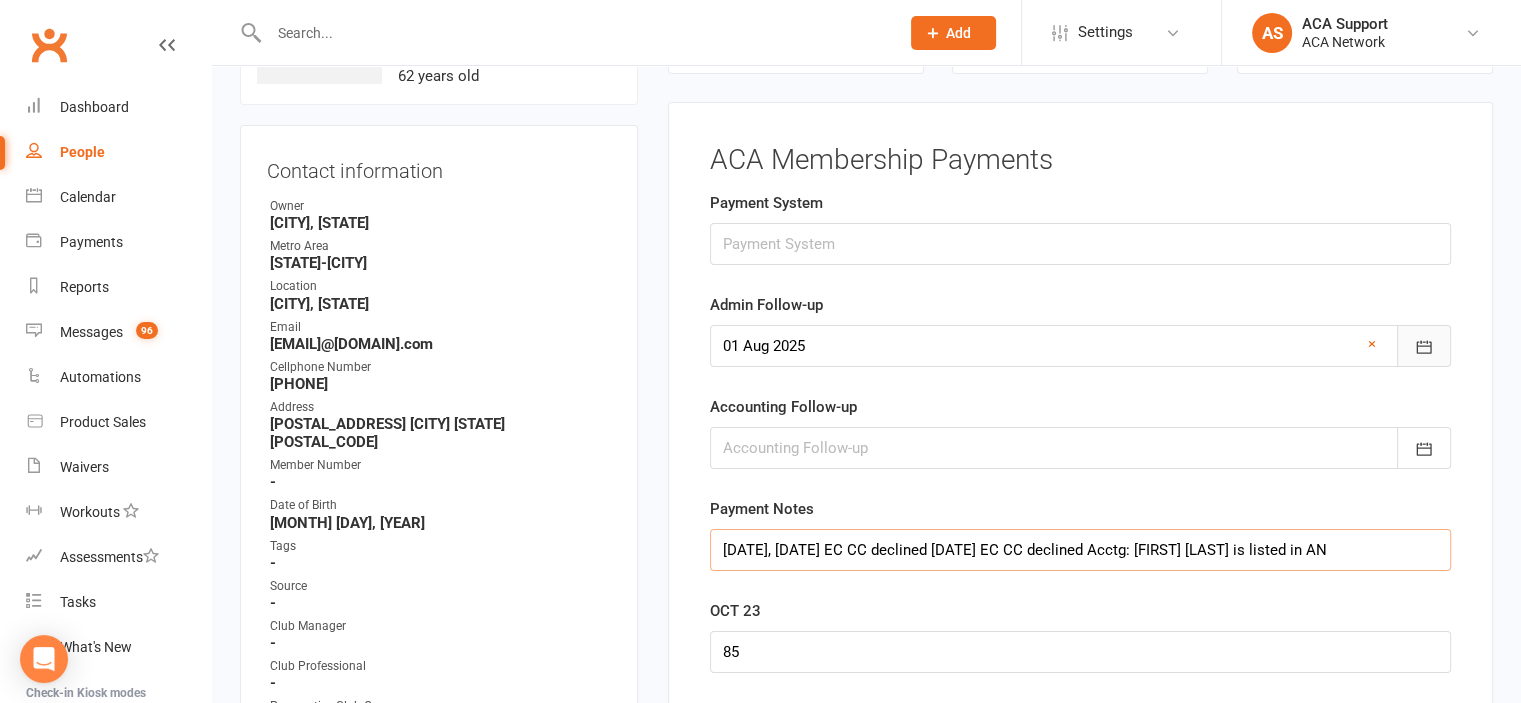 type on "[DATE], [DATE] EC CC declined [DATE] EC CC declined Acctg: [FIRST] [LAST] is listed in AN" 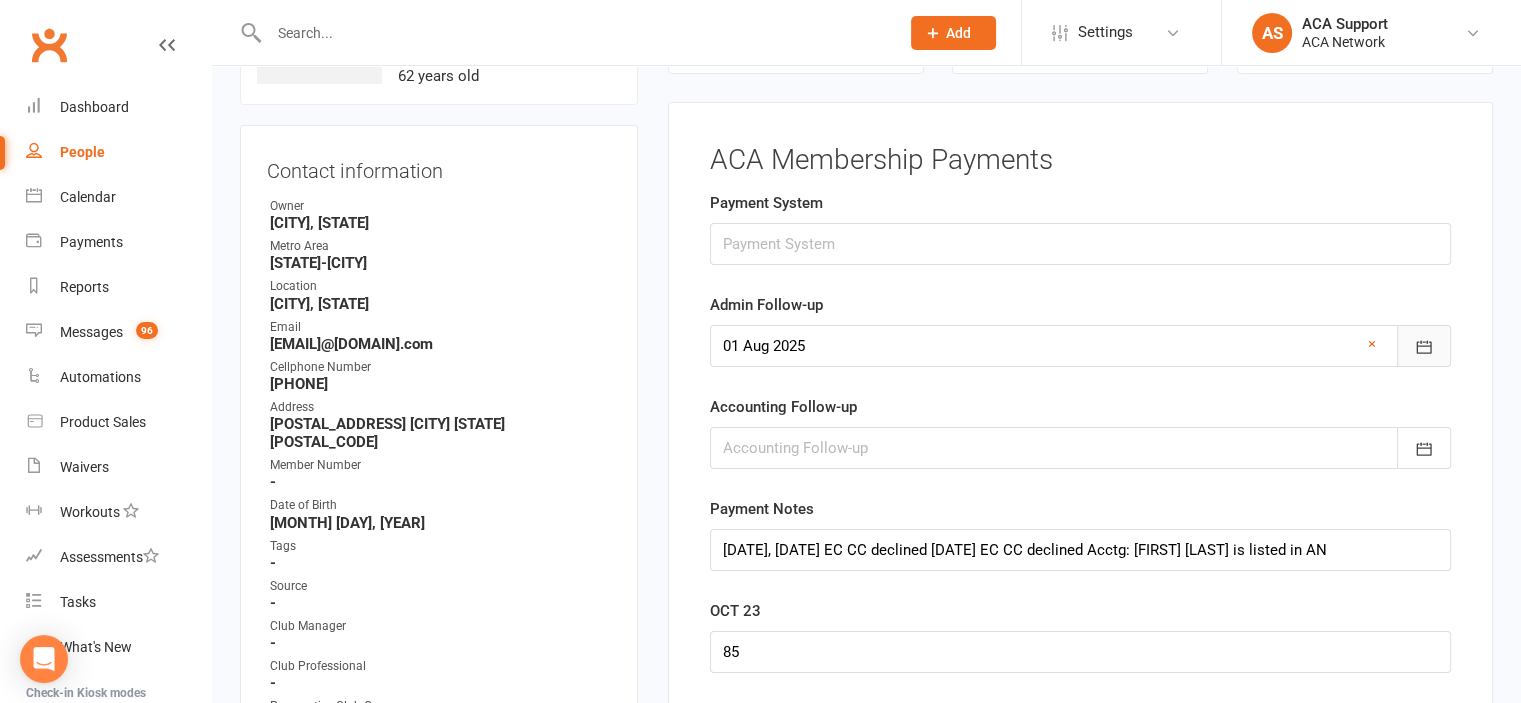 click 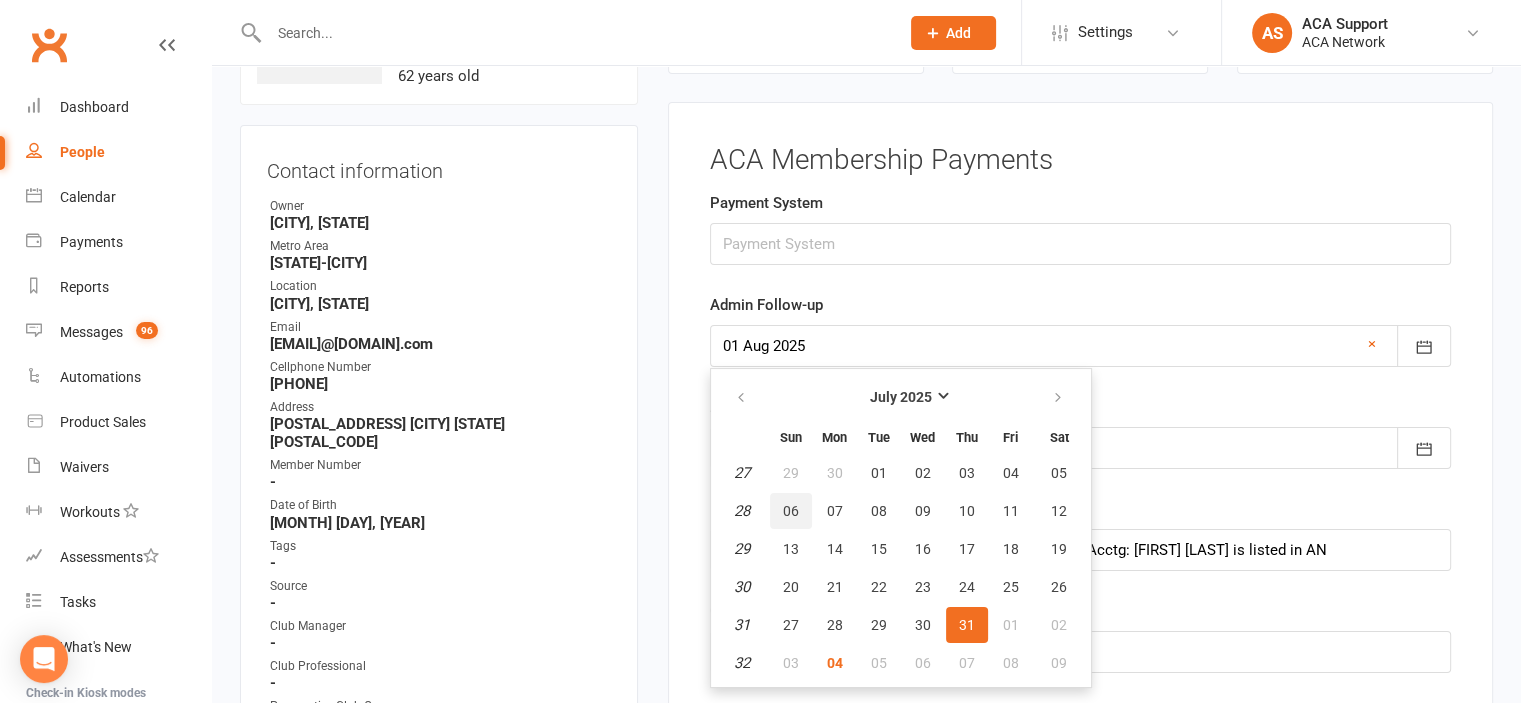 click on "06" at bounding box center [791, 511] 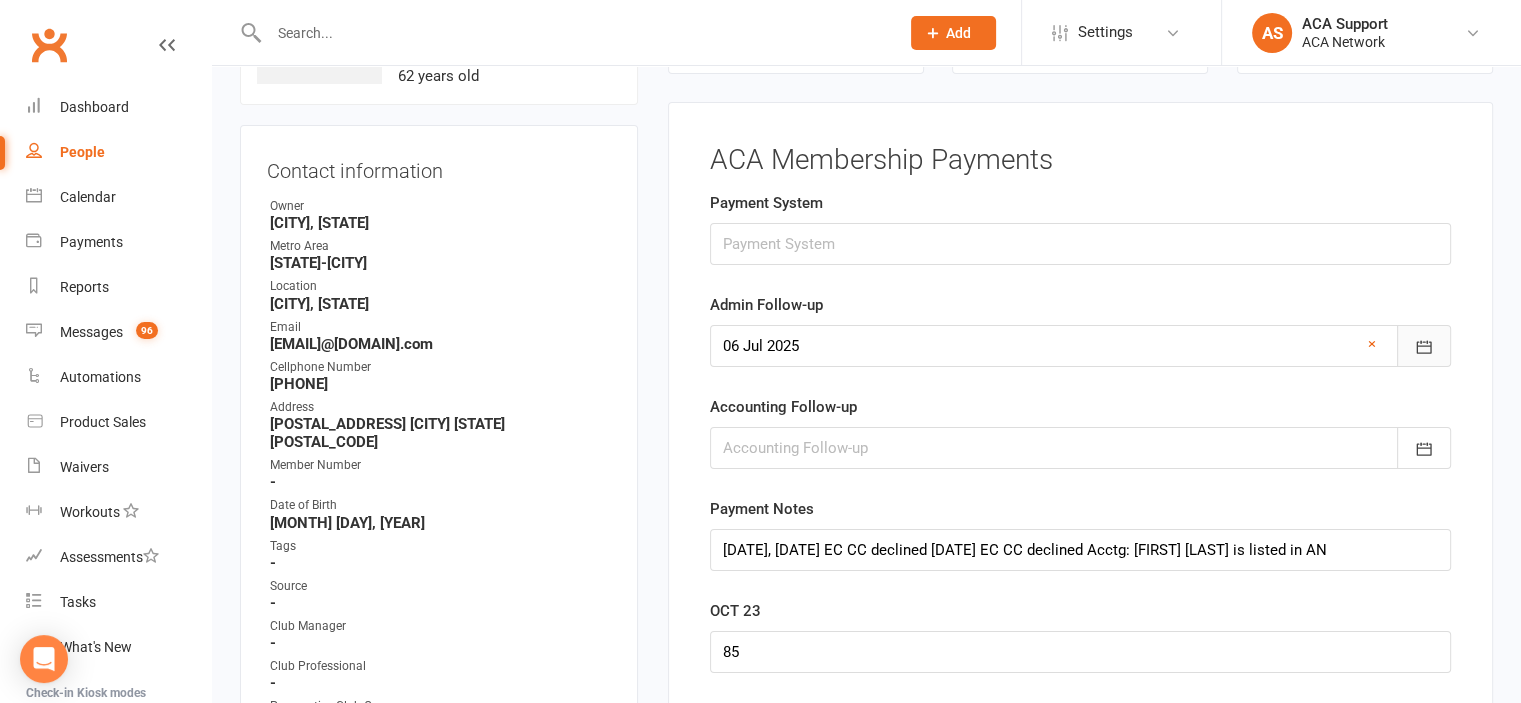 click 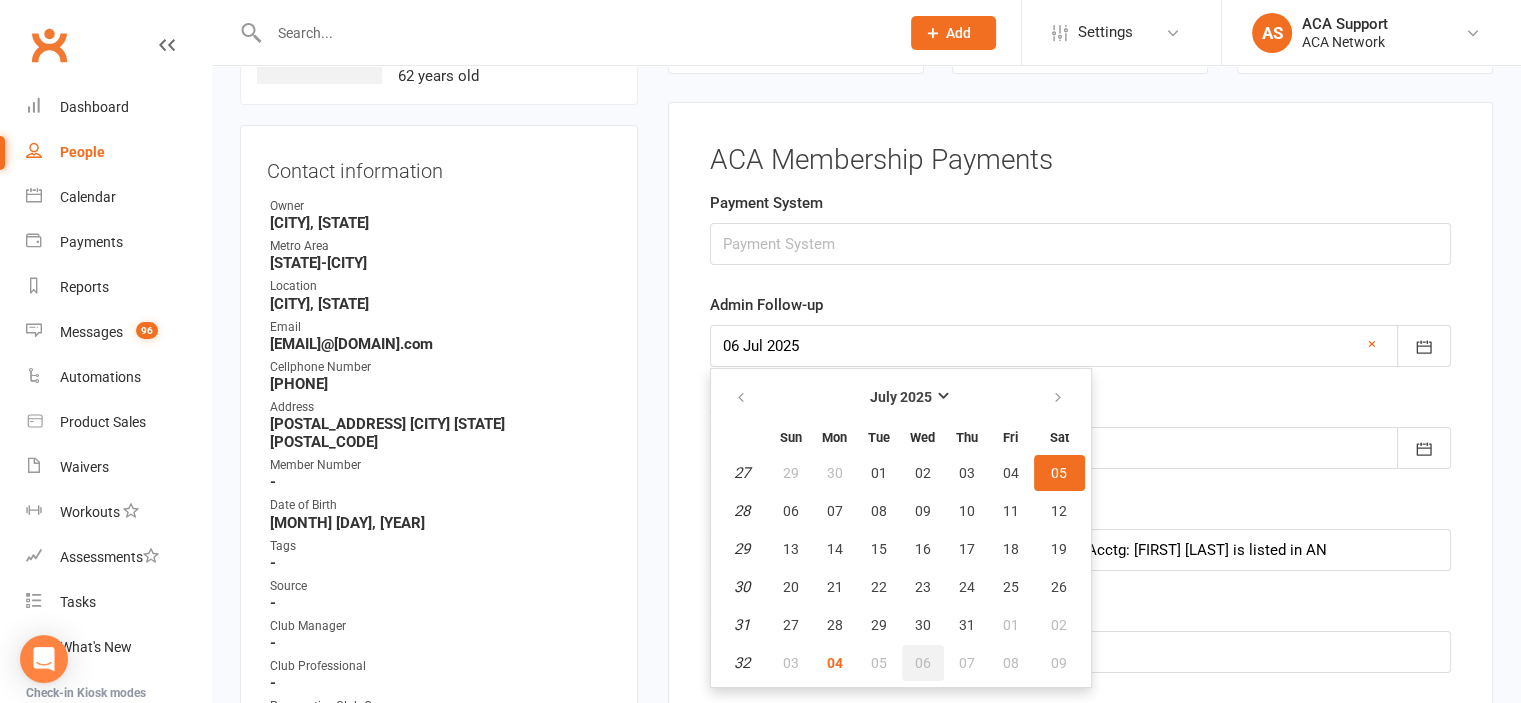 click on "06" at bounding box center (923, 663) 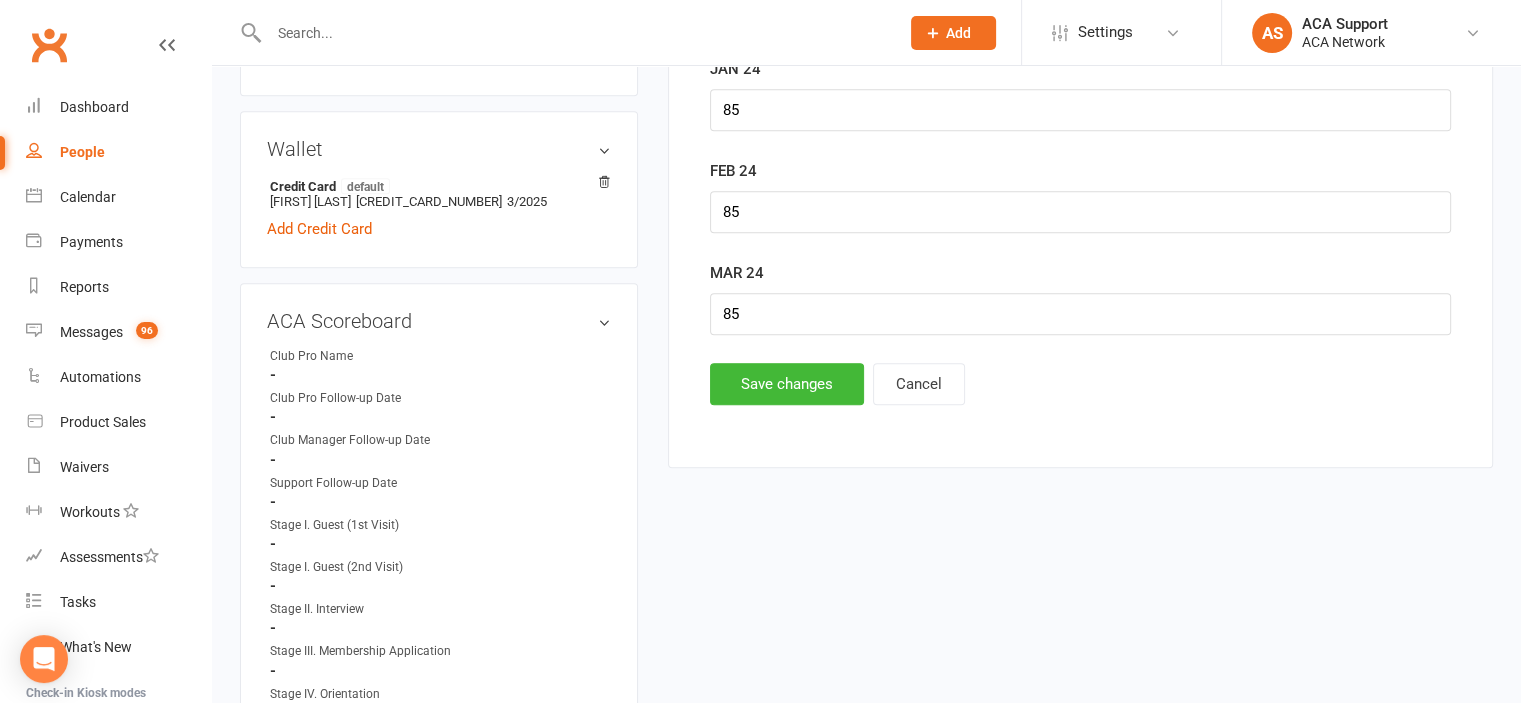 scroll, scrollTop: 1039, scrollLeft: 0, axis: vertical 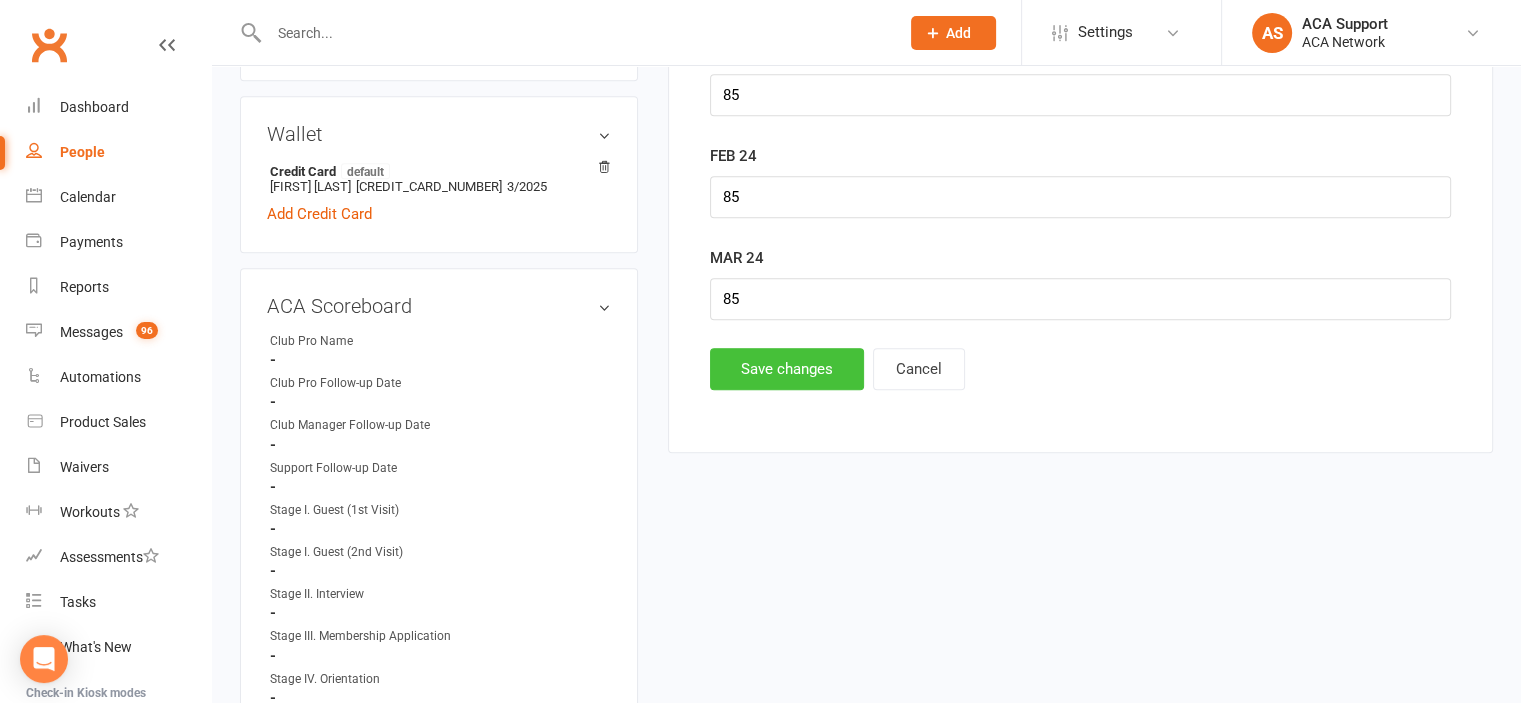 click on "Save changes" at bounding box center [787, 369] 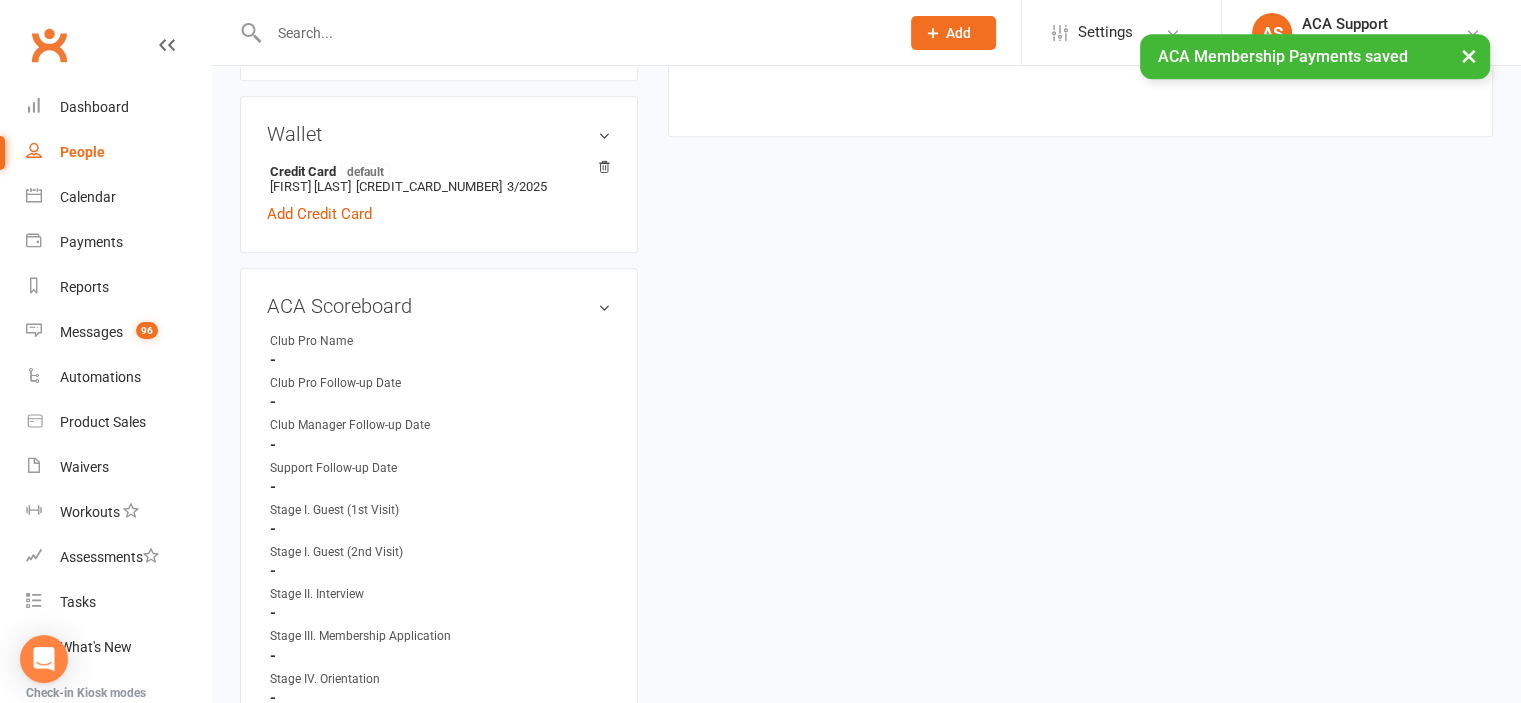 scroll, scrollTop: 0, scrollLeft: 0, axis: both 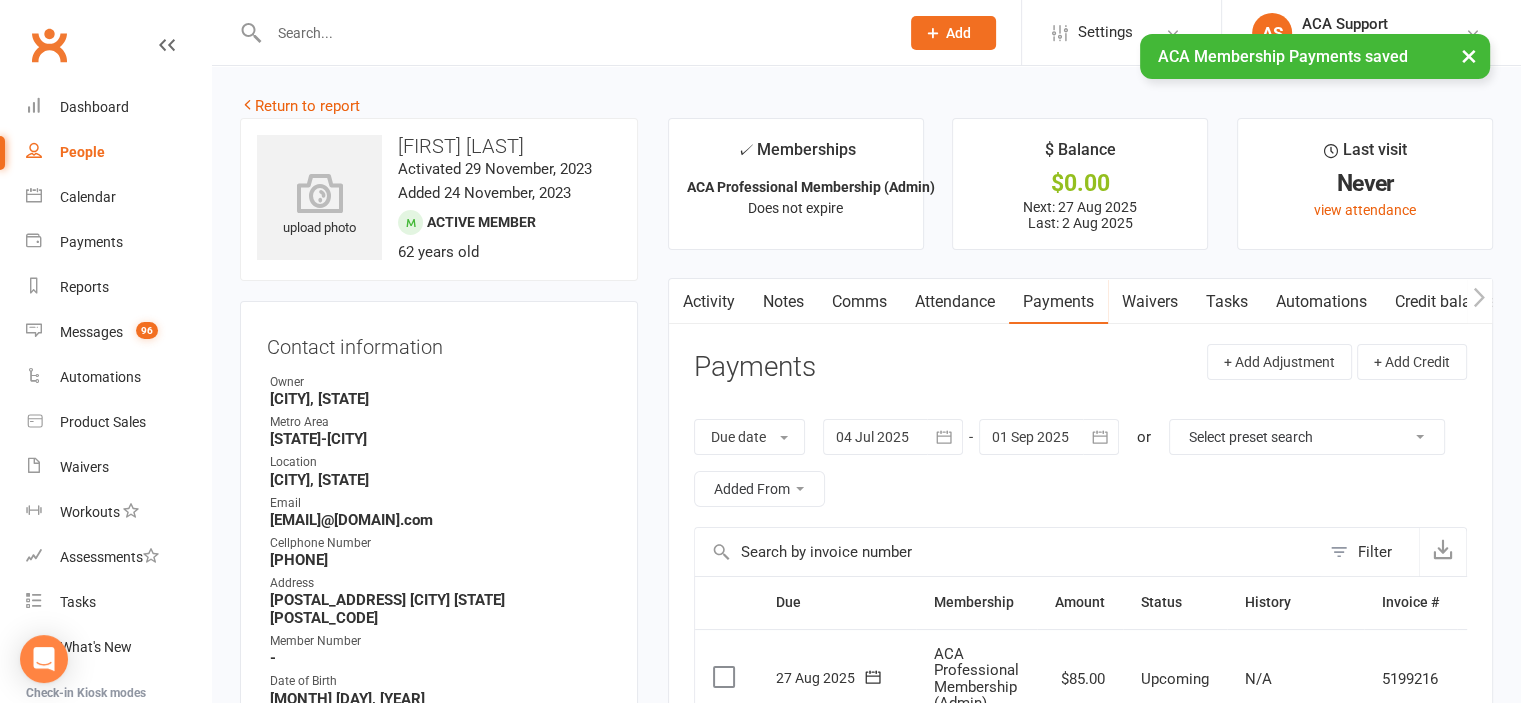 click on "Comms" at bounding box center [859, 302] 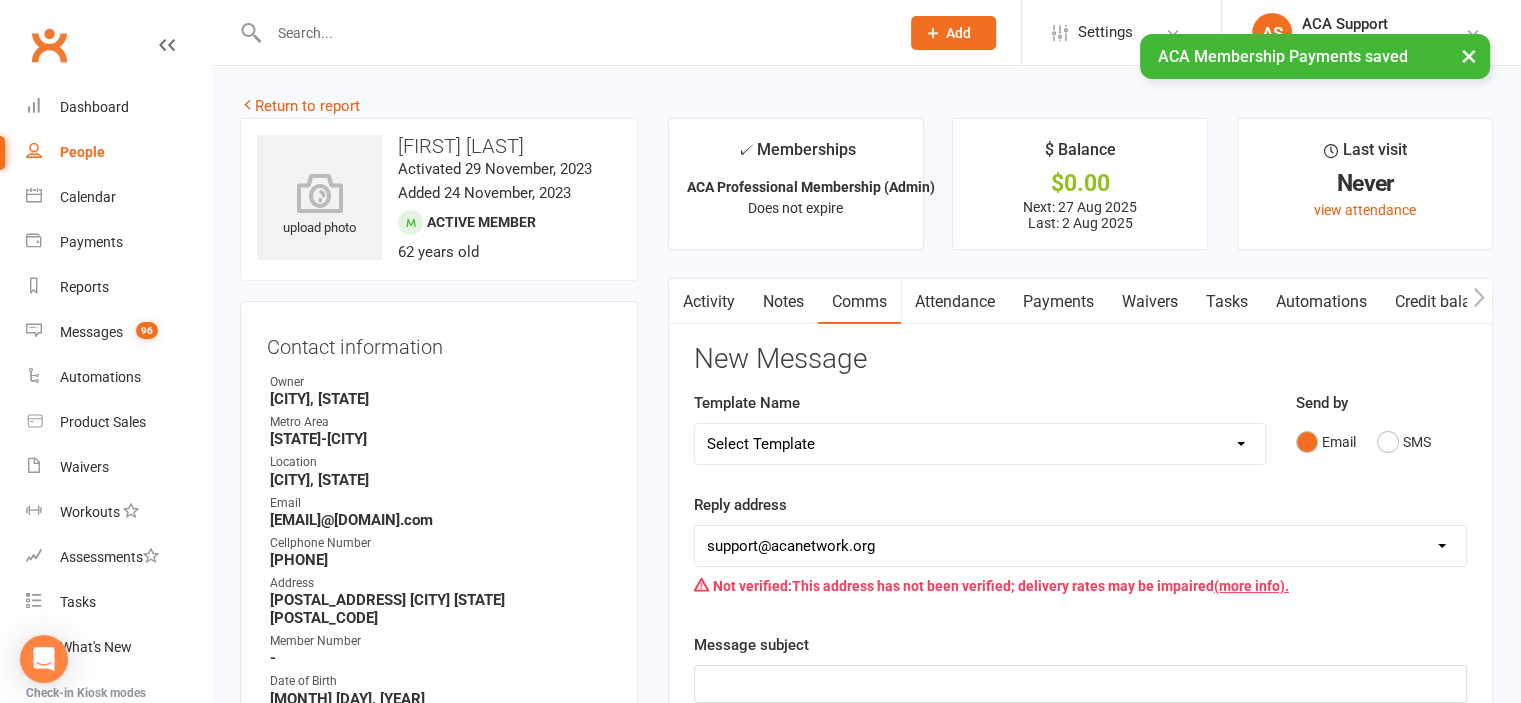 click on "Select Template [Email] ACA Club Life Email [Email] Club Coffee Message [Email] Learn about the ACA Business Club [Email] 1. Membership Decline Notice [Email] 2. Membership Decline Notice [Email] 3. Membership Decline Notice [Email] 4. Final Membership Decline Notice [Email] 5. Thank you for your involvement [Email] ACA Business Club Letter of Invitation [Email] Checking In [Email] Still Interested?" at bounding box center [980, 444] 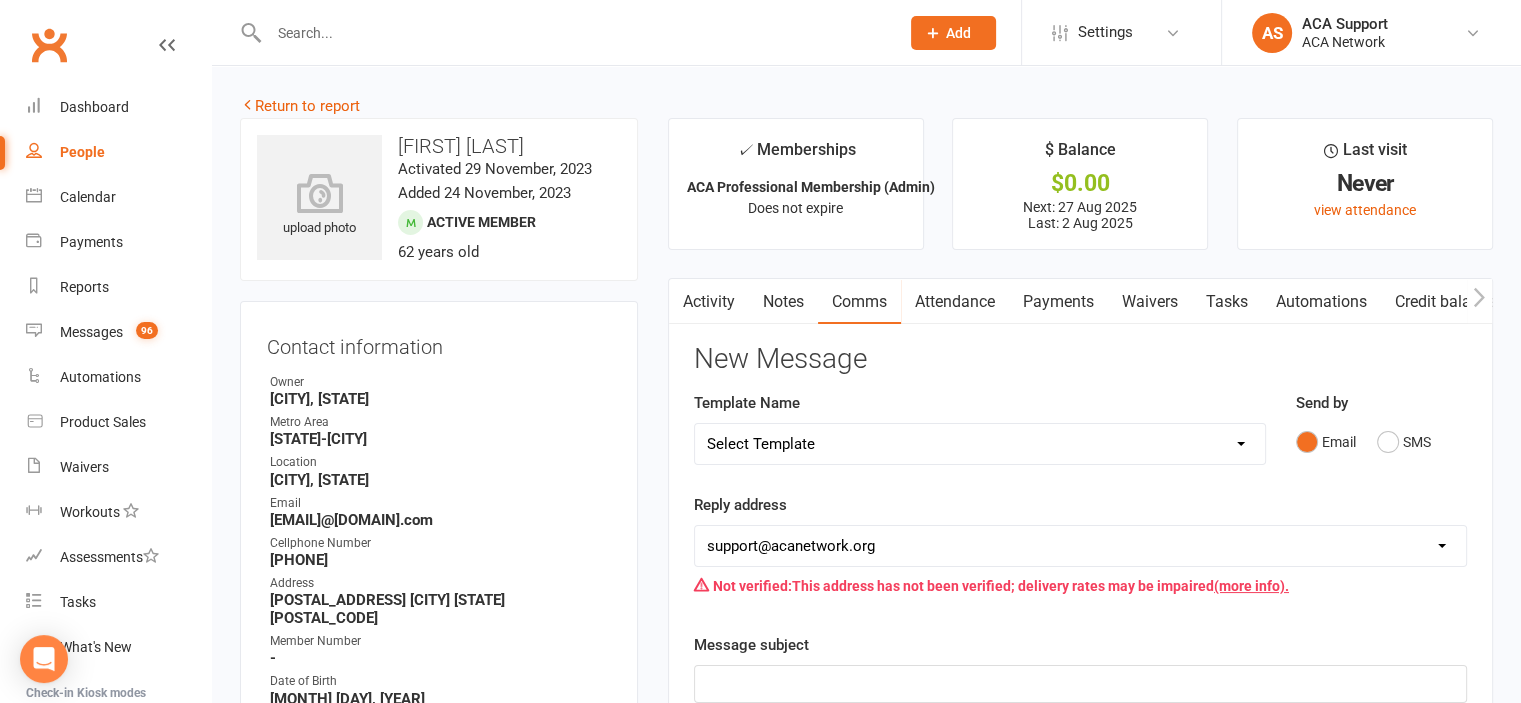 select on "4" 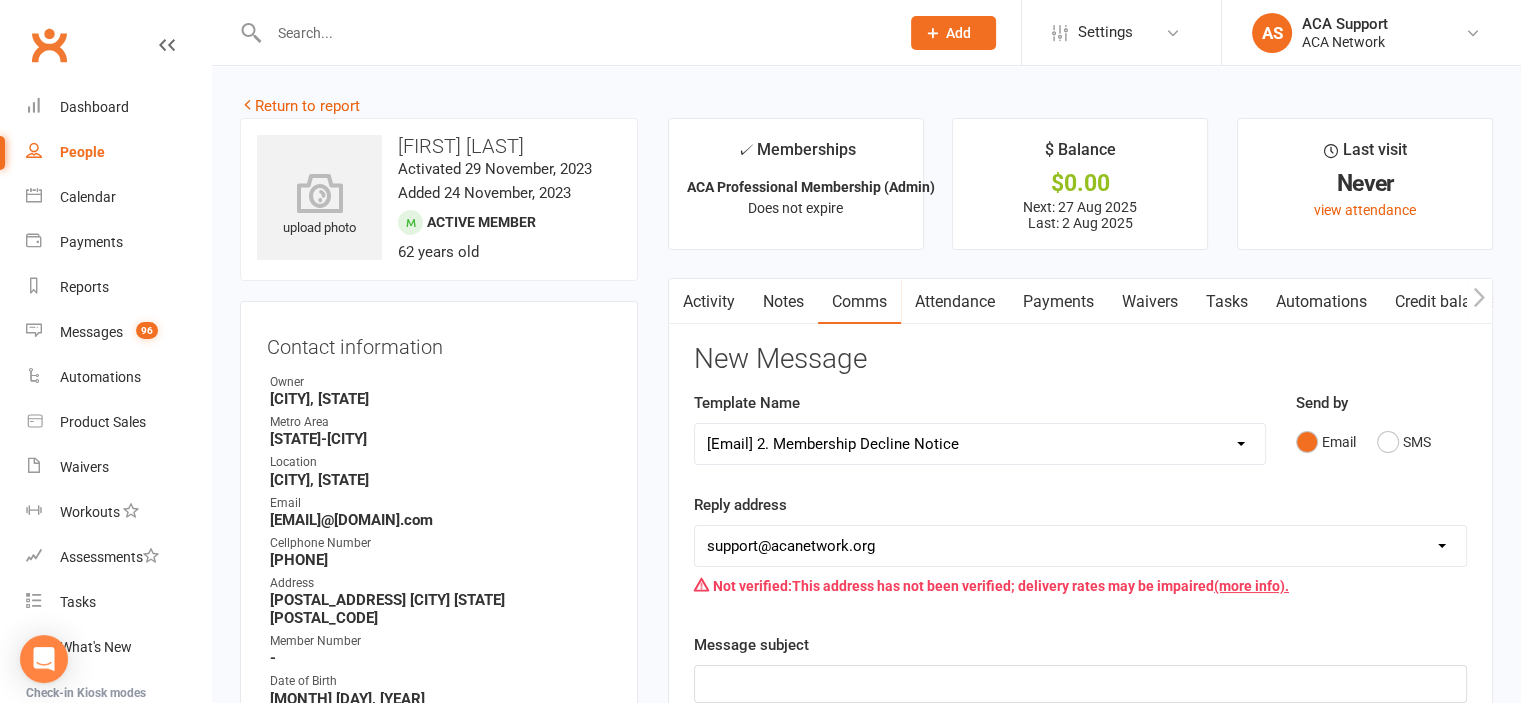 click on "Select Template [Email] ACA Club Life Email [Email] Club Coffee Message [Email] Learn about the ACA Business Club [Email] 1. Membership Decline Notice [Email] 2. Membership Decline Notice [Email] 3. Membership Decline Notice [Email] 4. Final Membership Decline Notice [Email] 5. Thank you for your involvement [Email] ACA Business Club Letter of Invitation [Email] Checking In [Email] Still Interested?" at bounding box center (980, 444) 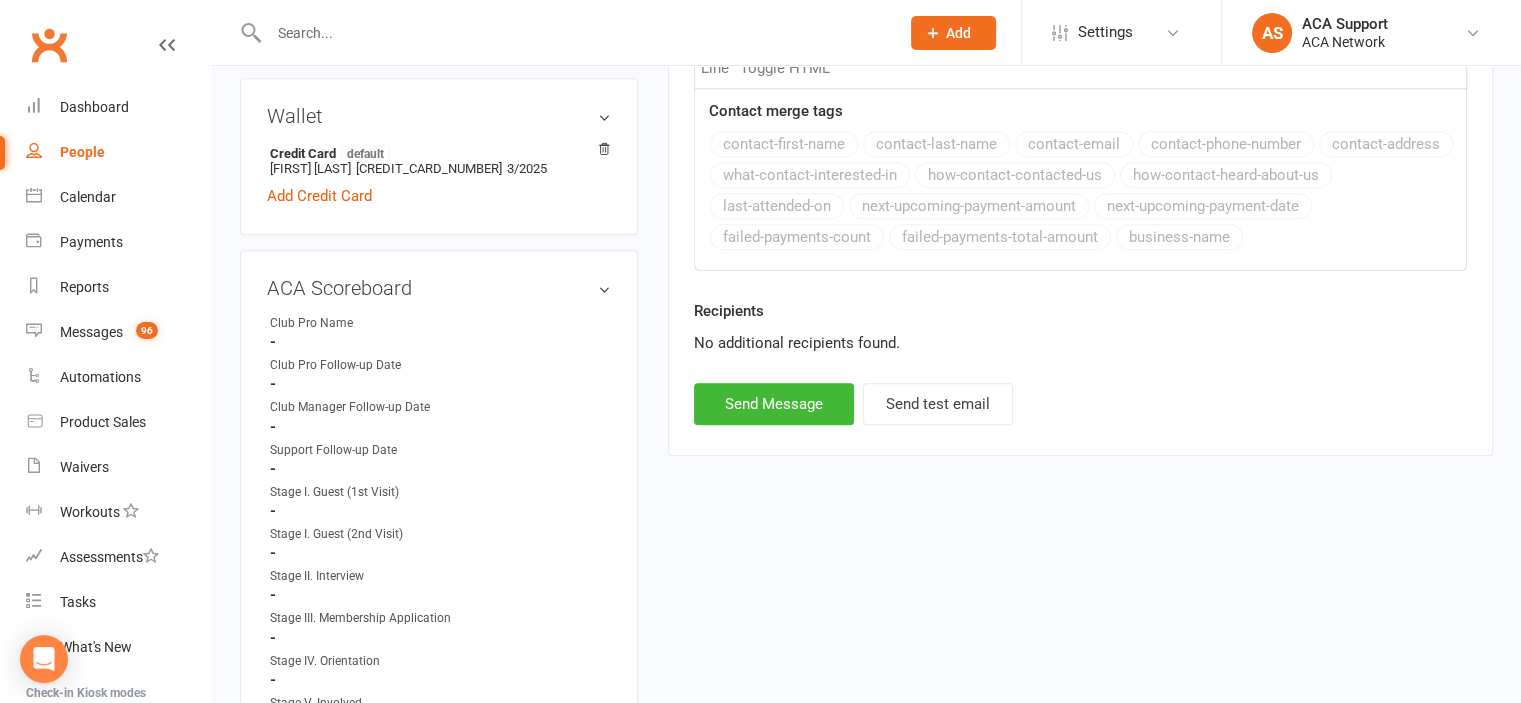 scroll, scrollTop: 1339, scrollLeft: 0, axis: vertical 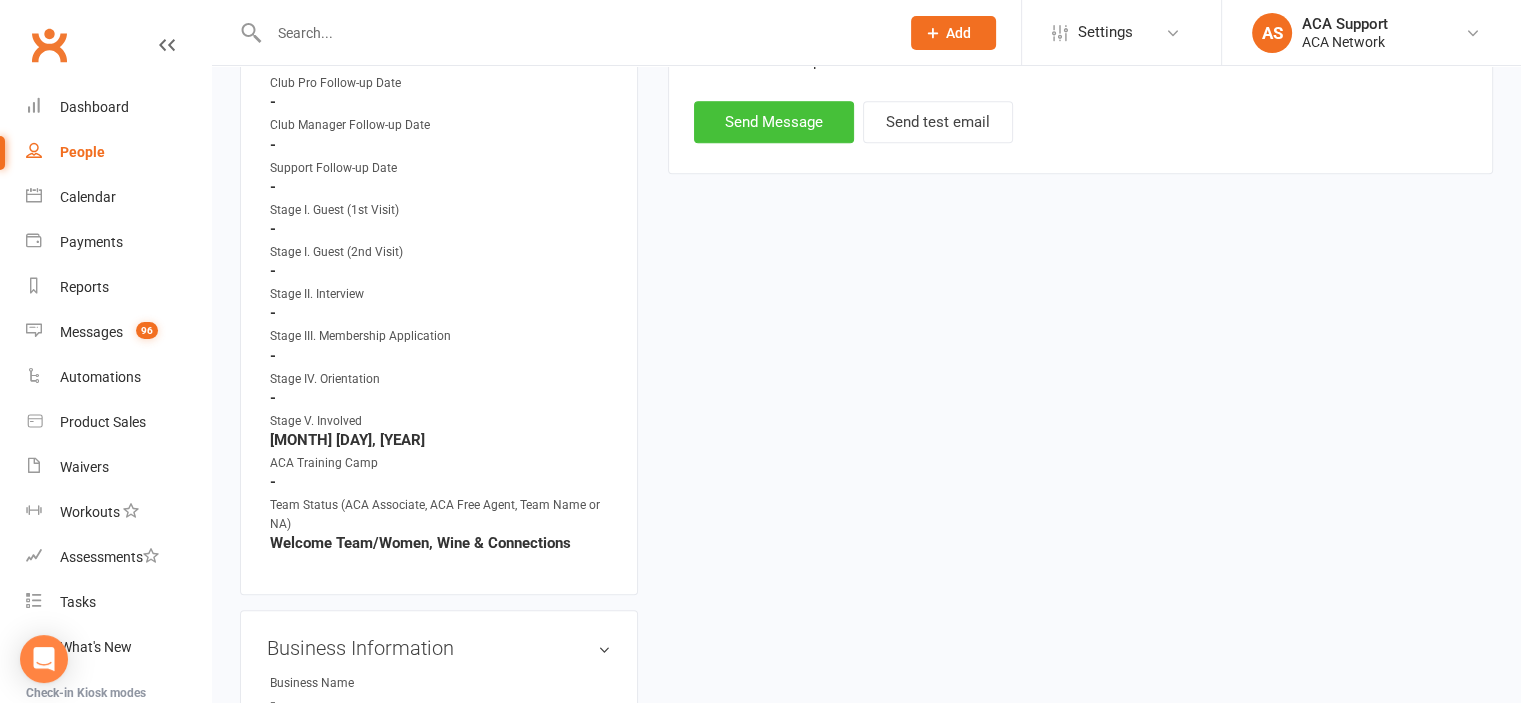 click on "Send Message" at bounding box center (774, 122) 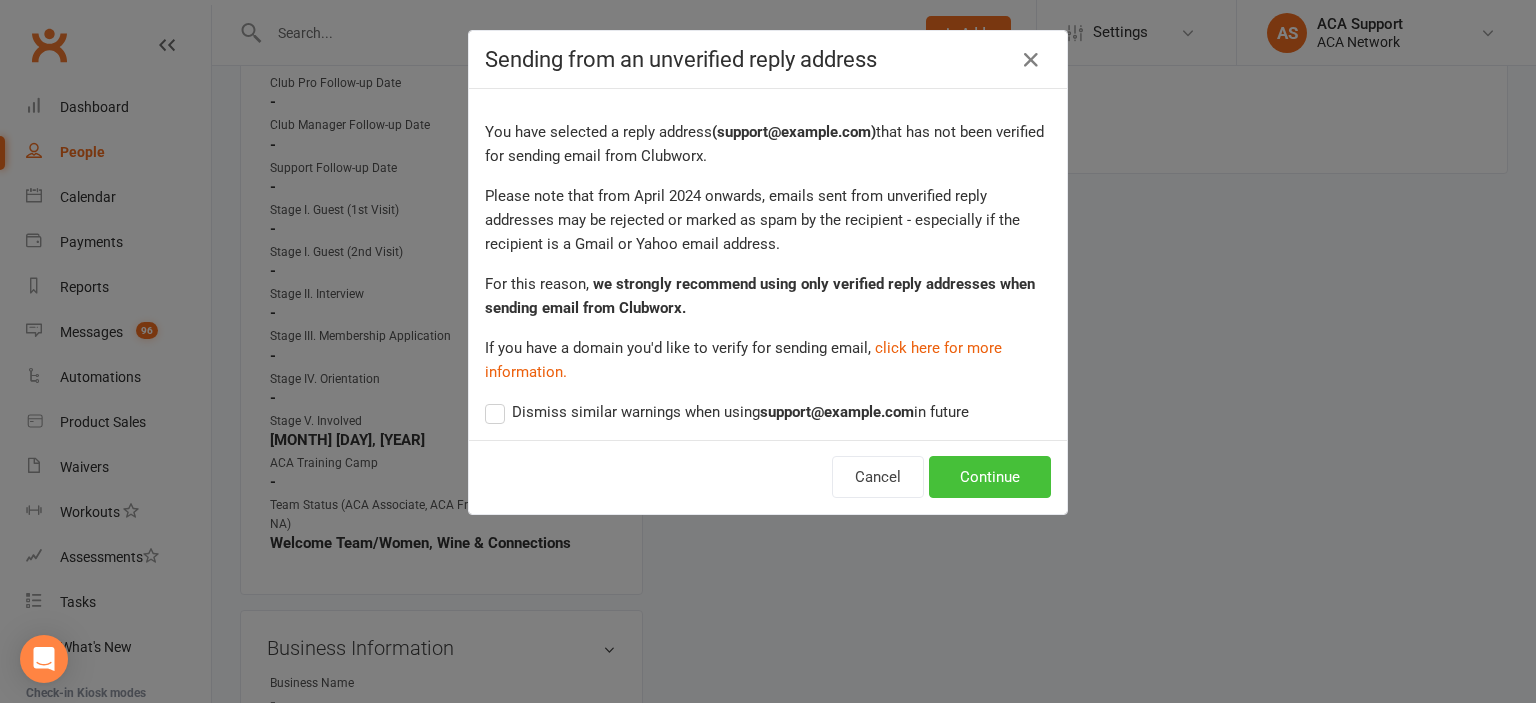 click on "Continue" at bounding box center (990, 477) 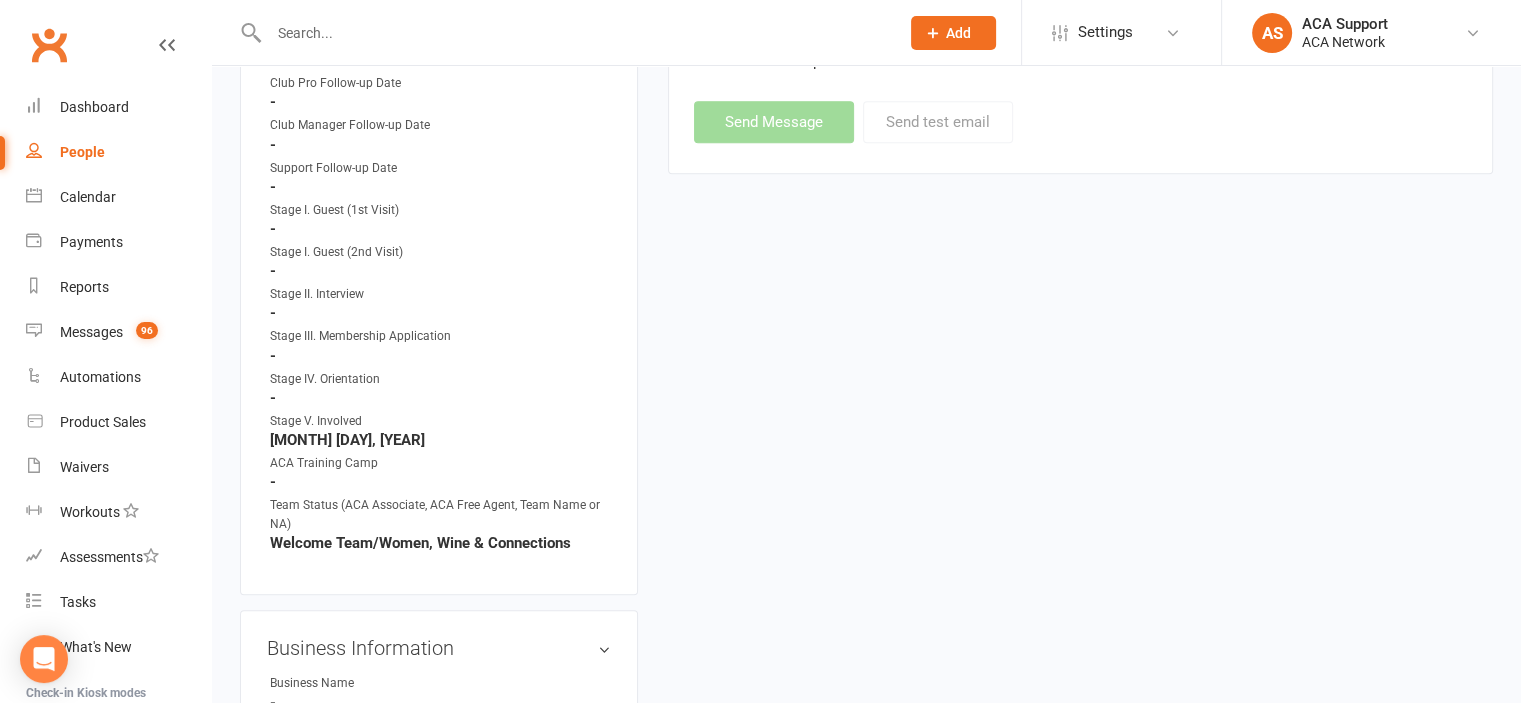 select 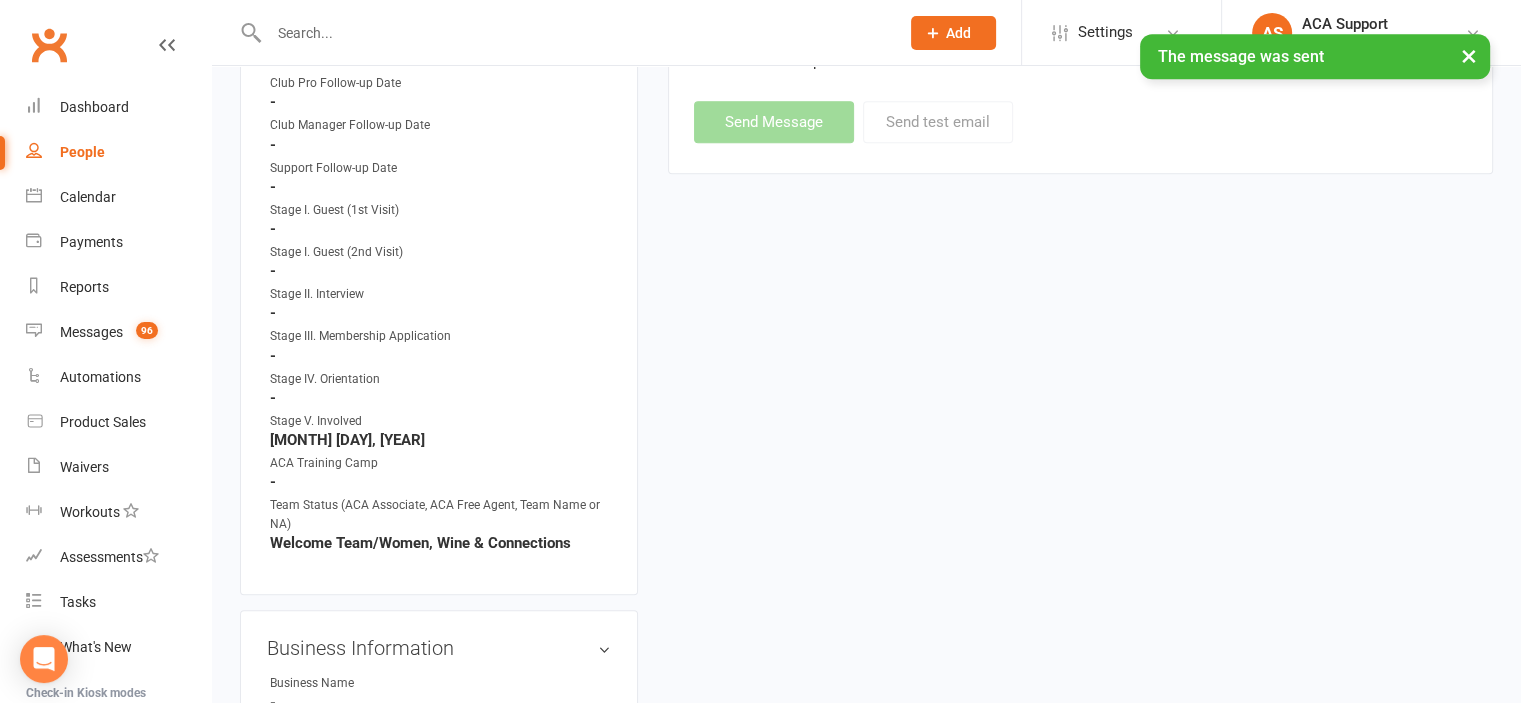 scroll, scrollTop: 0, scrollLeft: 0, axis: both 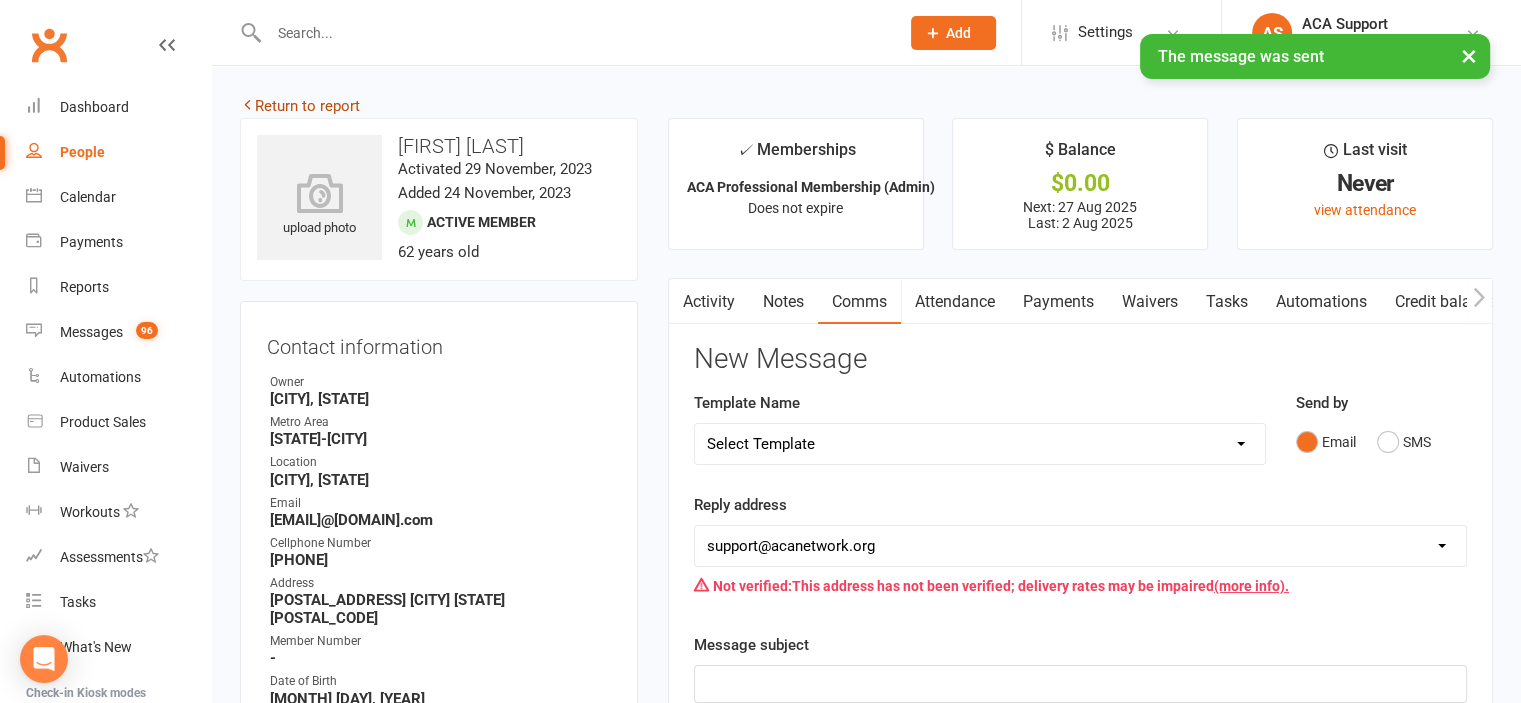 click on "Return to report" at bounding box center (300, 106) 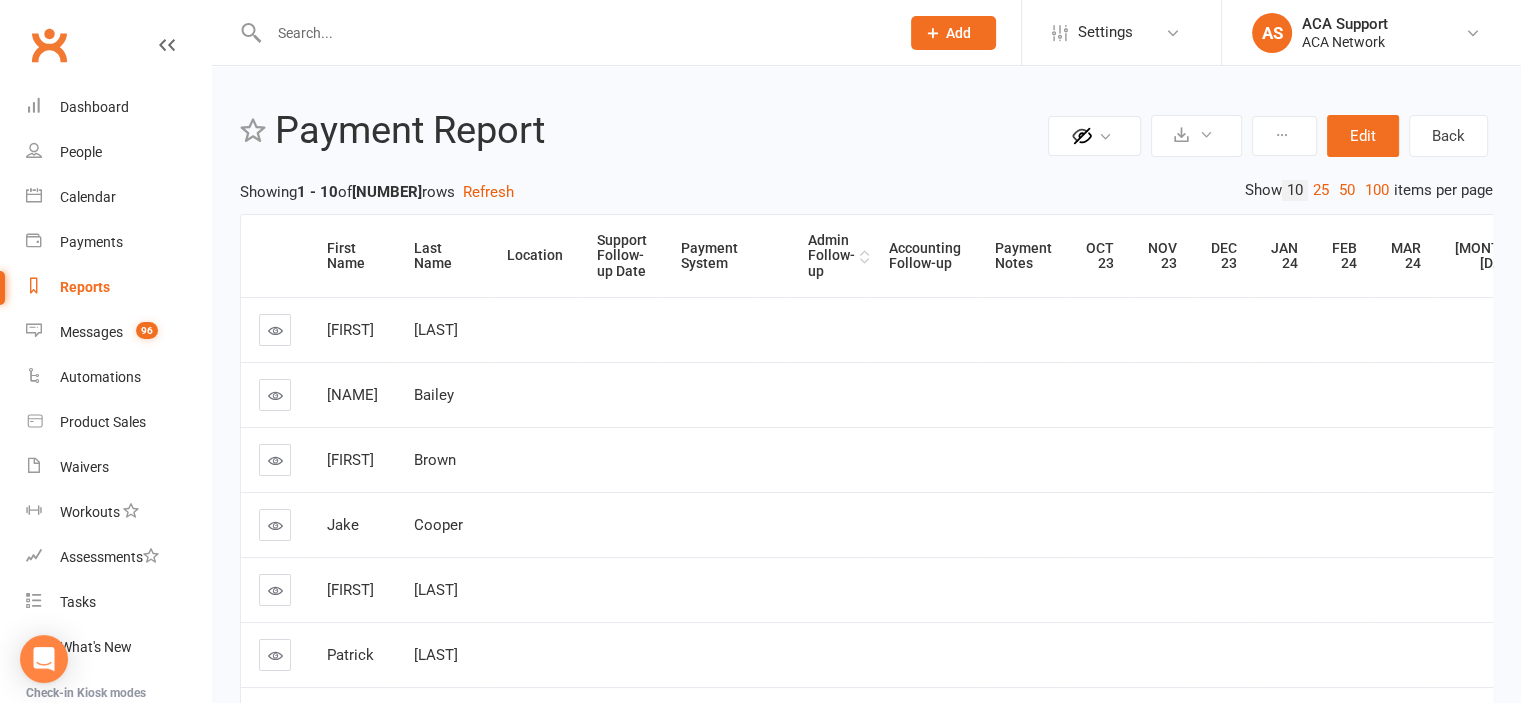 click on "Admin Follow-up" at bounding box center (831, 256) 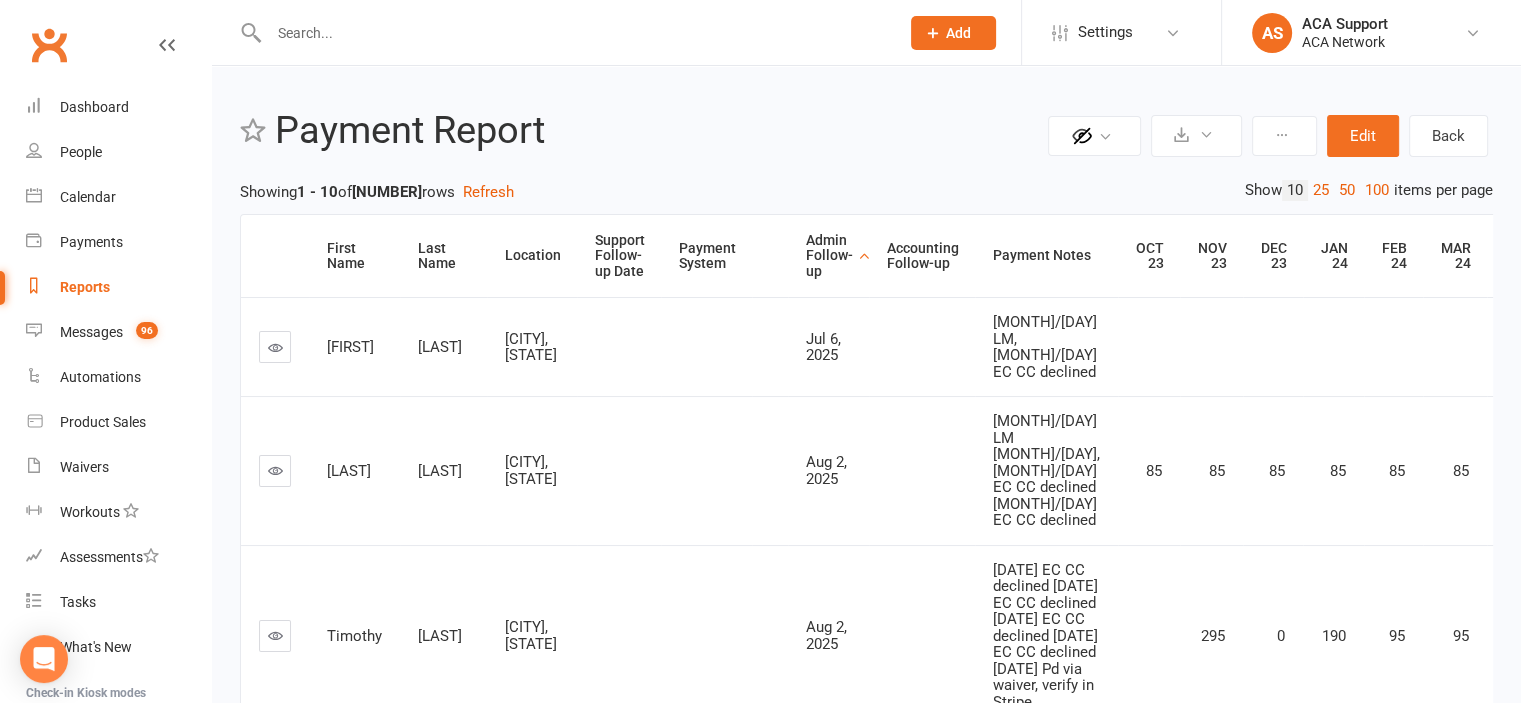click at bounding box center [275, 470] 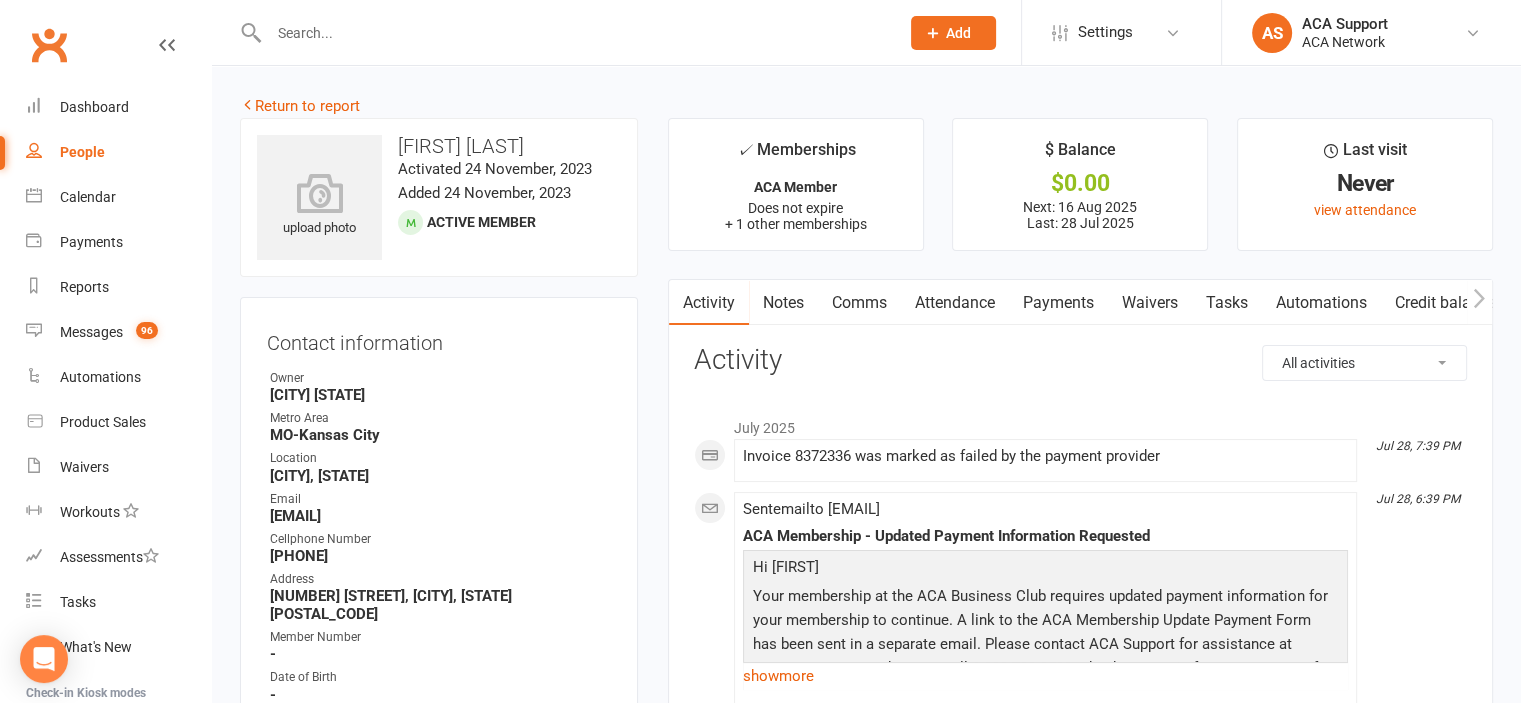 click on "Payments" at bounding box center [1058, 303] 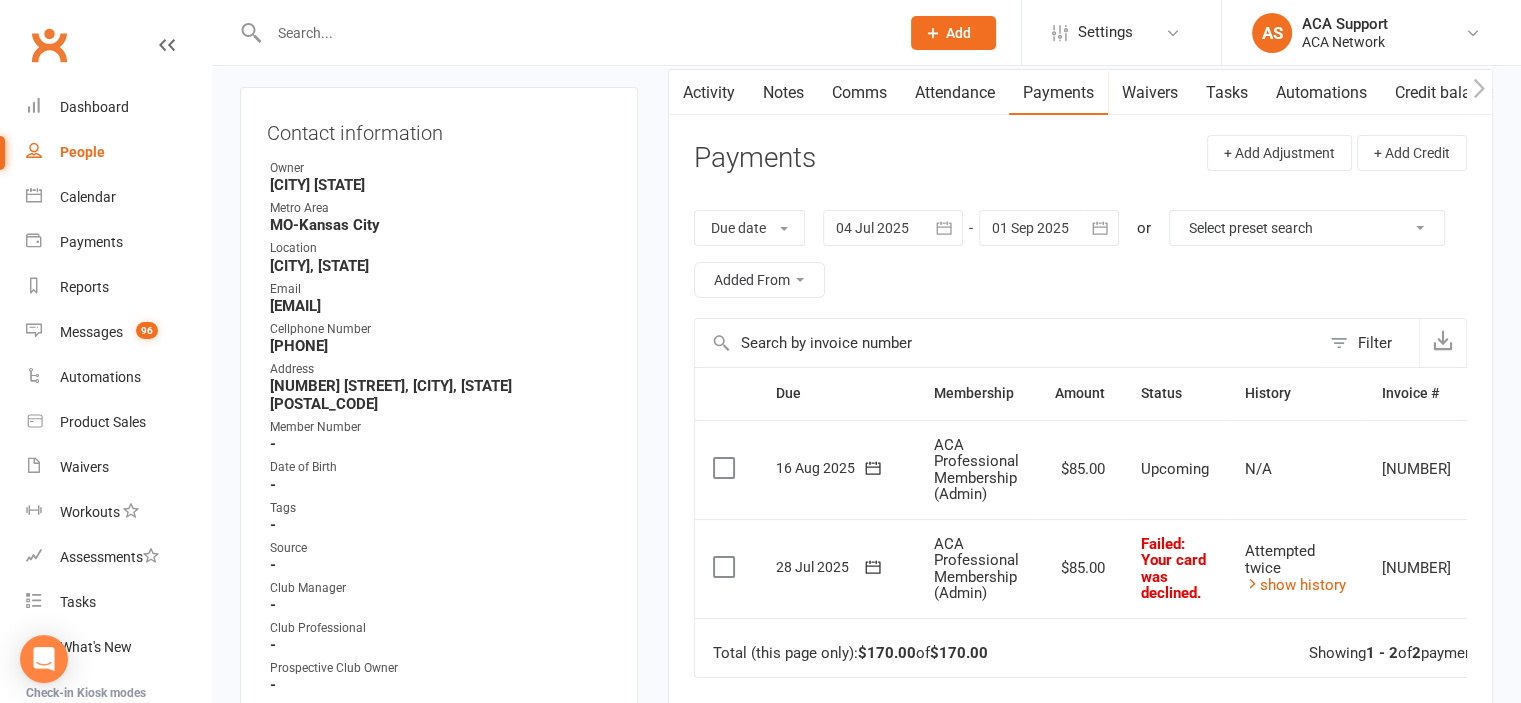 scroll, scrollTop: 196, scrollLeft: 0, axis: vertical 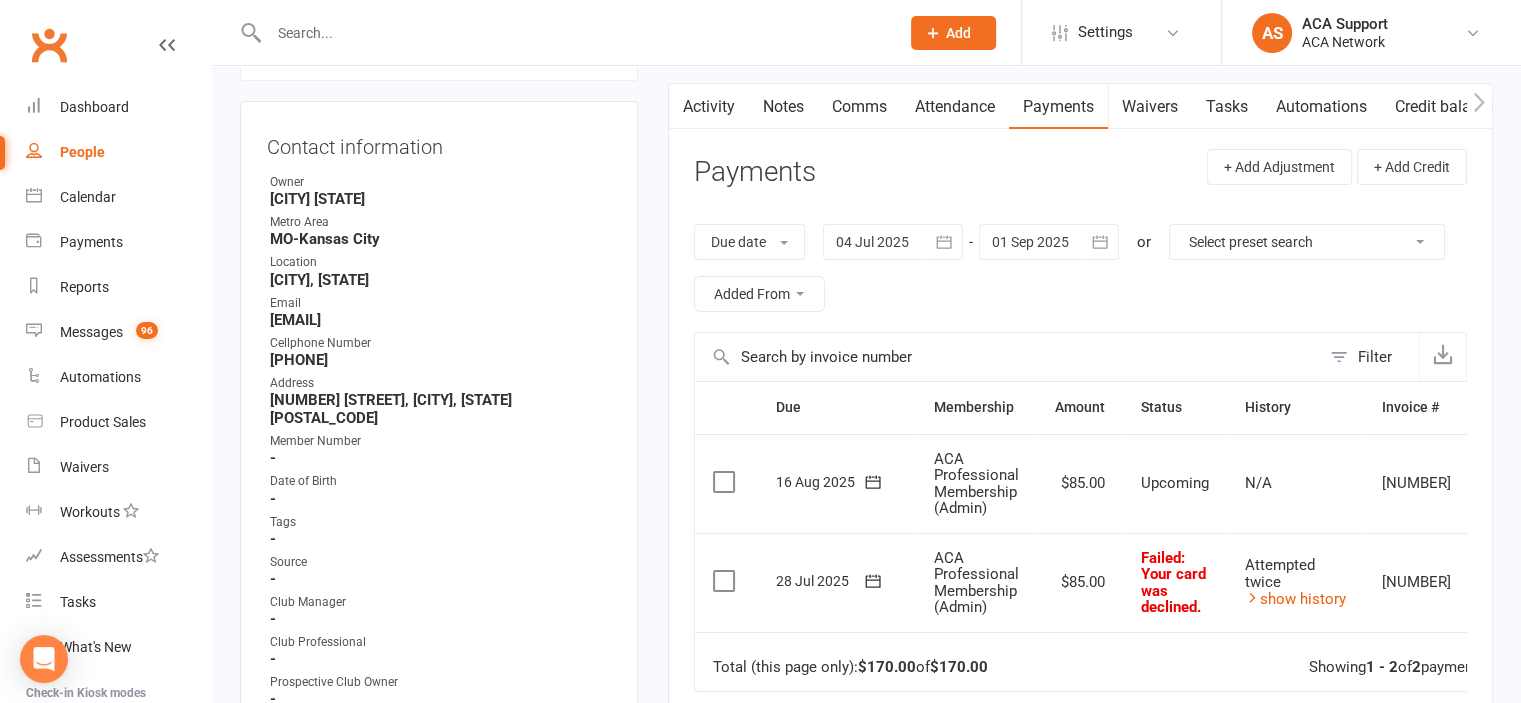 click 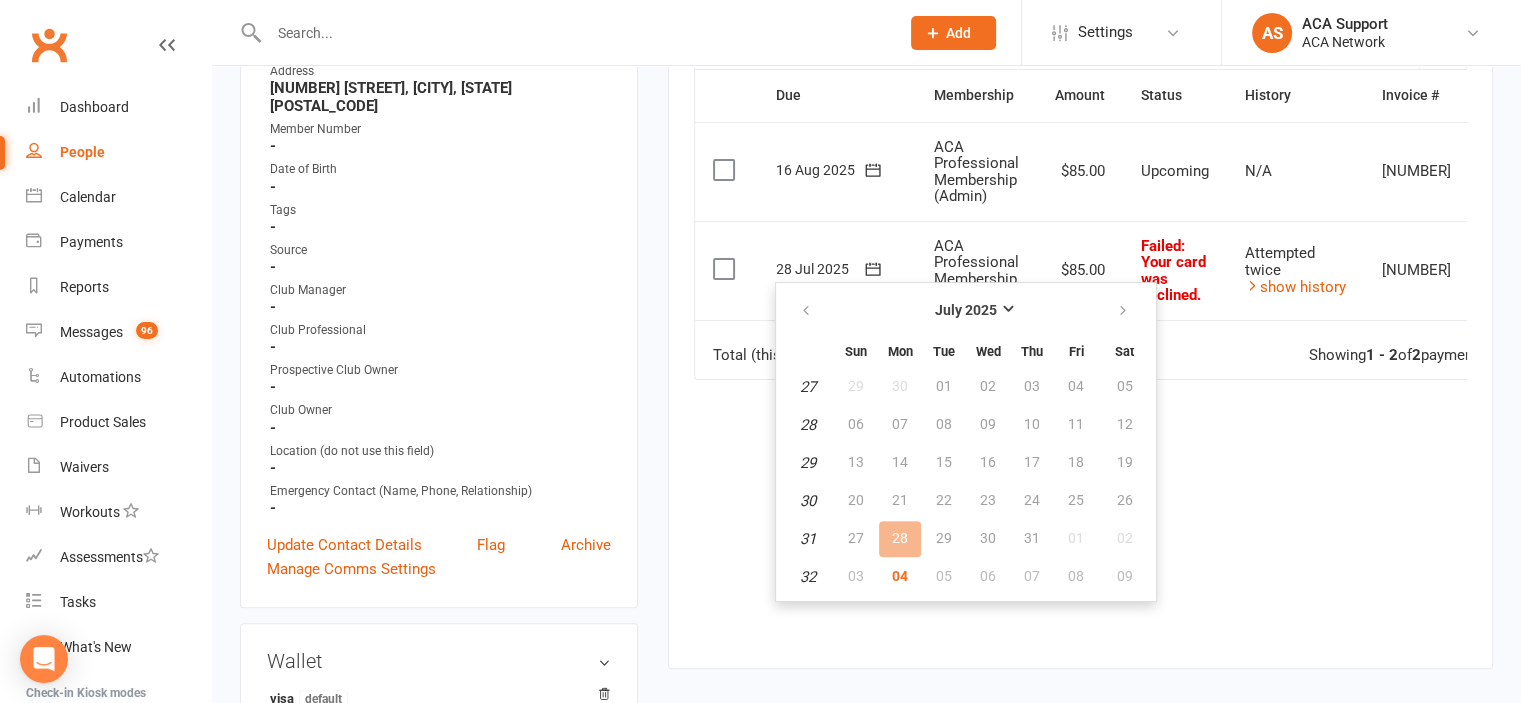 scroll, scrollTop: 526, scrollLeft: 0, axis: vertical 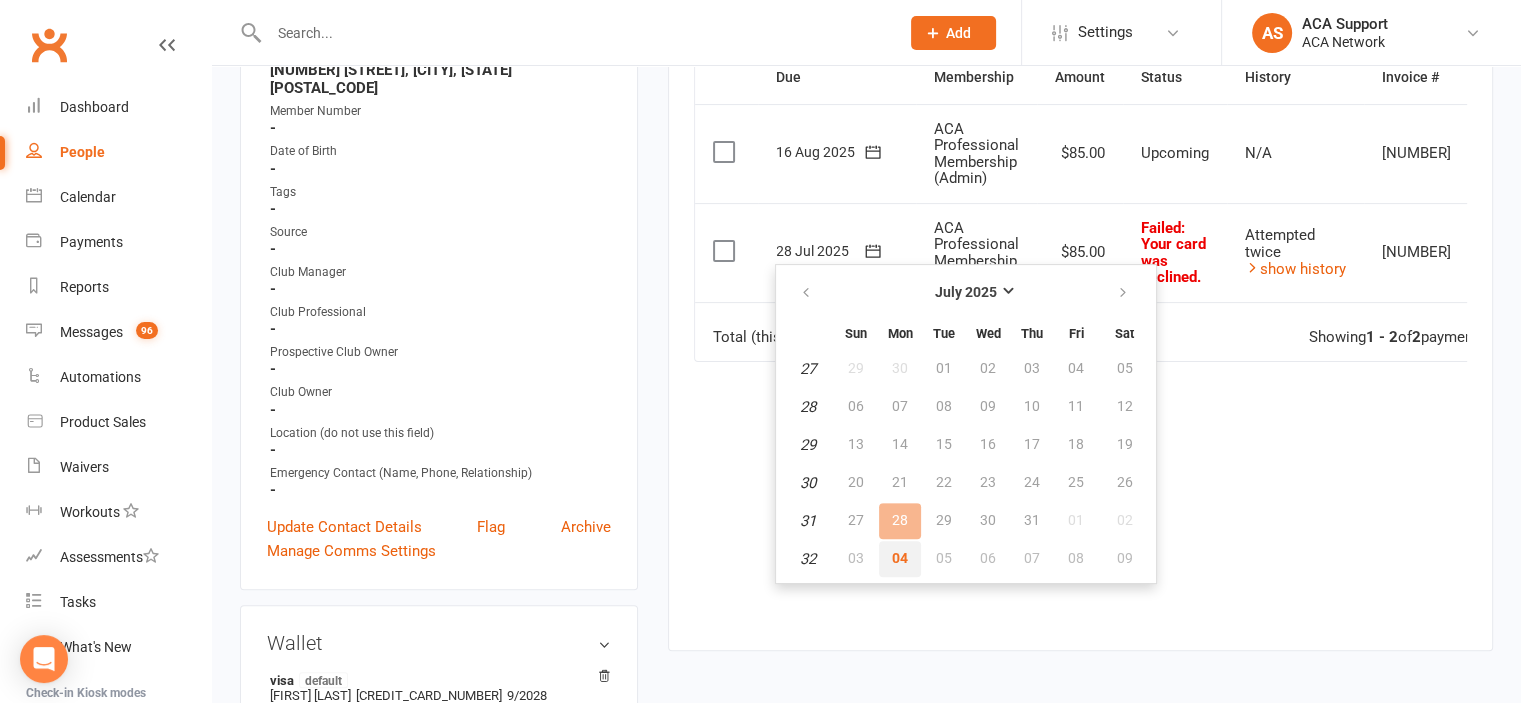 drag, startPoint x: 896, startPoint y: 547, endPoint x: 852, endPoint y: 93, distance: 456.12717 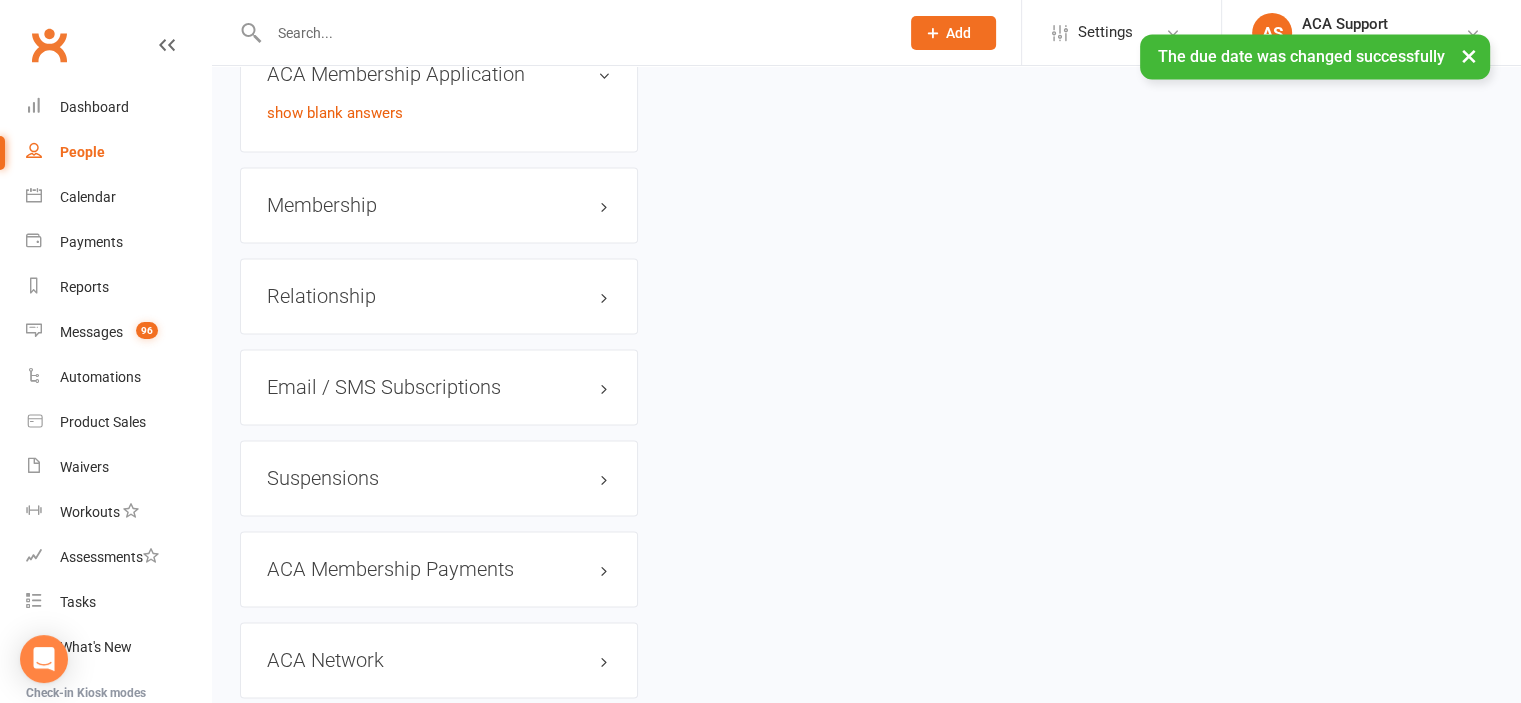scroll, scrollTop: 3093, scrollLeft: 0, axis: vertical 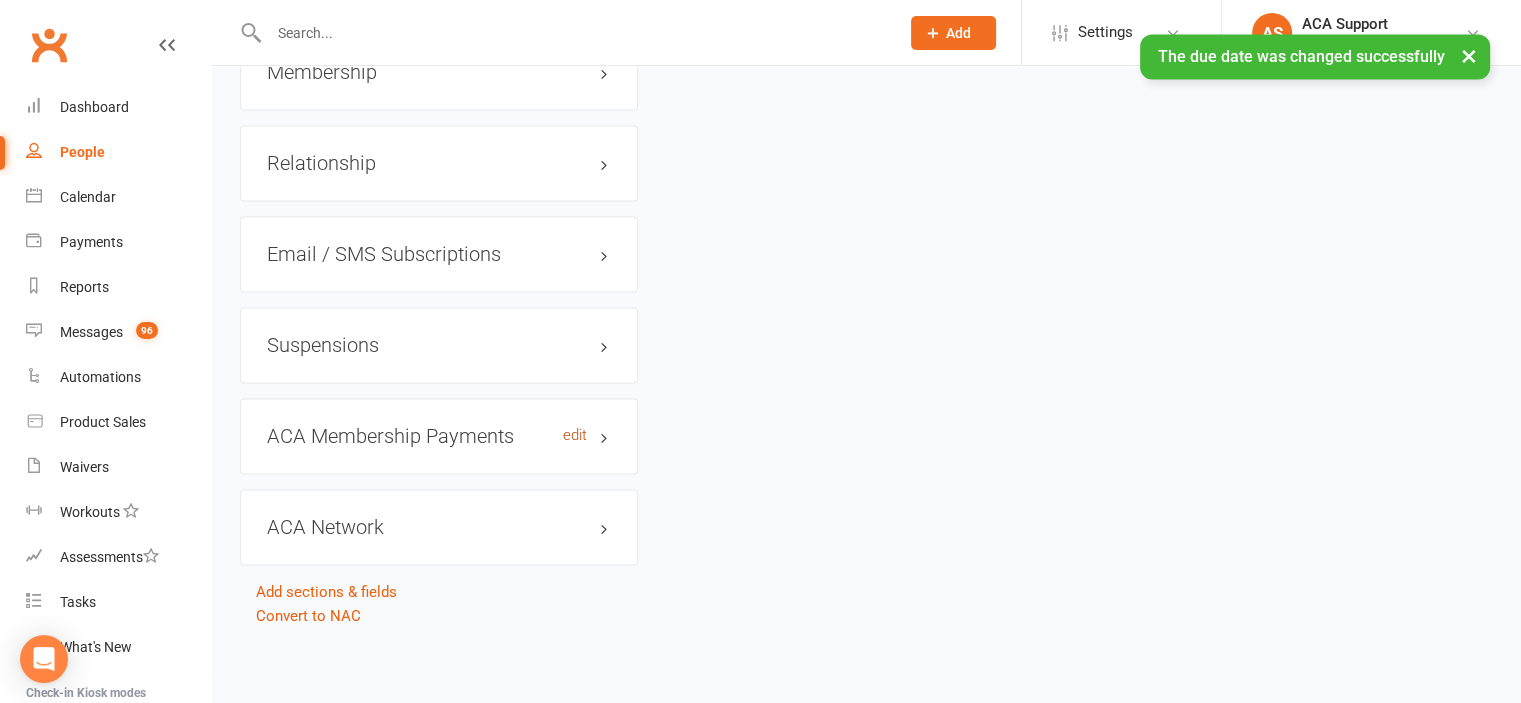 click on "edit" at bounding box center (575, 435) 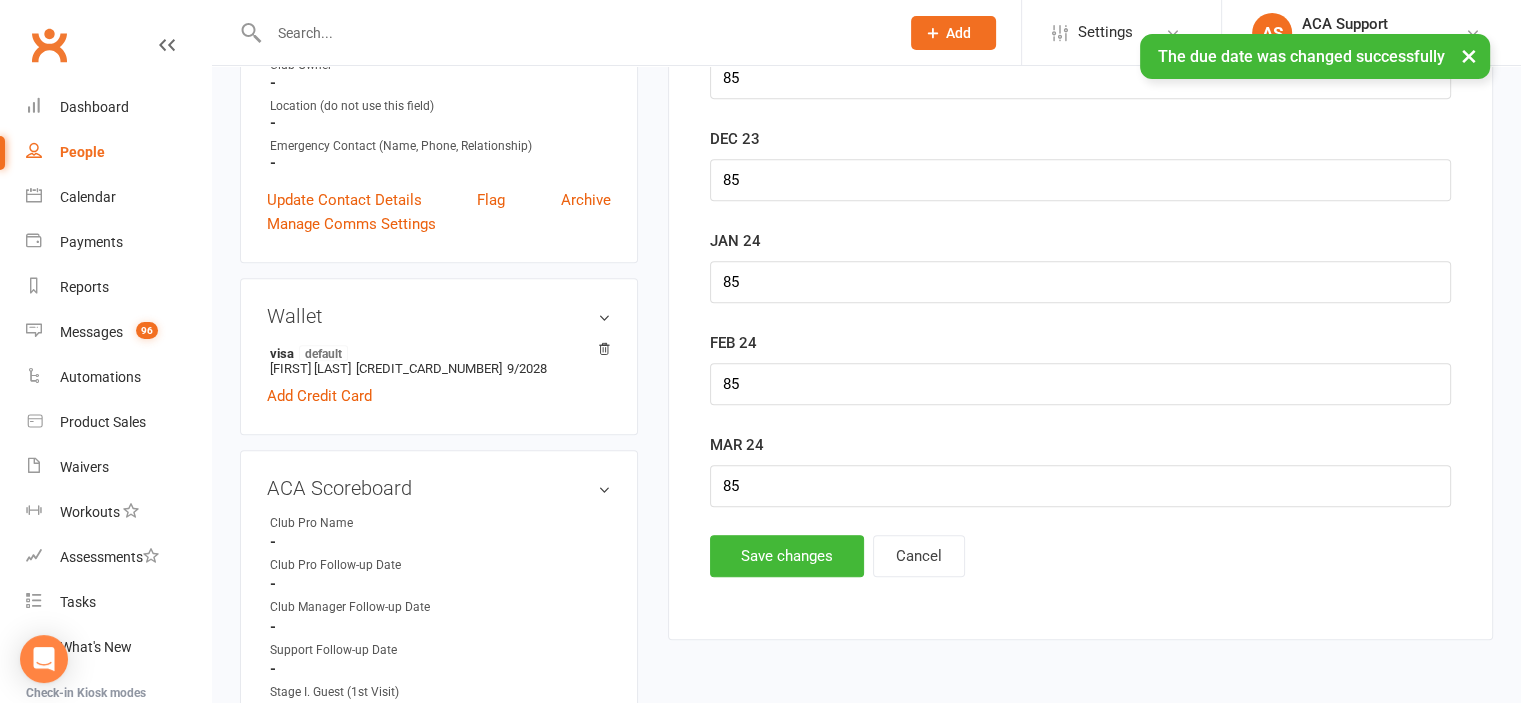 scroll, scrollTop: 178, scrollLeft: 0, axis: vertical 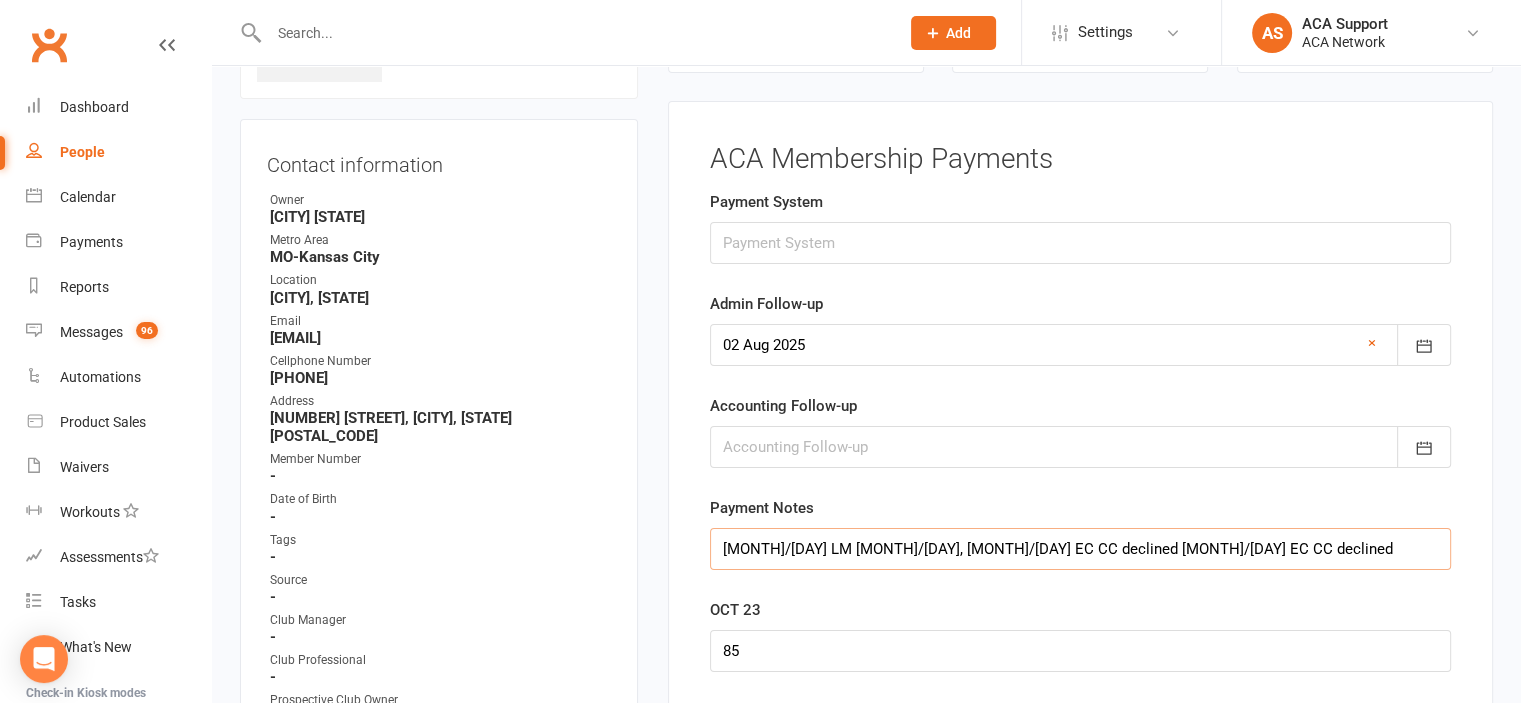 click on "[MONTH]/[DAY] LM [MONTH]/[DAY], [MONTH]/[DAY] EC CC declined [MONTH]/[DAY] EC CC declined" at bounding box center [1080, 549] 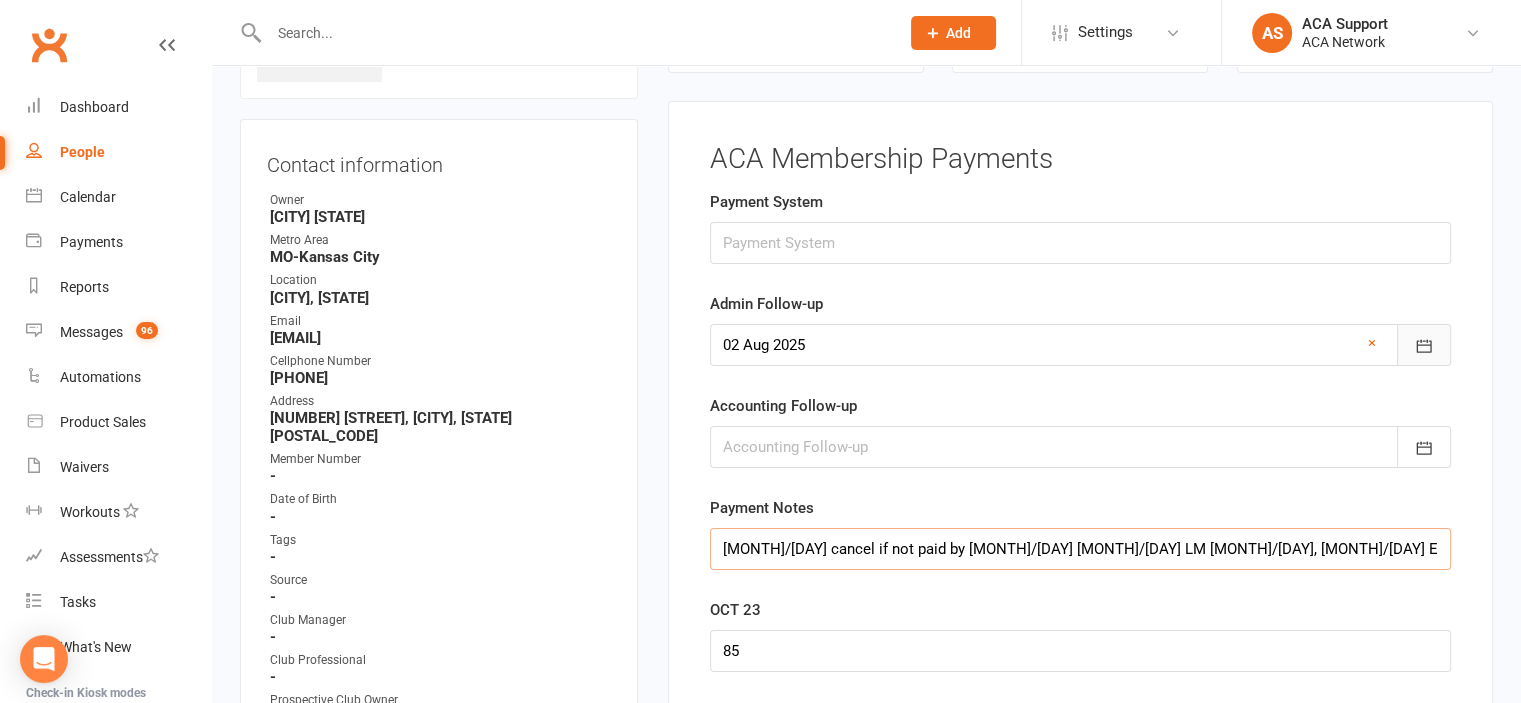 type on "[MONTH]/[DAY] cancel if not paid by [MONTH]/[DAY] [MONTH]/[DAY] LM [MONTH]/[DAY], [MONTH]/[DAY] EC CC declined [MONTH]/[DAY] EC CC declined" 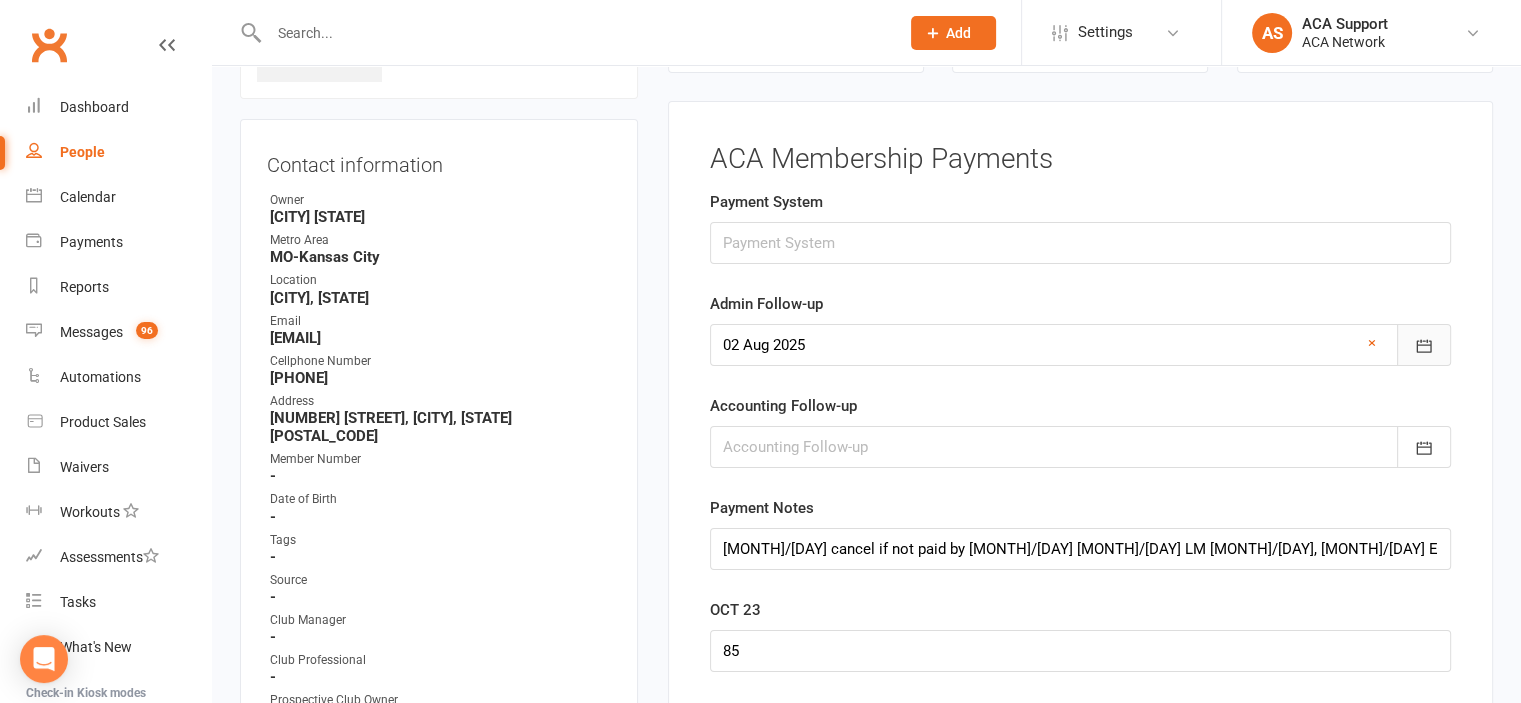 click 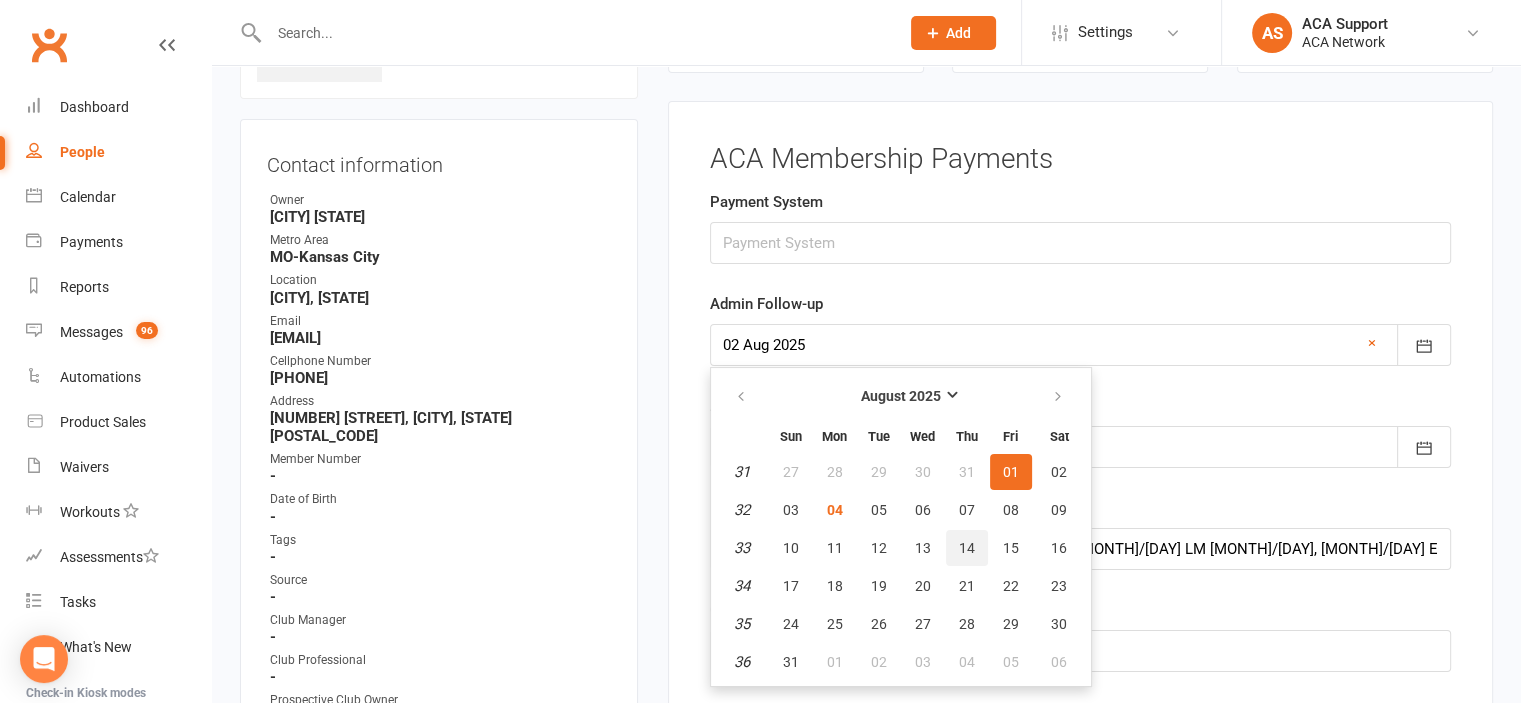 click on "14" at bounding box center [967, 548] 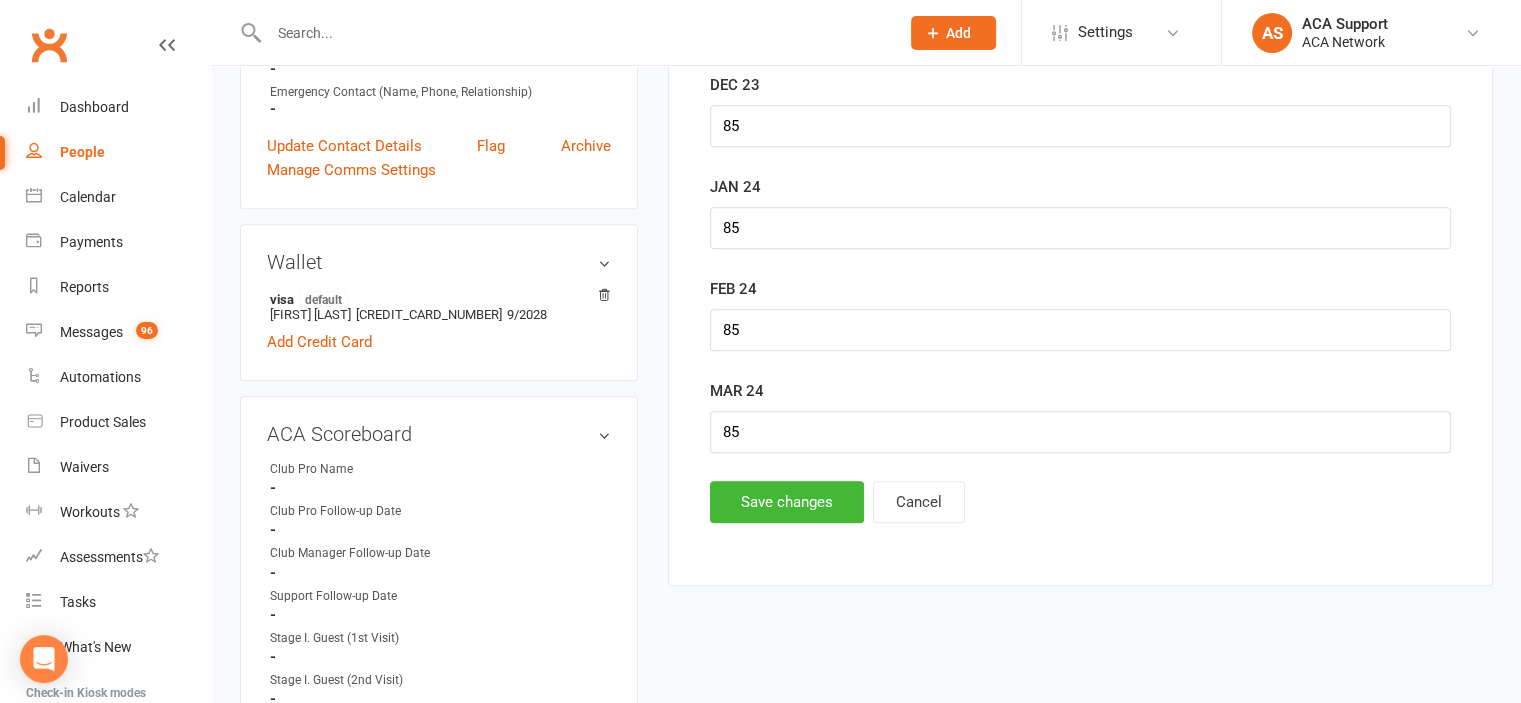 scroll, scrollTop: 912, scrollLeft: 0, axis: vertical 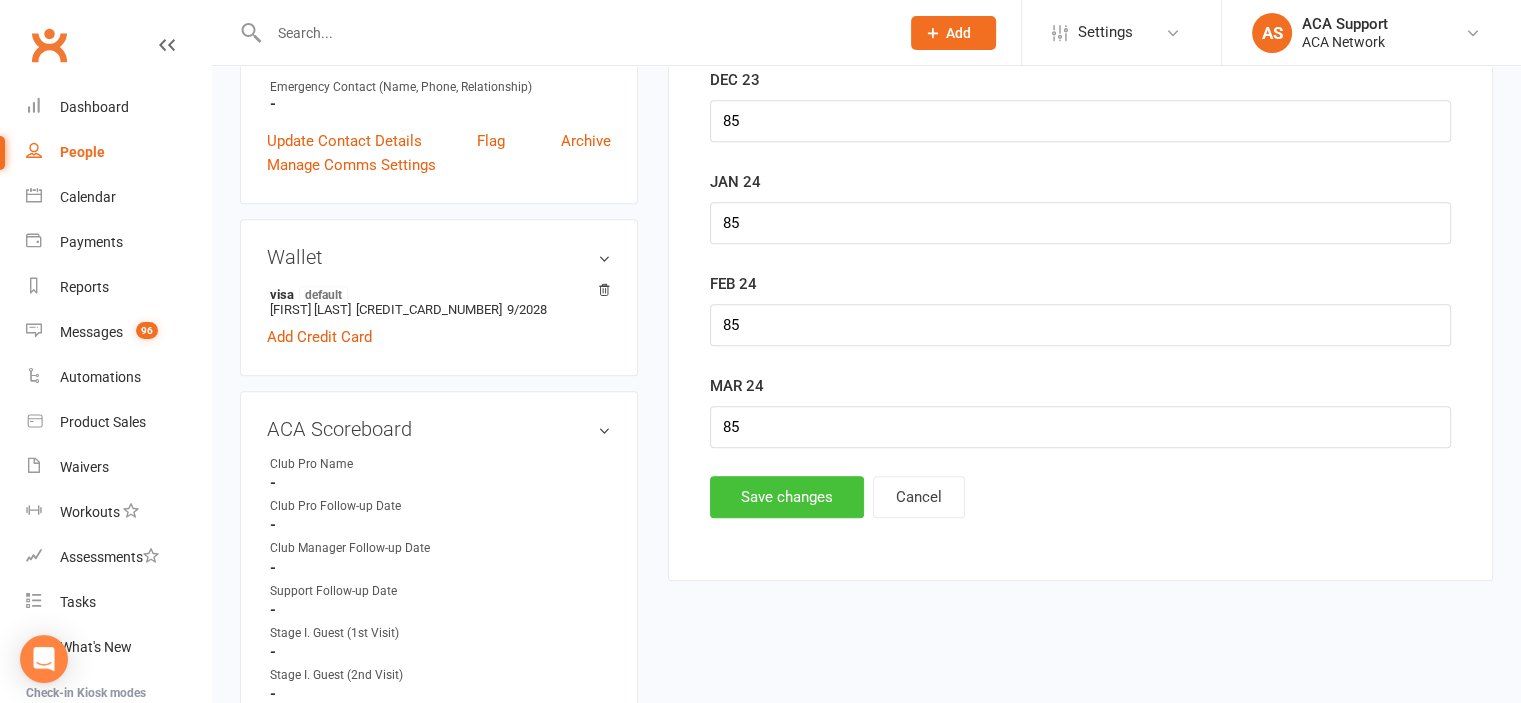 click on "Save changes" at bounding box center [787, 497] 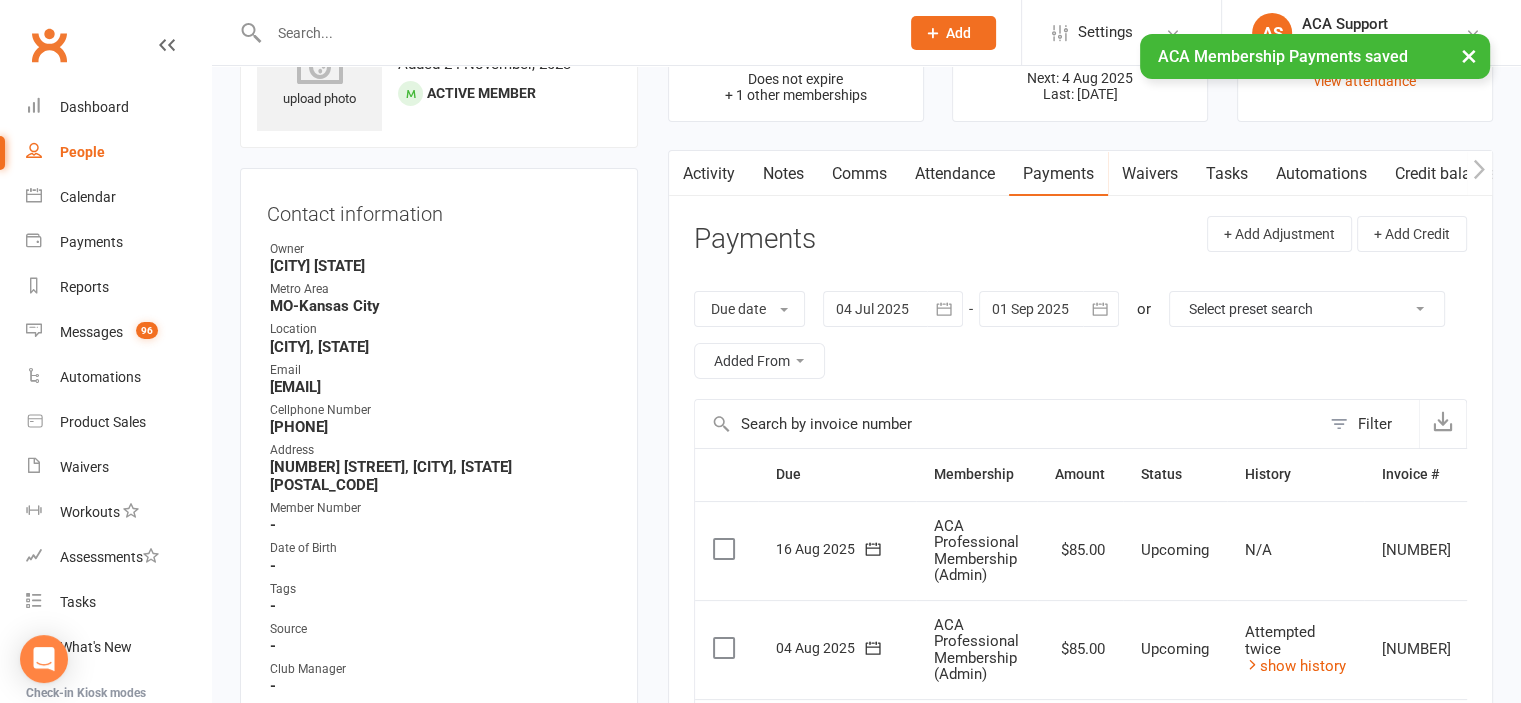 scroll, scrollTop: 0, scrollLeft: 0, axis: both 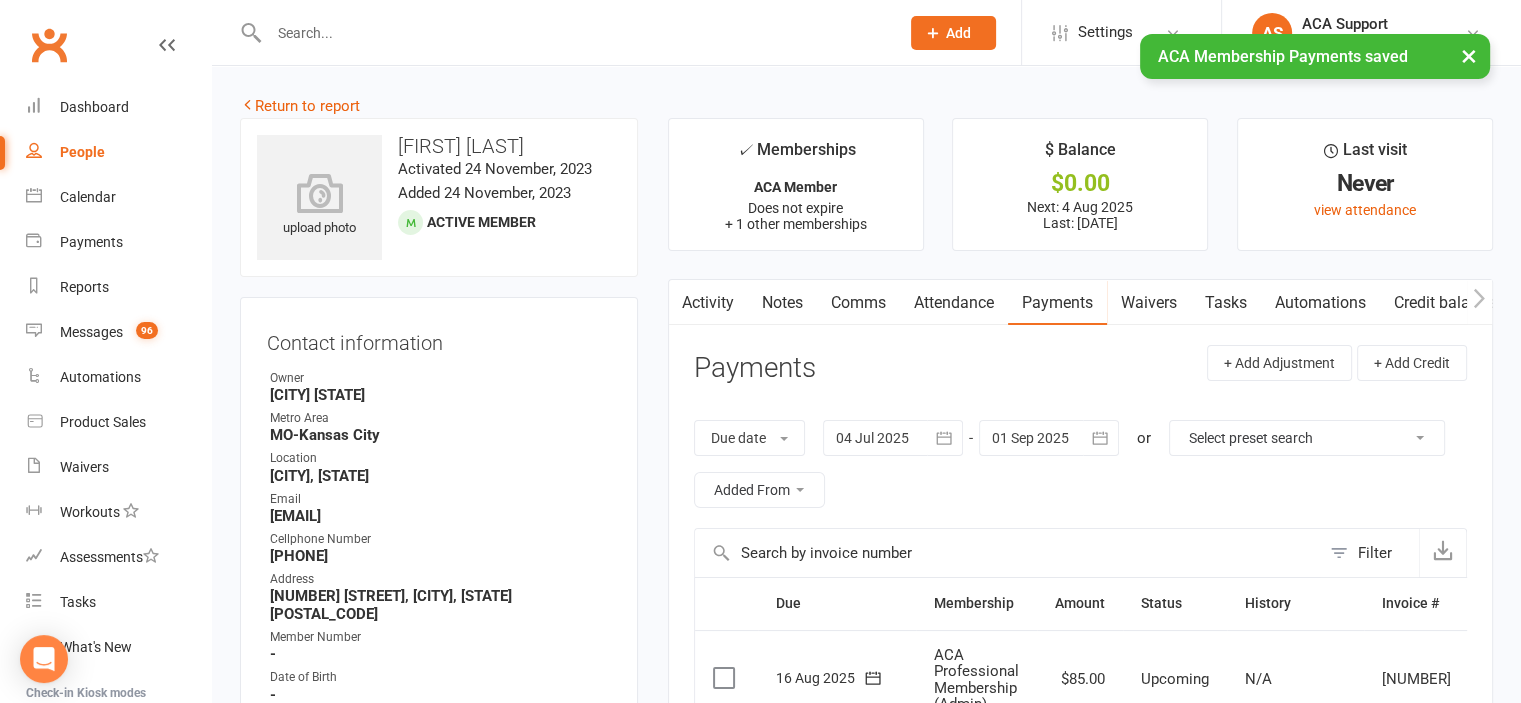 click on "Comms" at bounding box center (858, 303) 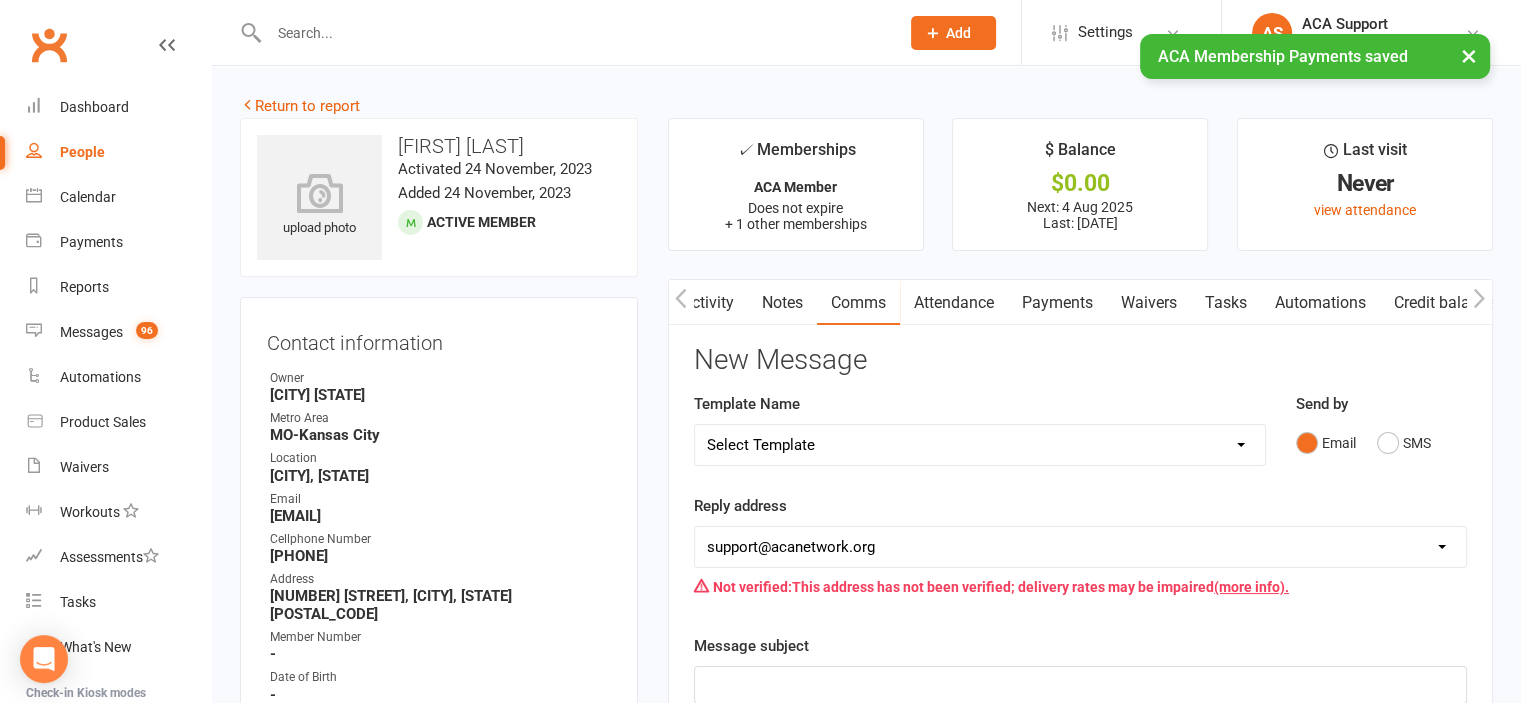 click on "Select Template [Email] ACA Club Life Email [Email] Club Coffee Message [Email] Learn about the ACA Business Club [Email] 1. Membership Decline Notice [Email] 2. Membership Decline Notice [Email] 3. Membership Decline Notice [Email] 4. Final Membership Decline Notice [Email] 5. Thank you for your involvement [Email] ACA Business Club Letter of Invitation [Email] Checking In [Email] Still Interested?" at bounding box center (980, 445) 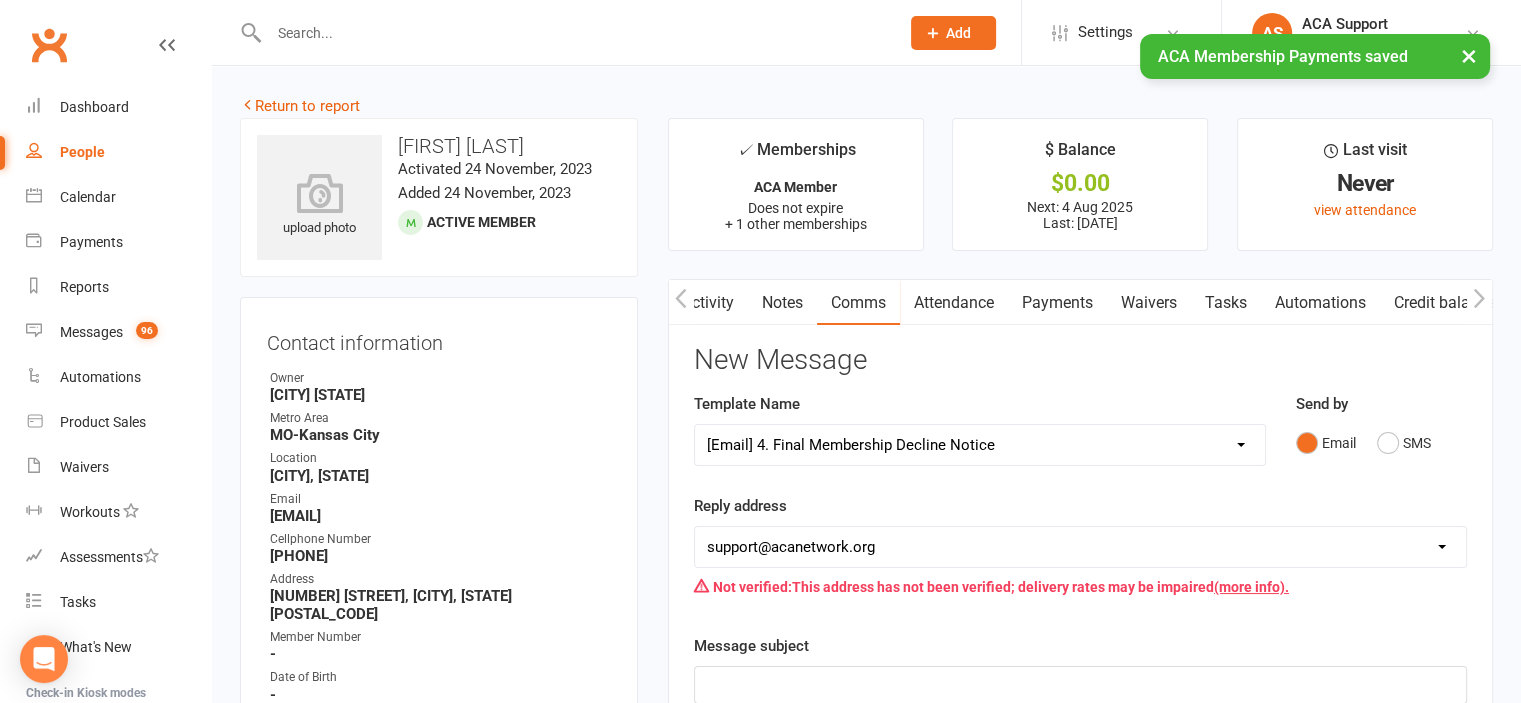 click on "Select Template [Email] ACA Club Life Email [Email] Club Coffee Message [Email] Learn about the ACA Business Club [Email] 1. Membership Decline Notice [Email] 2. Membership Decline Notice [Email] 3. Membership Decline Notice [Email] 4. Final Membership Decline Notice [Email] 5. Thank you for your involvement [Email] ACA Business Club Letter of Invitation [Email] Checking In [Email] Still Interested?" at bounding box center [980, 445] 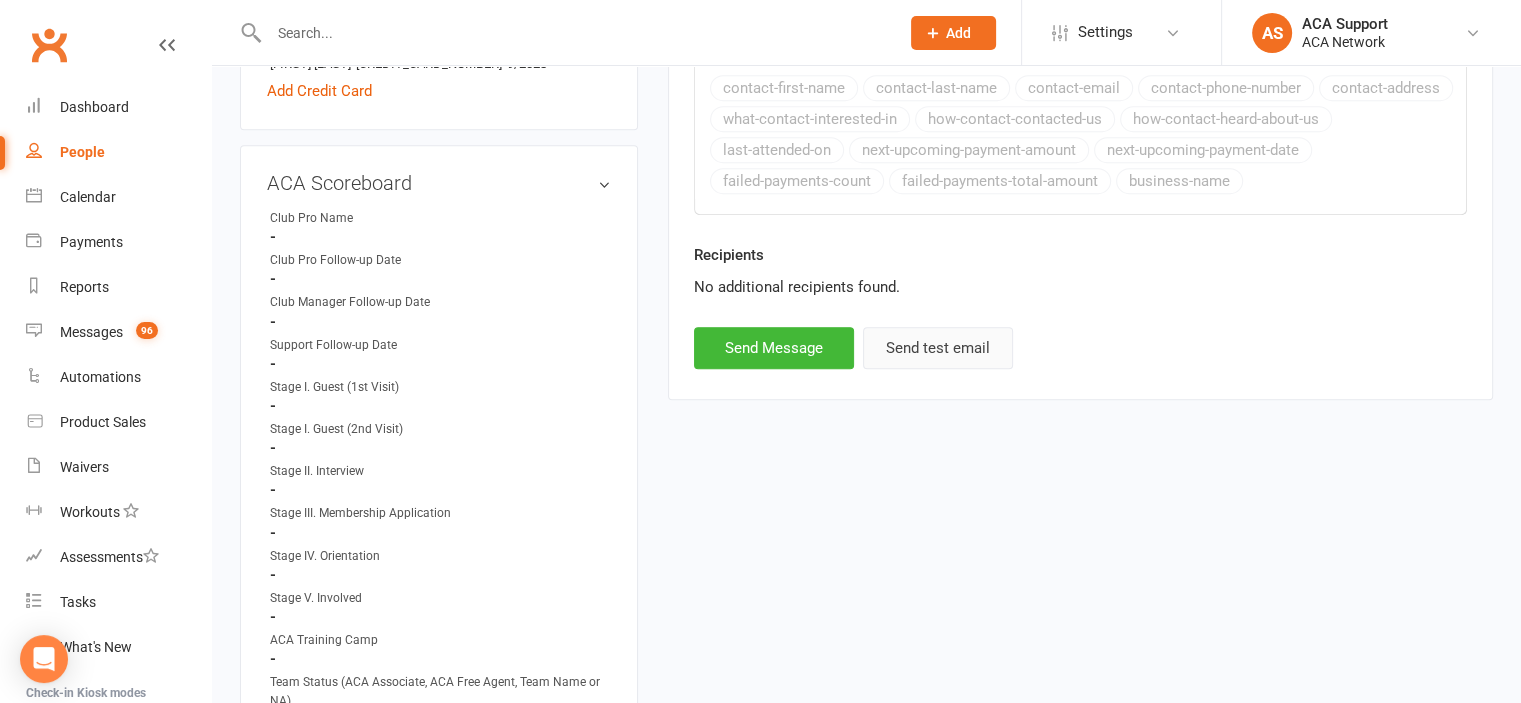 scroll, scrollTop: 1173, scrollLeft: 0, axis: vertical 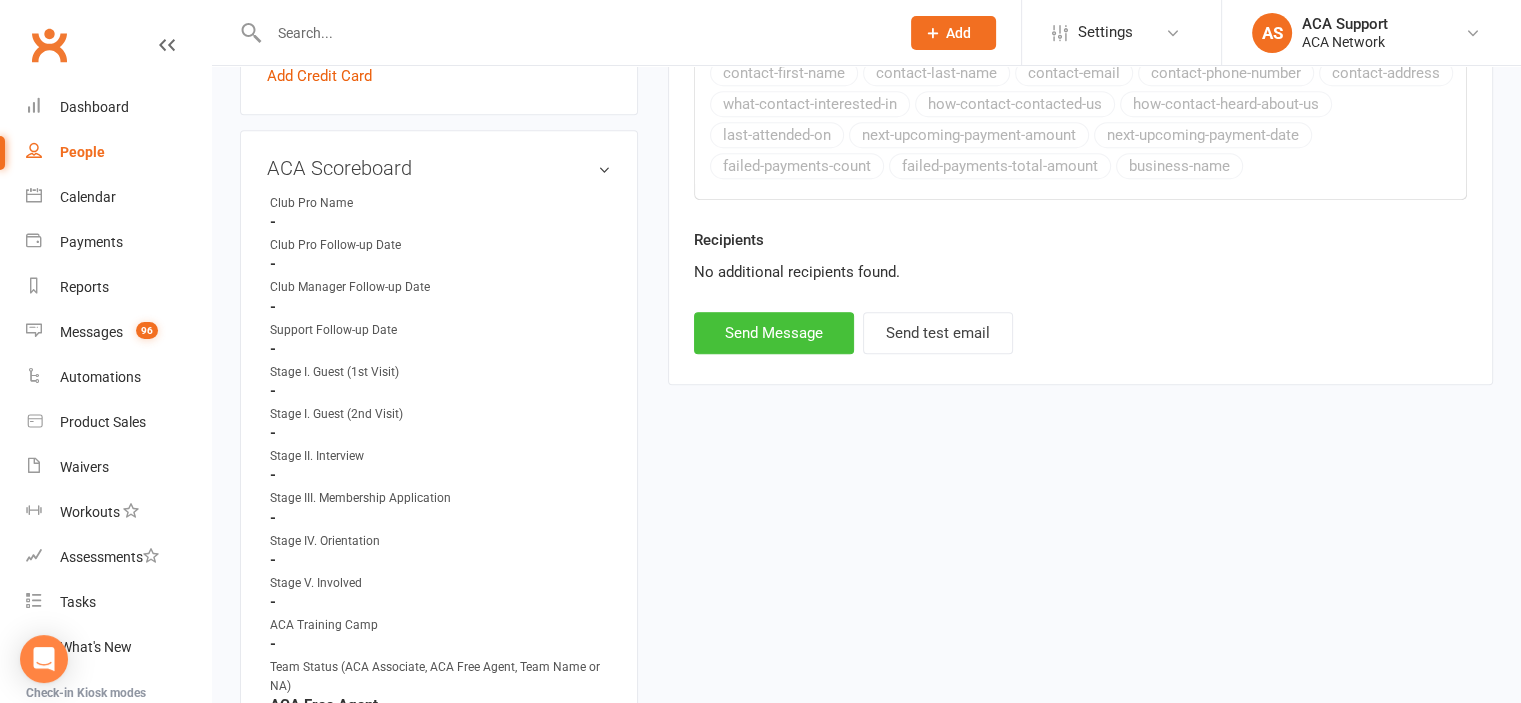 click on "Send Message" at bounding box center (774, 333) 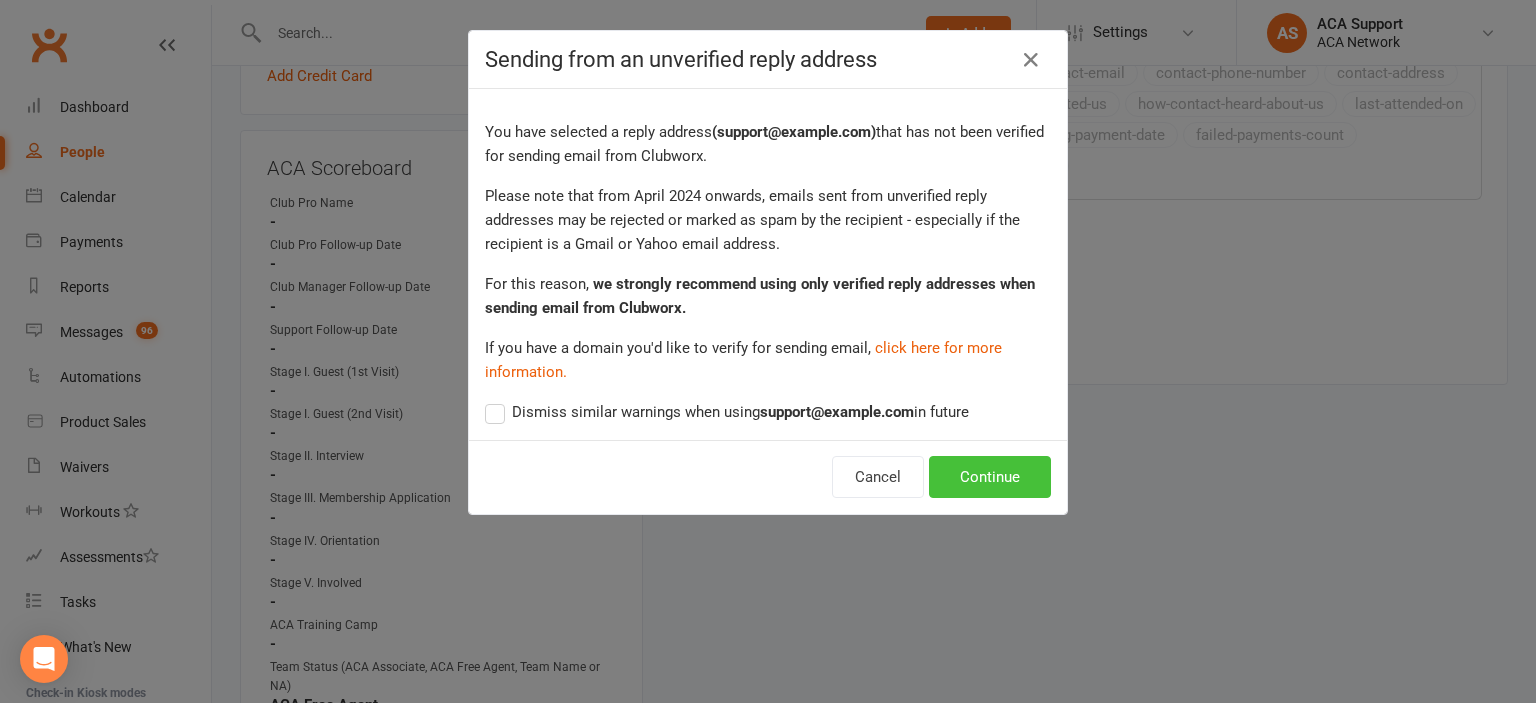 click on "Continue" at bounding box center (990, 477) 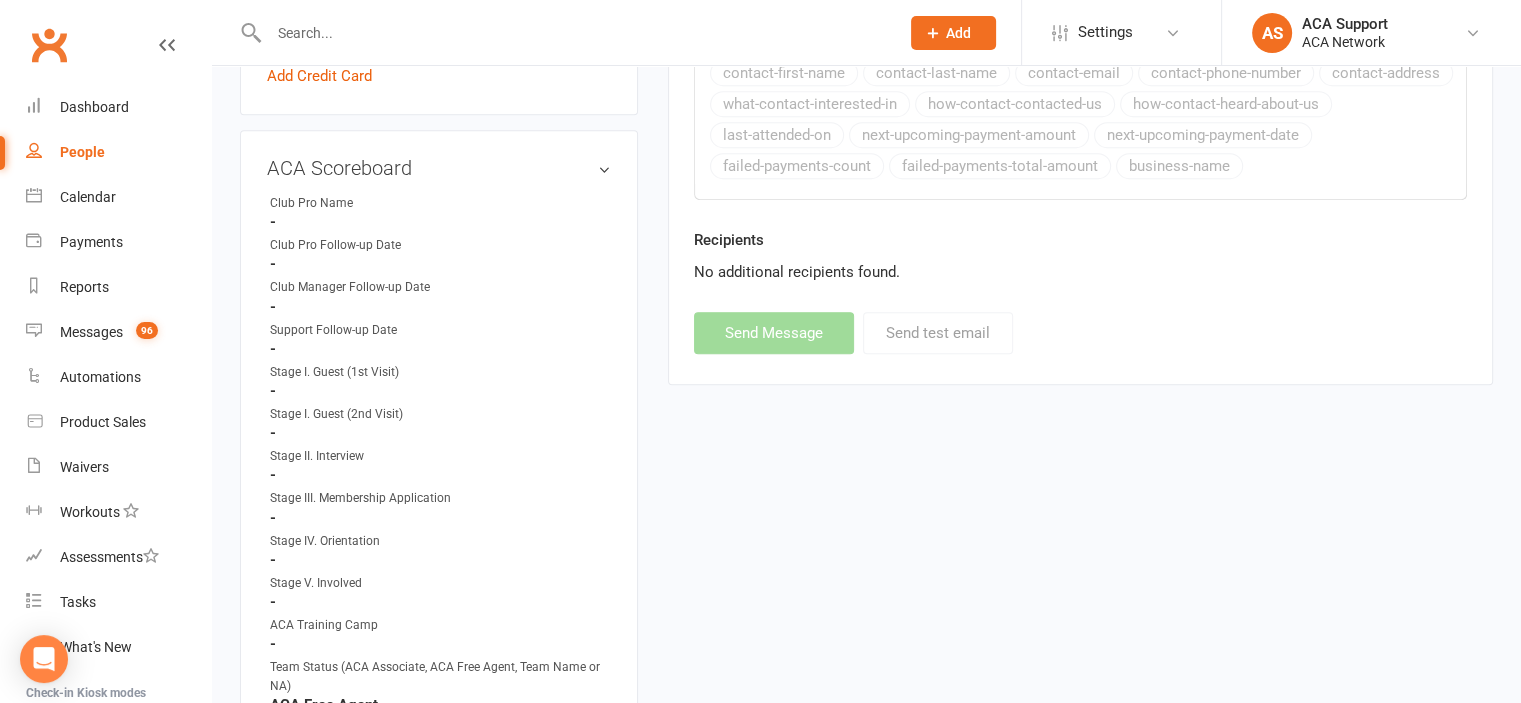 select 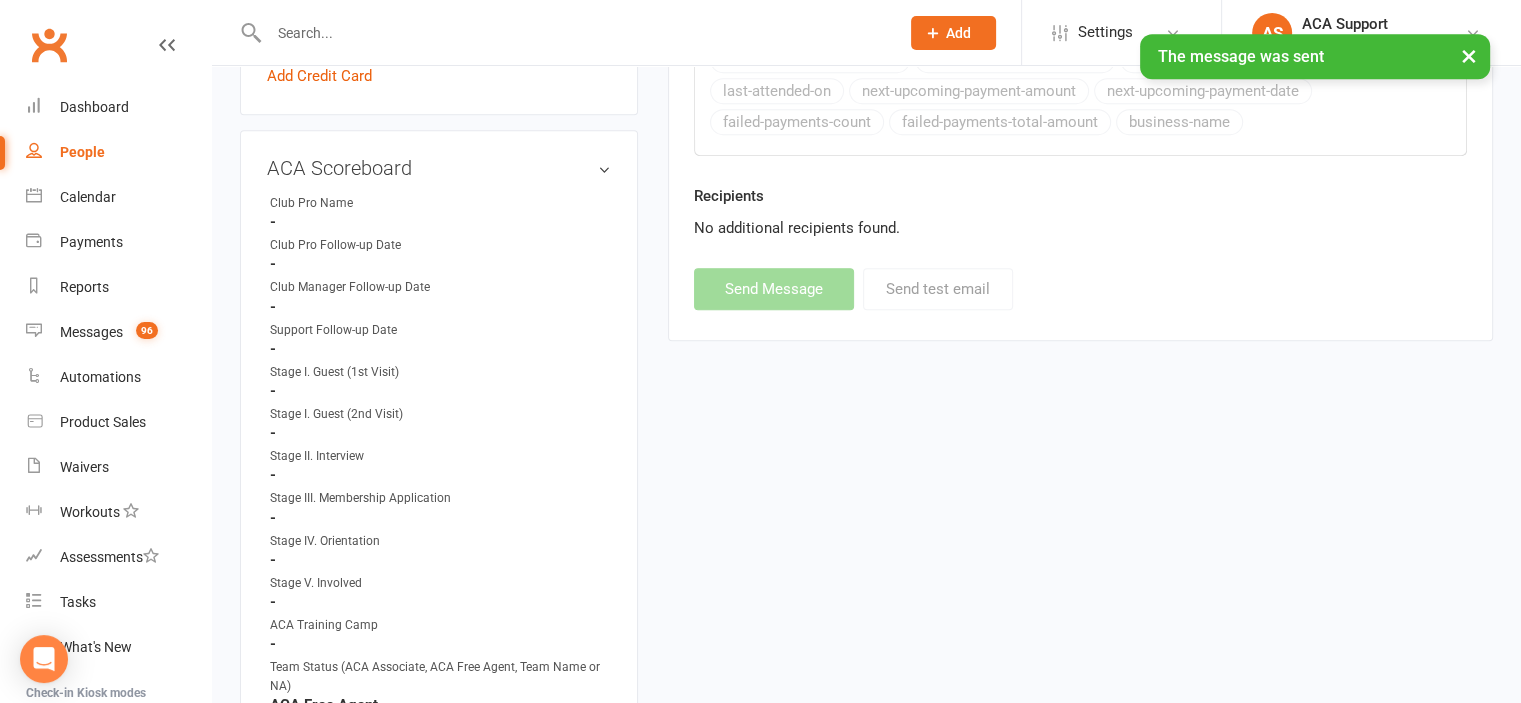 scroll, scrollTop: 0, scrollLeft: 0, axis: both 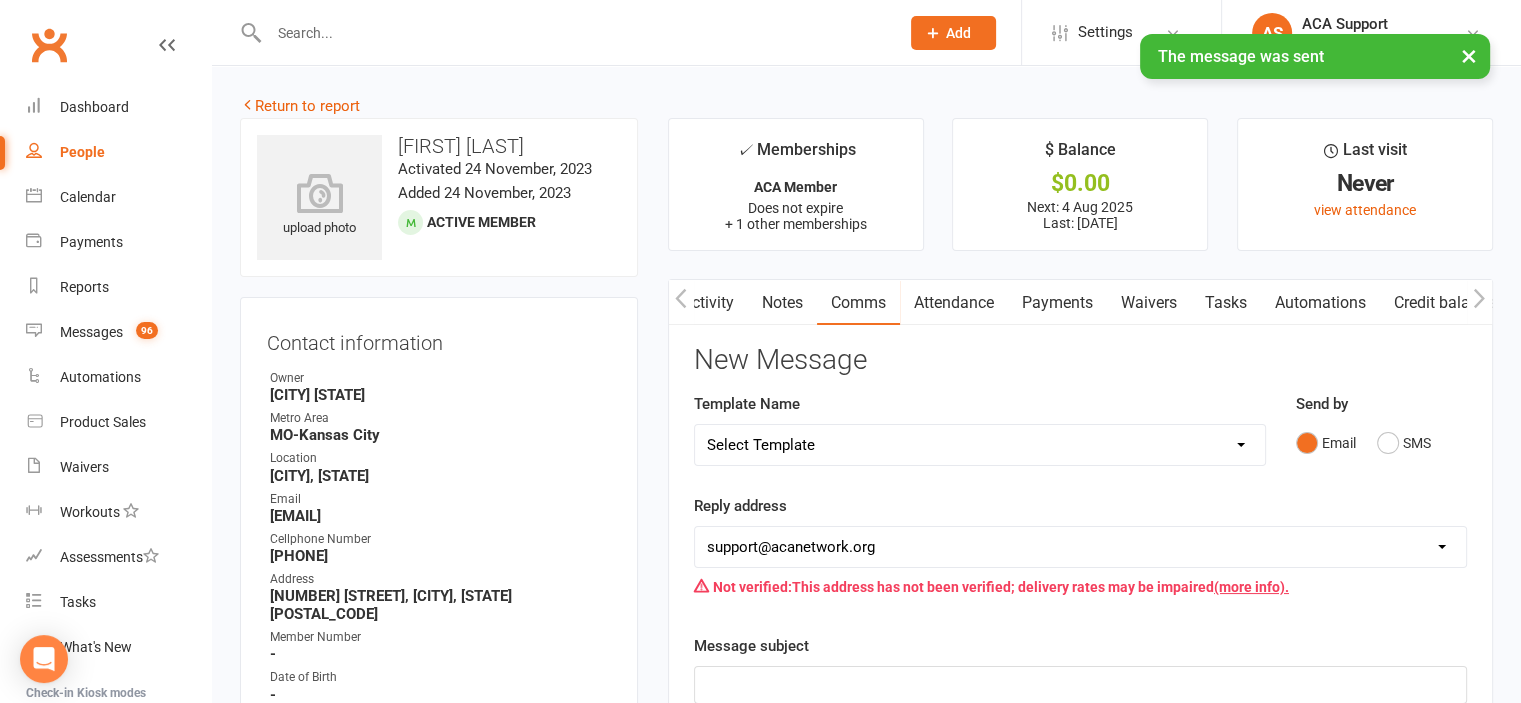 click on "Notes" at bounding box center [782, 303] 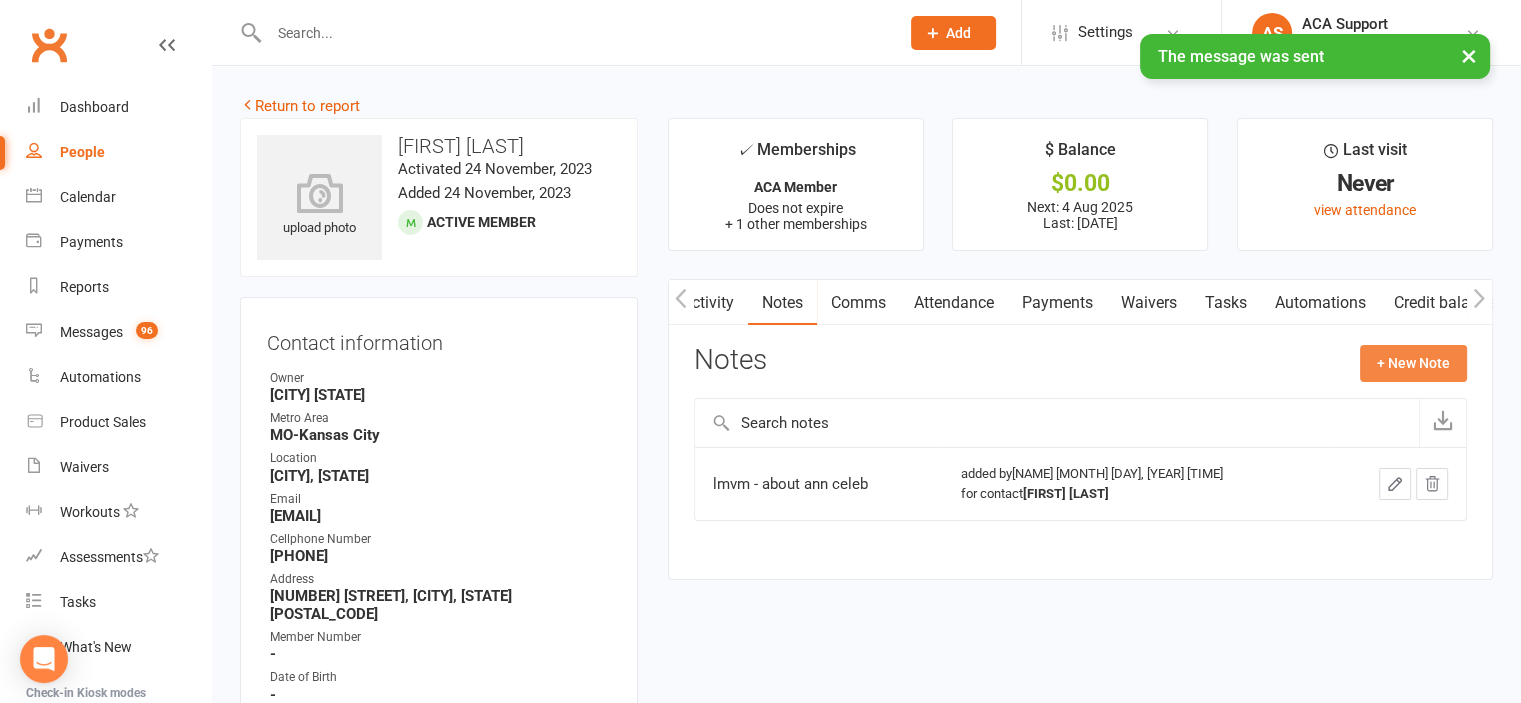 click on "+ New Note" 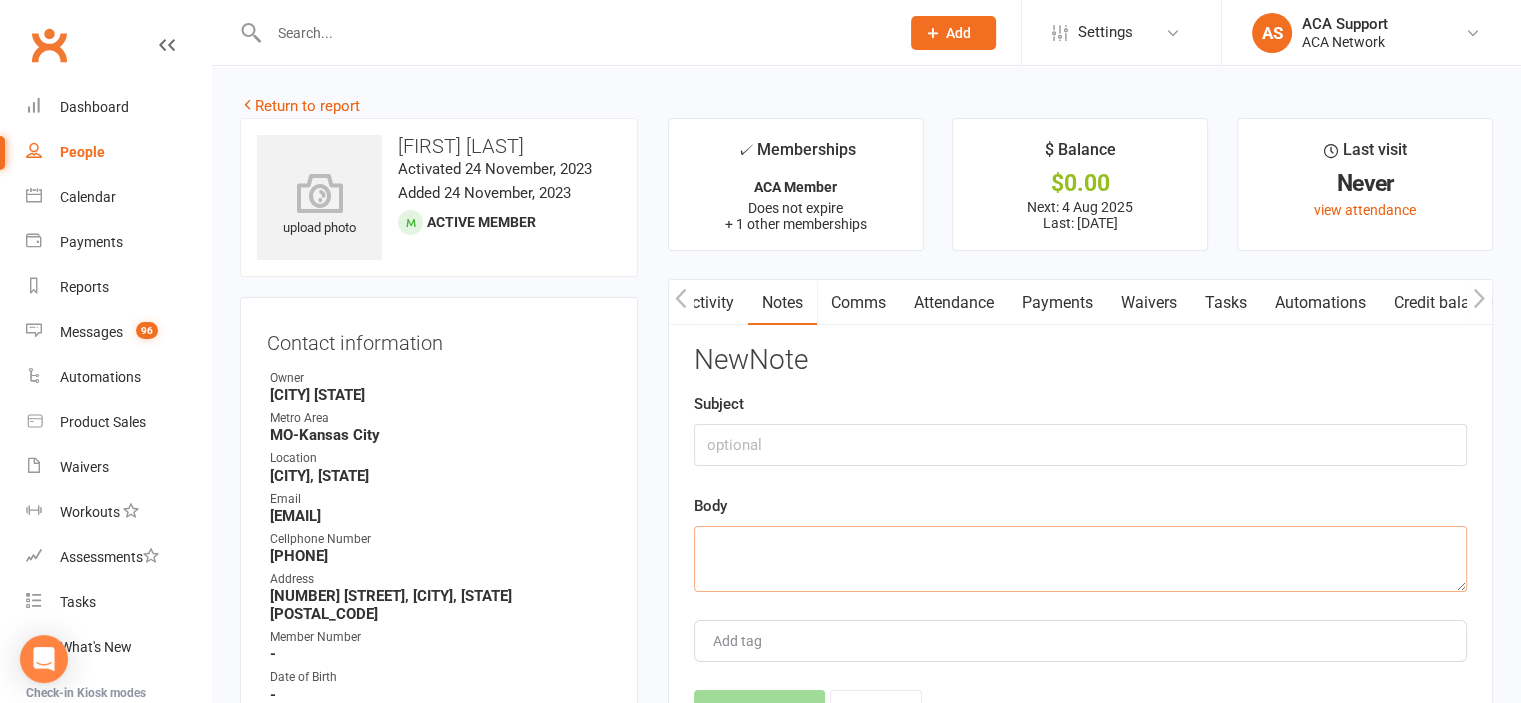 click 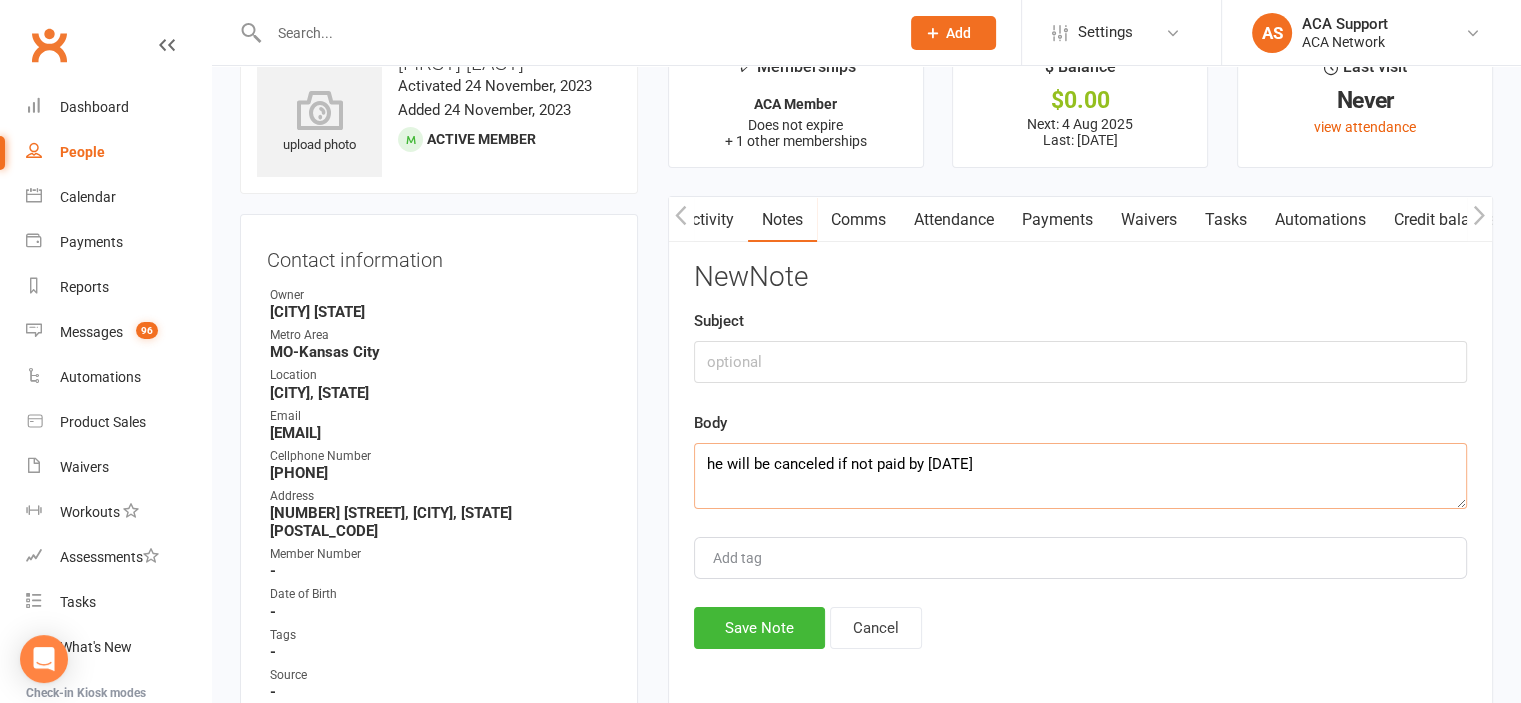 scroll, scrollTop: 88, scrollLeft: 0, axis: vertical 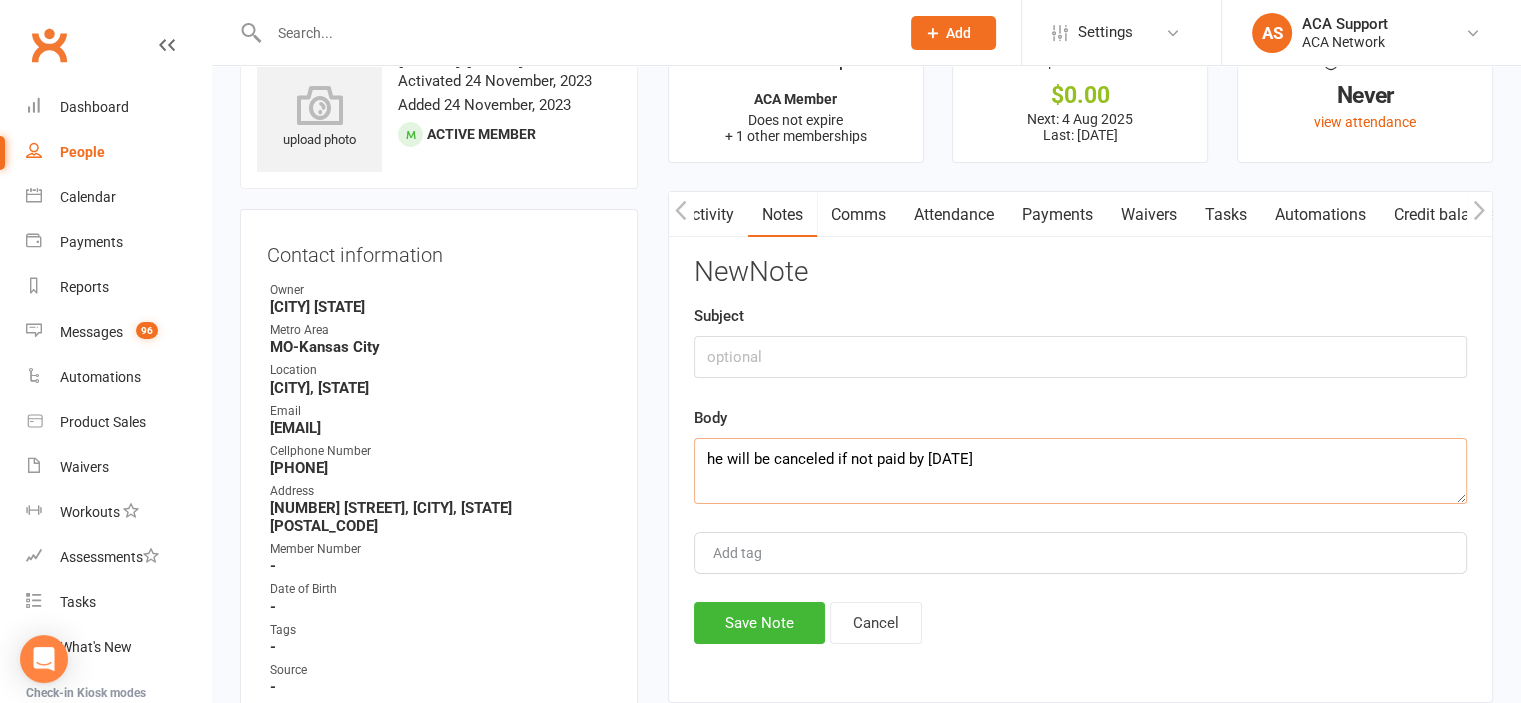 type on "he will be canceled if not paid by [DATE]" 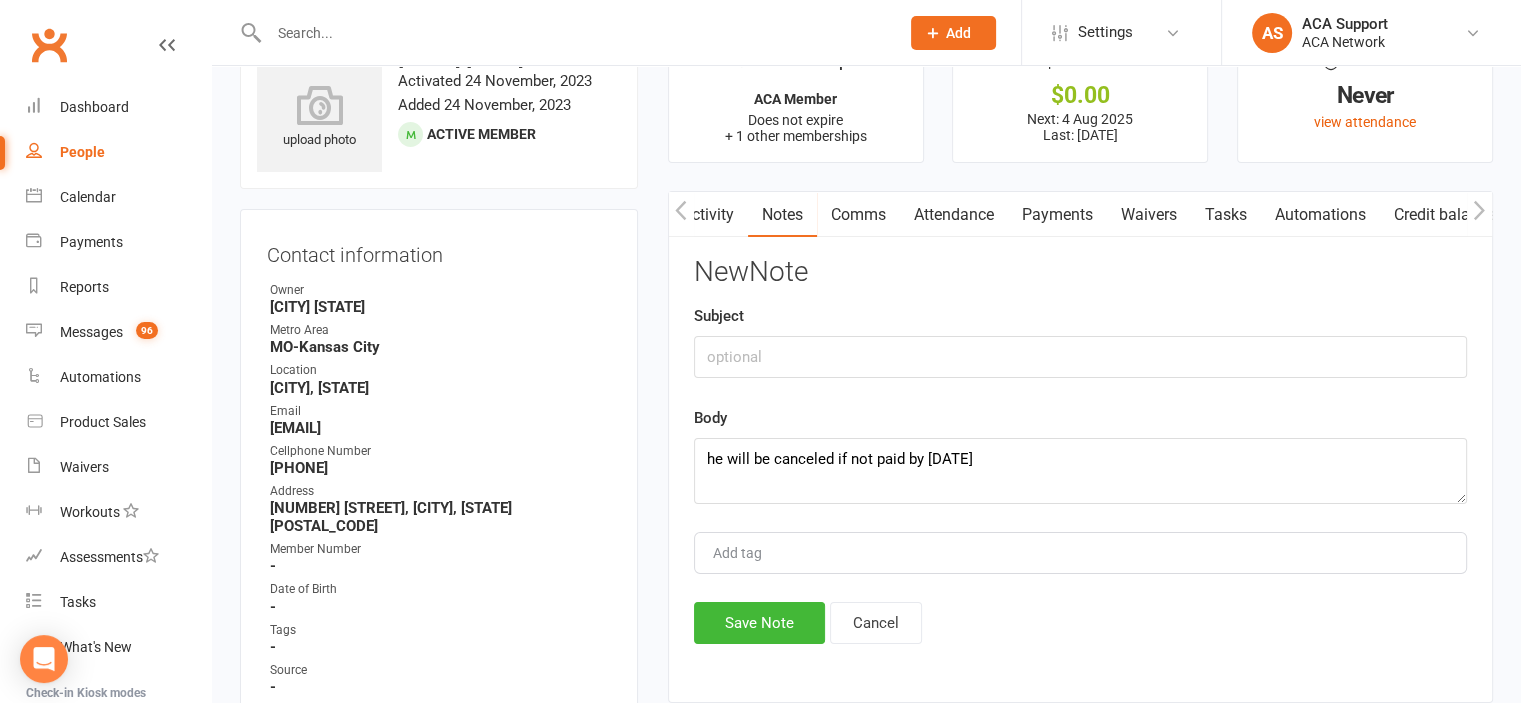 click on "New Note Subject Body he will be canceled if not paid by [MONTH]/[DAY] Add tag Save Note Cancel" 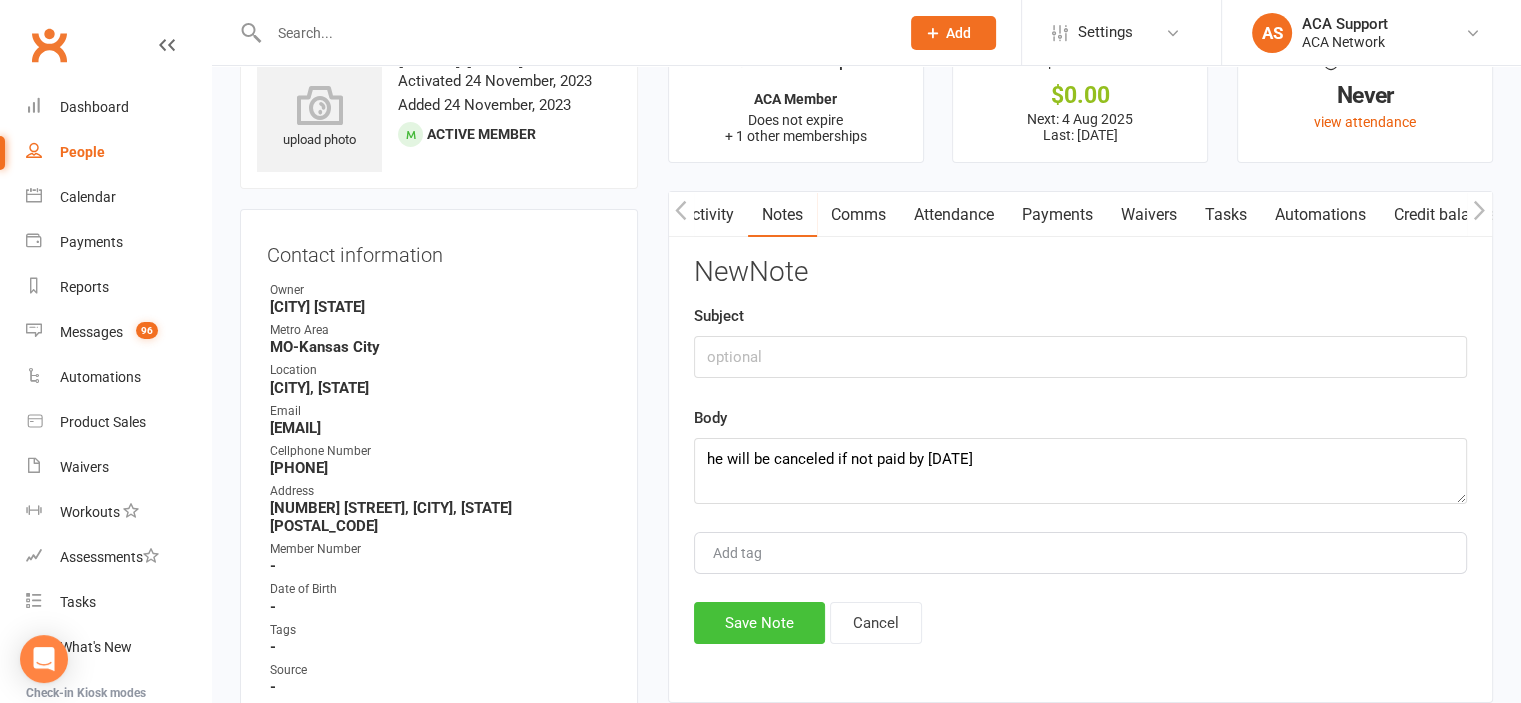 click on "Save Note" 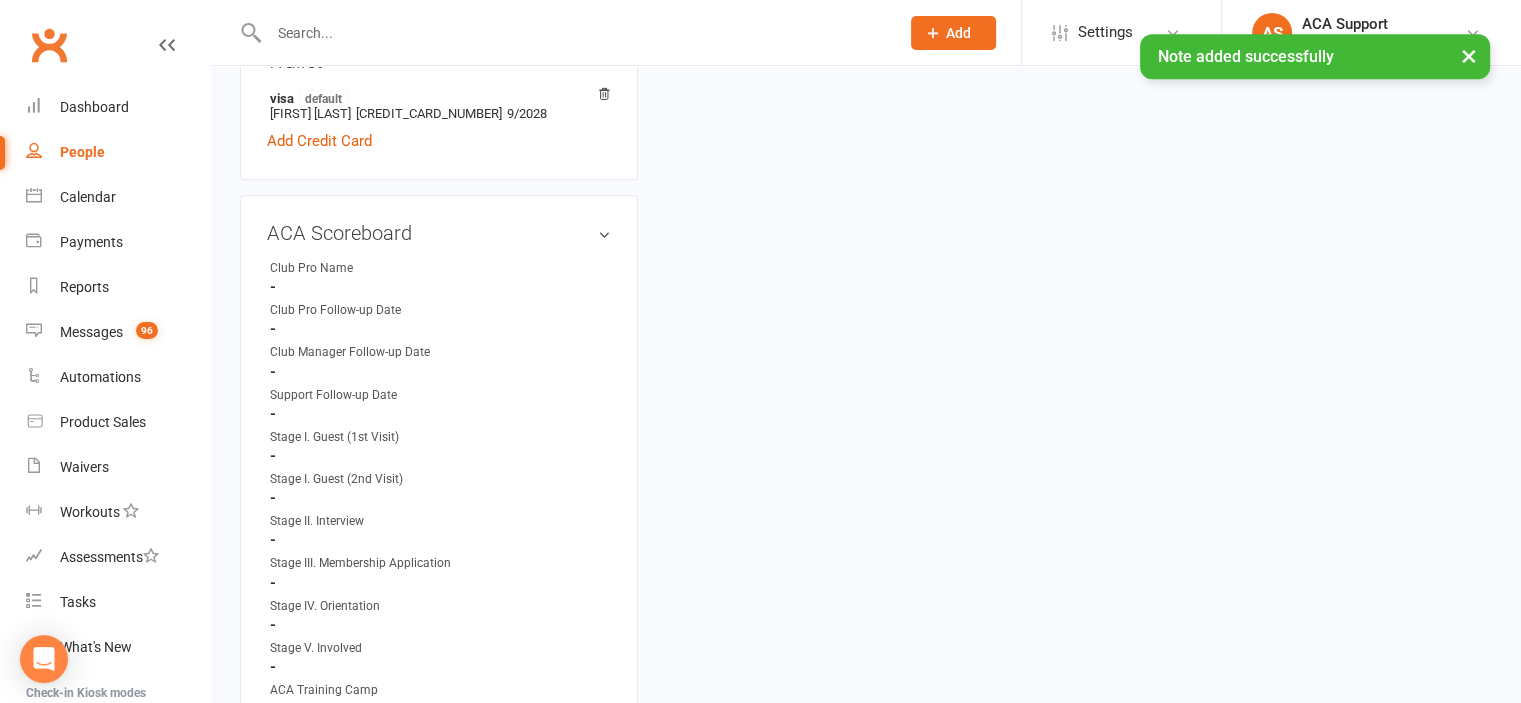 scroll, scrollTop: 1119, scrollLeft: 0, axis: vertical 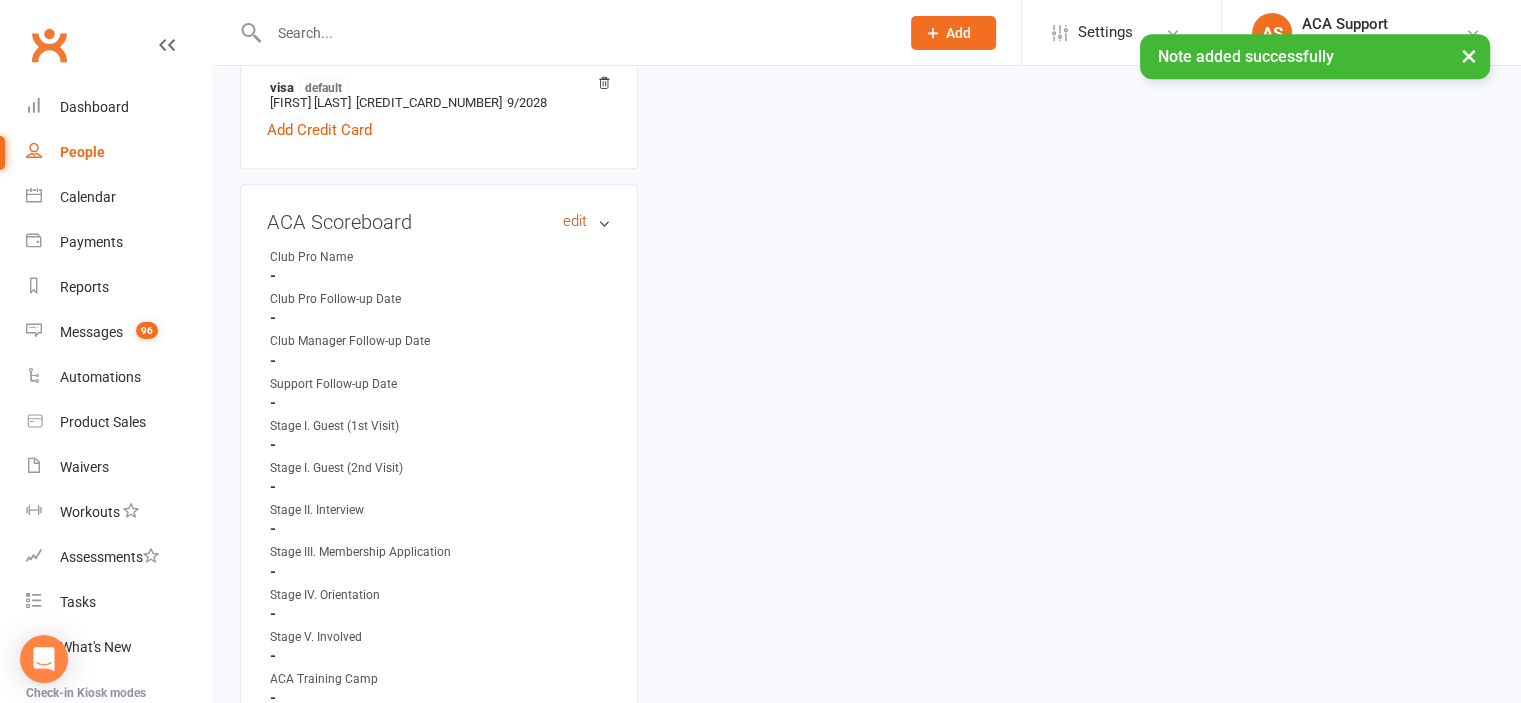 click on "edit" at bounding box center (575, 221) 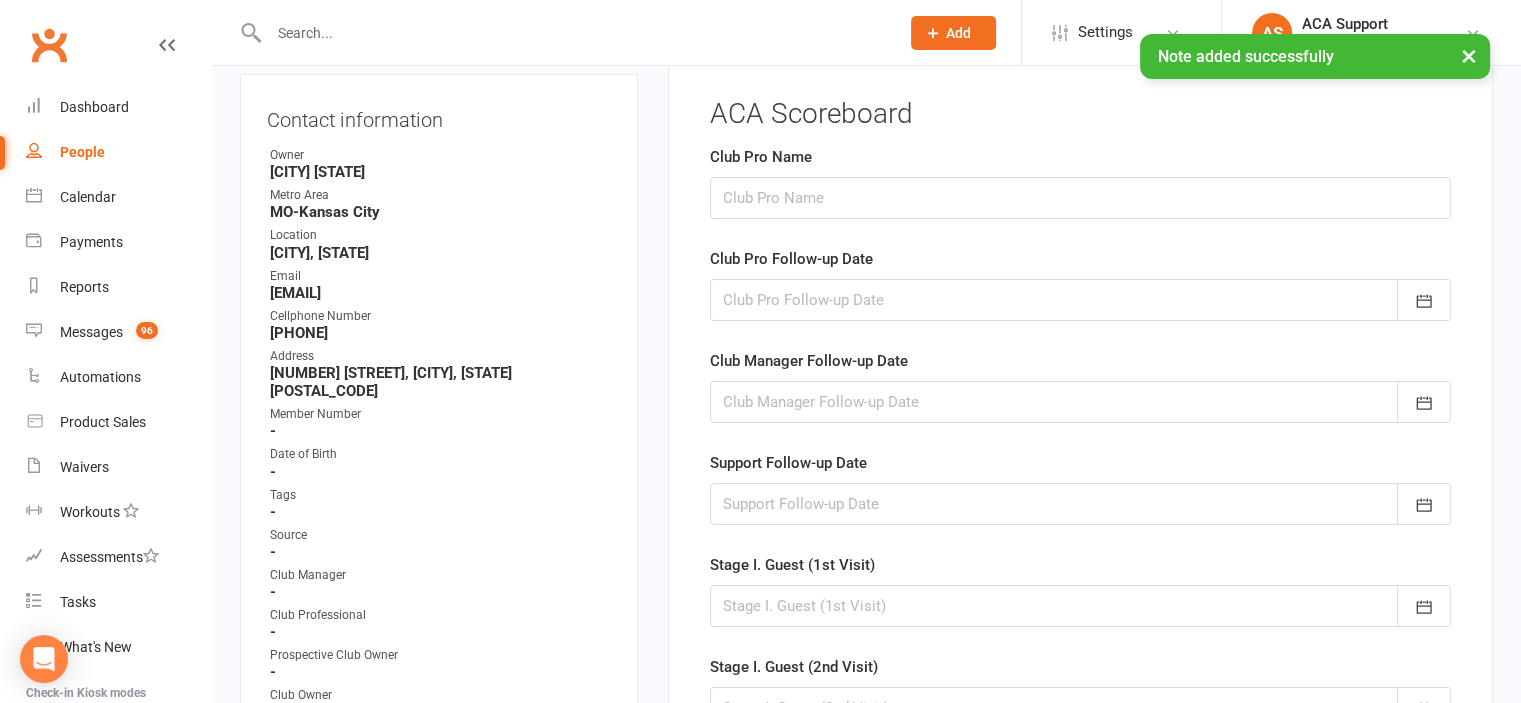 scroll, scrollTop: 178, scrollLeft: 0, axis: vertical 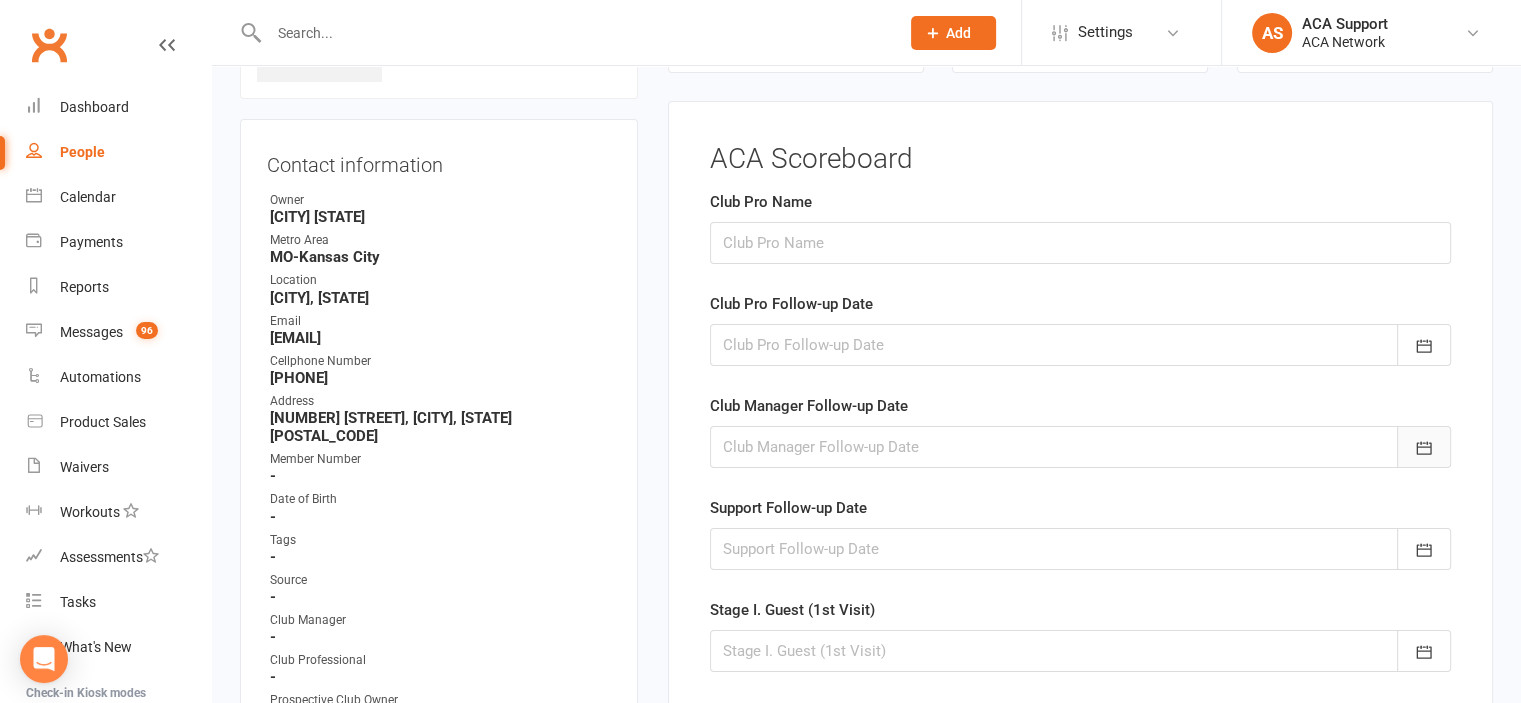 click 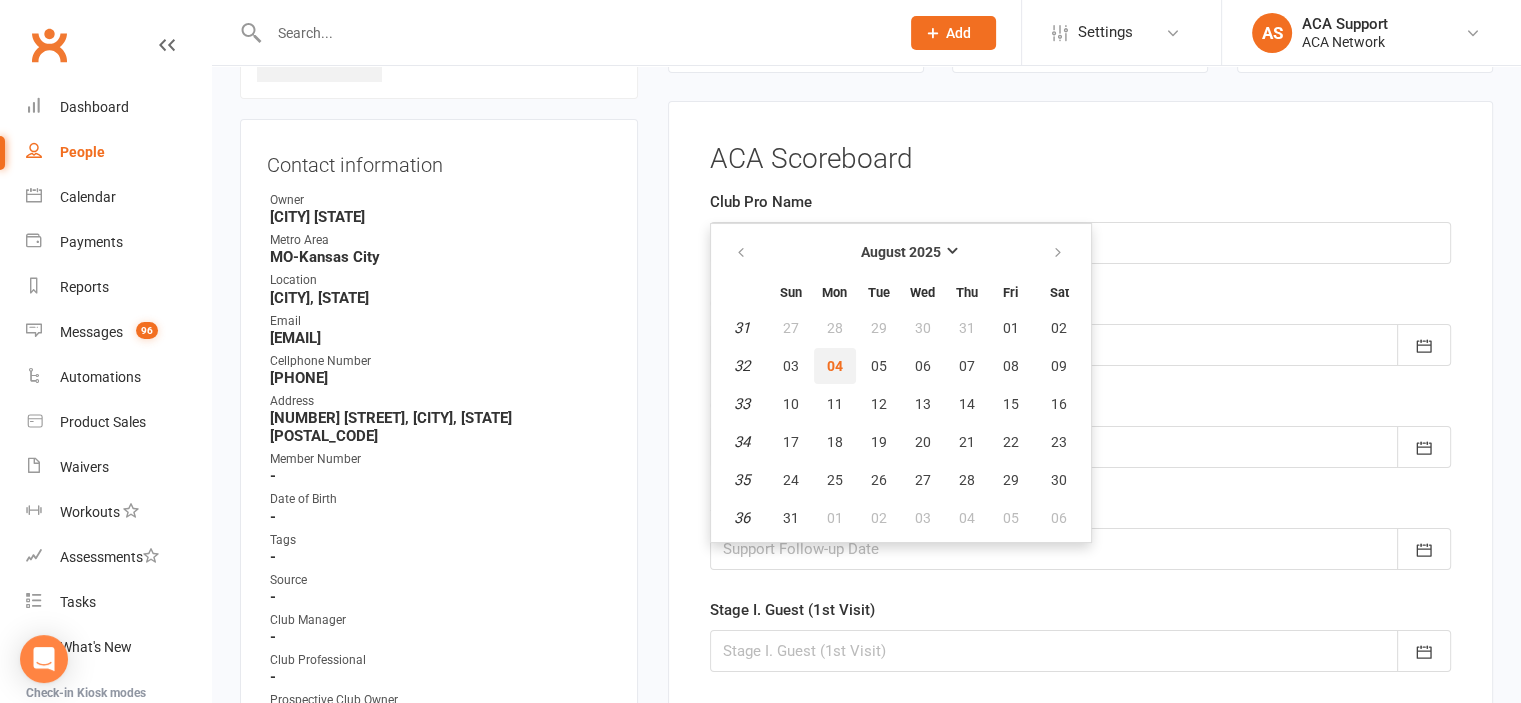 click on "04" at bounding box center (835, 366) 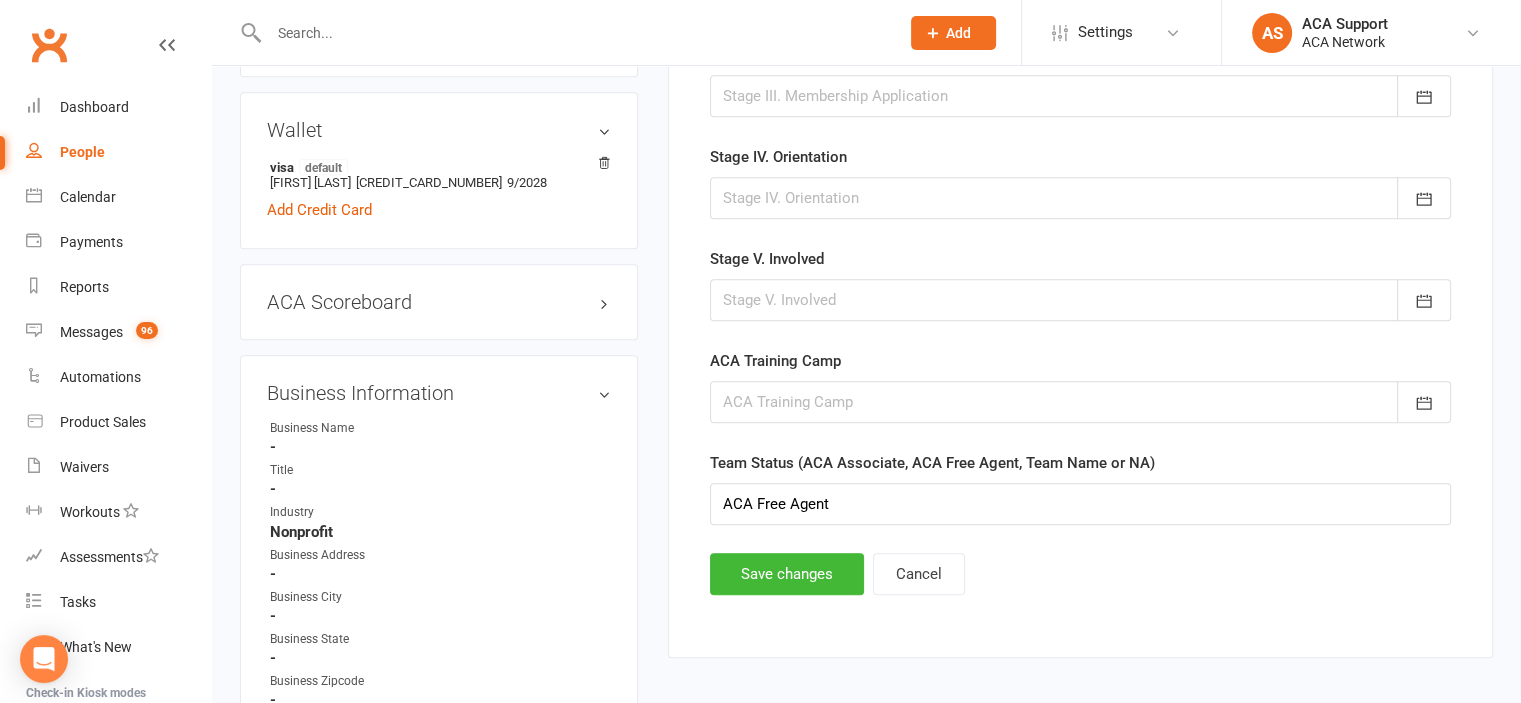scroll, scrollTop: 1044, scrollLeft: 0, axis: vertical 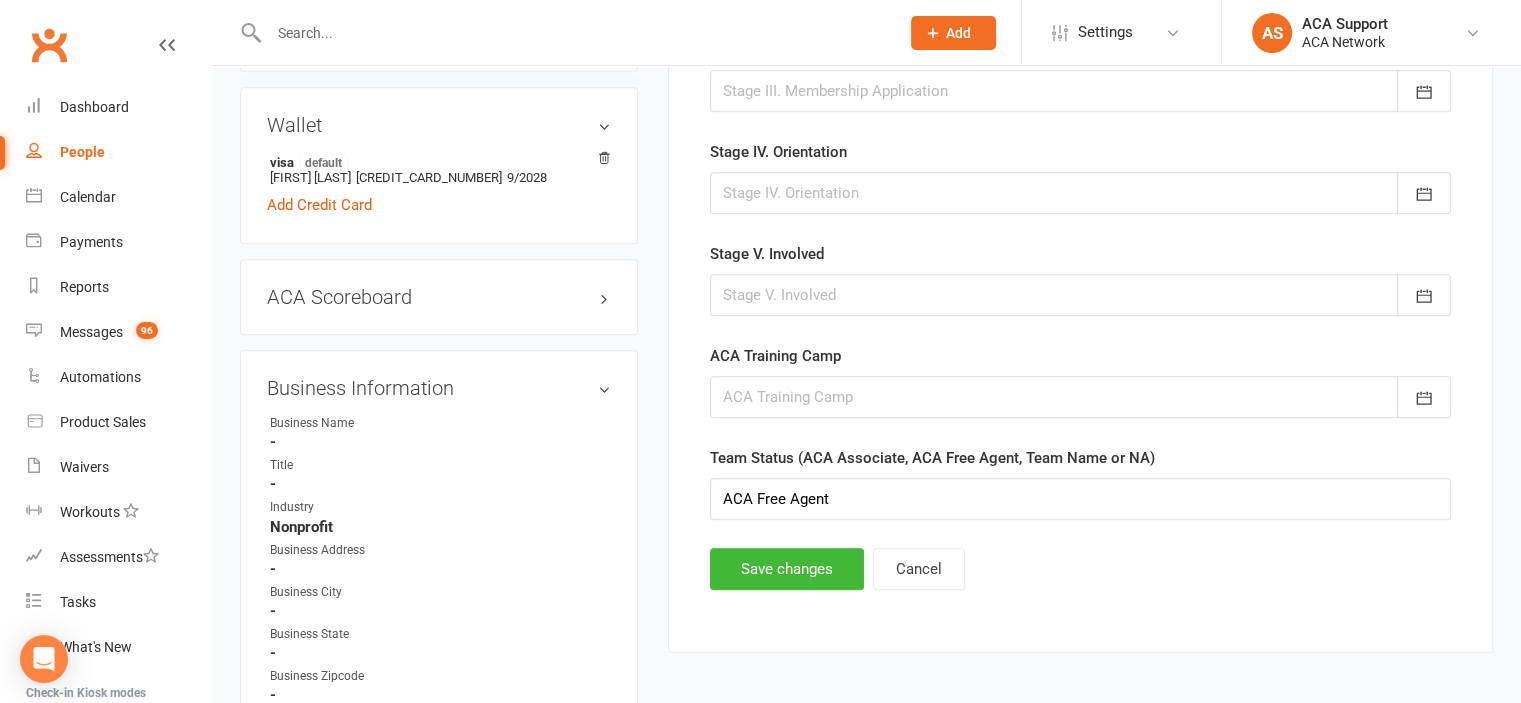 click on "ACA Scoreboard Club Pro Name
Club Pro Follow-up Date
[MONTH] [YEAR]
Sun Mon Tue Wed Thu Fri Sat
31
27
28
29
30
31
01
02
32
03
04
05
06
07
08
09
33
10
11
12
13
14
15
16
34
17
18
19
20
21
22
23
35
24
25
26
27
28
29
30 36" at bounding box center [1080, -66] 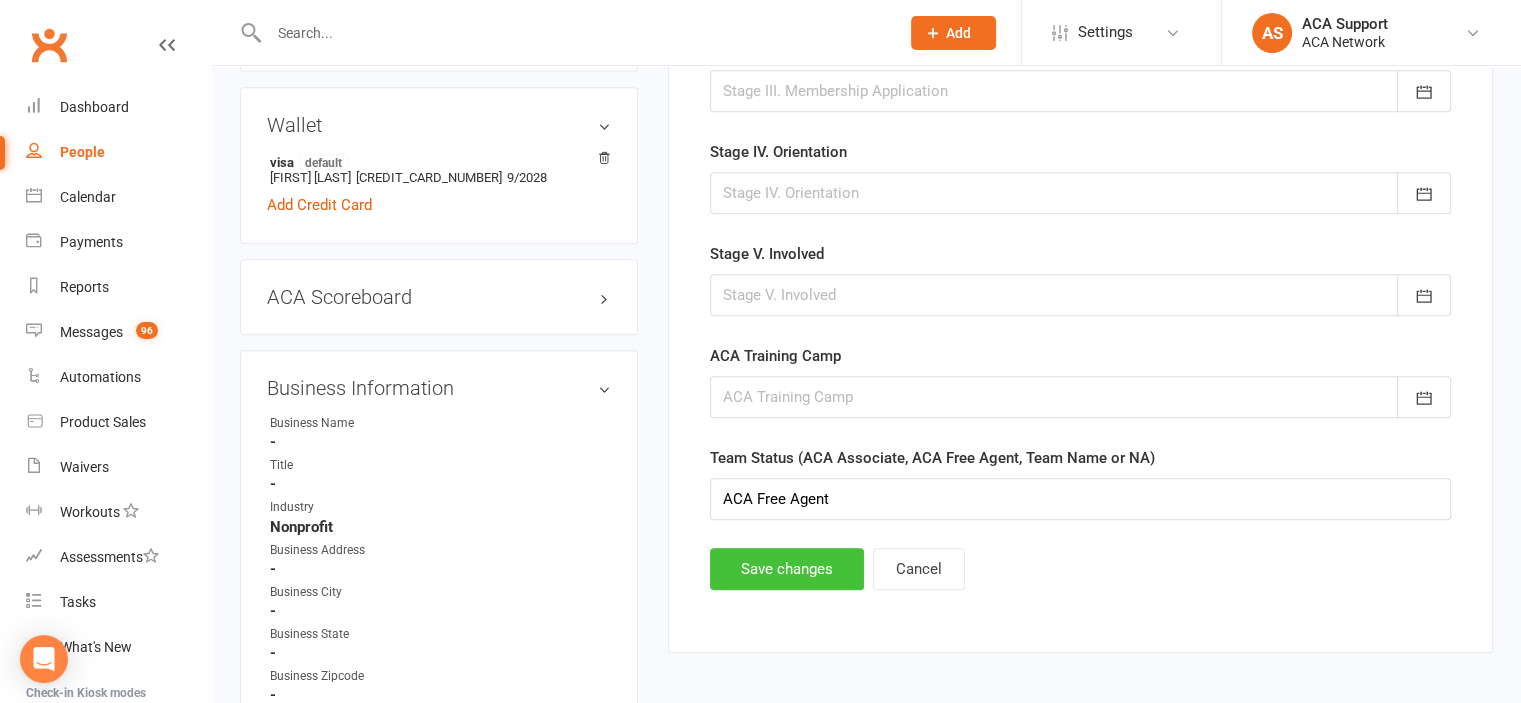 click on "Save changes" at bounding box center [787, 569] 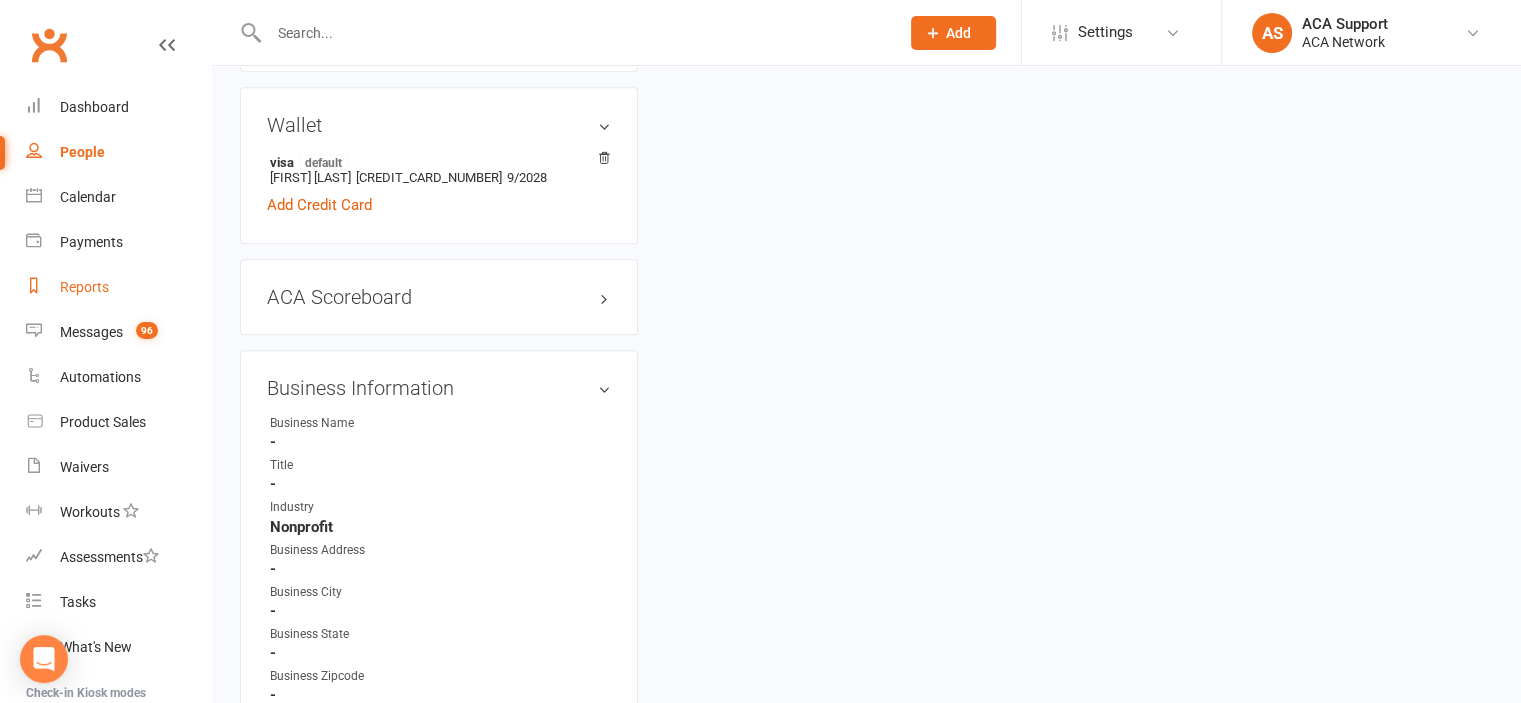 click on "Reports" at bounding box center [84, 287] 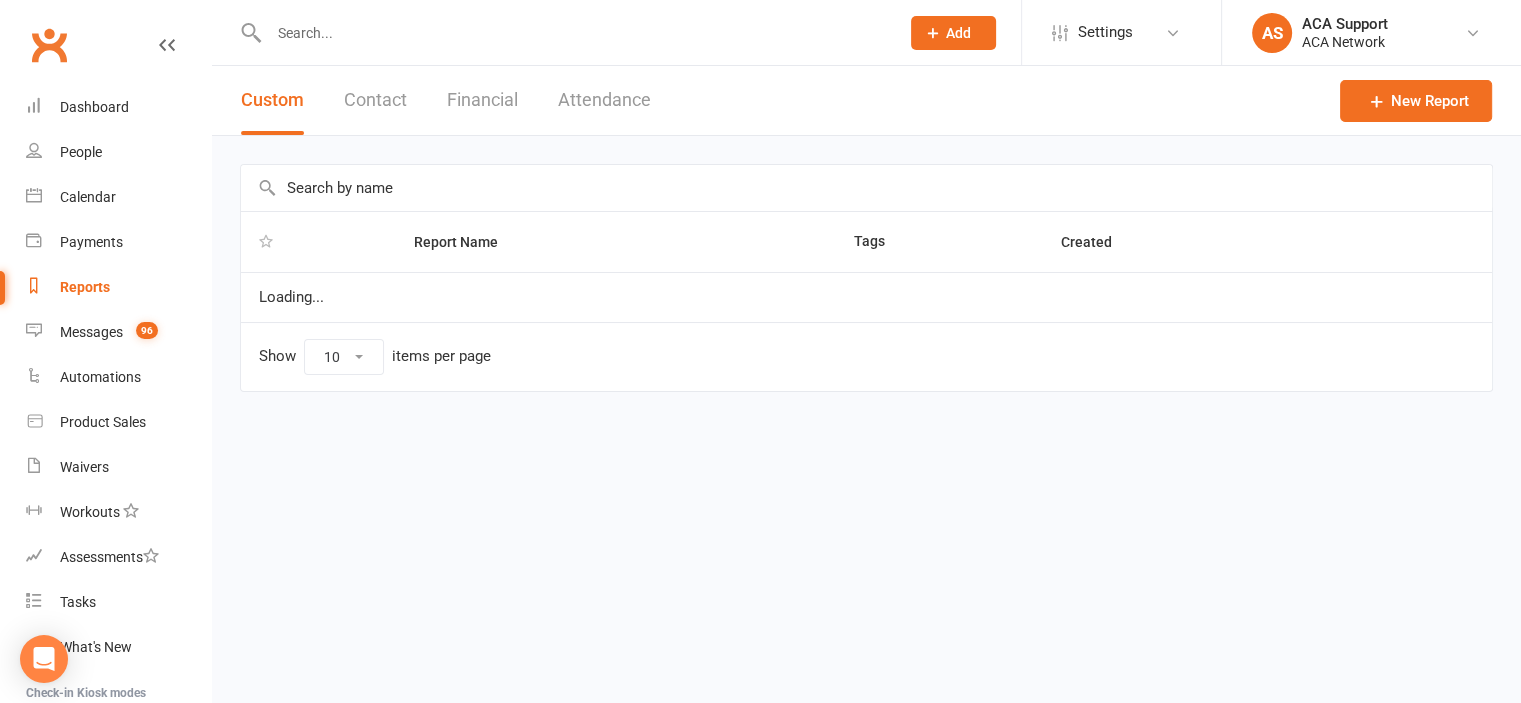 scroll, scrollTop: 0, scrollLeft: 0, axis: both 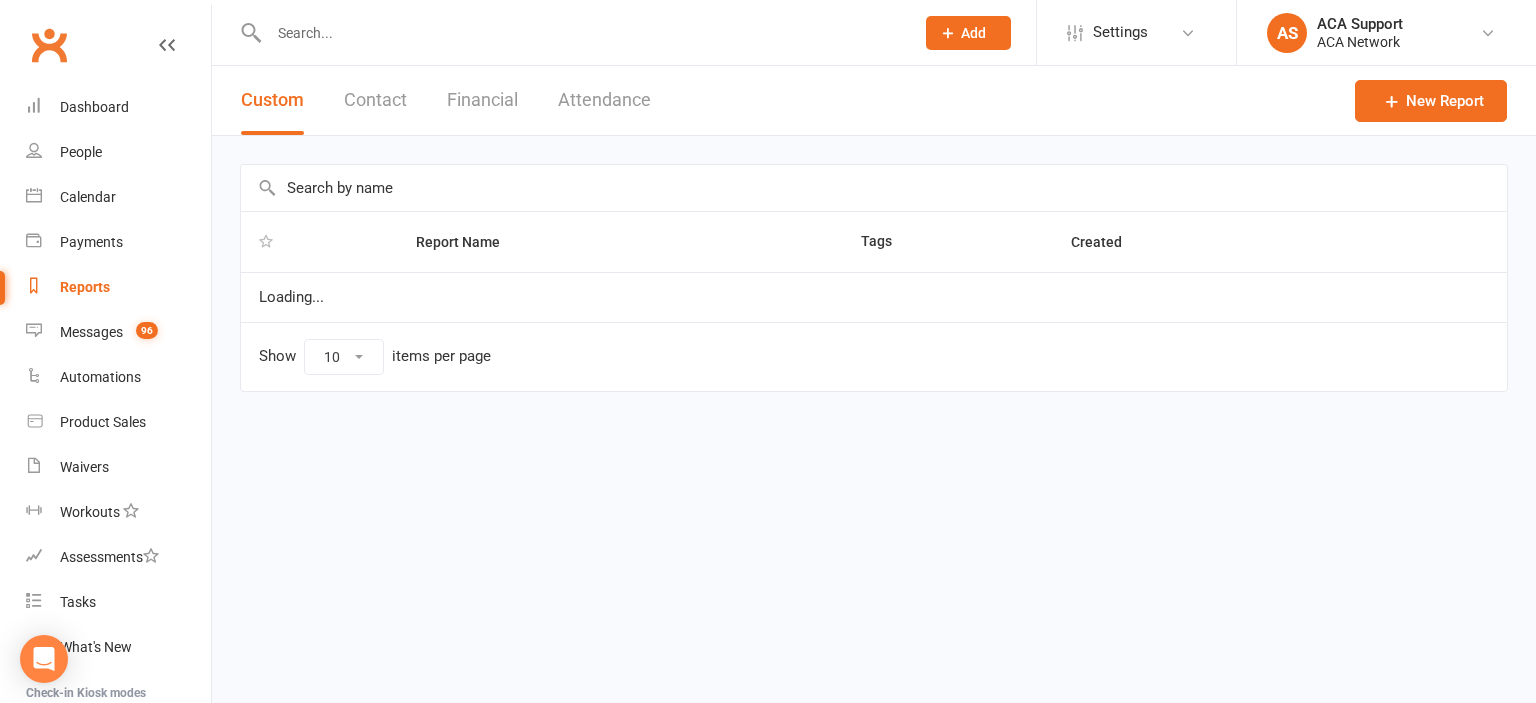 select on "100" 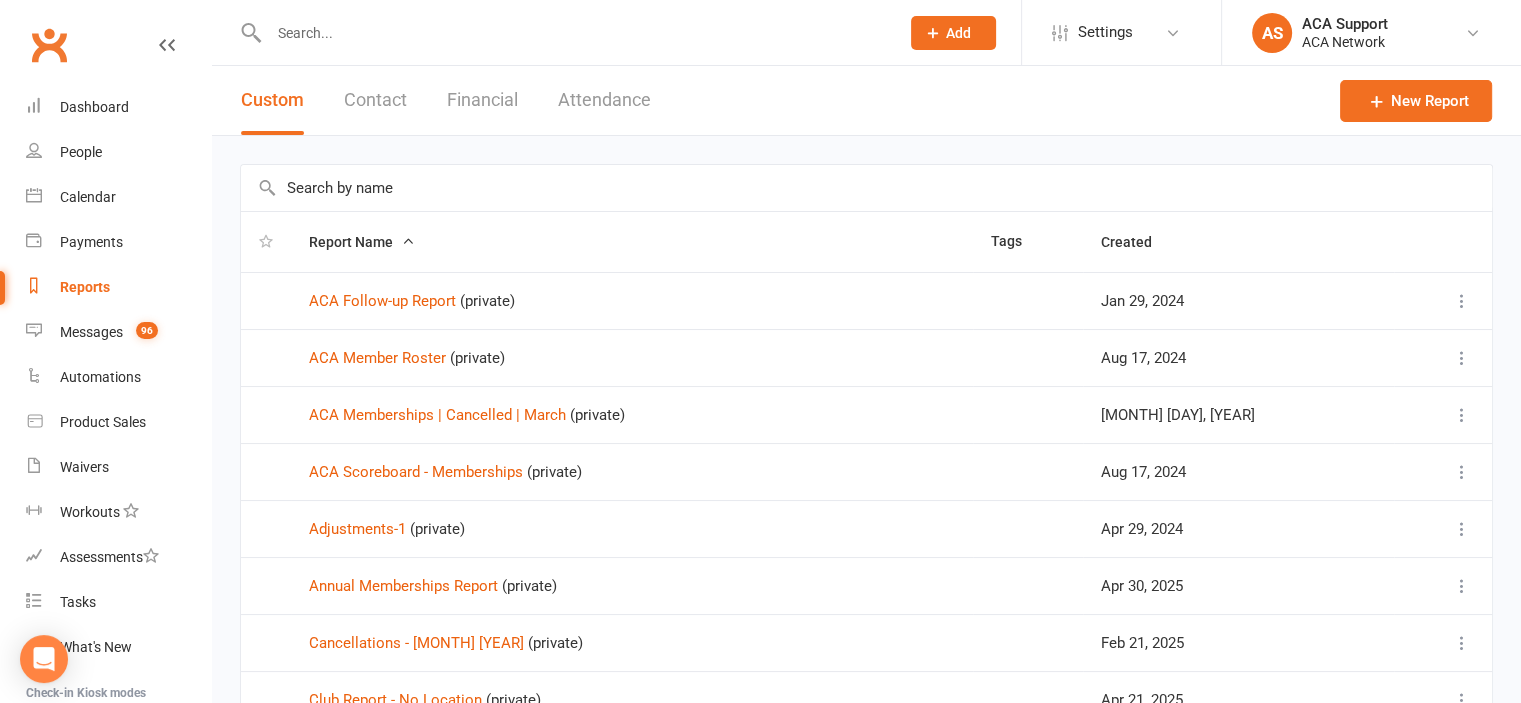 scroll, scrollTop: 688, scrollLeft: 0, axis: vertical 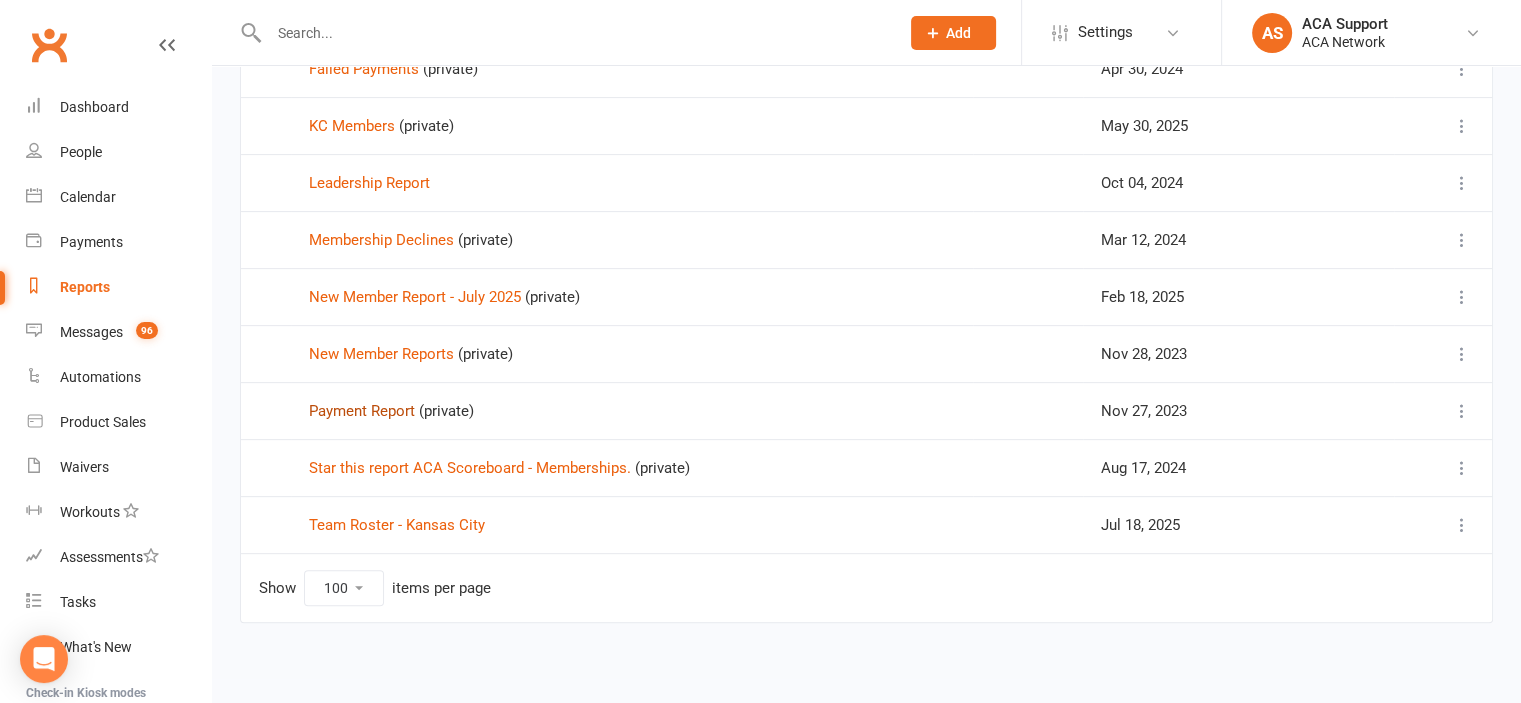 click on "Payment Report" at bounding box center (362, 411) 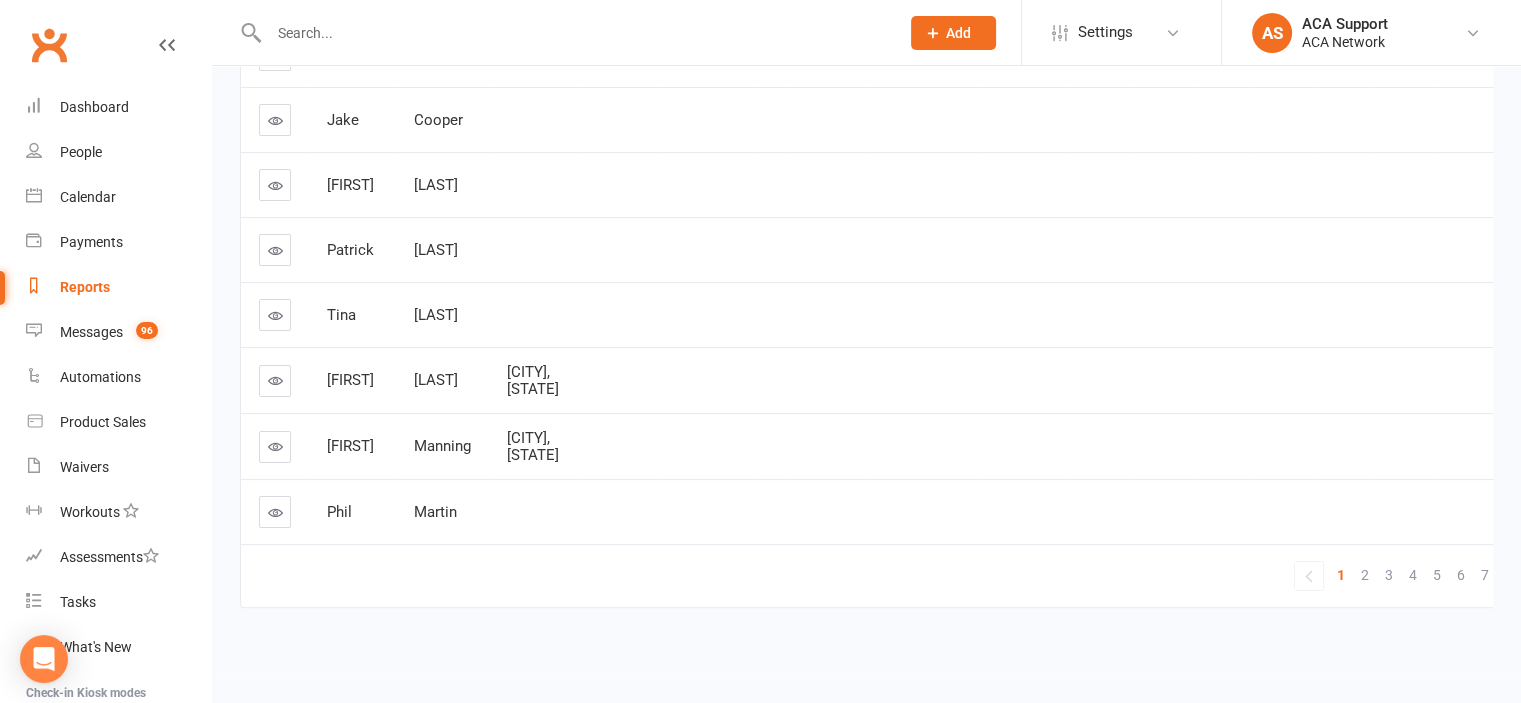 scroll, scrollTop: 0, scrollLeft: 0, axis: both 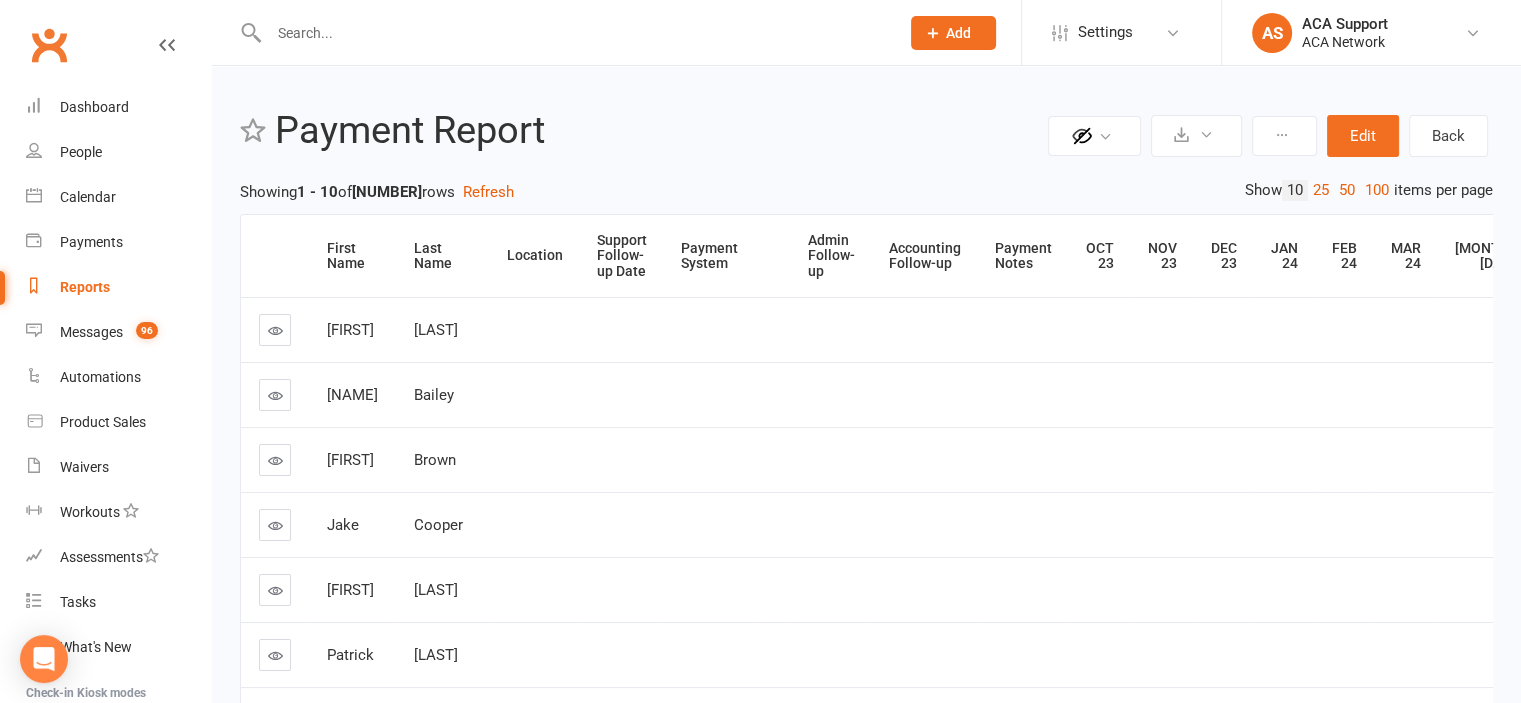 click on "Admin Follow-up" at bounding box center (831, 256) 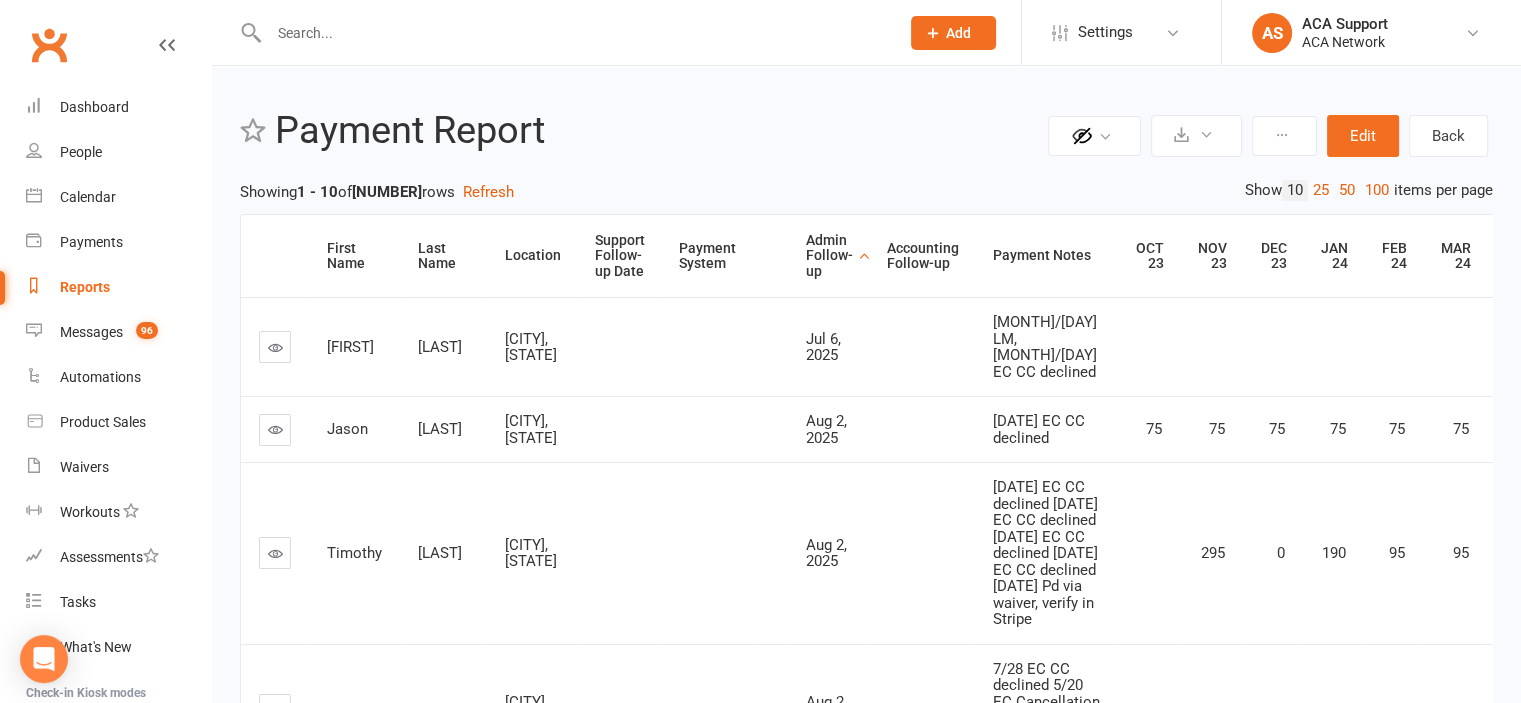 click at bounding box center [275, 347] 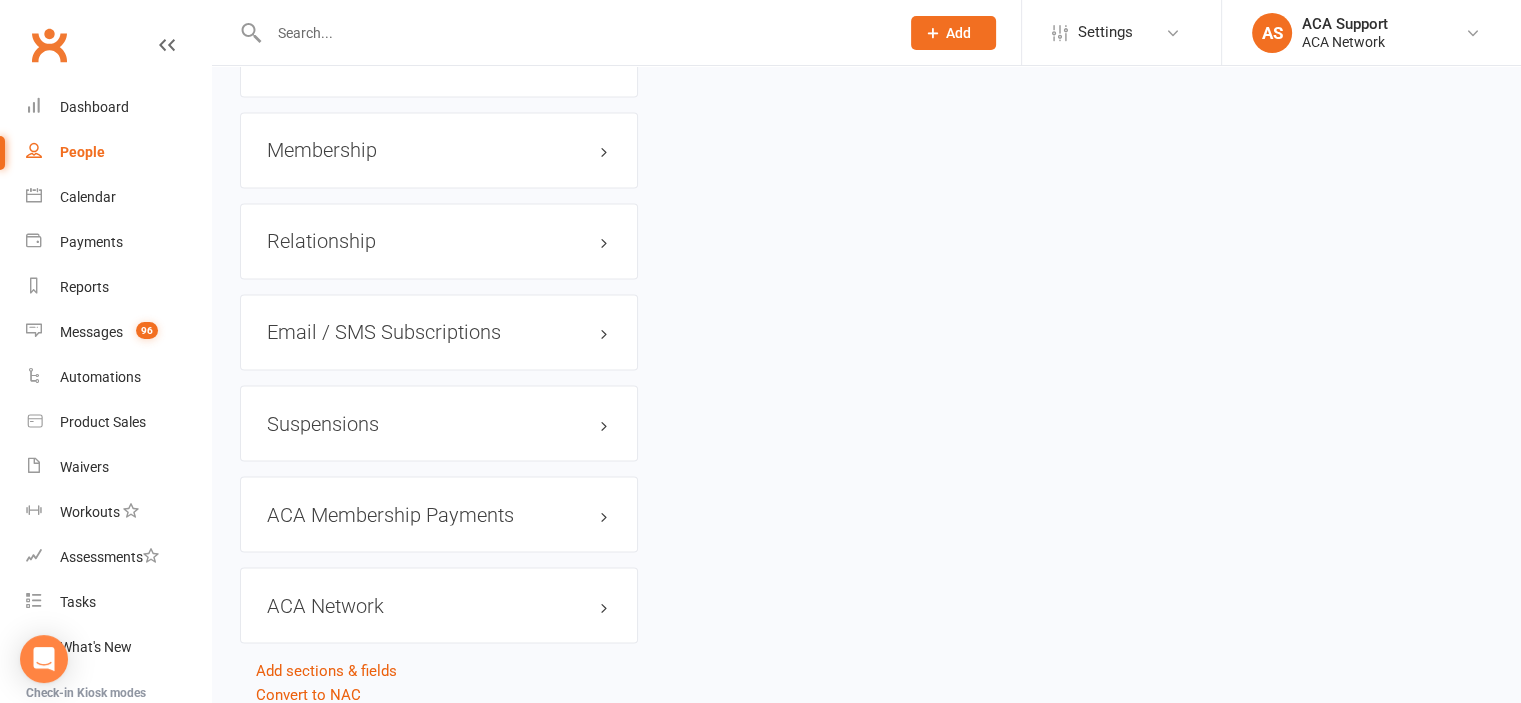 scroll, scrollTop: 3538, scrollLeft: 0, axis: vertical 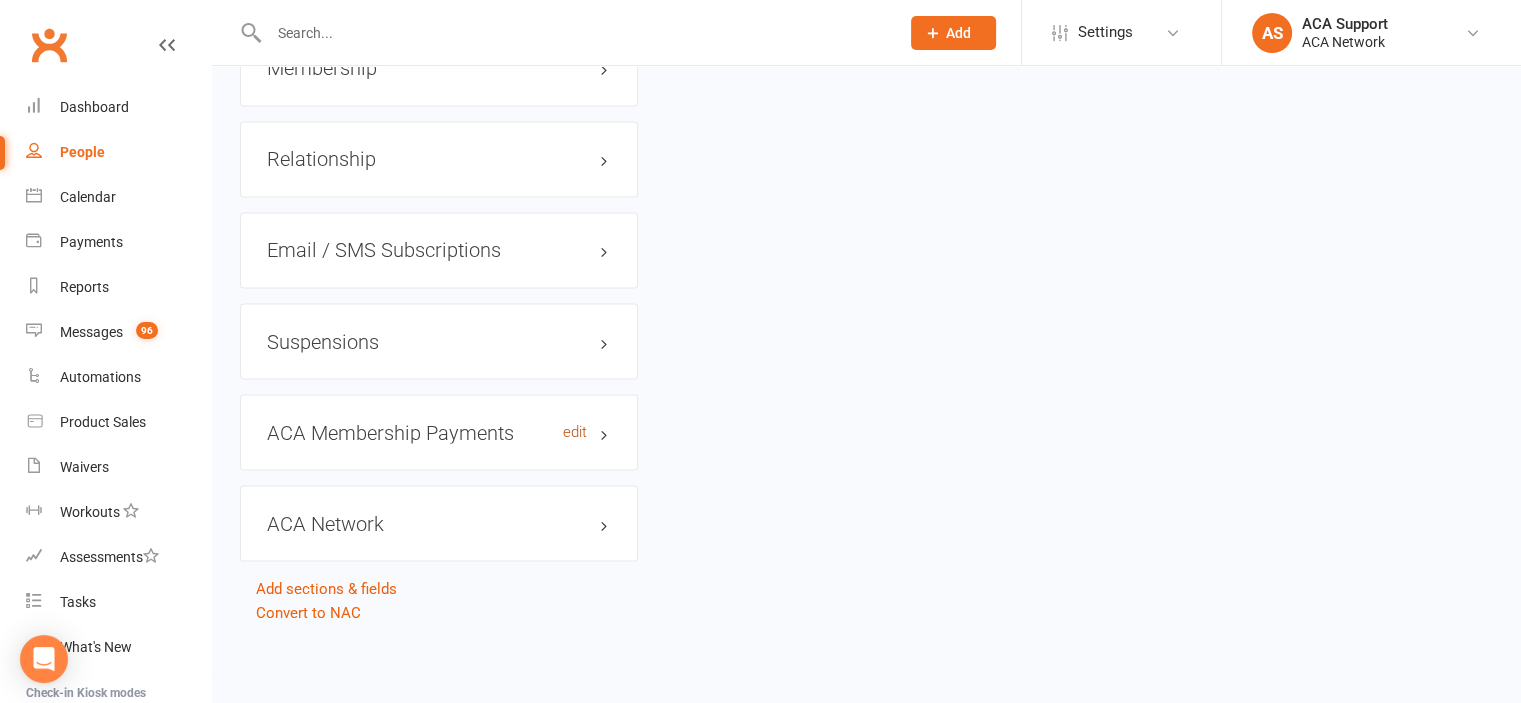 click on "edit" at bounding box center [575, 431] 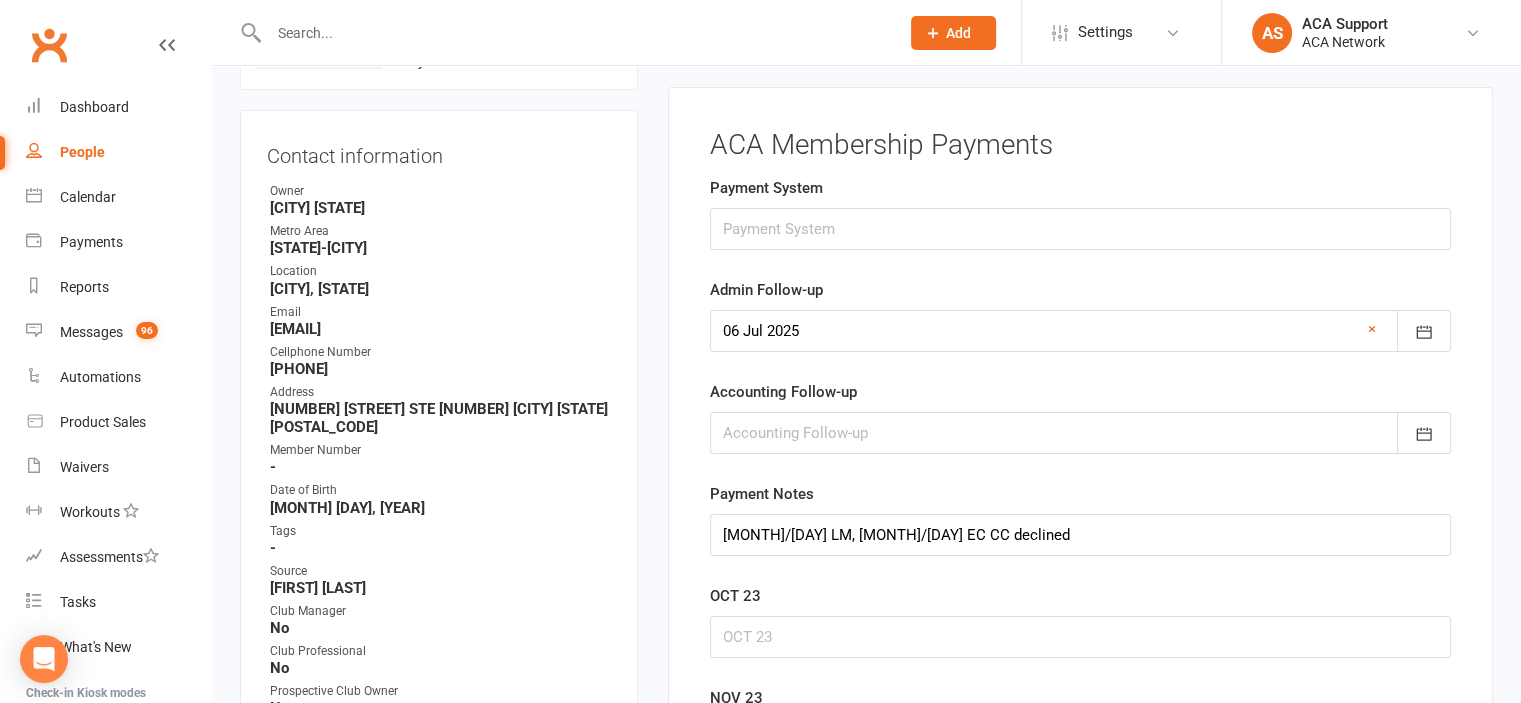 scroll, scrollTop: 176, scrollLeft: 0, axis: vertical 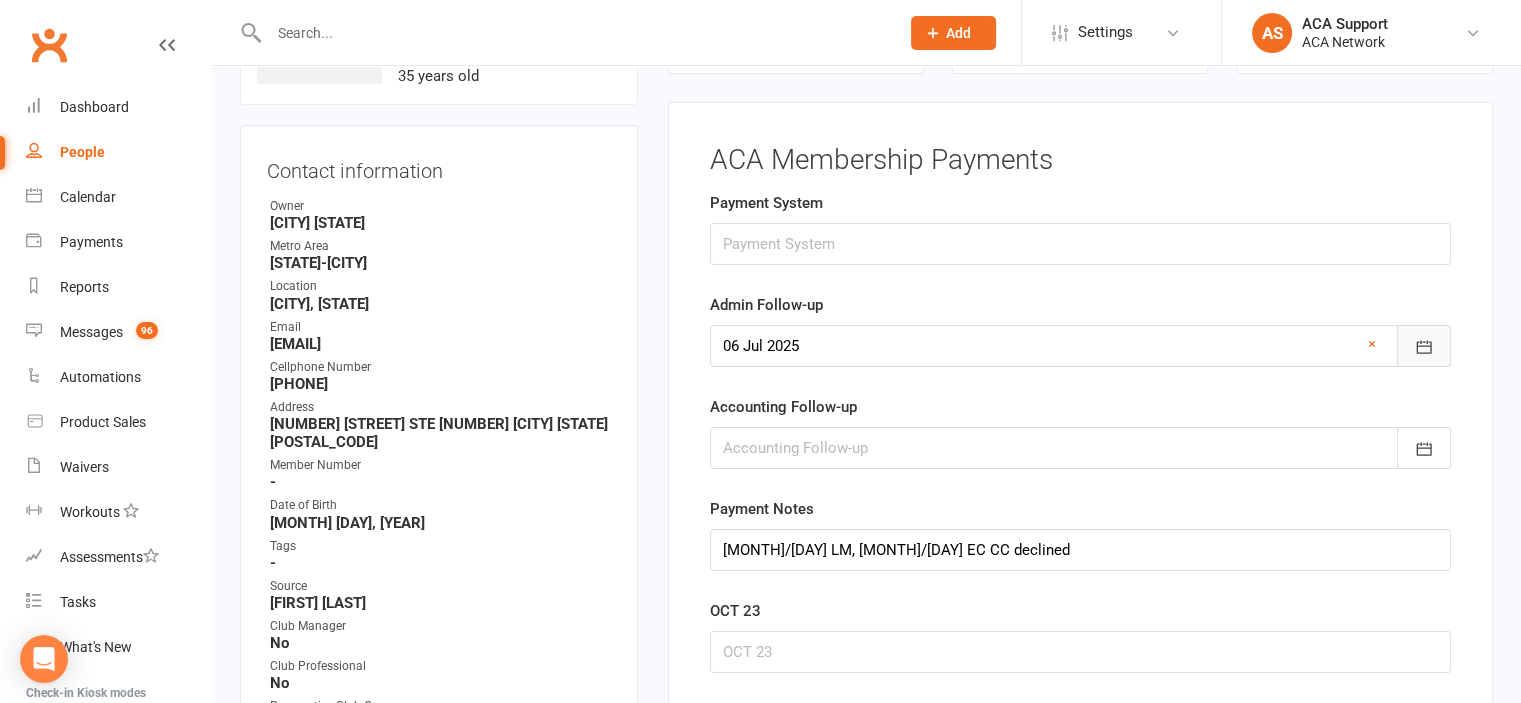click 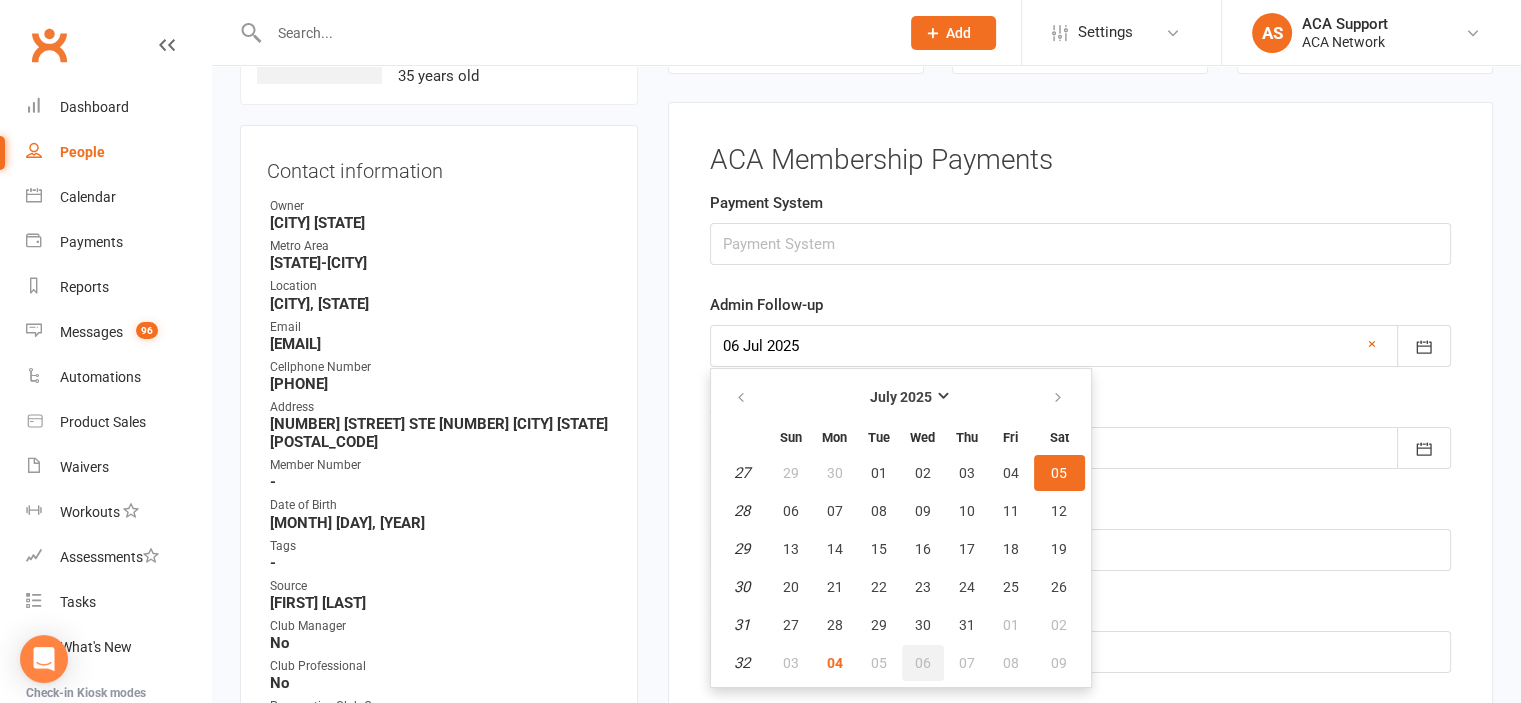 click on "06" at bounding box center [923, 663] 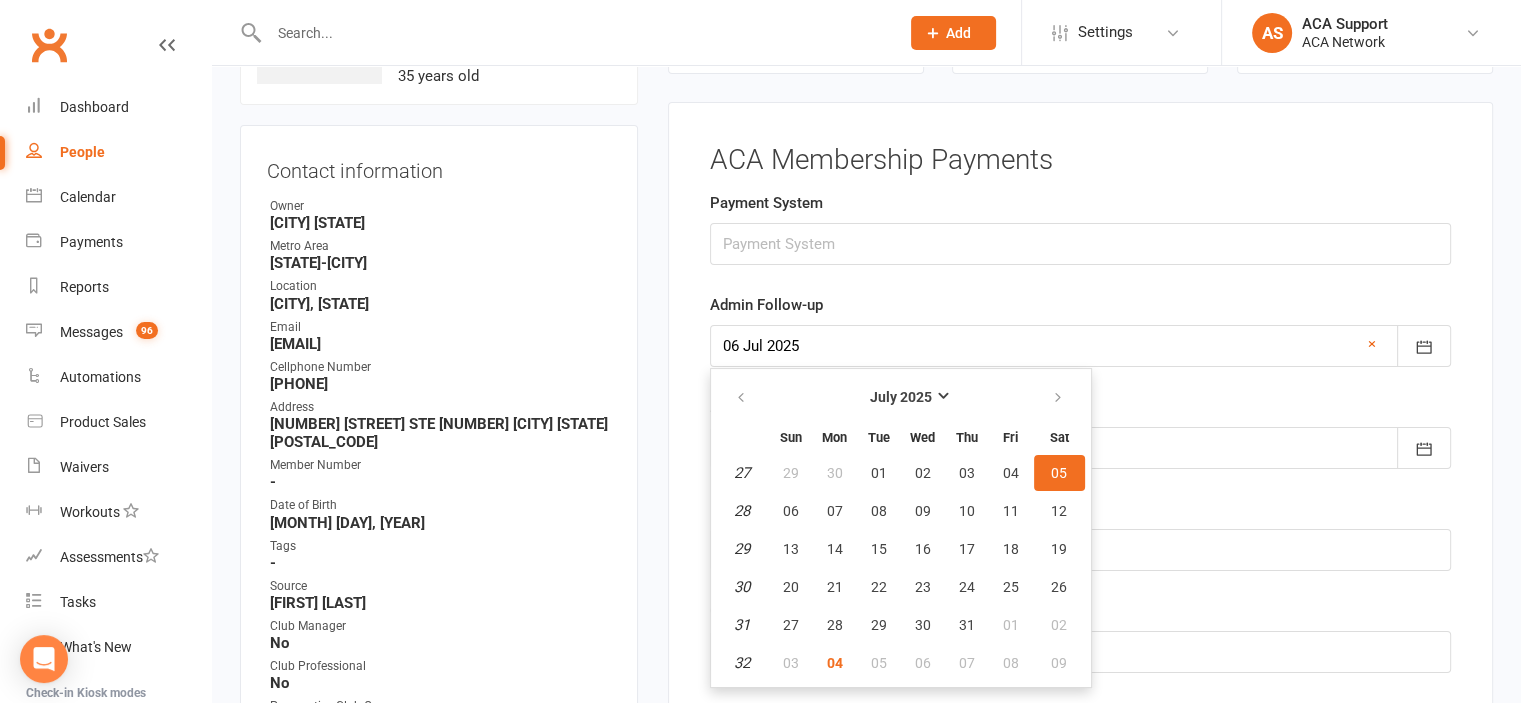 type on "06 Aug 2025" 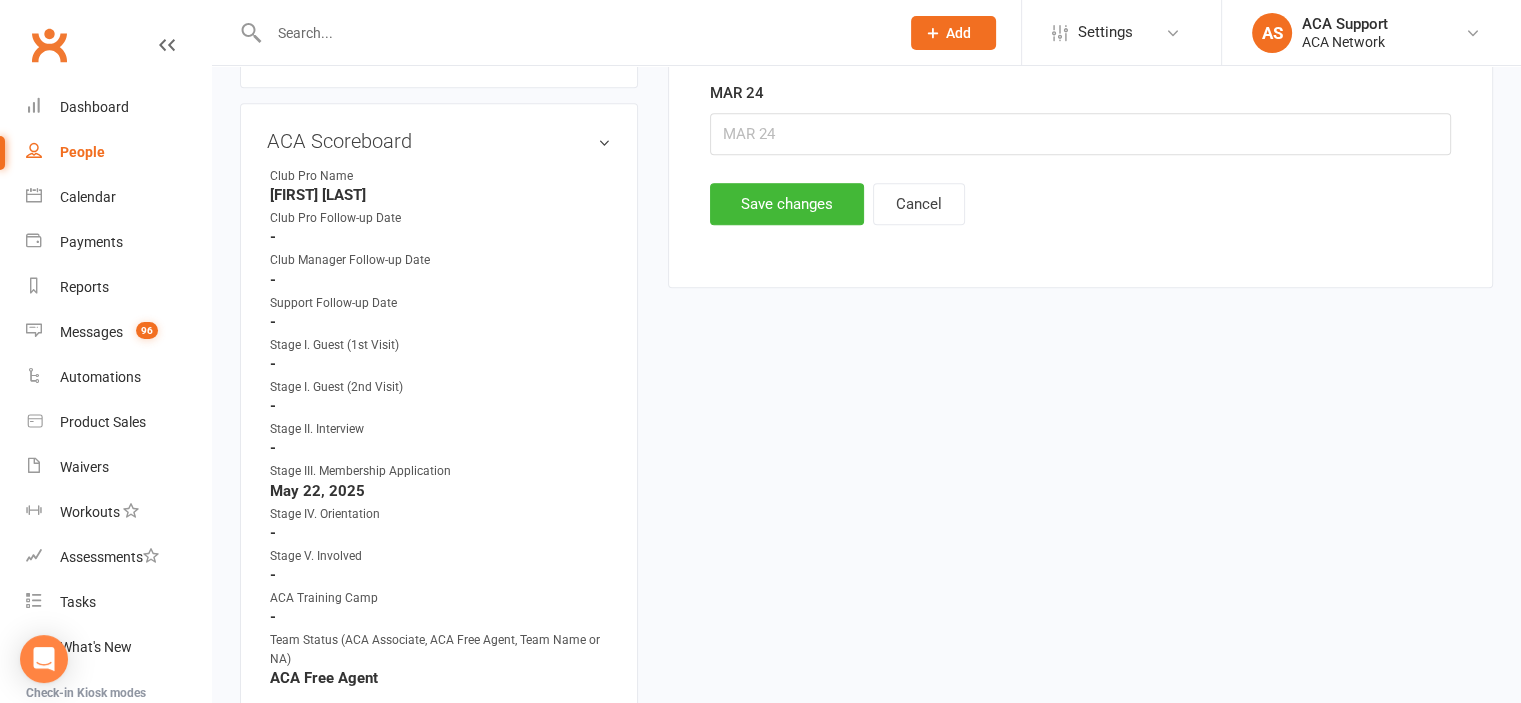 scroll, scrollTop: 1209, scrollLeft: 0, axis: vertical 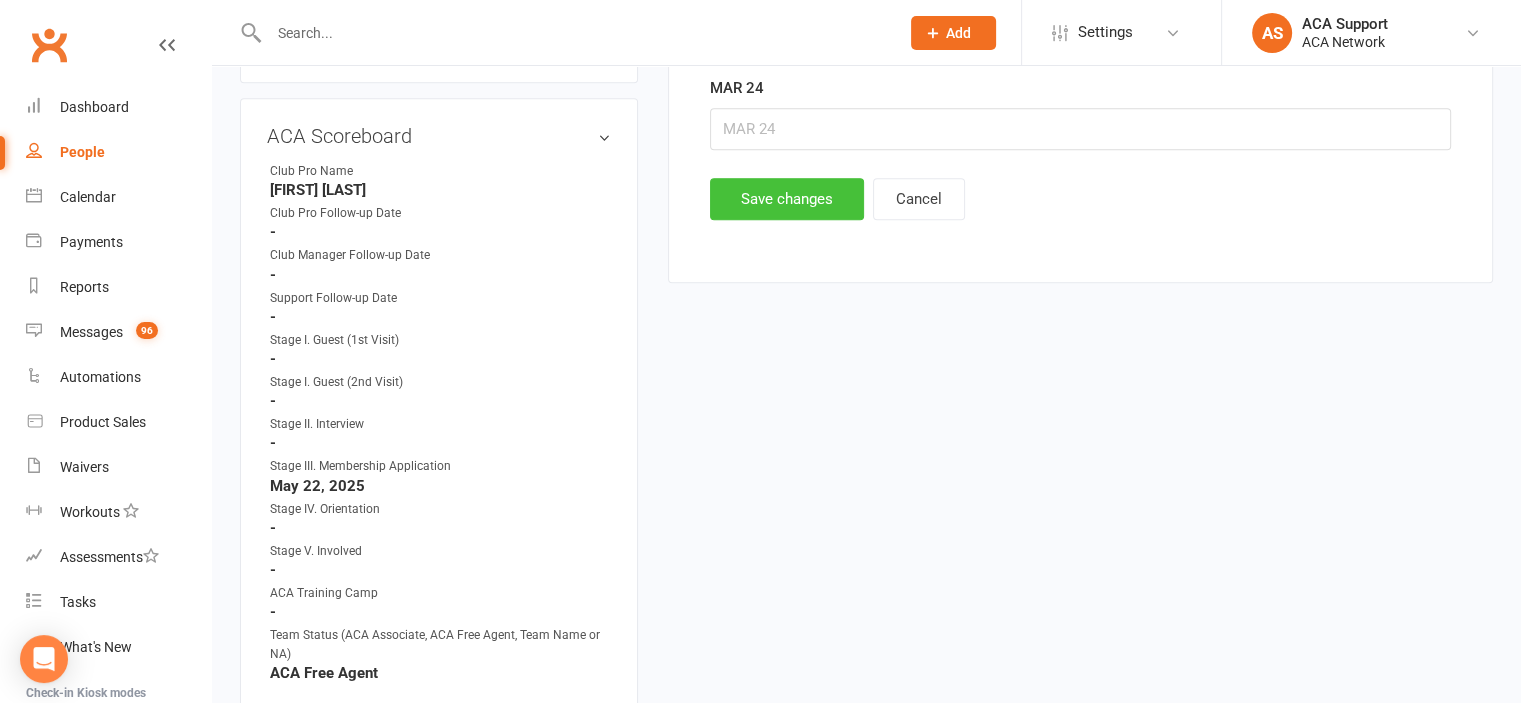 click on "Save changes" at bounding box center [787, 199] 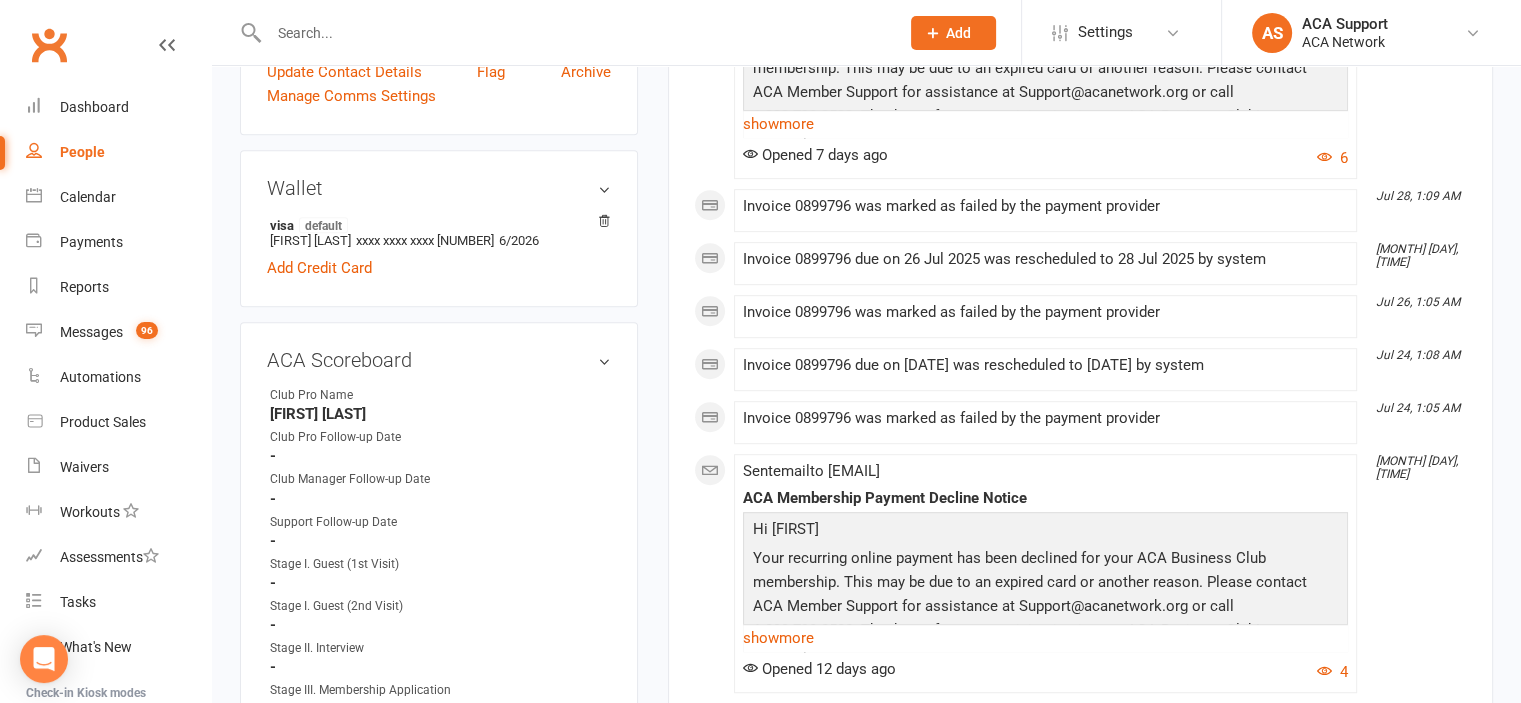 scroll, scrollTop: 0, scrollLeft: 0, axis: both 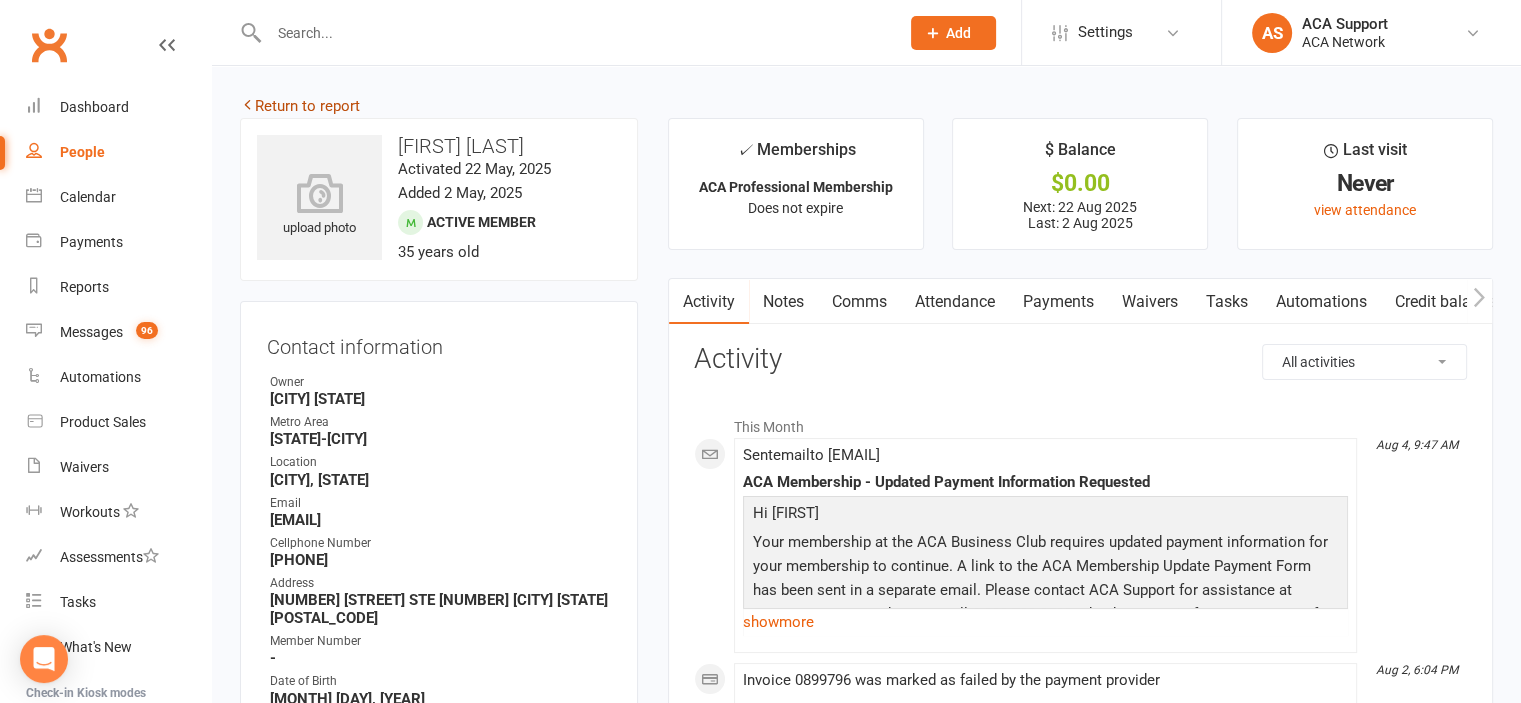 click on "Return to report" at bounding box center (300, 106) 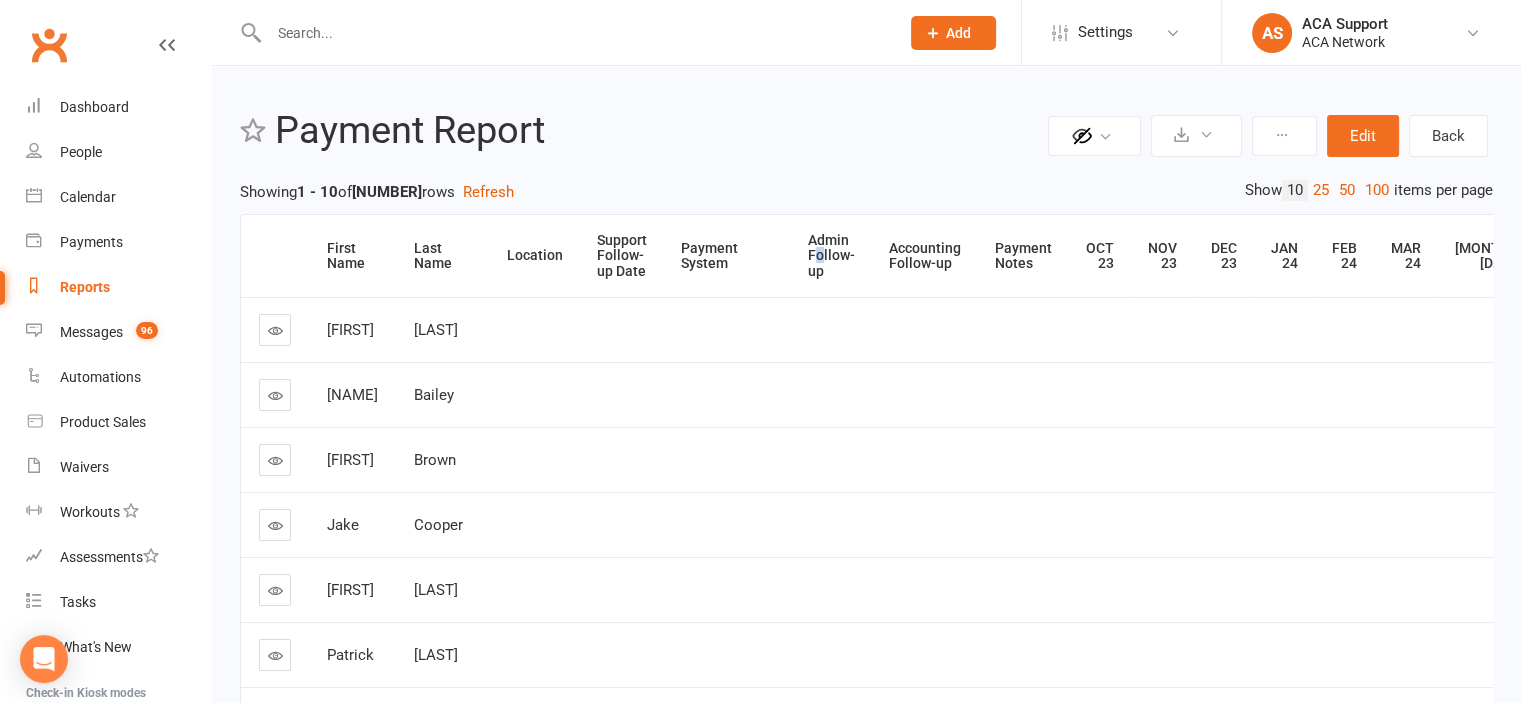 click on "Admin Follow-up" at bounding box center (831, 256) 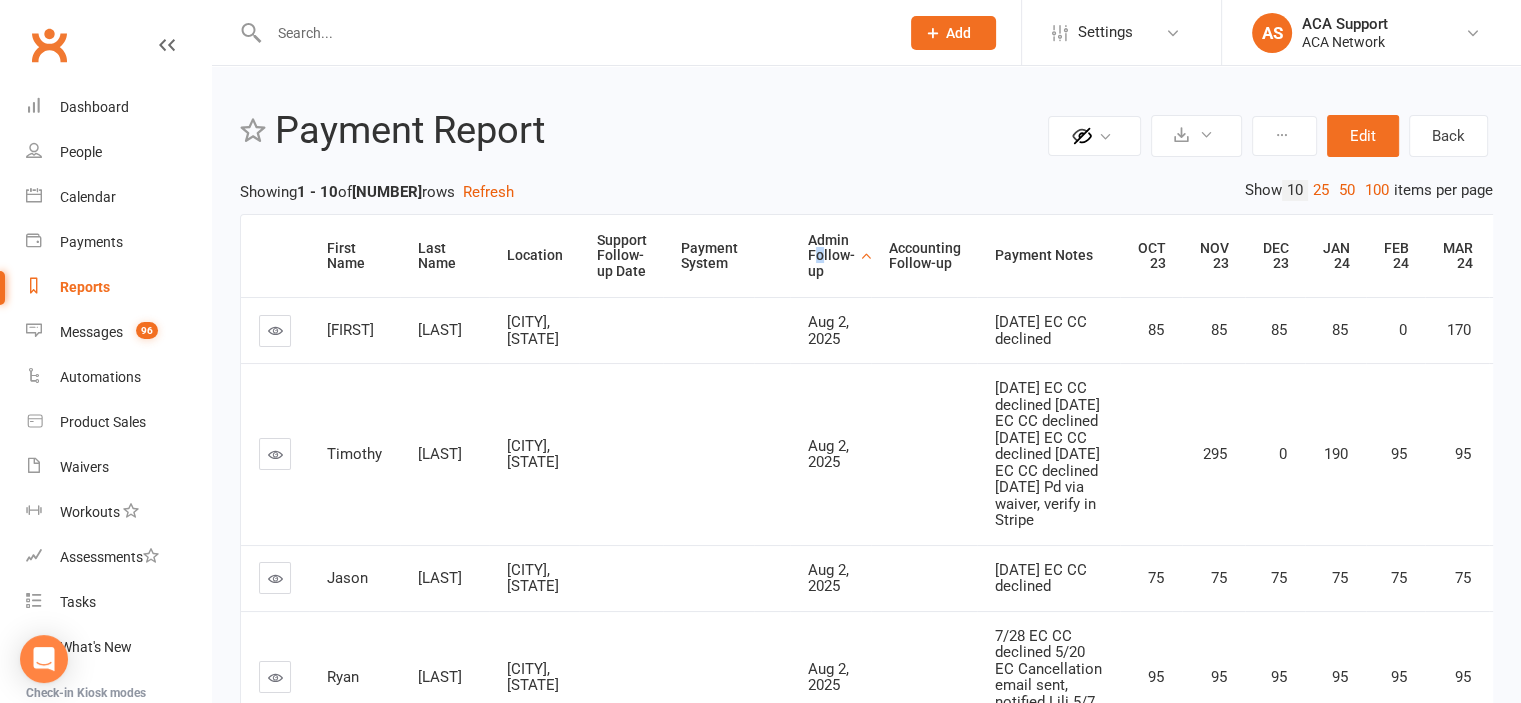 click at bounding box center (275, 330) 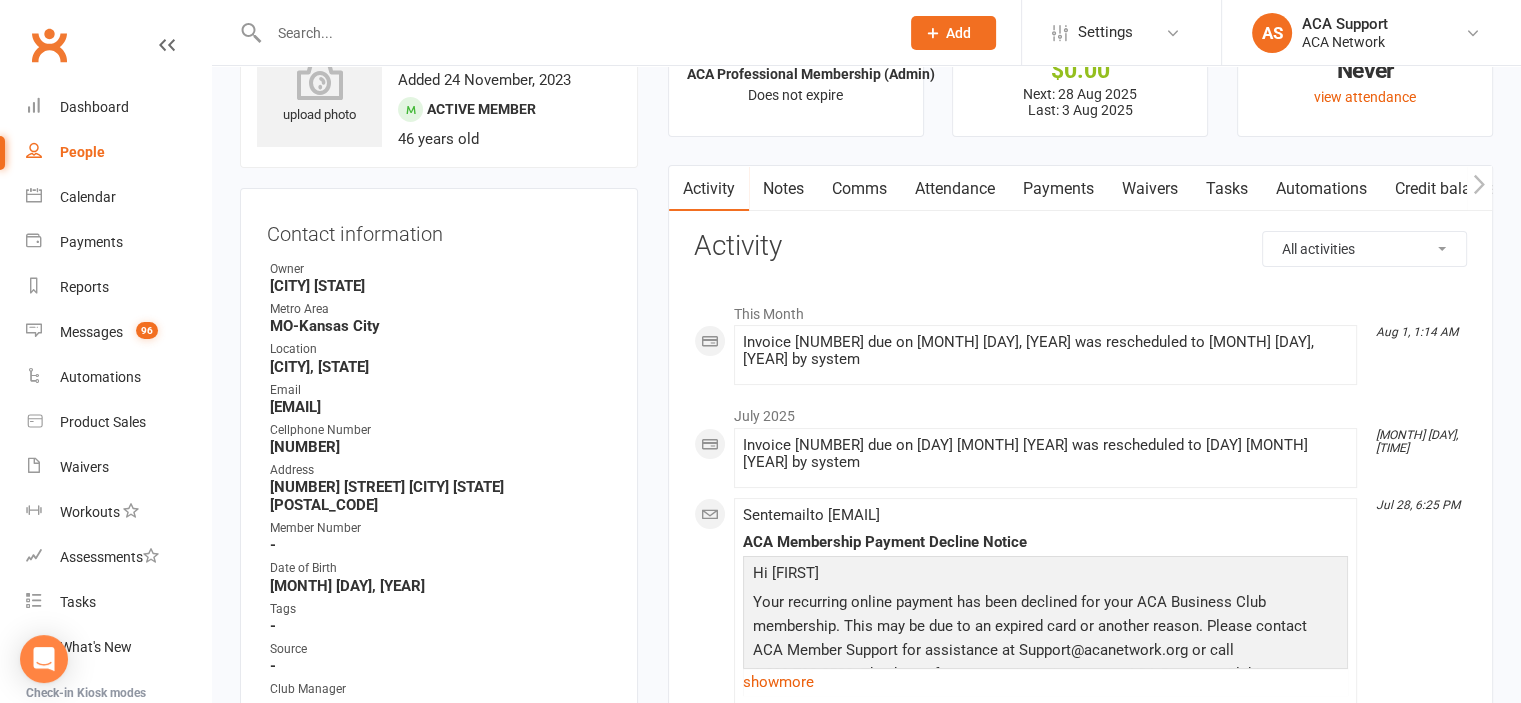 scroll, scrollTop: 96, scrollLeft: 0, axis: vertical 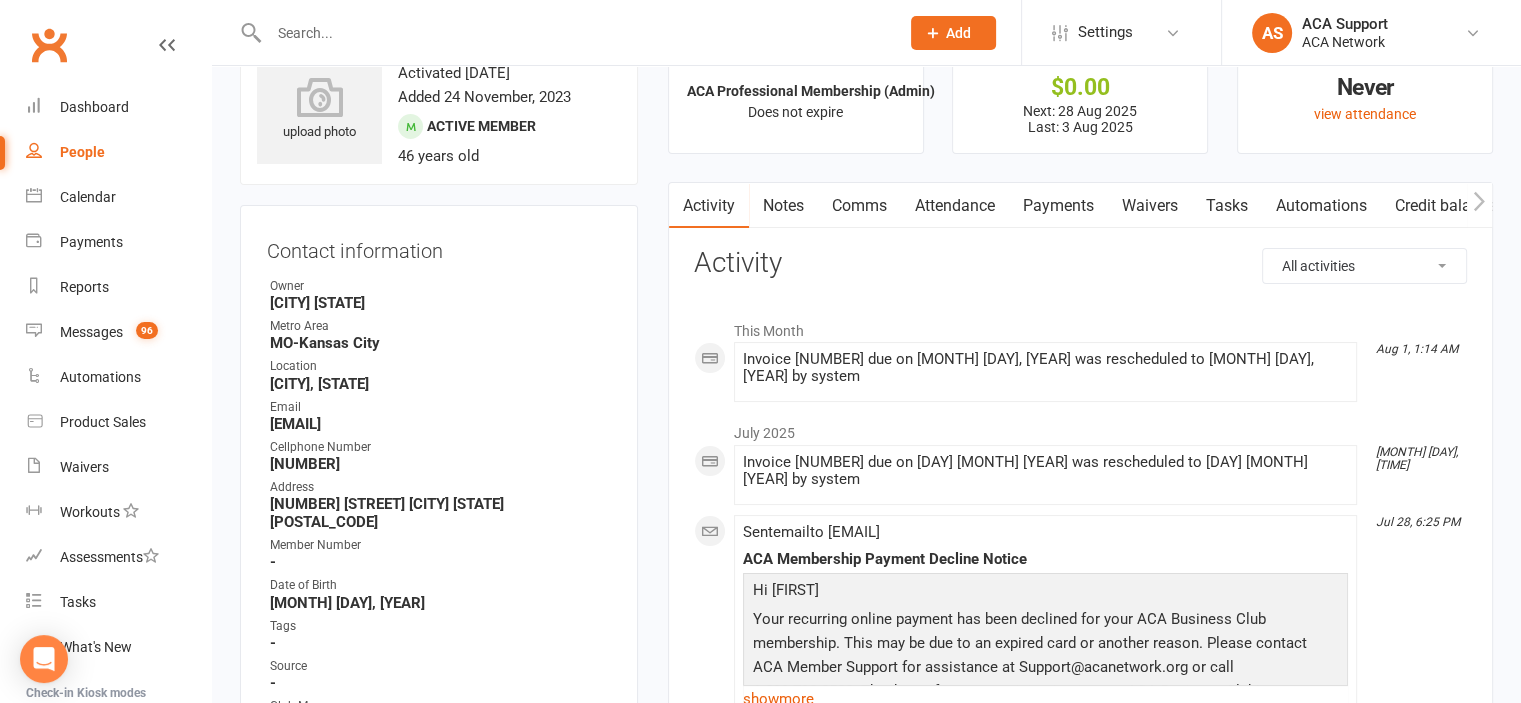 click on "Payments" at bounding box center [1058, 206] 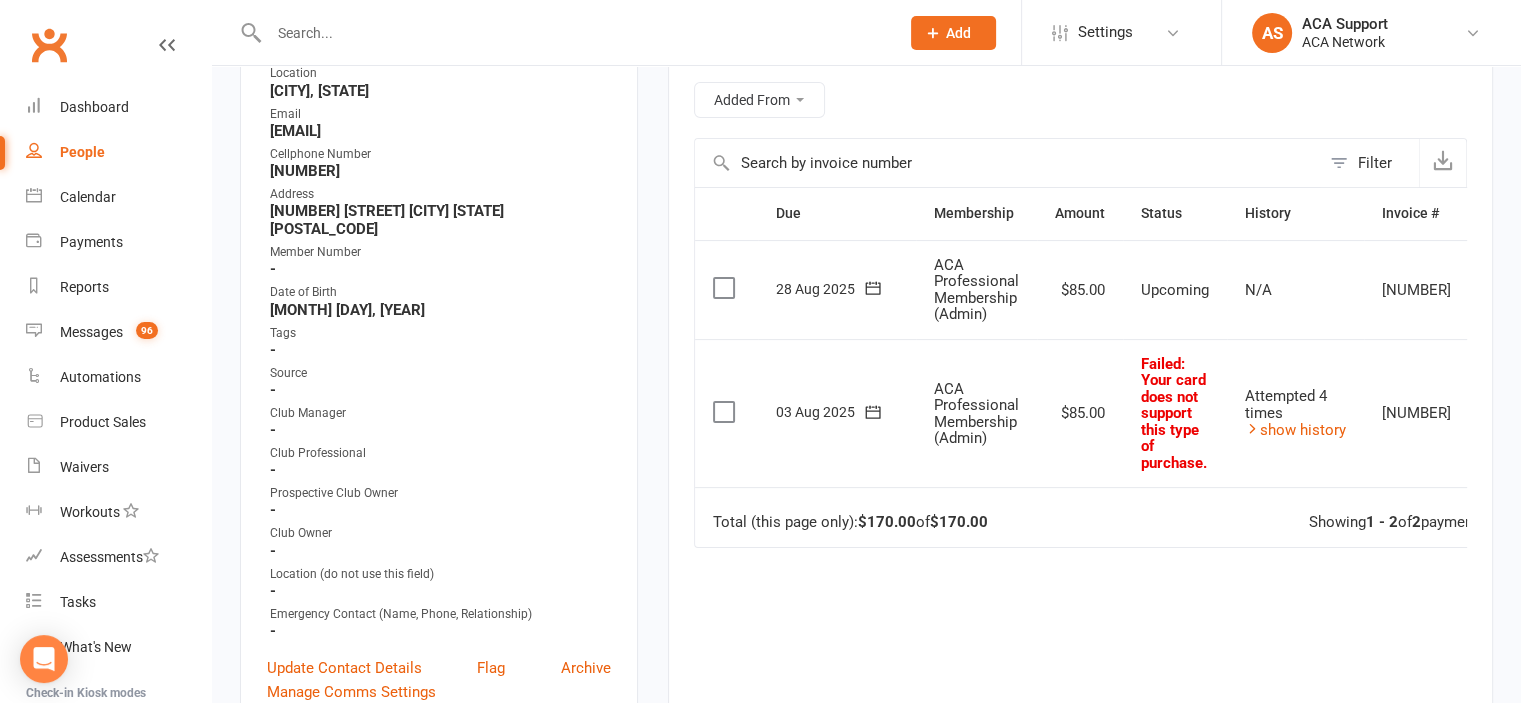 scroll, scrollTop: 3097, scrollLeft: 0, axis: vertical 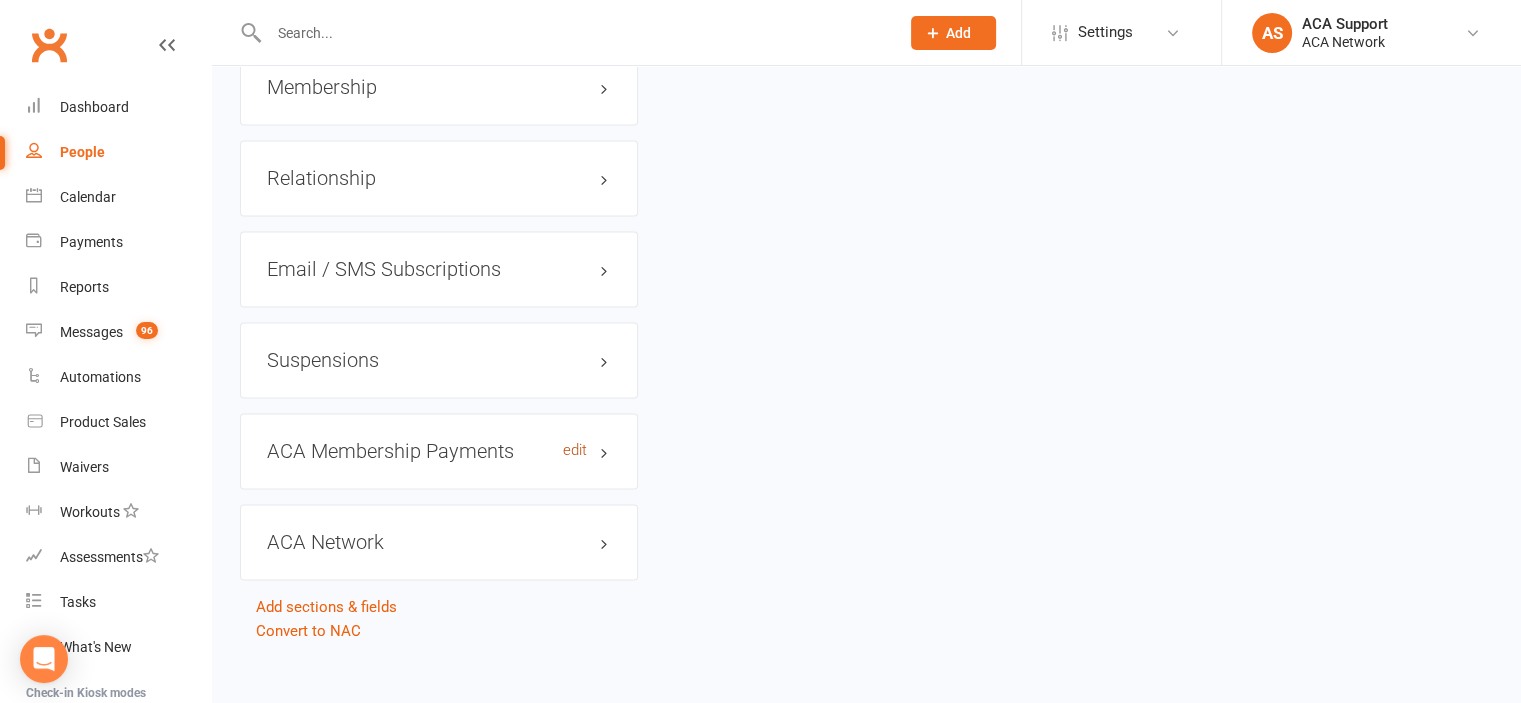 click on "edit" at bounding box center [575, 450] 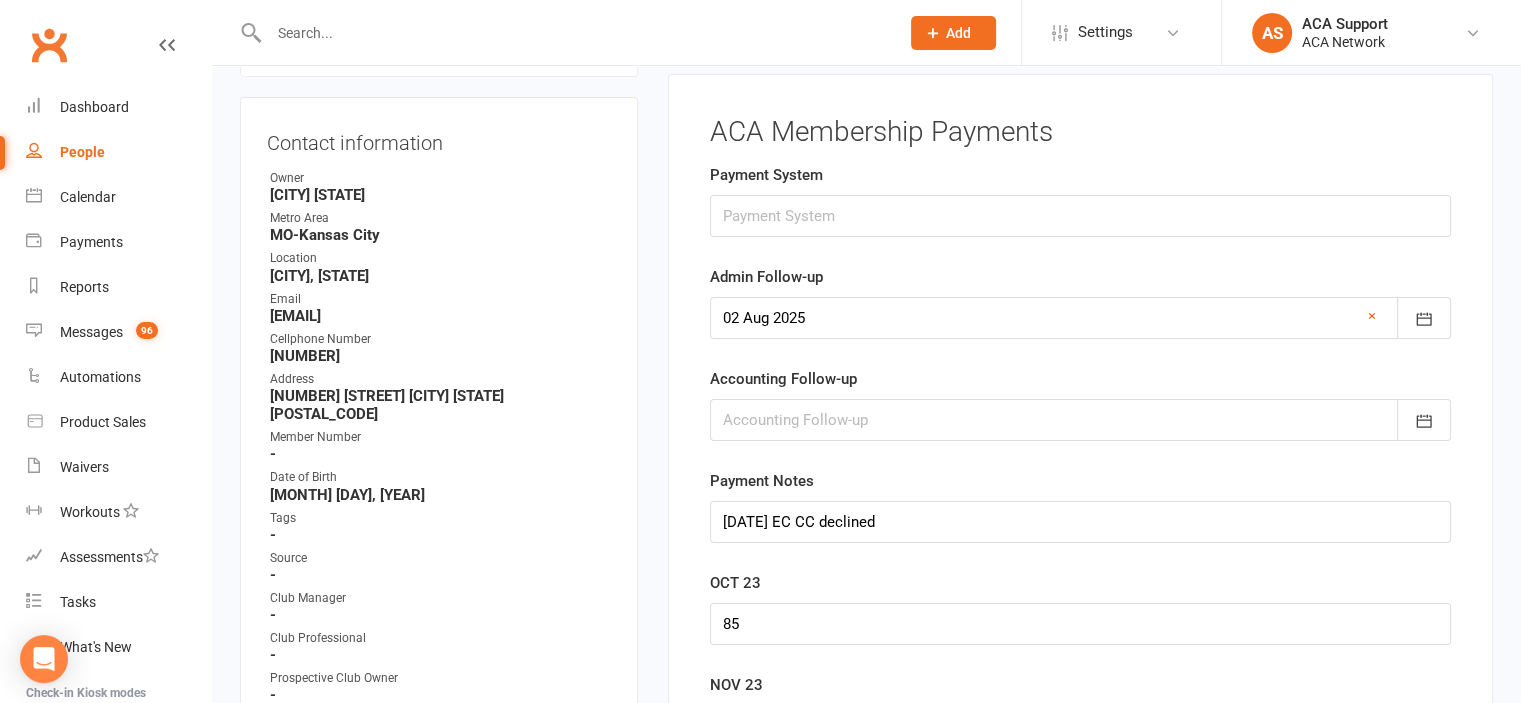 scroll, scrollTop: 176, scrollLeft: 0, axis: vertical 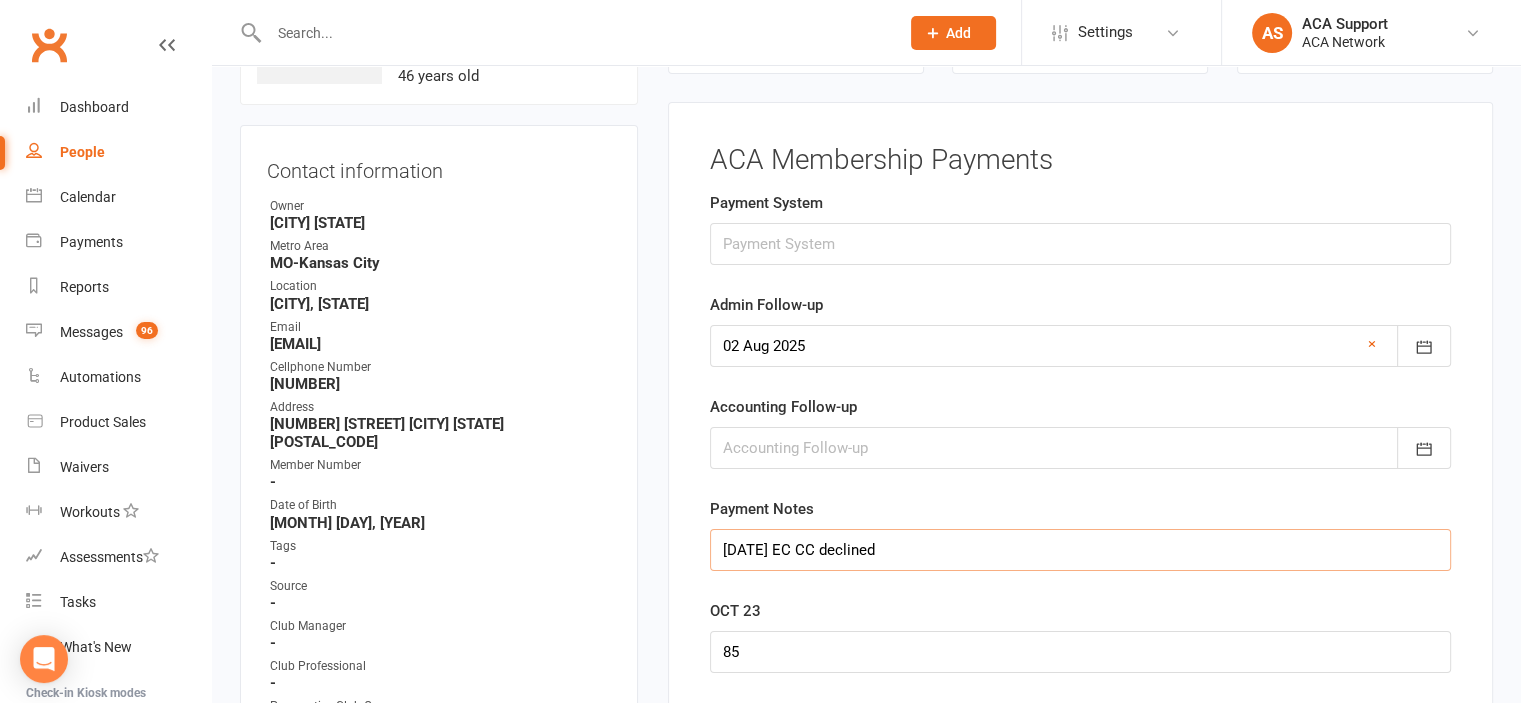 click on "[DATE] EC CC declined" at bounding box center [1080, 550] 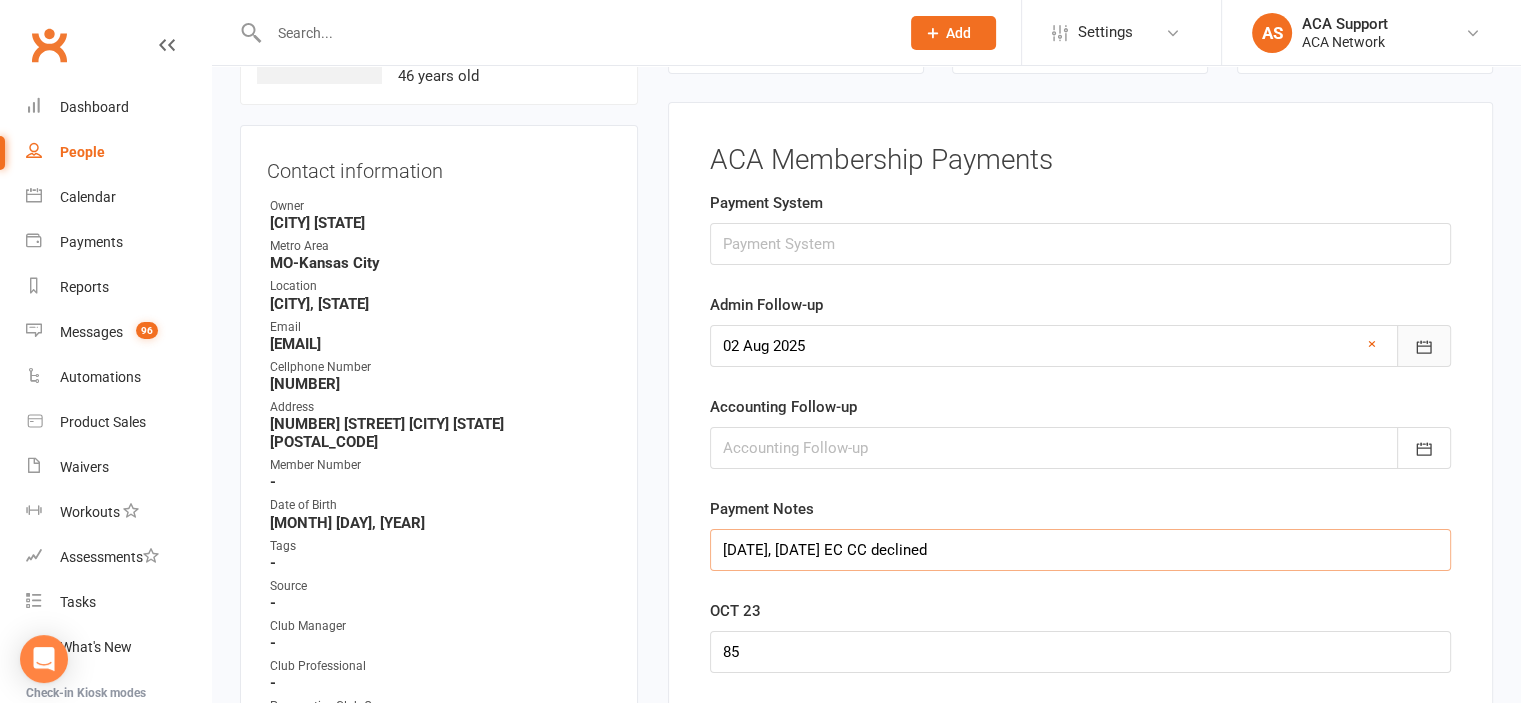 type on "[DATE], [DATE] EC CC declined" 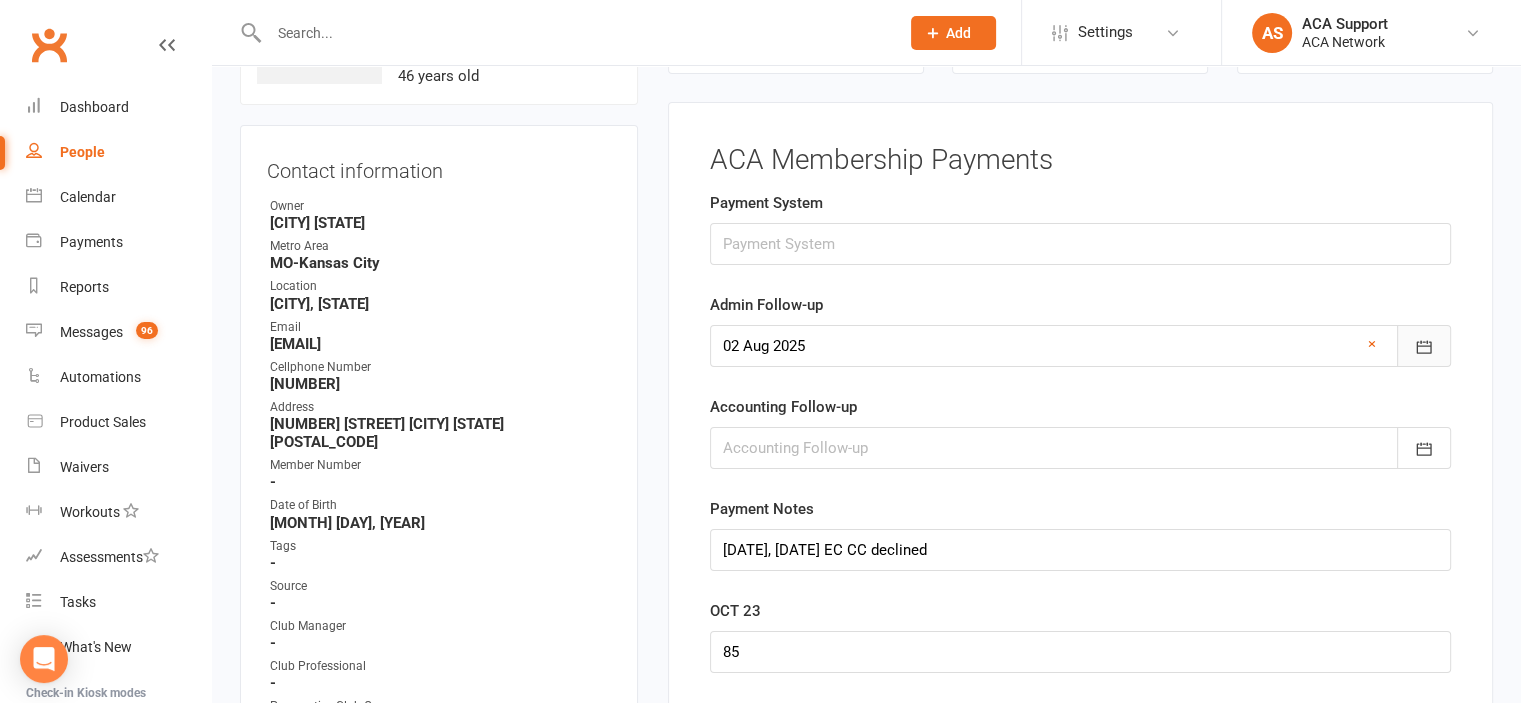 click 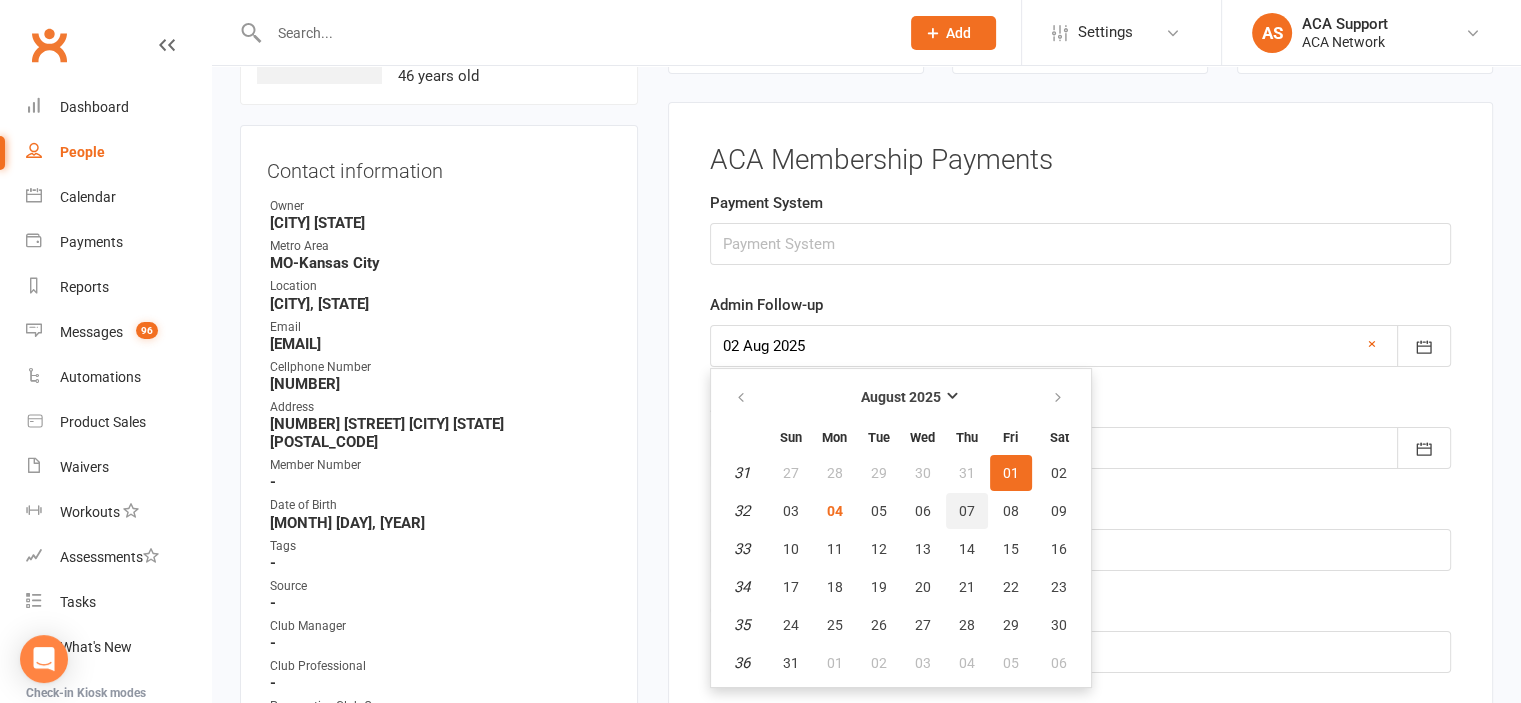 click on "07" at bounding box center [967, 511] 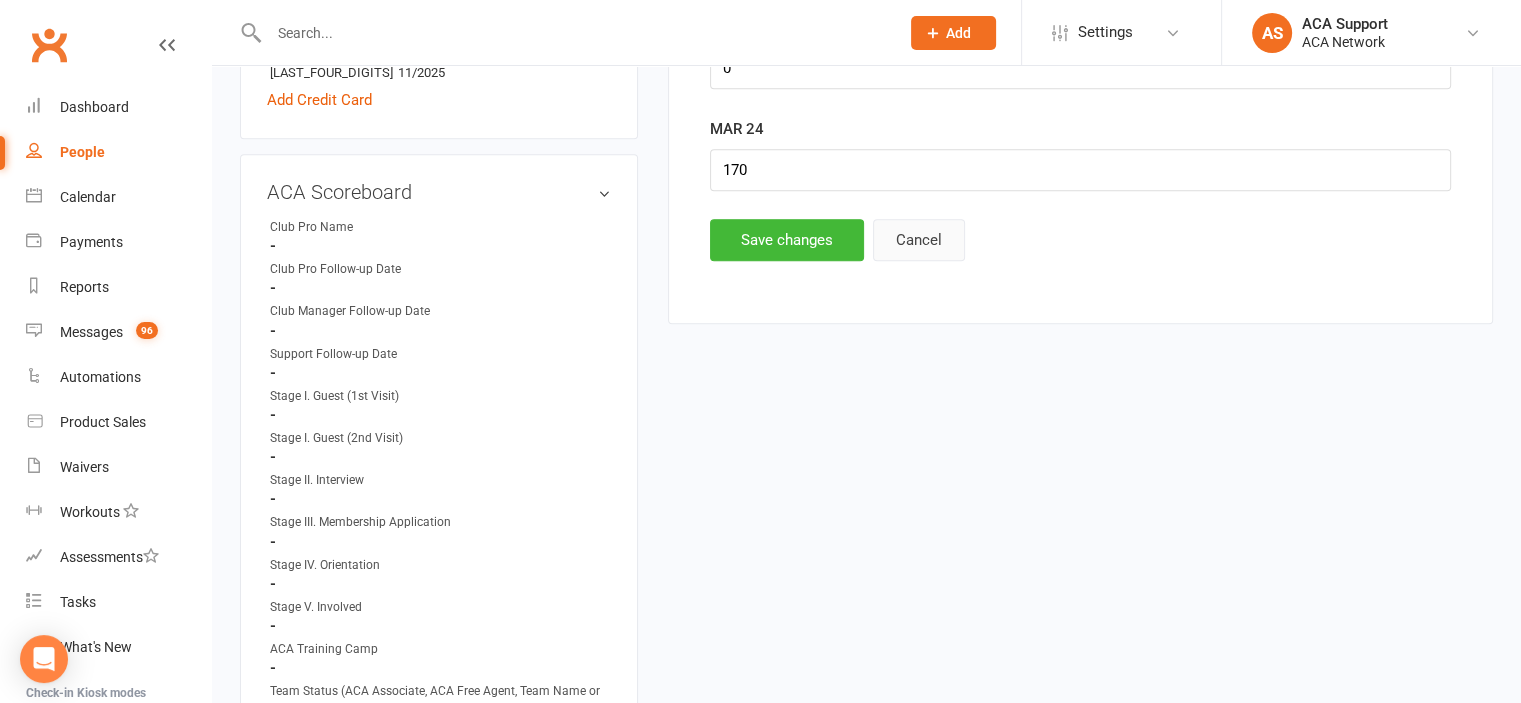 scroll, scrollTop: 1184, scrollLeft: 0, axis: vertical 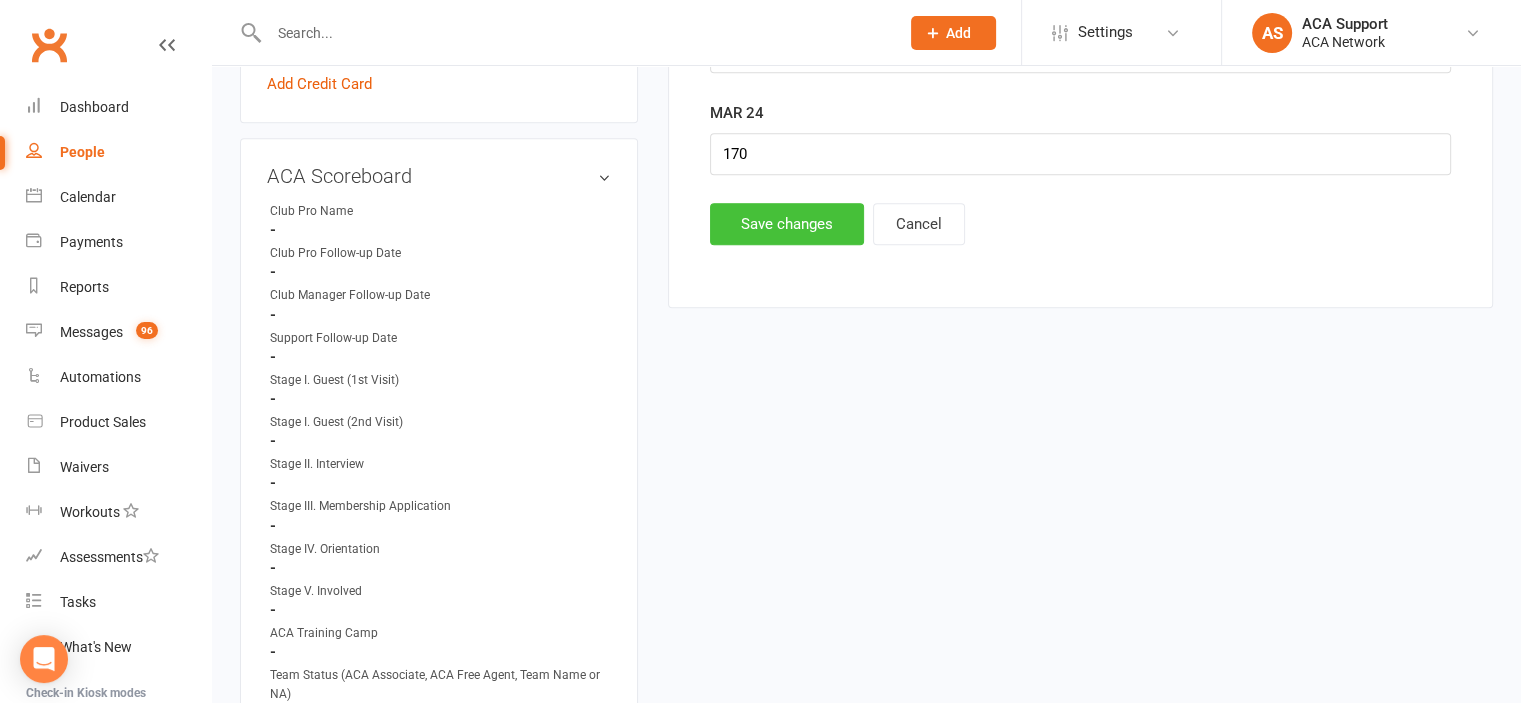 click on "Save changes" at bounding box center [787, 224] 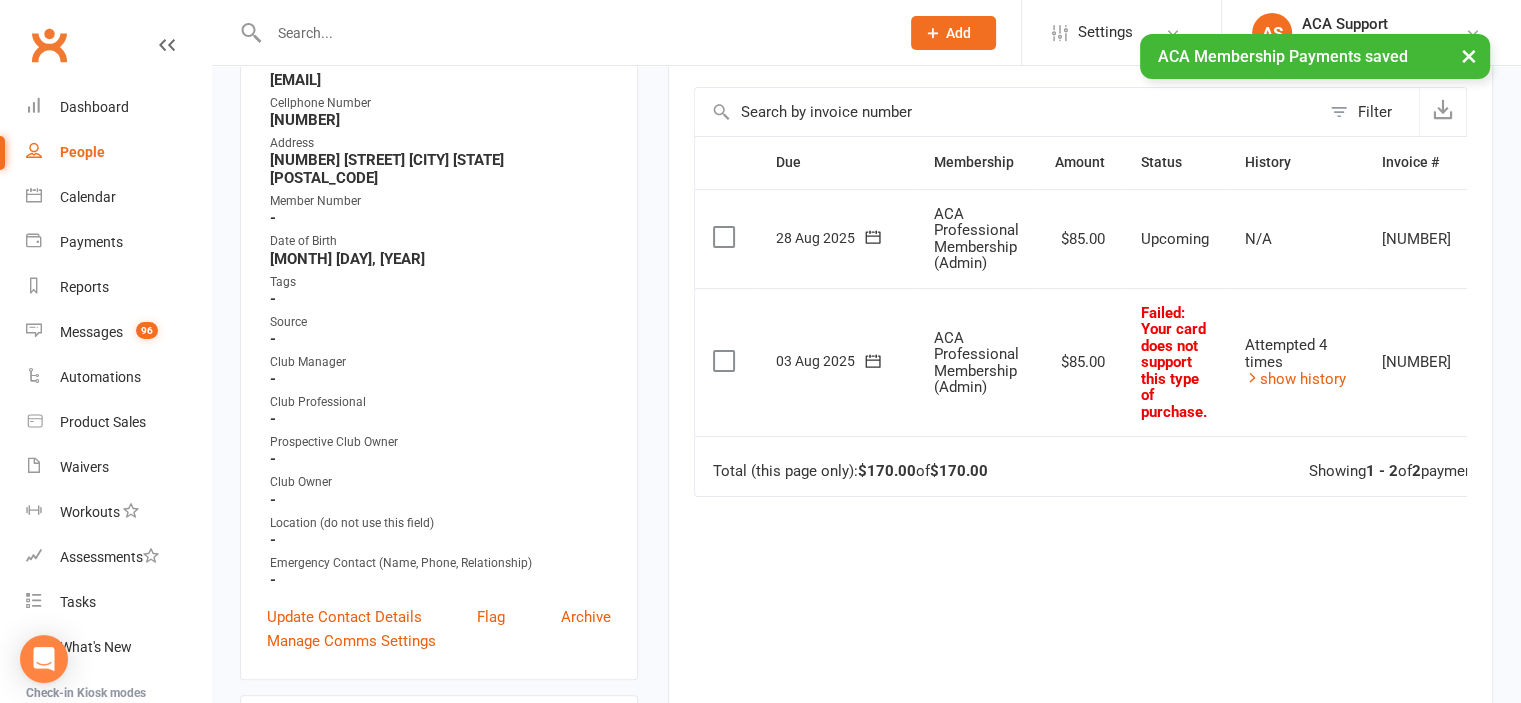 scroll, scrollTop: 0, scrollLeft: 0, axis: both 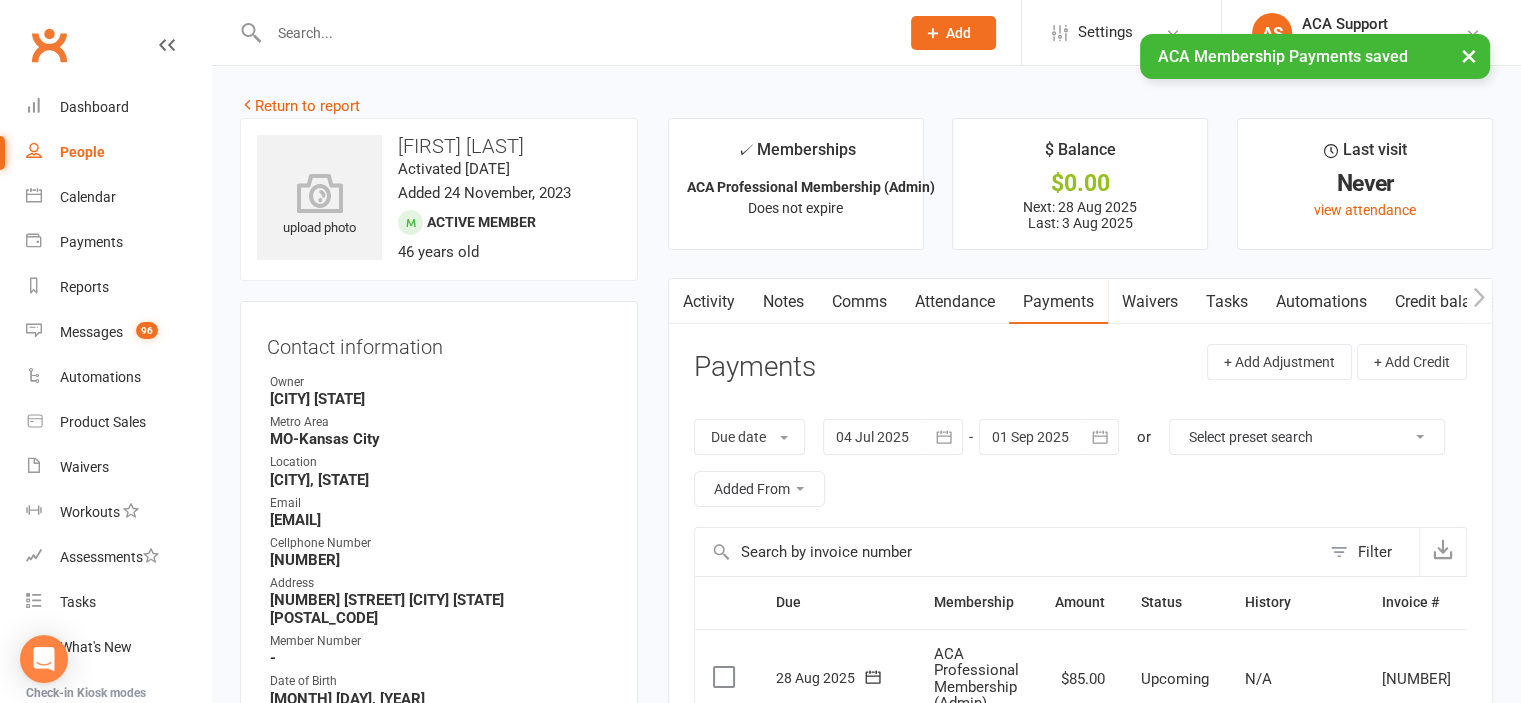 click on "Comms" at bounding box center (859, 302) 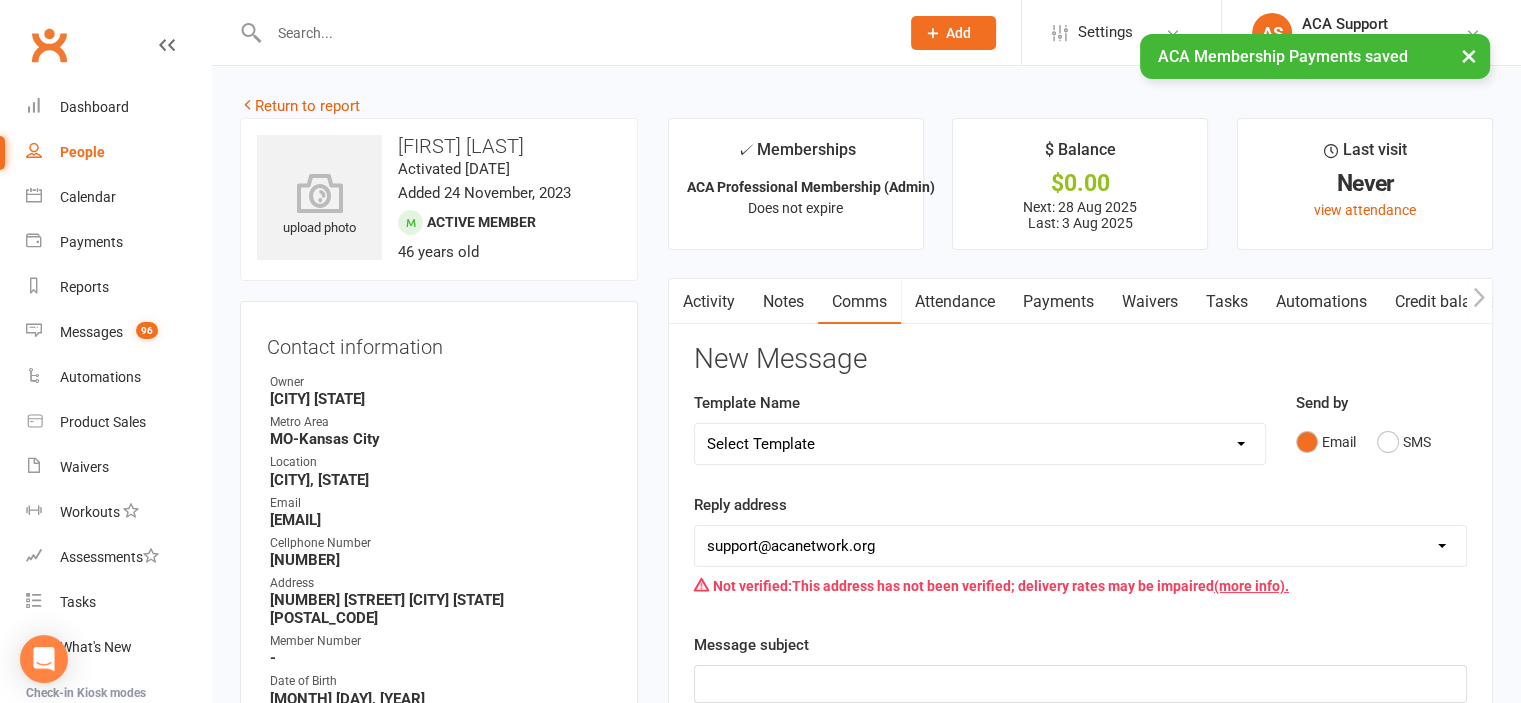click on "Select Template [Email] ACA Club Life Email [Email] Club Coffee Message [Email] Learn about the ACA Business Club [Email] 1. Membership Decline Notice [Email] 2. Membership Decline Notice [Email] 3. Membership Decline Notice [Email] 4. Final Membership Decline Notice [Email] 5. Thank you for your involvement [Email] ACA Business Club Letter of Invitation [Email] Checking In [Email] Still Interested?" at bounding box center (980, 444) 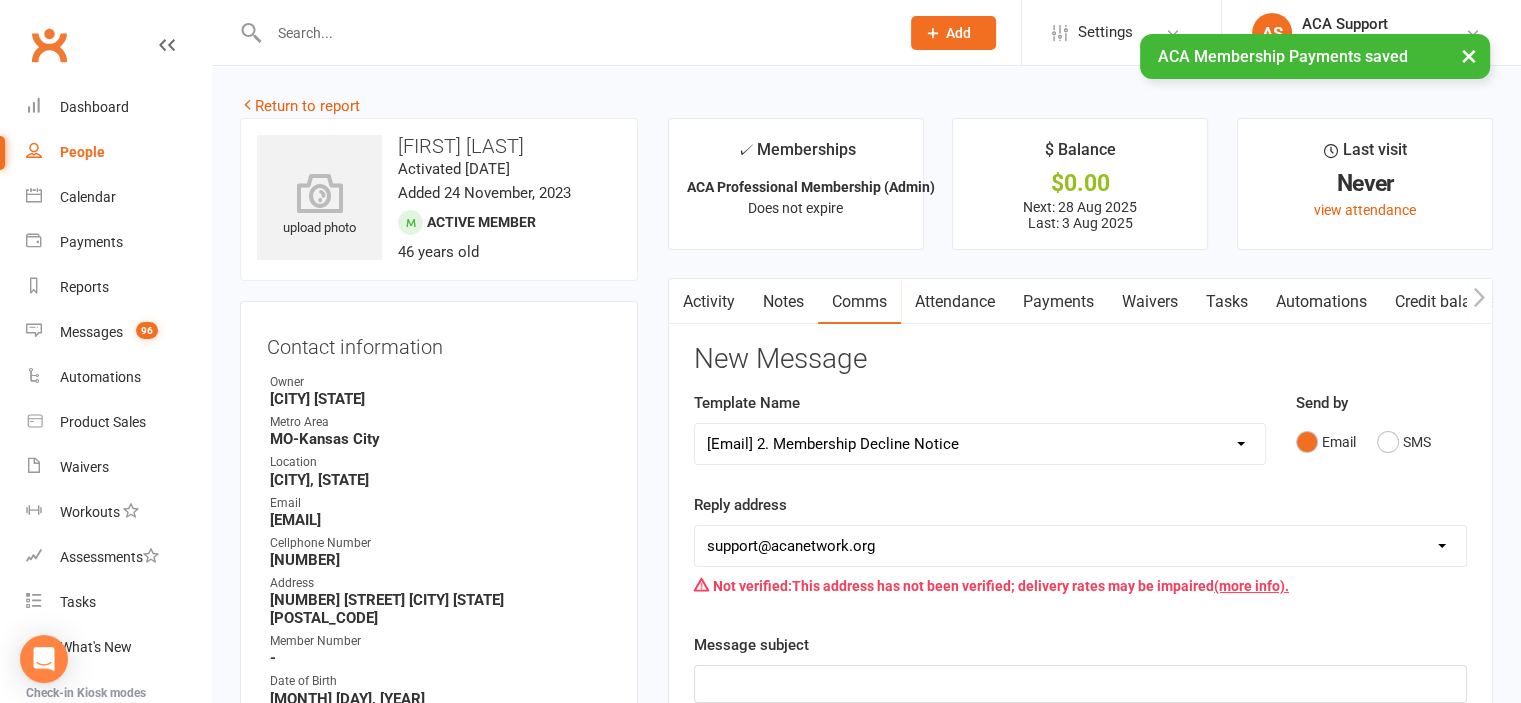 click on "Select Template [Email] ACA Club Life Email [Email] Club Coffee Message [Email] Learn about the ACA Business Club [Email] 1. Membership Decline Notice [Email] 2. Membership Decline Notice [Email] 3. Membership Decline Notice [Email] 4. Final Membership Decline Notice [Email] 5. Thank you for your involvement [Email] ACA Business Club Letter of Invitation [Email] Checking In [Email] Still Interested?" at bounding box center [980, 444] 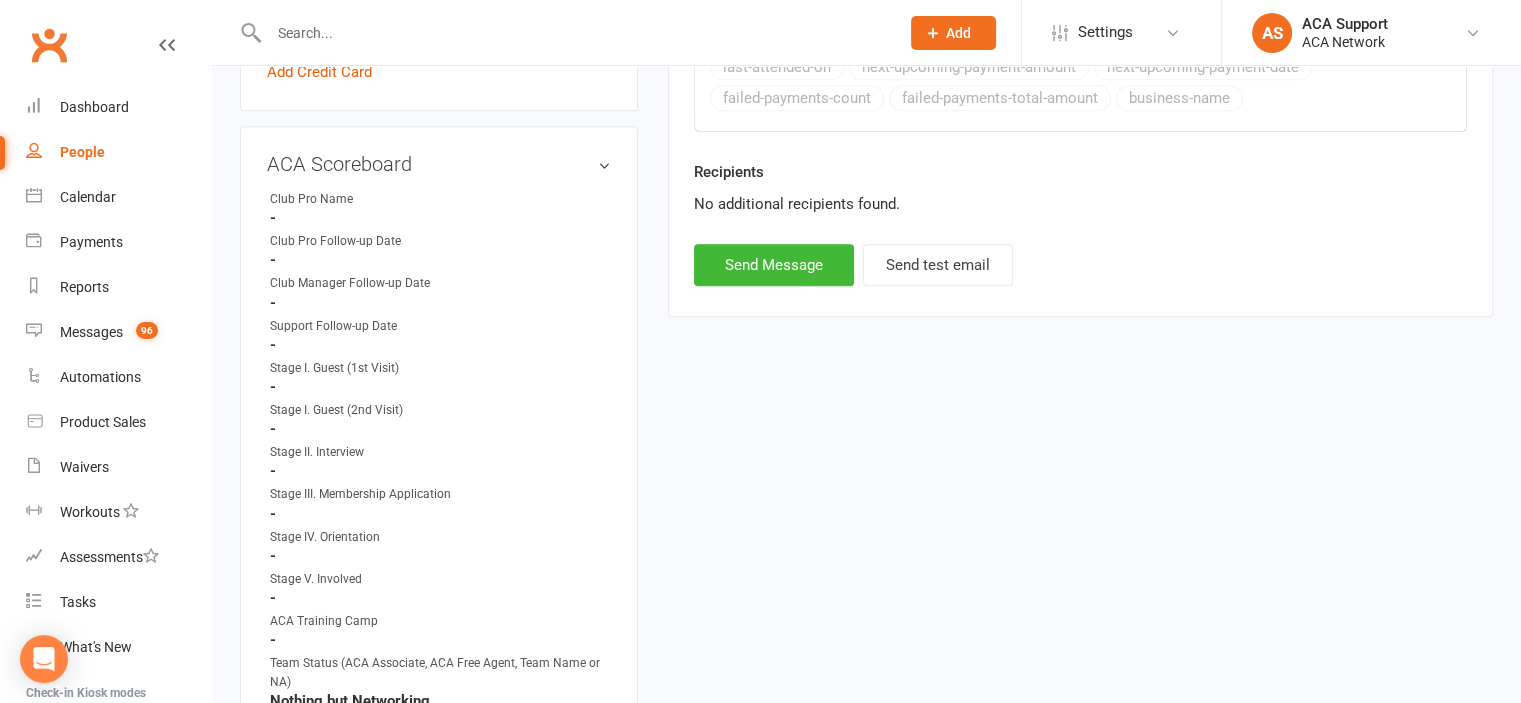 scroll, scrollTop: 1201, scrollLeft: 0, axis: vertical 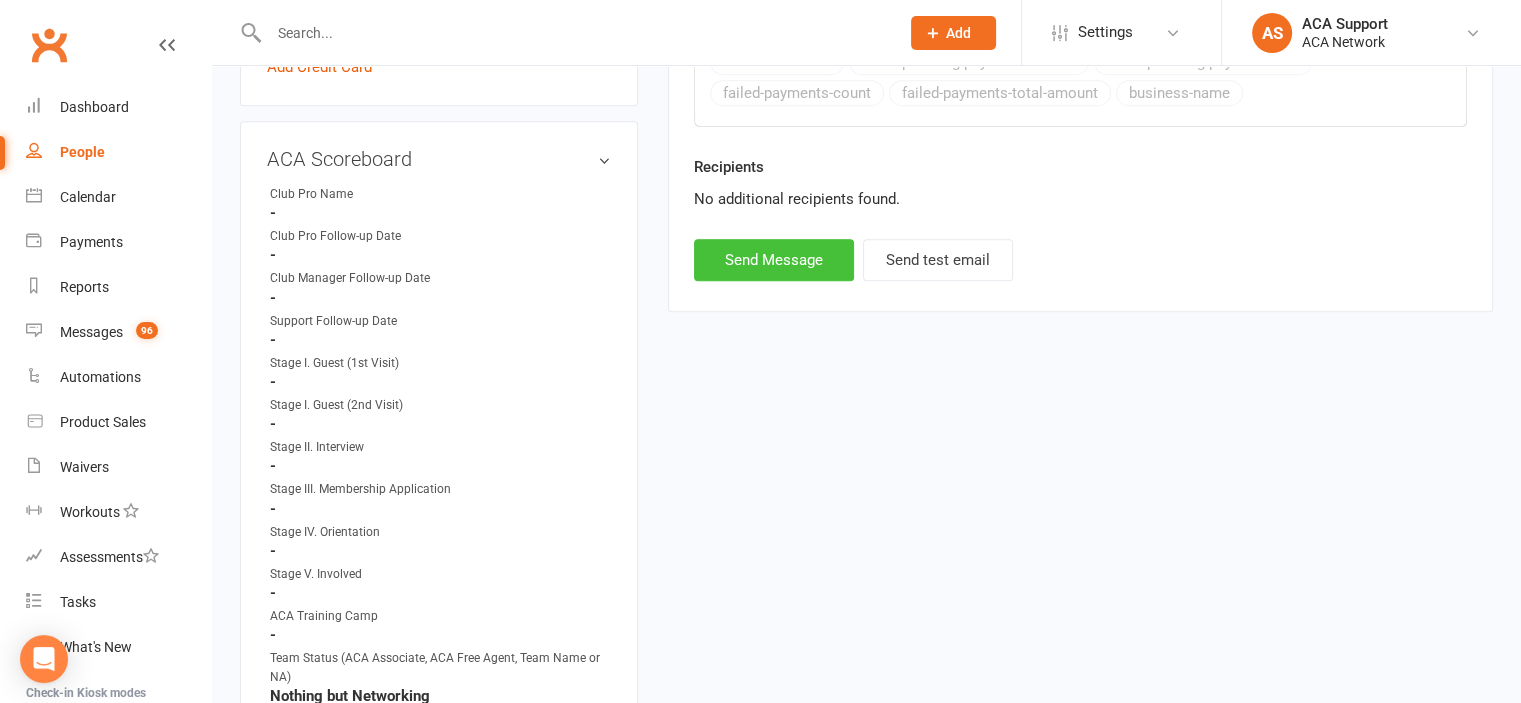 click on "Send Message" at bounding box center [774, 260] 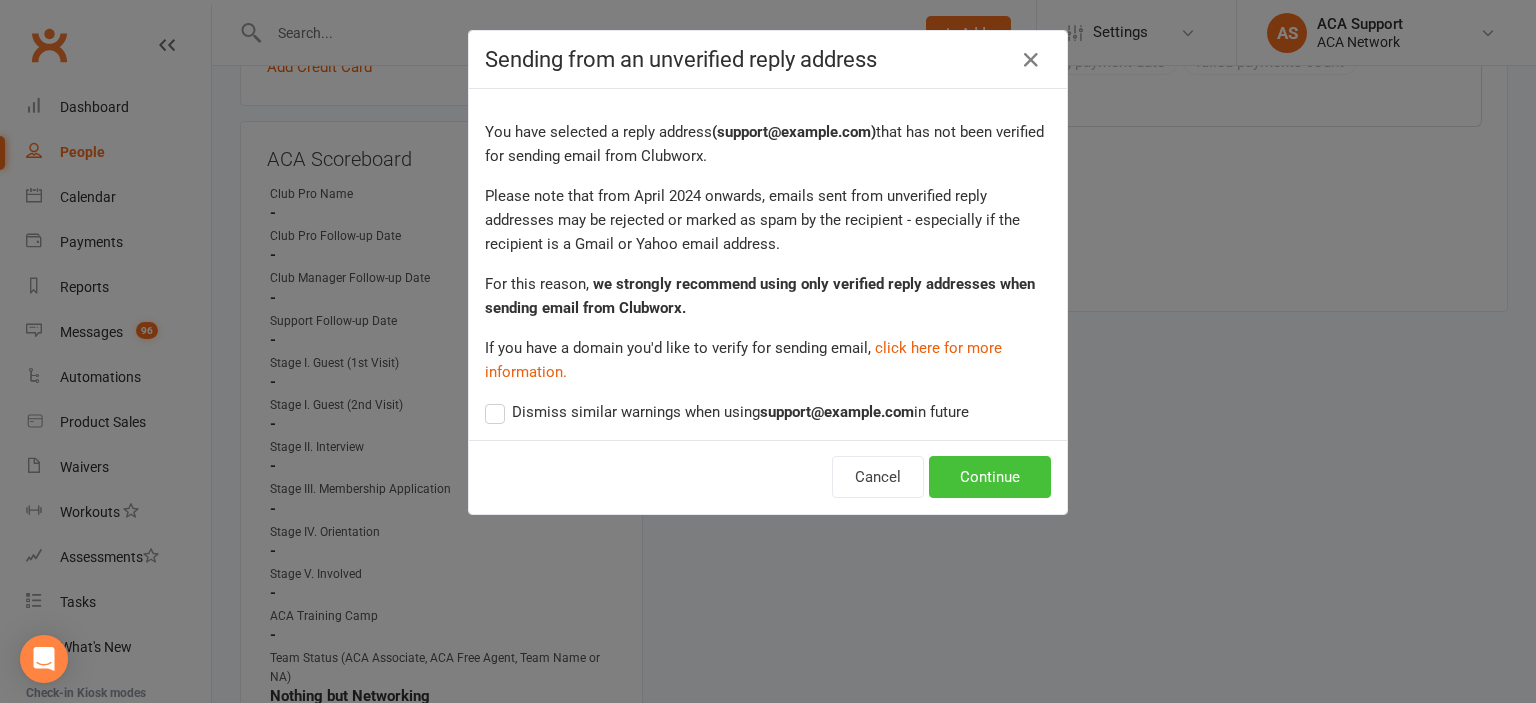 click on "Continue" at bounding box center (990, 477) 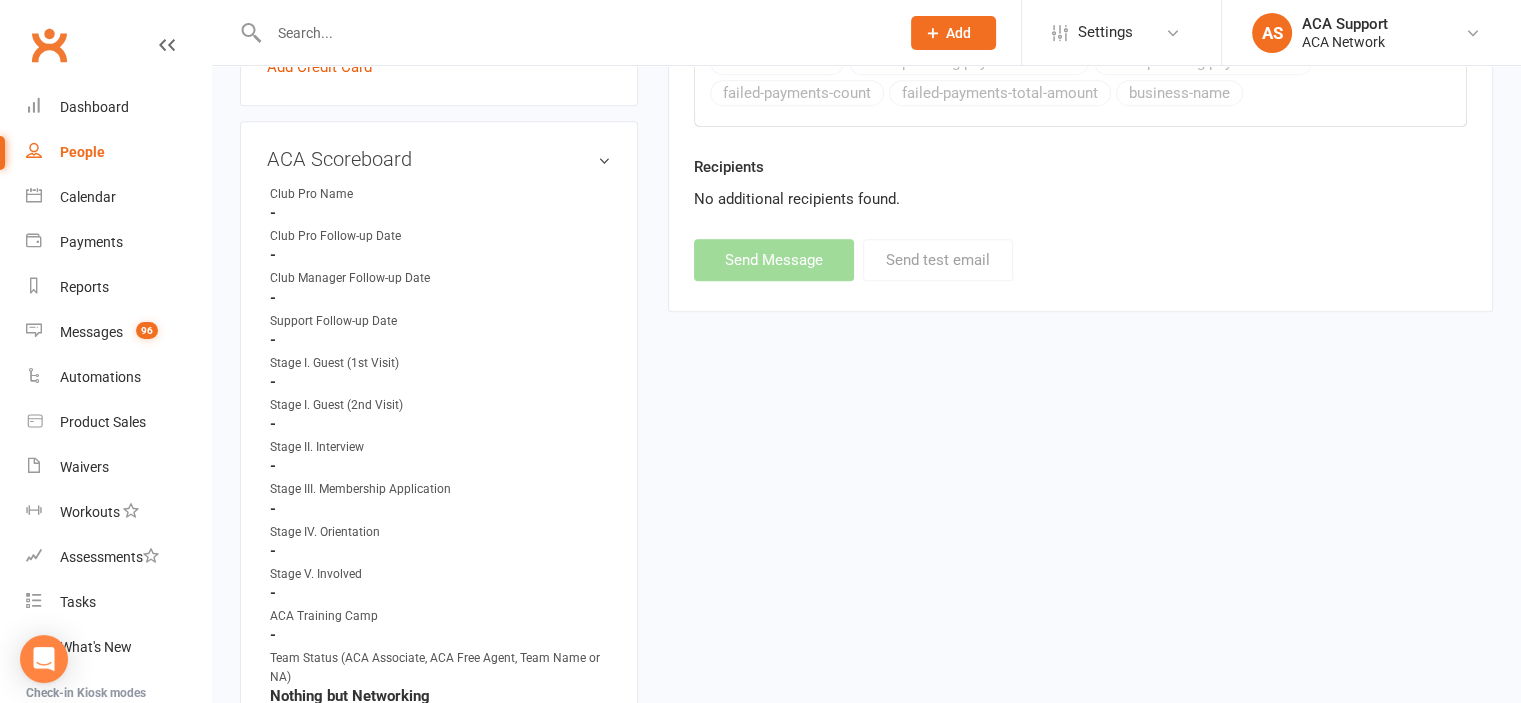 select 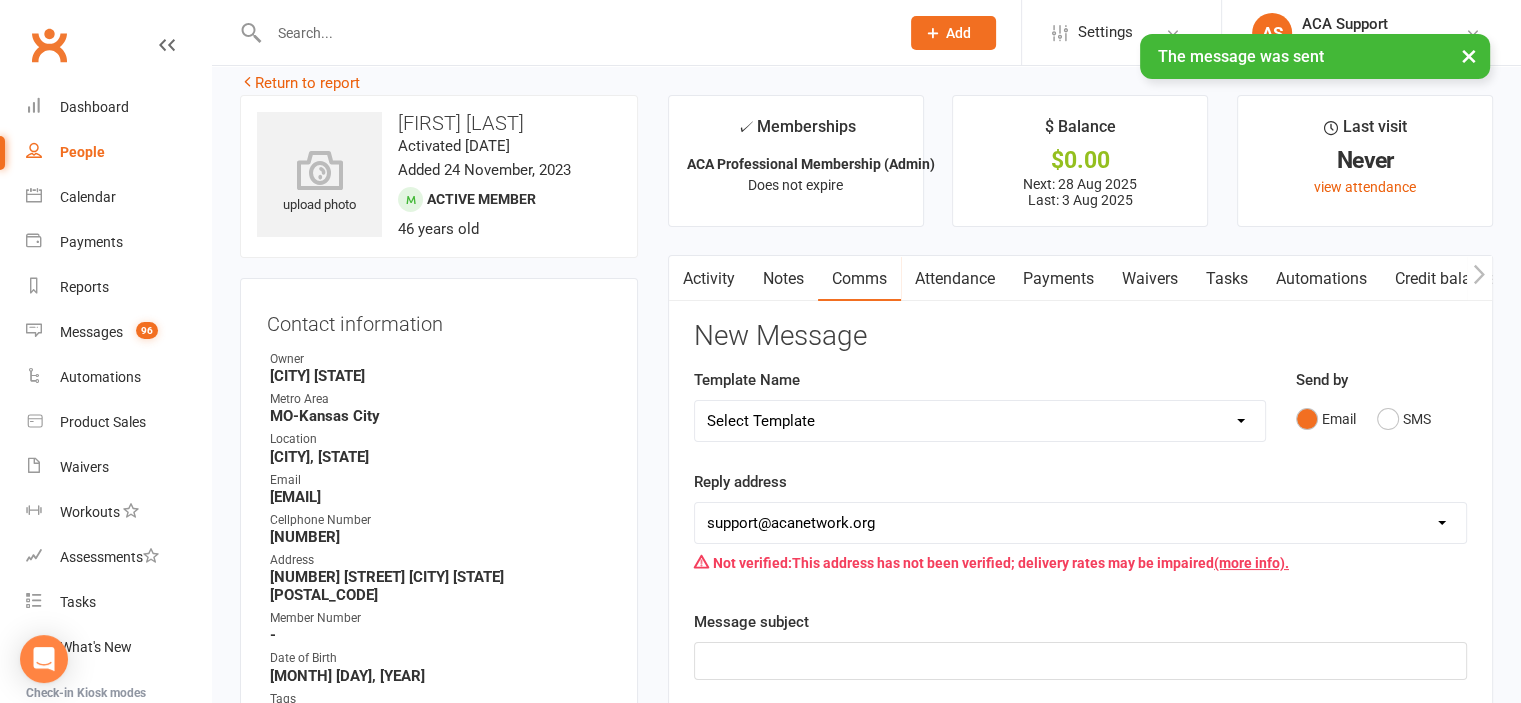 scroll, scrollTop: 0, scrollLeft: 0, axis: both 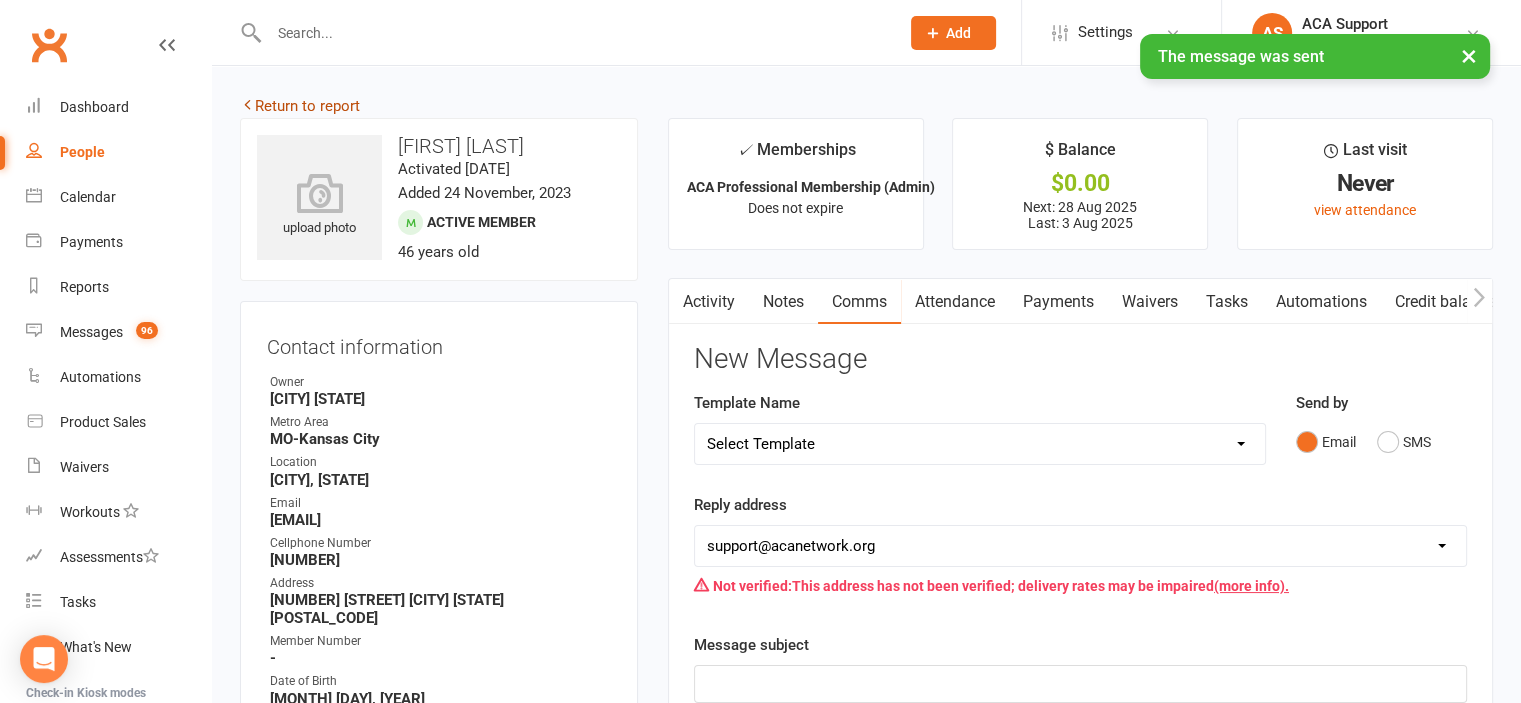 click on "Return to report" at bounding box center [300, 106] 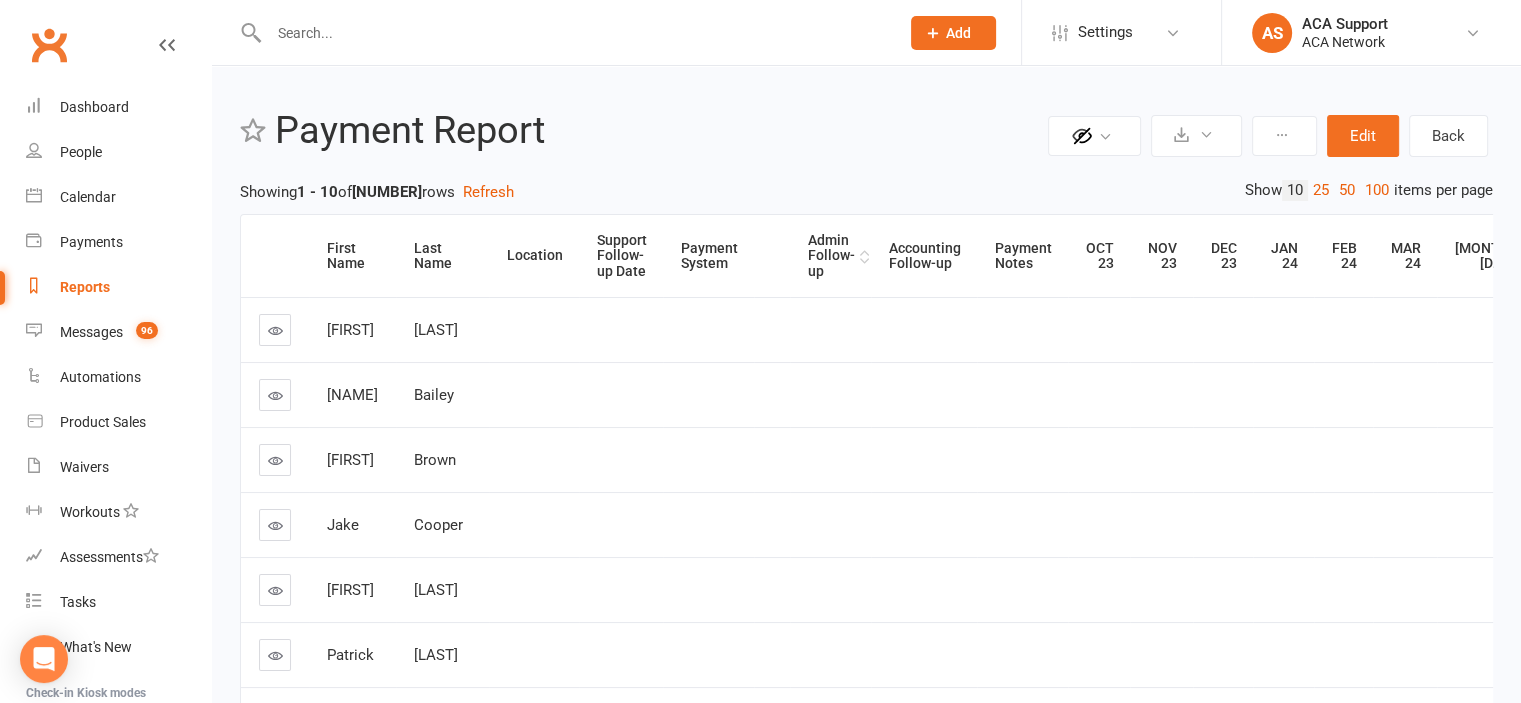 click on "Admin Follow-up" at bounding box center [831, 256] 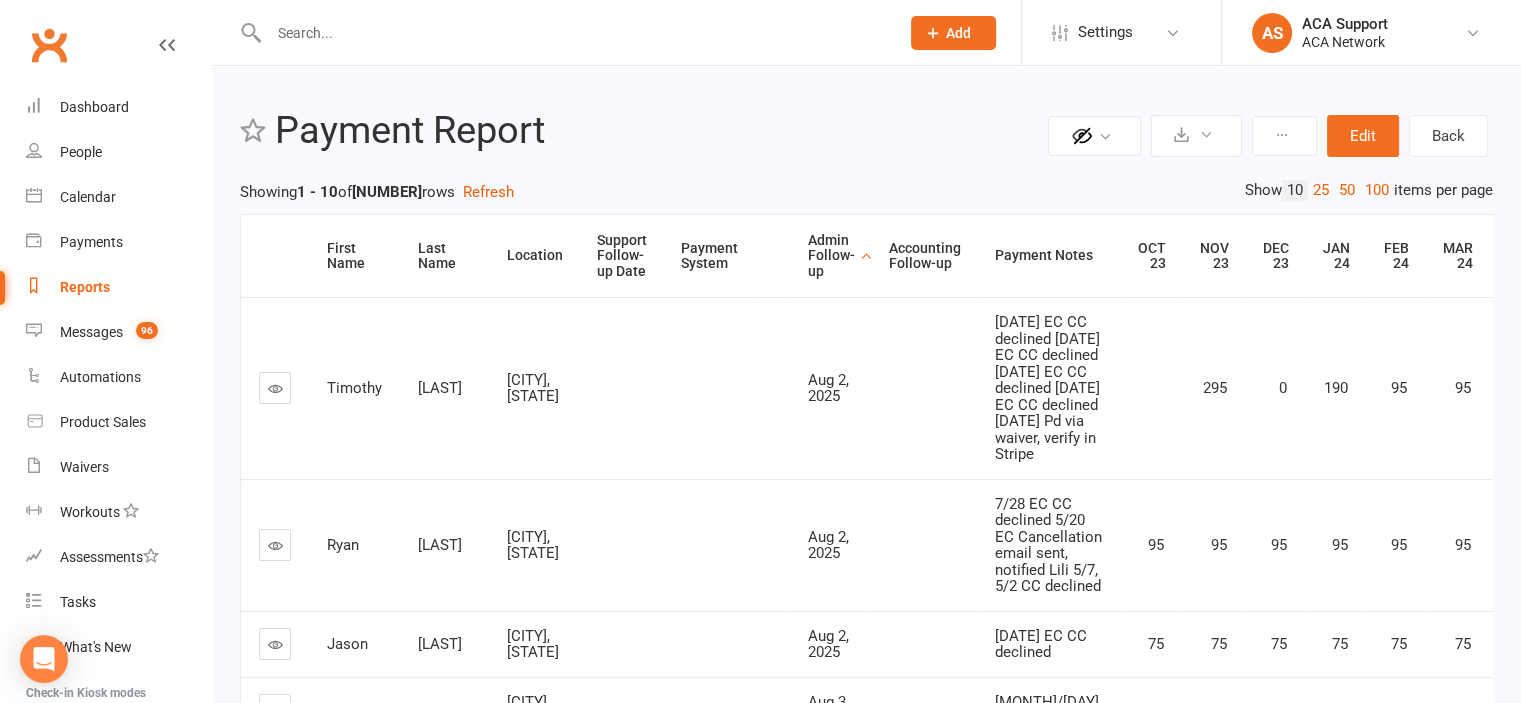 click at bounding box center [275, 388] 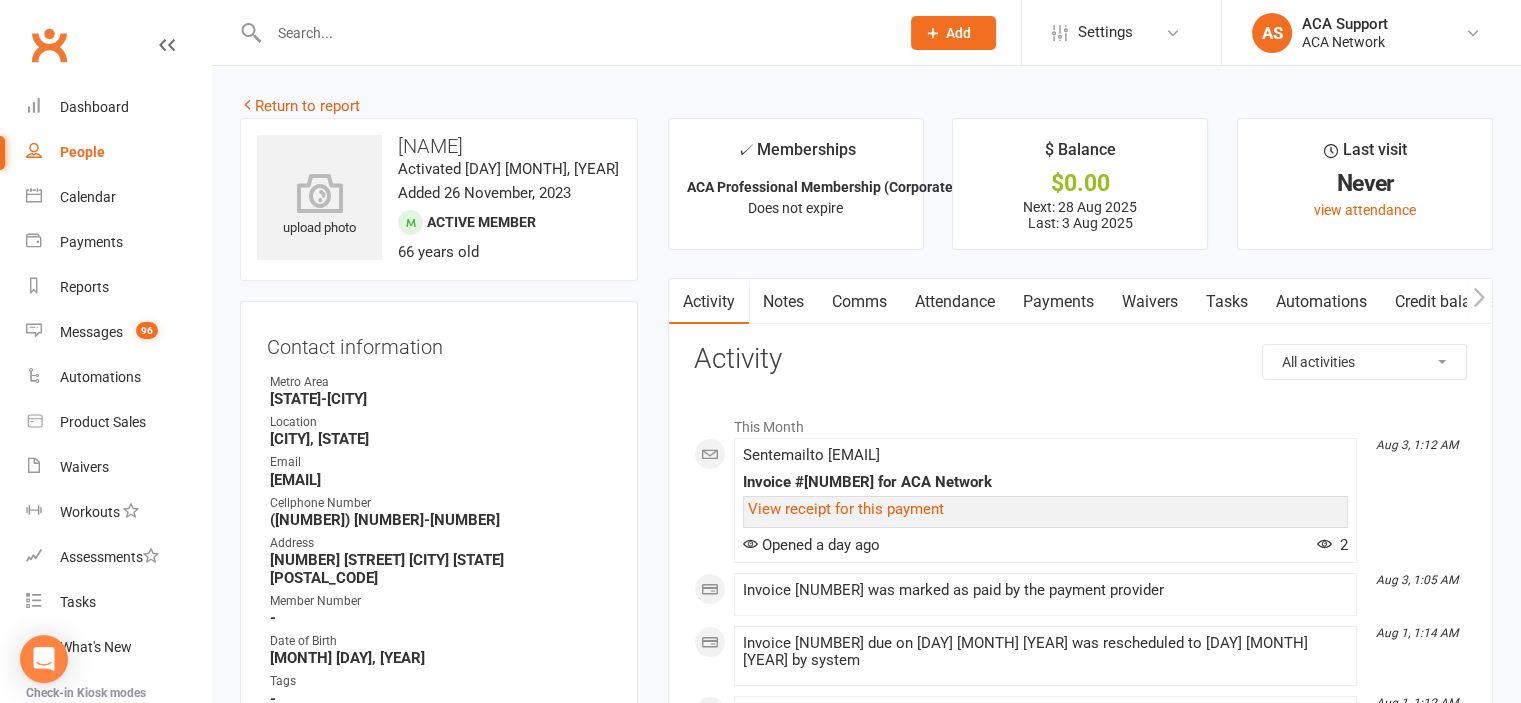 click on "Payments" at bounding box center [1058, 302] 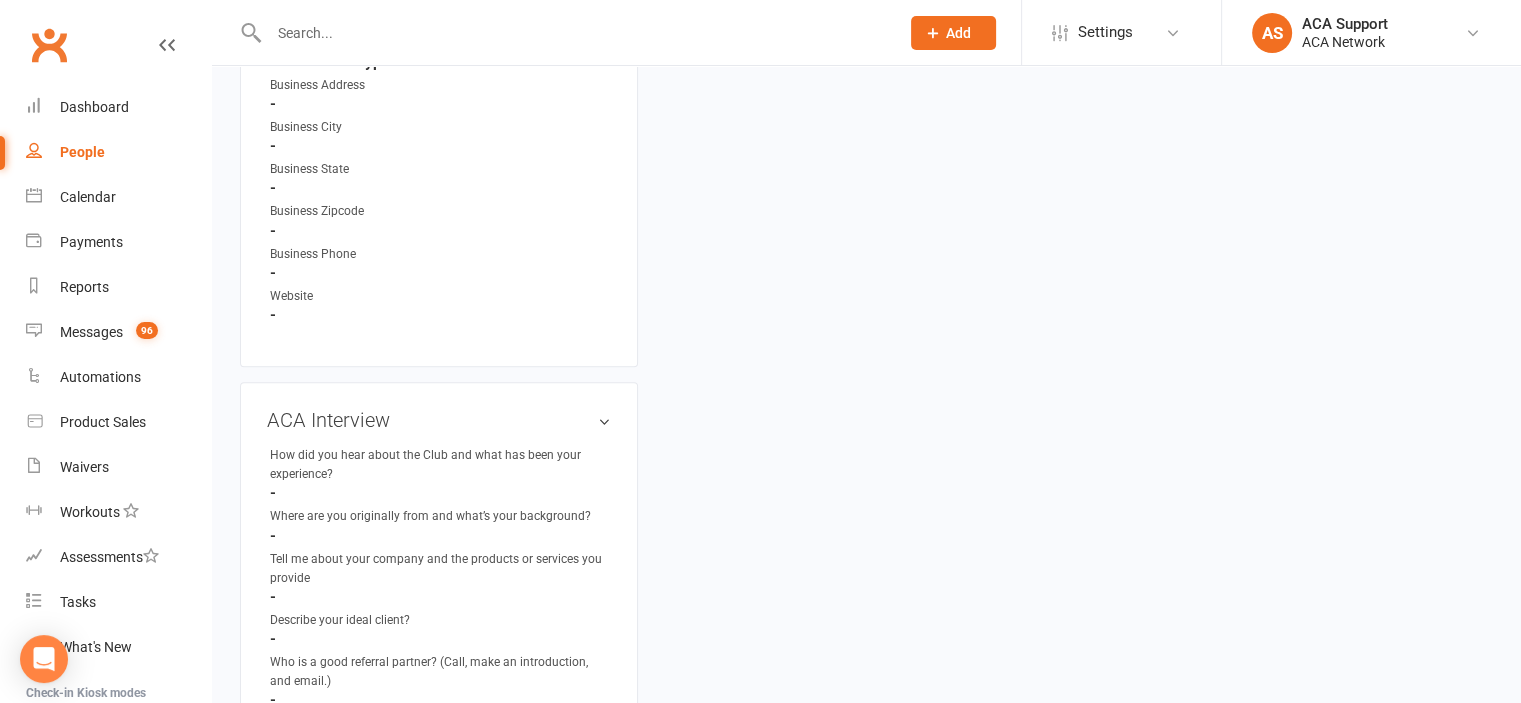 scroll, scrollTop: 3056, scrollLeft: 0, axis: vertical 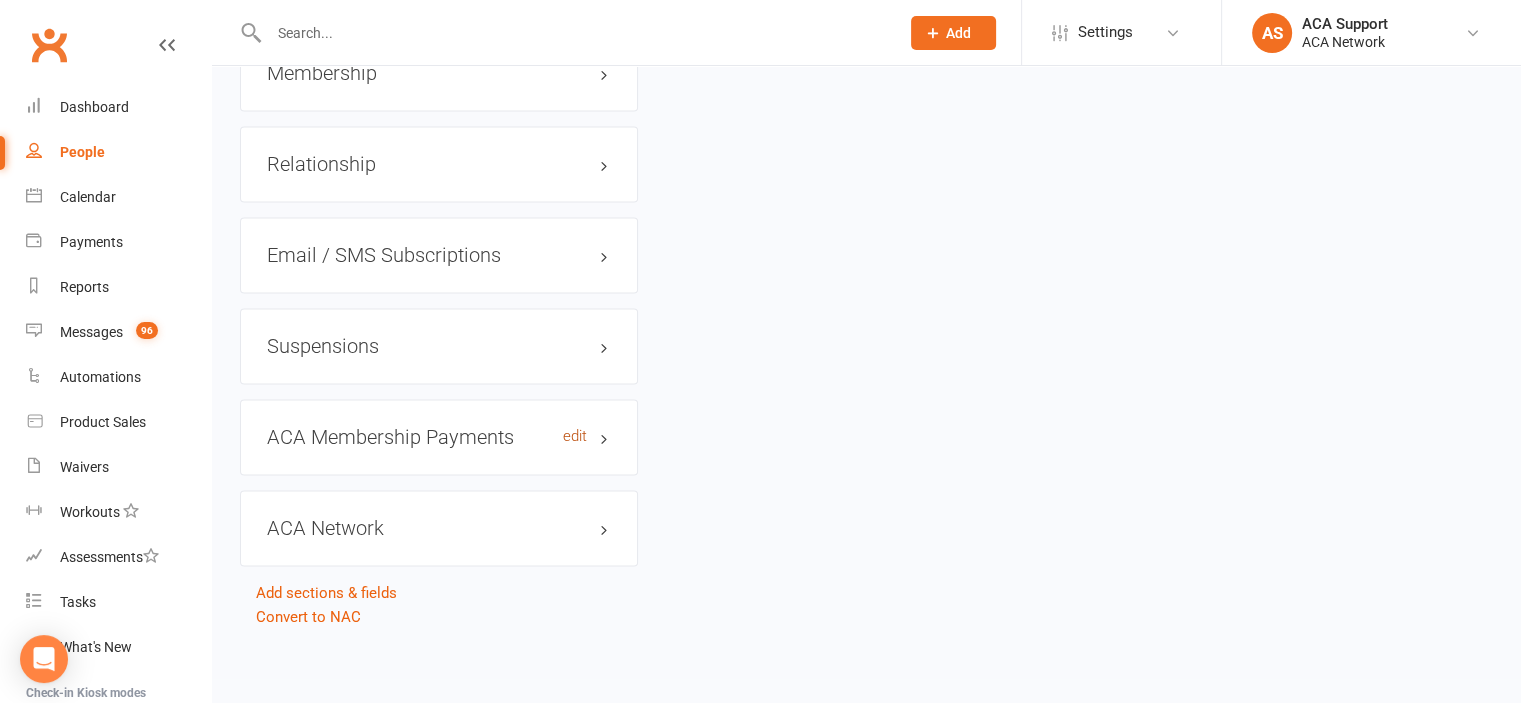 click on "edit" at bounding box center (575, 436) 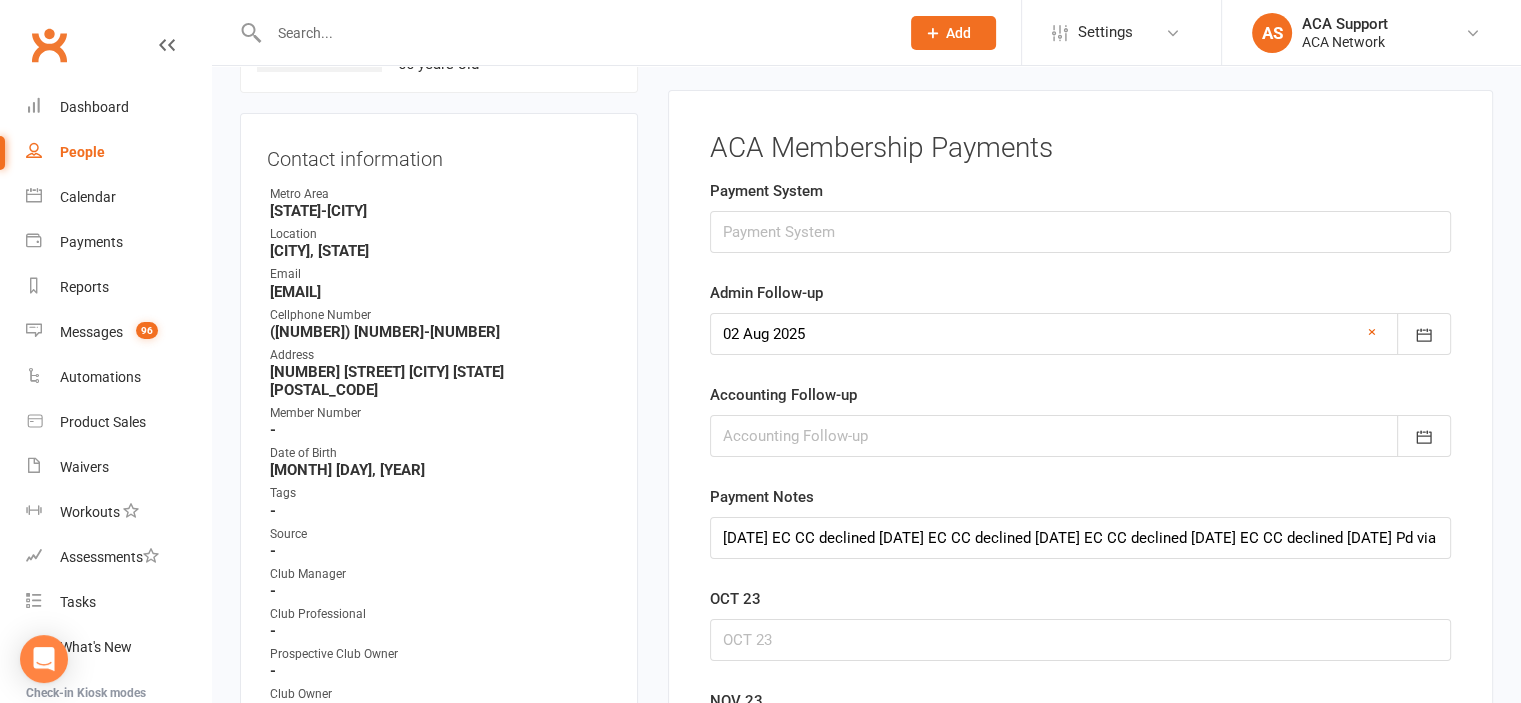 scroll, scrollTop: 176, scrollLeft: 0, axis: vertical 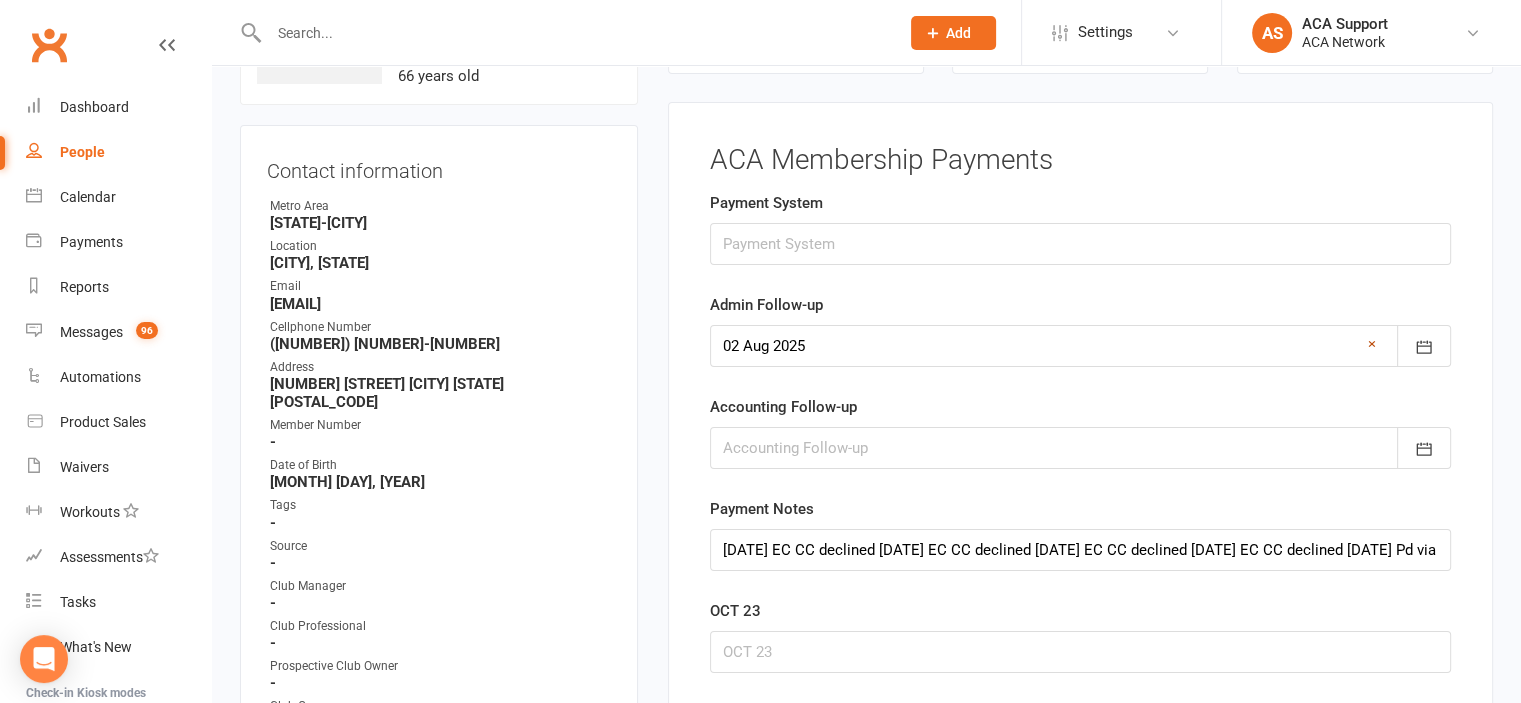 click on "×" at bounding box center (1372, 344) 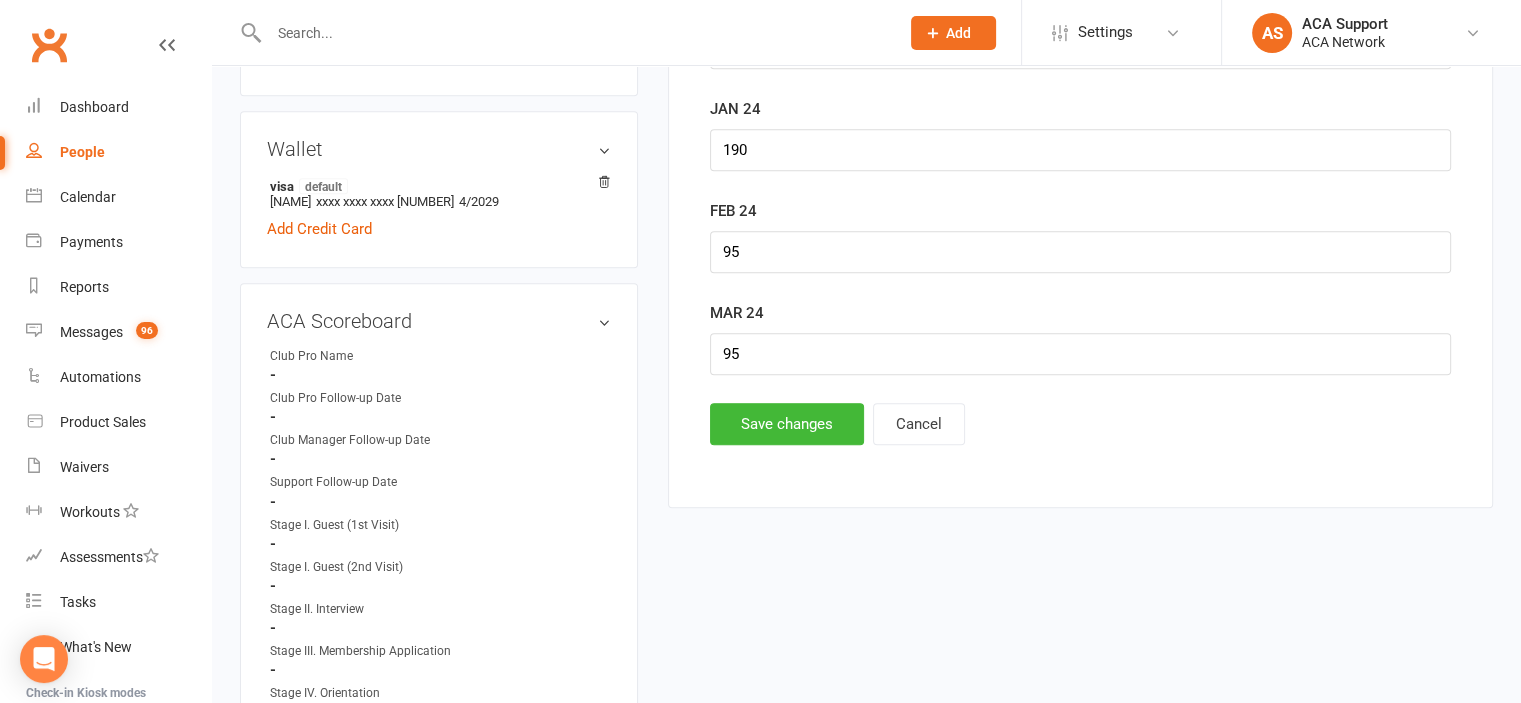 scroll, scrollTop: 1045, scrollLeft: 0, axis: vertical 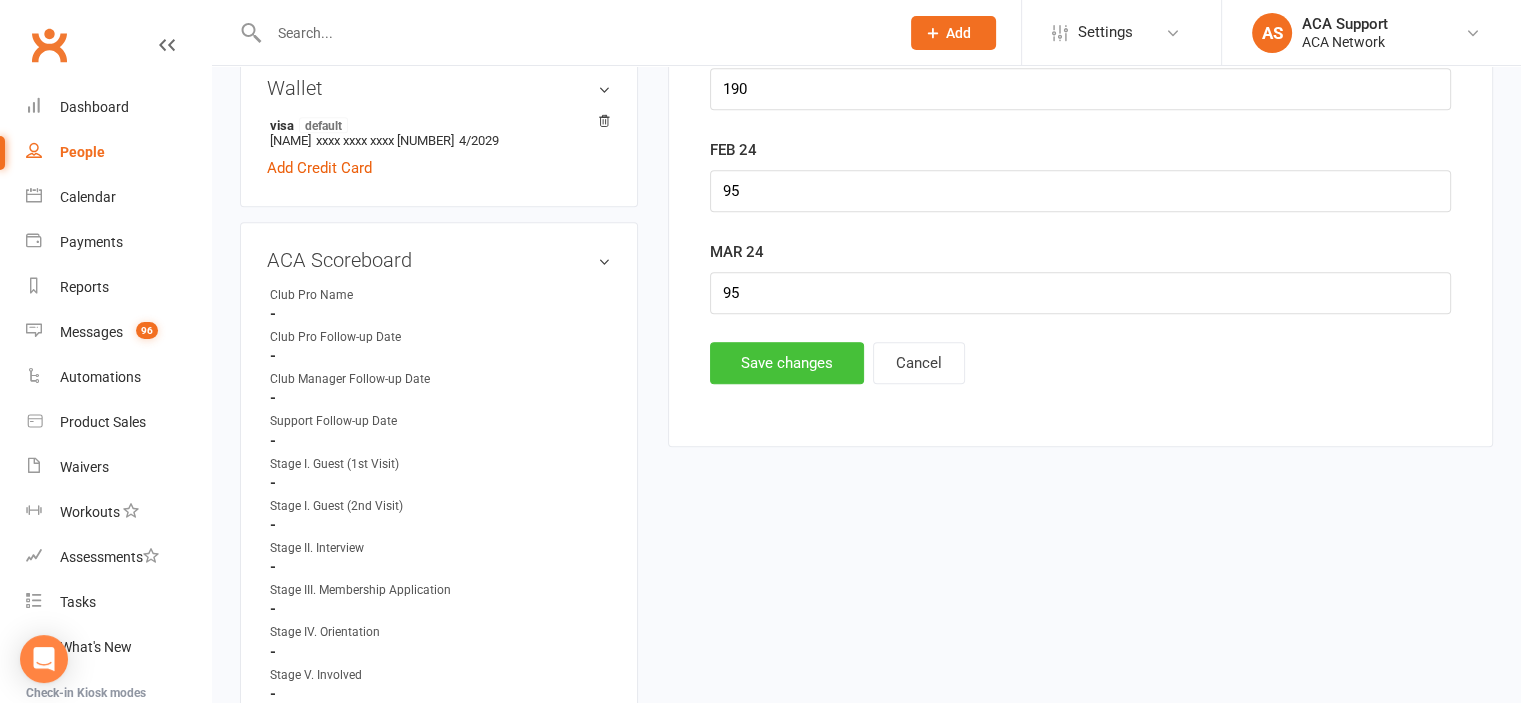 click on "Save changes" at bounding box center (787, 363) 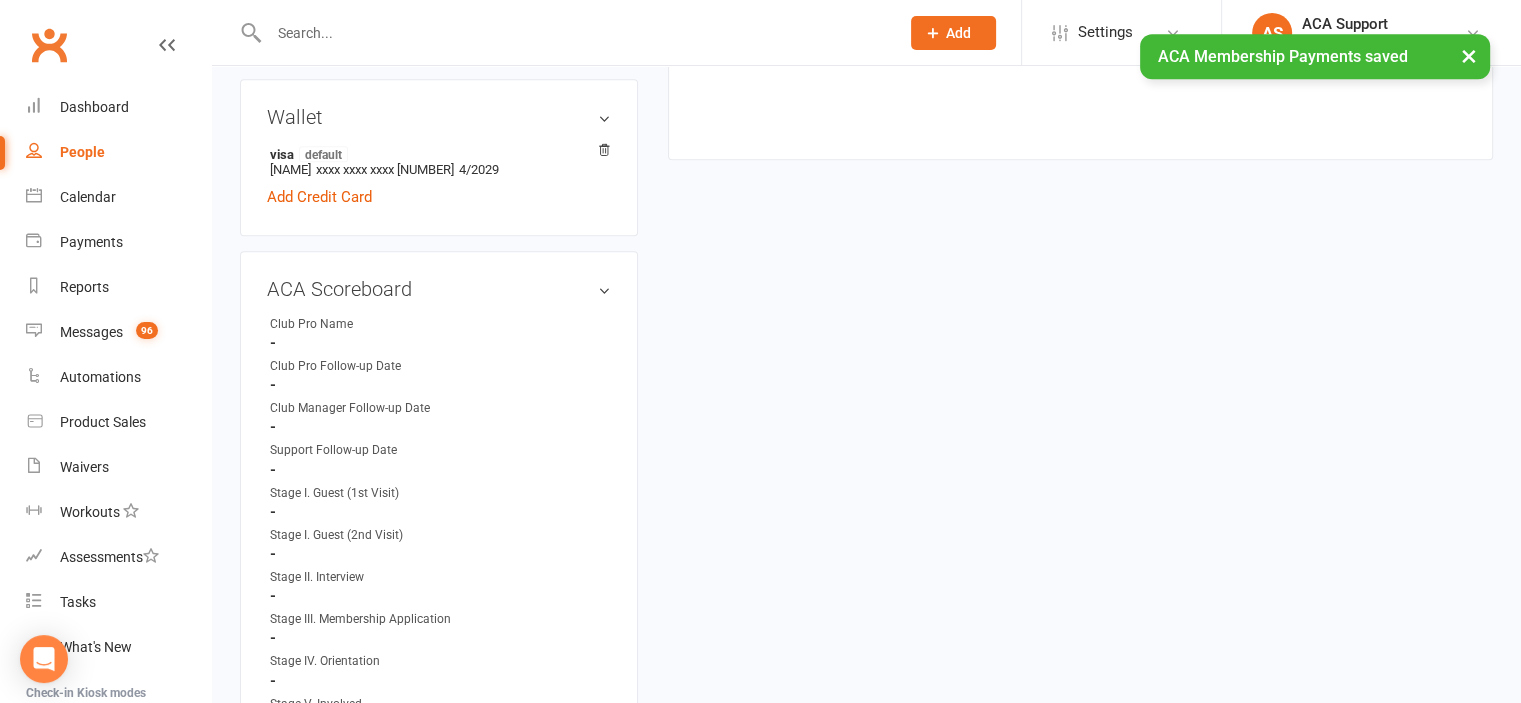 scroll, scrollTop: 0, scrollLeft: 0, axis: both 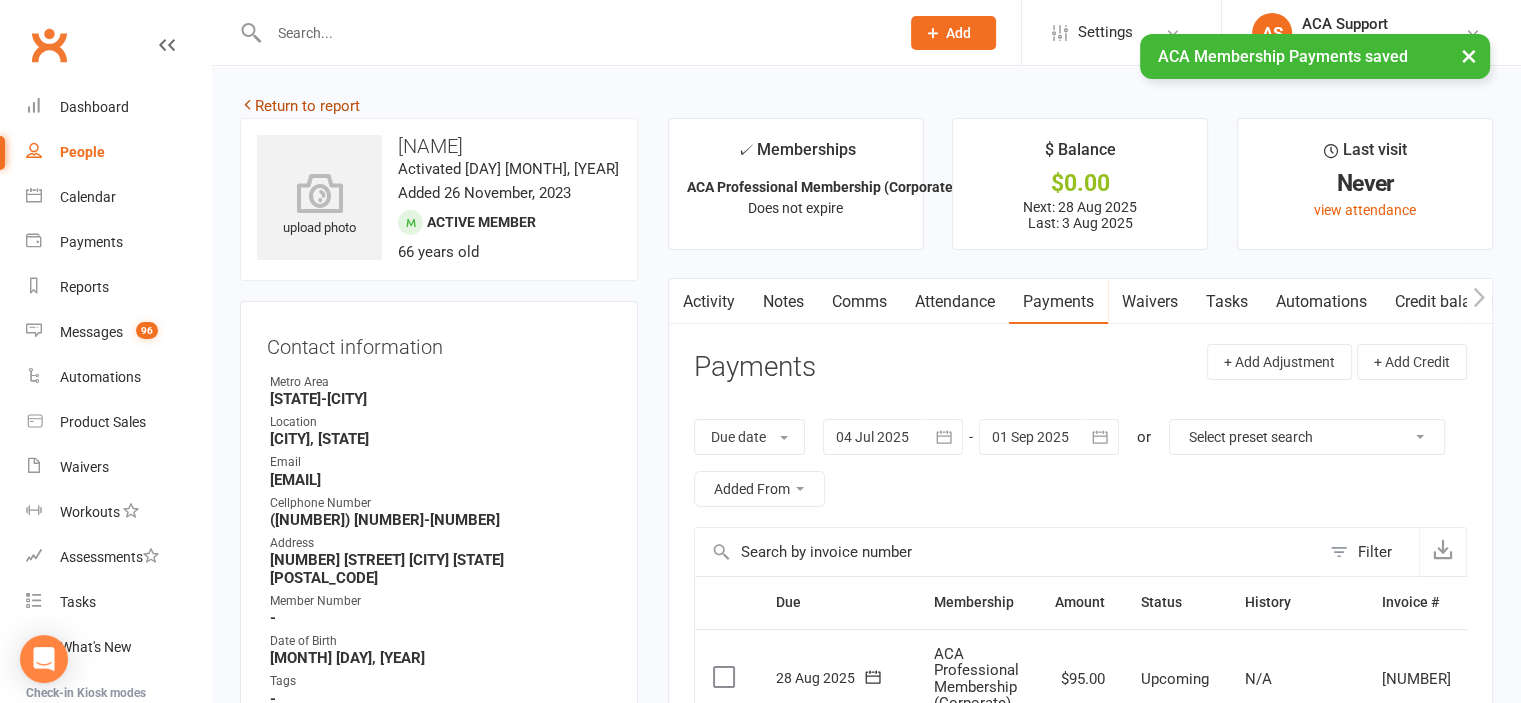 click on "Return to report" at bounding box center (300, 106) 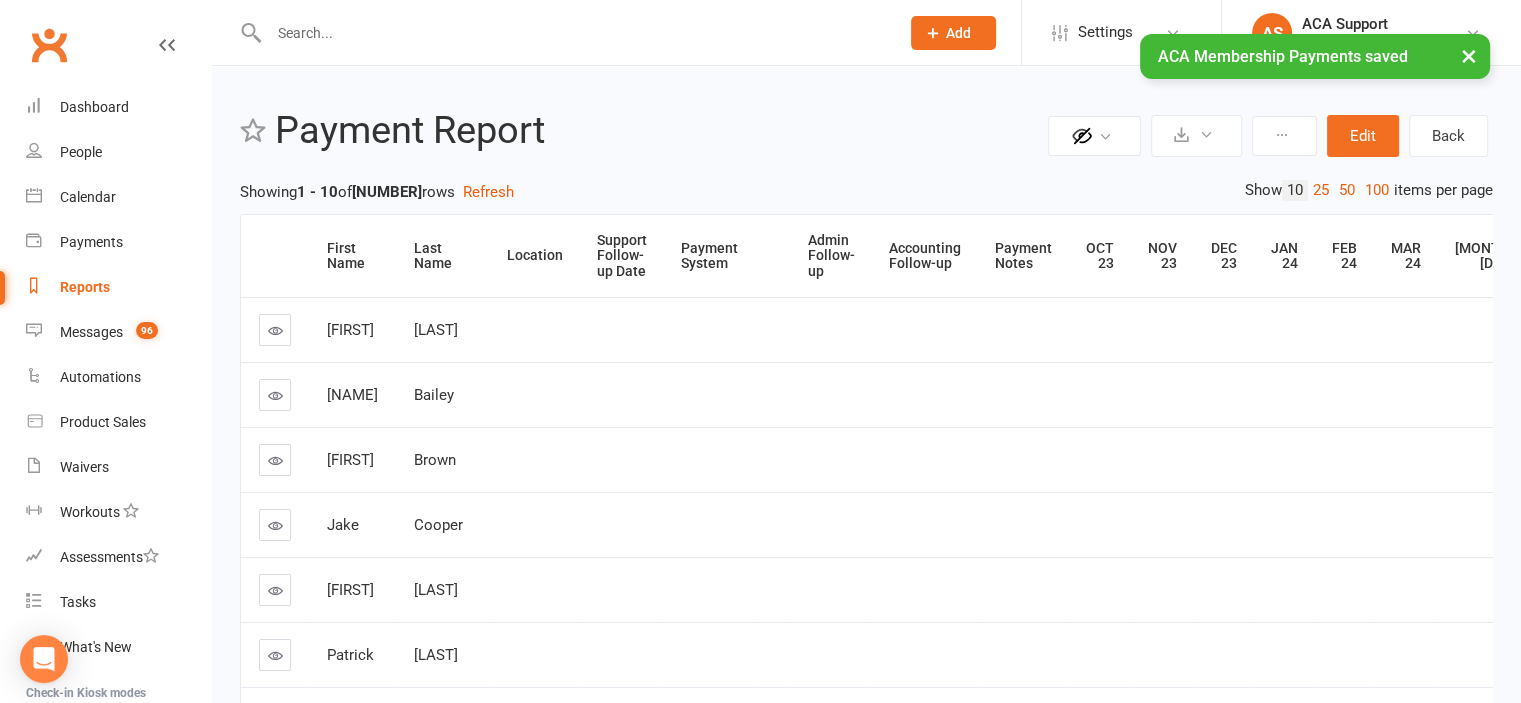 click on "Admin Follow-up" at bounding box center (831, 256) 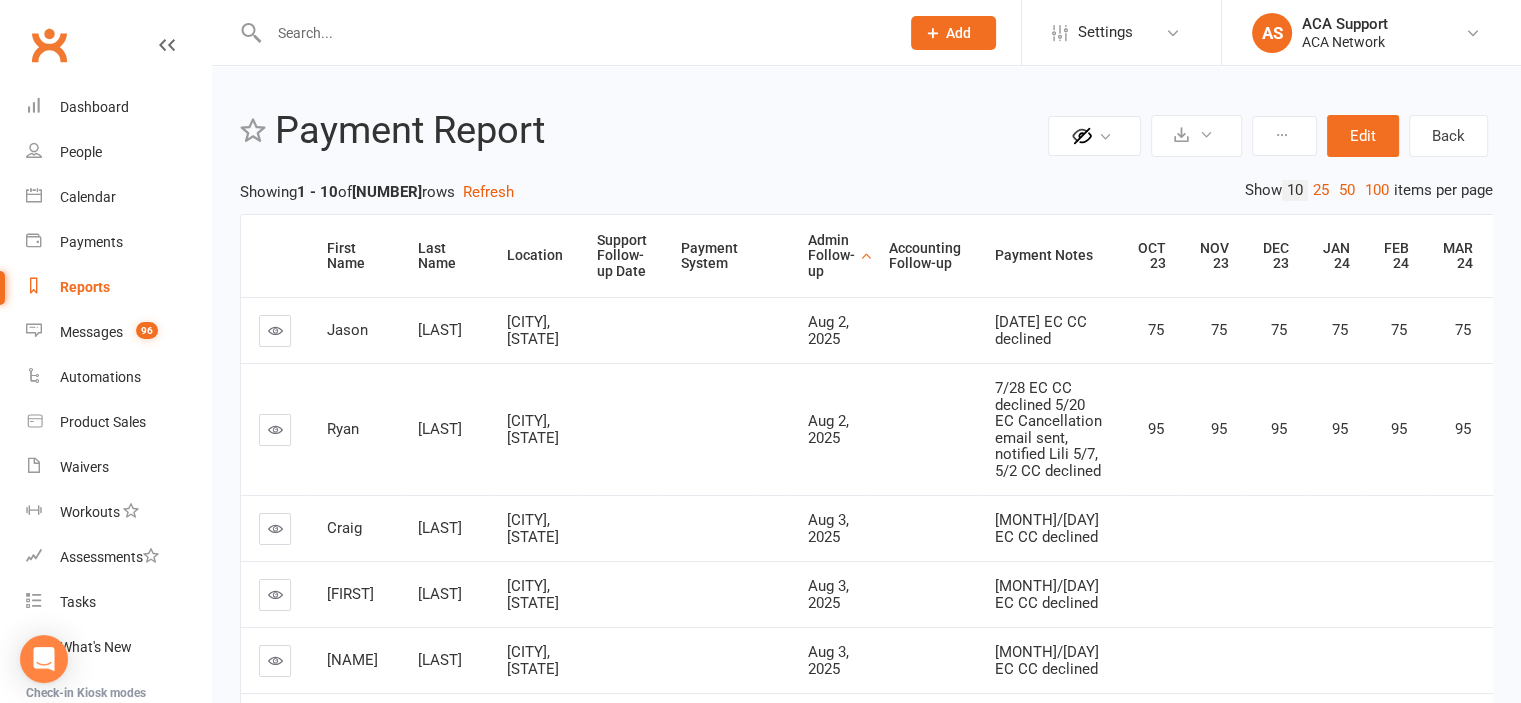 click at bounding box center (275, 330) 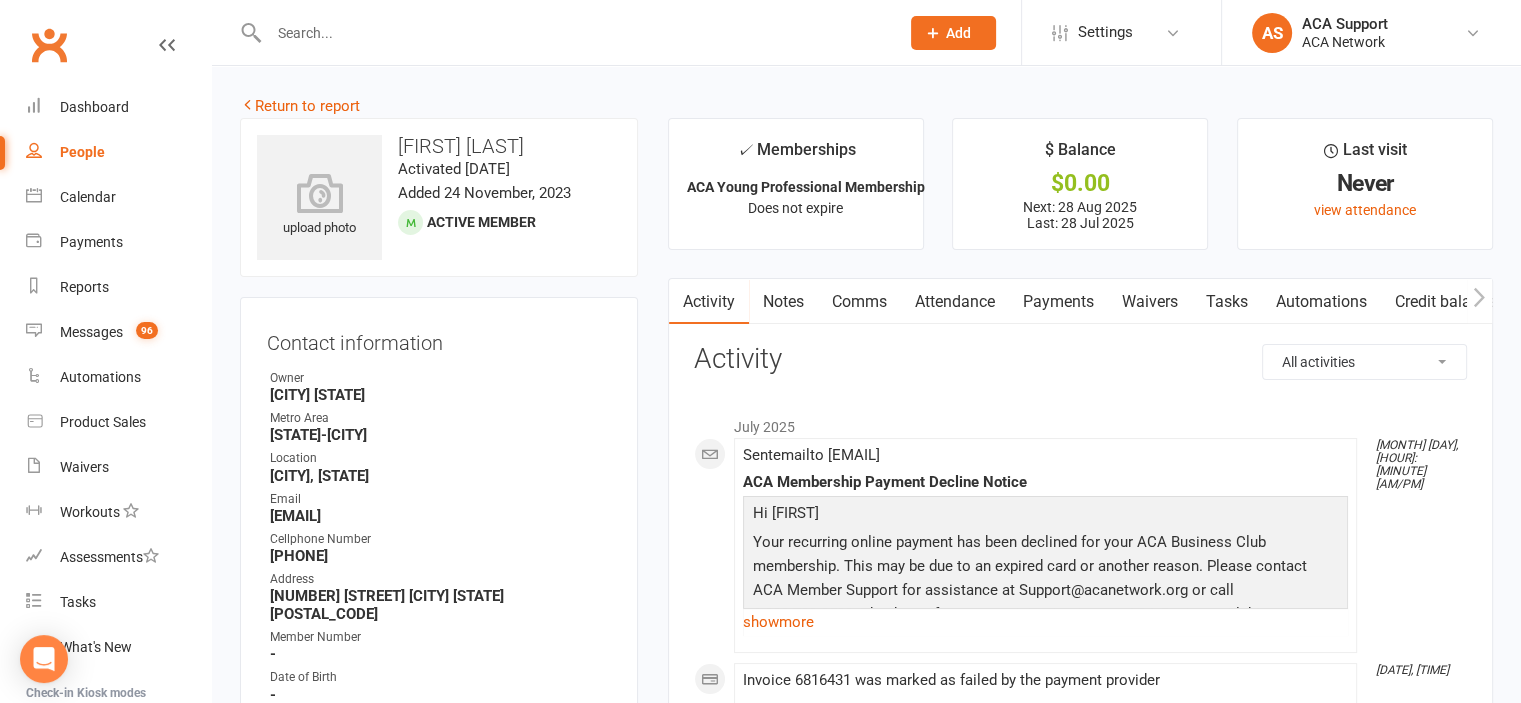 click on "Payments" at bounding box center (1058, 302) 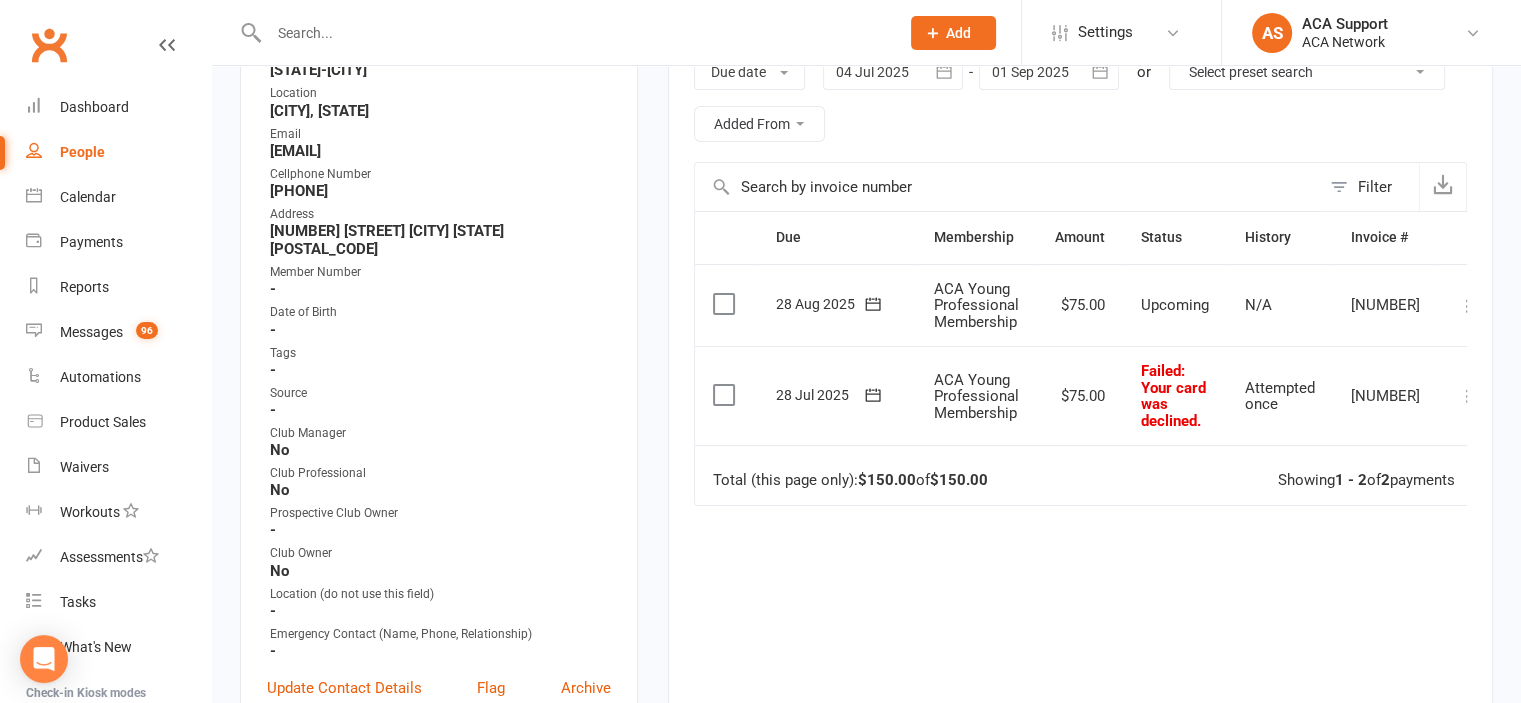 scroll, scrollTop: 356, scrollLeft: 0, axis: vertical 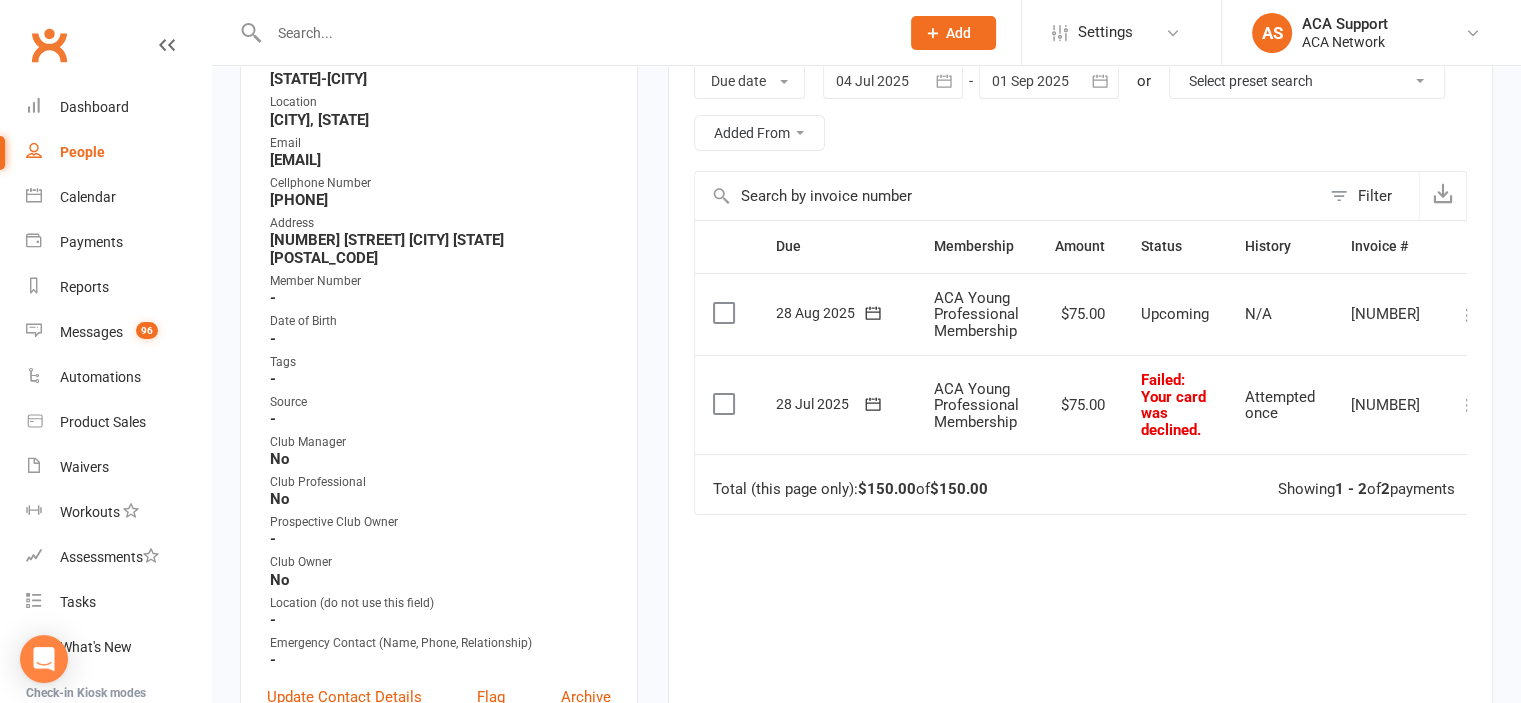 click 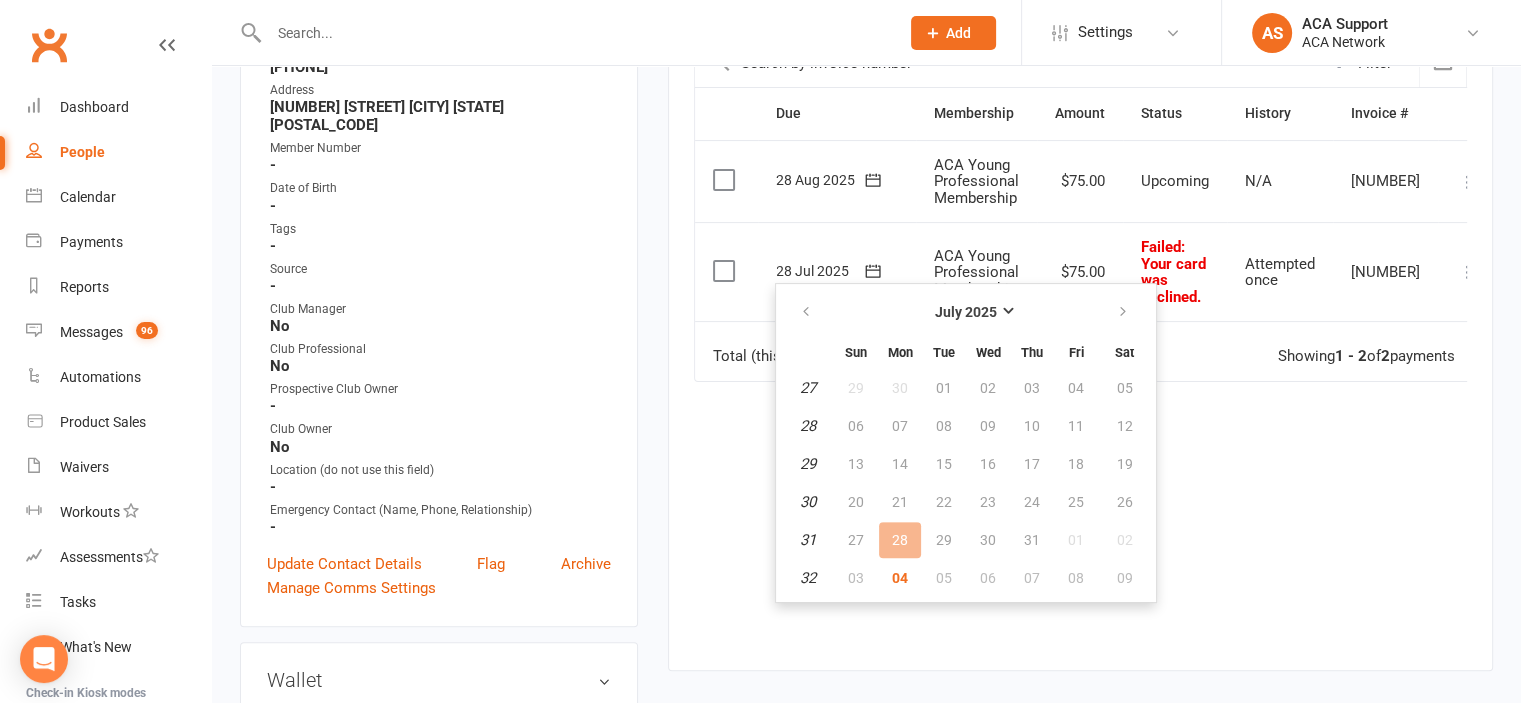 scroll, scrollTop: 540, scrollLeft: 0, axis: vertical 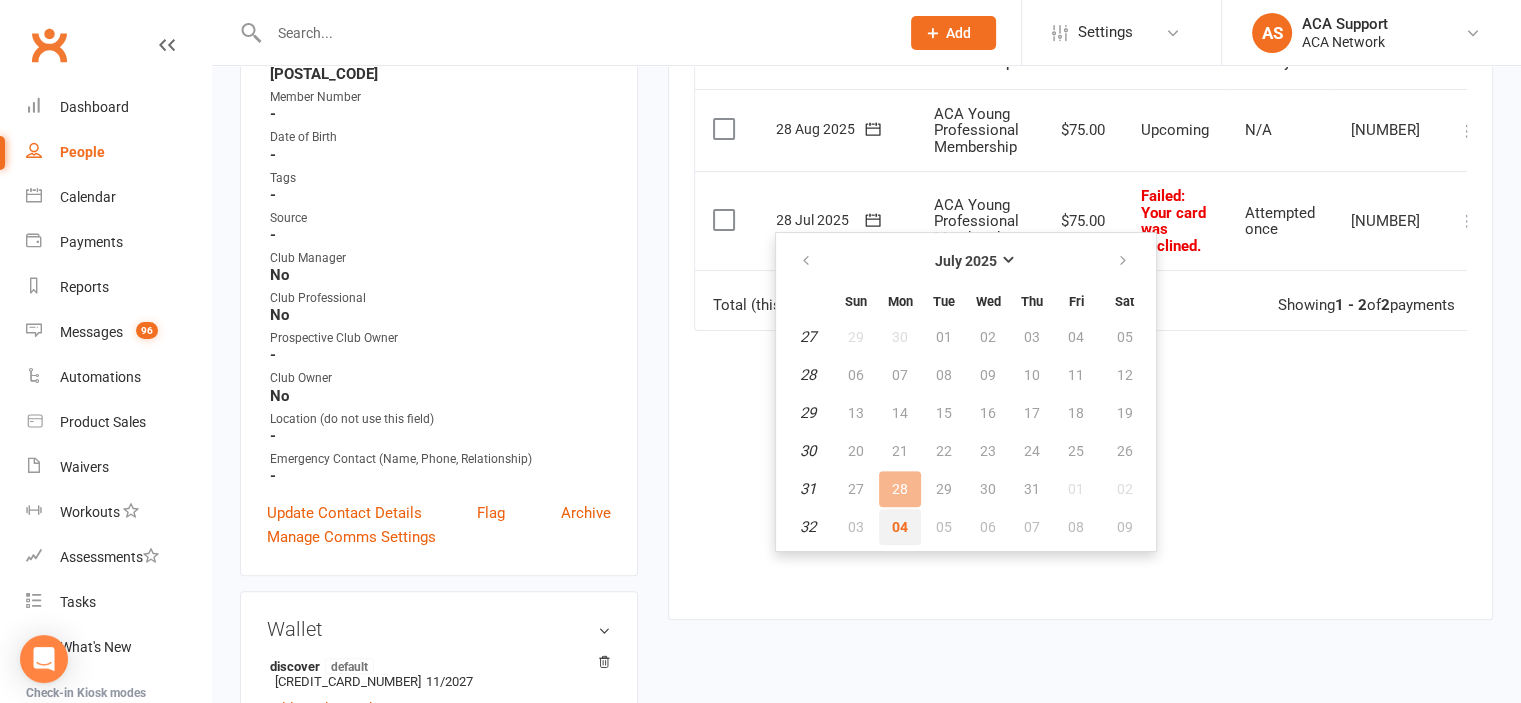 click on "04" at bounding box center (900, 527) 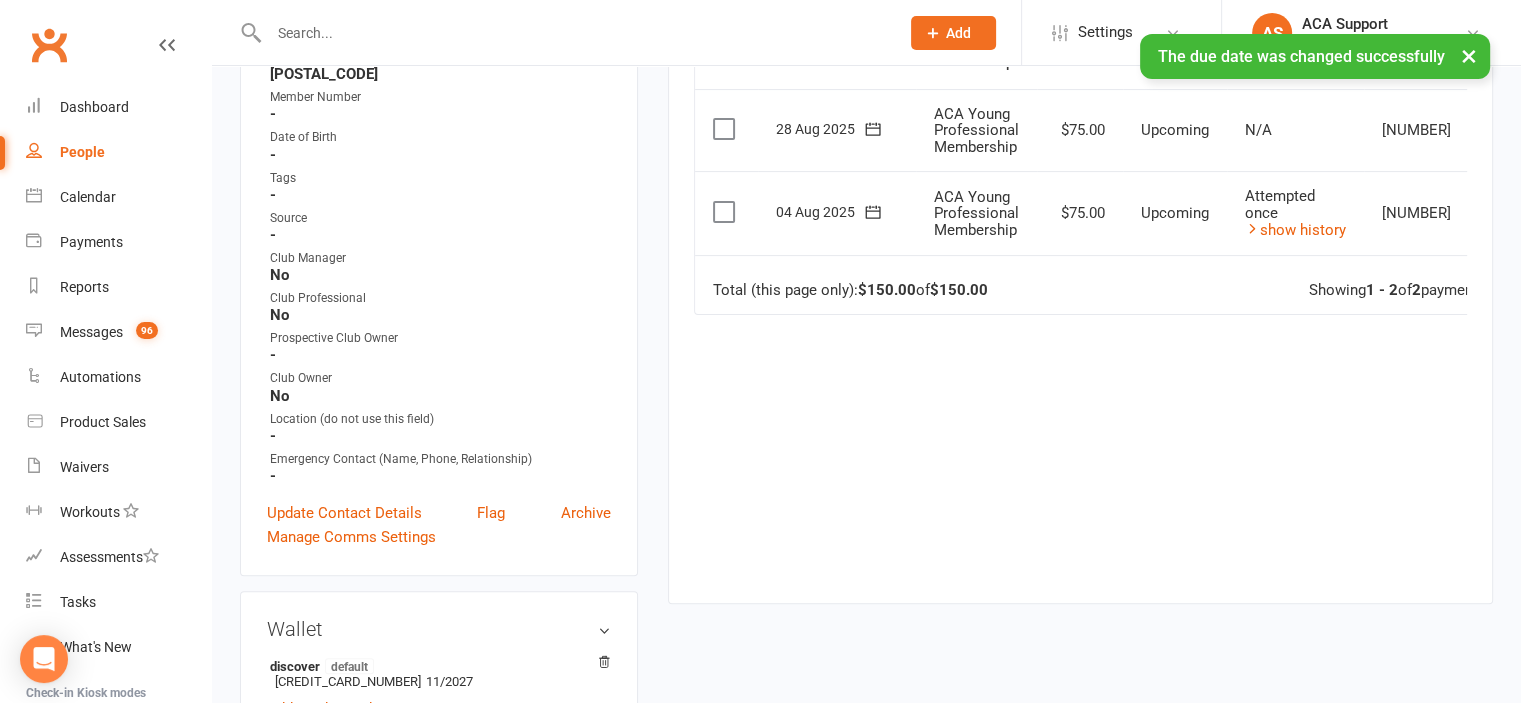 scroll, scrollTop: 0, scrollLeft: 0, axis: both 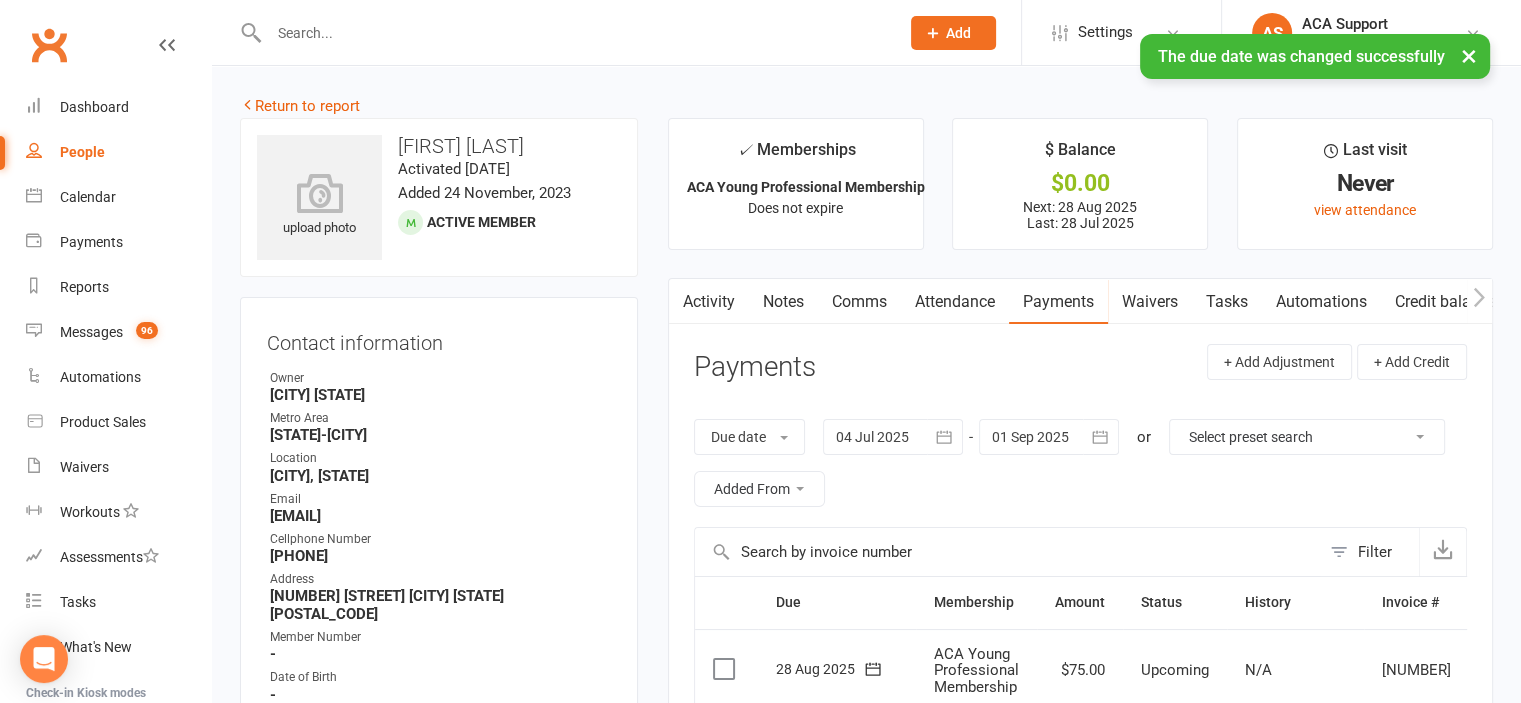 click on "Comms" at bounding box center (859, 302) 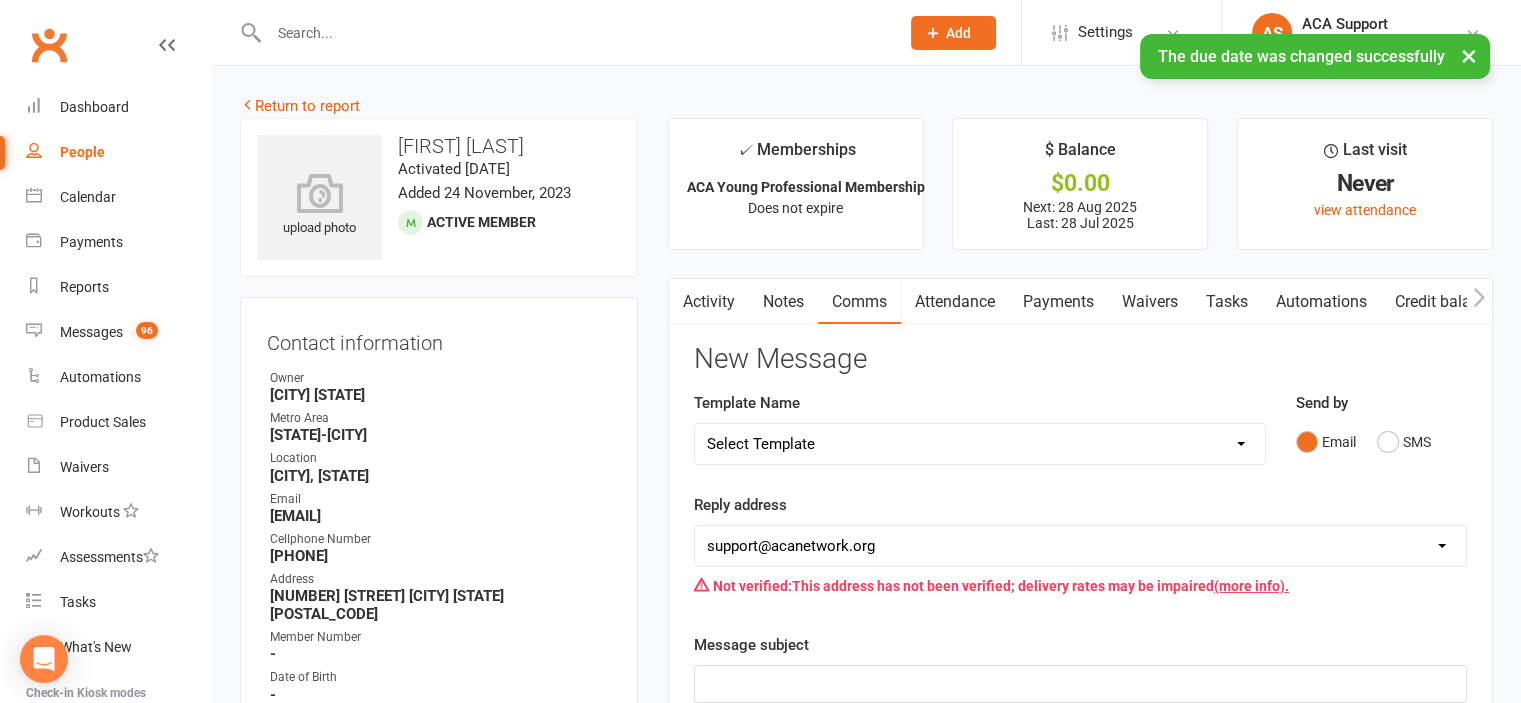 click on "Select Template [Email] ACA Club Life Email [Email] Club Coffee Message [Email] Learn about the ACA Business Club [Email] 1. Membership Decline Notice [Email] 2. Membership Decline Notice [Email] 3. Membership Decline Notice [Email] 4. Final Membership Decline Notice [Email] 5. Thank you for your involvement [Email] ACA Business Club Letter of Invitation [Email] Checking In [Email] Still Interested?" at bounding box center [980, 444] 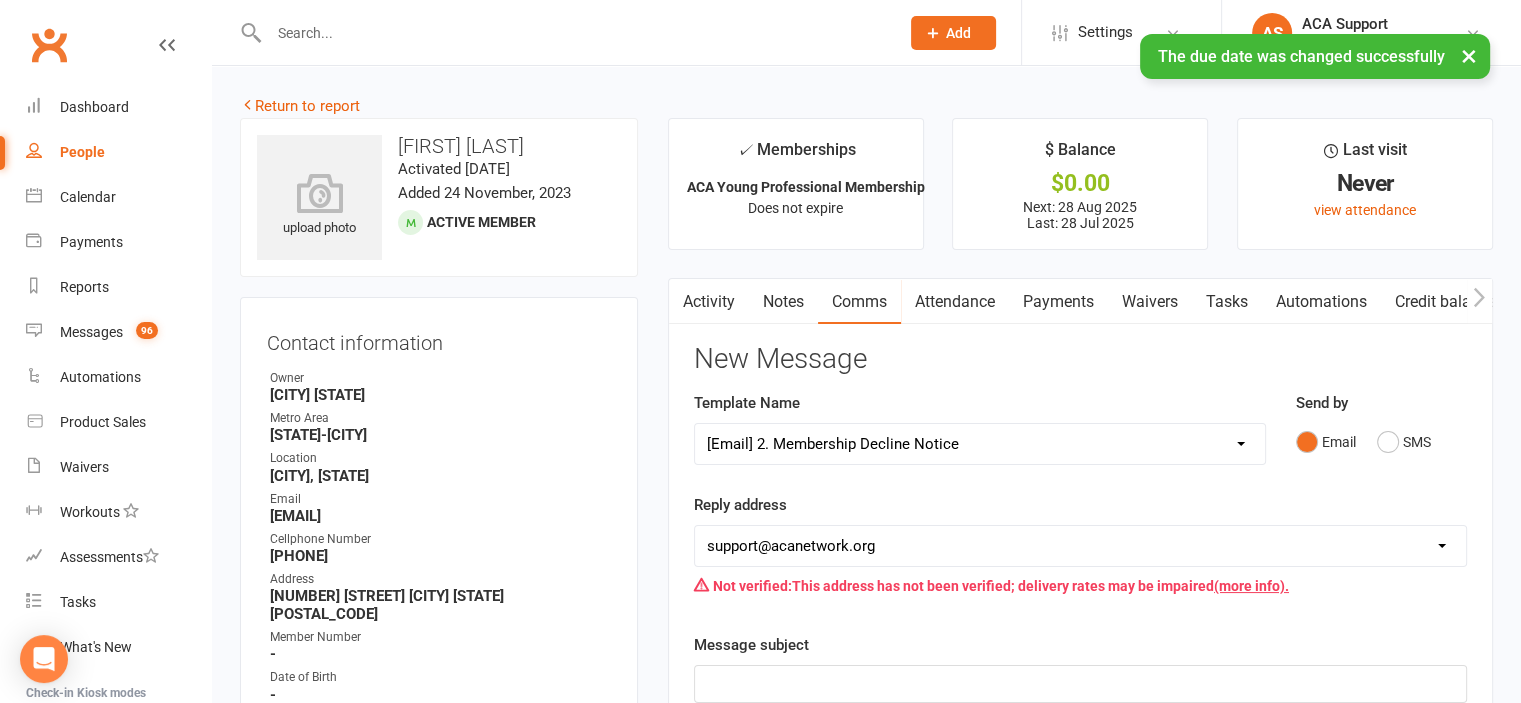 click on "Select Template [Email] ACA Club Life Email [Email] Club Coffee Message [Email] Learn about the ACA Business Club [Email] 1. Membership Decline Notice [Email] 2. Membership Decline Notice [Email] 3. Membership Decline Notice [Email] 4. Final Membership Decline Notice [Email] 5. Thank you for your involvement [Email] ACA Business Club Letter of Invitation [Email] Checking In [Email] Still Interested?" at bounding box center [980, 444] 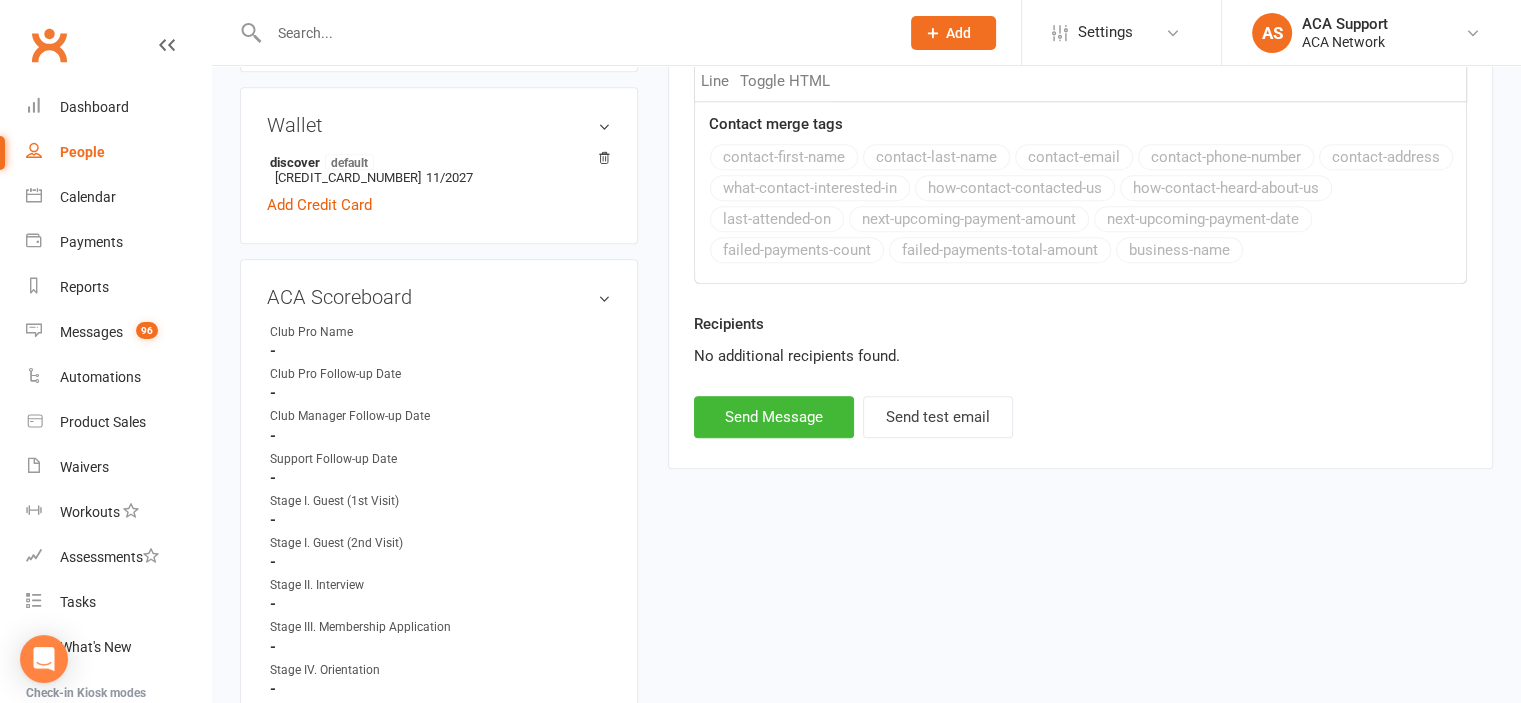 scroll, scrollTop: 1048, scrollLeft: 0, axis: vertical 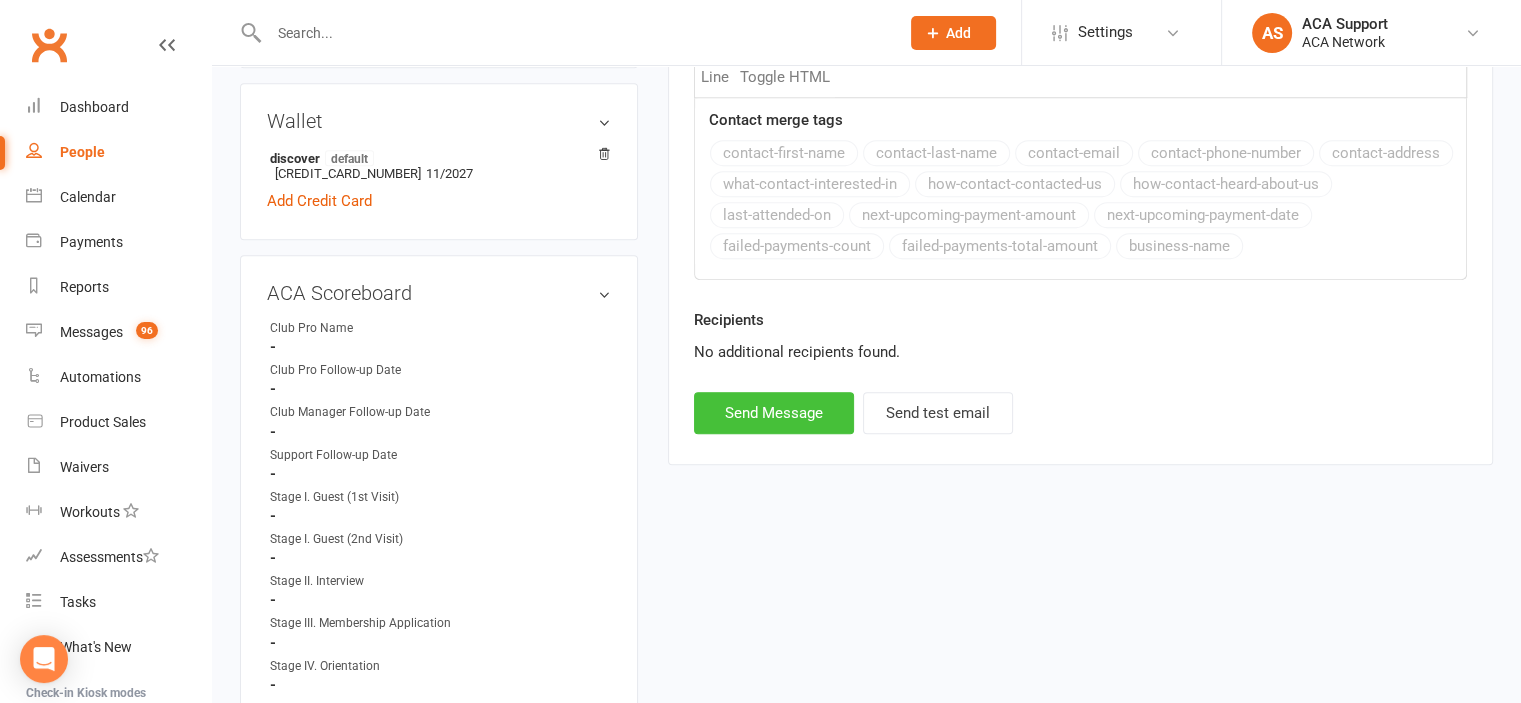 click on "Send Message" at bounding box center [774, 413] 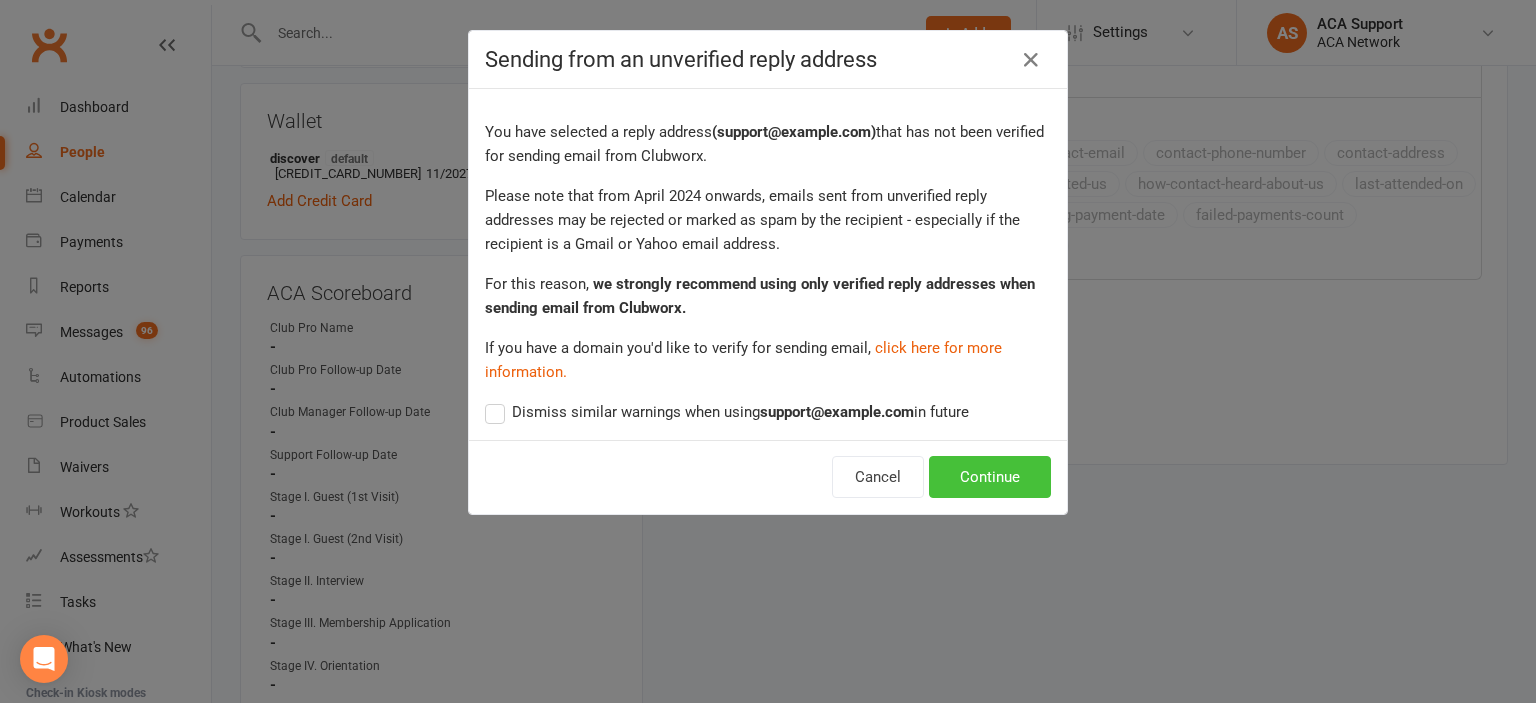 click on "Continue" at bounding box center (990, 477) 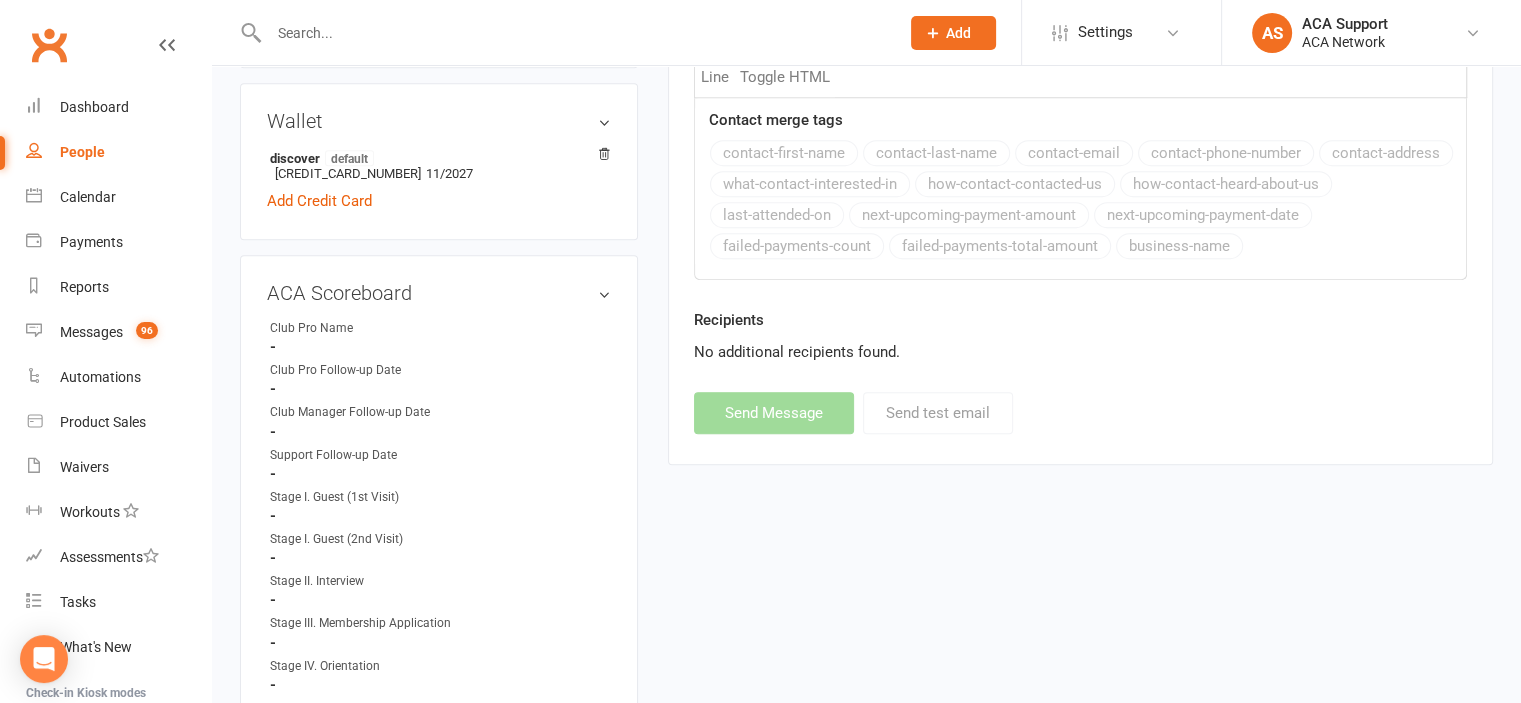 select 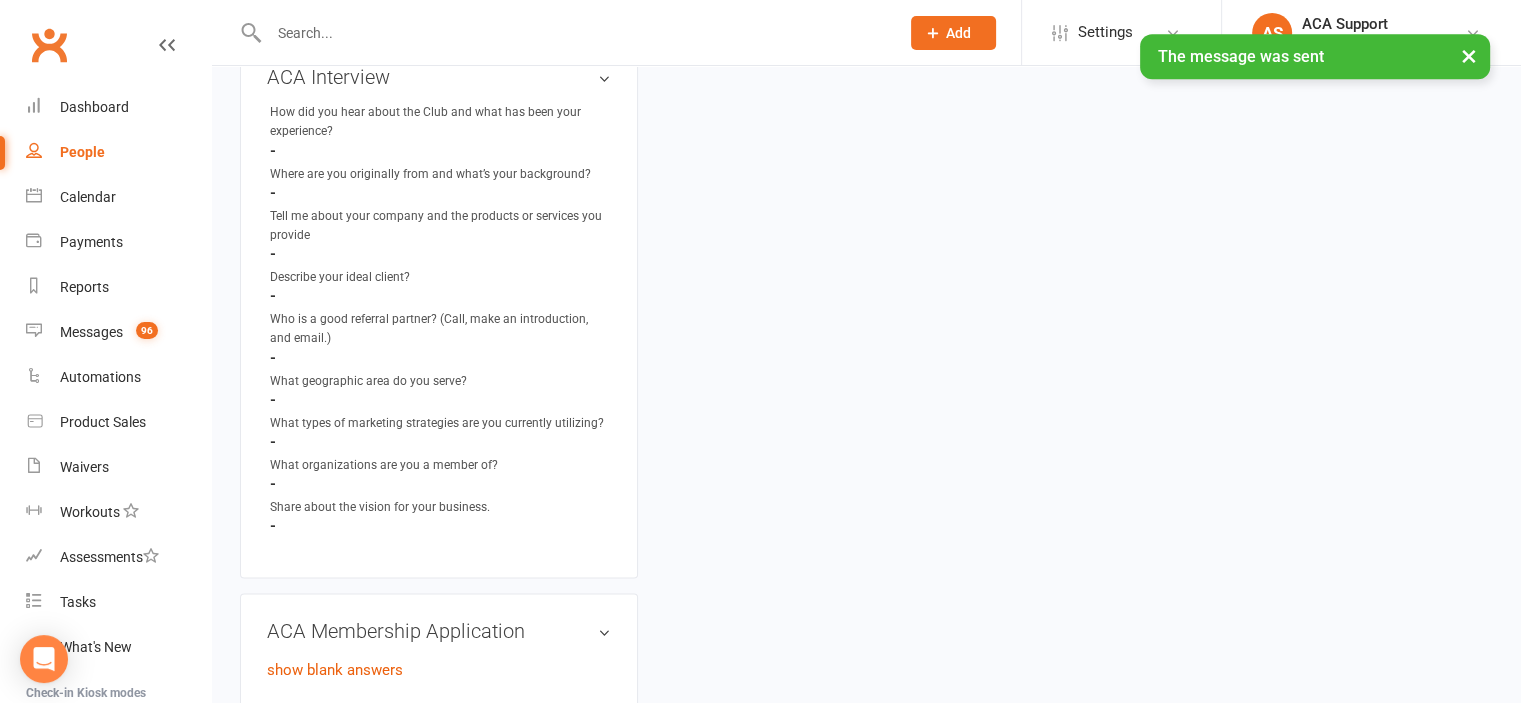 scroll, scrollTop: 3093, scrollLeft: 0, axis: vertical 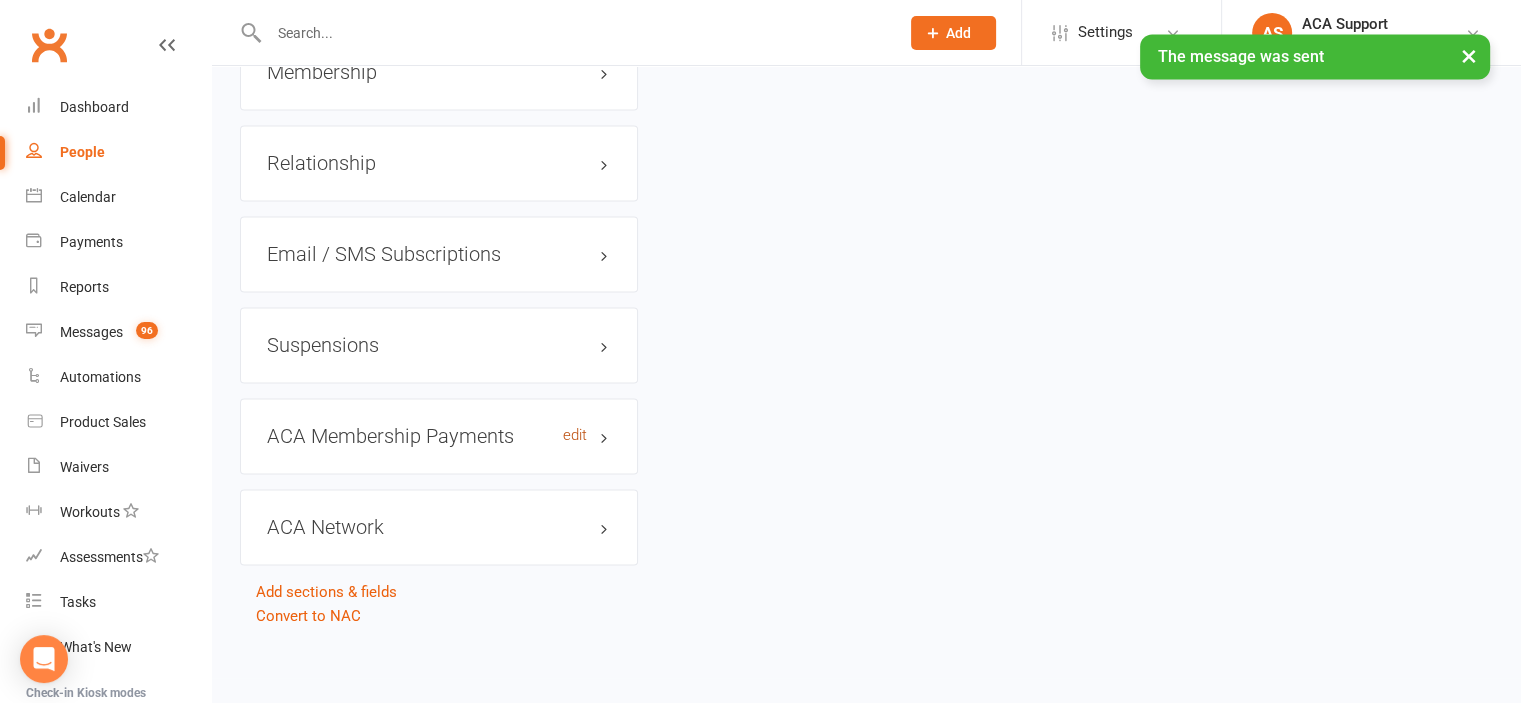 click on "edit" at bounding box center [575, 435] 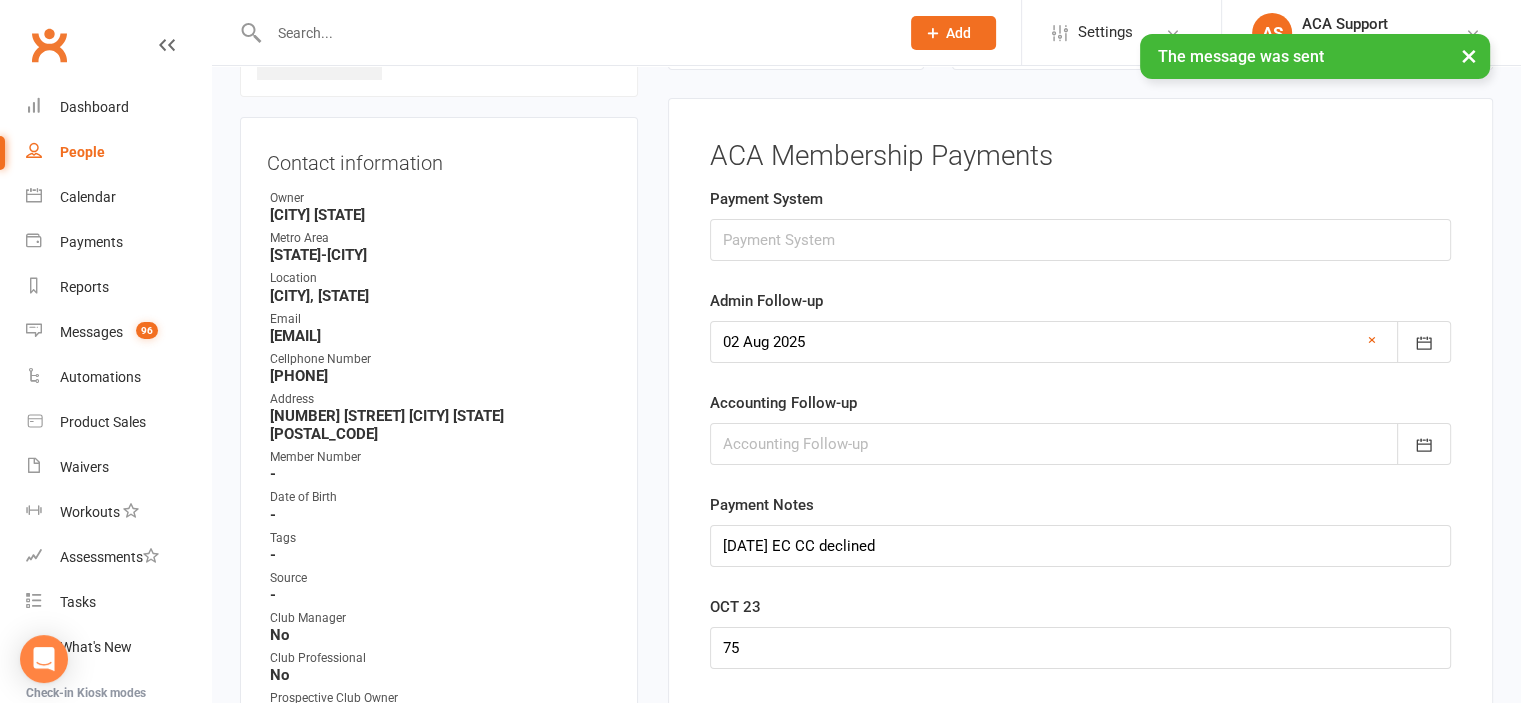 scroll, scrollTop: 176, scrollLeft: 0, axis: vertical 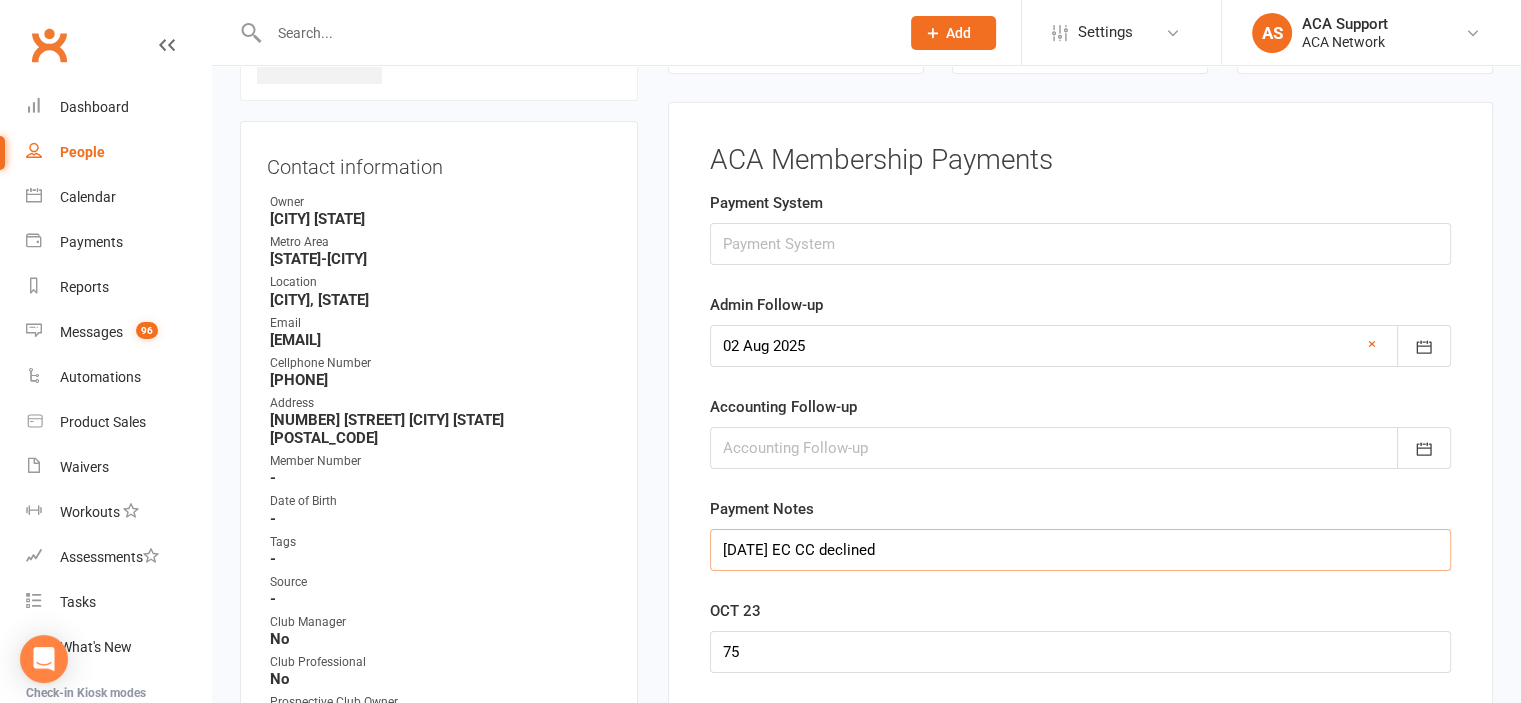click on "[DATE] EC CC declined" at bounding box center (1080, 550) 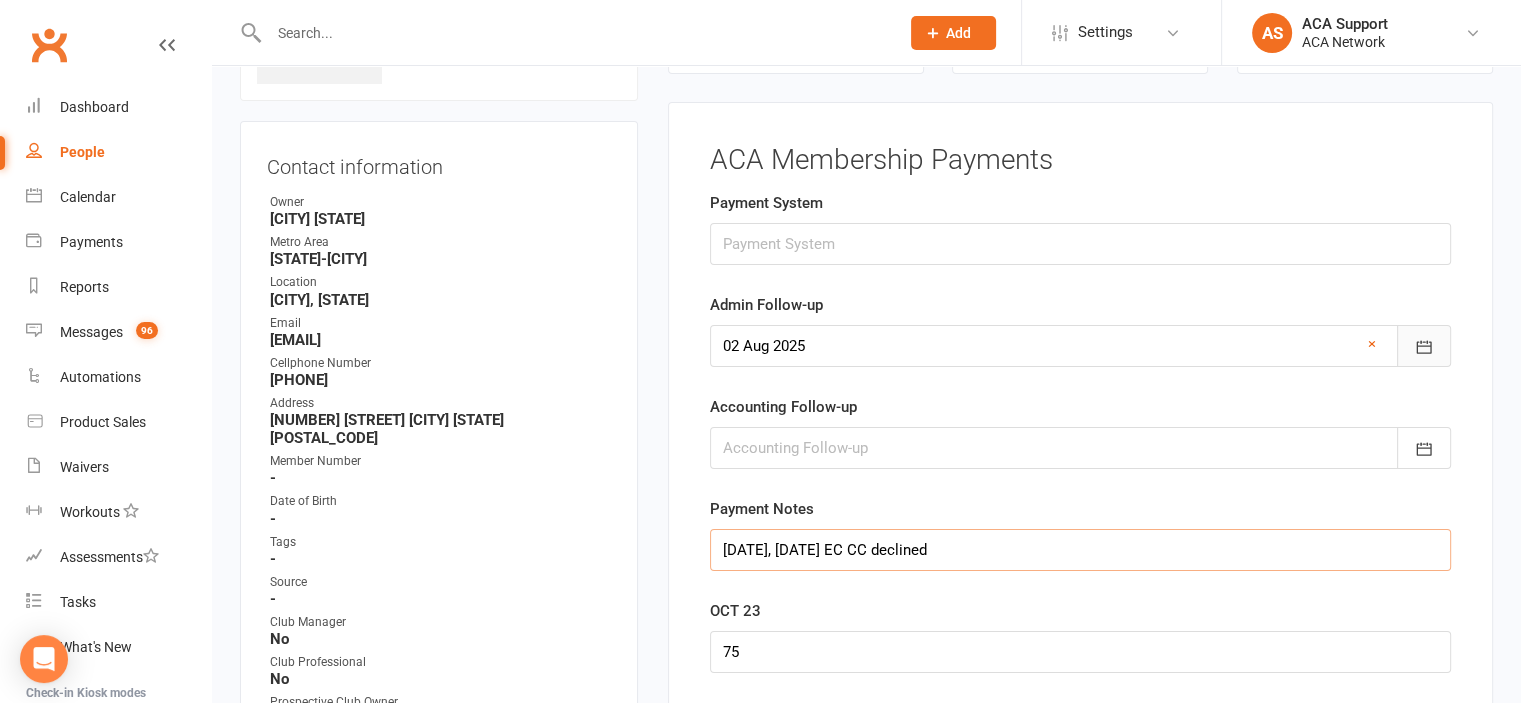 type on "[DATE], [DATE] EC CC declined" 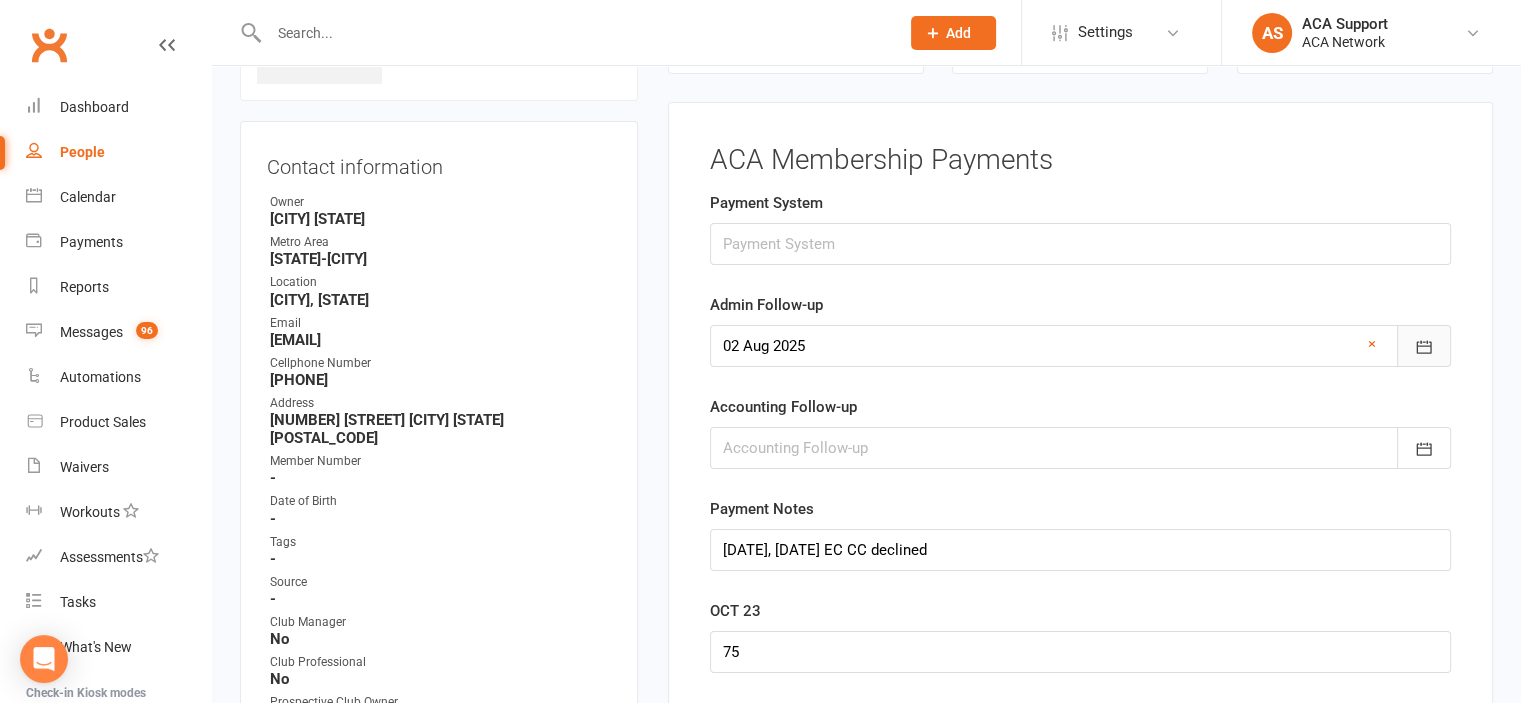 click 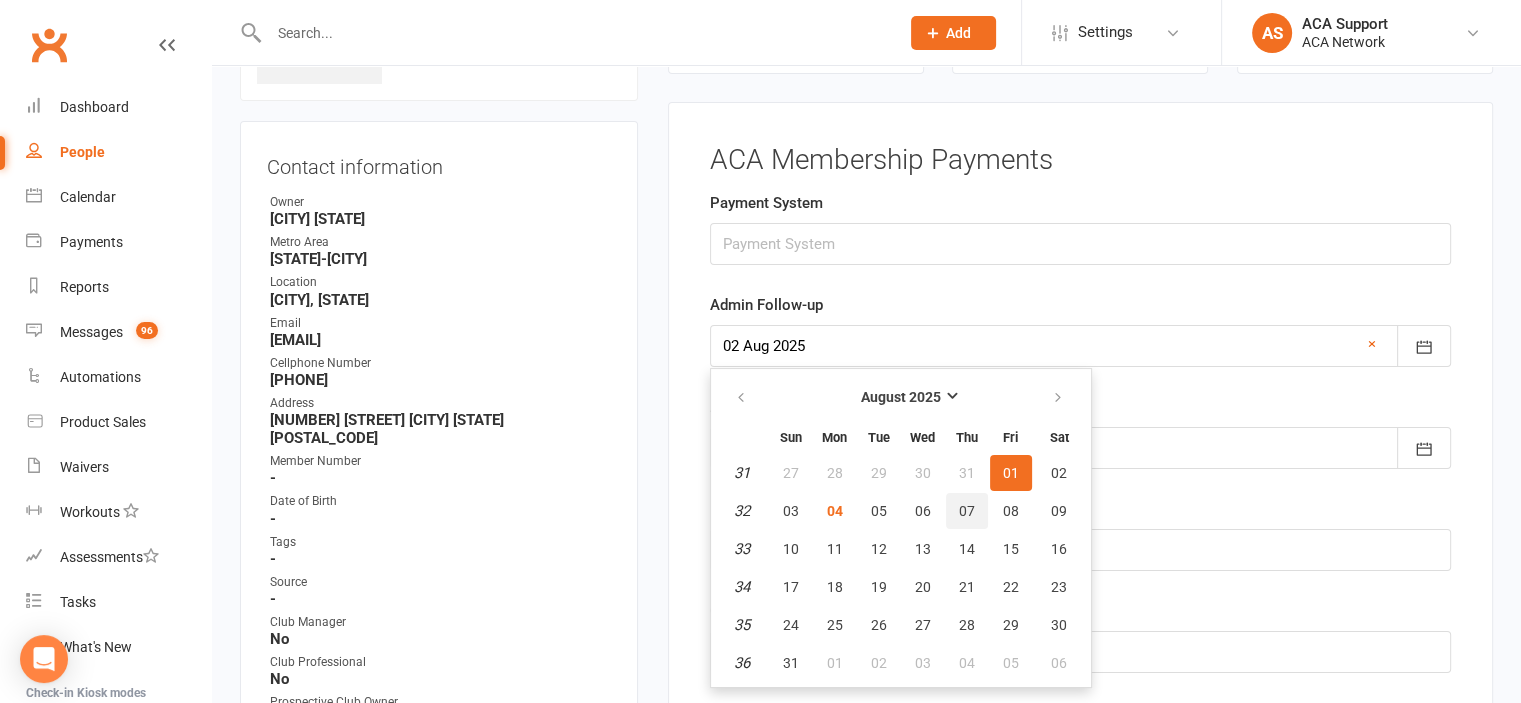 click on "07" at bounding box center [967, 511] 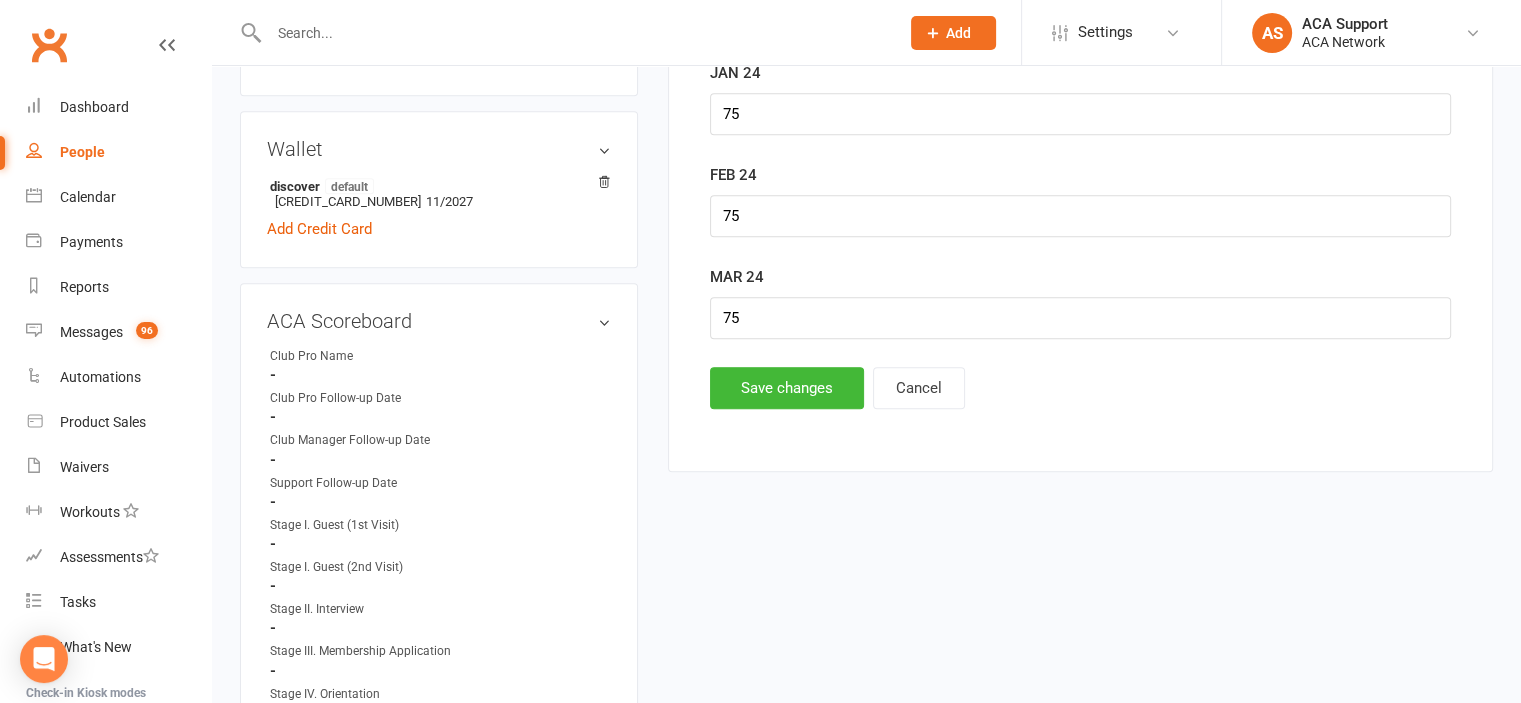 scroll, scrollTop: 1035, scrollLeft: 0, axis: vertical 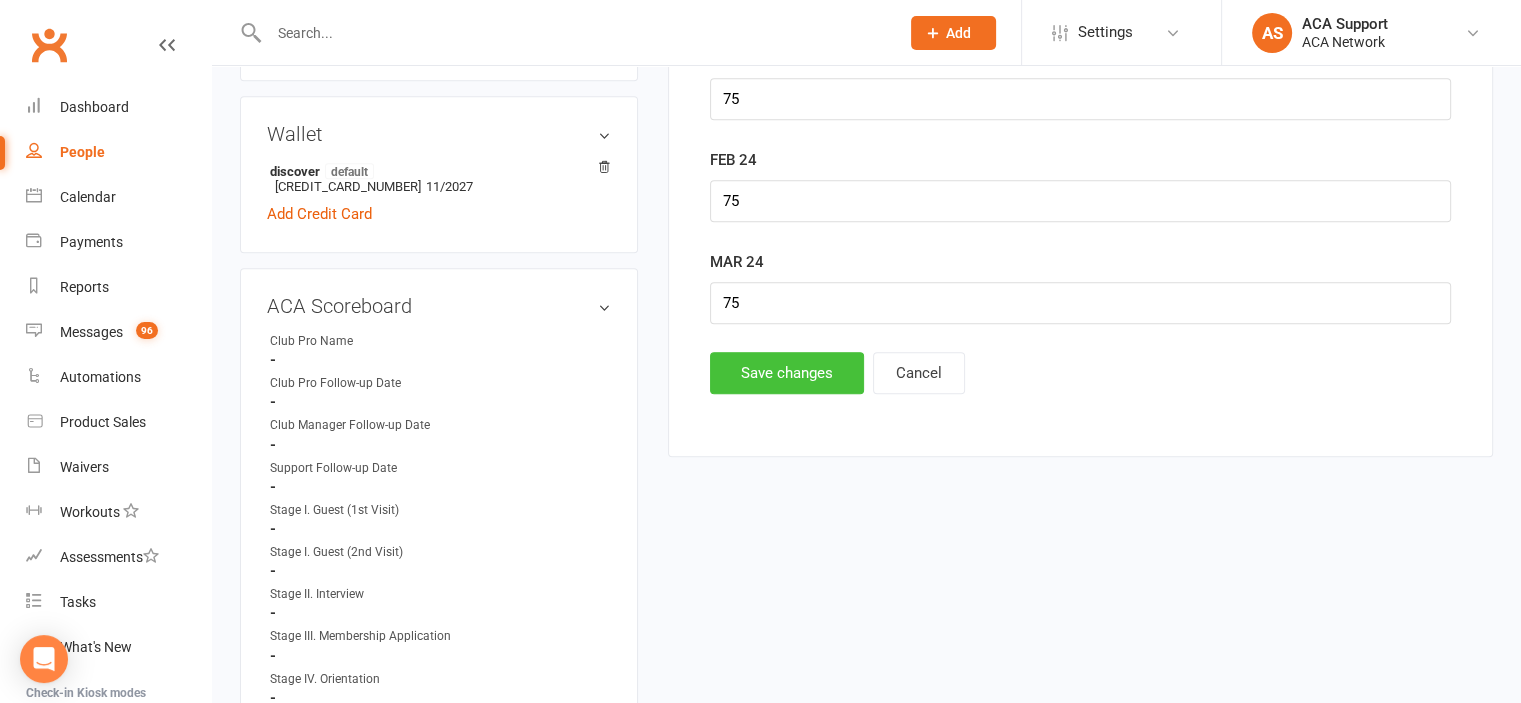 click on "Save changes" at bounding box center [787, 373] 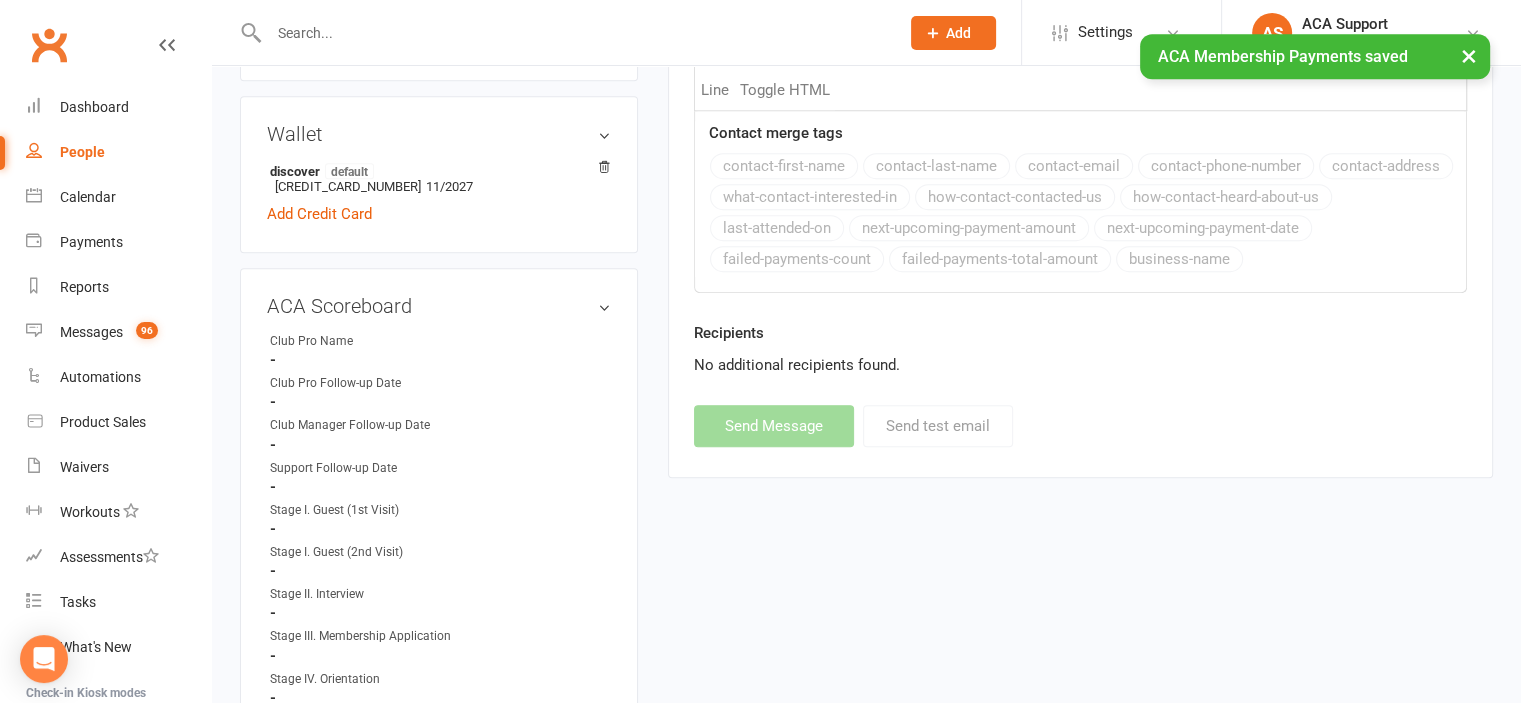 scroll, scrollTop: 0, scrollLeft: 0, axis: both 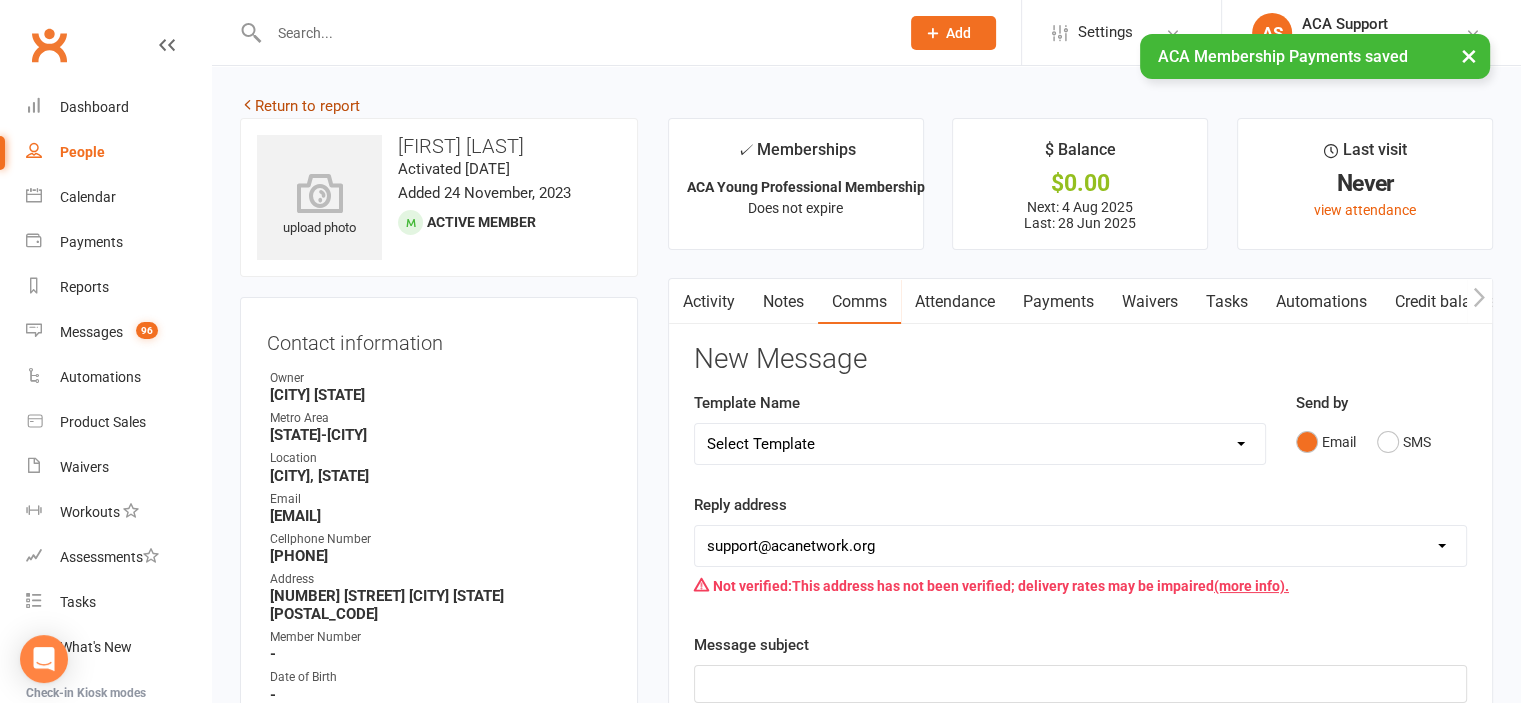 click on "Return to report" at bounding box center [300, 106] 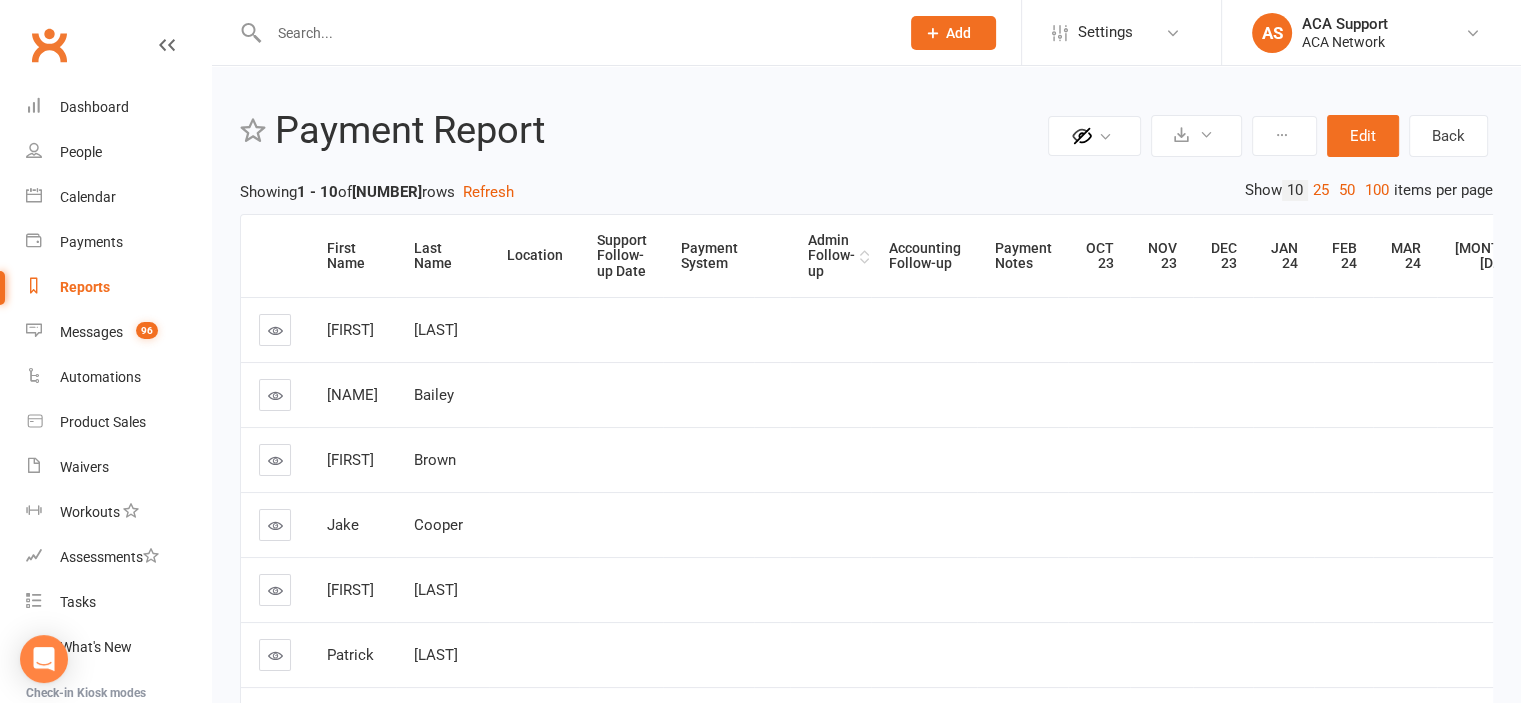 click on "Admin Follow-up" at bounding box center (831, 256) 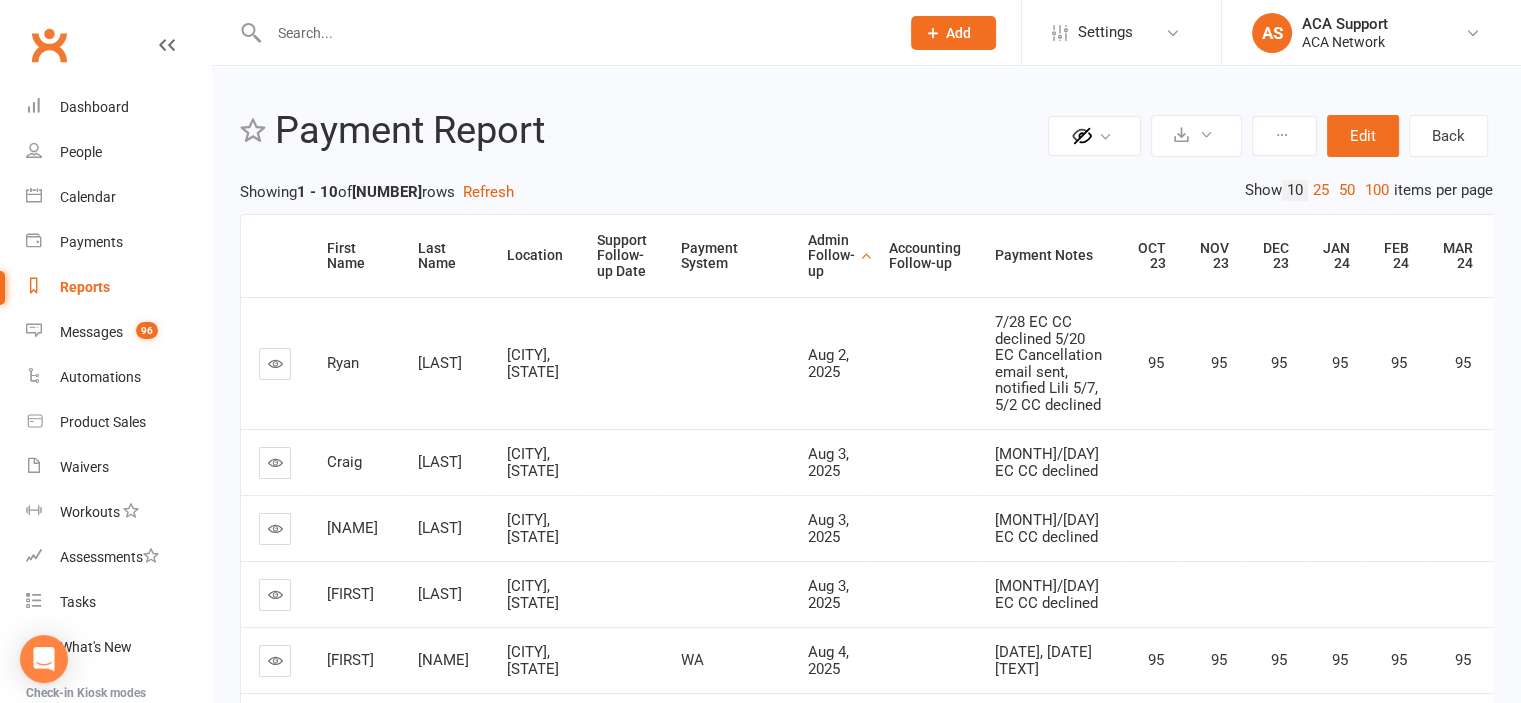click at bounding box center [275, 363] 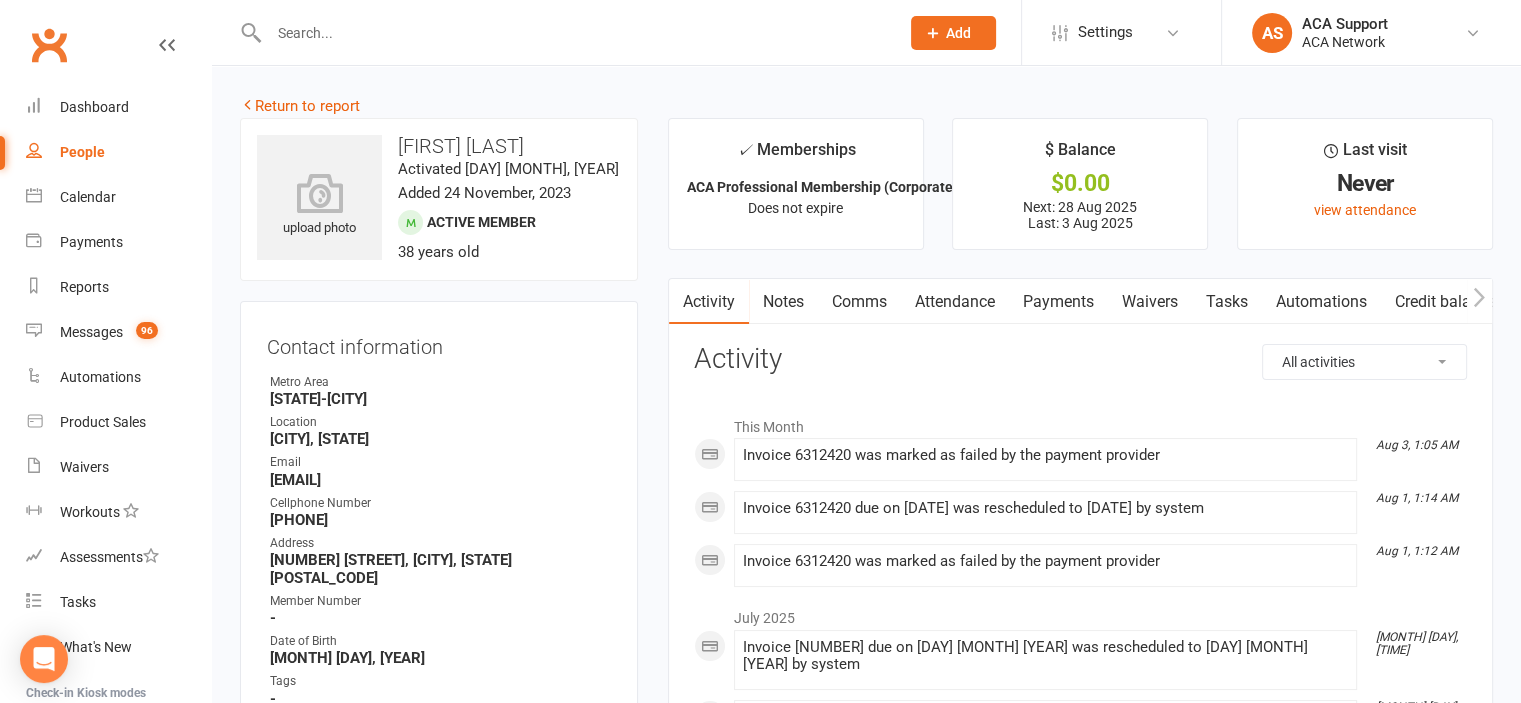 click on "Payments" at bounding box center [1058, 302] 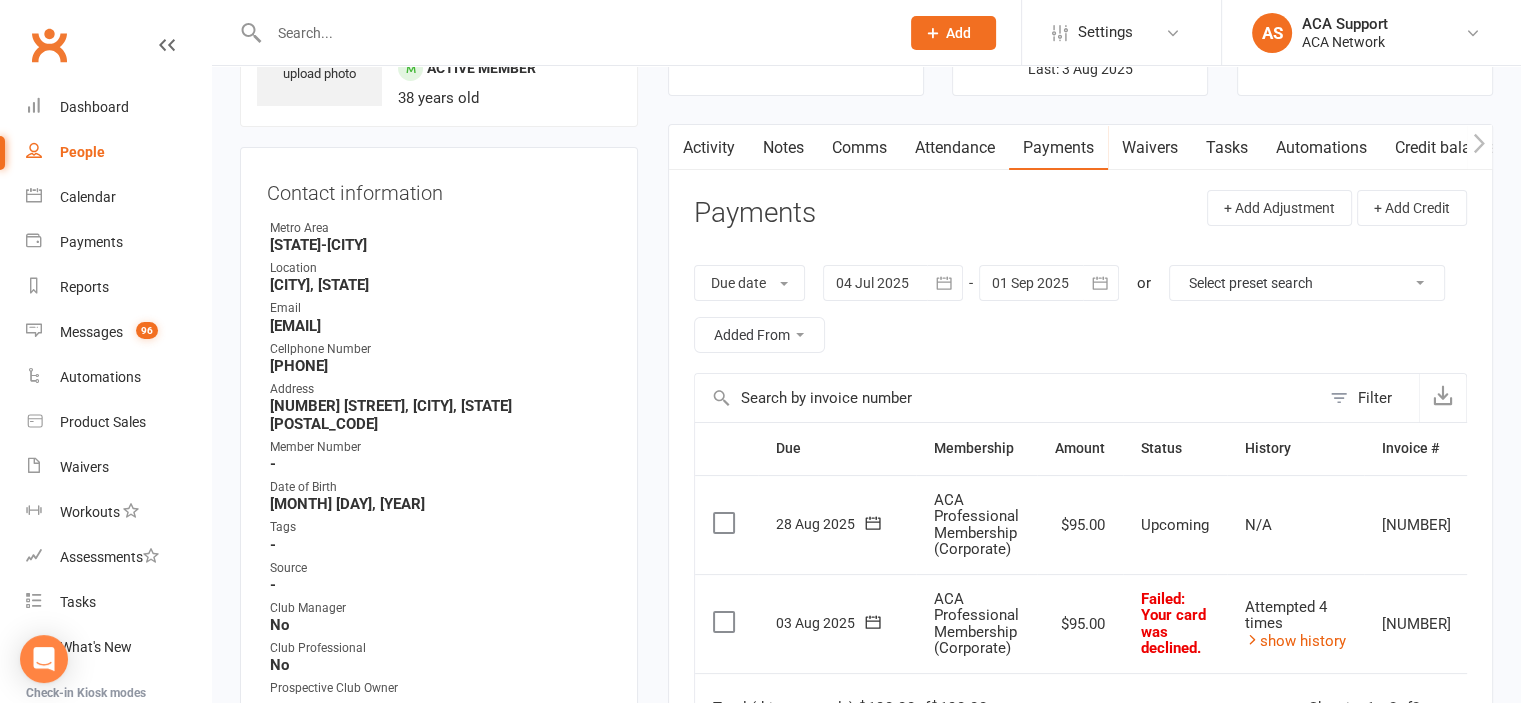scroll, scrollTop: 204, scrollLeft: 0, axis: vertical 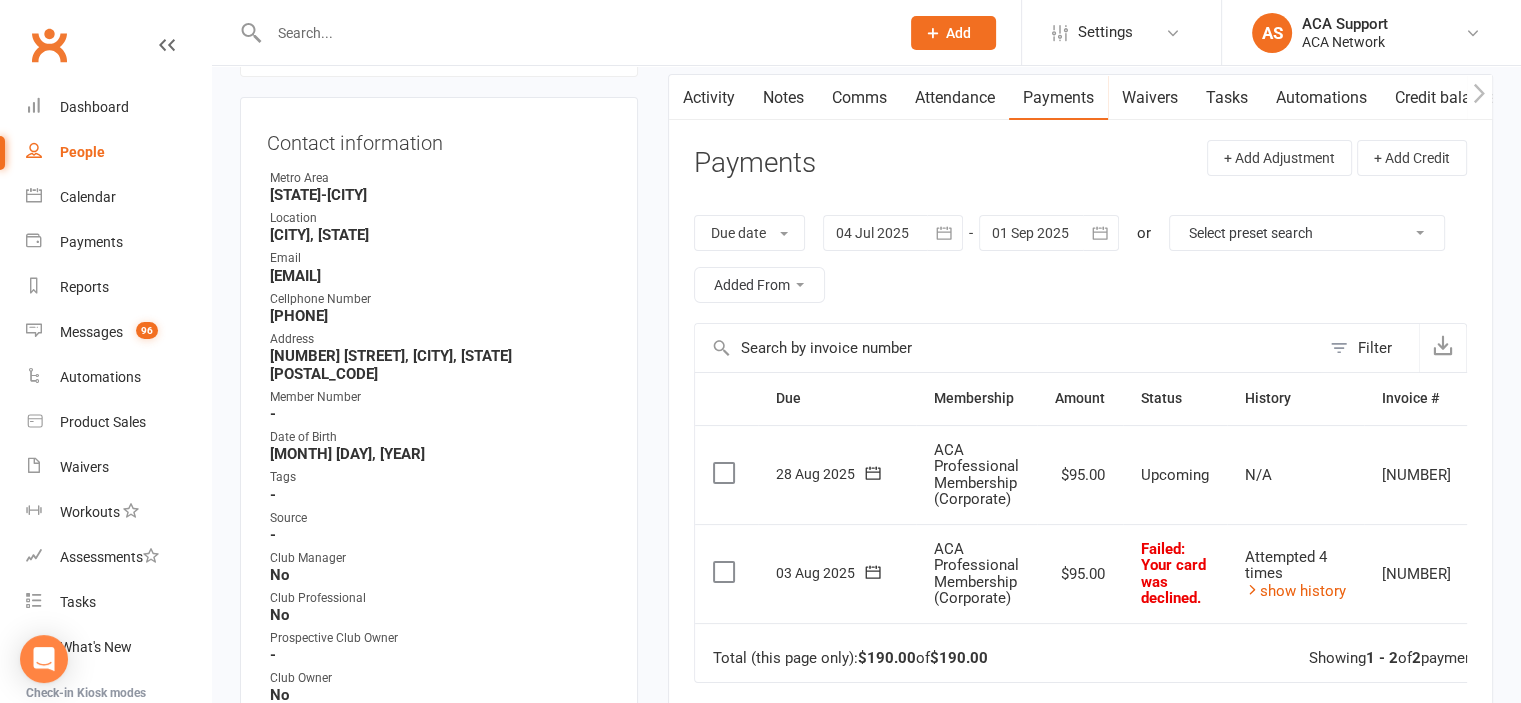 click on "Comms" at bounding box center (859, 98) 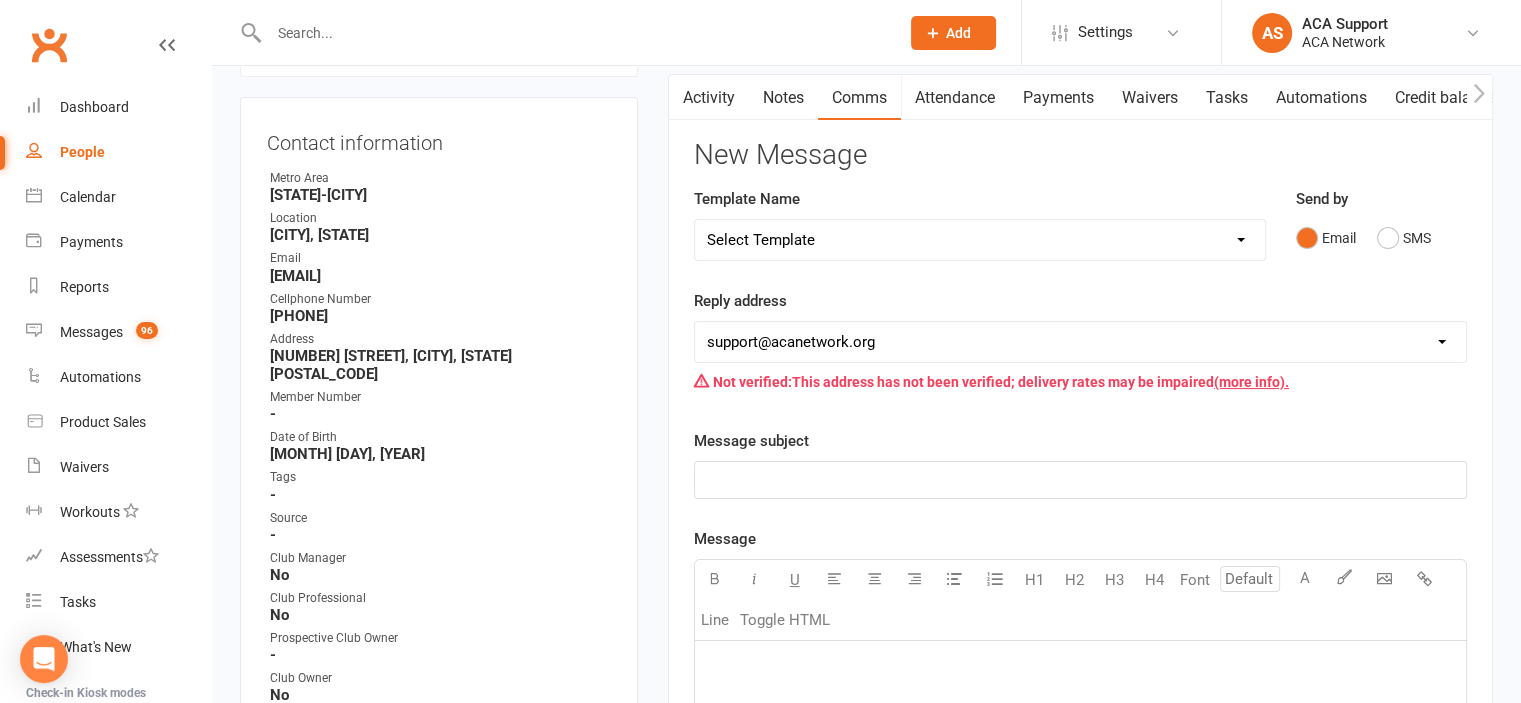 click on "Select Template [Email] ACA Club Life Email [Email] Club Coffee Message [Email] Learn about the ACA Business Club [Email] 1. Membership Decline Notice [Email] 2. Membership Decline Notice [Email] 3. Membership Decline Notice [Email] 4. Final Membership Decline Notice [Email] 5. Thank you for your involvement [Email] ACA Business Club Letter of Invitation [Email] Checking In [Email] Still Interested?" at bounding box center [980, 240] 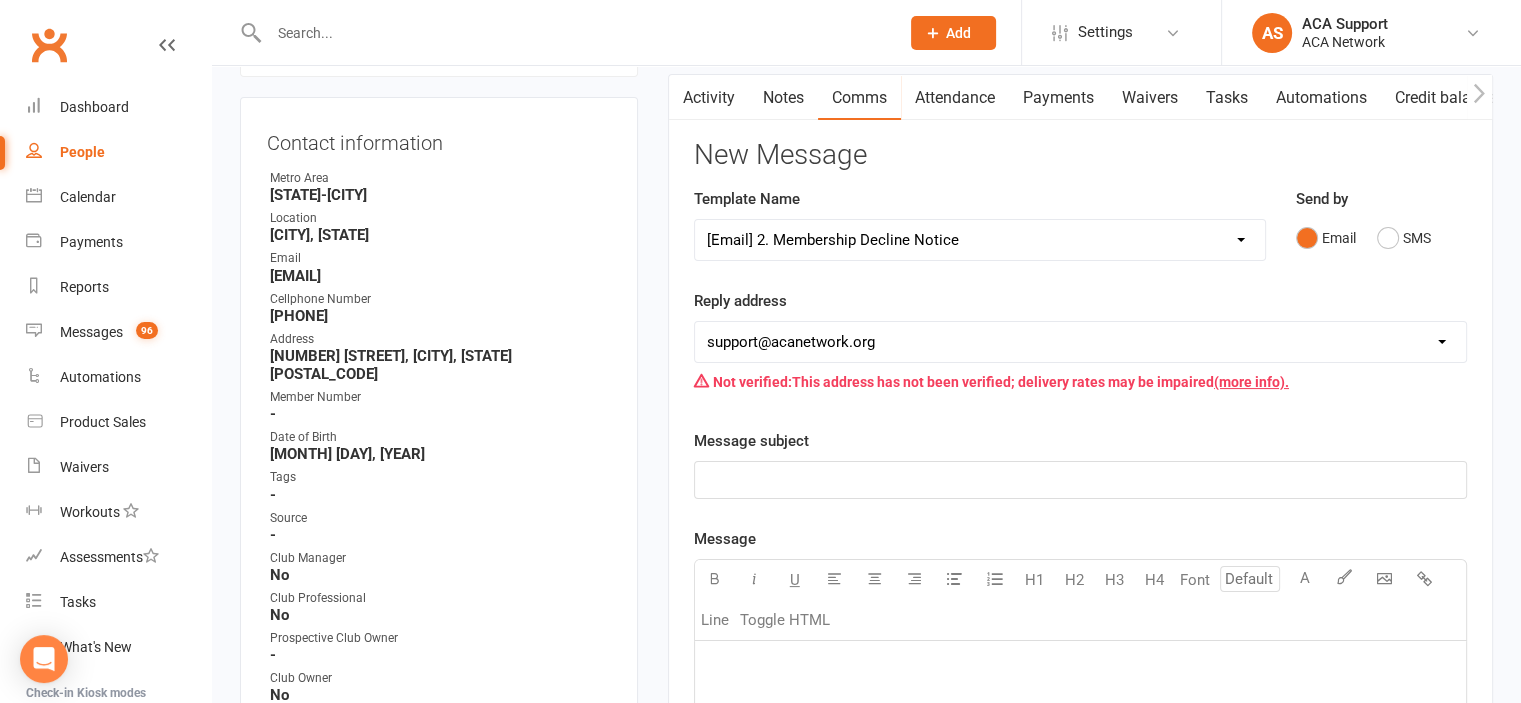 click on "Select Template [Email] ACA Club Life Email [Email] Club Coffee Message [Email] Learn about the ACA Business Club [Email] 1. Membership Decline Notice [Email] 2. Membership Decline Notice [Email] 3. Membership Decline Notice [Email] 4. Final Membership Decline Notice [Email] 5. Thank you for your involvement [Email] ACA Business Club Letter of Invitation [Email] Checking In [Email] Still Interested?" at bounding box center [980, 240] 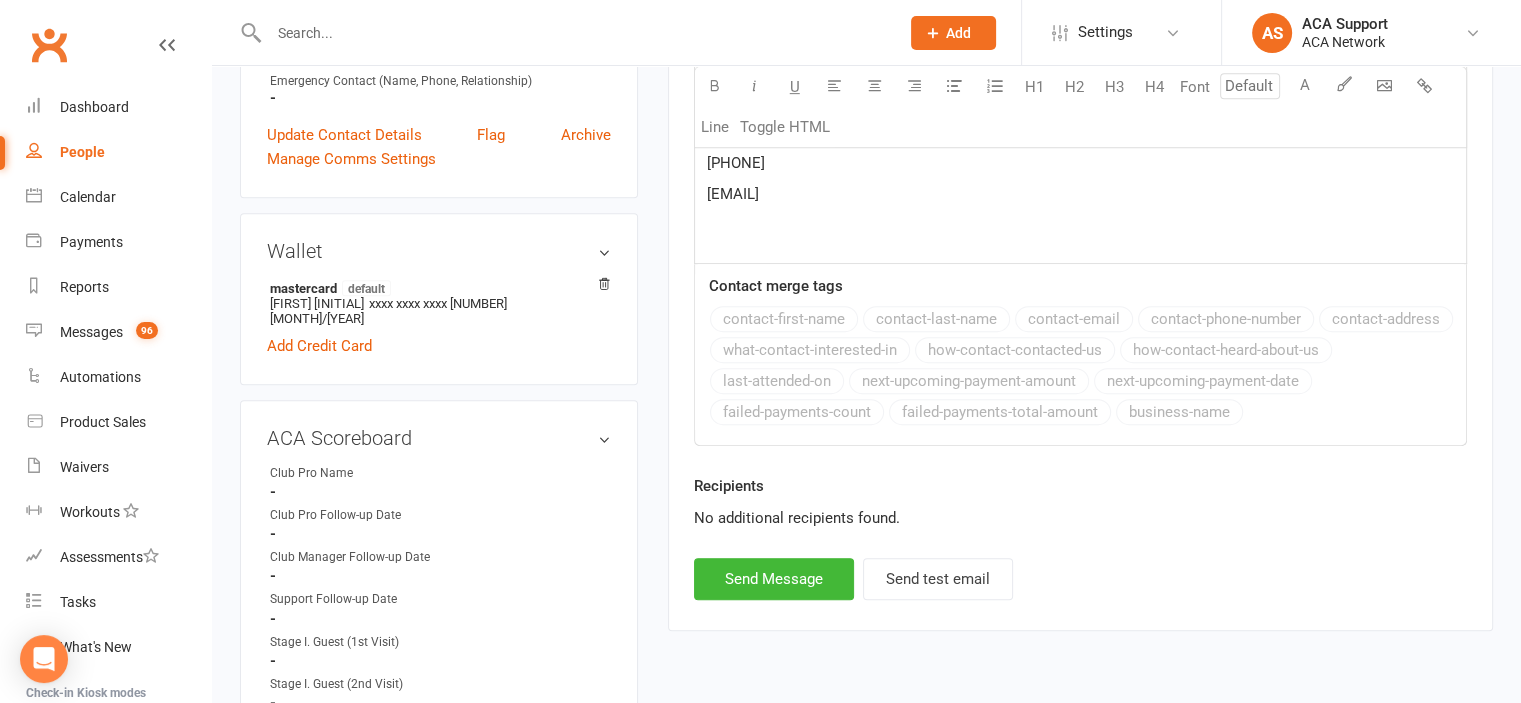 scroll, scrollTop: 1036, scrollLeft: 0, axis: vertical 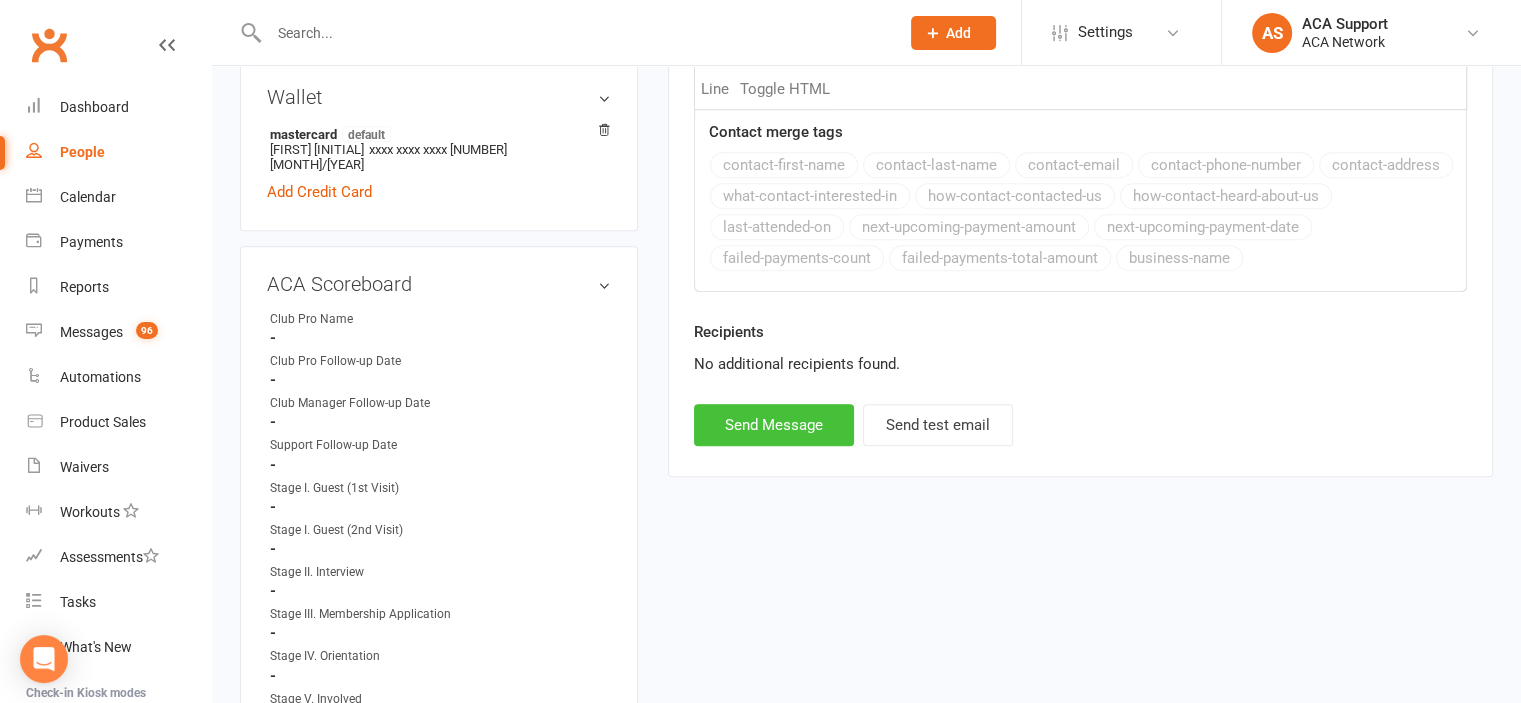 click on "Send Message" at bounding box center [774, 425] 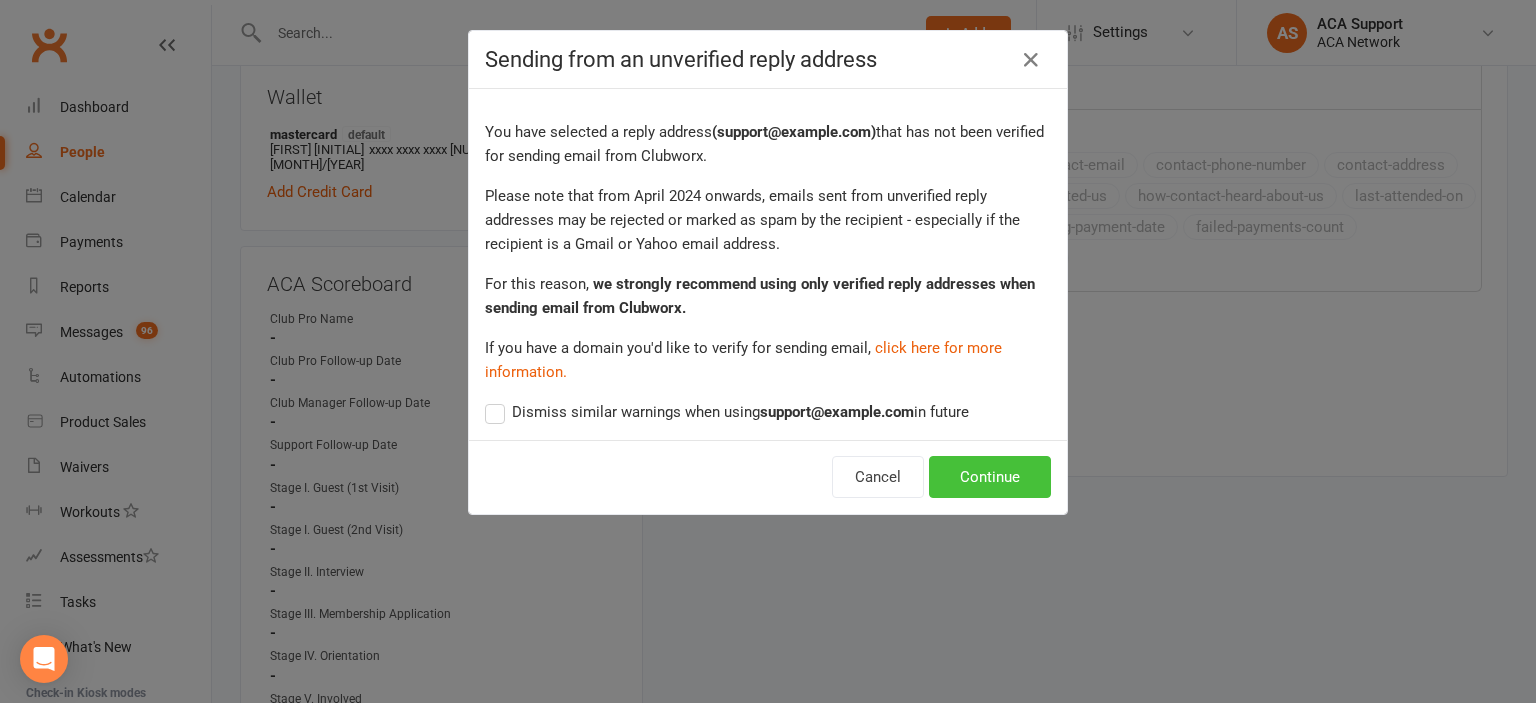 click on "Continue" at bounding box center [990, 477] 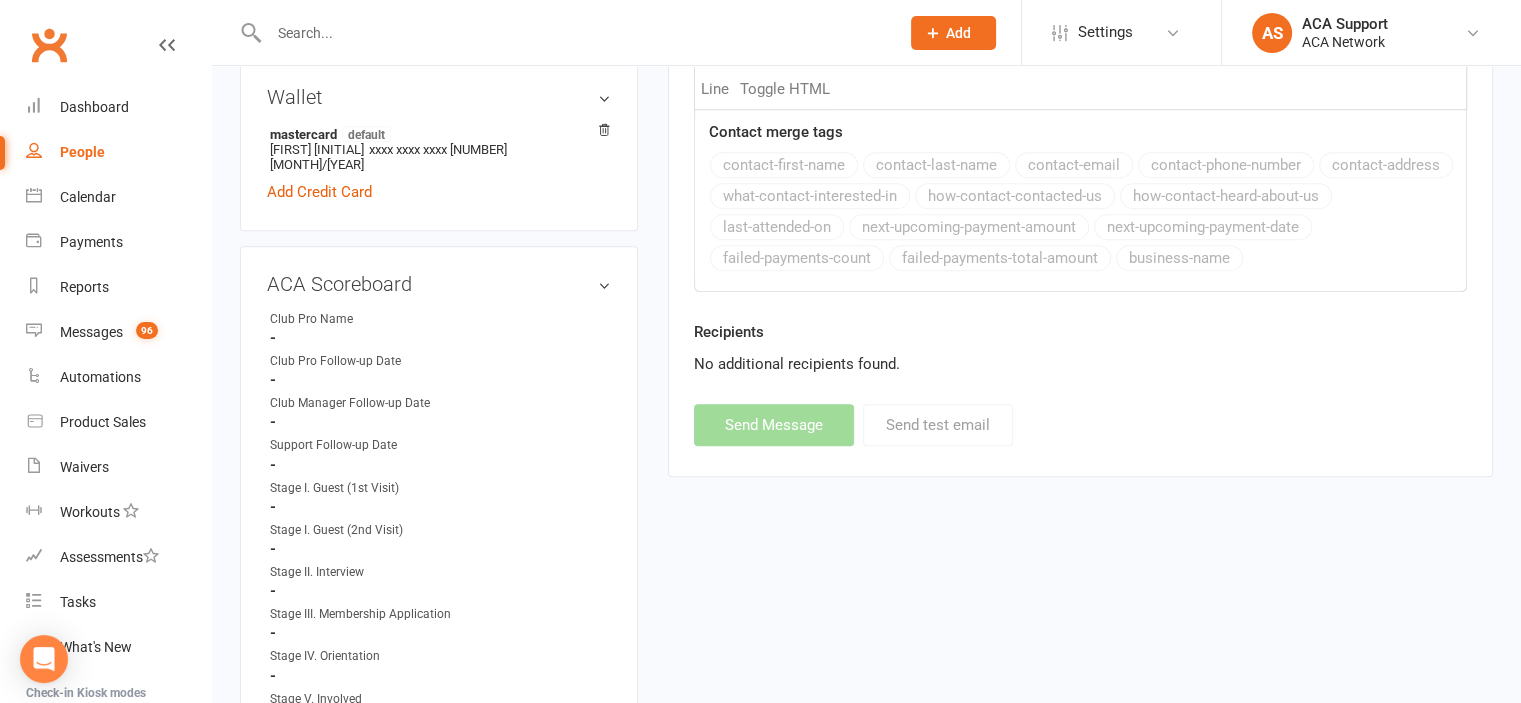 select 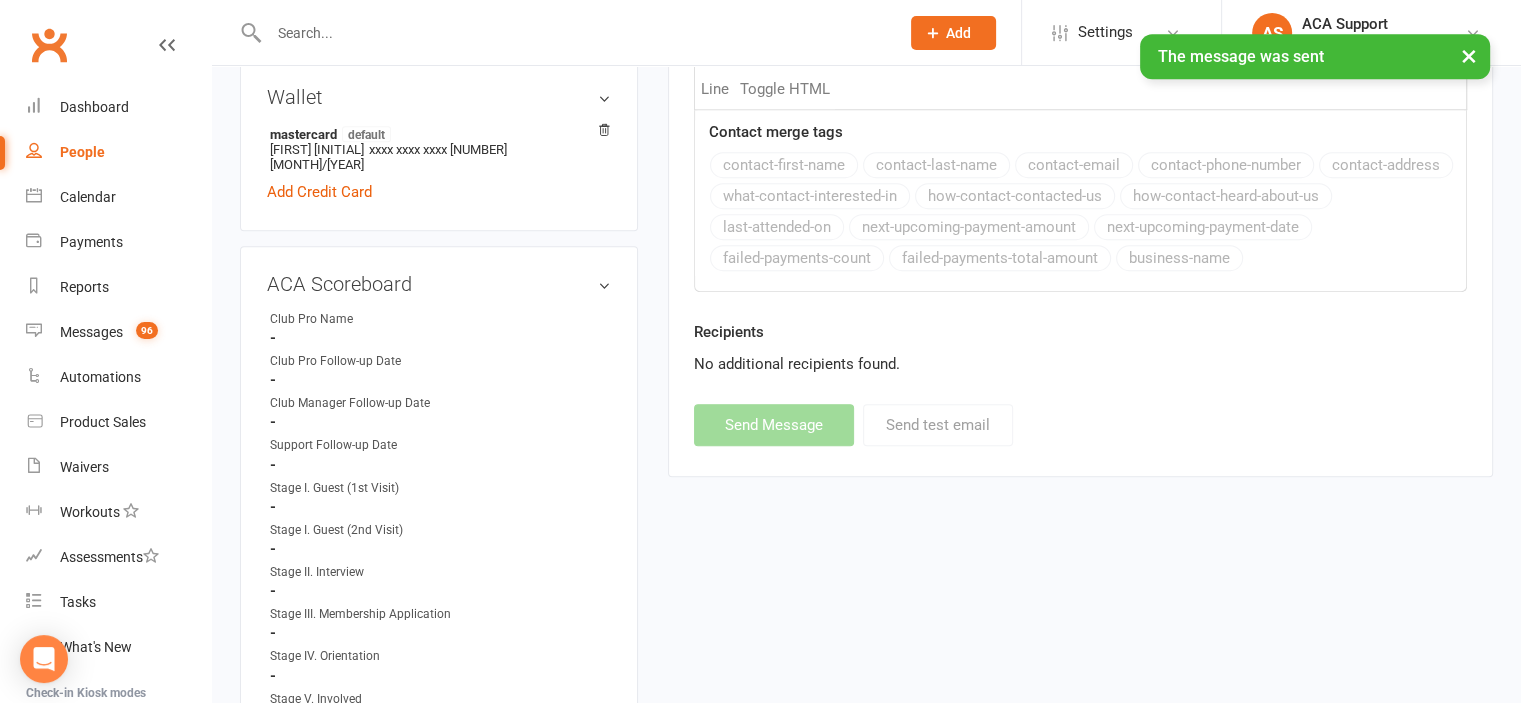 scroll, scrollTop: 3056, scrollLeft: 0, axis: vertical 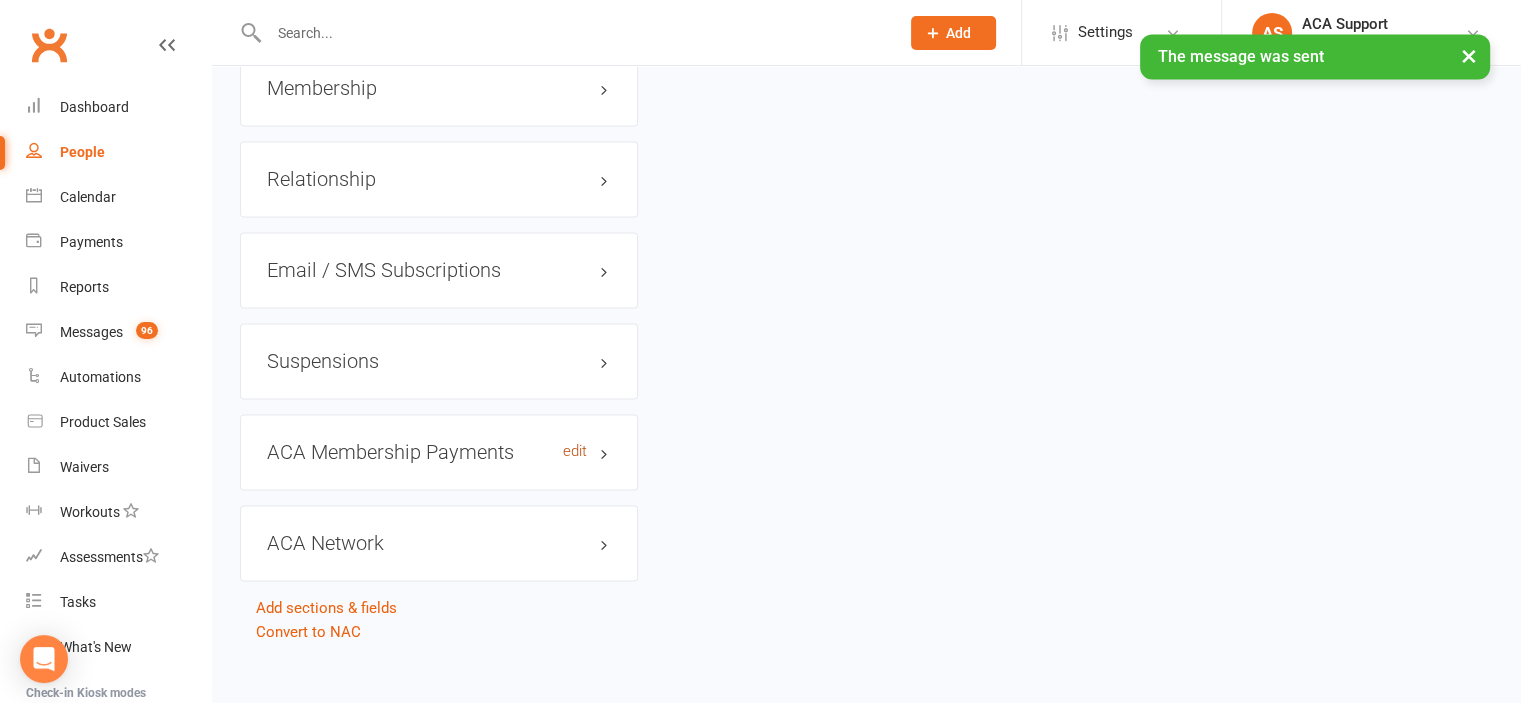 click on "edit" at bounding box center [575, 451] 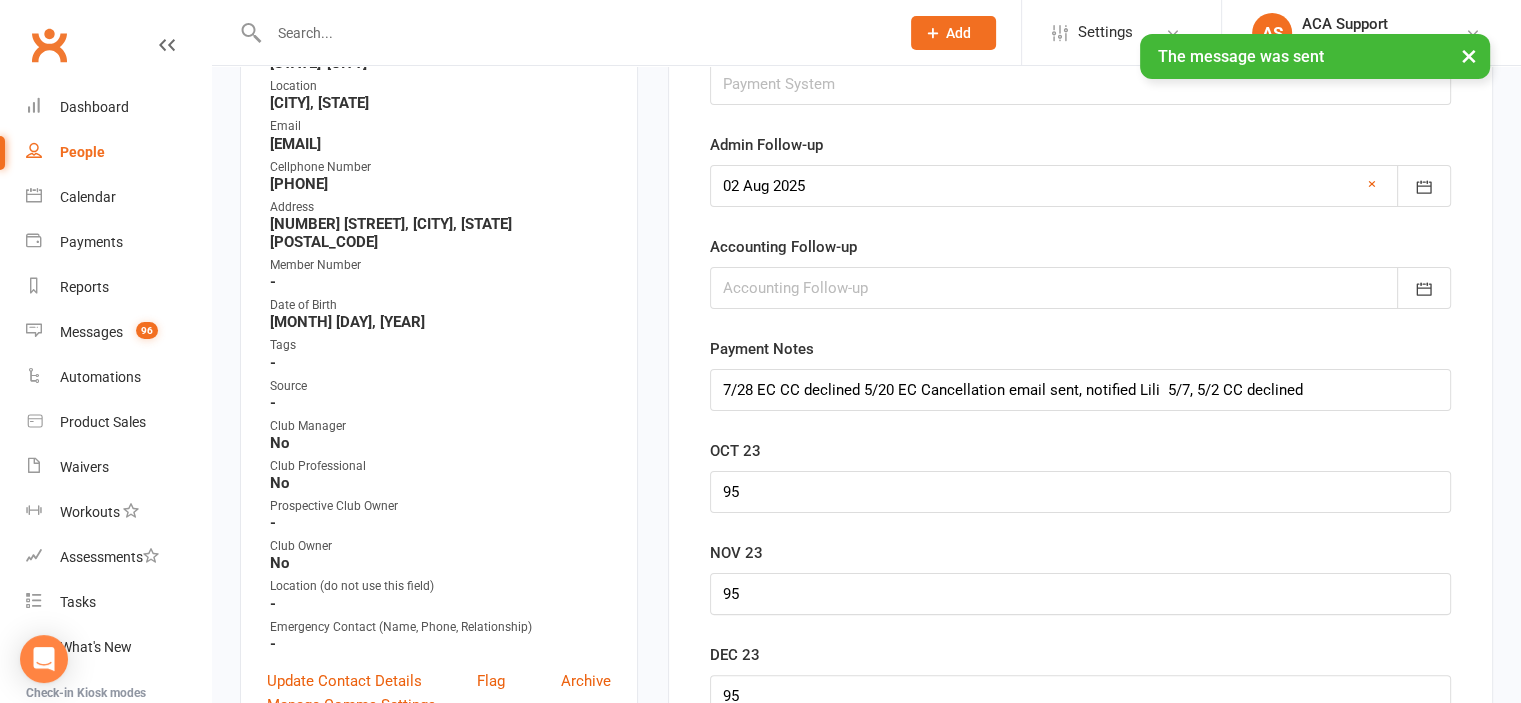 scroll, scrollTop: 176, scrollLeft: 0, axis: vertical 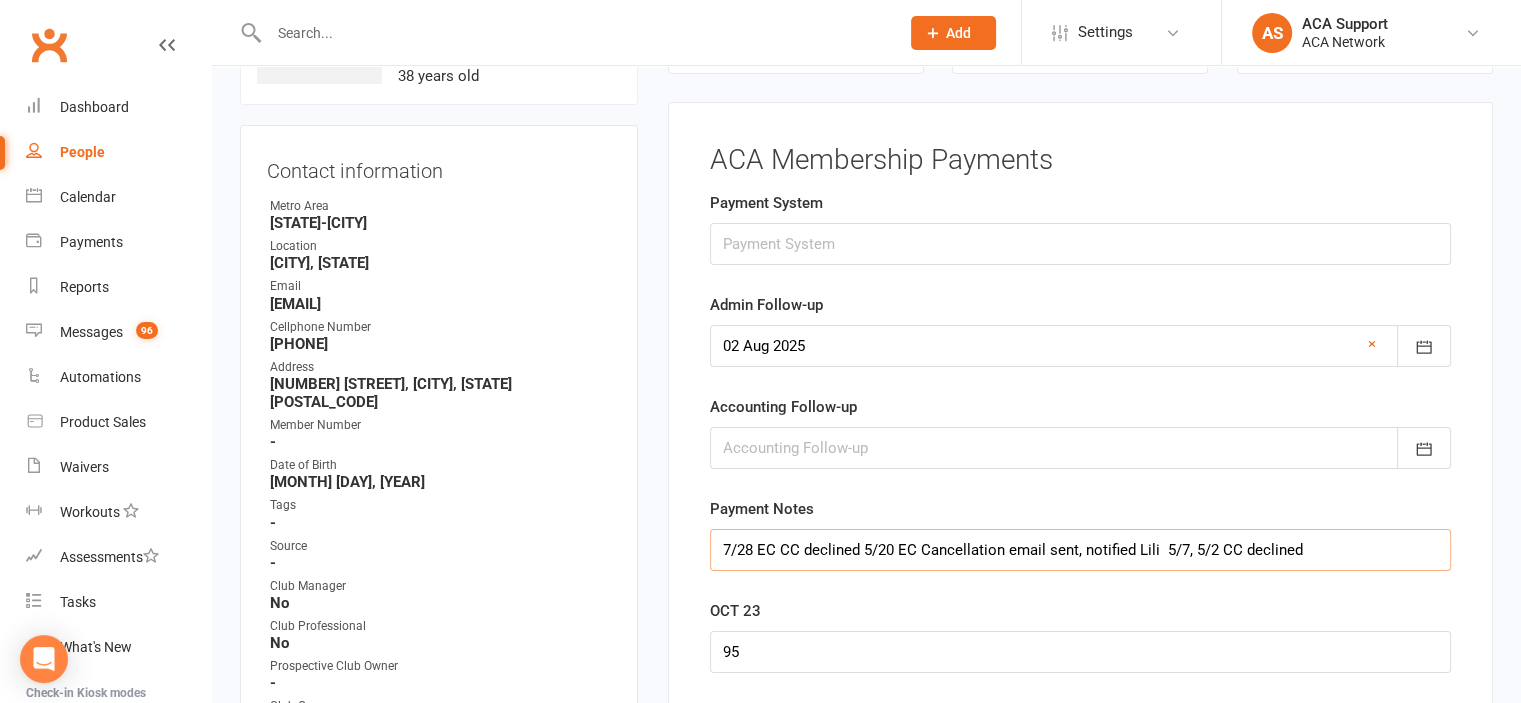 click on "7/28 EC CC declined 5/20 EC Cancellation email sent, notified Lili  5/7, 5/2 CC declined" at bounding box center (1080, 550) 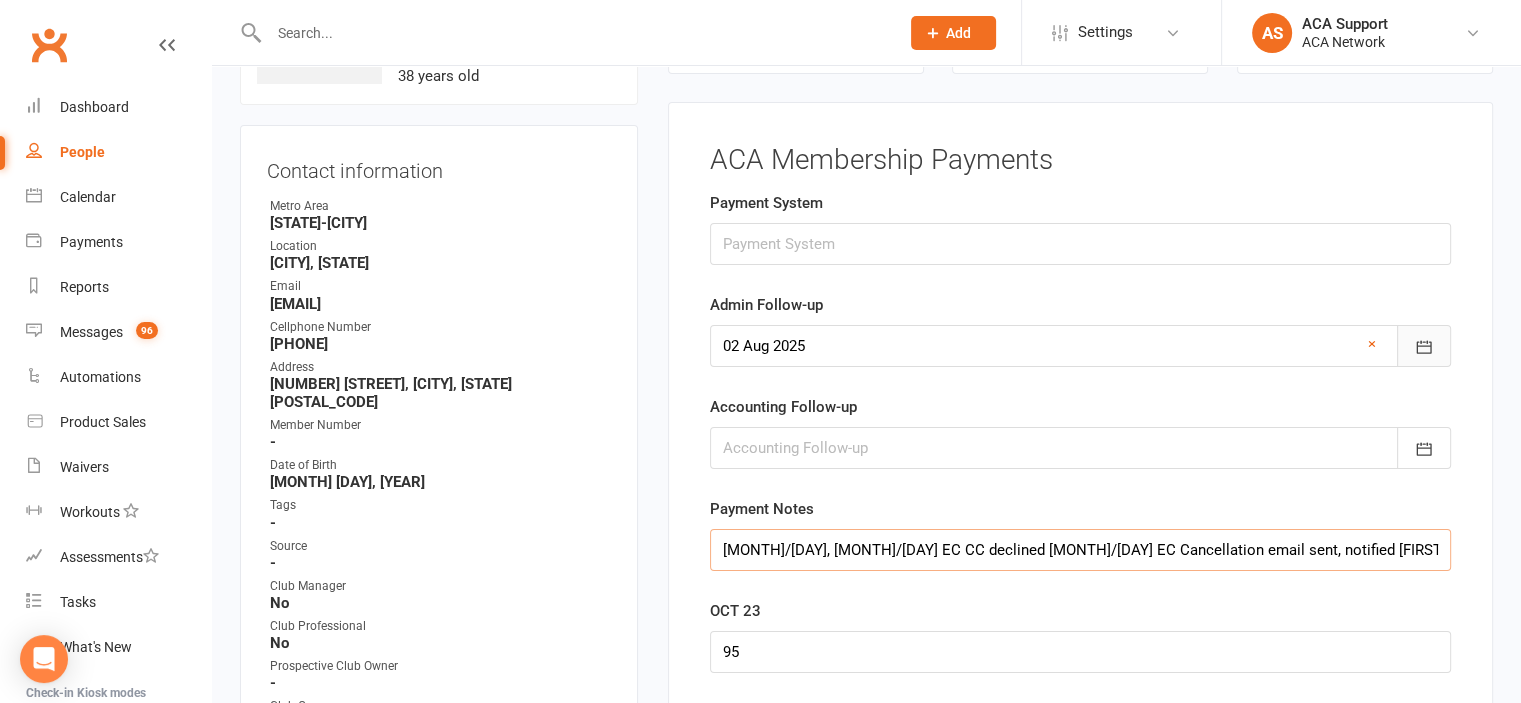 type on "[MONTH]/[DAY], [MONTH]/[DAY] EC CC declined [MONTH]/[DAY] EC Cancellation email sent, notified [FIRST] [MONTH]/[DAY], [MONTH]/[DAY] CC declined" 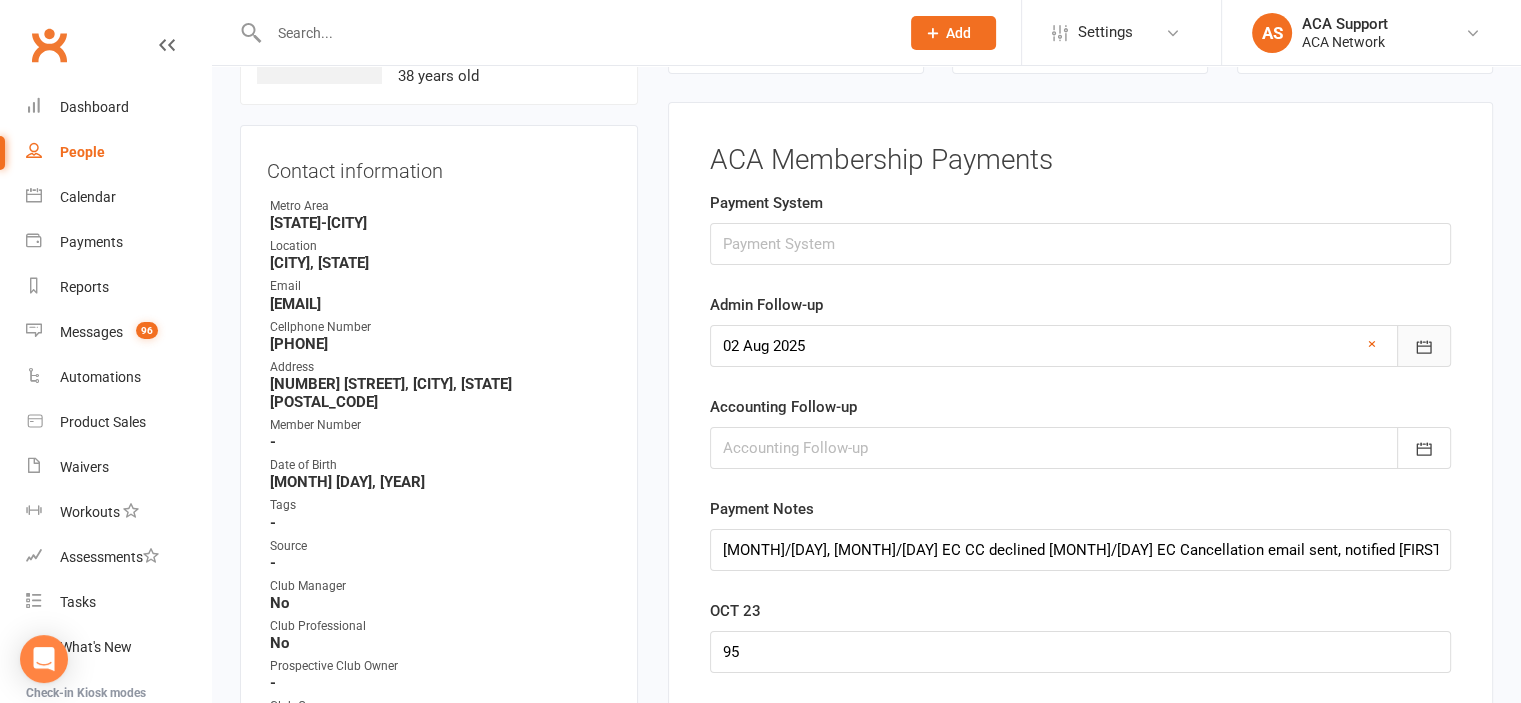 click 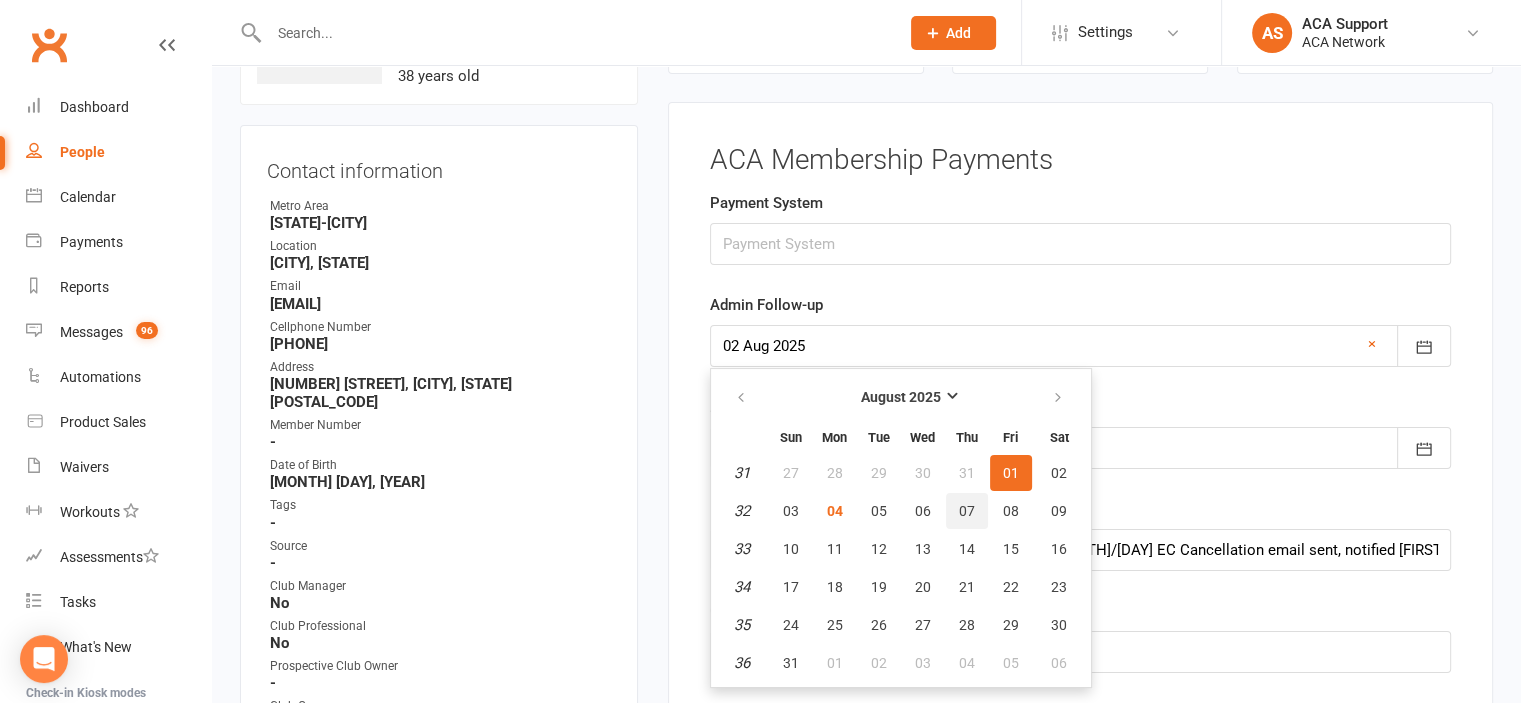 click on "07" at bounding box center (967, 511) 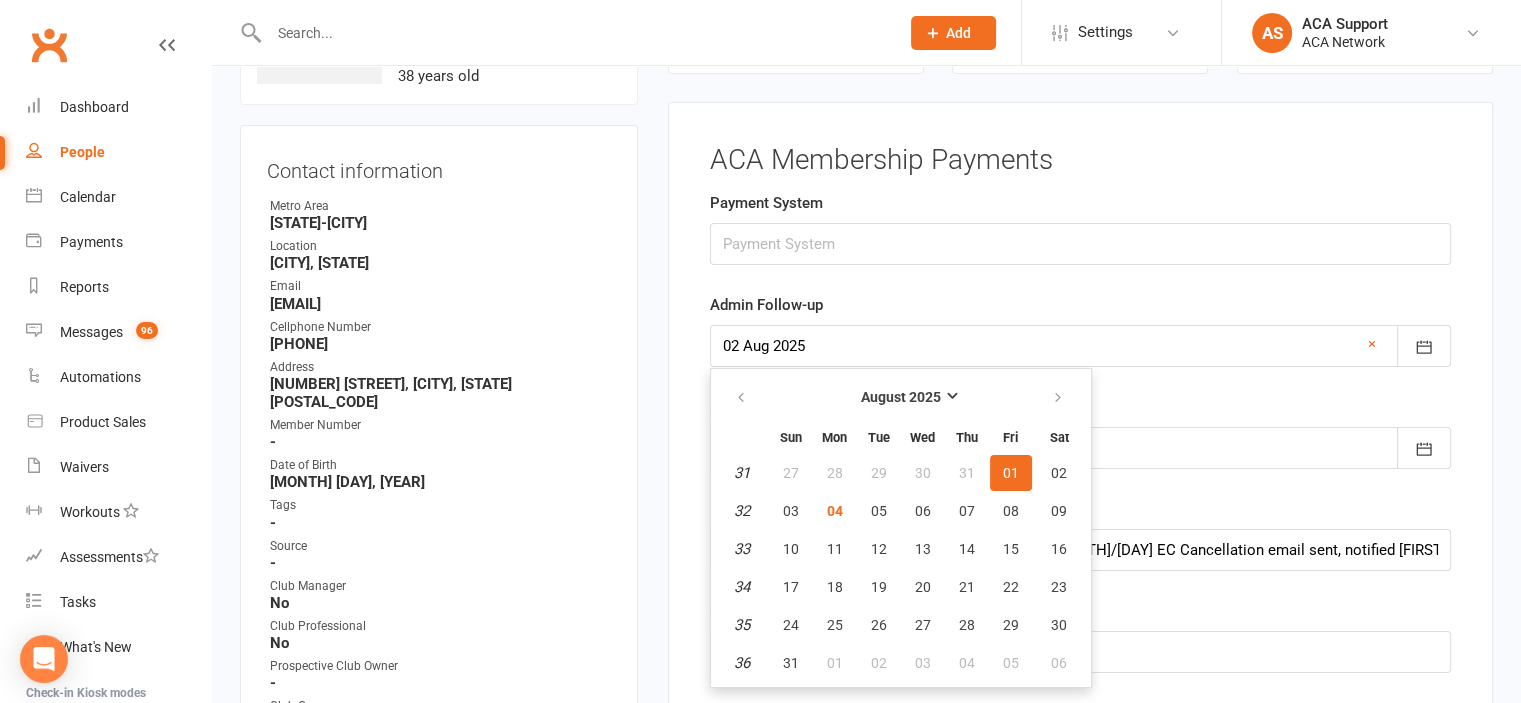 type on "07 Aug 2025" 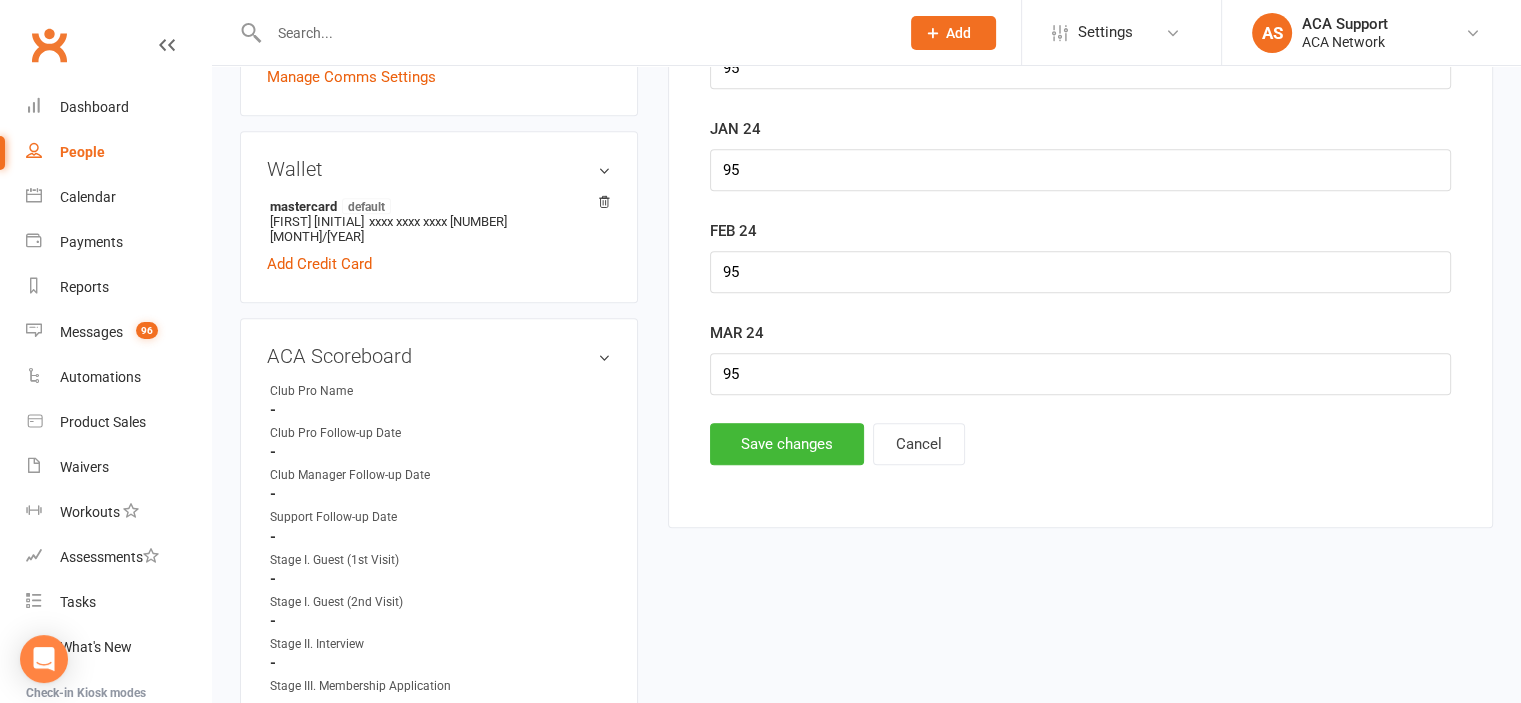 scroll, scrollTop: 980, scrollLeft: 0, axis: vertical 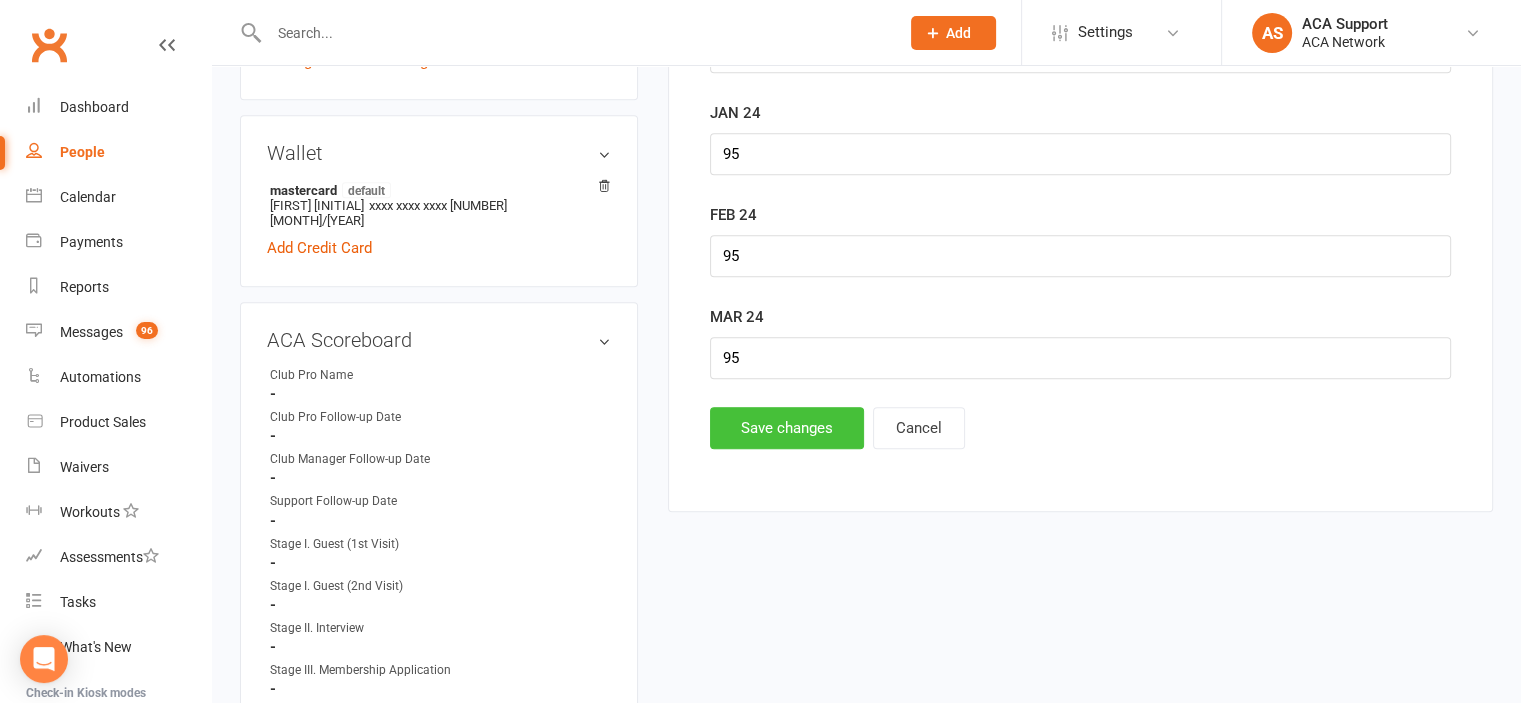 click on "Save changes" at bounding box center (787, 428) 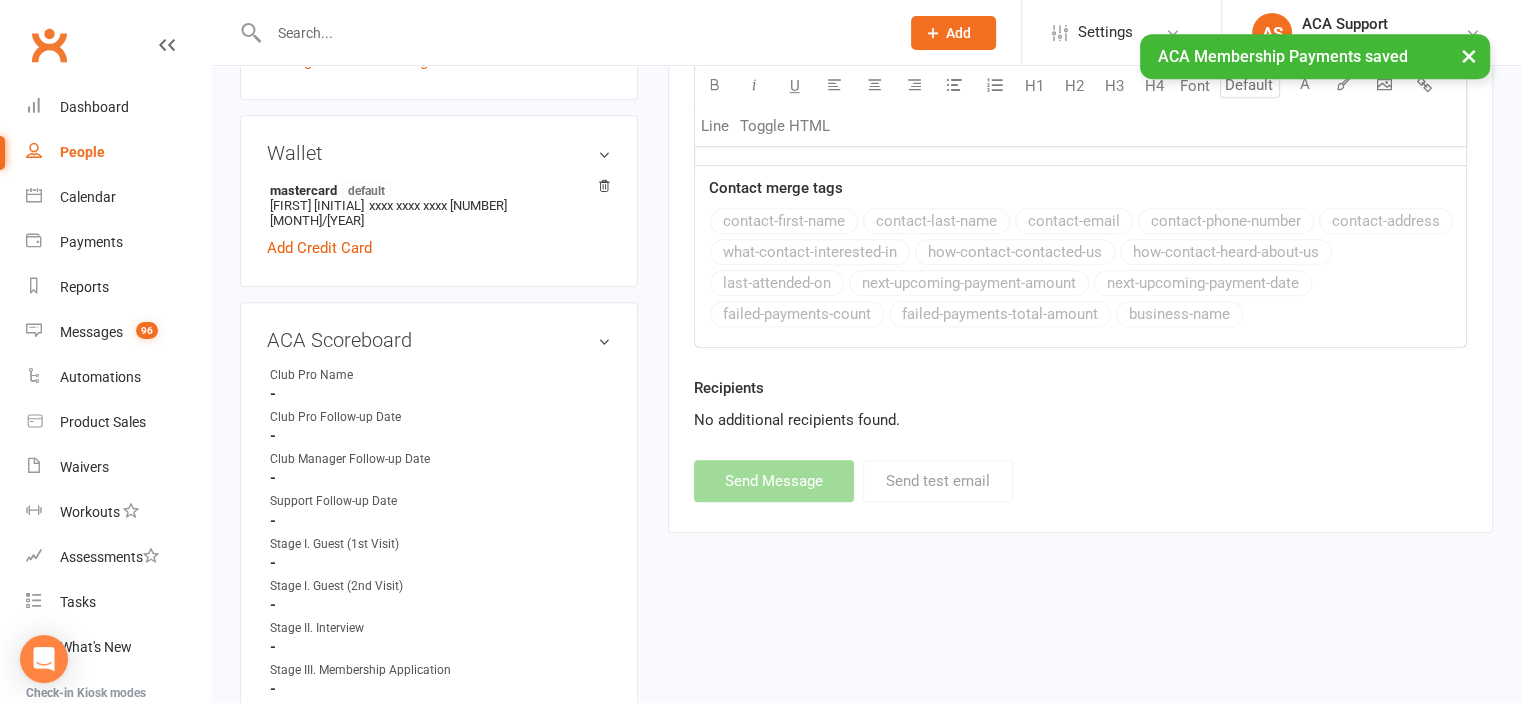 scroll, scrollTop: 0, scrollLeft: 0, axis: both 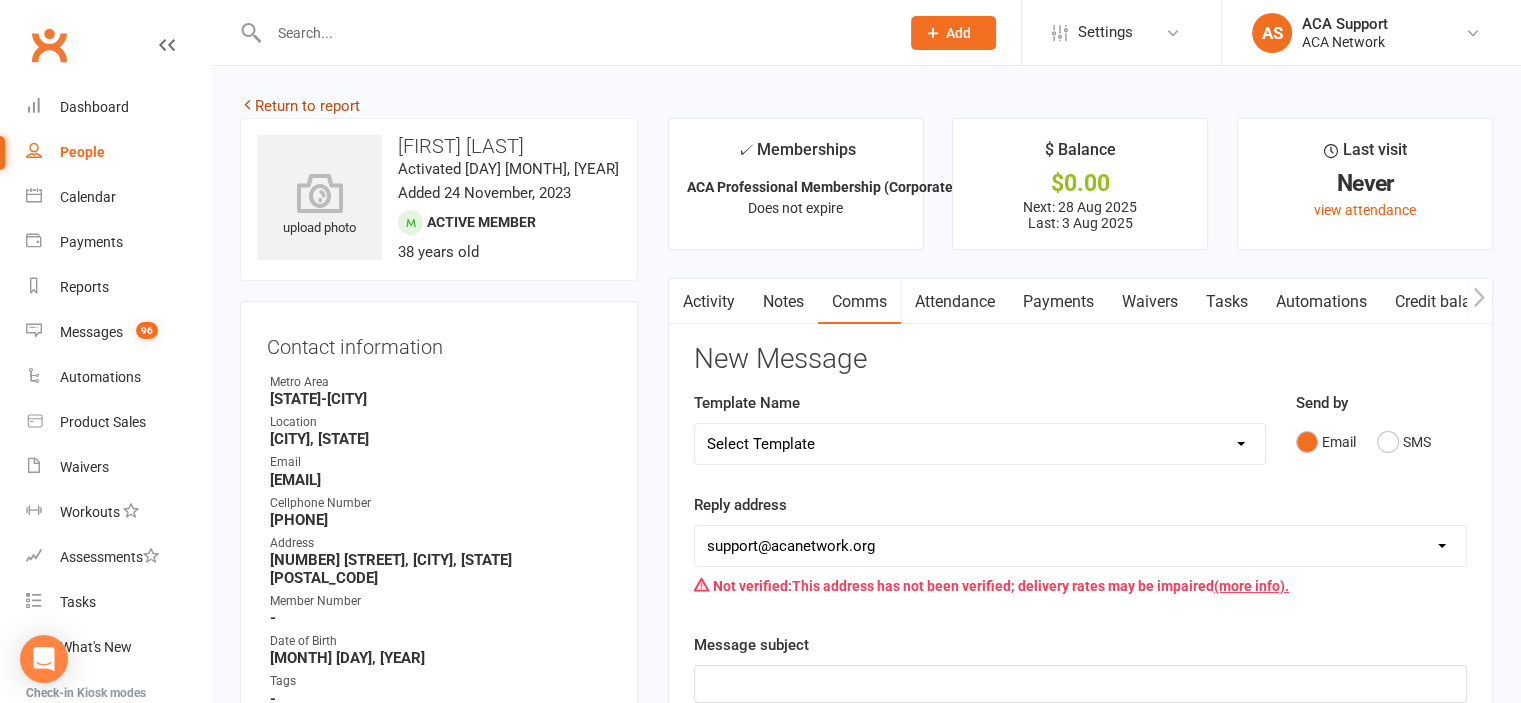 click on "Return to report" at bounding box center (300, 106) 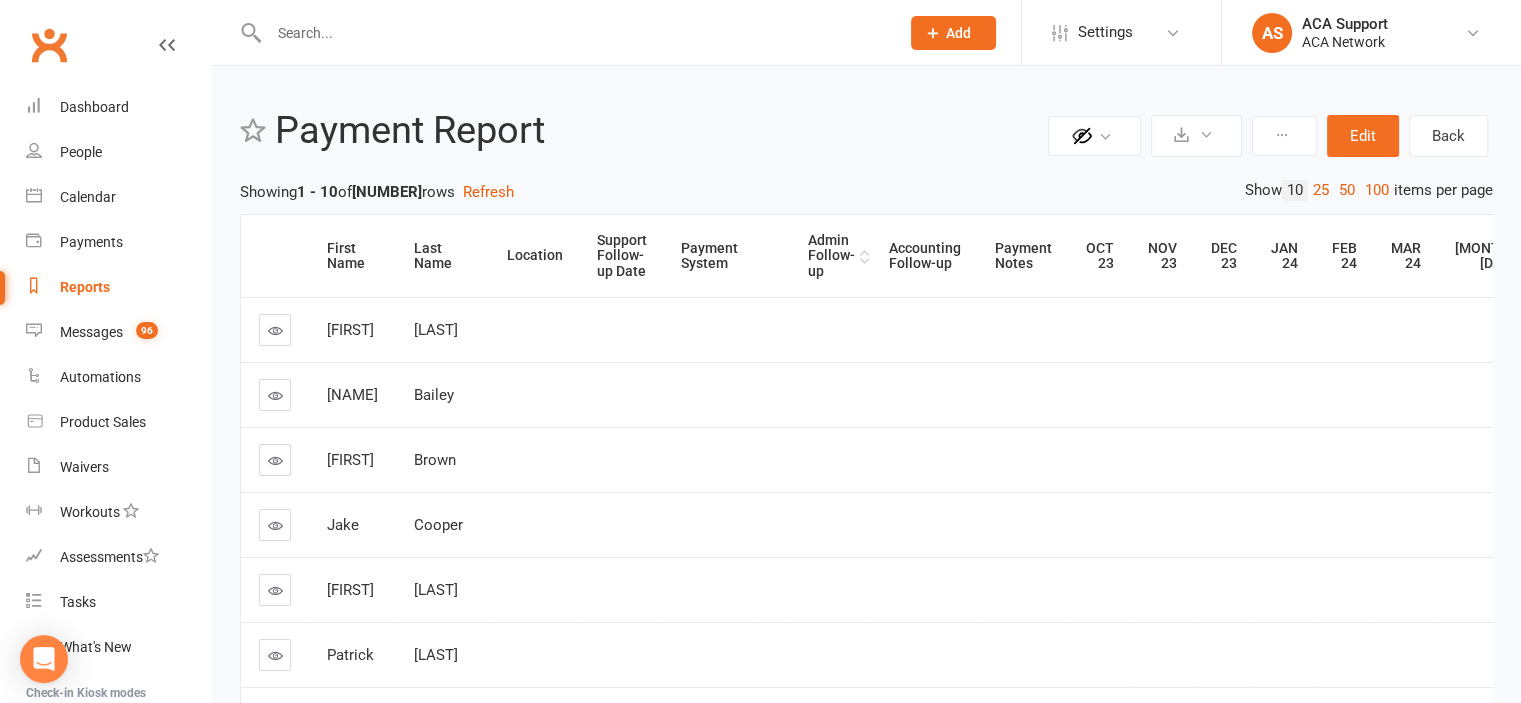 click on "Admin Follow-up" at bounding box center [831, 256] 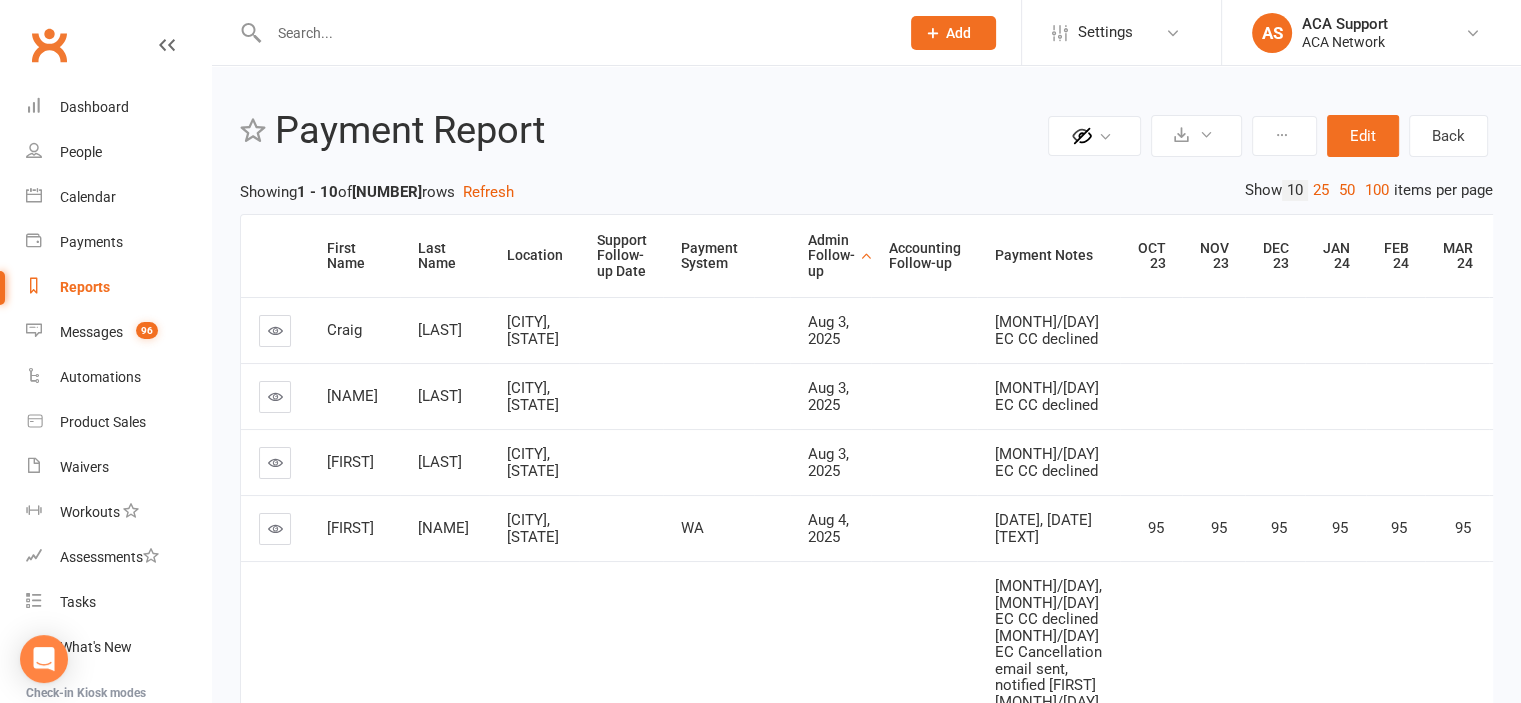 click at bounding box center [275, 330] 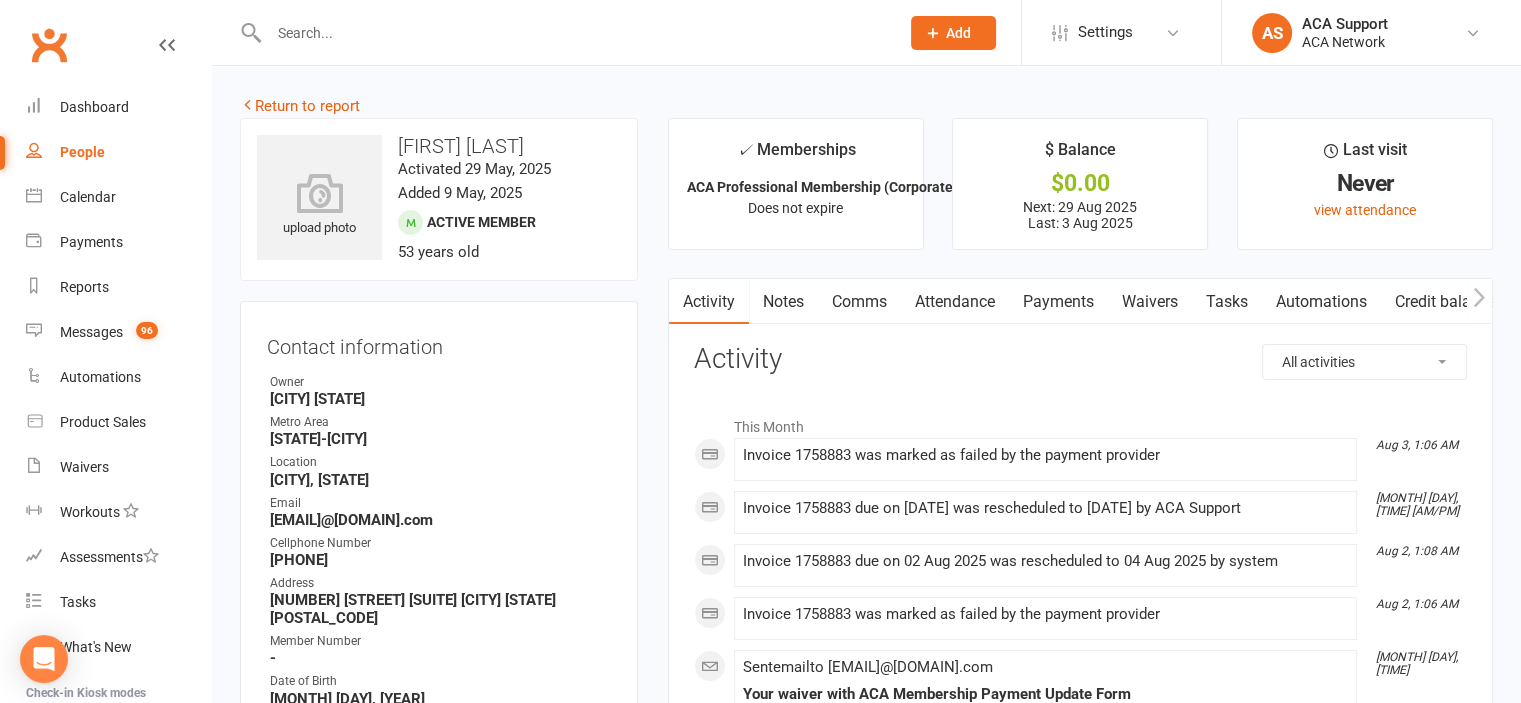 click on "Payments" at bounding box center [1058, 302] 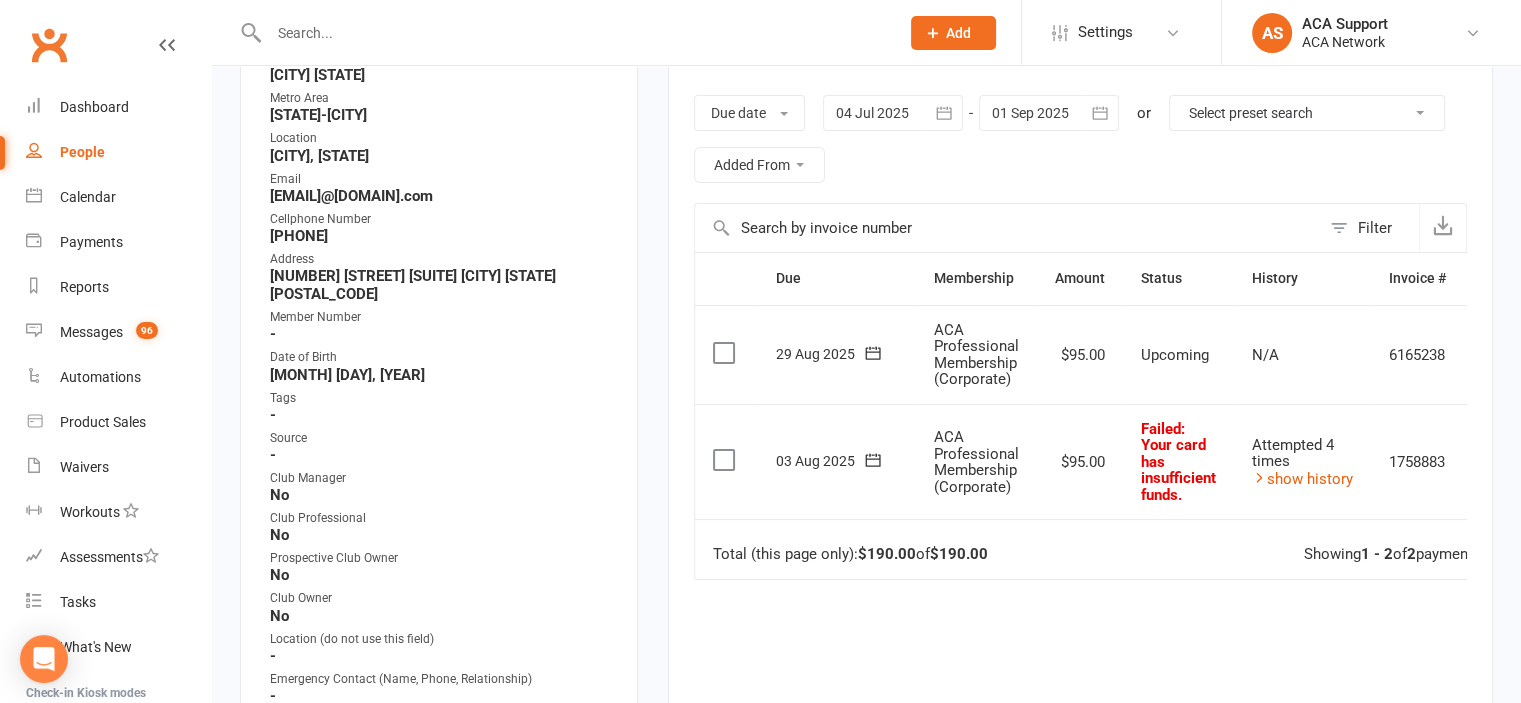scroll, scrollTop: 334, scrollLeft: 0, axis: vertical 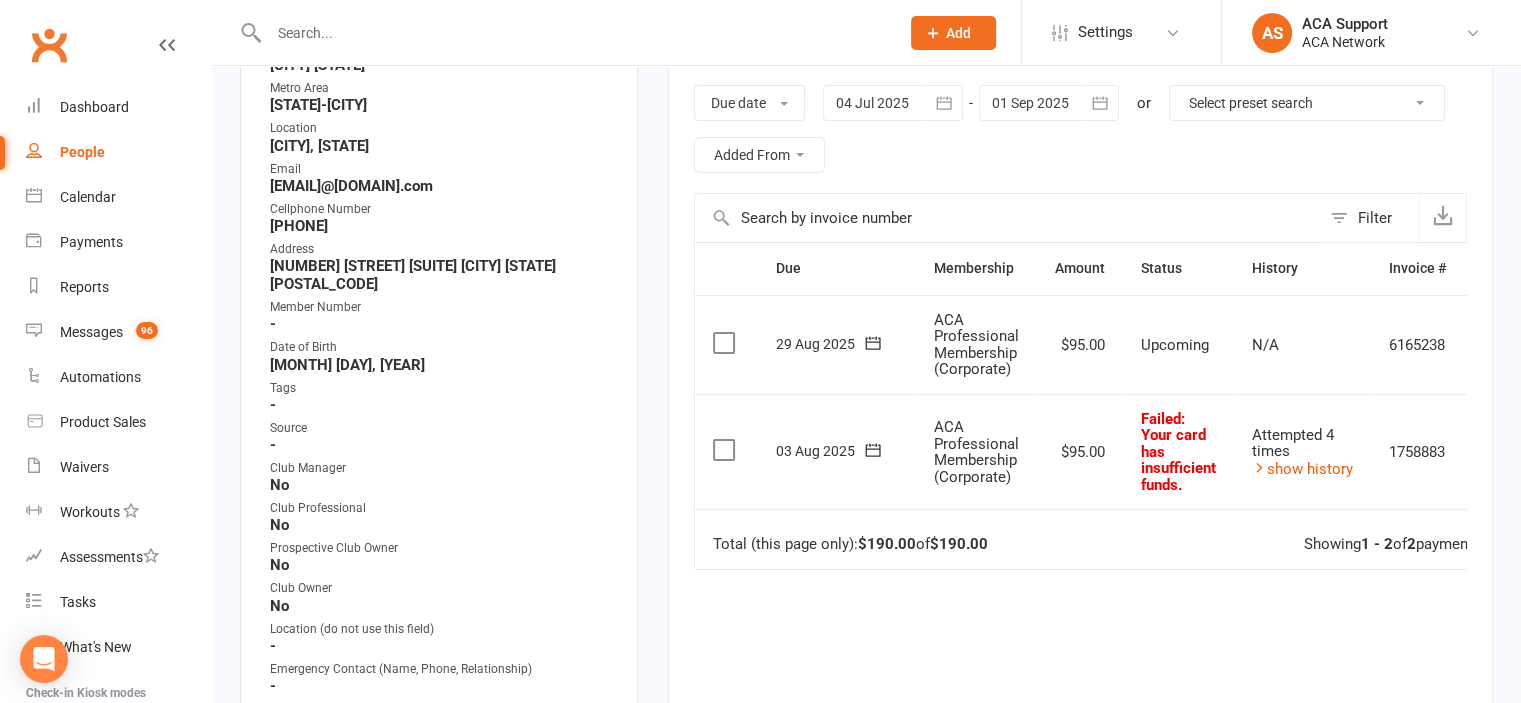click 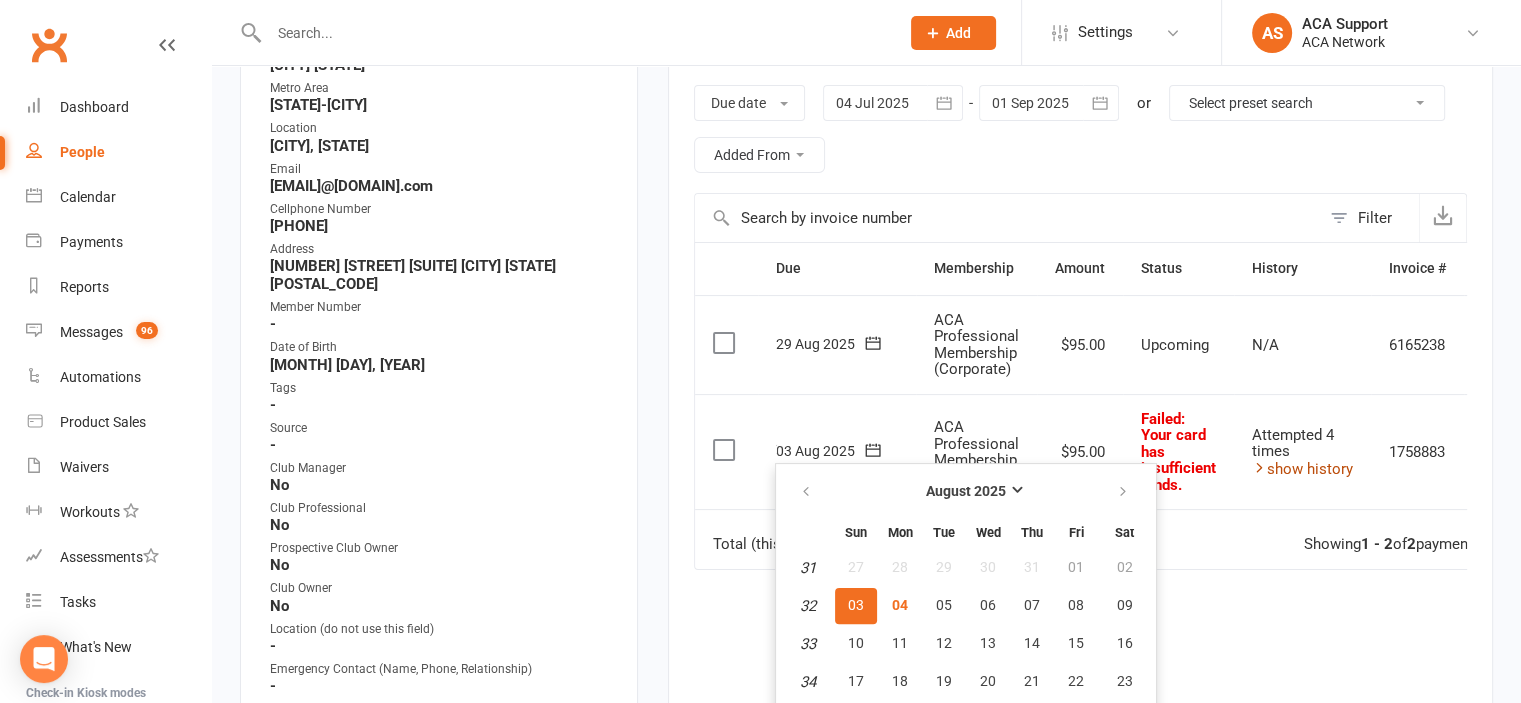 click on "show history" at bounding box center [1302, 469] 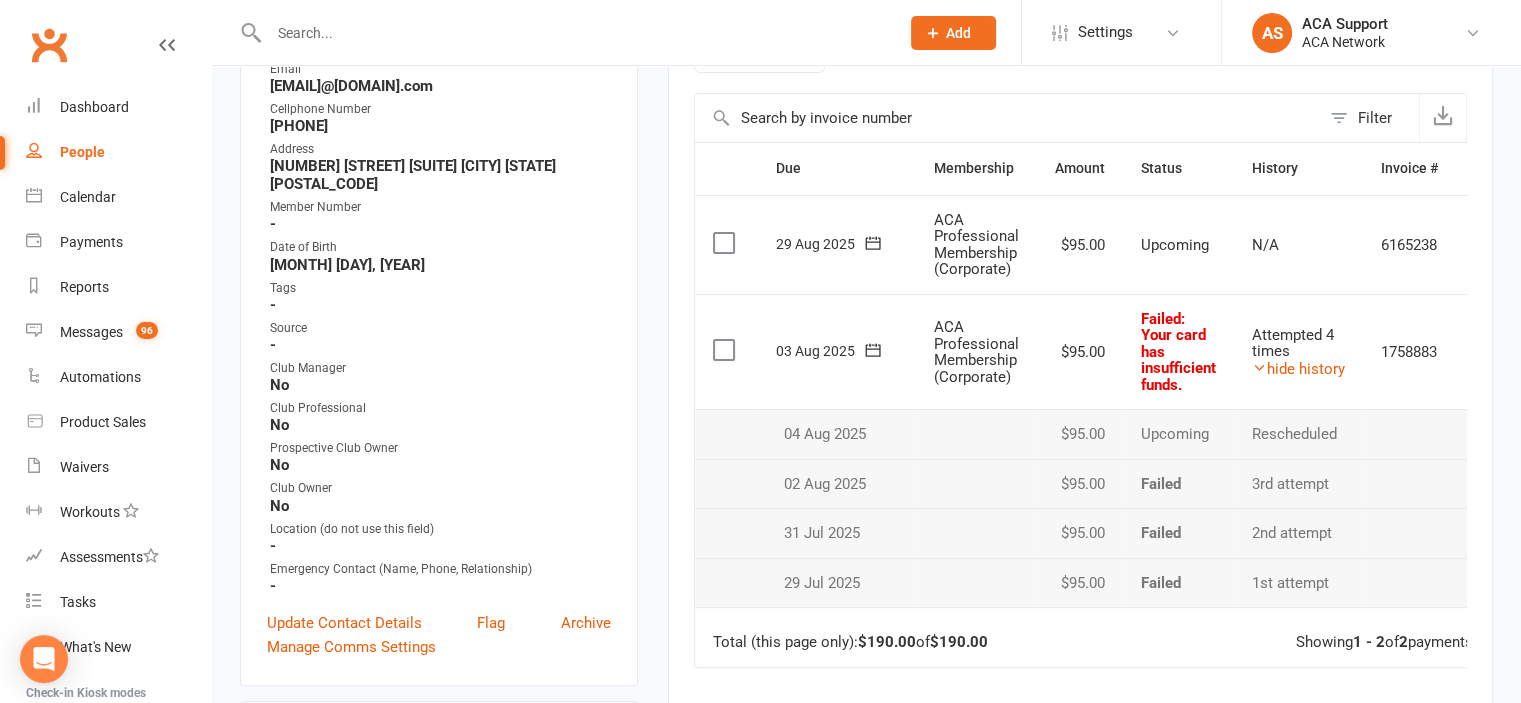 scroll, scrollTop: 3630, scrollLeft: 0, axis: vertical 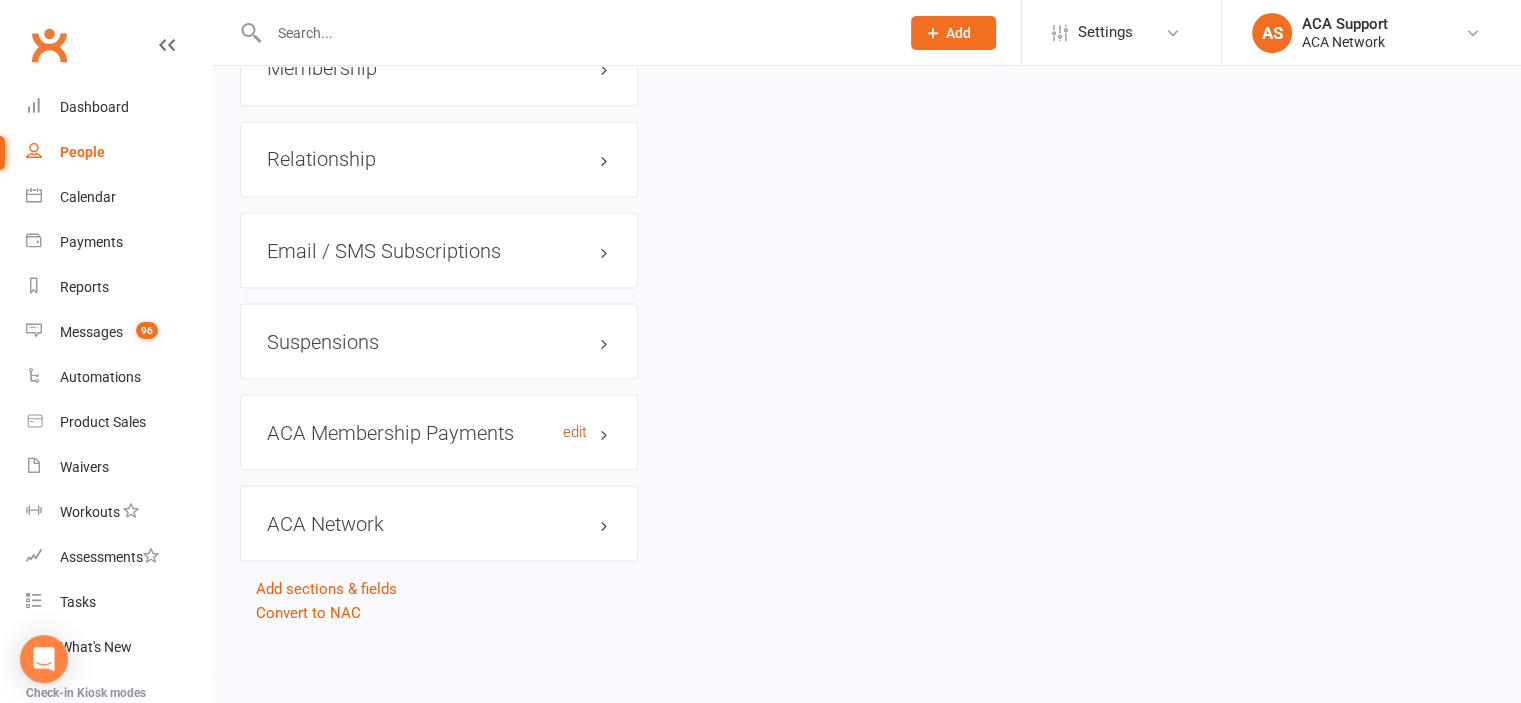 click on "edit" at bounding box center (575, 431) 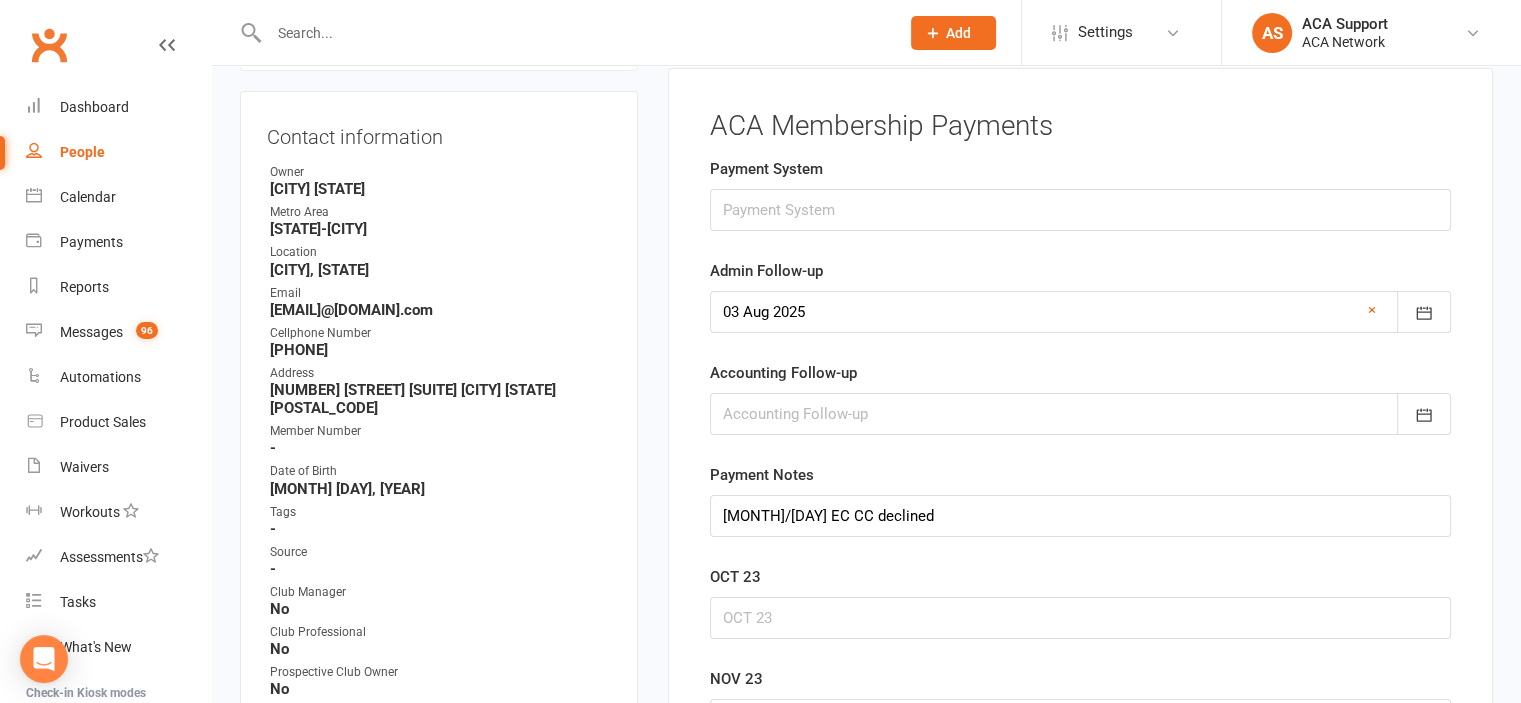 scroll, scrollTop: 176, scrollLeft: 0, axis: vertical 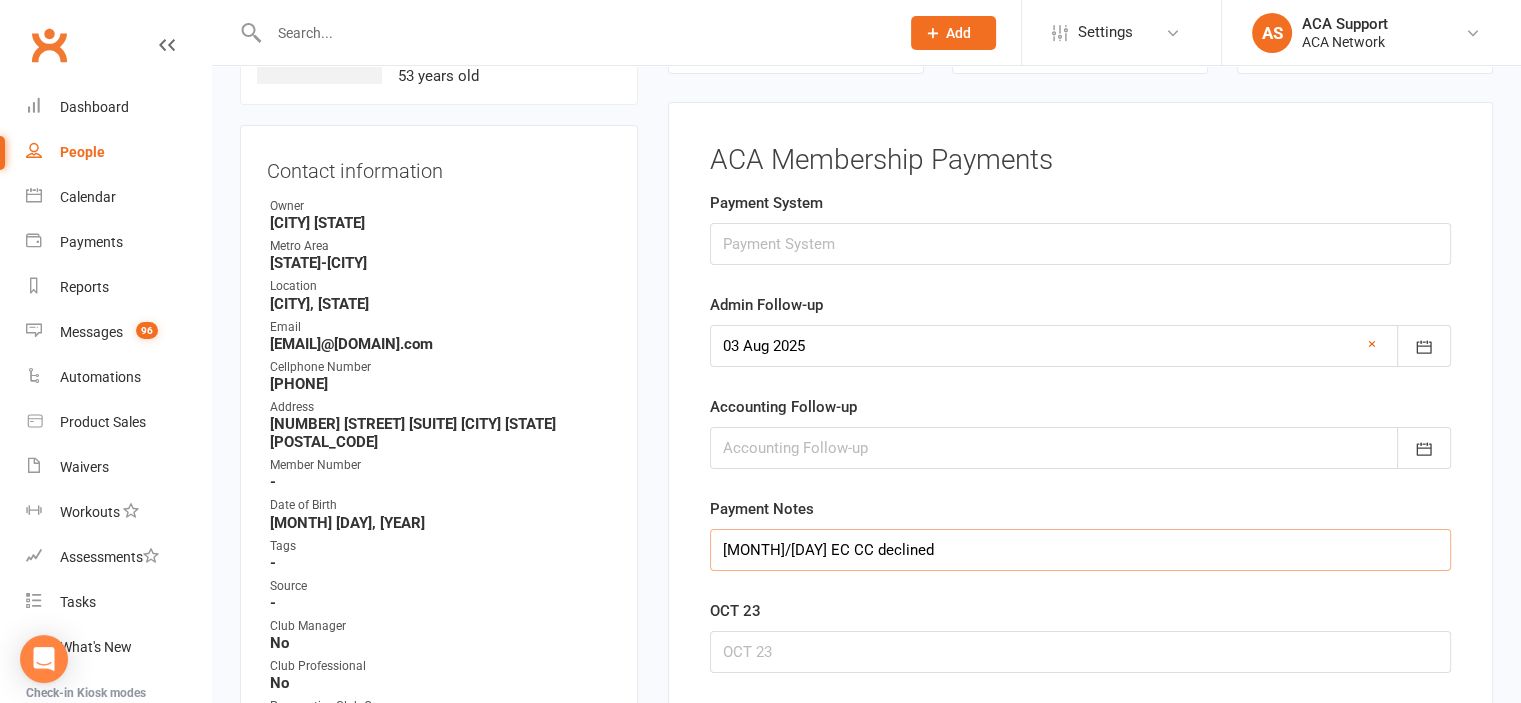 click on "[MONTH]/[DAY] EC CC declined" at bounding box center (1080, 550) 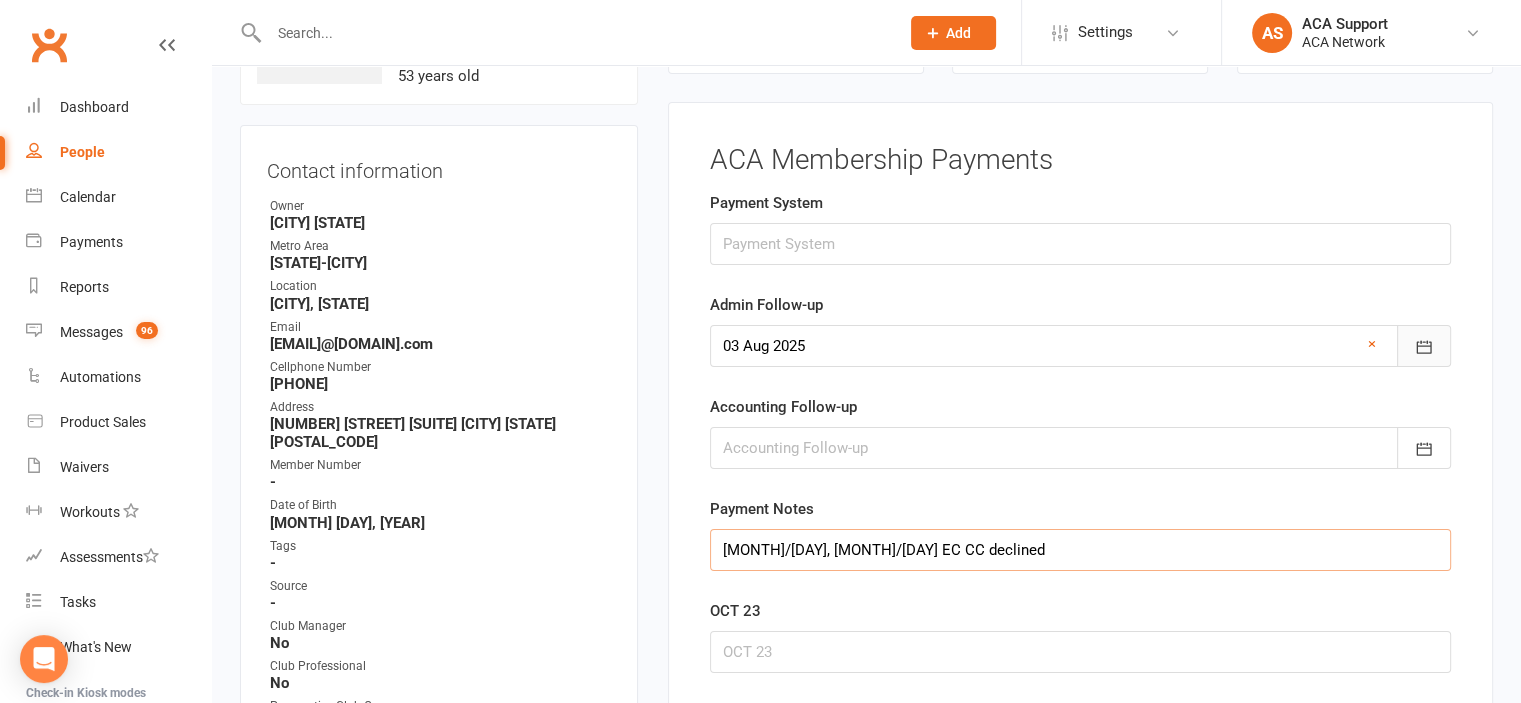 type on "[MONTH]/[DAY], [MONTH]/[DAY] EC CC declined" 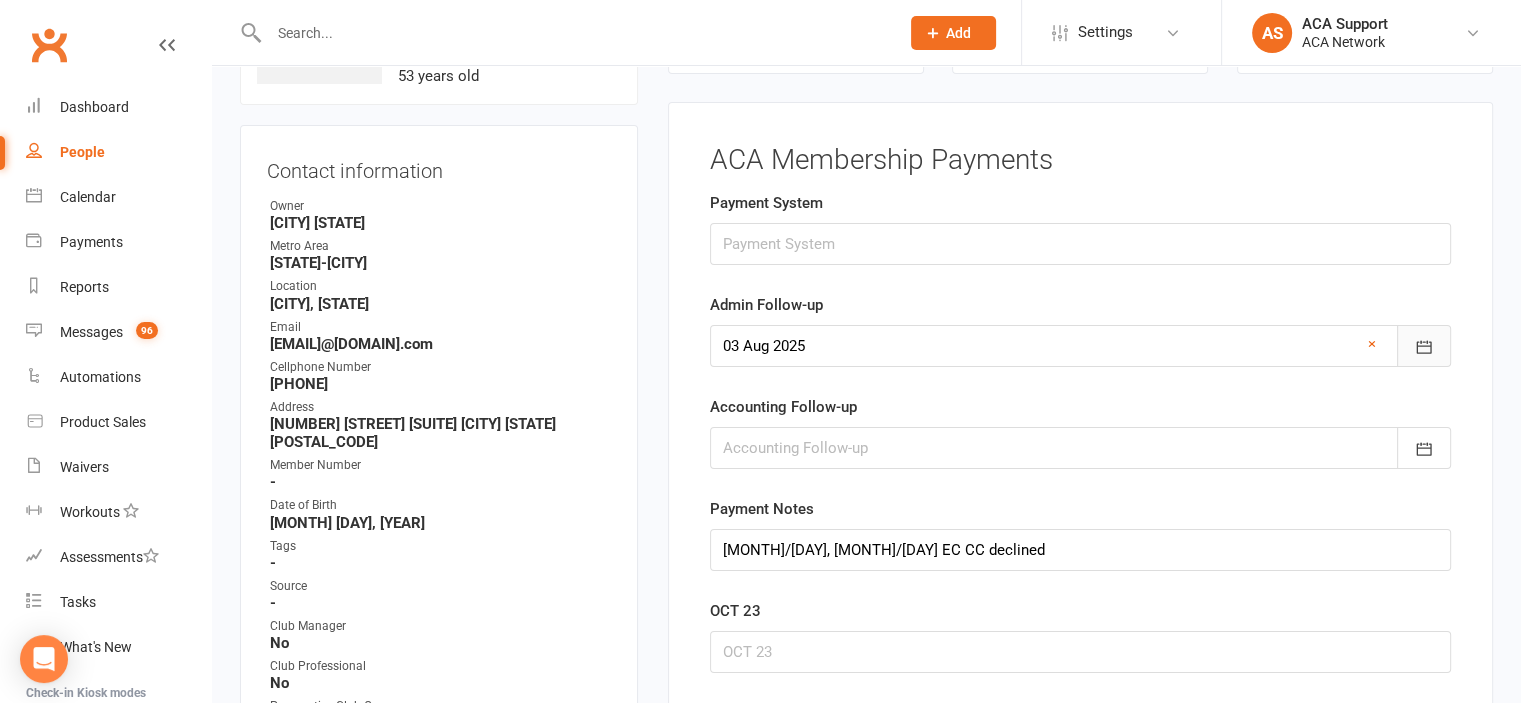 click 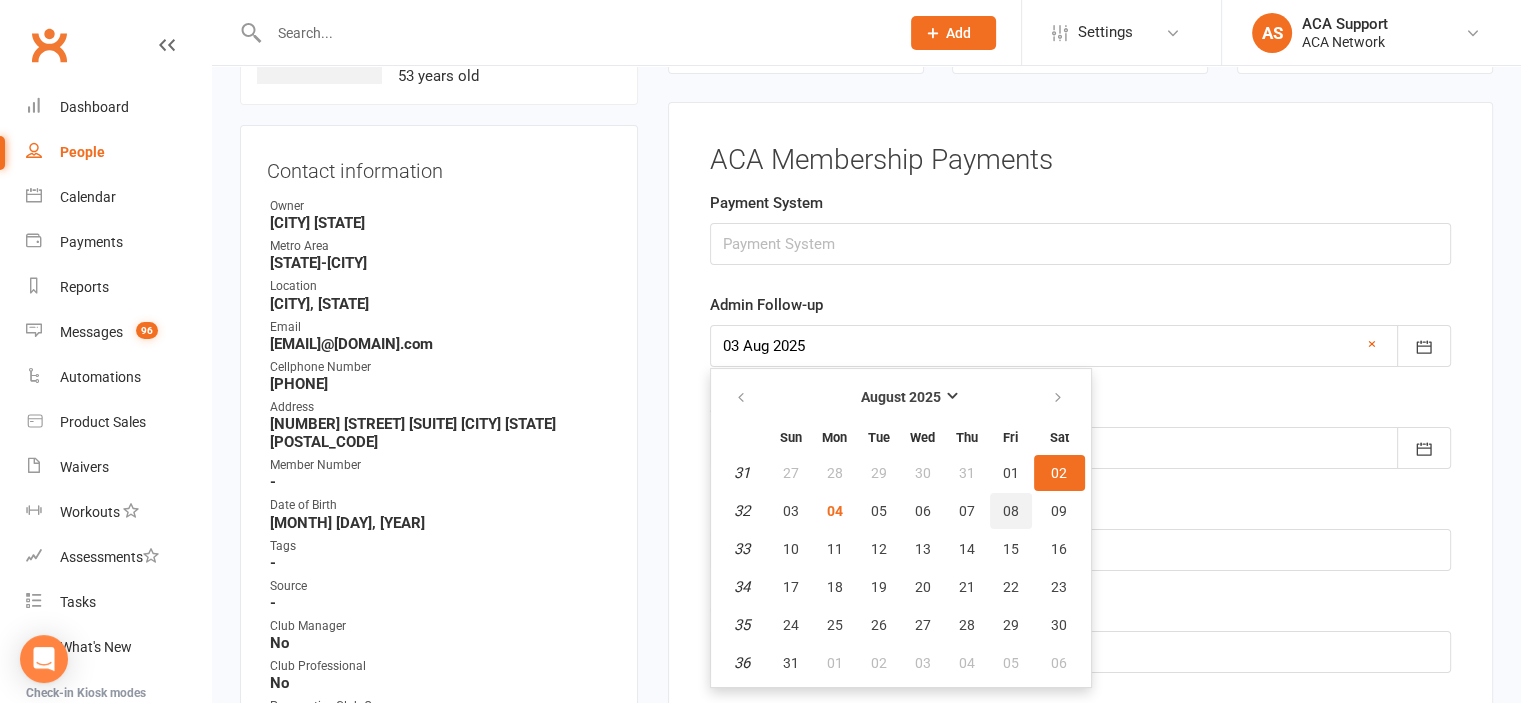 click on "08" at bounding box center [1011, 511] 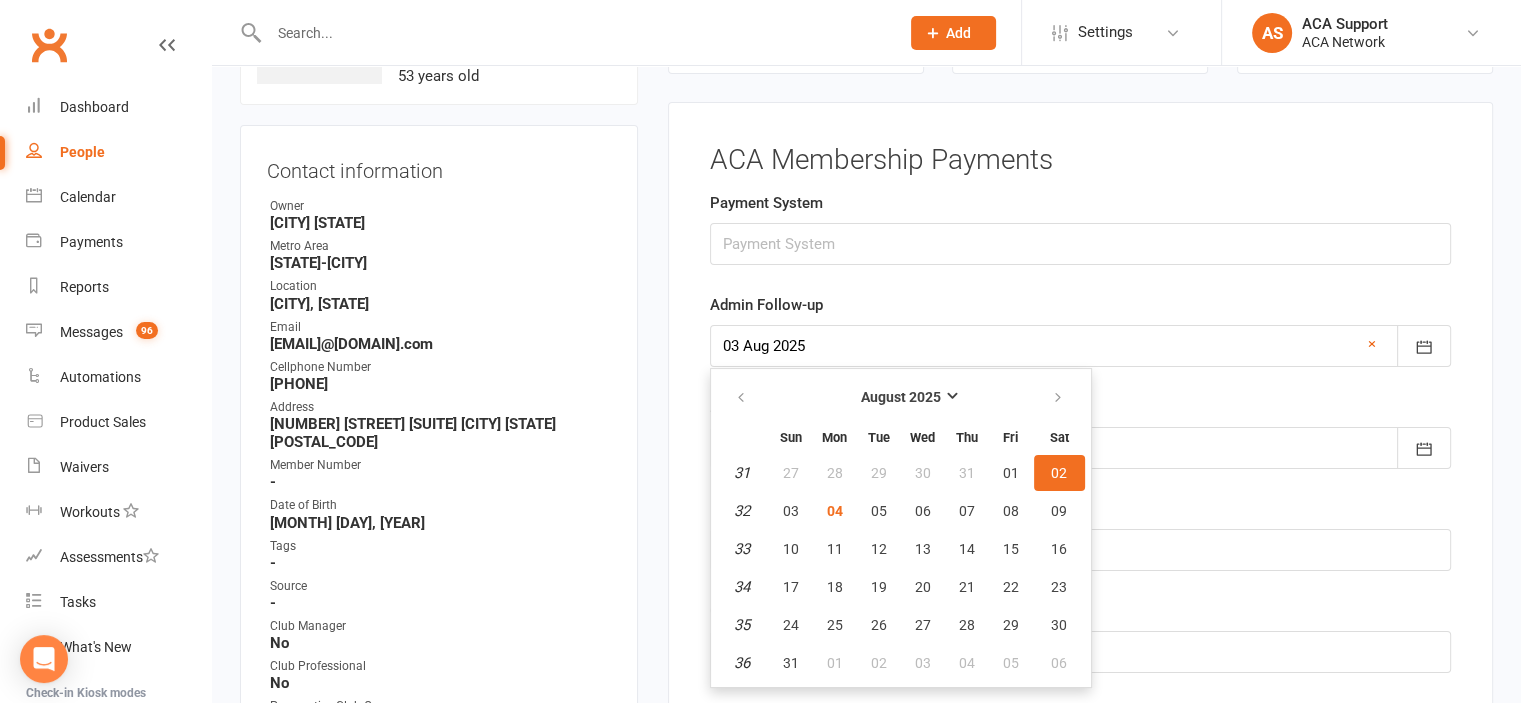 type on "08 Aug 2025" 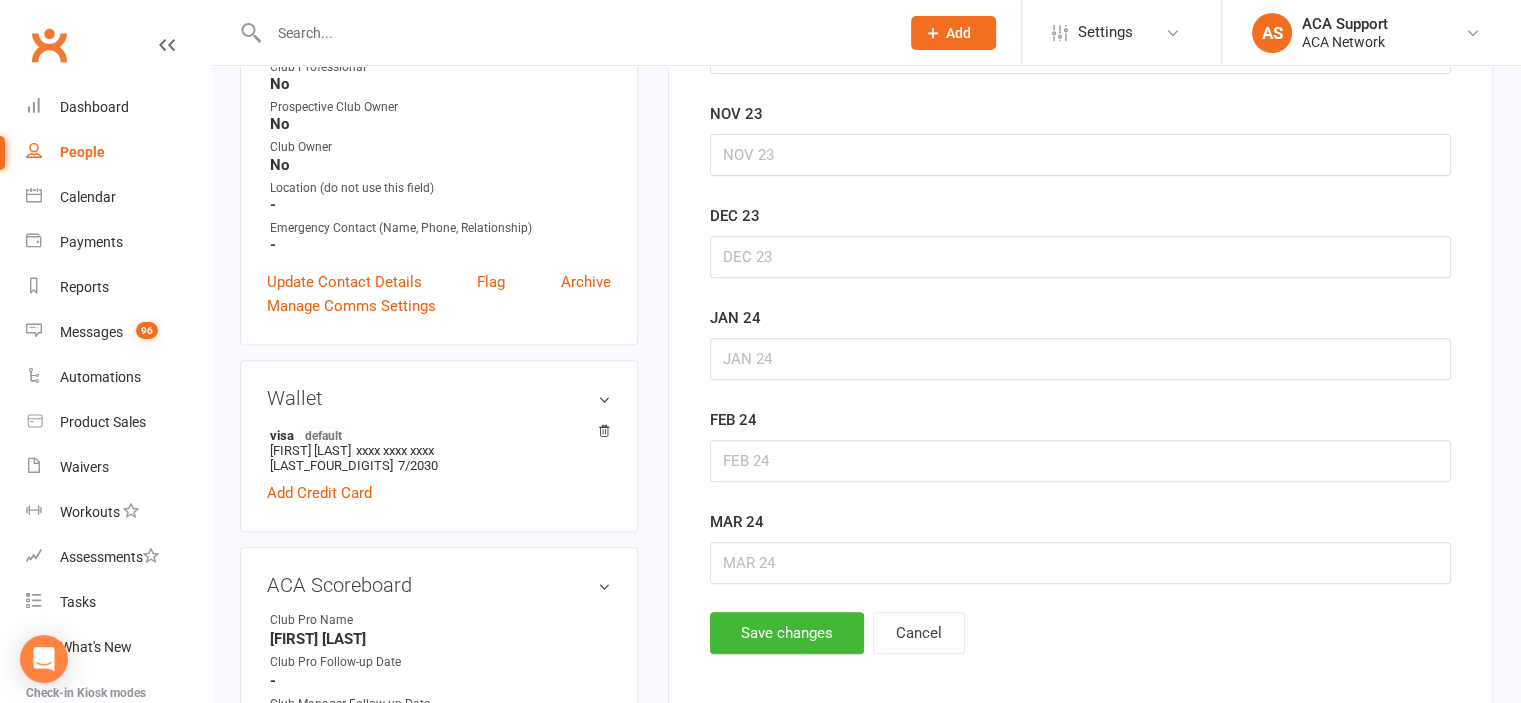 scroll, scrollTop: 792, scrollLeft: 0, axis: vertical 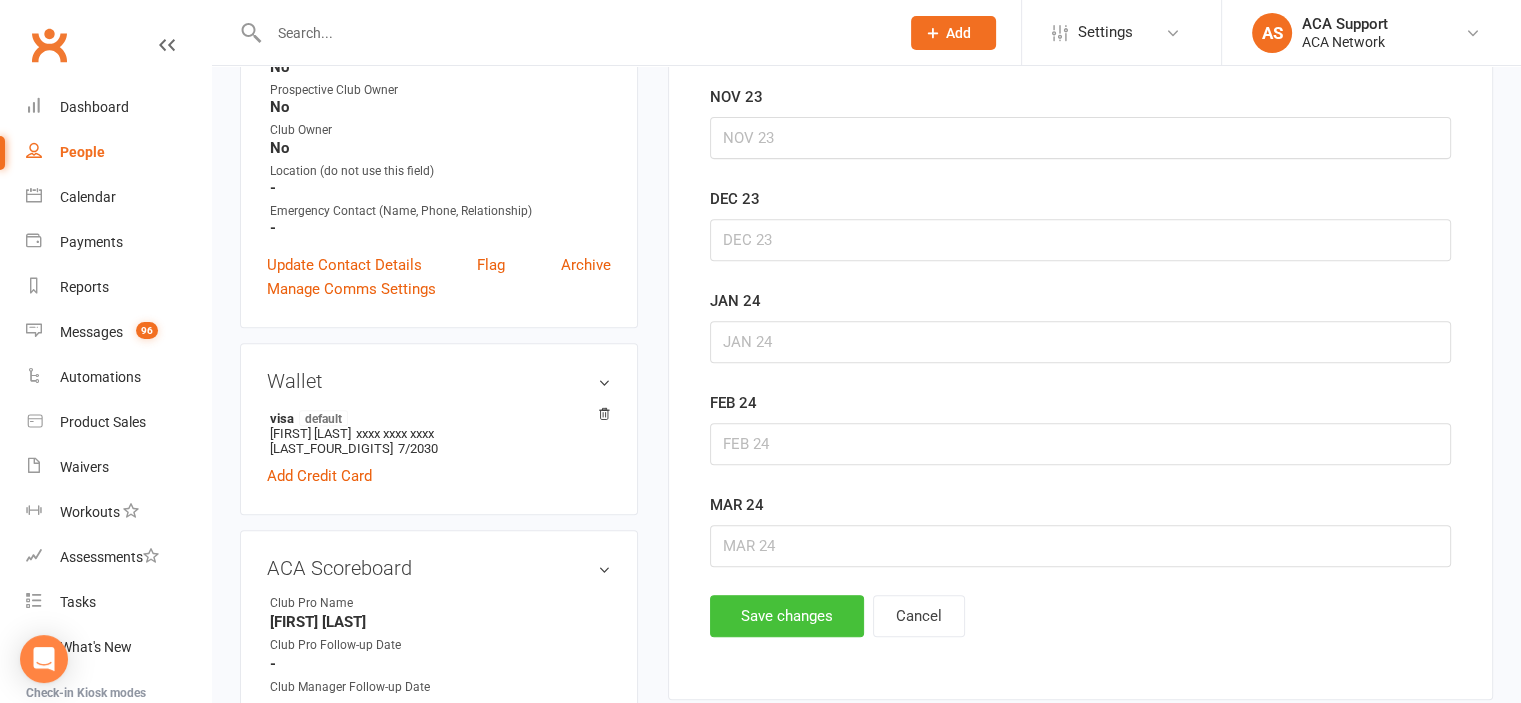 click on "Save changes" at bounding box center [787, 616] 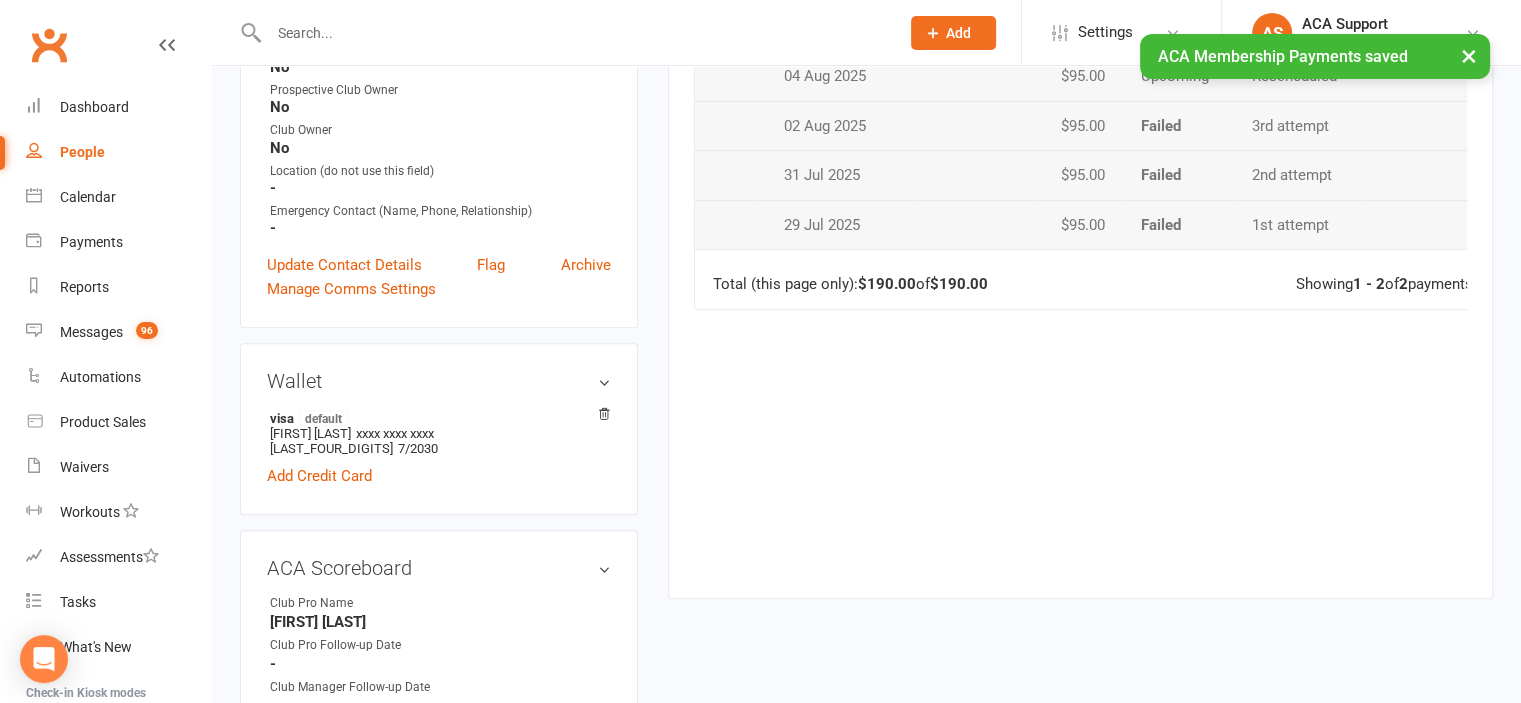 scroll, scrollTop: 0, scrollLeft: 0, axis: both 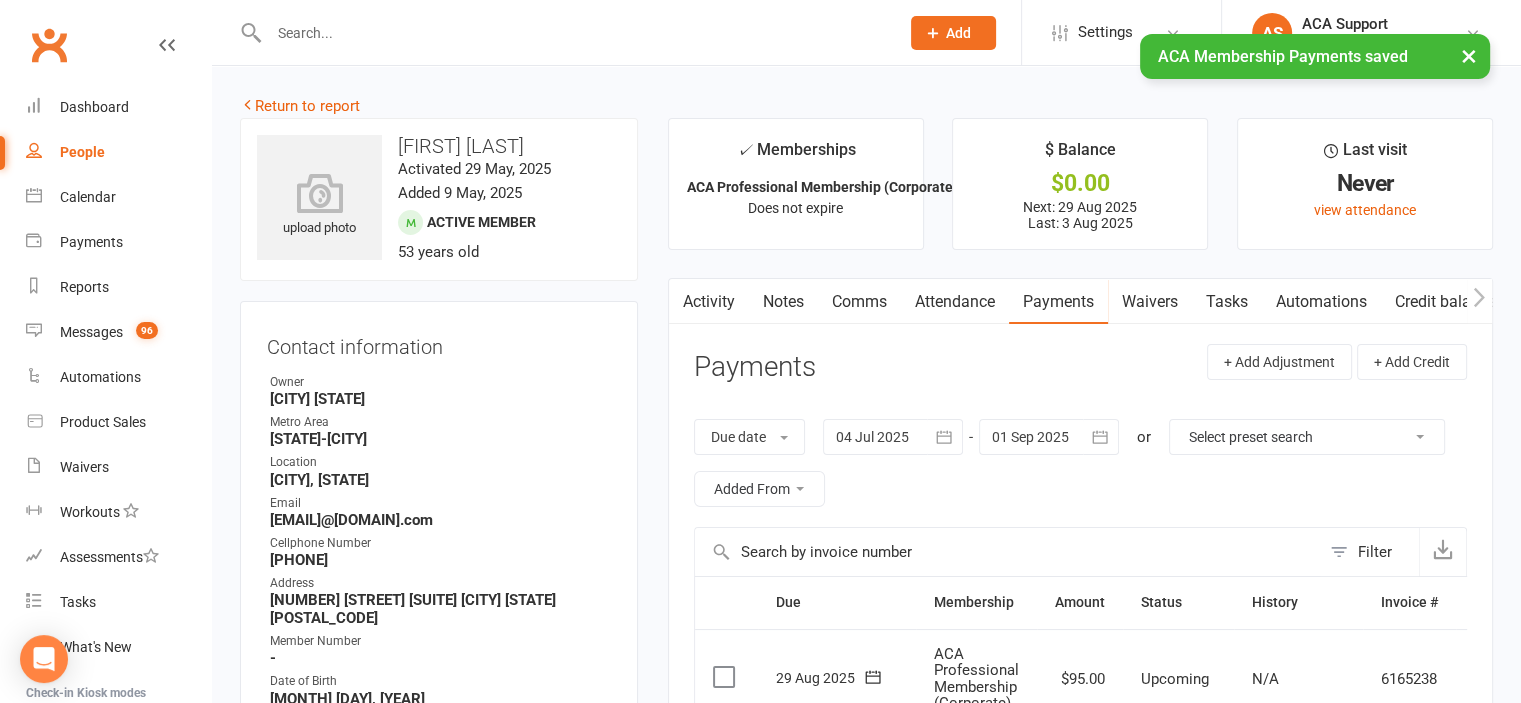 click on "Comms" at bounding box center [859, 302] 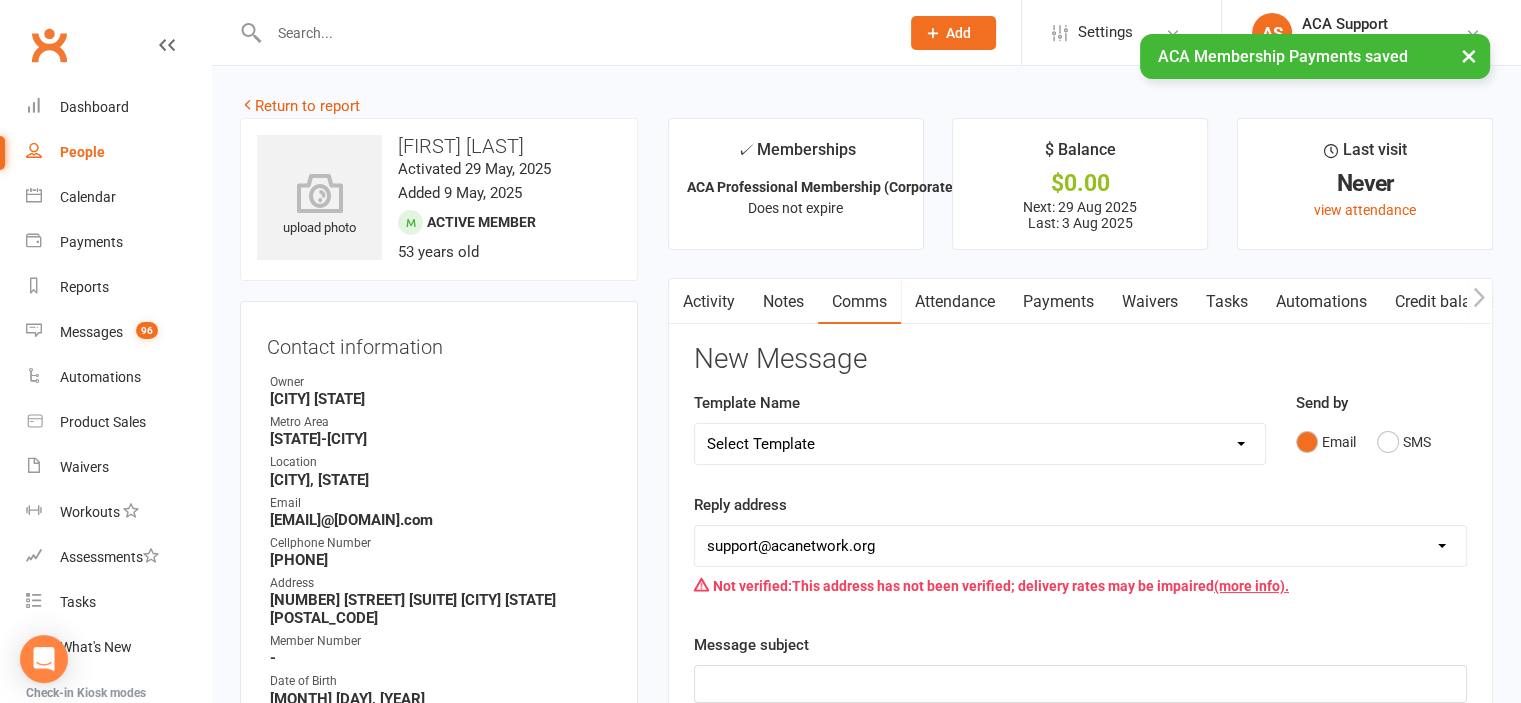 click on "Select Template [Email] ACA Club Life Email [Email] Club Coffee Message [Email] Learn about the ACA Business Club [Email] 1. Membership Decline Notice [Email] 2. Membership Decline Notice [Email] 3. Membership Decline Notice [Email] 4. Final Membership Decline Notice [Email] 5. Thank you for your involvement [Email] ACA Business Club Letter of Invitation [Email] Checking In [Email] Still Interested?" at bounding box center (980, 444) 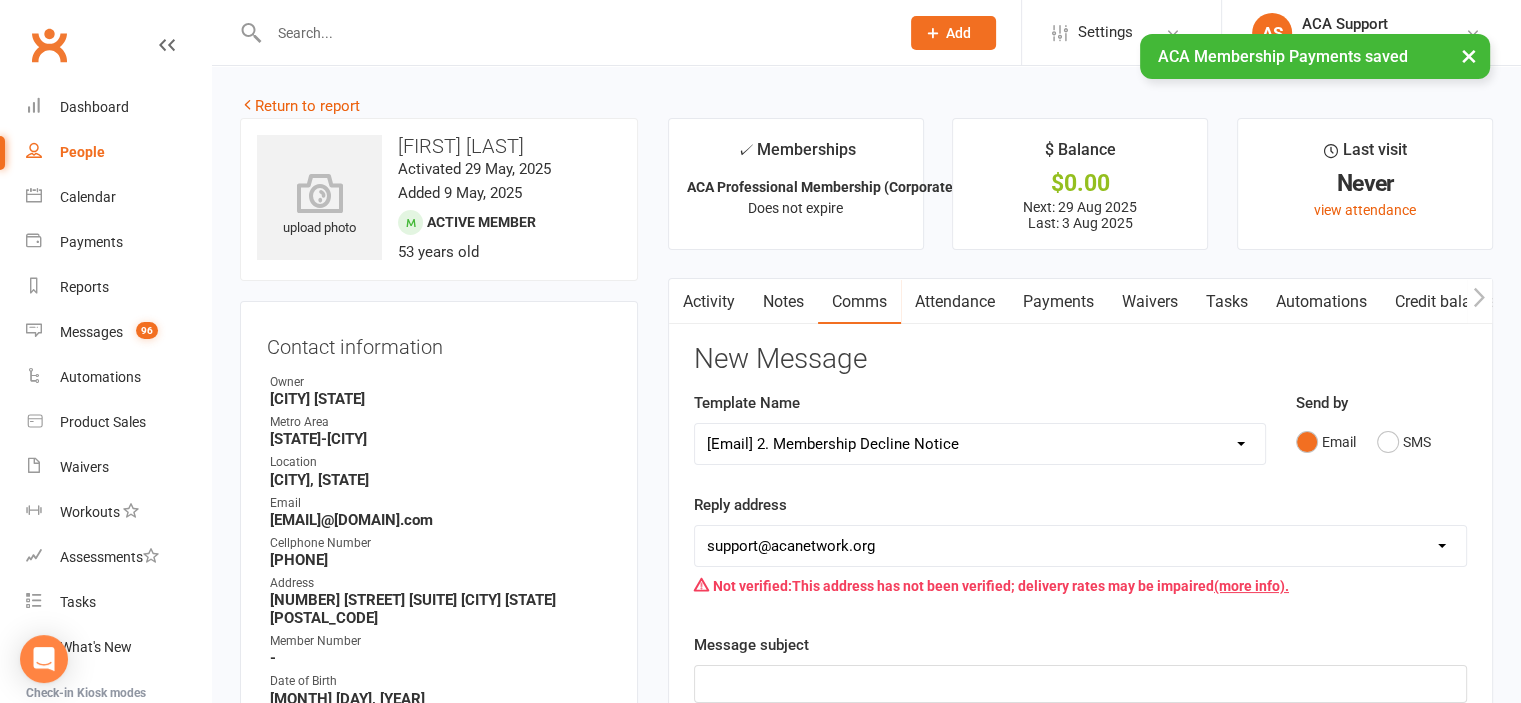 click on "Select Template [Email] ACA Club Life Email [Email] Club Coffee Message [Email] Learn about the ACA Business Club [Email] 1. Membership Decline Notice [Email] 2. Membership Decline Notice [Email] 3. Membership Decline Notice [Email] 4. Final Membership Decline Notice [Email] 5. Thank you for your involvement [Email] ACA Business Club Letter of Invitation [Email] Checking In [Email] Still Interested?" at bounding box center [980, 444] 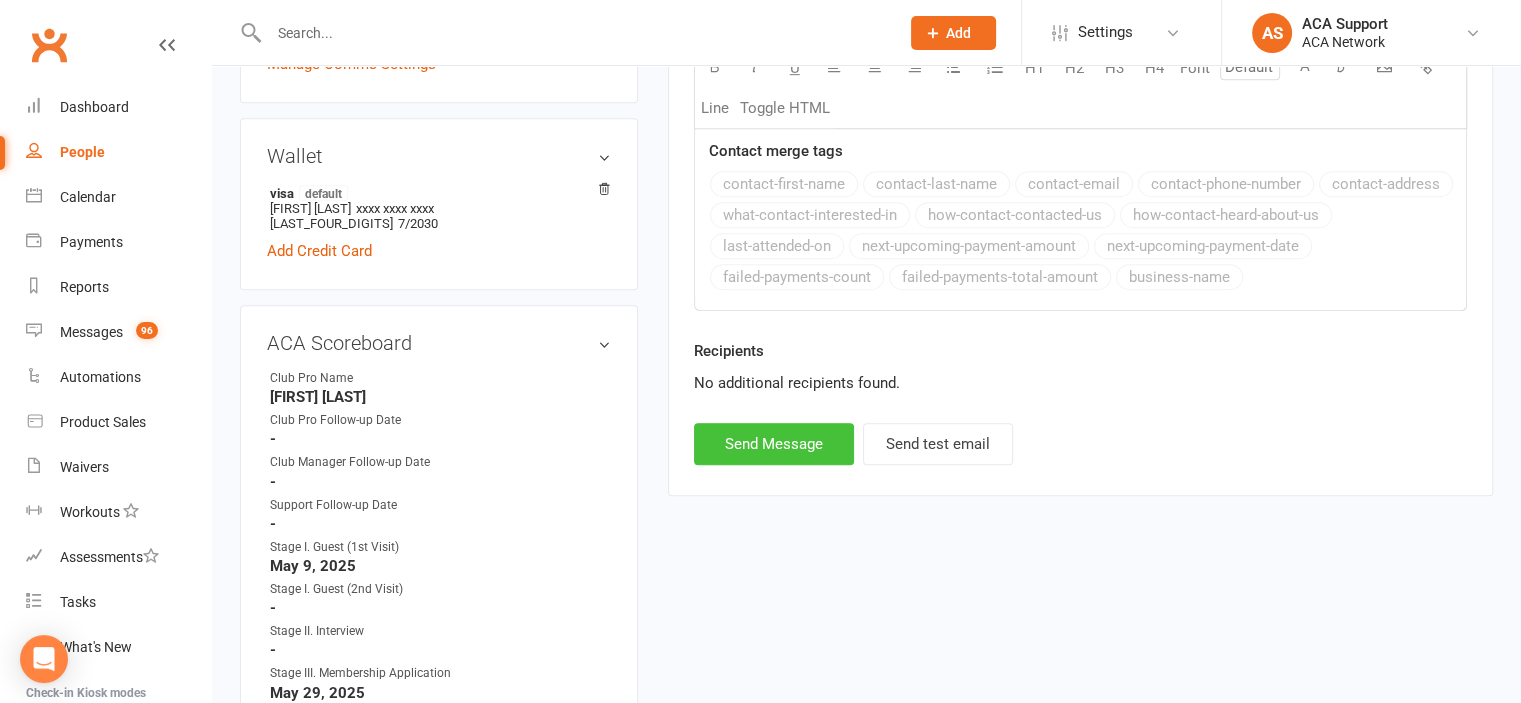scroll, scrollTop: 1064, scrollLeft: 0, axis: vertical 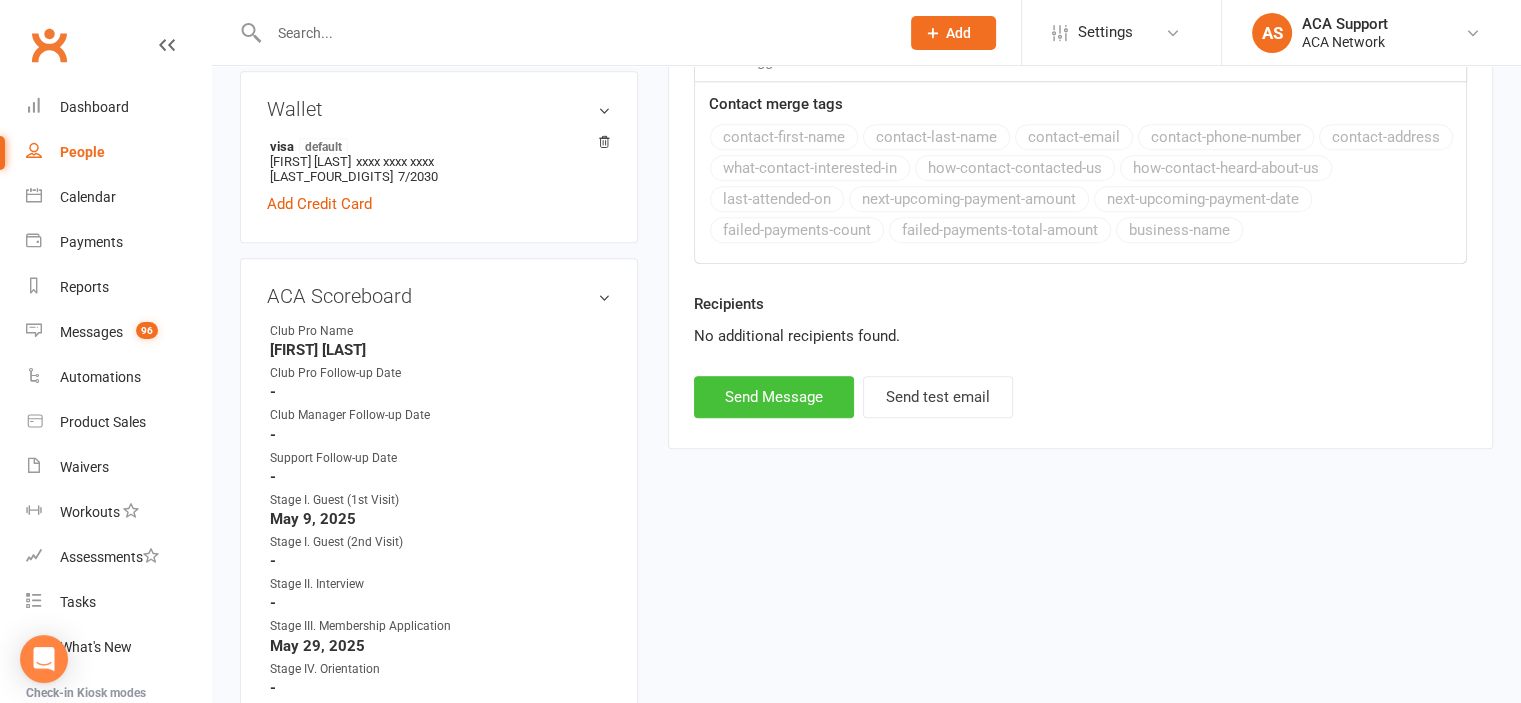 click on "Send Message" at bounding box center [774, 397] 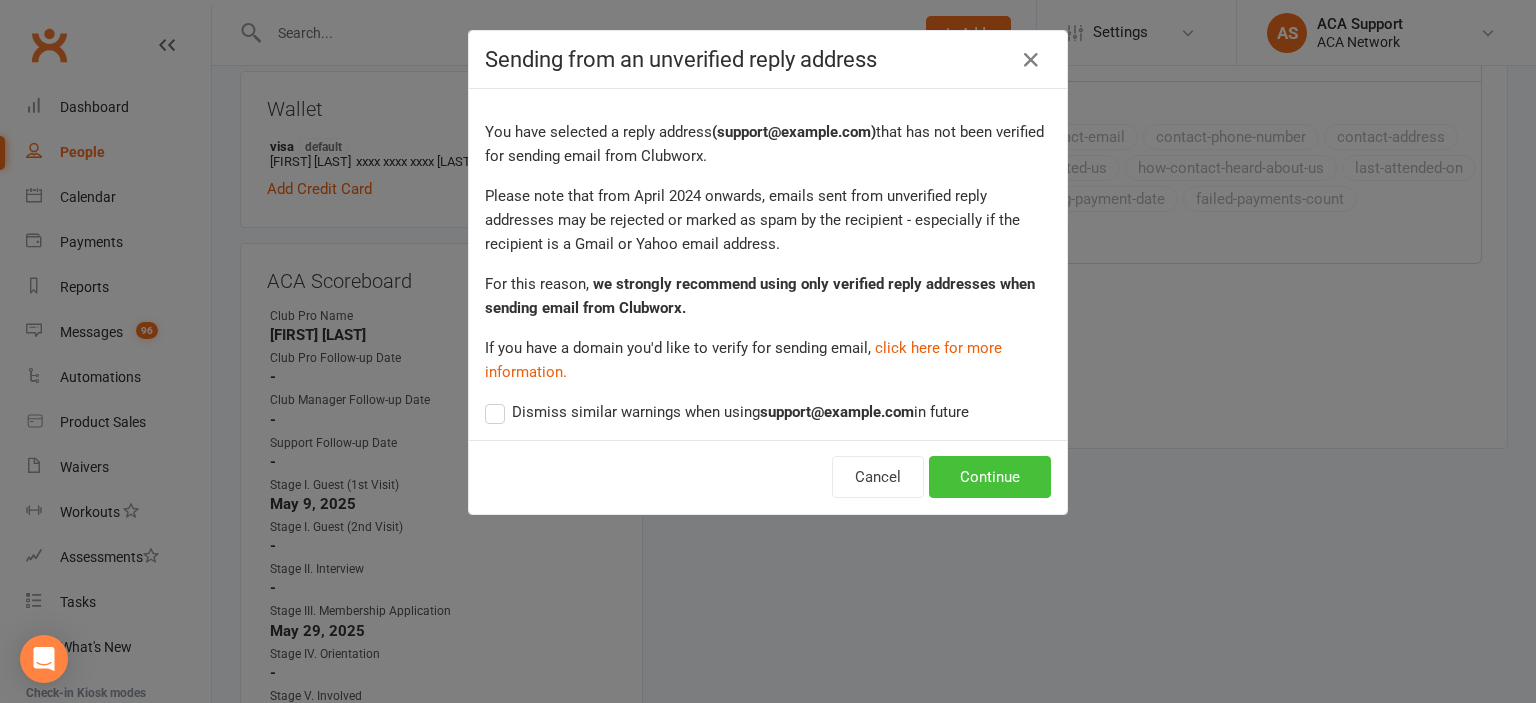 click on "Continue" at bounding box center [990, 477] 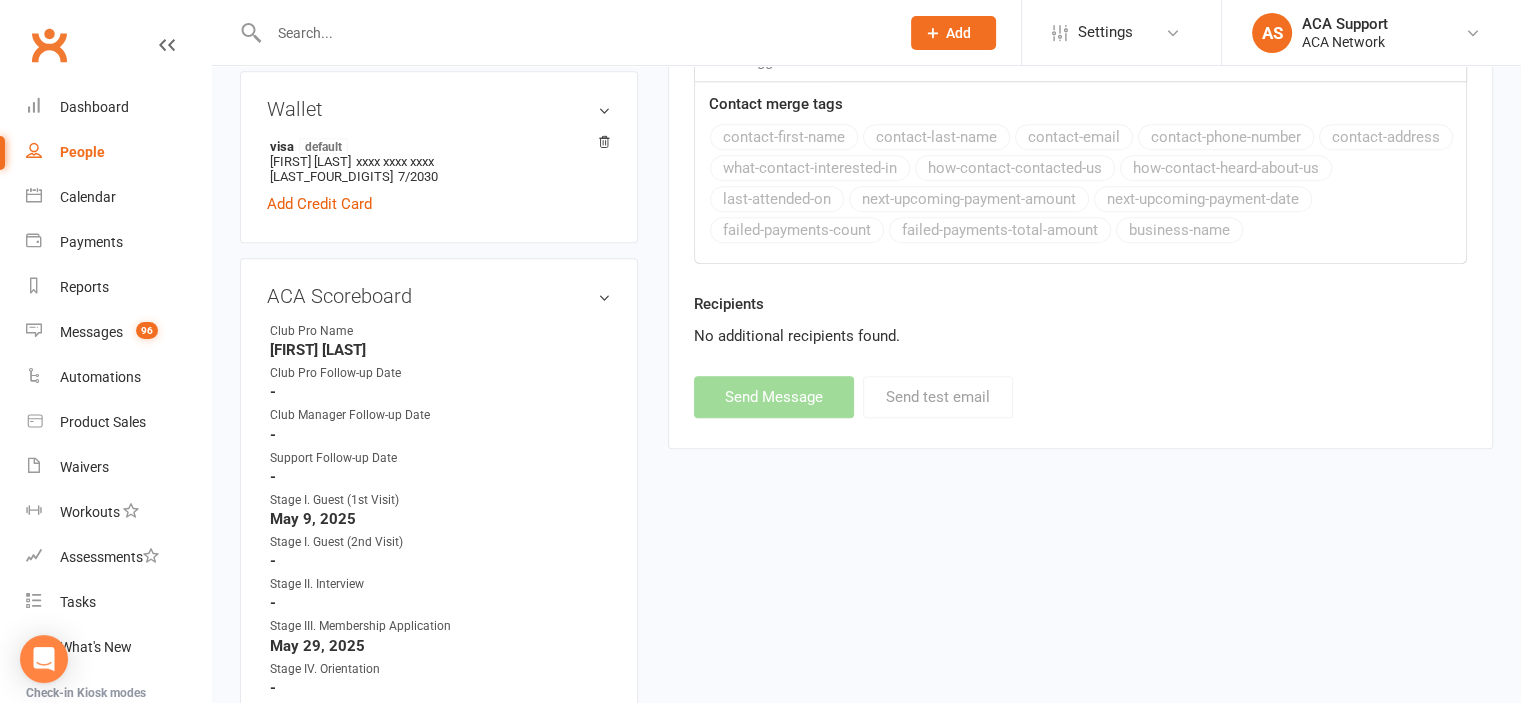 select 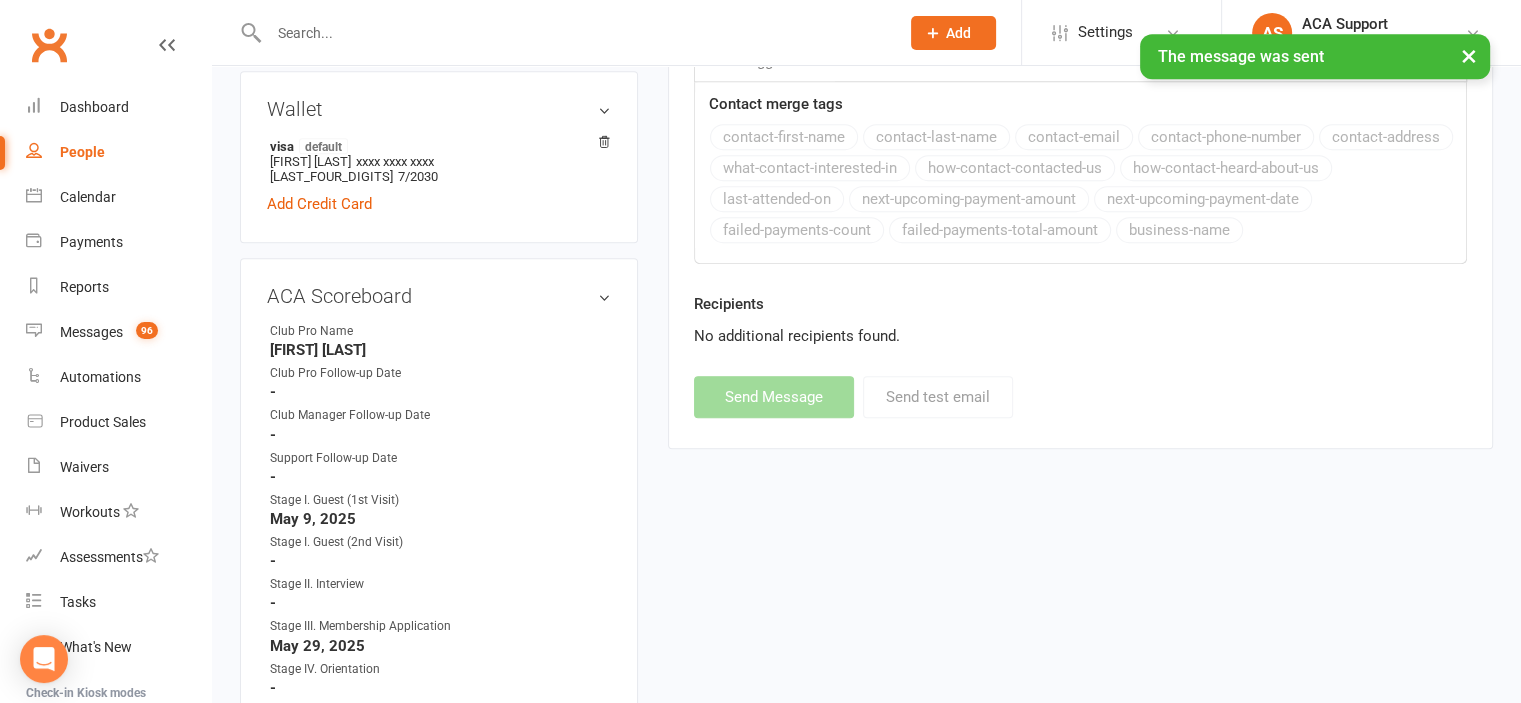 scroll, scrollTop: 0, scrollLeft: 0, axis: both 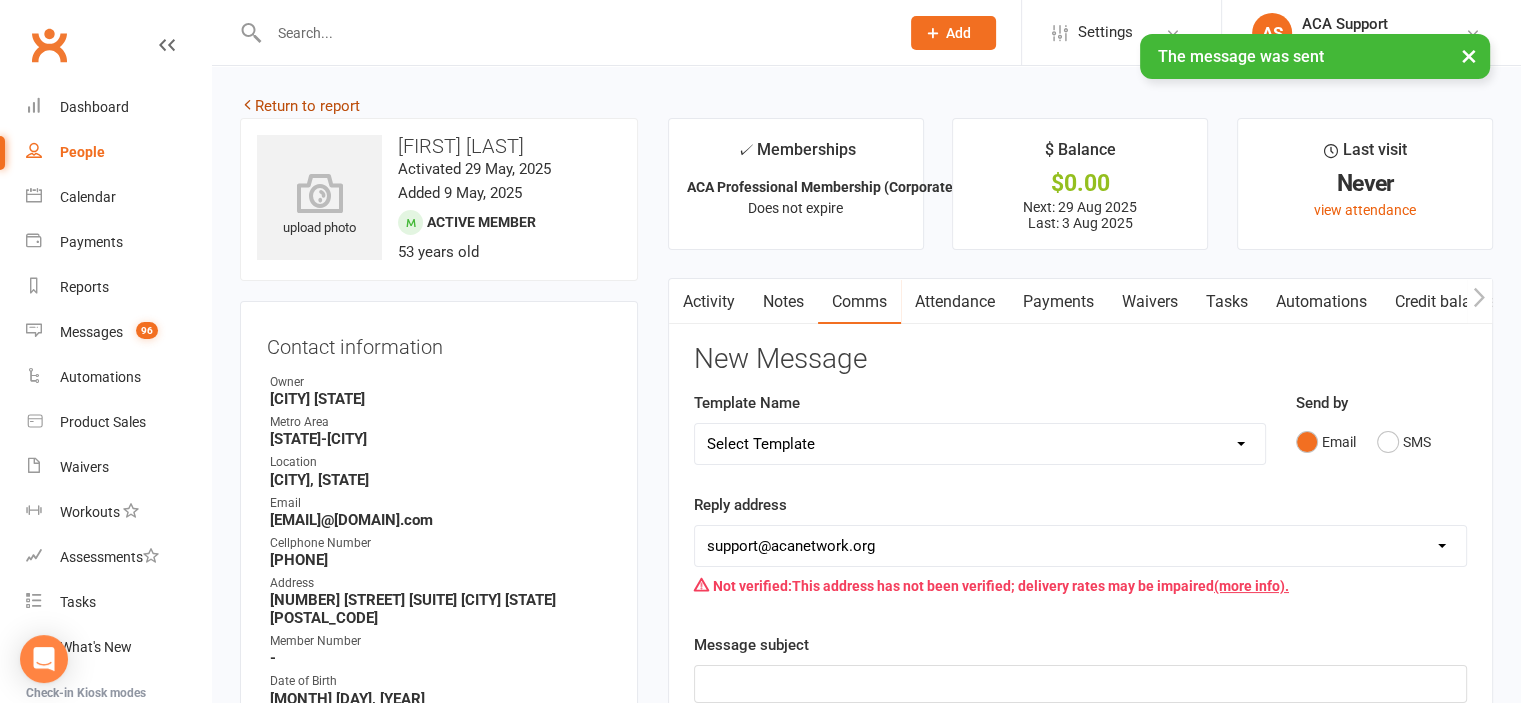 click on "Return to report" at bounding box center [300, 106] 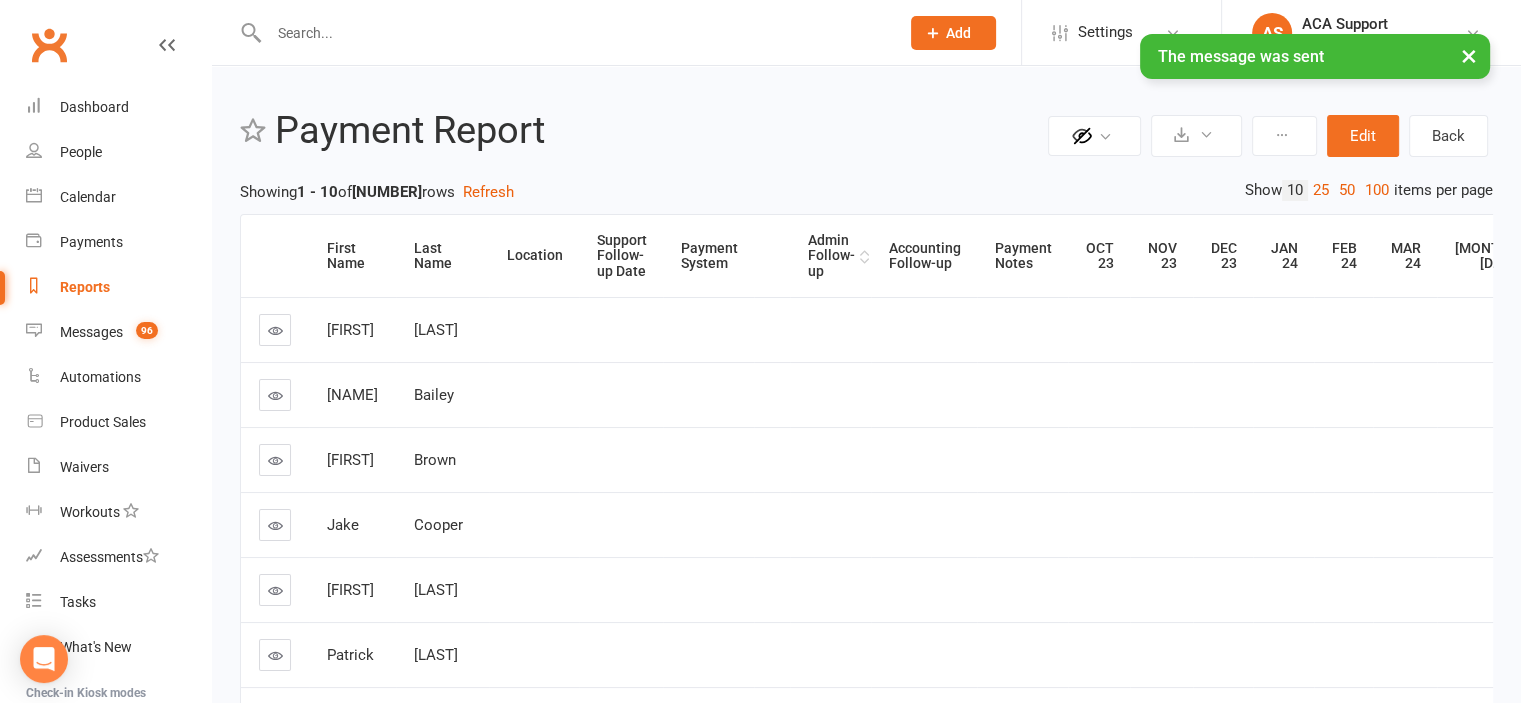 click on "Admin Follow-up" at bounding box center (831, 256) 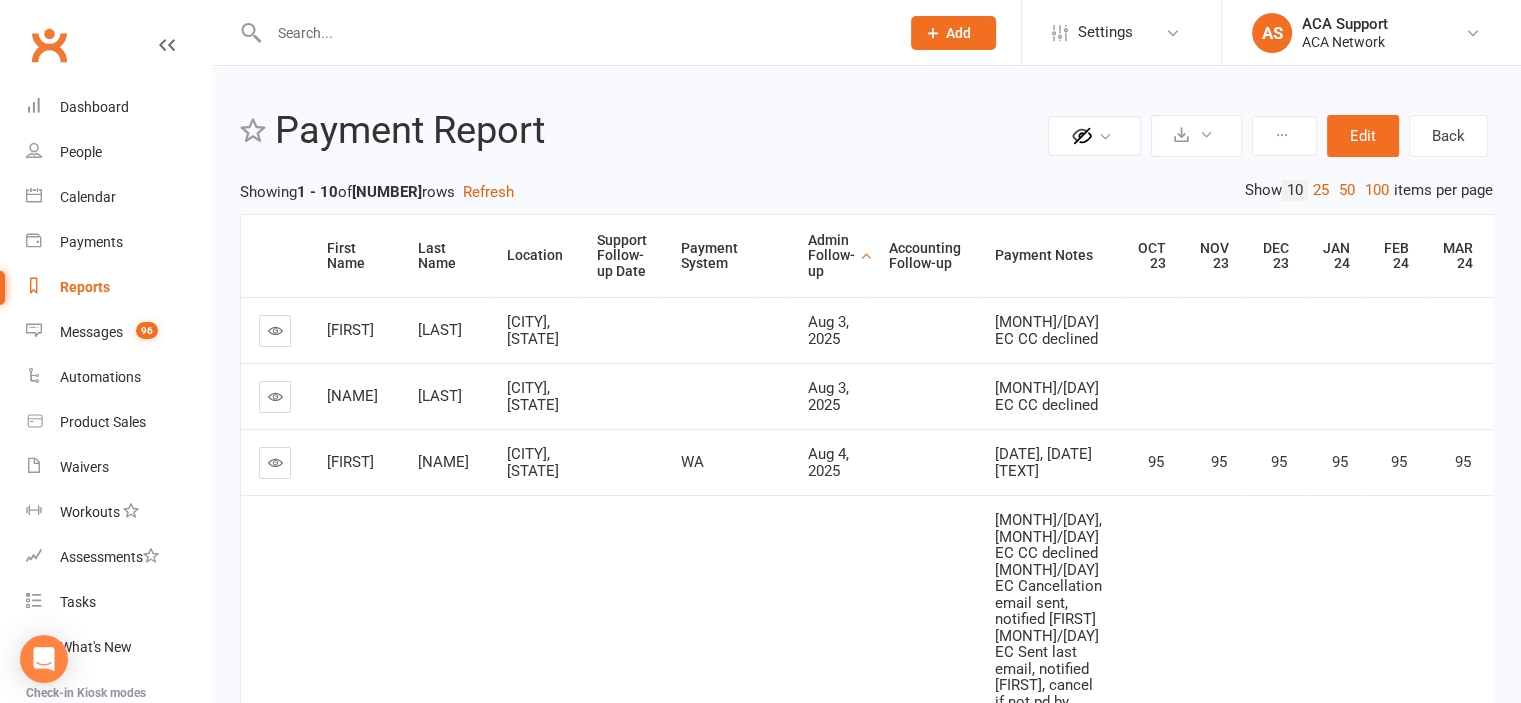 click at bounding box center (275, 330) 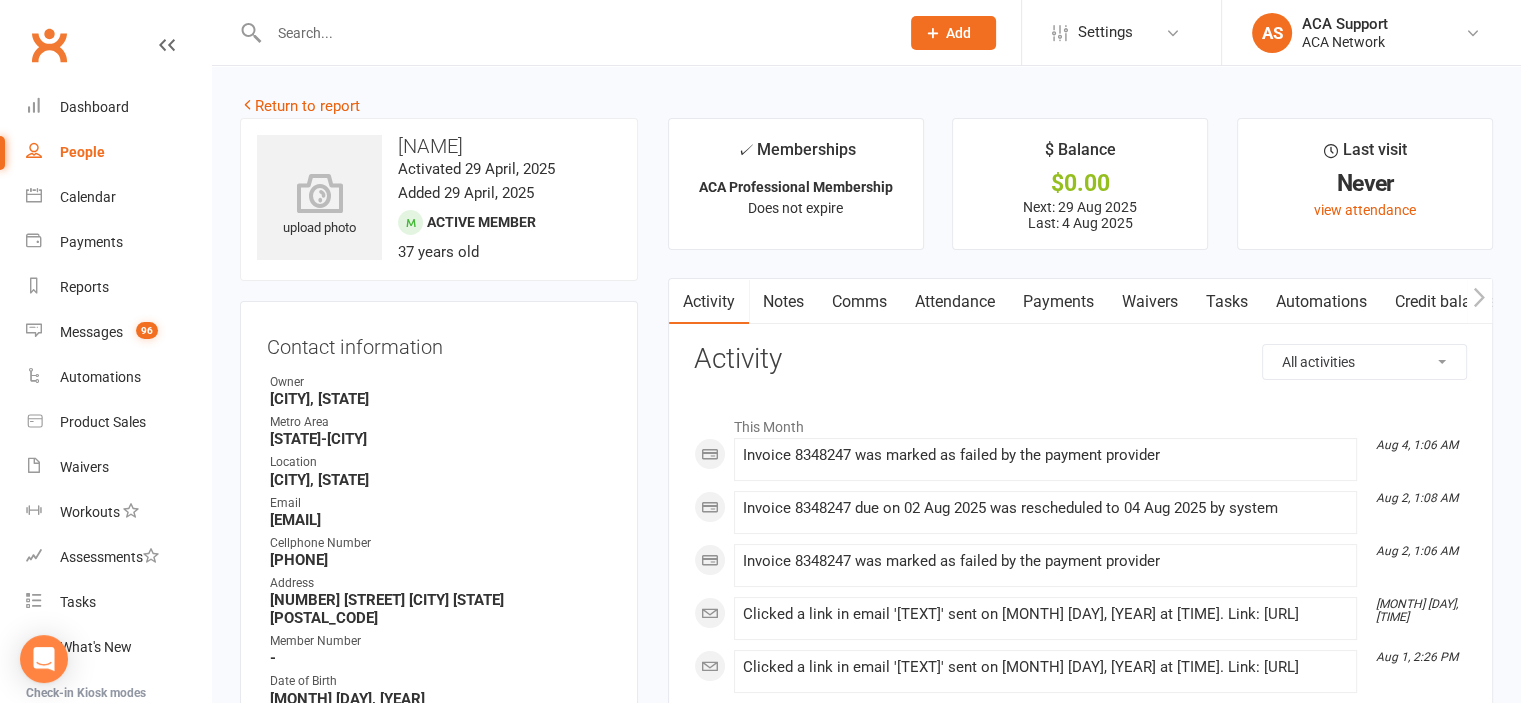 click on "Payments" at bounding box center (1058, 302) 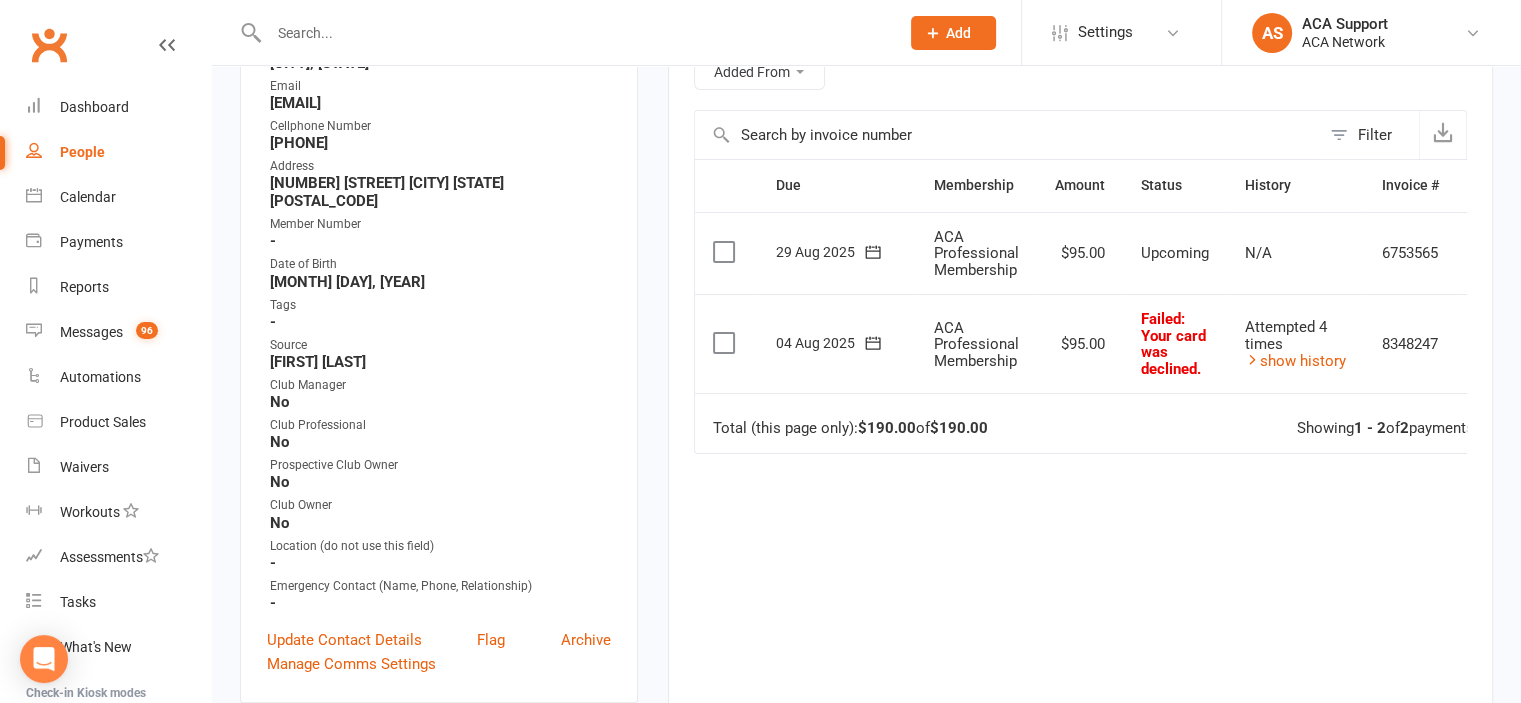 scroll, scrollTop: 3574, scrollLeft: 0, axis: vertical 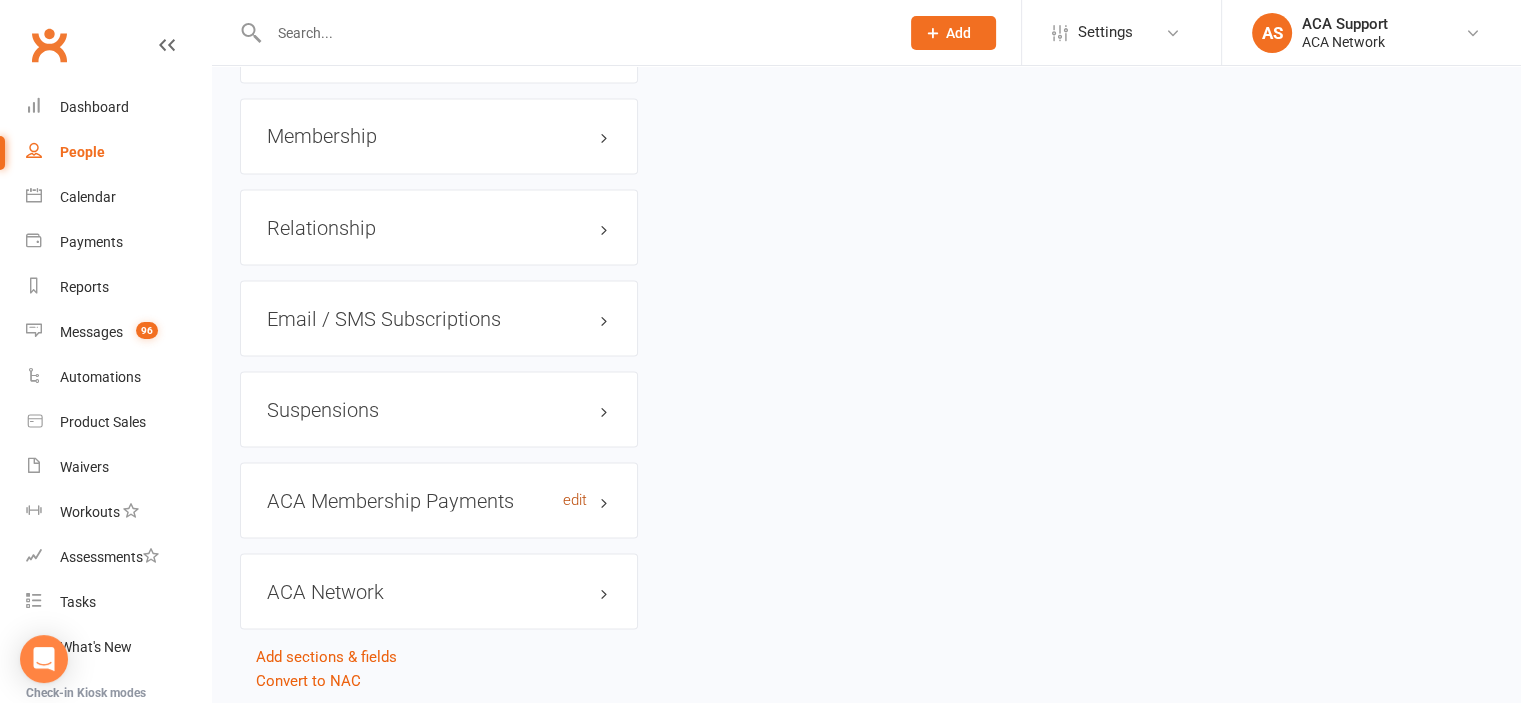 click on "edit" at bounding box center (575, 499) 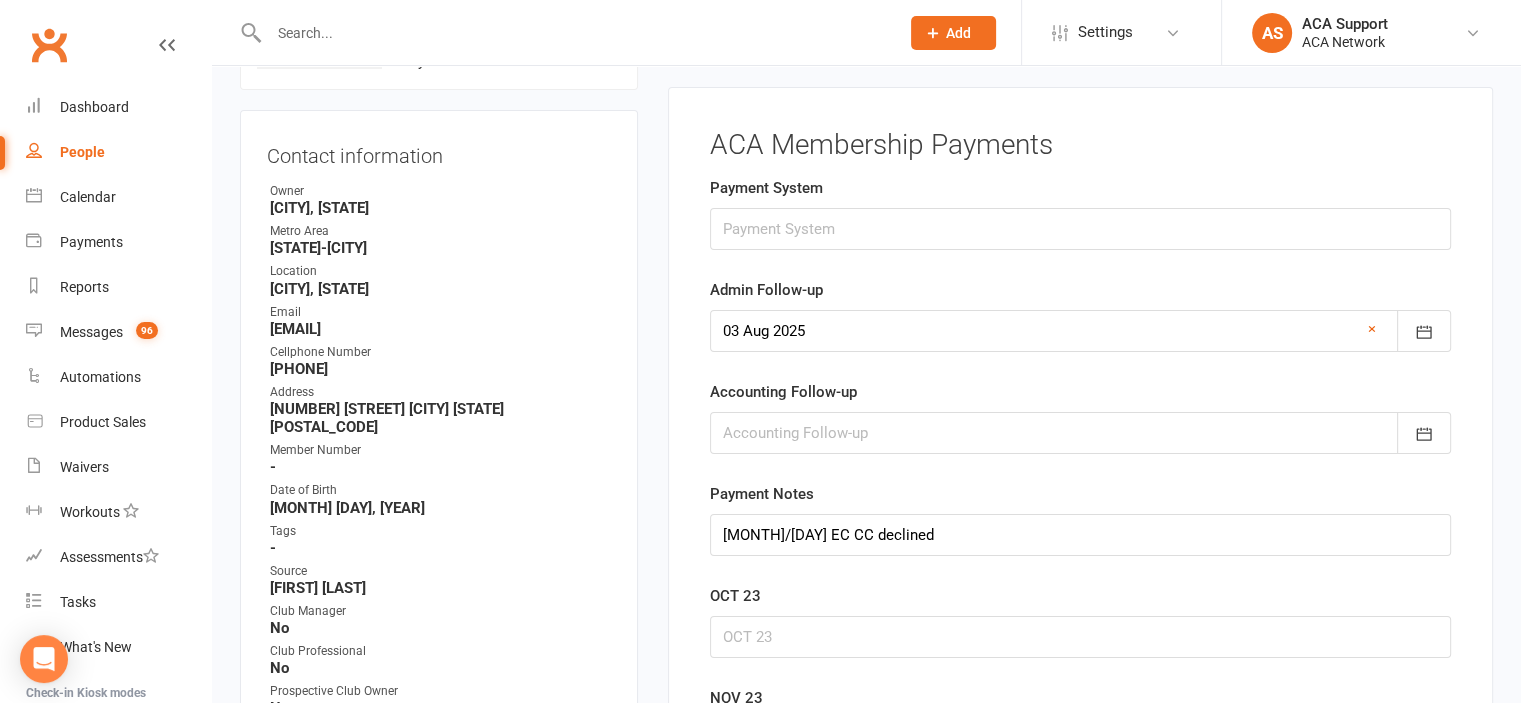 scroll, scrollTop: 176, scrollLeft: 0, axis: vertical 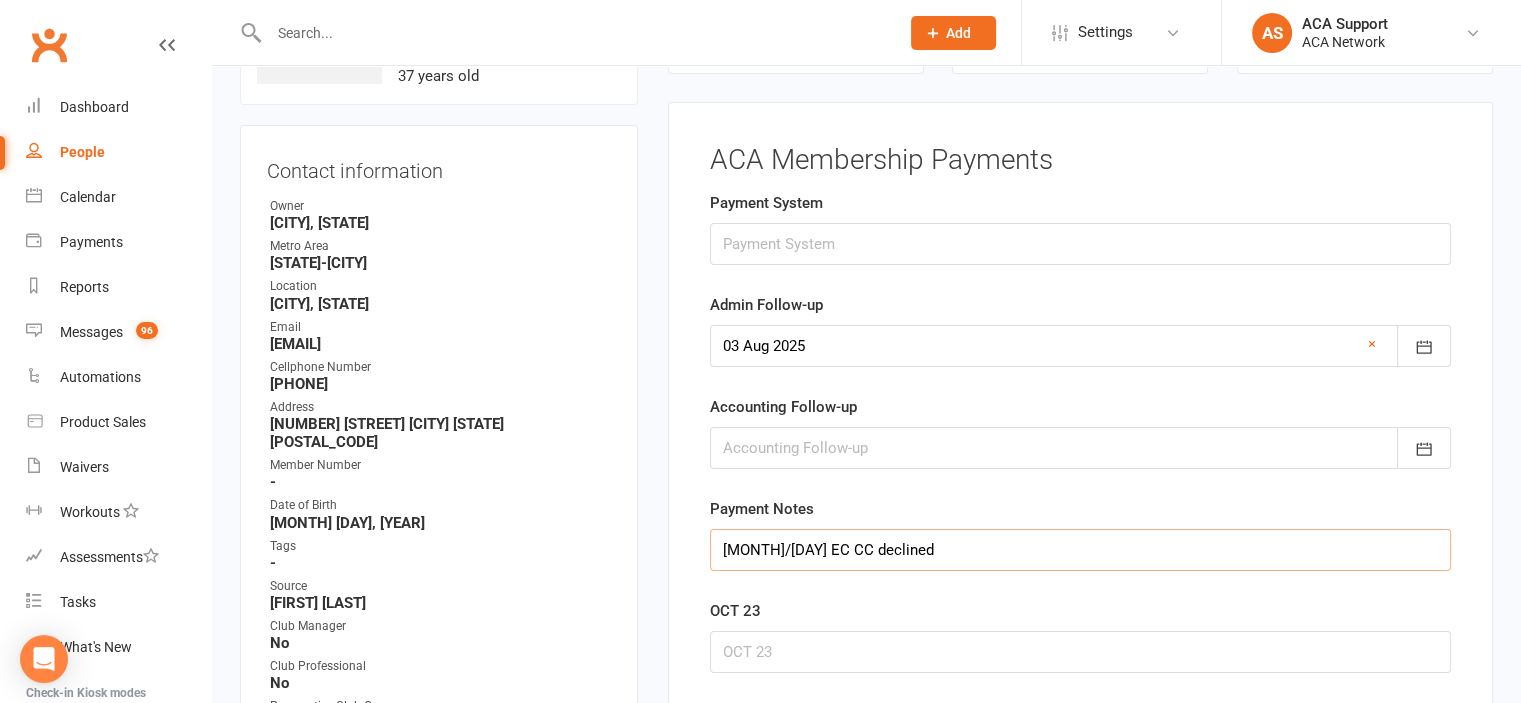click on "[MONTH]/[DAY] EC CC declined" at bounding box center (1080, 550) 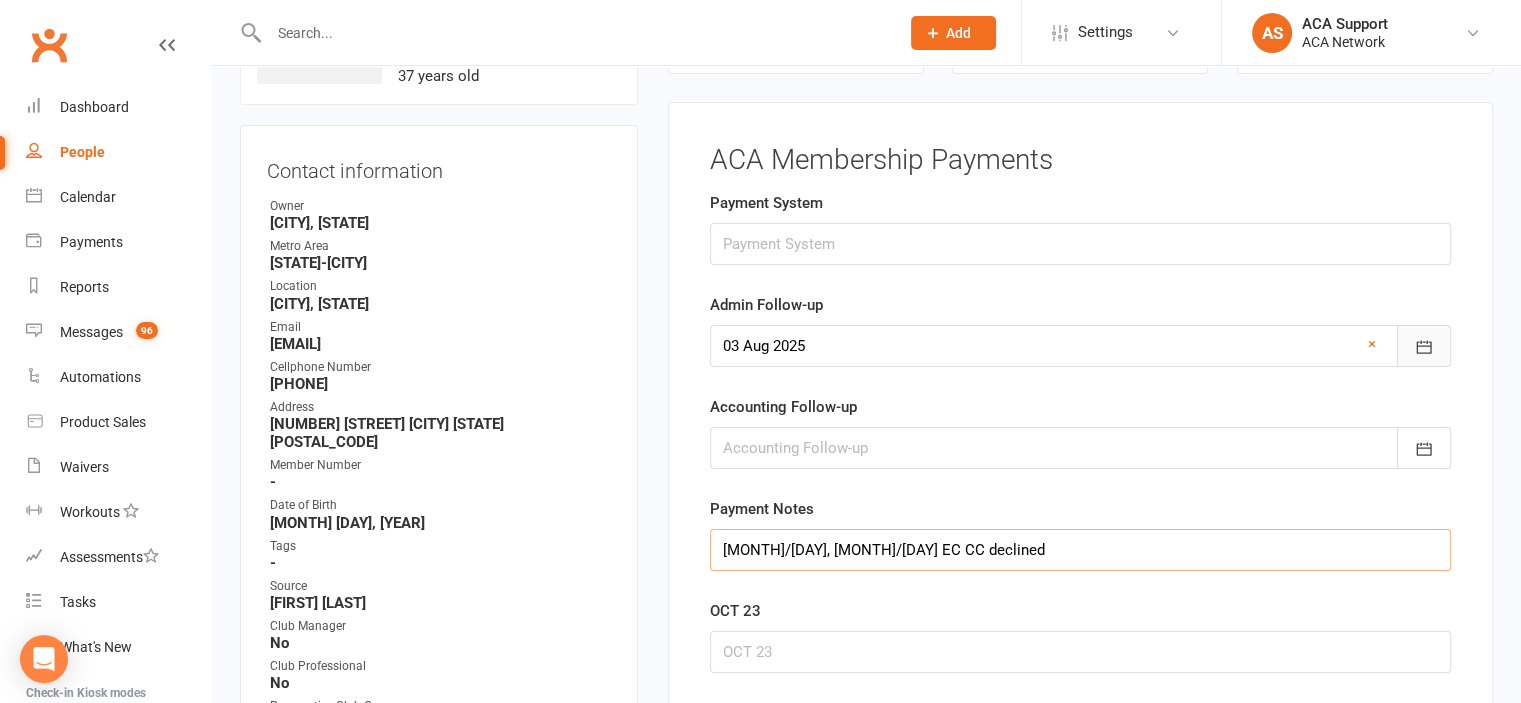 type on "[MONTH]/[DAY], [MONTH]/[DAY] EC CC declined" 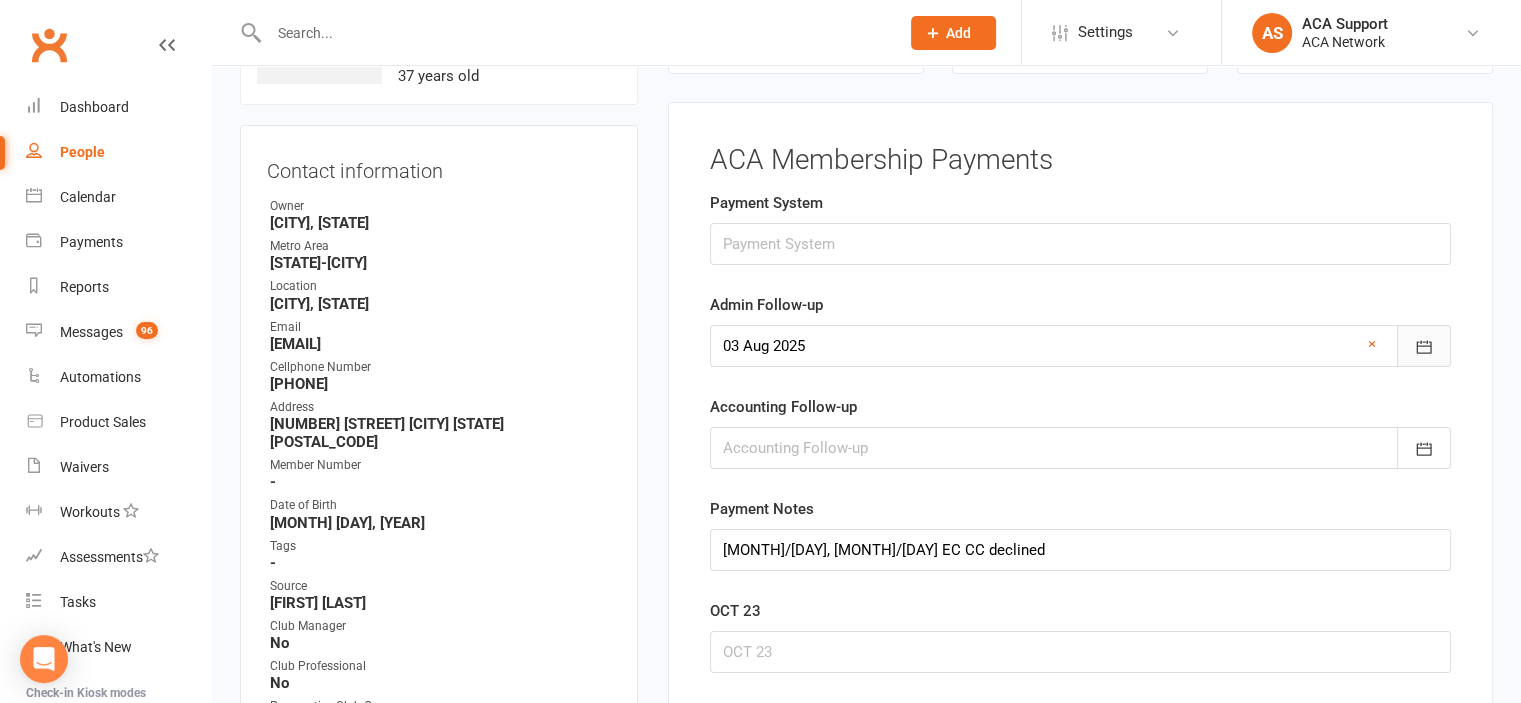 click 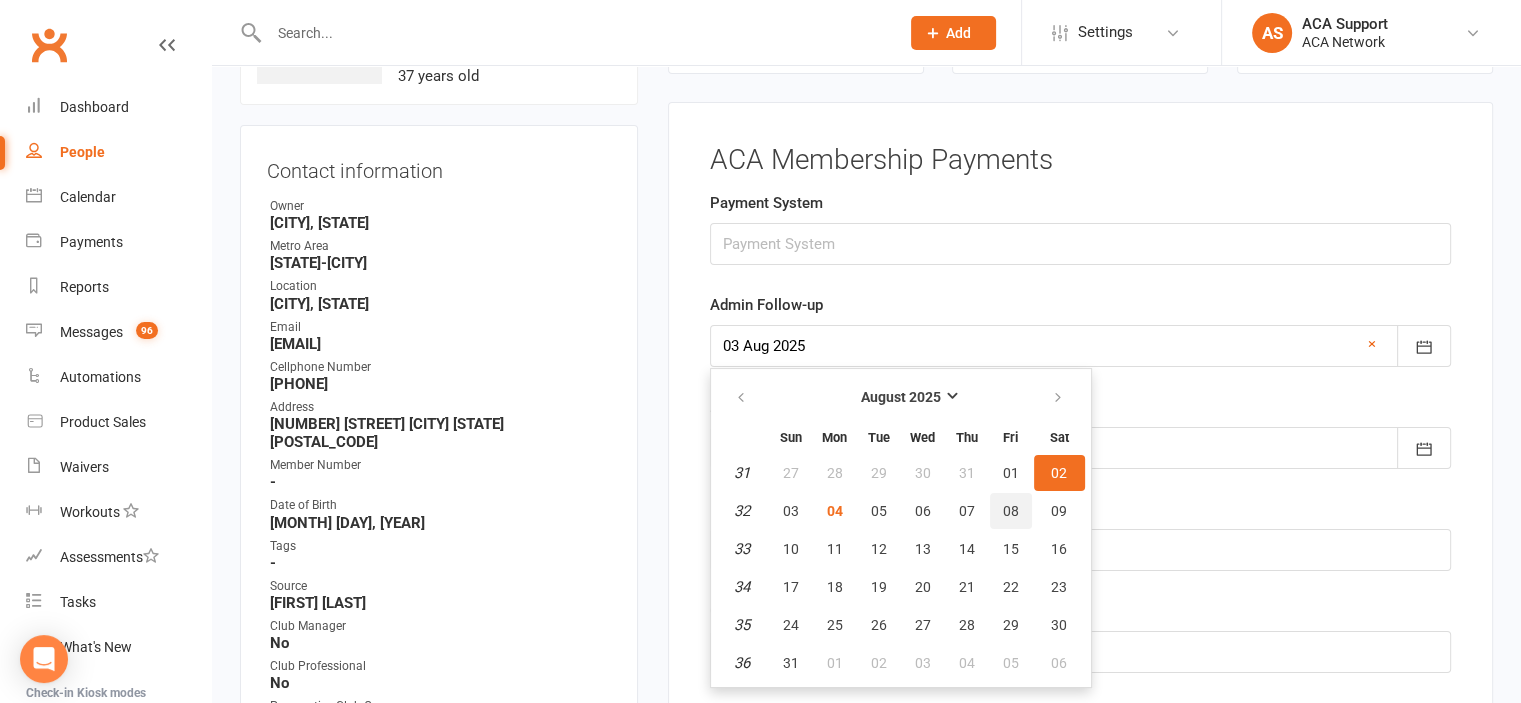 click on "08" at bounding box center [1011, 511] 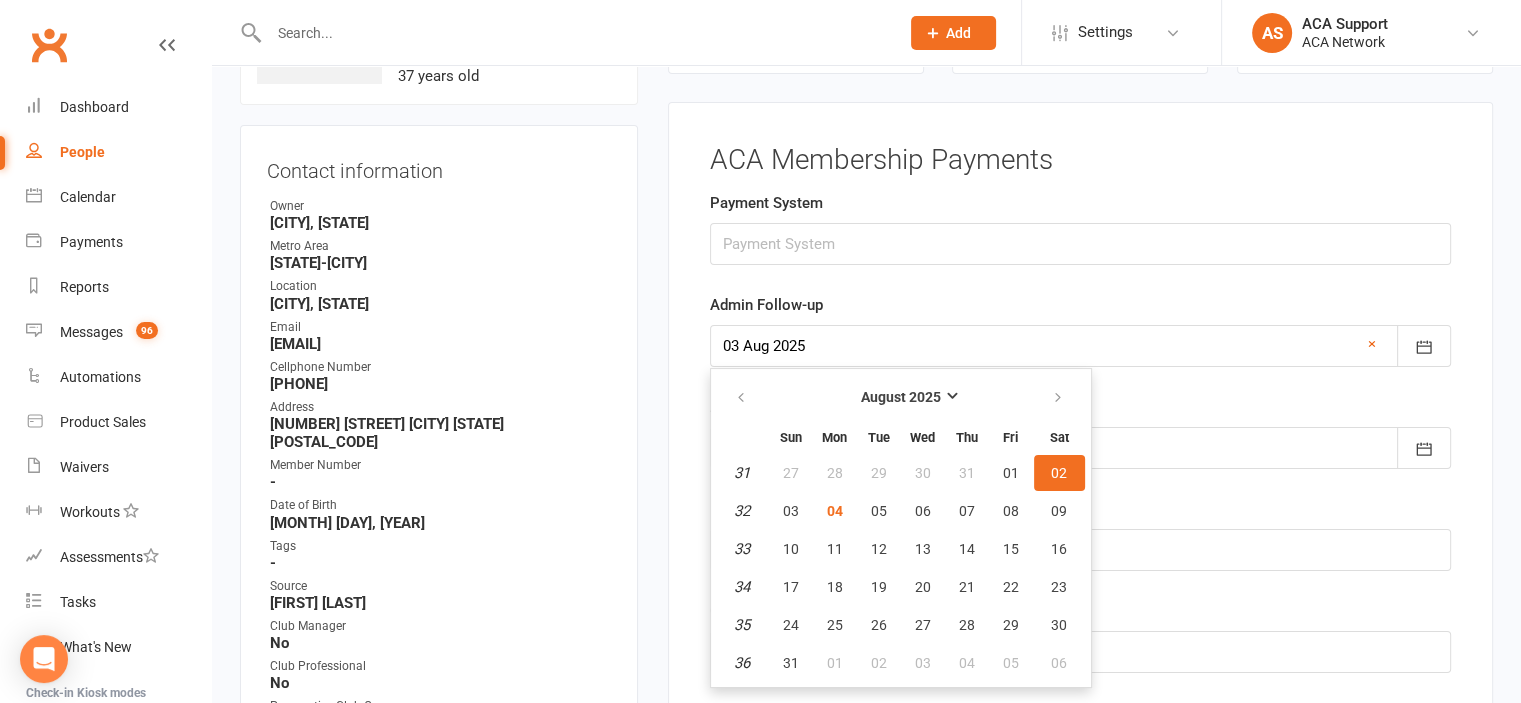 type on "08 Aug 2025" 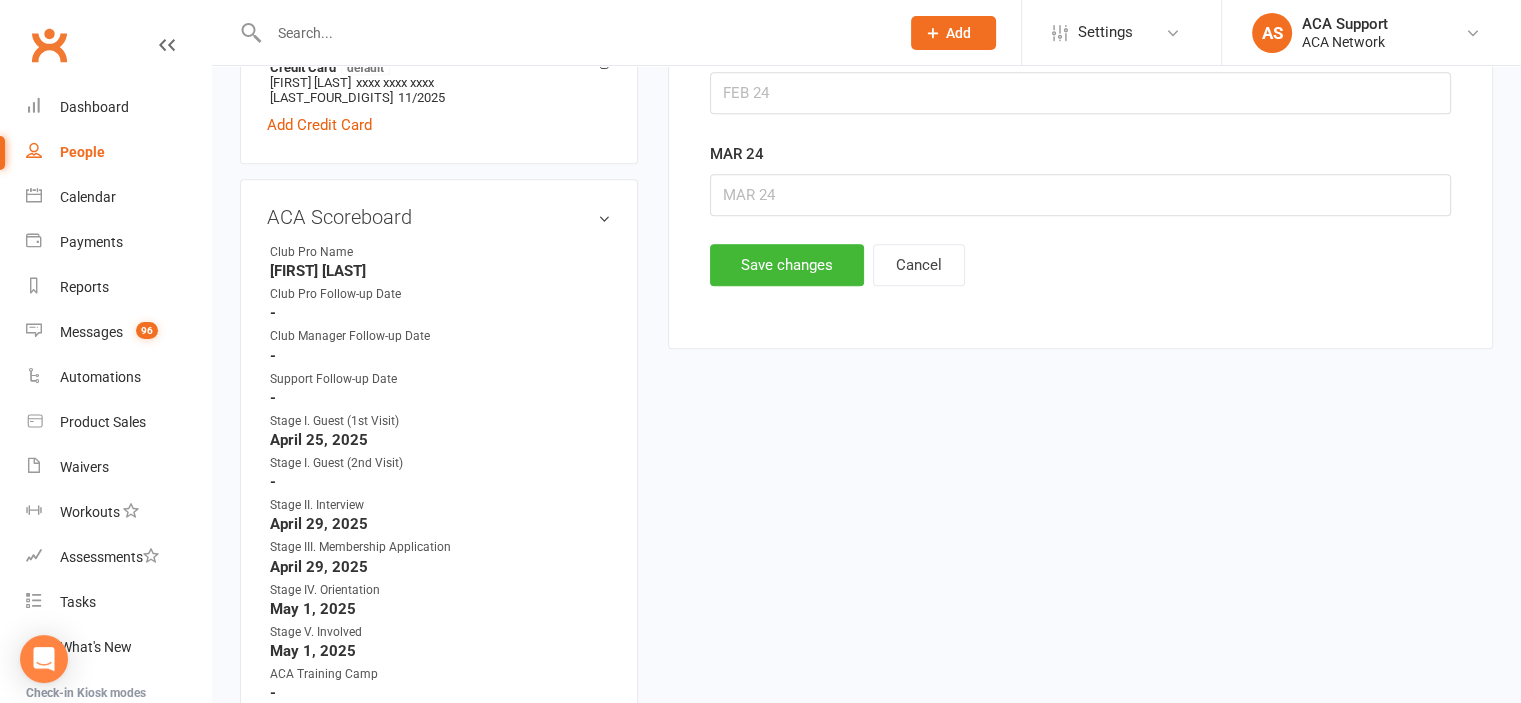scroll, scrollTop: 1165, scrollLeft: 0, axis: vertical 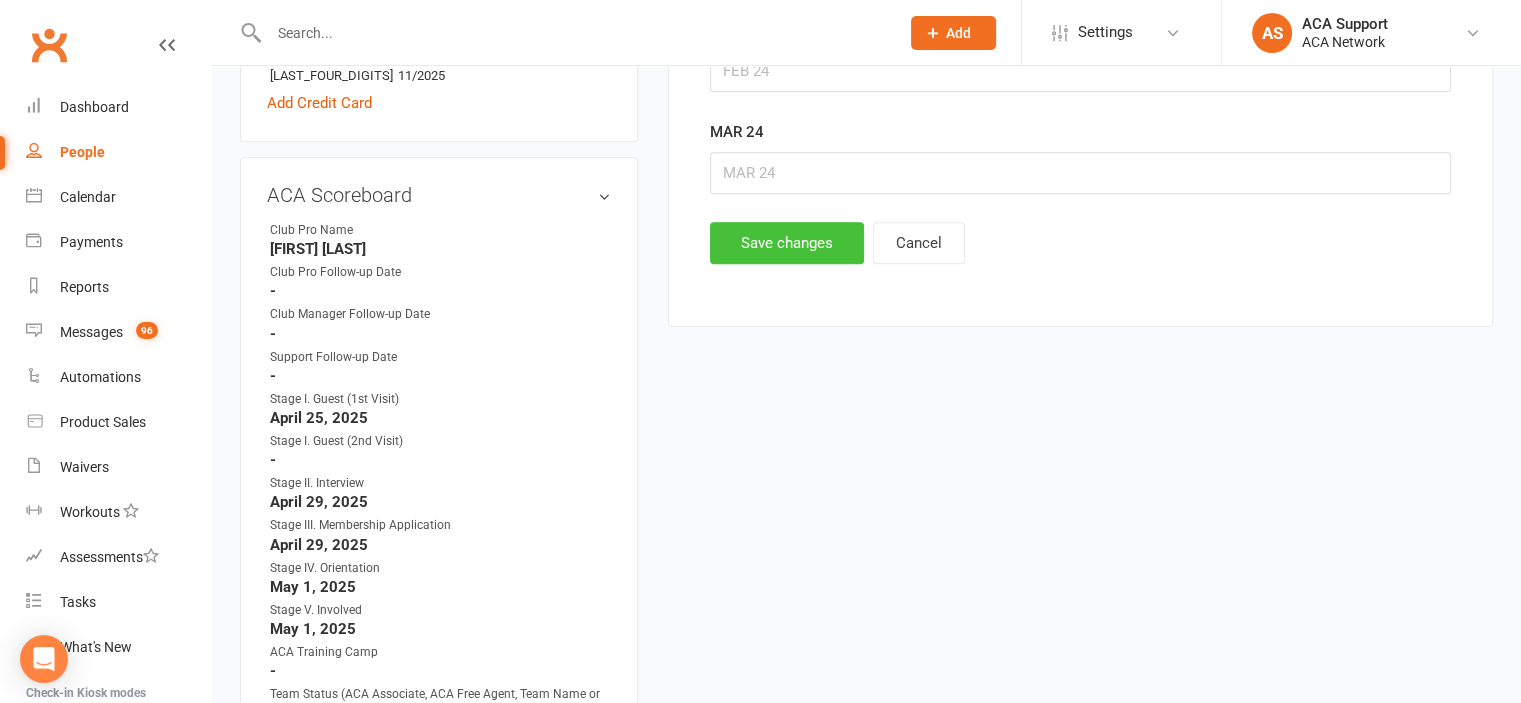 click on "Save changes" at bounding box center (787, 243) 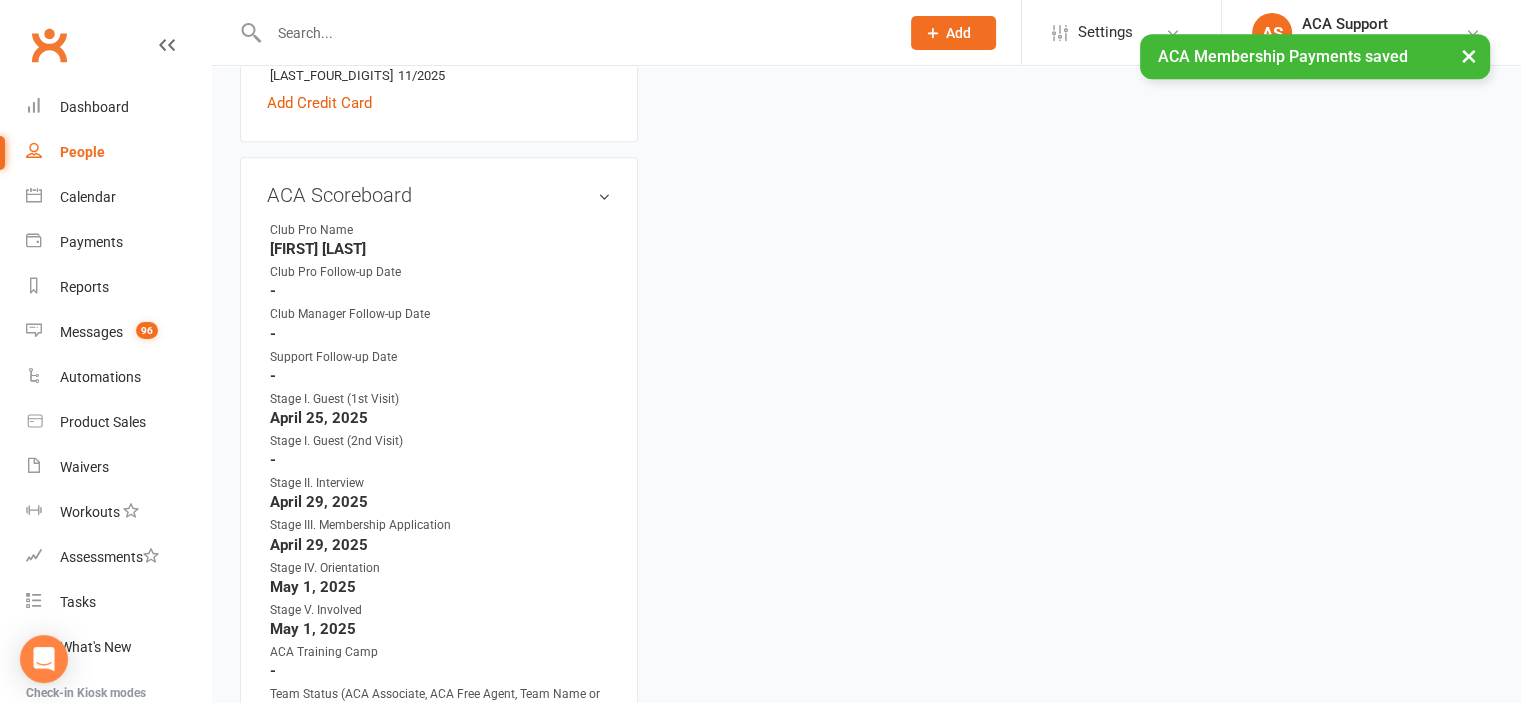 scroll, scrollTop: 0, scrollLeft: 0, axis: both 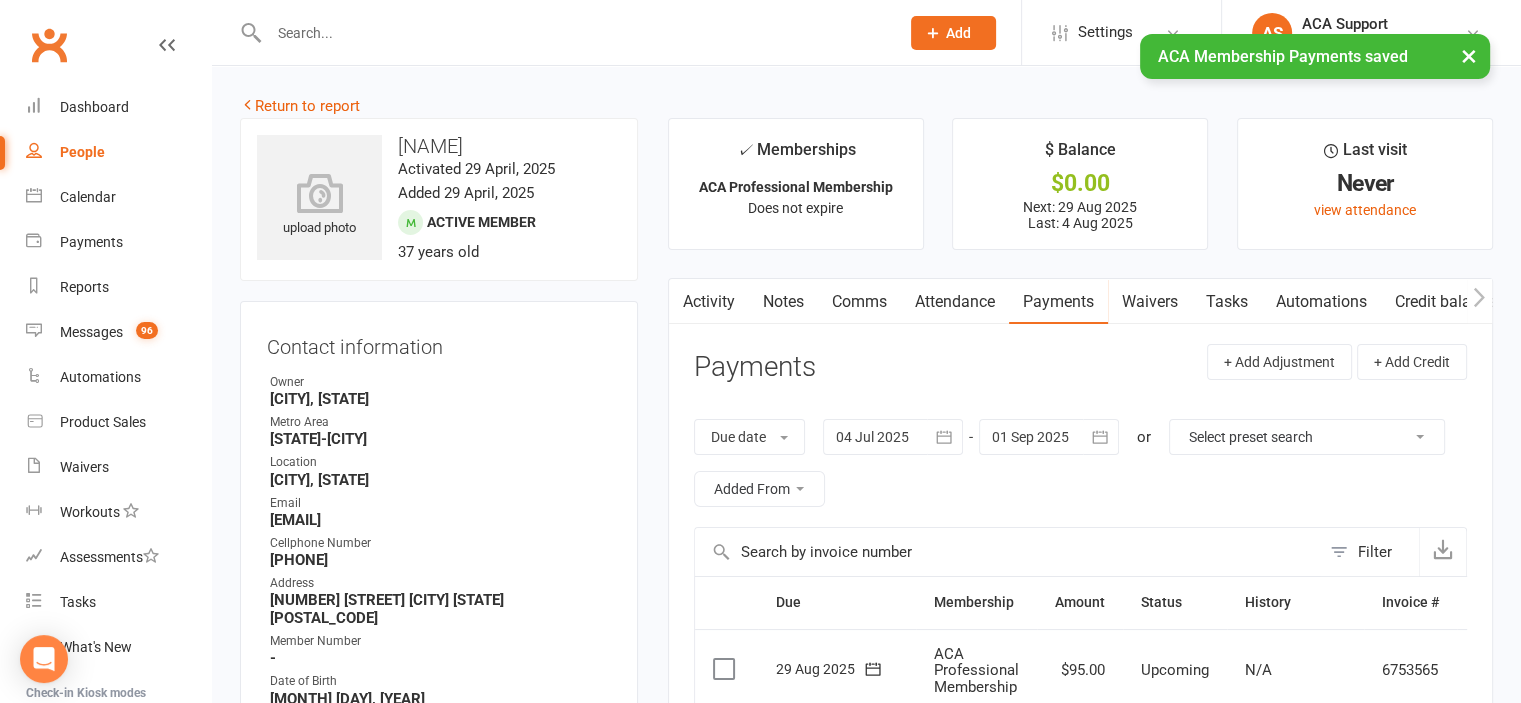 click on "Comms" at bounding box center [859, 302] 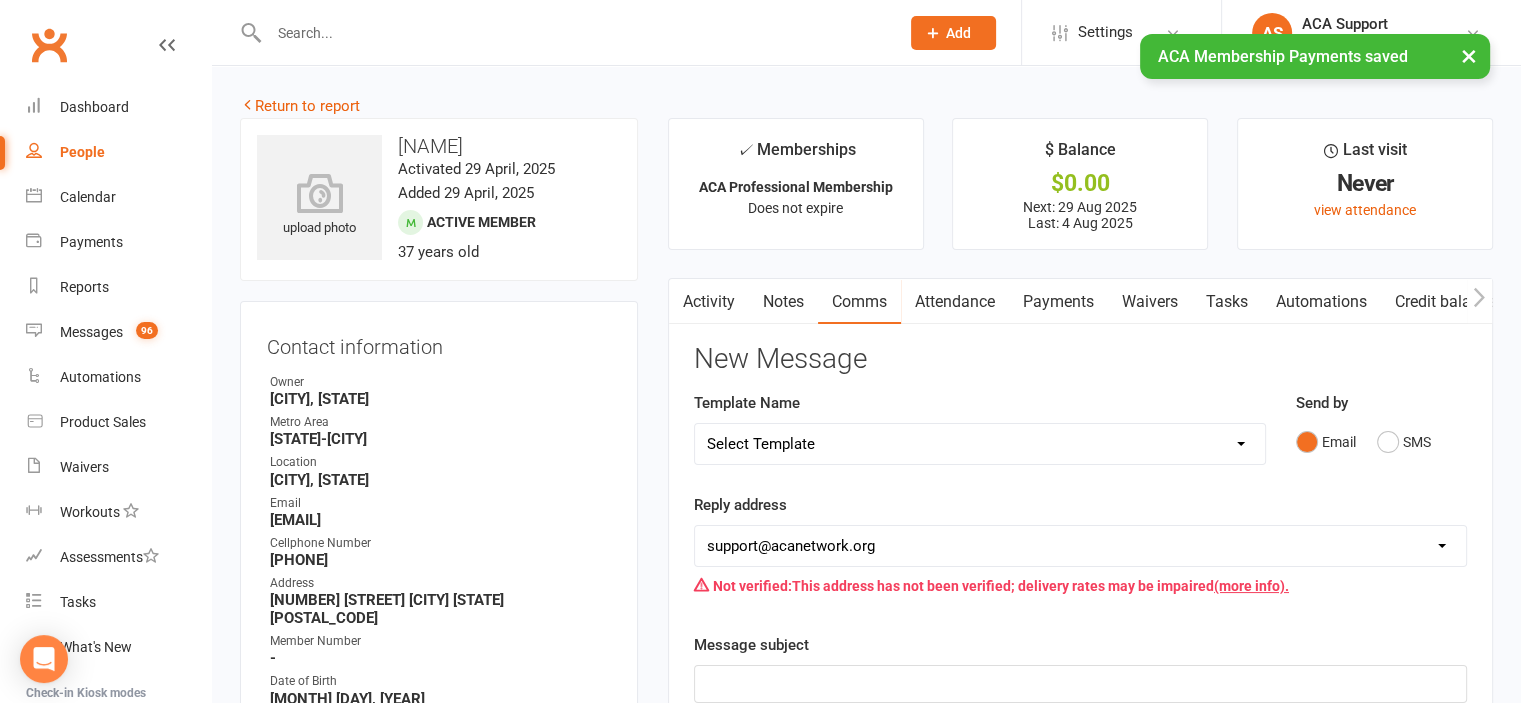 click on "Select Template [Email] ACA Club Life Email [Email] Club Coffee Message [Email] Learn about the ACA Business Club [Email] 1. Membership Decline Notice [Email] 2. Membership Decline Notice [Email] 3. Membership Decline Notice [Email] 4. Final Membership Decline Notice [Email] 5. Thank you for your involvement [Email] ACA Business Club Letter of Invitation [Email] Checking In [Email] Still Interested?" at bounding box center [980, 444] 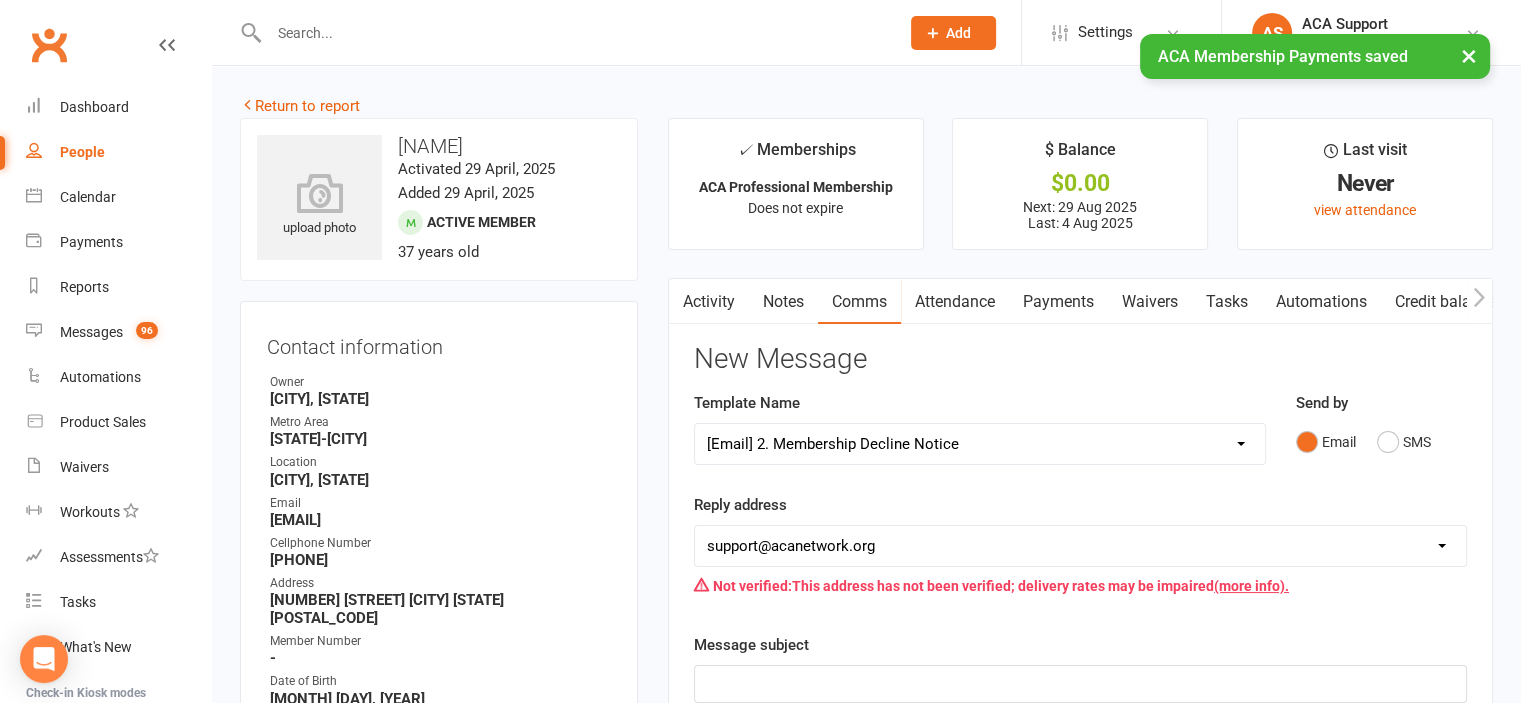 click on "Select Template [Email] ACA Club Life Email [Email] Club Coffee Message [Email] Learn about the ACA Business Club [Email] 1. Membership Decline Notice [Email] 2. Membership Decline Notice [Email] 3. Membership Decline Notice [Email] 4. Final Membership Decline Notice [Email] 5. Thank you for your involvement [Email] ACA Business Club Letter of Invitation [Email] Checking In [Email] Still Interested?" at bounding box center (980, 444) 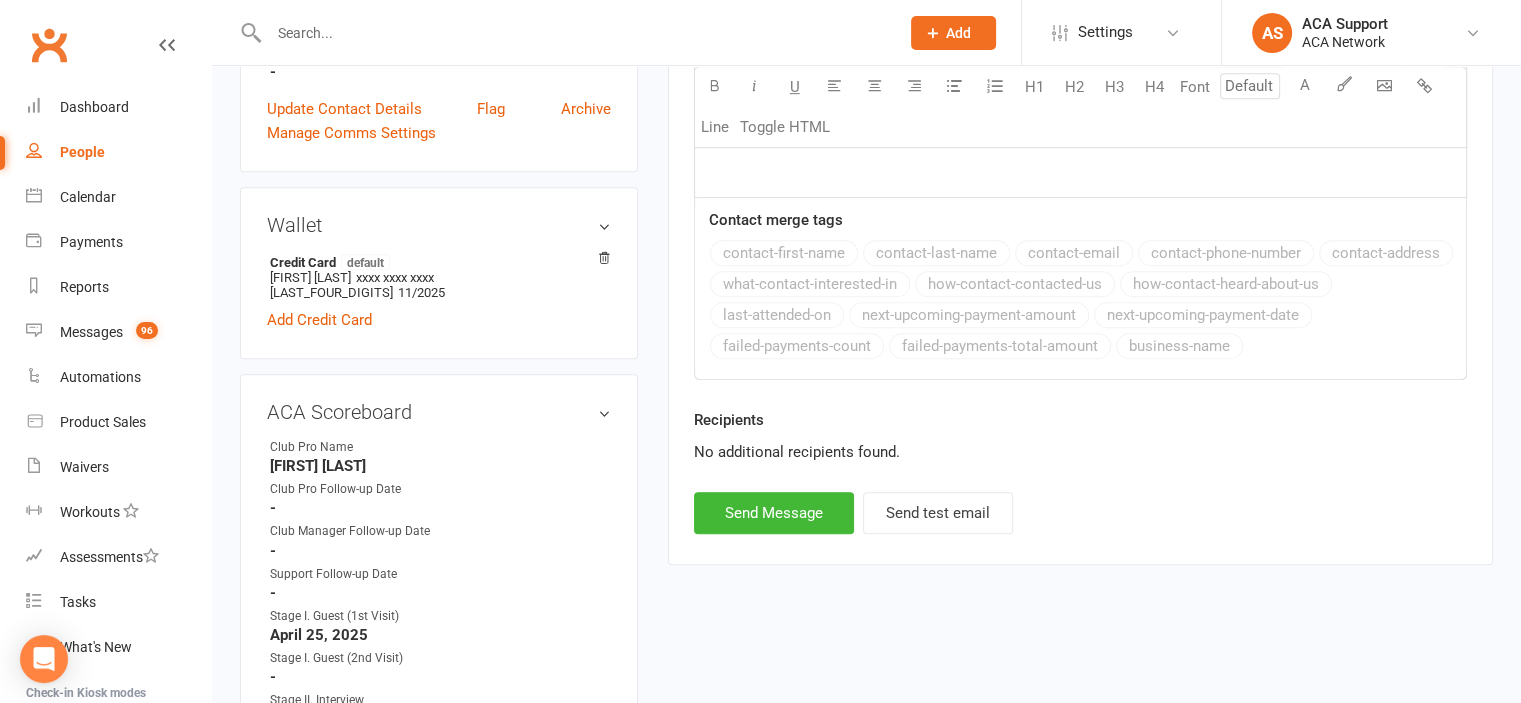 scroll, scrollTop: 966, scrollLeft: 0, axis: vertical 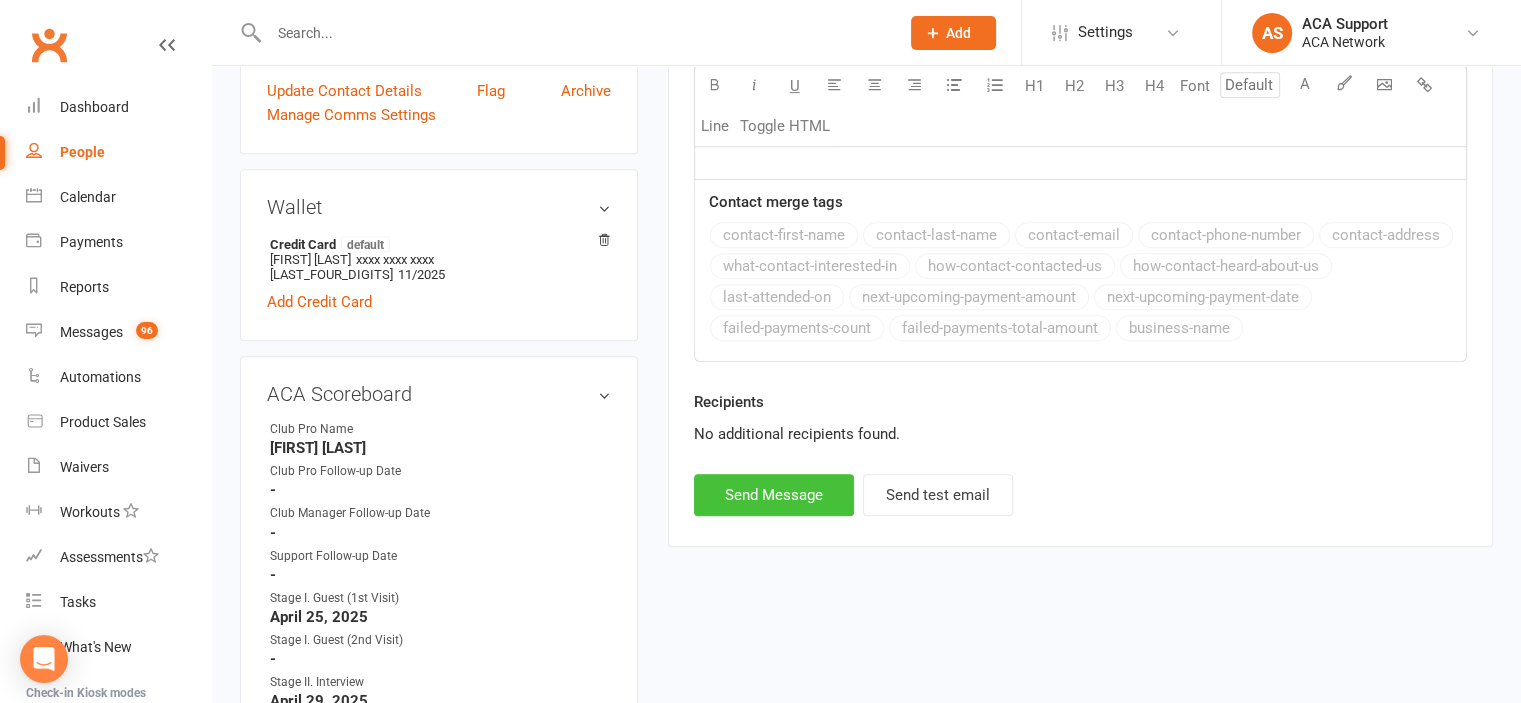 click on "Send Message" at bounding box center [774, 495] 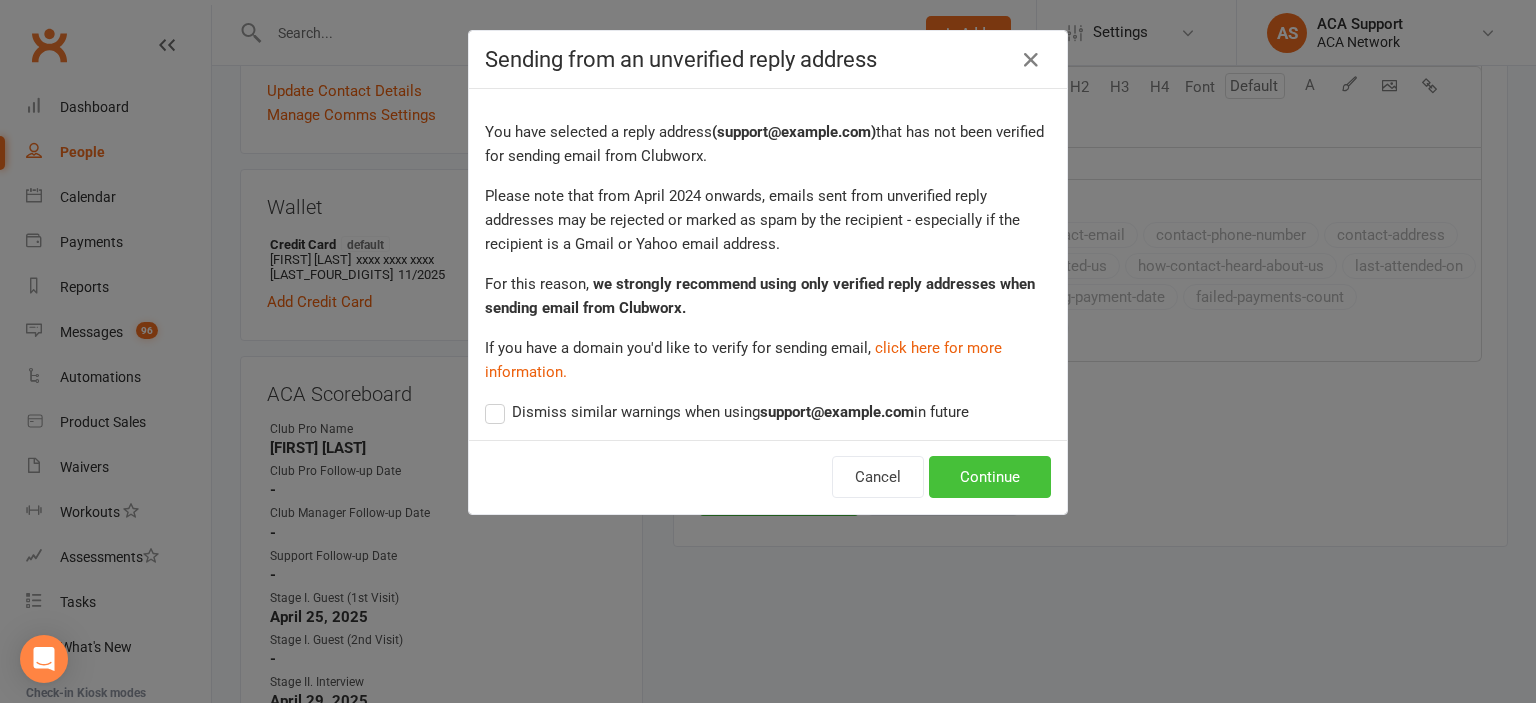 click on "Continue" at bounding box center (990, 477) 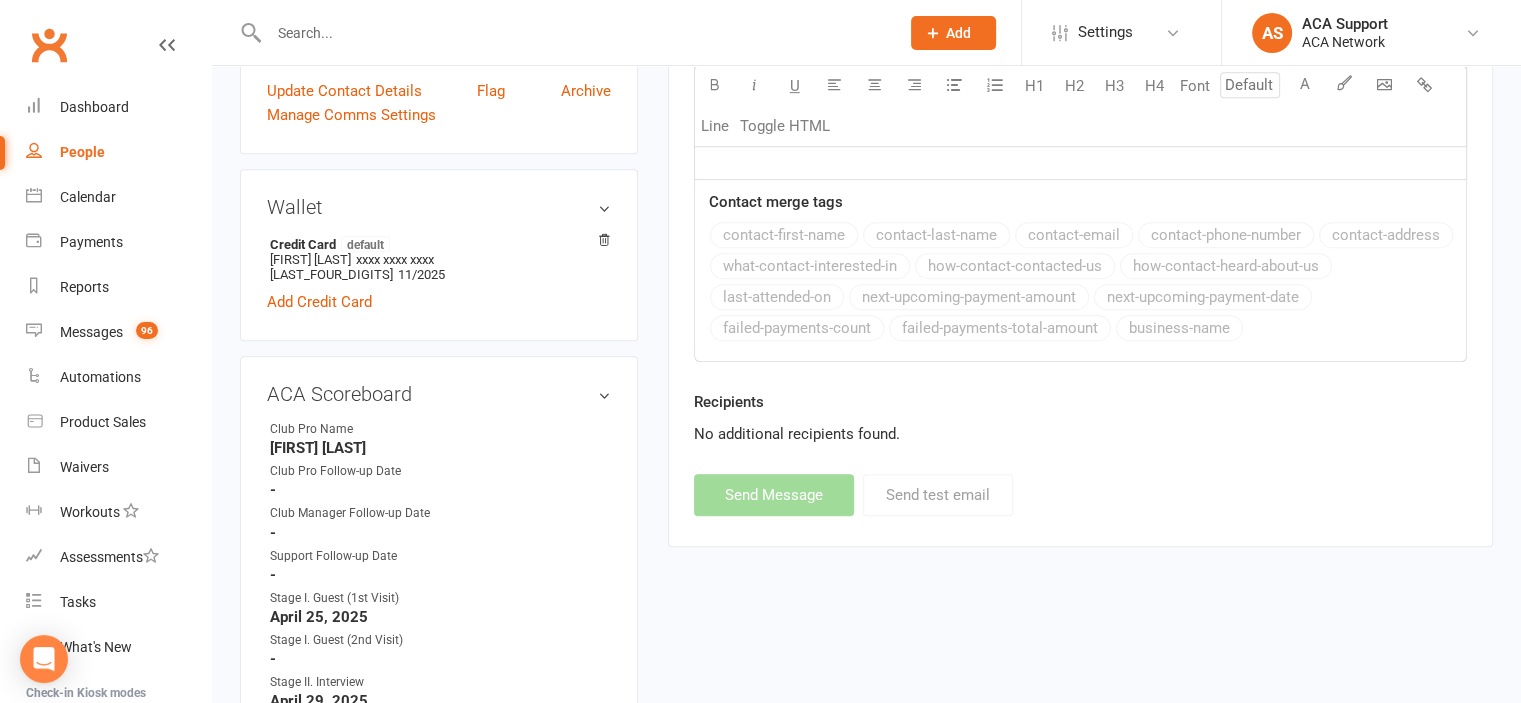 select 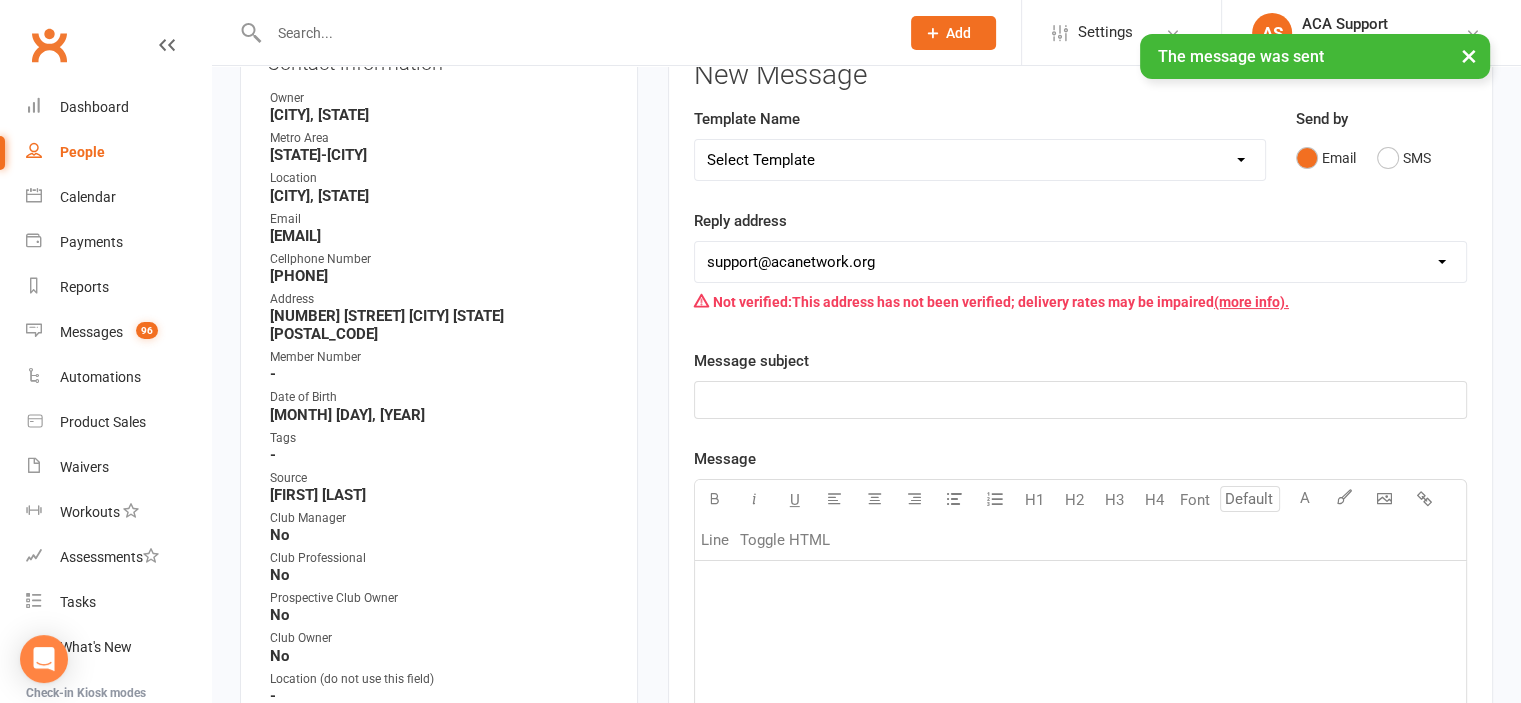 scroll, scrollTop: 0, scrollLeft: 0, axis: both 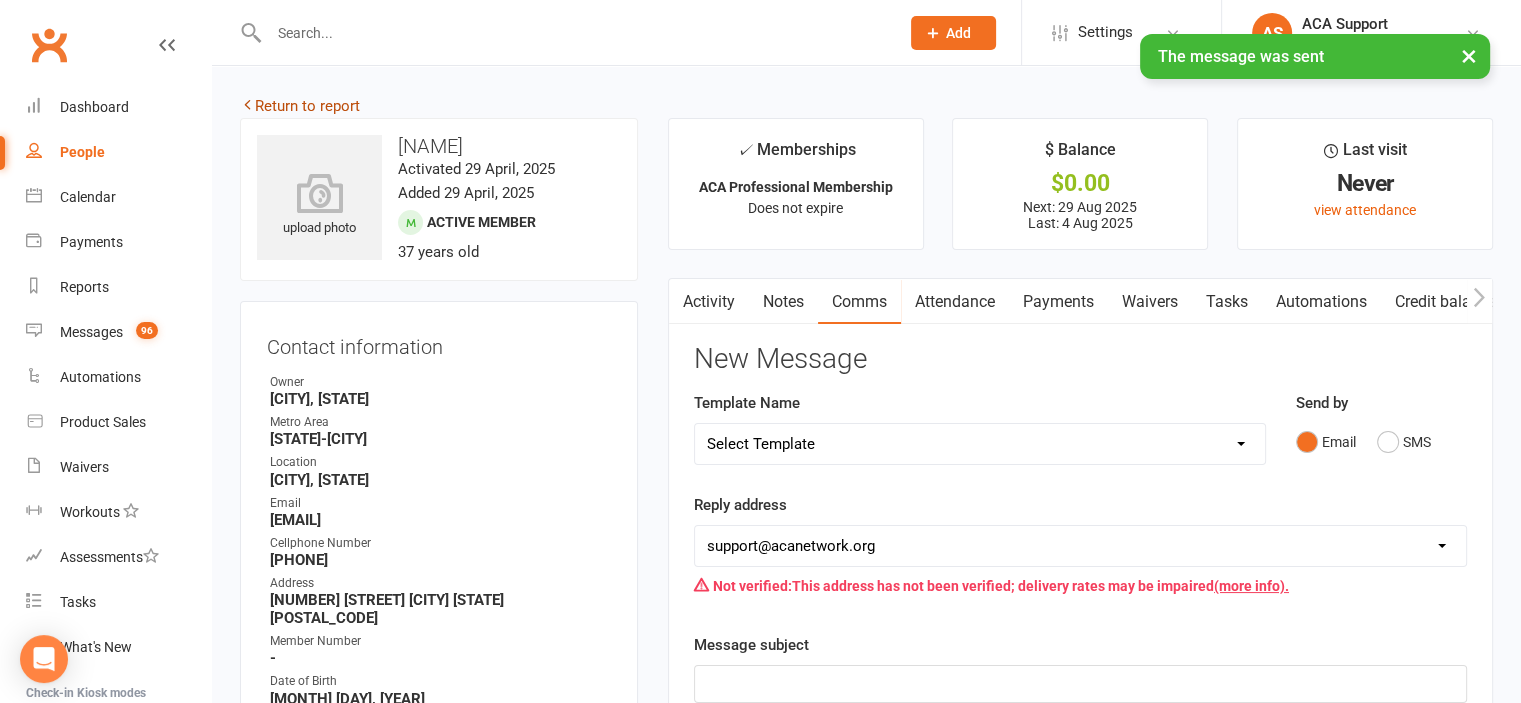 click on "Return to report" at bounding box center [300, 106] 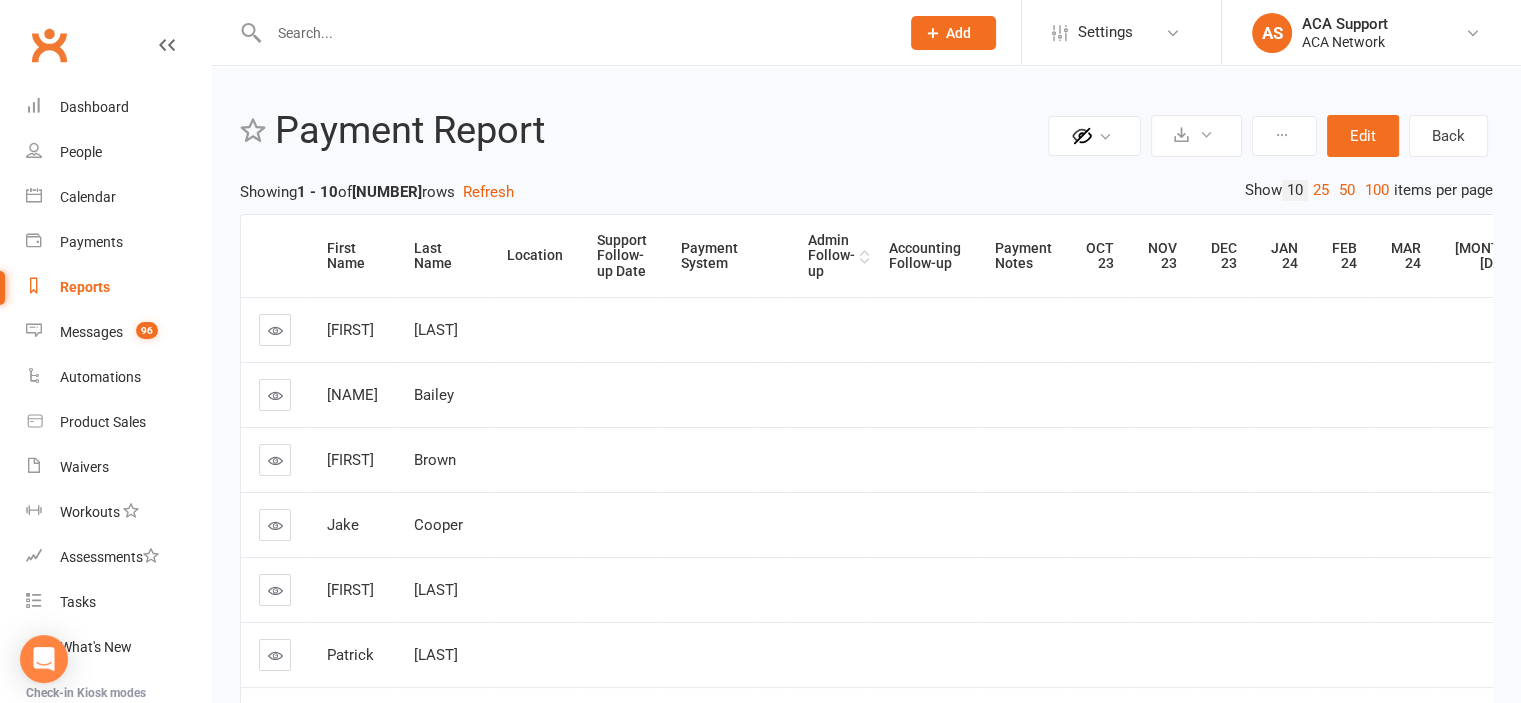 click on "Admin Follow-up" at bounding box center (831, 256) 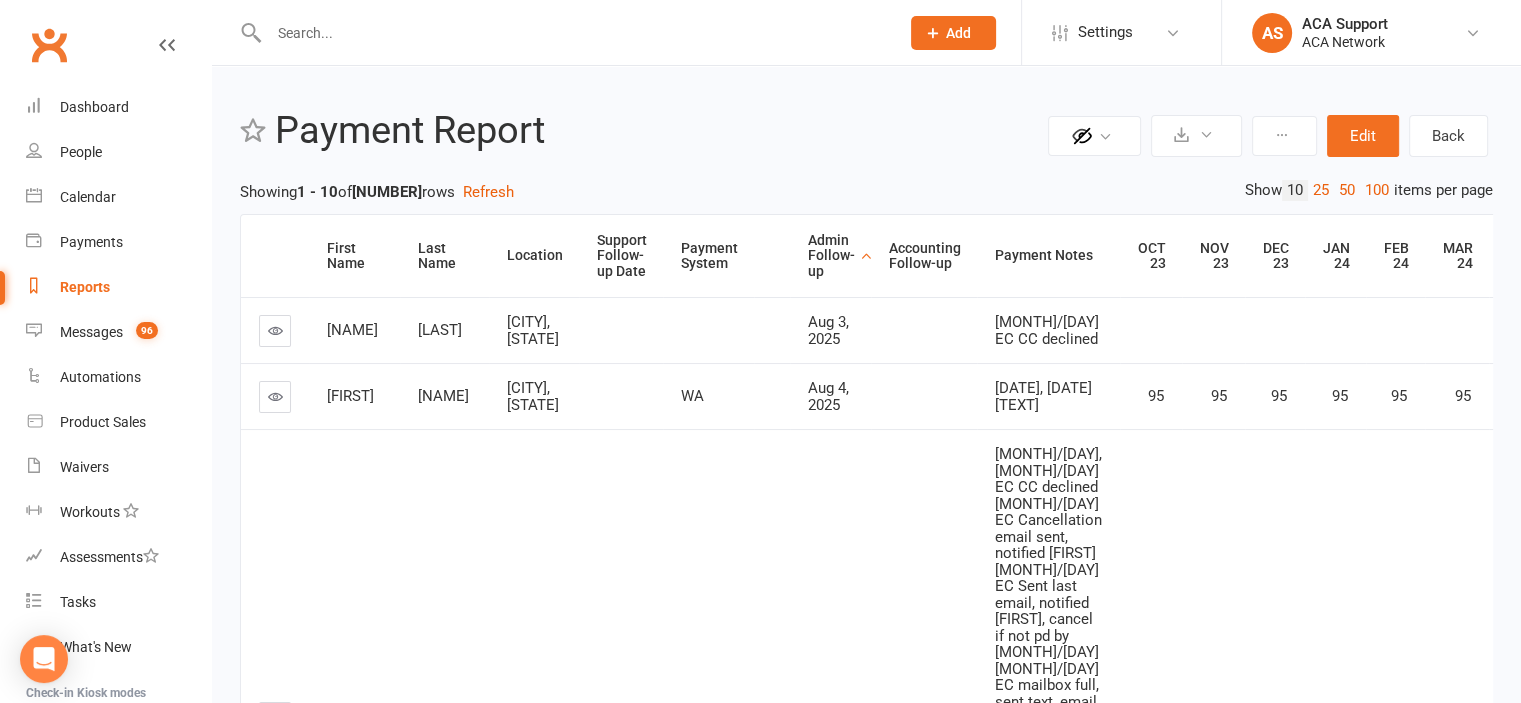 click at bounding box center (275, 330) 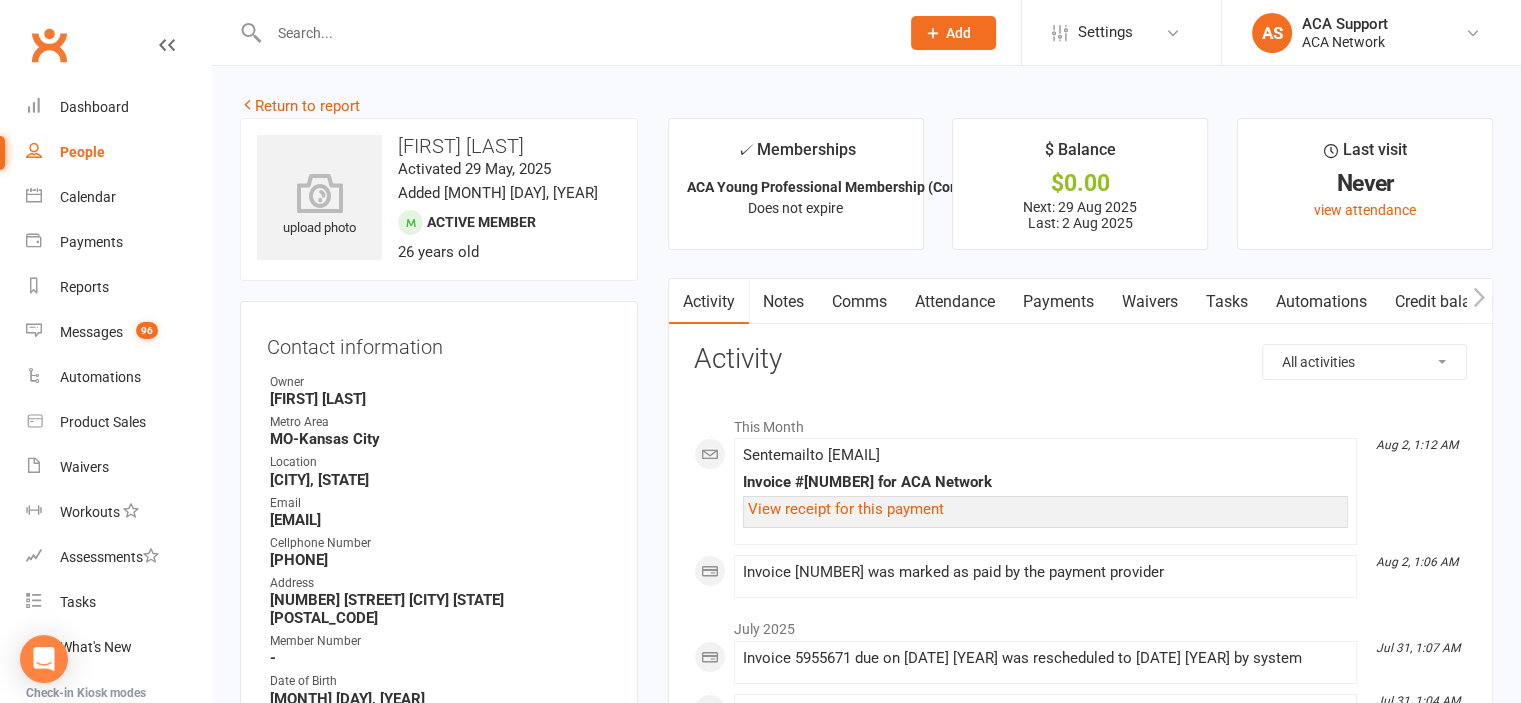 click on "Payments" at bounding box center (1058, 302) 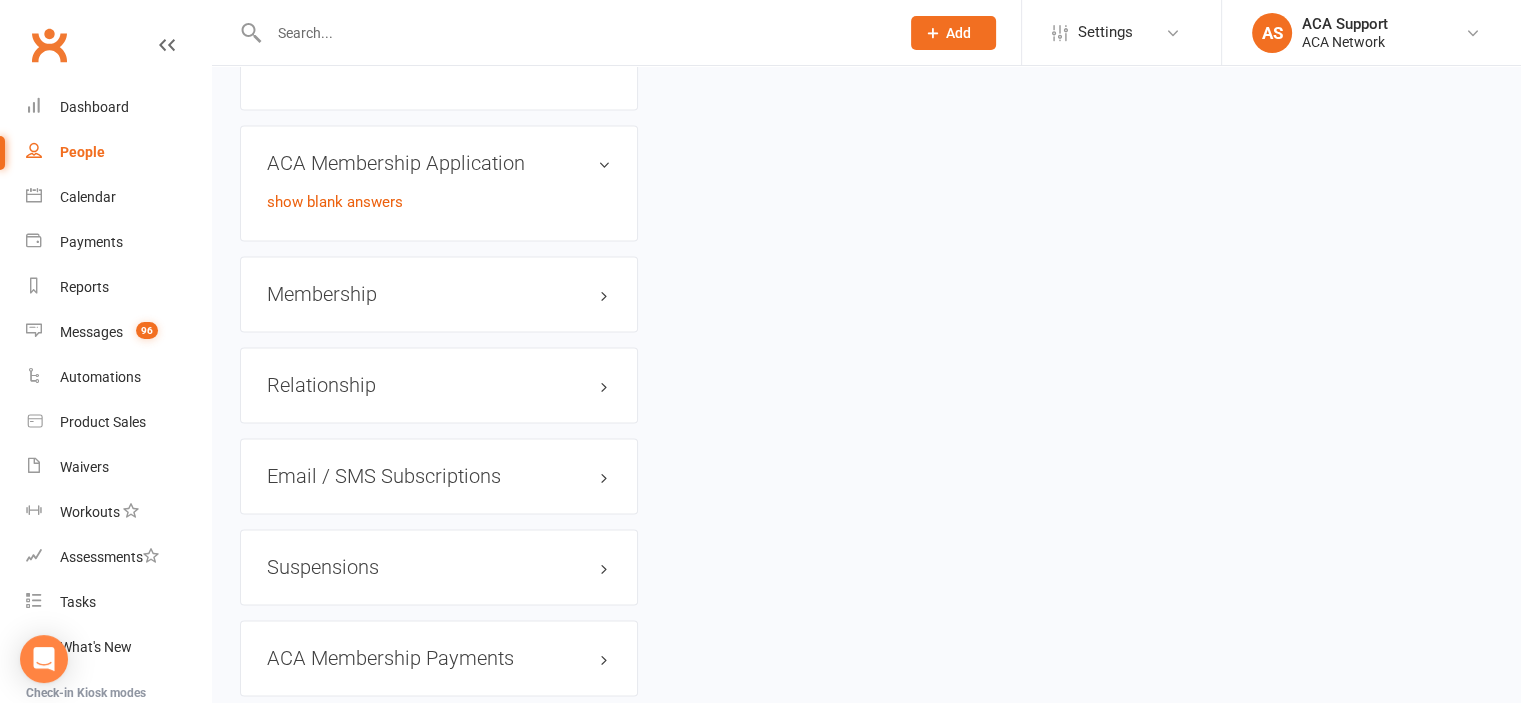 scroll, scrollTop: 3097, scrollLeft: 0, axis: vertical 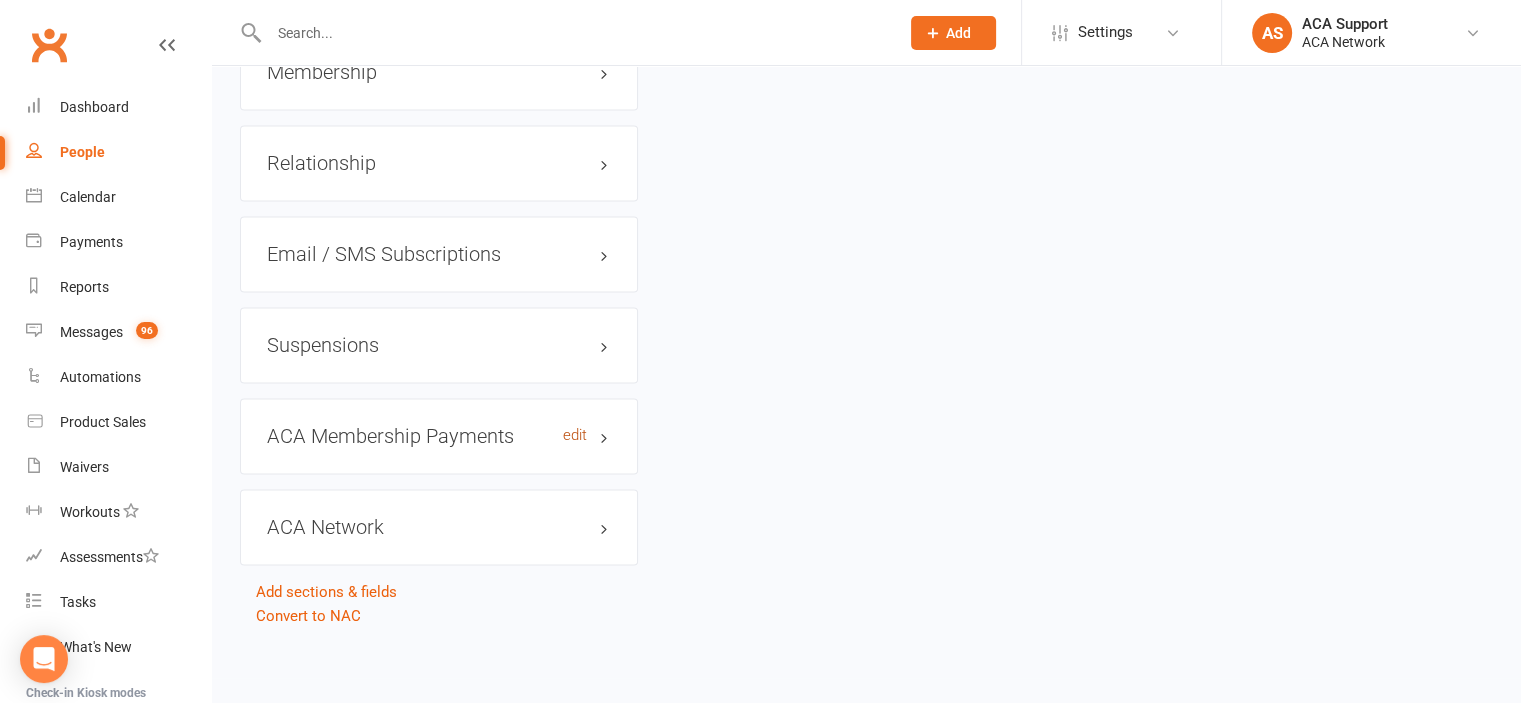 click on "edit" at bounding box center [575, 435] 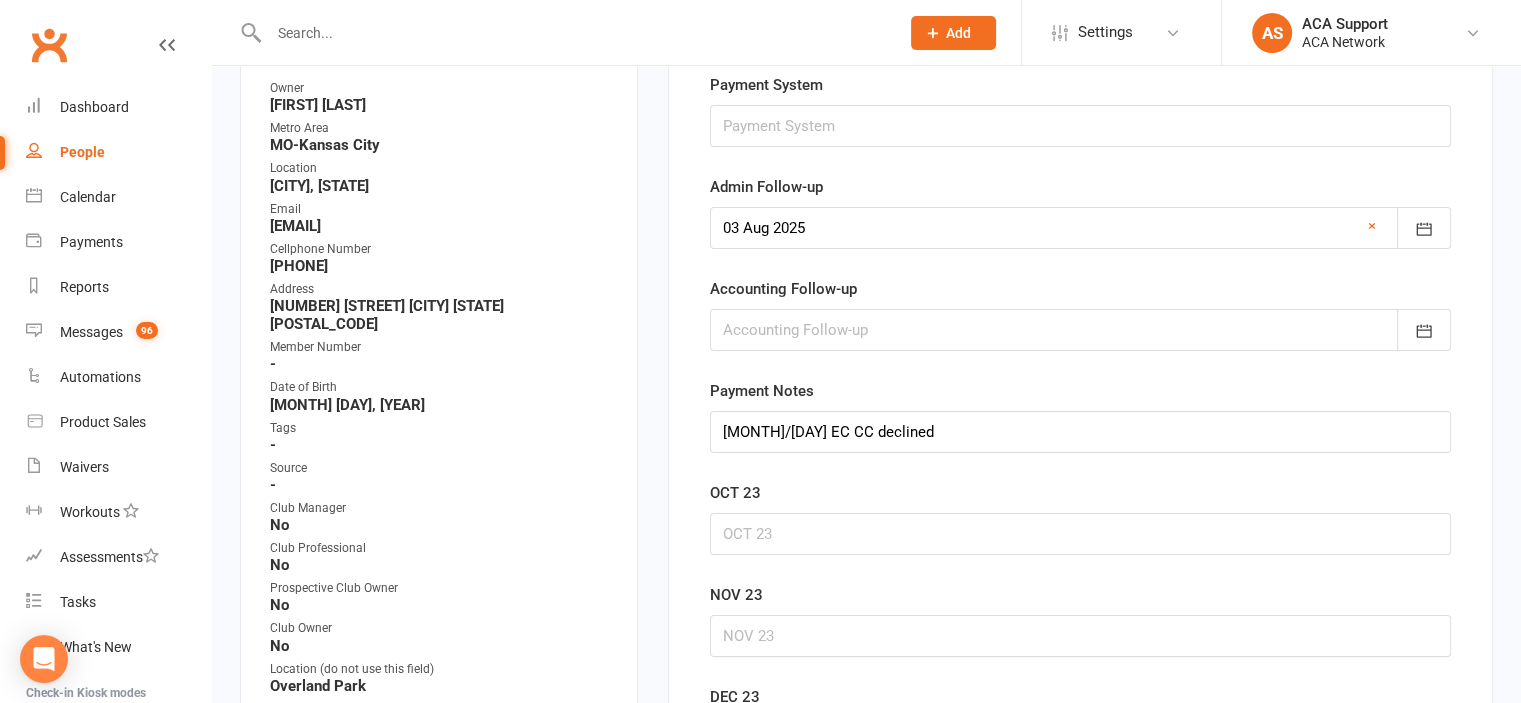 scroll, scrollTop: 176, scrollLeft: 0, axis: vertical 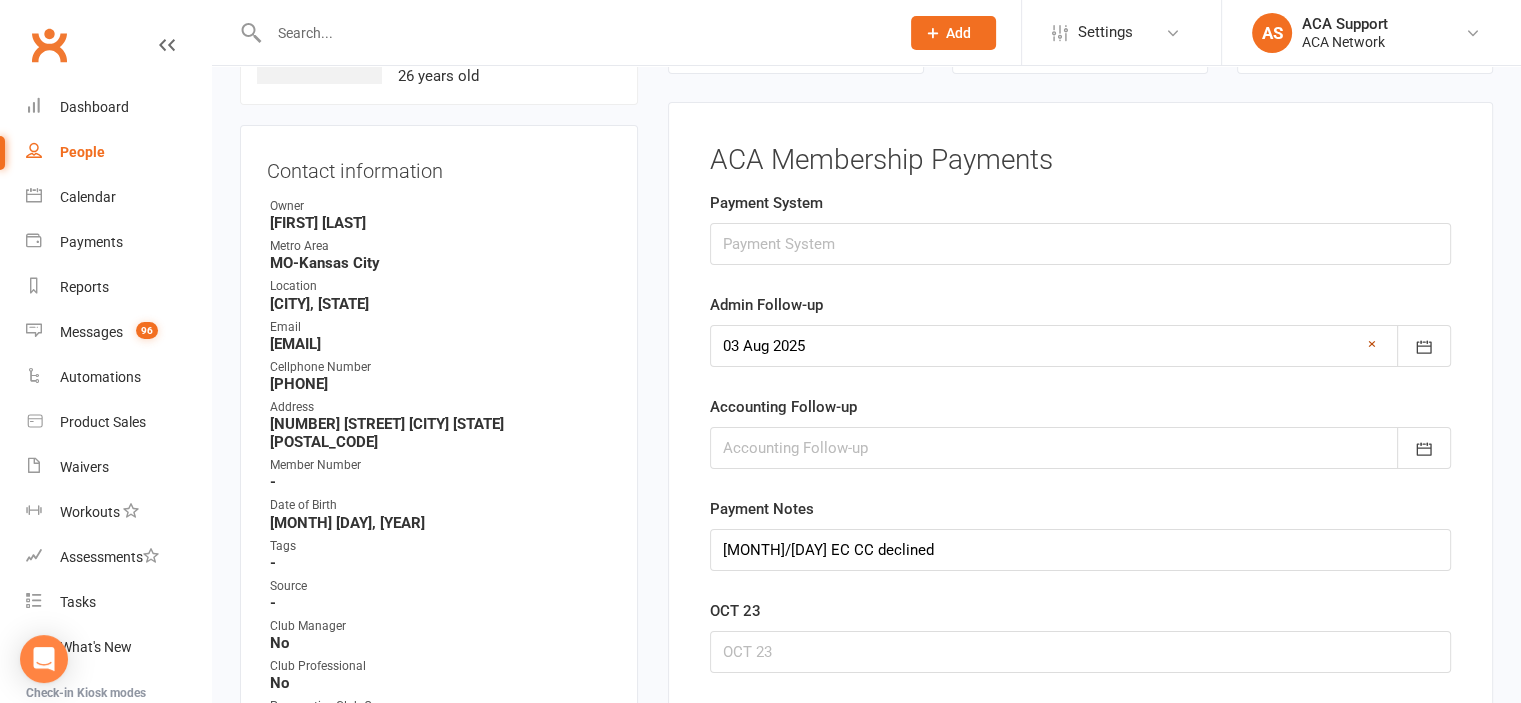 click on "×" at bounding box center (1372, 344) 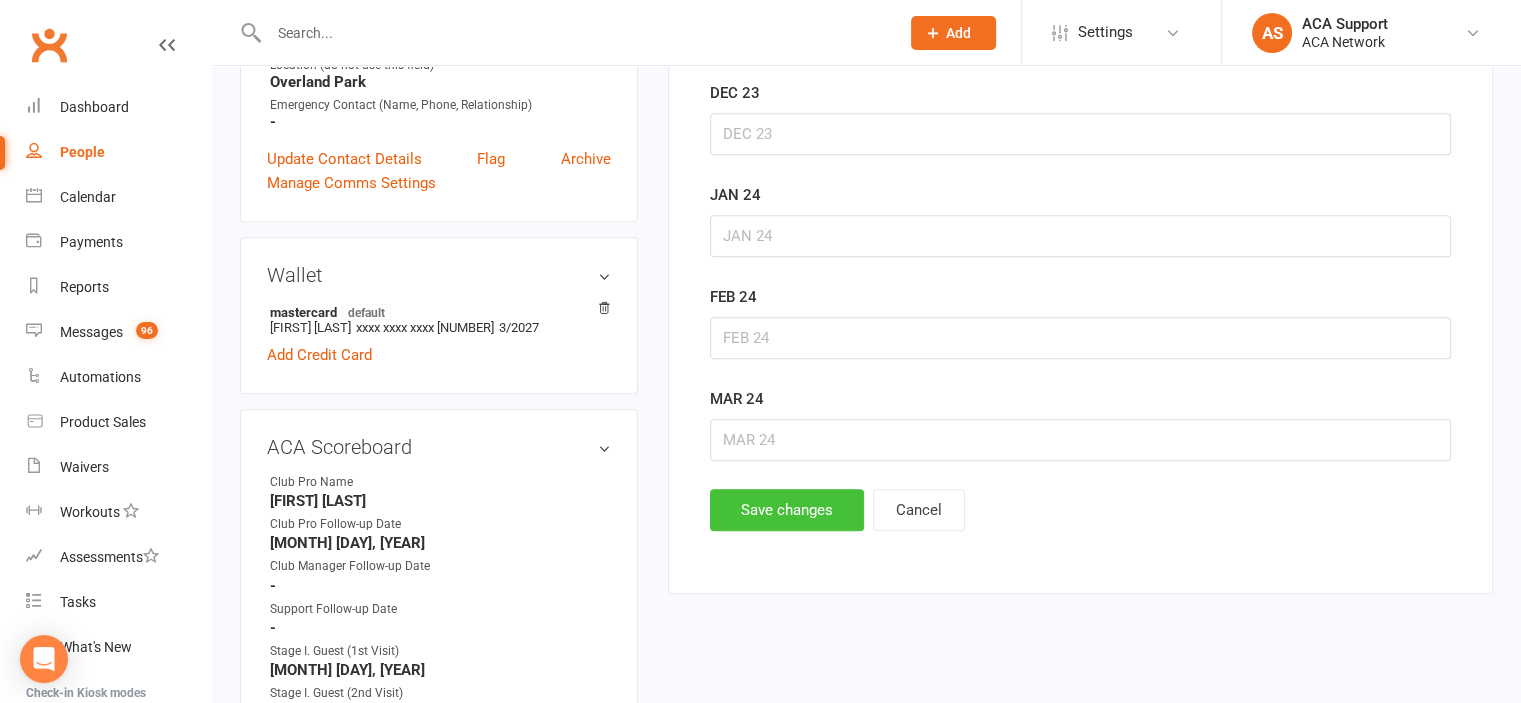 scroll, scrollTop: 903, scrollLeft: 0, axis: vertical 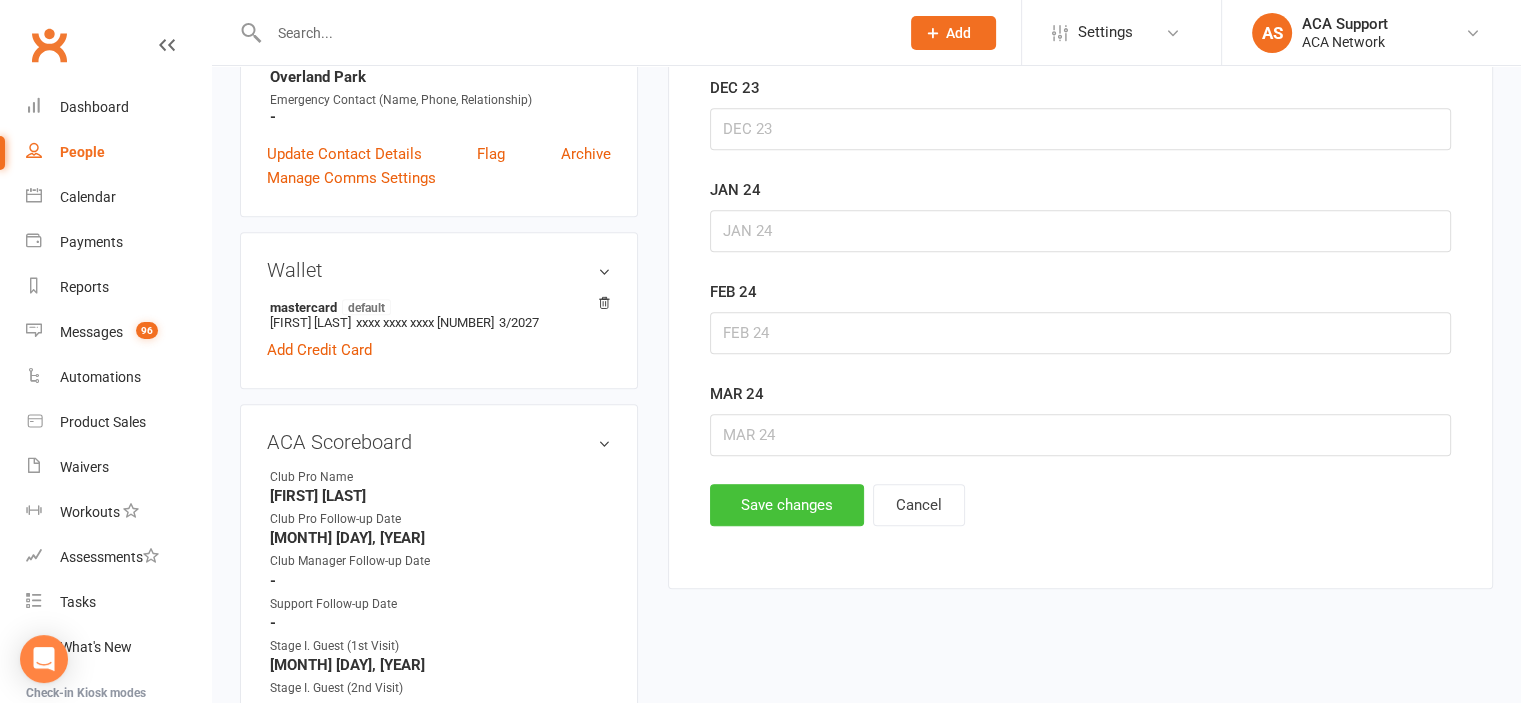 click on "Save changes" at bounding box center [787, 505] 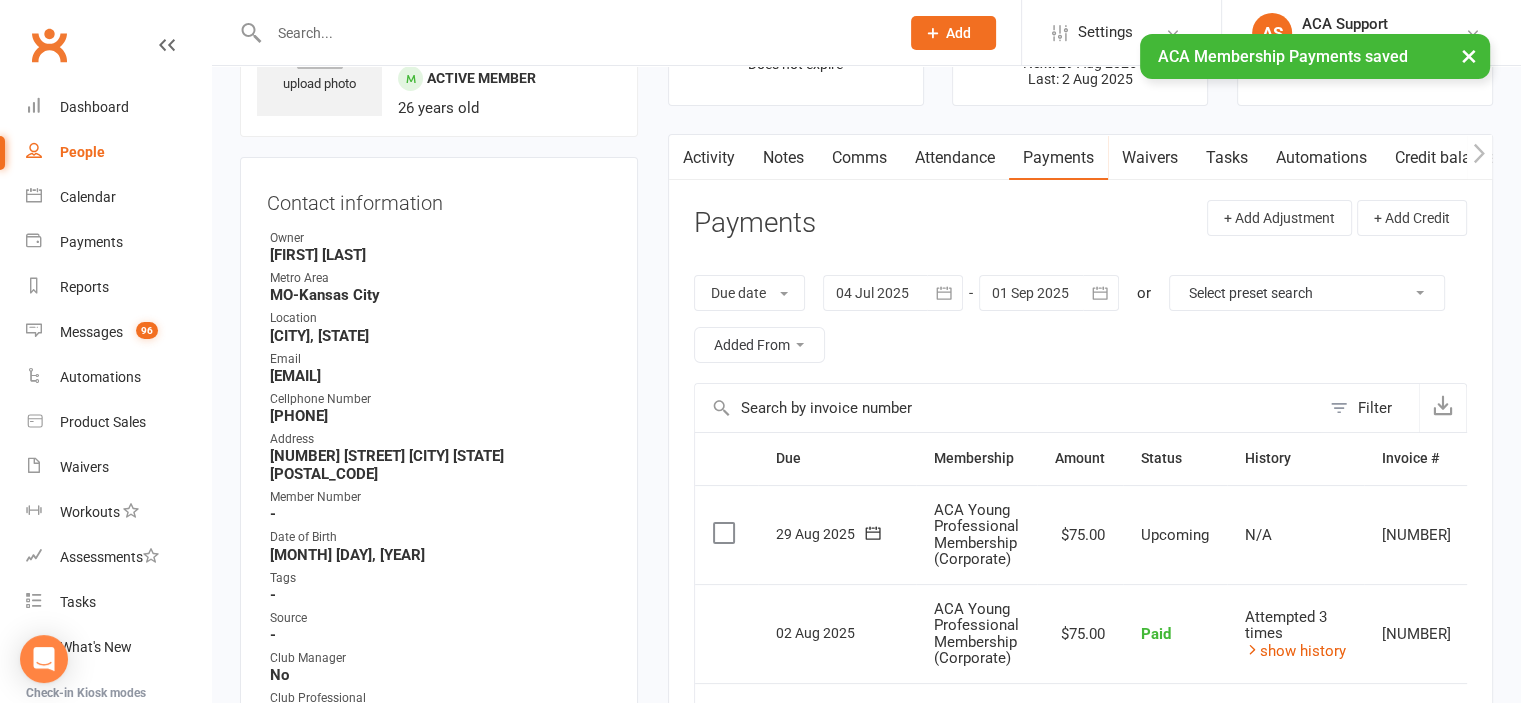 scroll, scrollTop: 0, scrollLeft: 0, axis: both 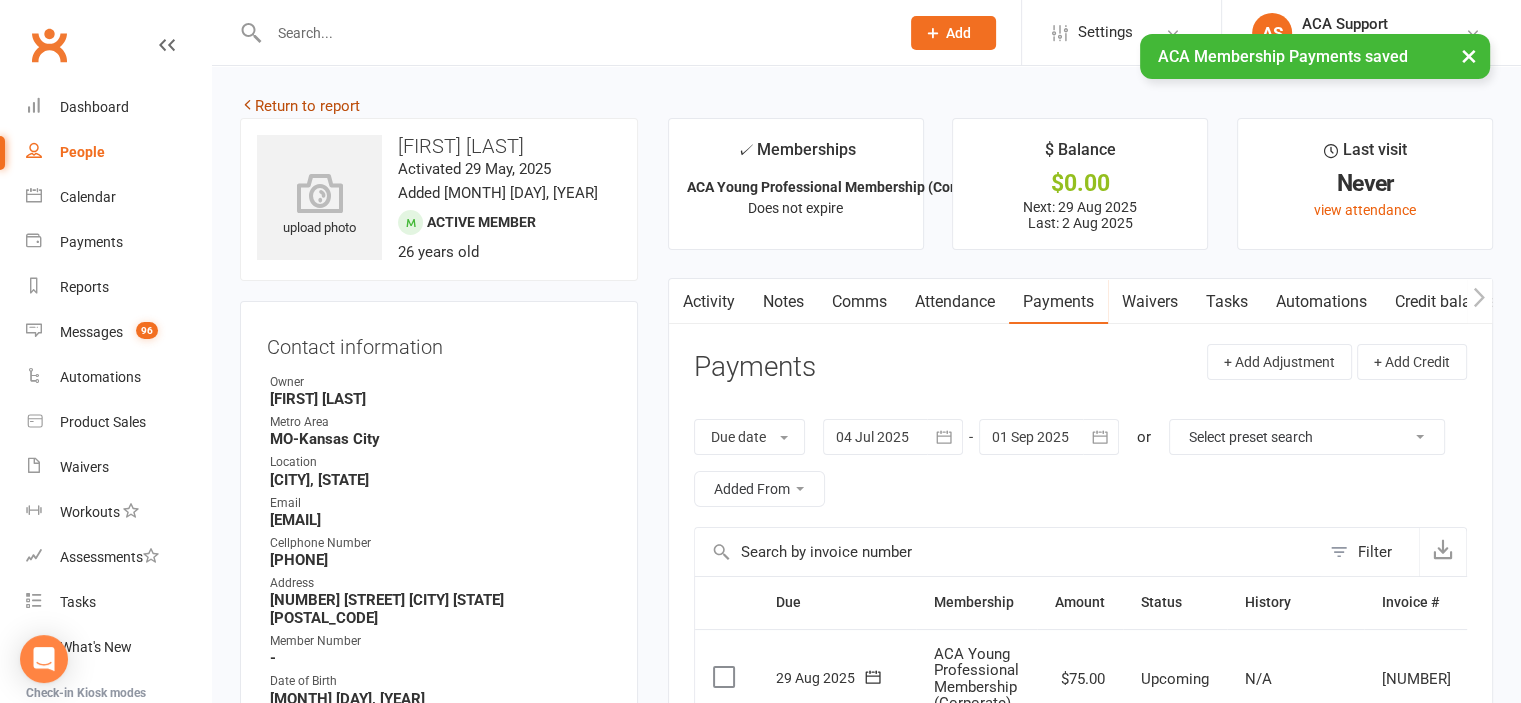 click on "Return to report" at bounding box center [300, 106] 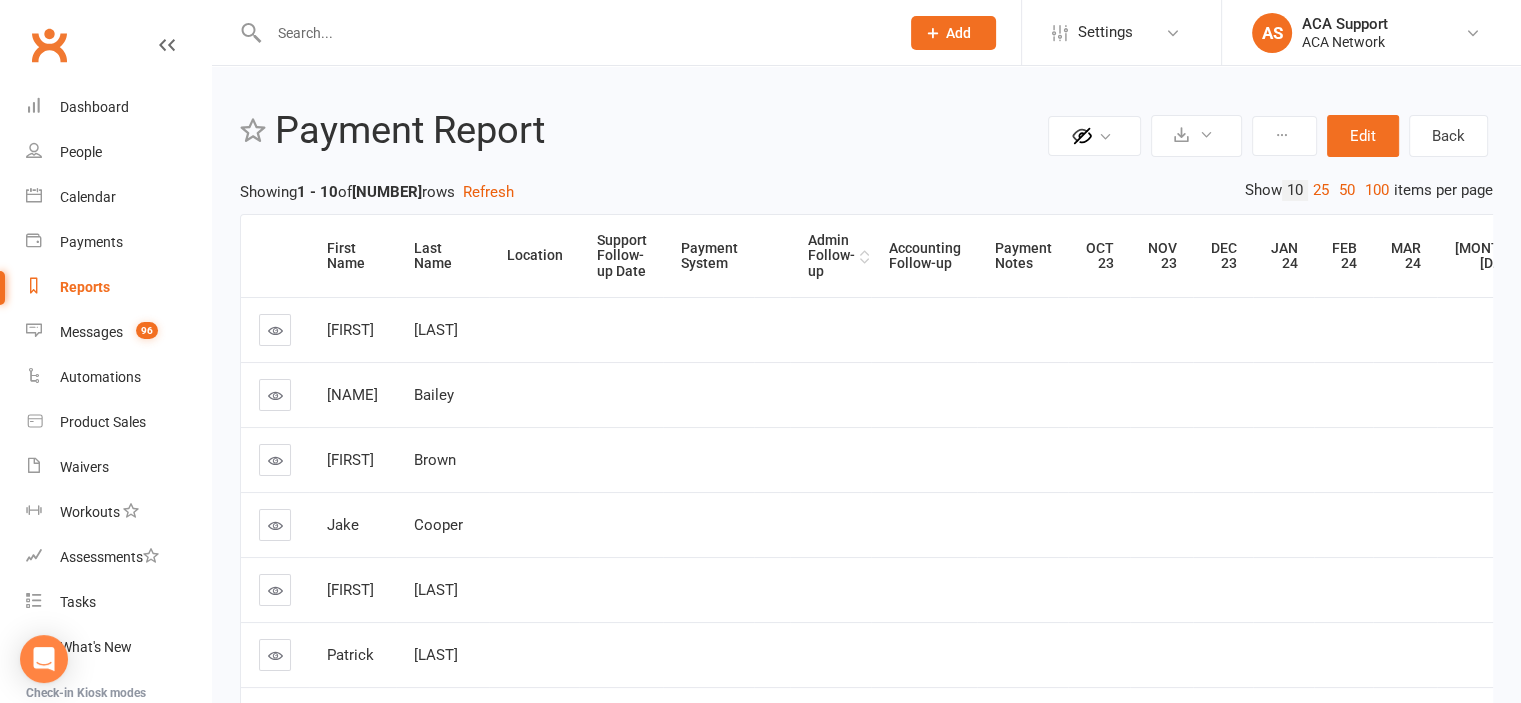 click on "Admin Follow-up" at bounding box center (831, 256) 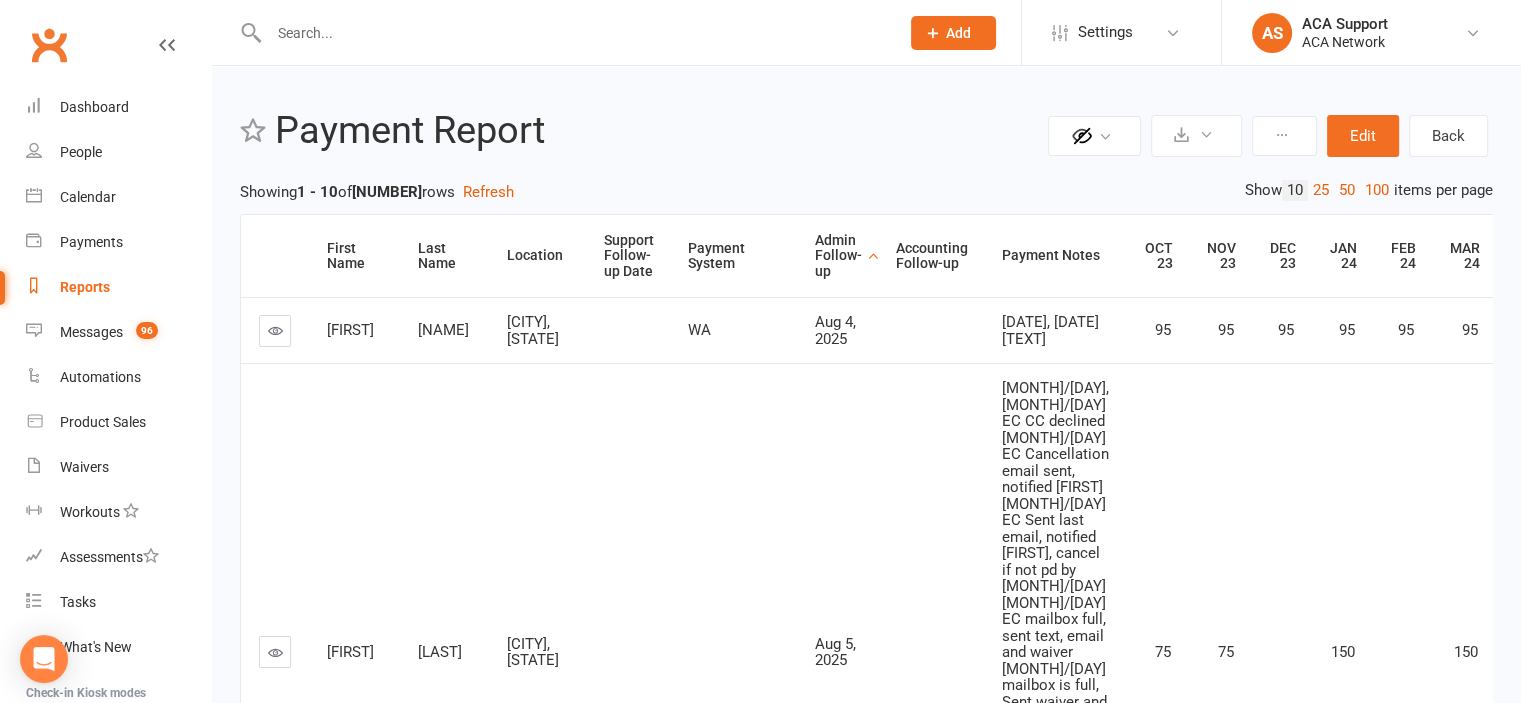 click at bounding box center [275, 330] 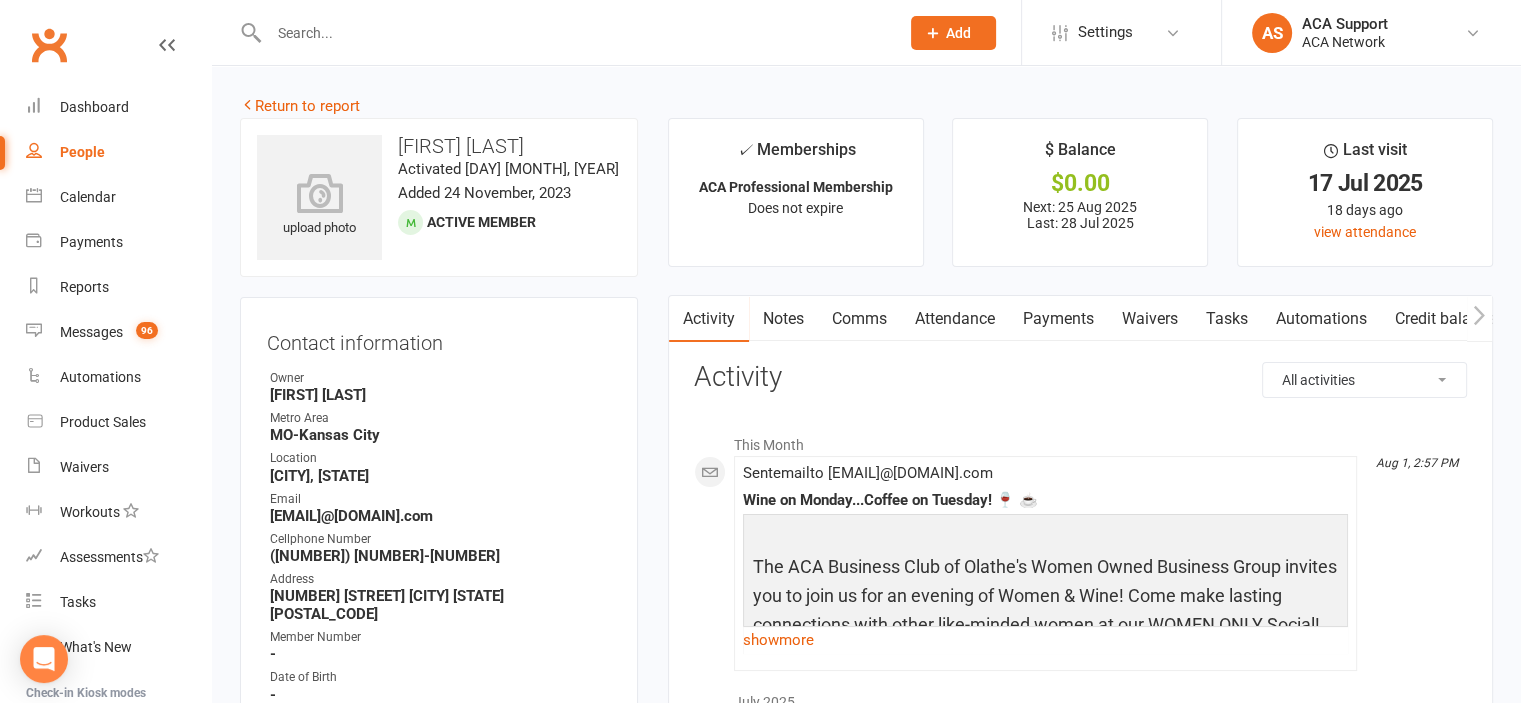 click on "Payments" at bounding box center [1058, 319] 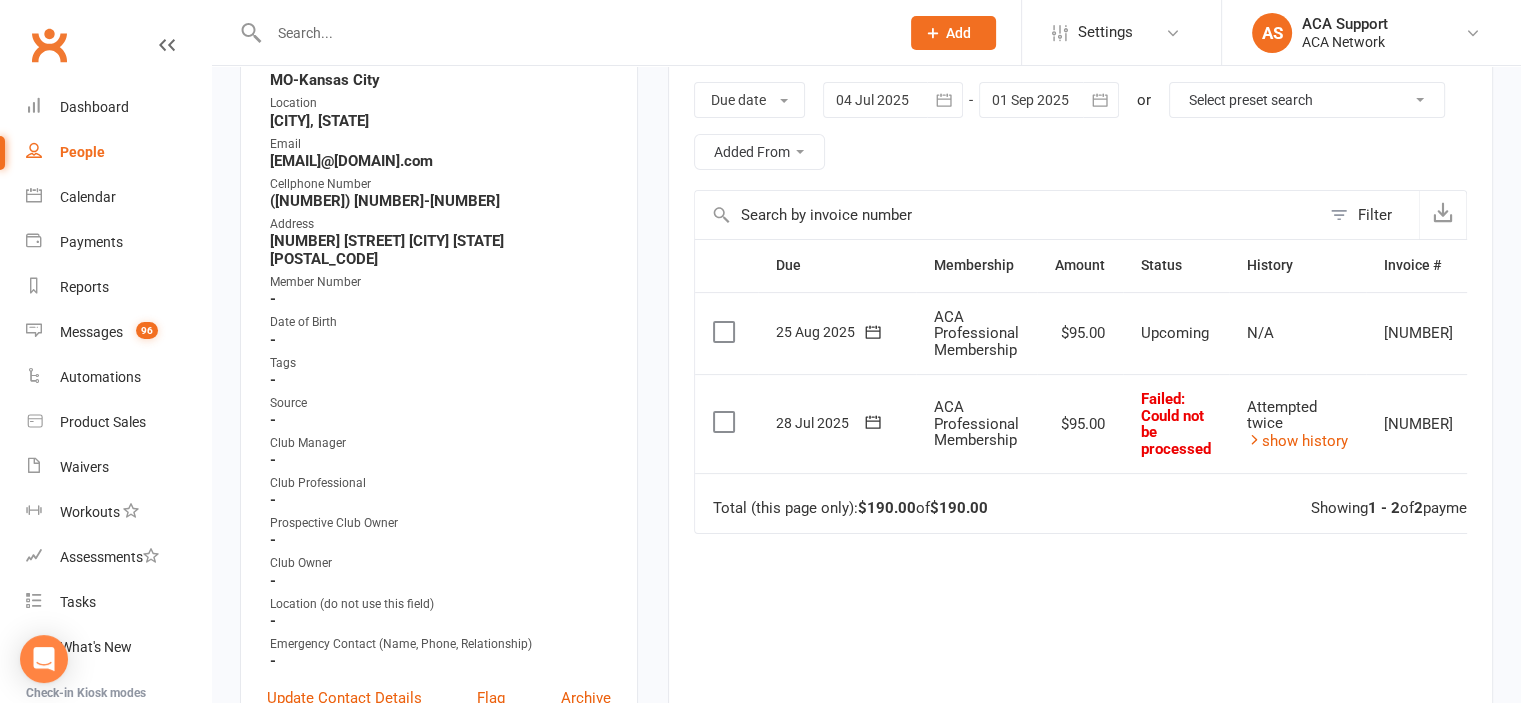 scroll, scrollTop: 360, scrollLeft: 0, axis: vertical 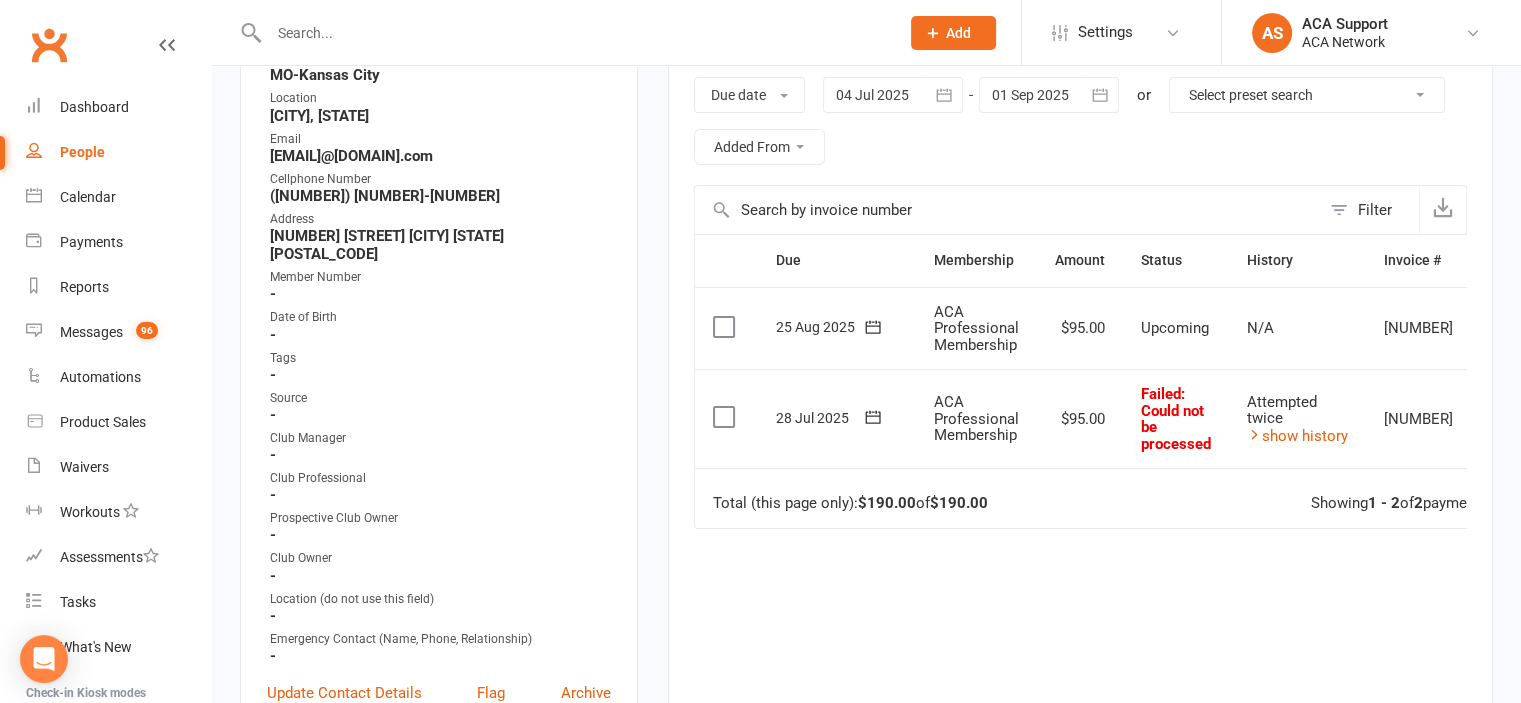 click 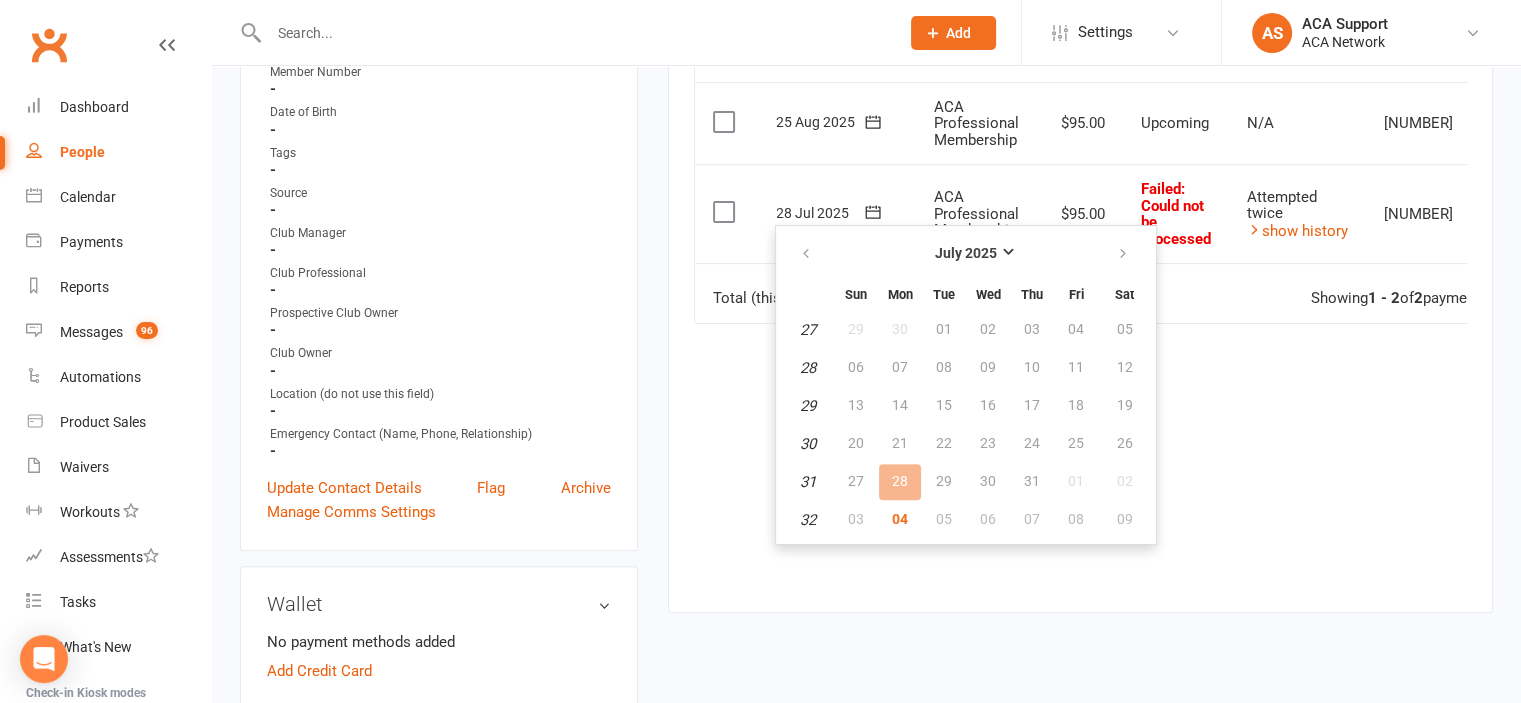 scroll, scrollTop: 628, scrollLeft: 0, axis: vertical 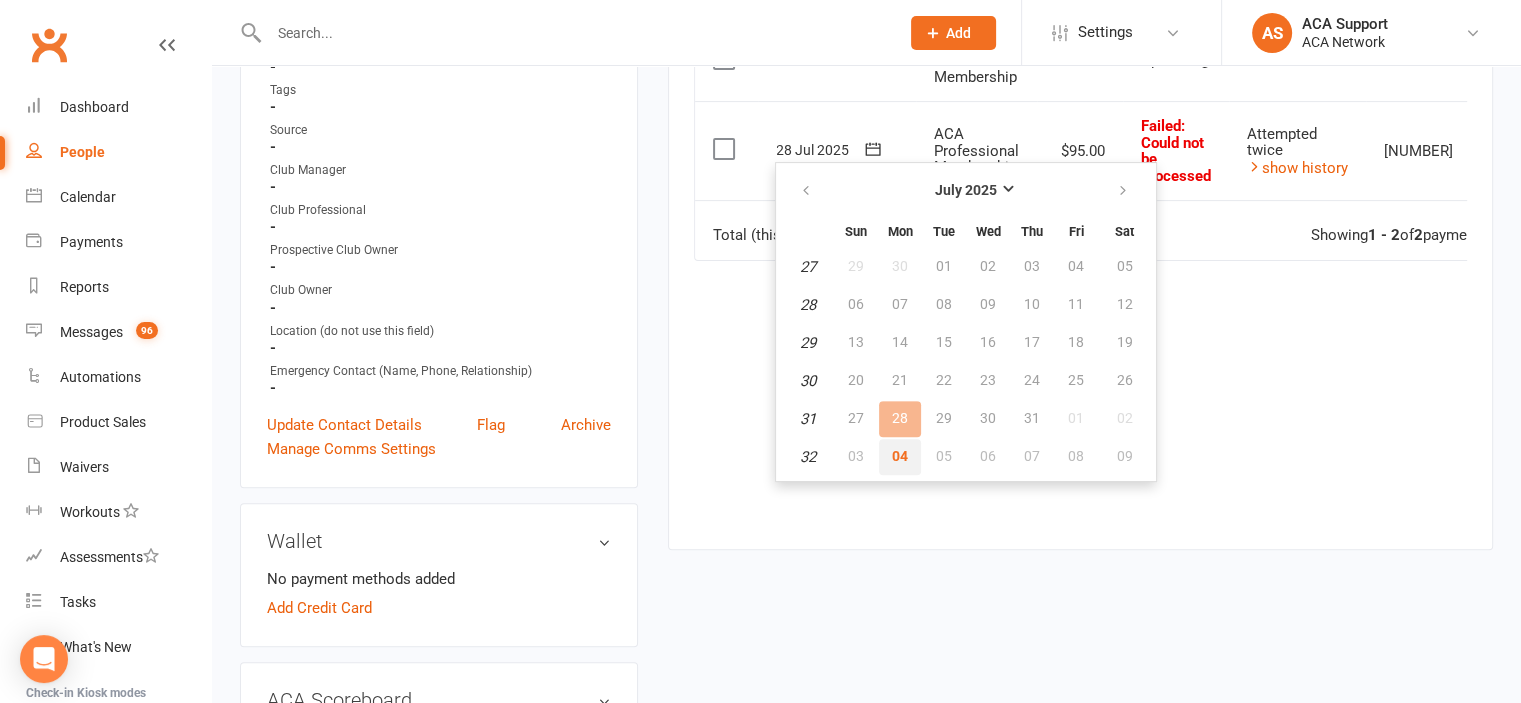 click on "04" at bounding box center [900, 456] 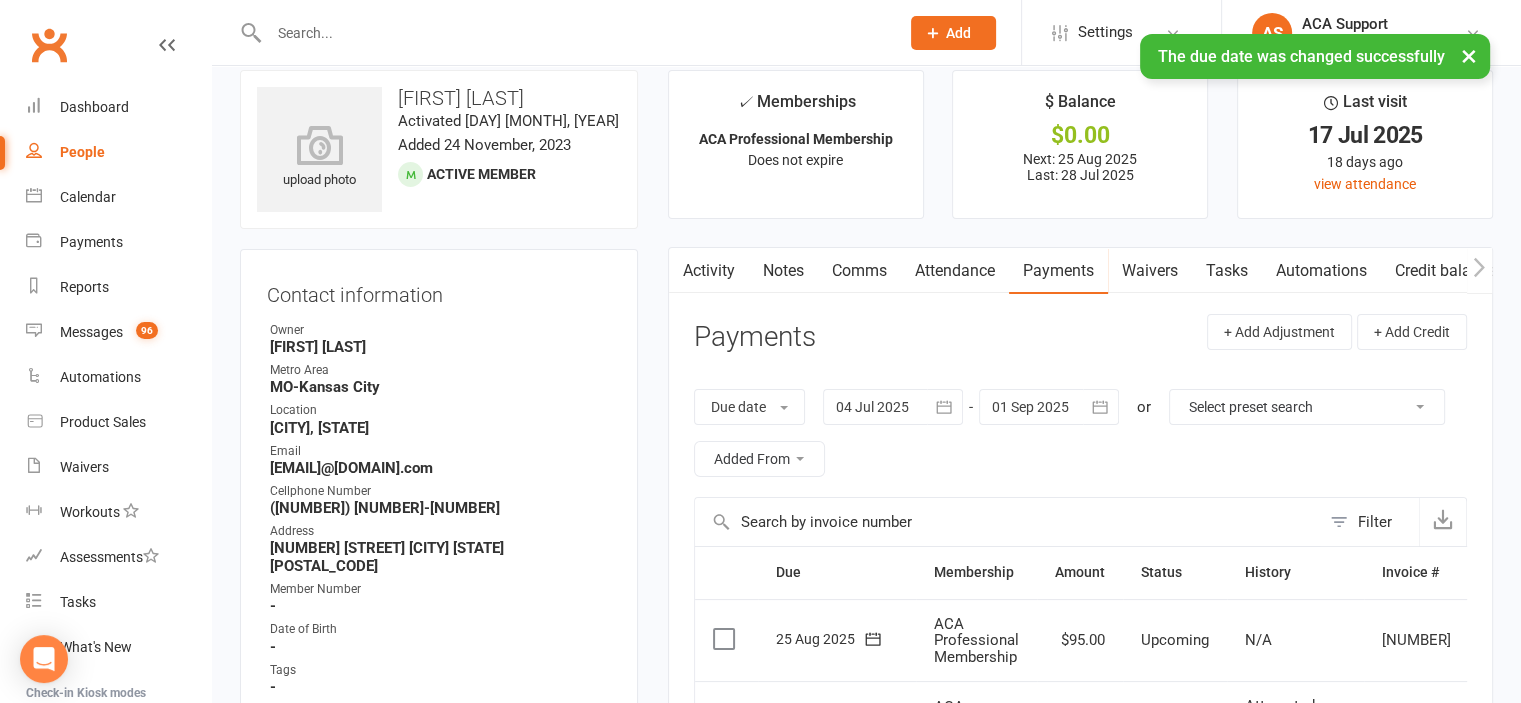 scroll, scrollTop: 44, scrollLeft: 0, axis: vertical 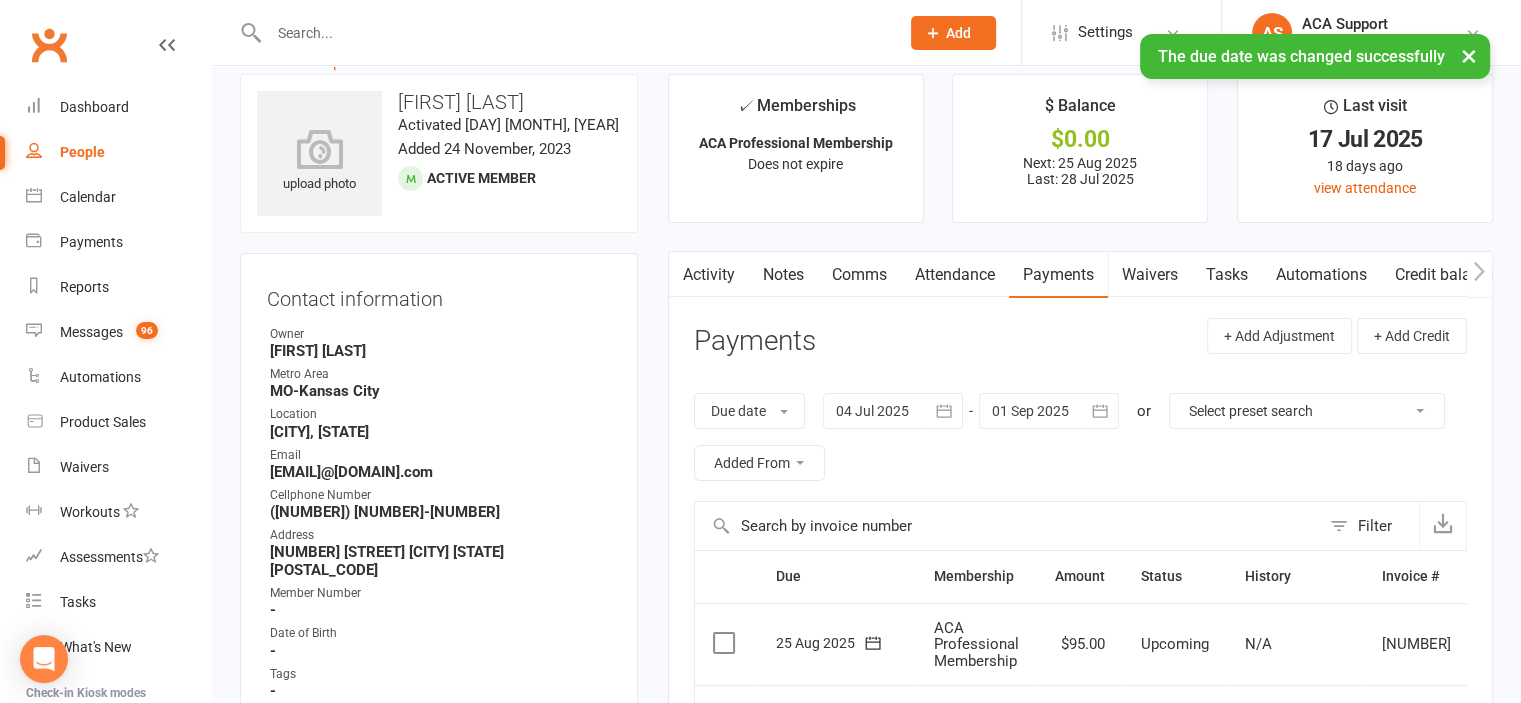 click on "Waivers" at bounding box center [1150, 275] 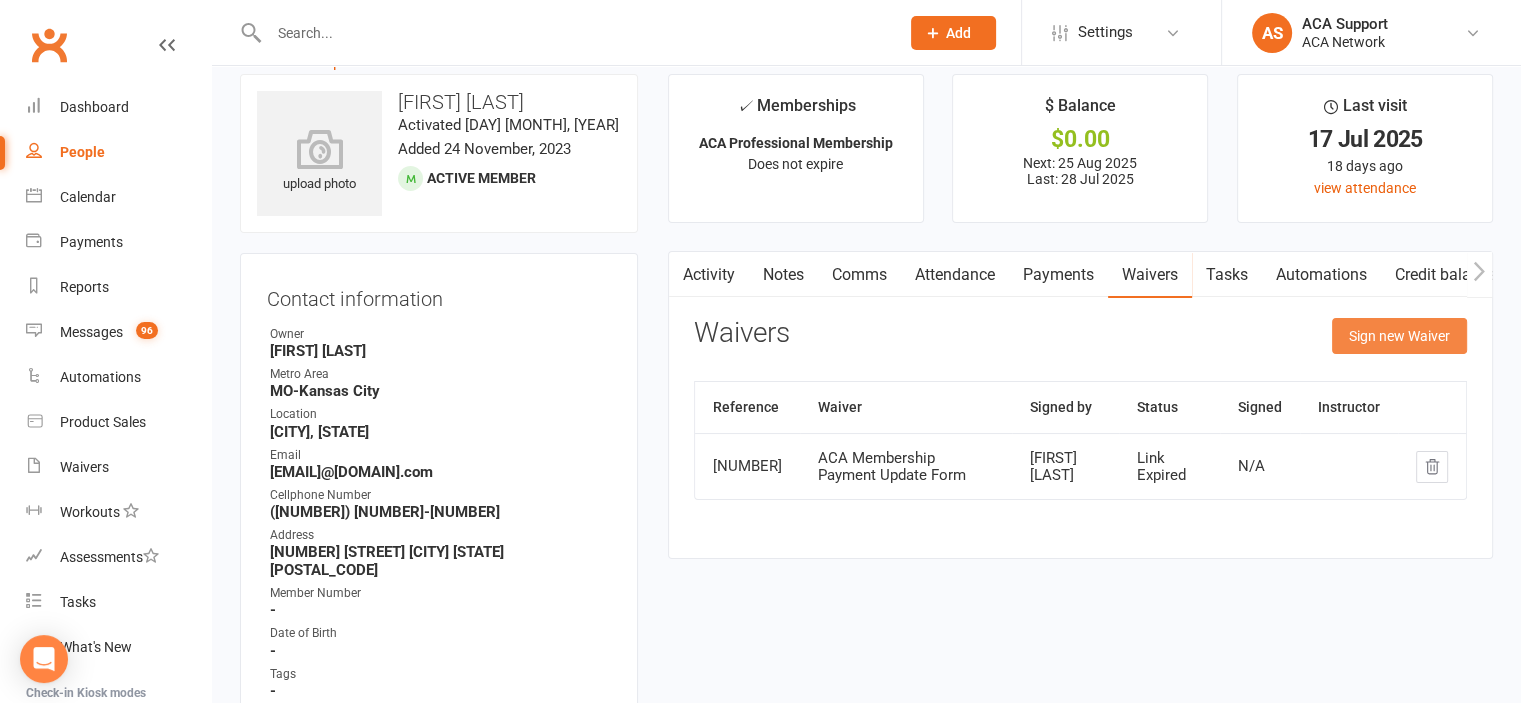 click on "Sign new Waiver" 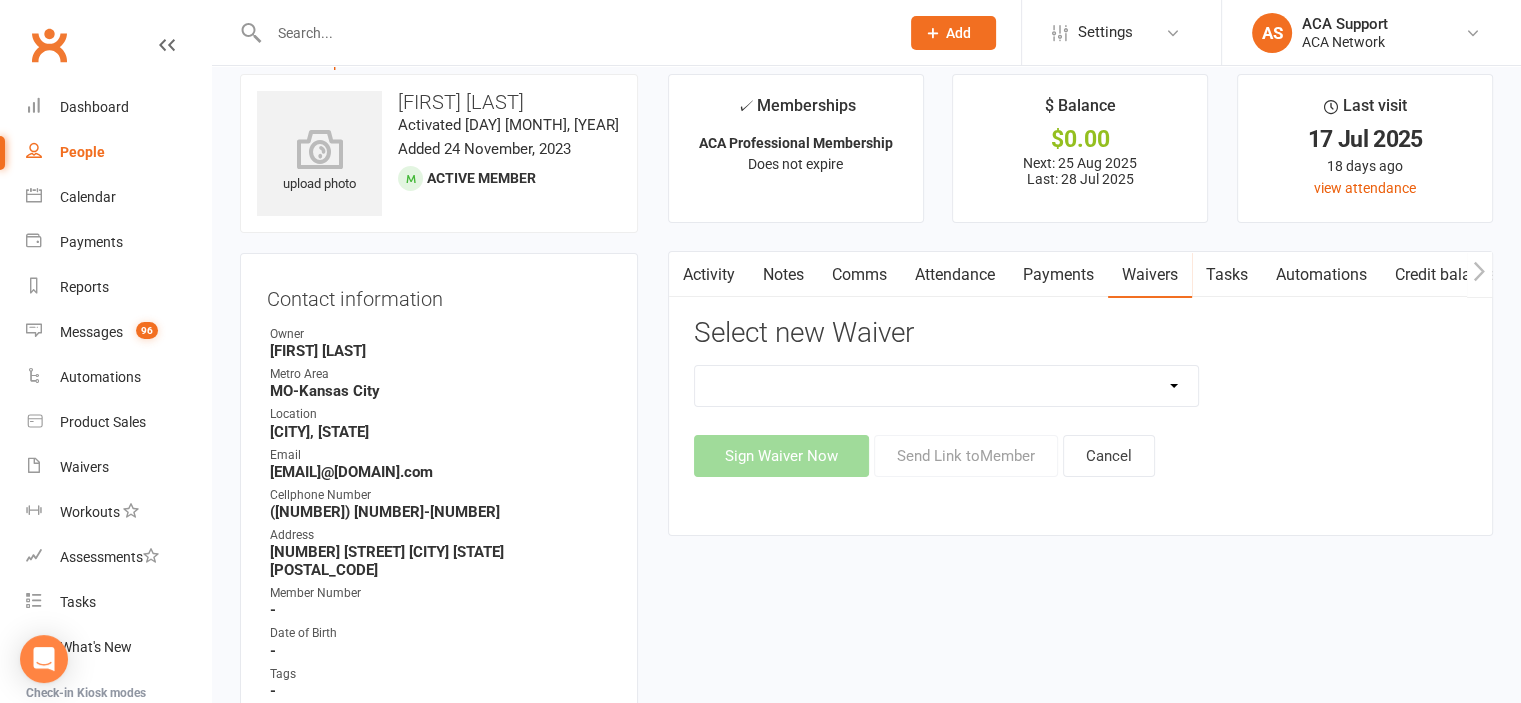 click on "[TEXT] [TEXT]" 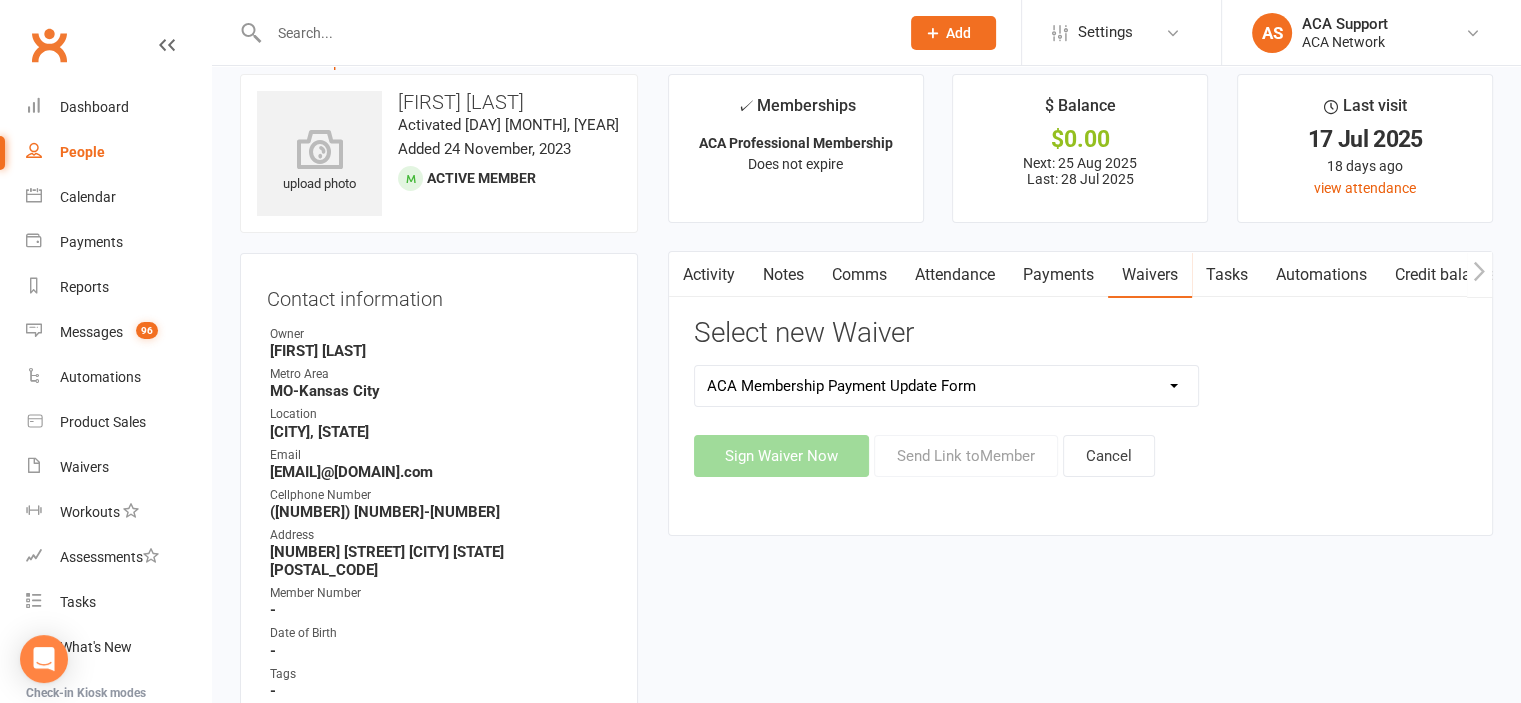 click on "[TEXT] [TEXT]" 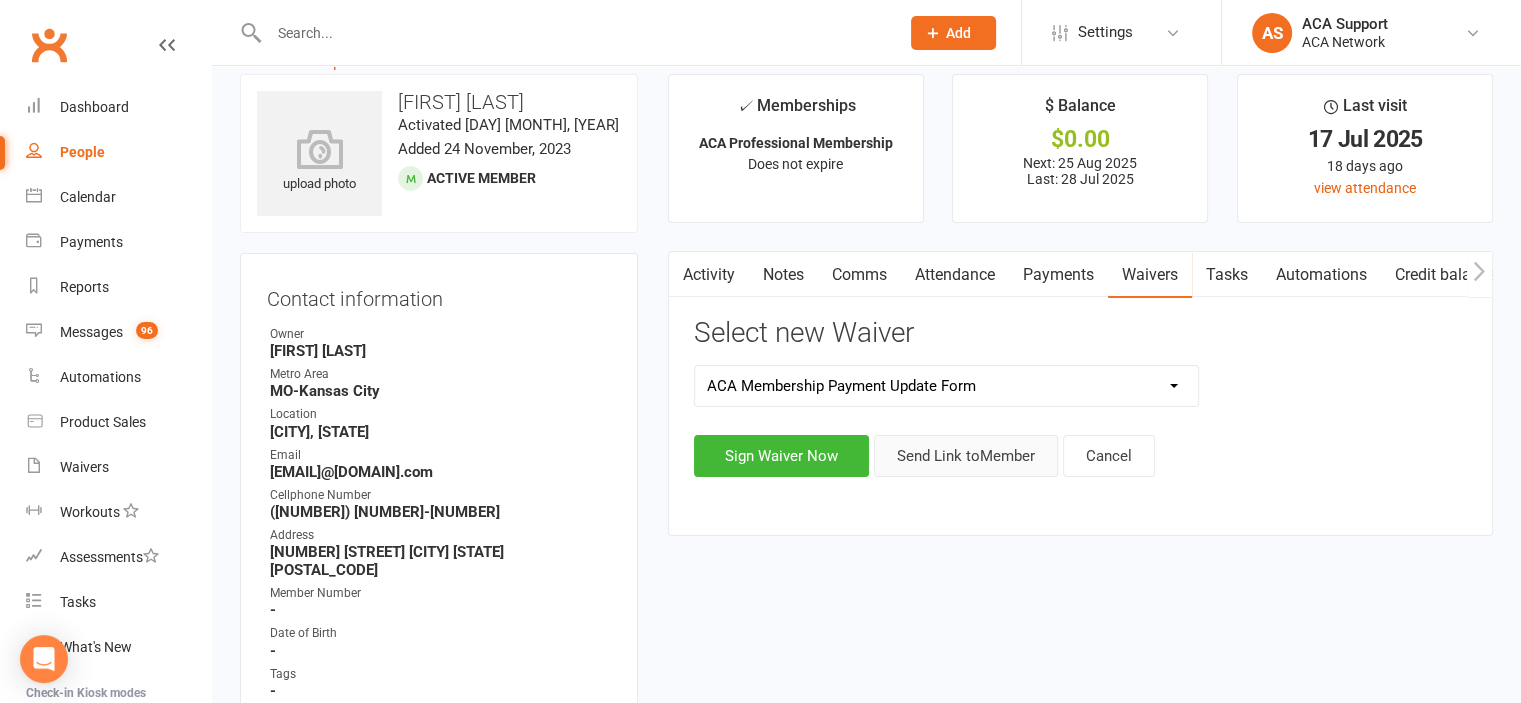 click on "Send Link to  Member" 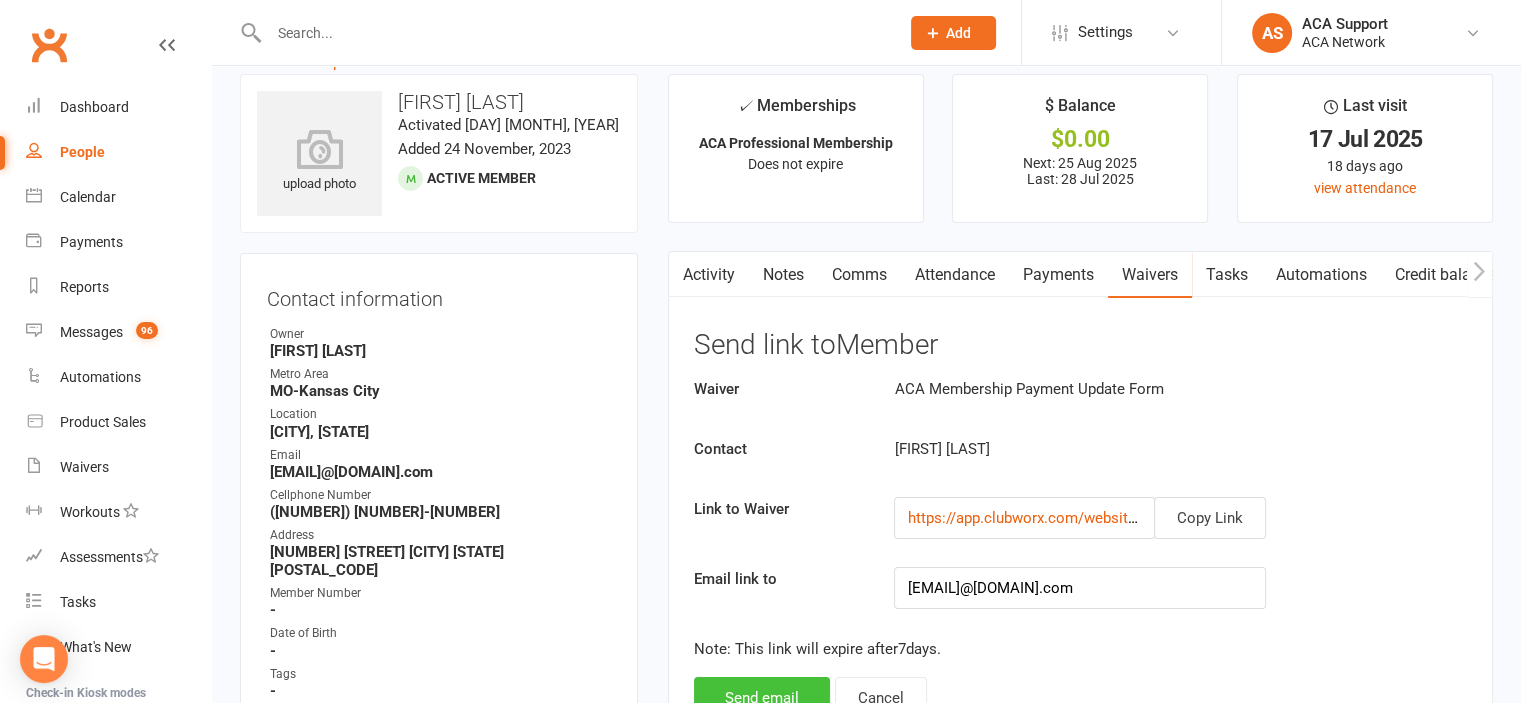click on "Send email" 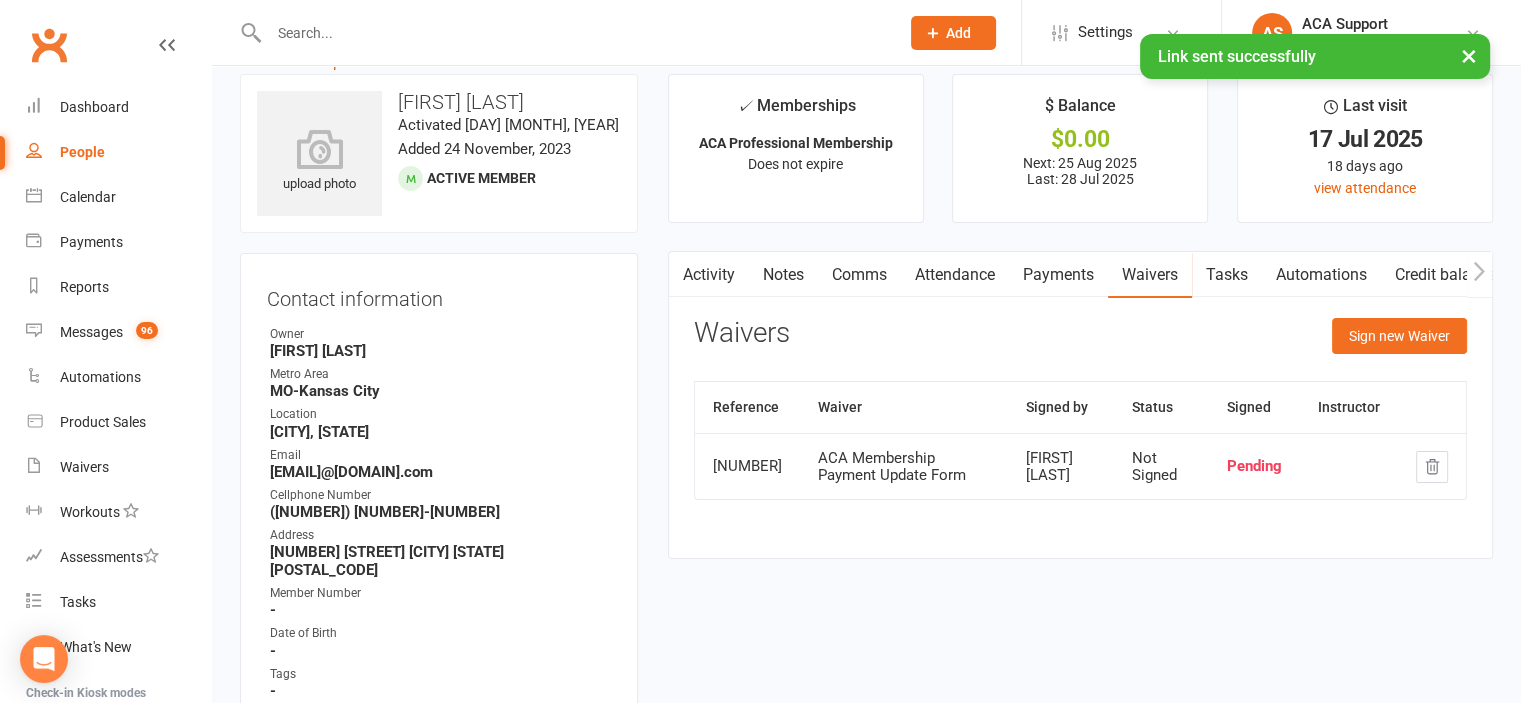 click on "Comms" at bounding box center [859, 275] 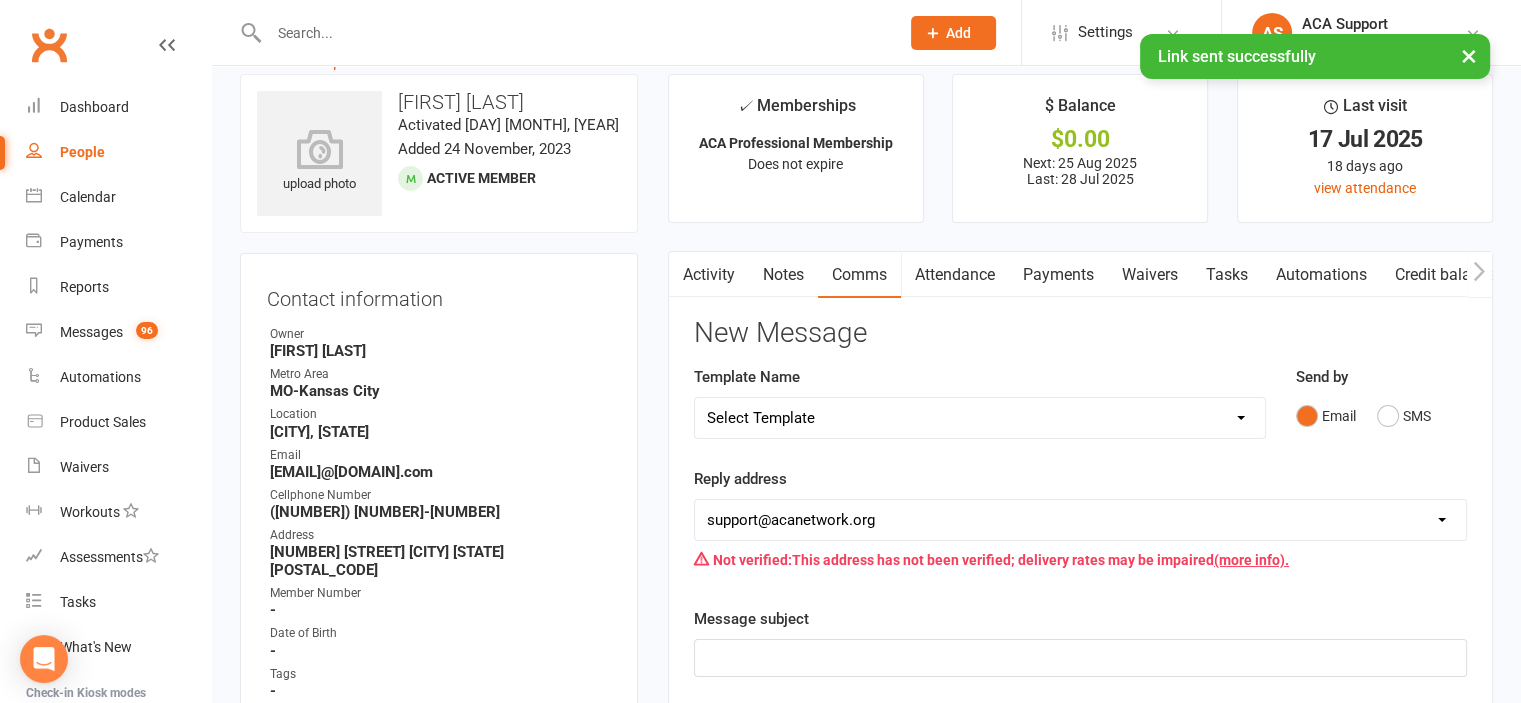 click on "Select Template [Email] ACA Club Life Email [Email] Club Coffee Message [Email] Learn about the ACA Business Club [Email] 1. Membership Decline Notice [Email] 2. Membership Decline Notice [Email] 3. Membership Decline Notice [Email] 4. Final Membership Decline Notice [Email] 5. Thank you for your involvement [Email] ACA Business Club Letter of Invitation [Email] Checking In [Email] Still Interested?" at bounding box center (980, 418) 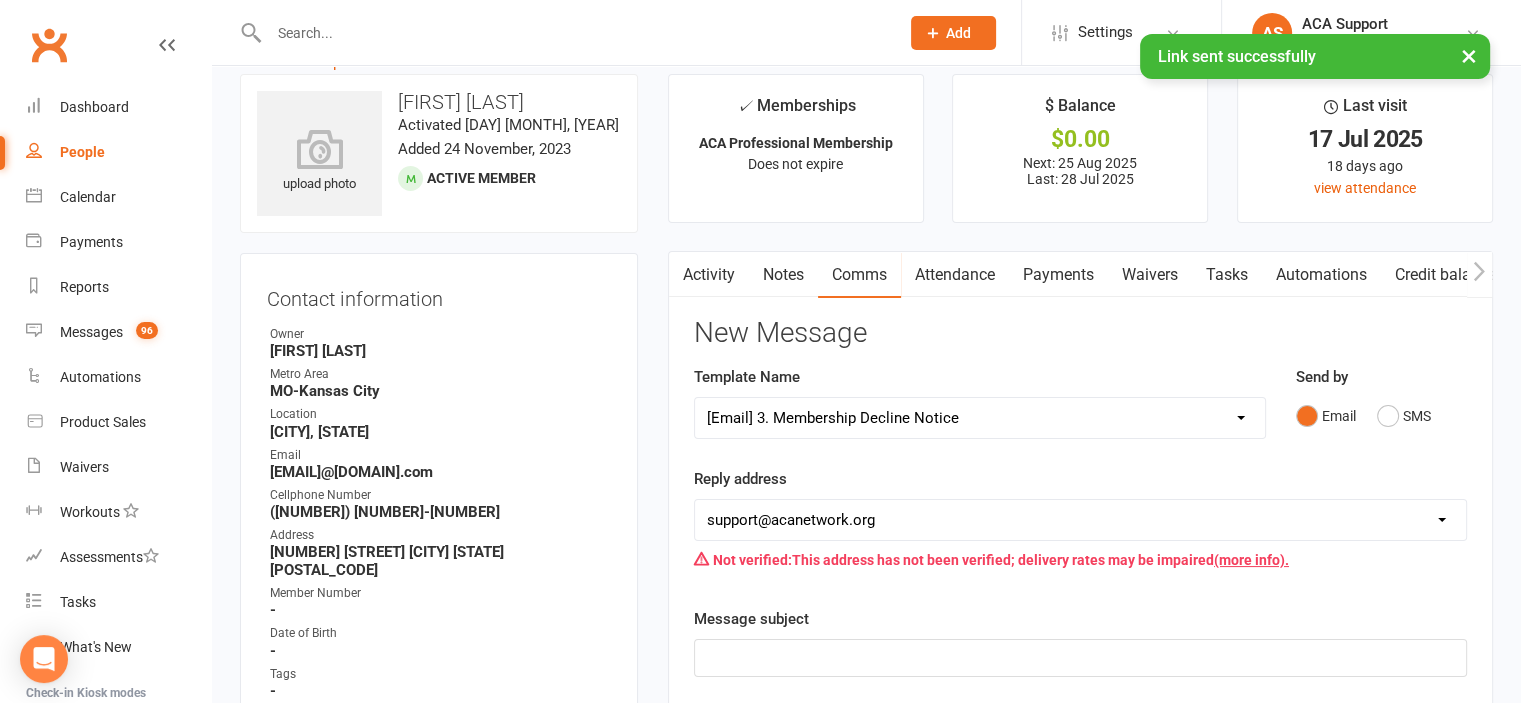 click on "Select Template [Email] ACA Club Life Email [Email] Club Coffee Message [Email] Learn about the ACA Business Club [Email] 1. Membership Decline Notice [Email] 2. Membership Decline Notice [Email] 3. Membership Decline Notice [Email] 4. Final Membership Decline Notice [Email] 5. Thank you for your involvement [Email] ACA Business Club Letter of Invitation [Email] Checking In [Email] Still Interested?" at bounding box center [980, 418] 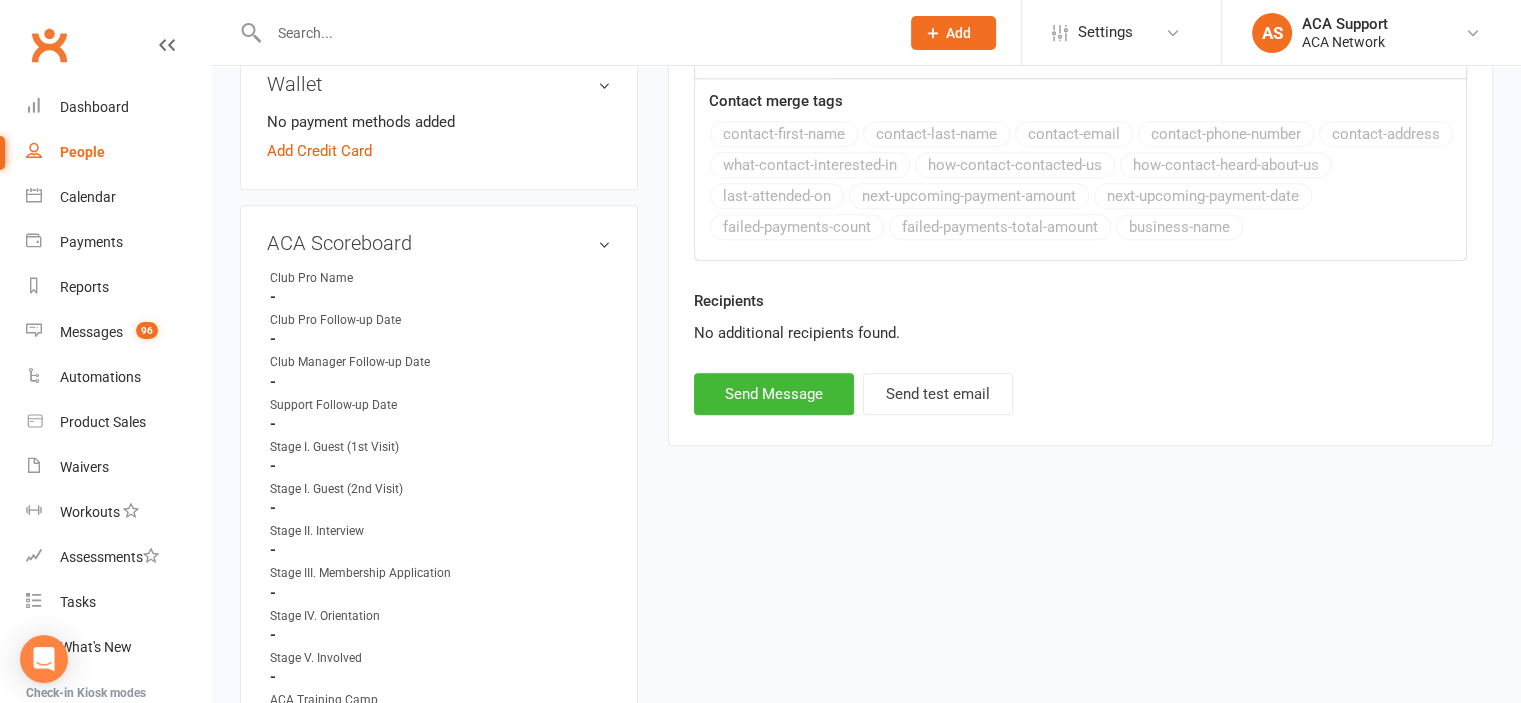 scroll, scrollTop: 1099, scrollLeft: 0, axis: vertical 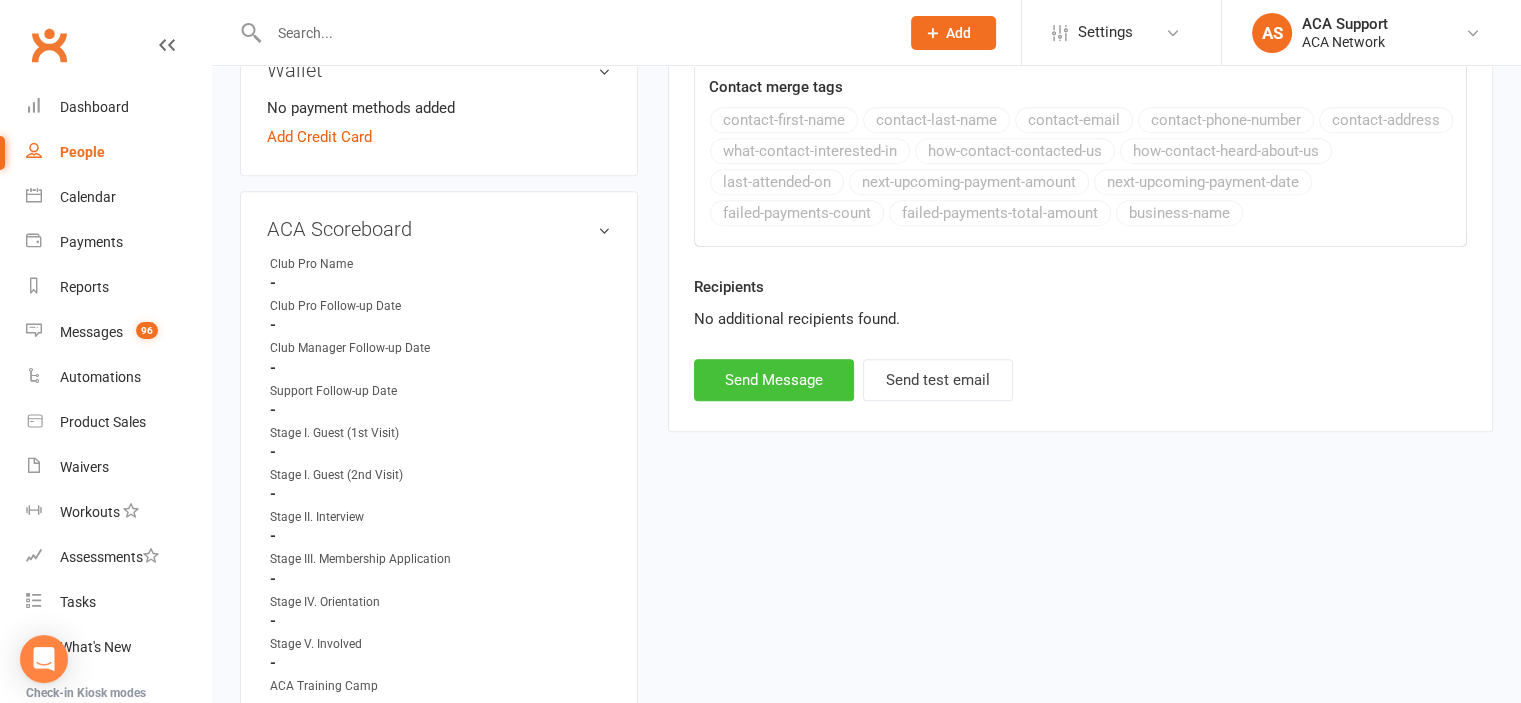 click on "Send Message" at bounding box center [774, 380] 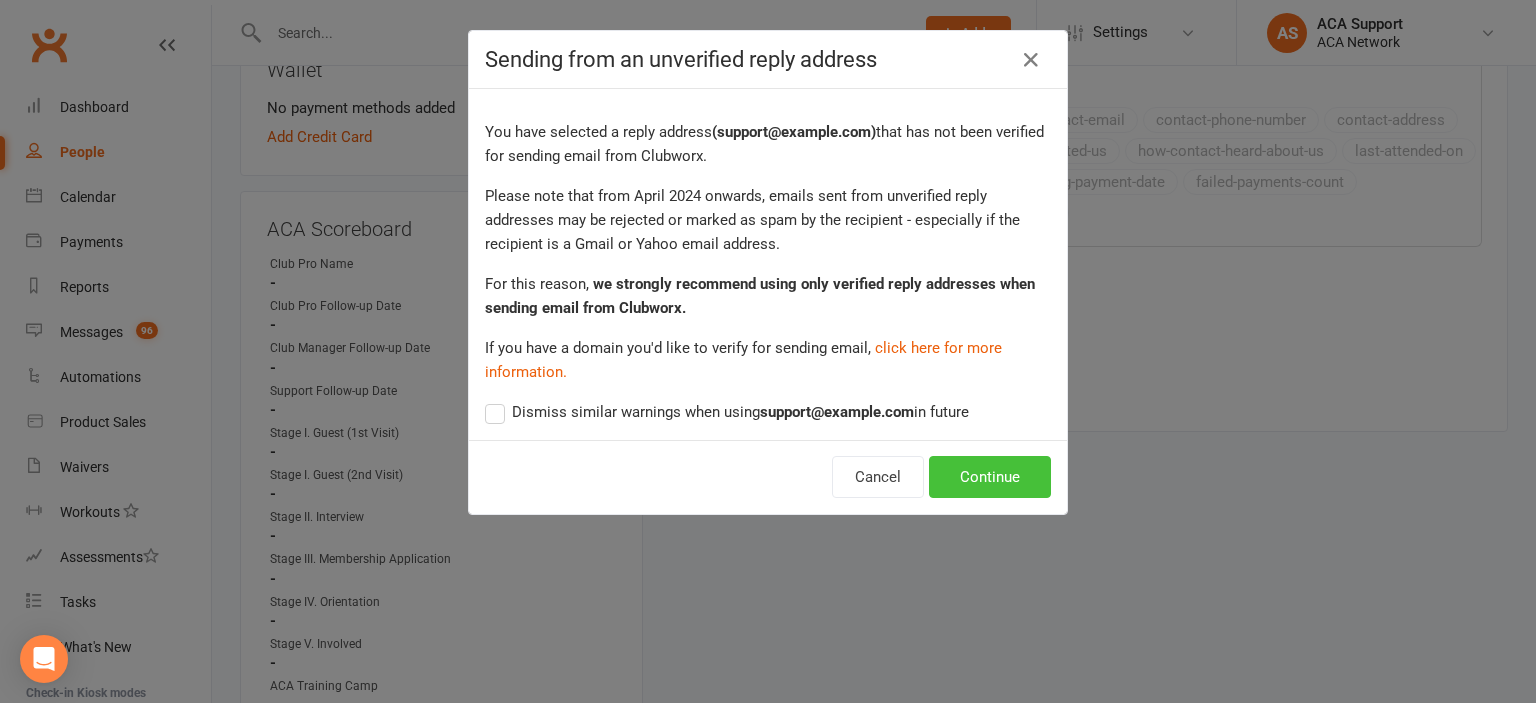 click on "Continue" at bounding box center (990, 477) 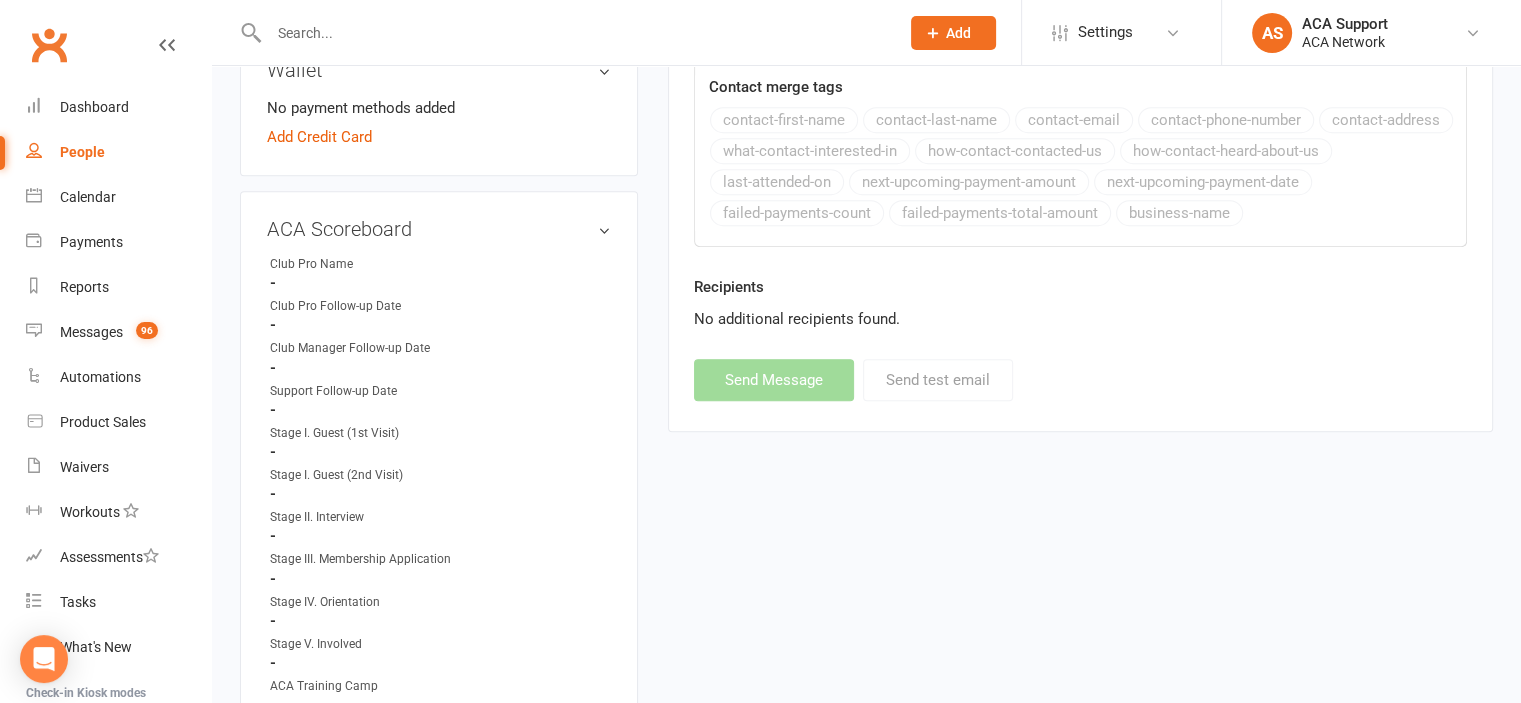 select 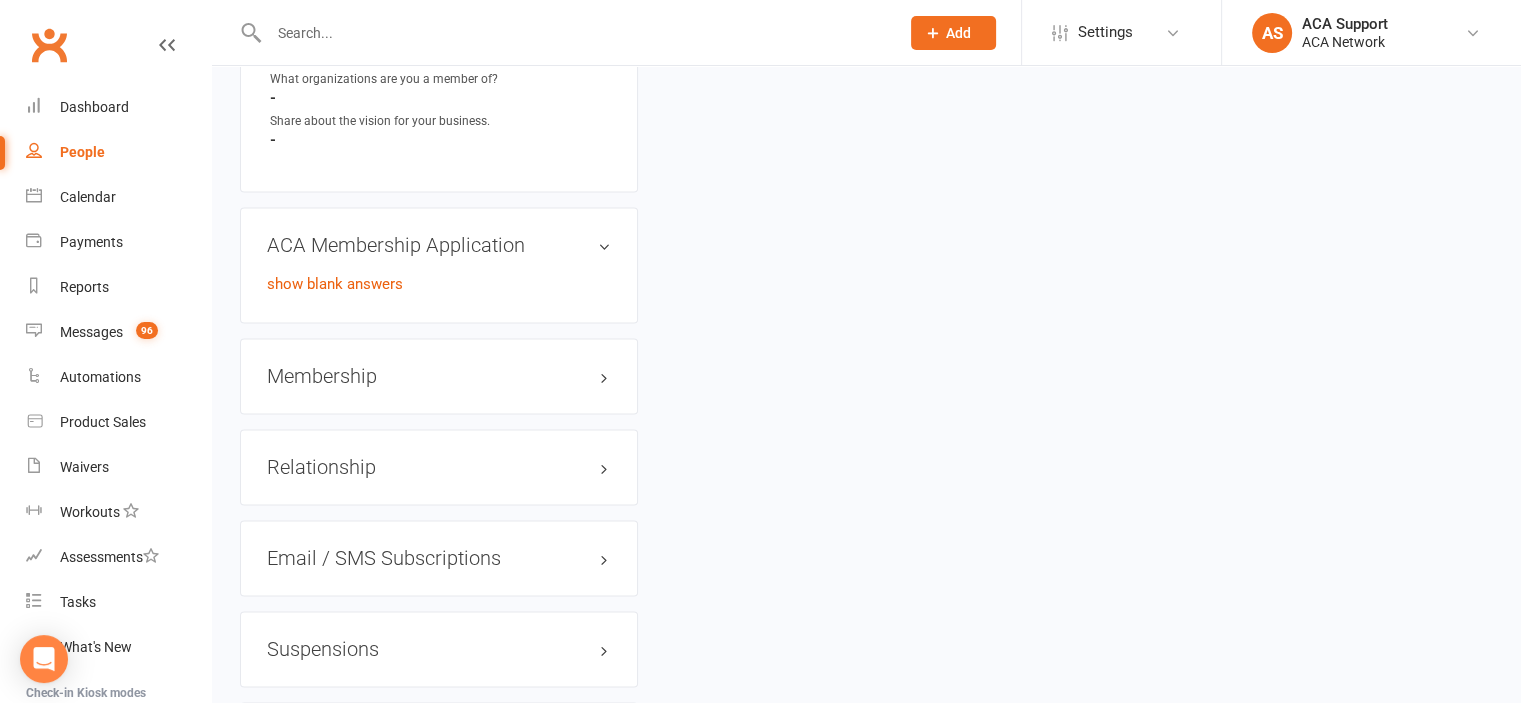 scroll, scrollTop: 3080, scrollLeft: 0, axis: vertical 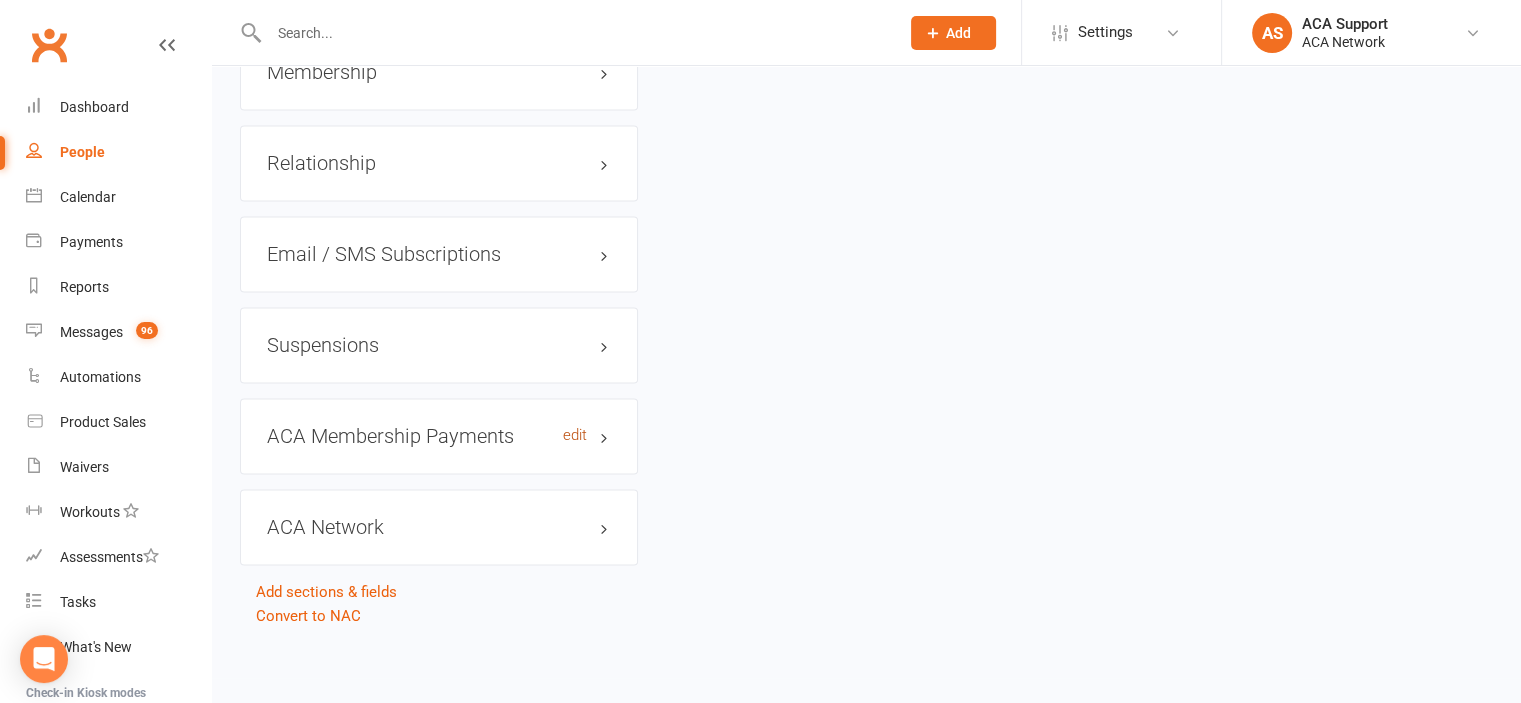 click on "edit" at bounding box center (575, 435) 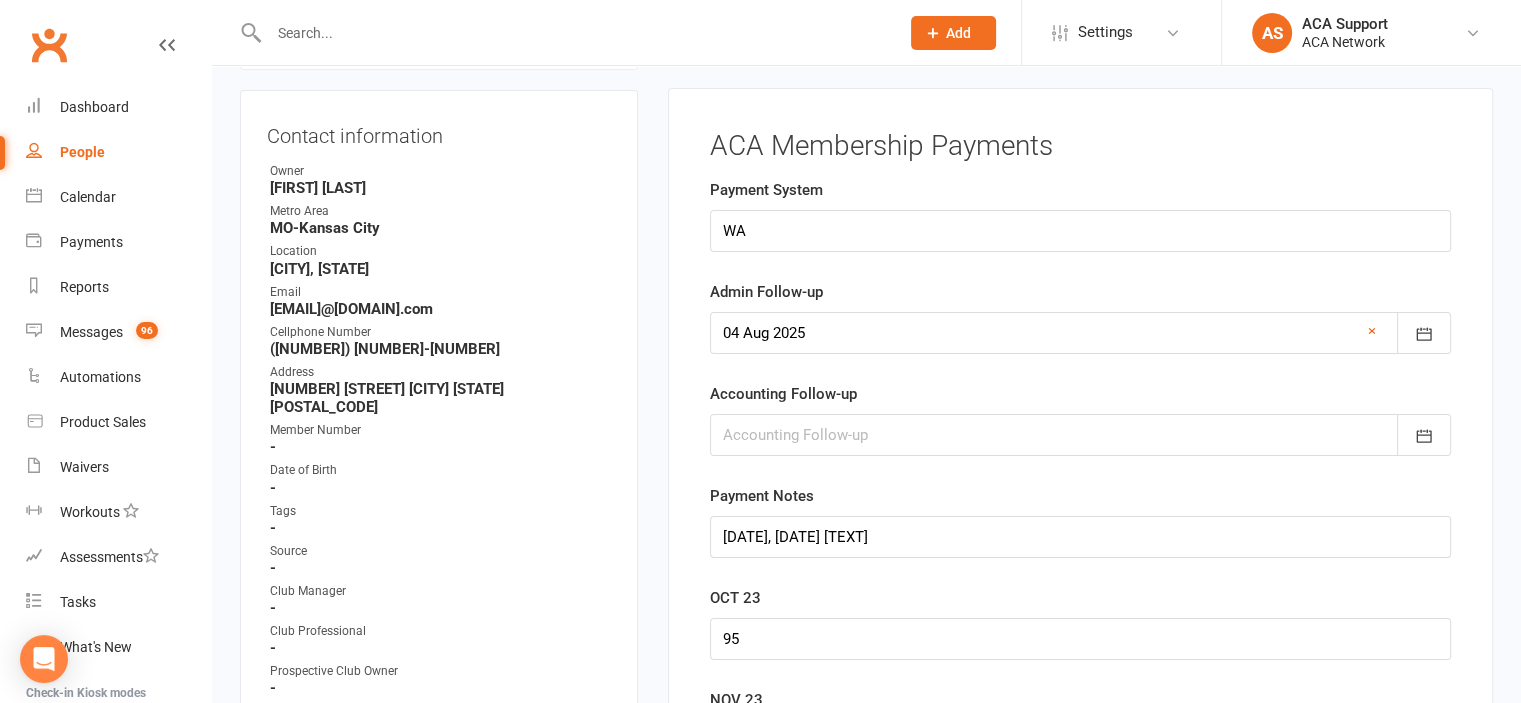 scroll, scrollTop: 195, scrollLeft: 0, axis: vertical 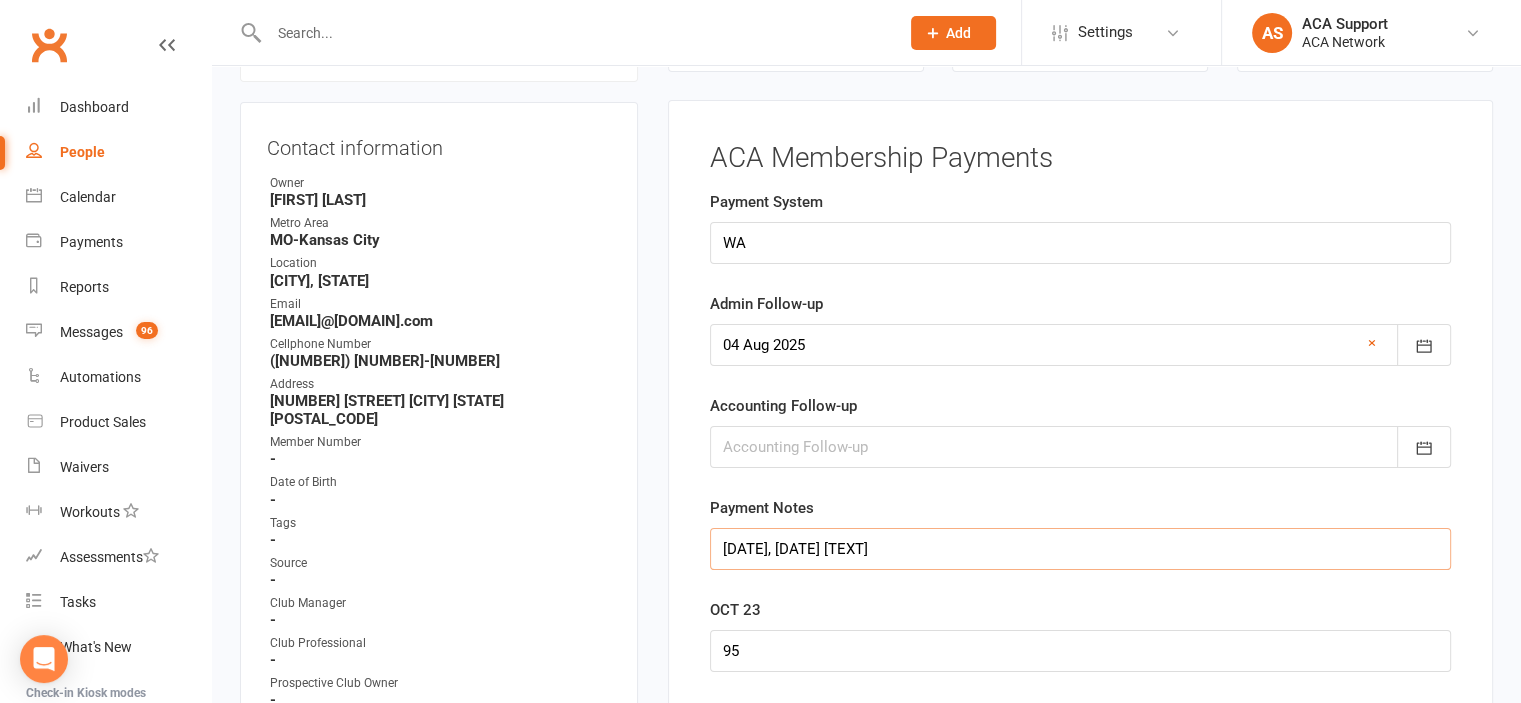 click on "[DATE], [DATE] [TEXT]" at bounding box center (1080, 549) 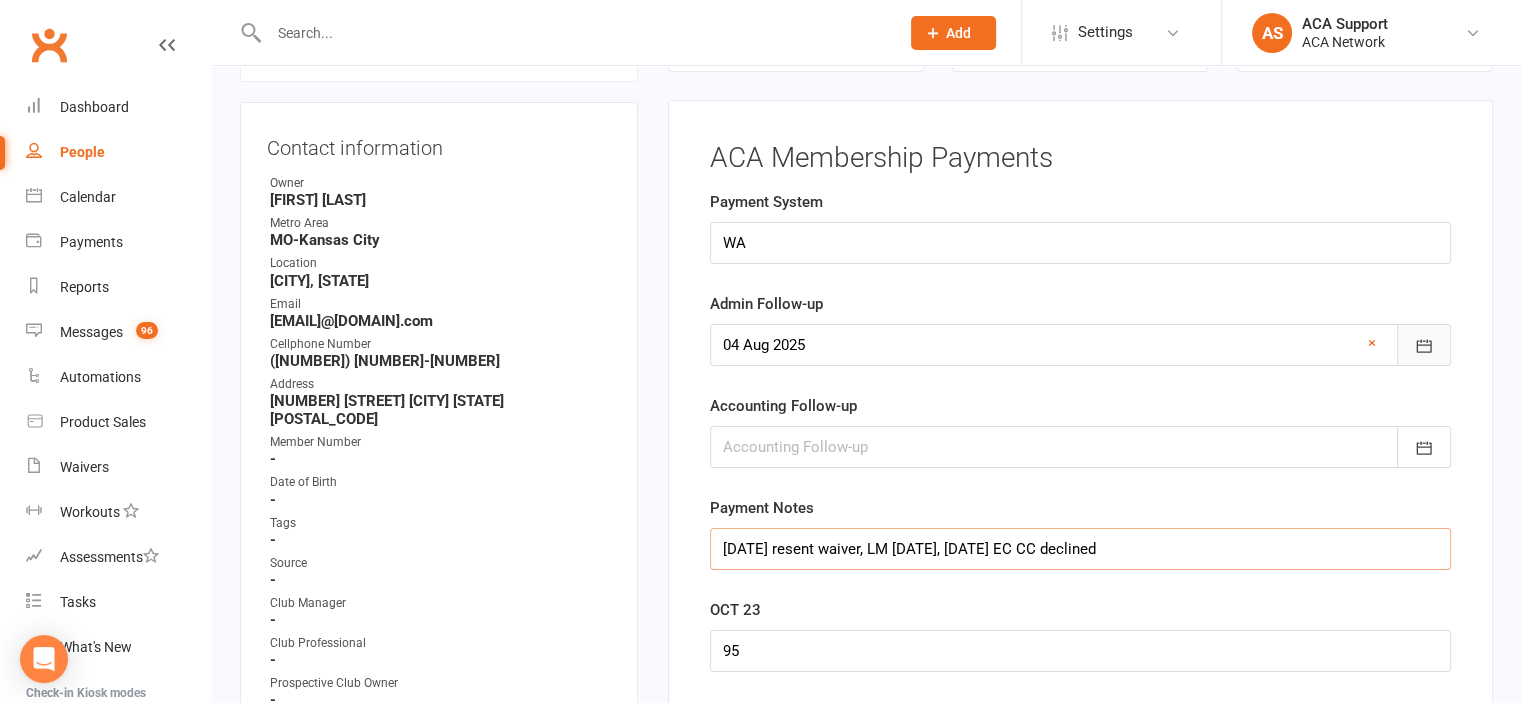 type on "[DATE] resent waiver, LM [DATE], [DATE] EC CC declined" 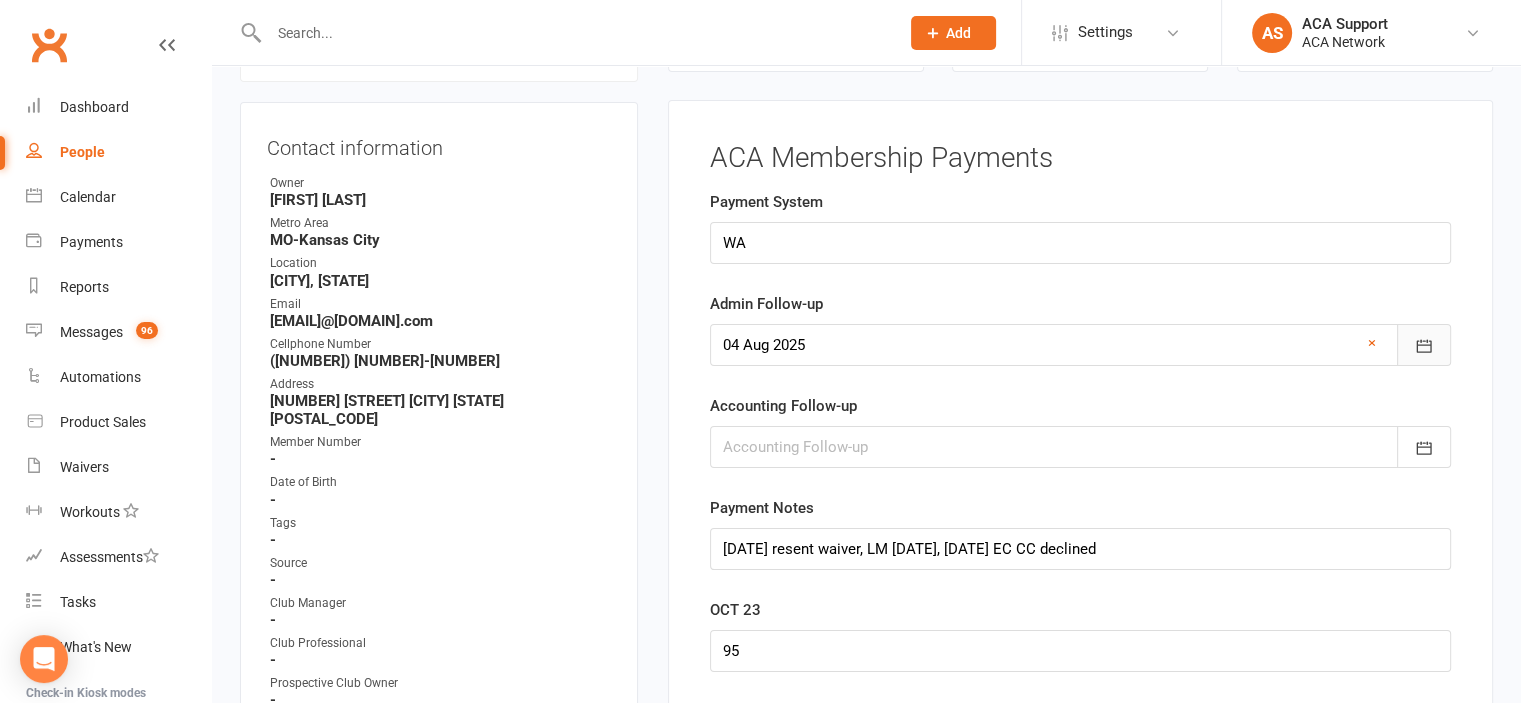 click 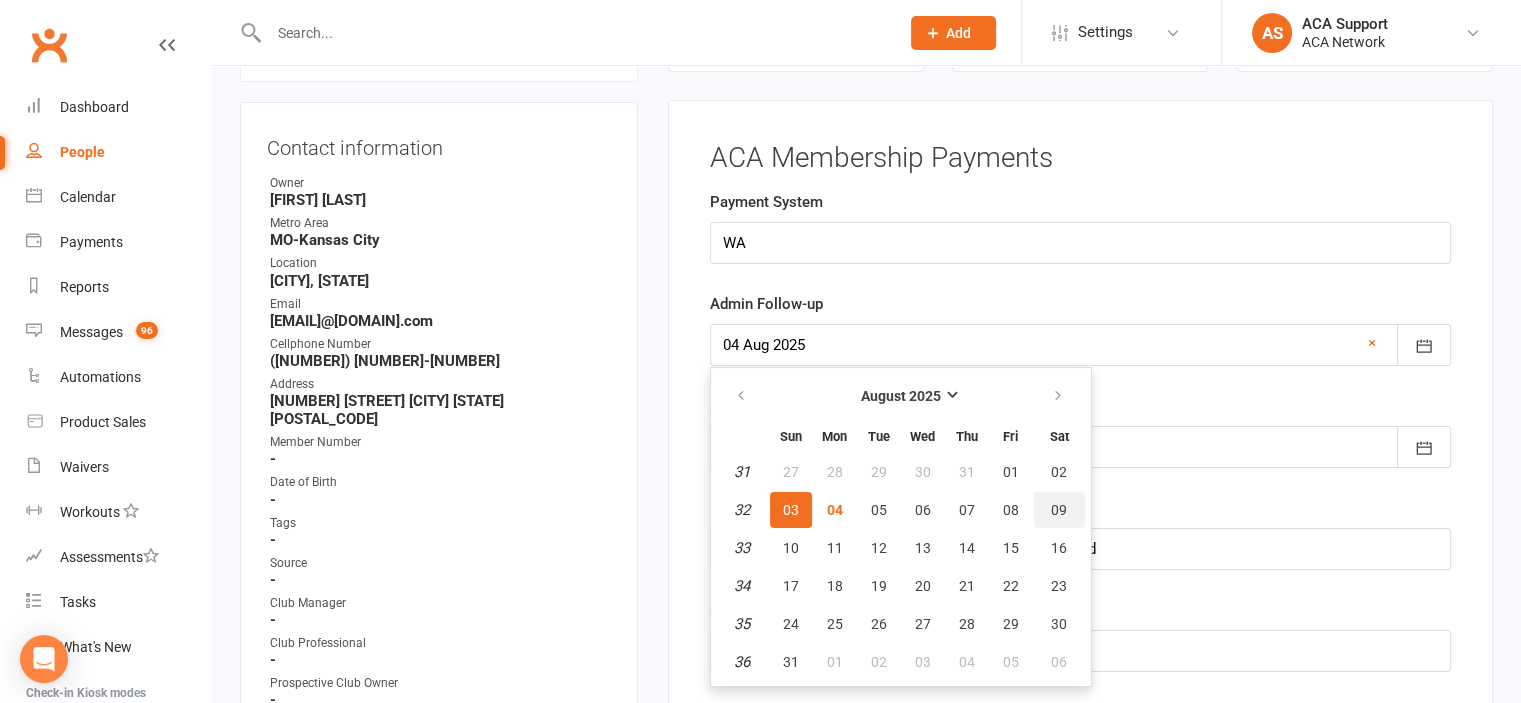 click on "09" at bounding box center (1059, 510) 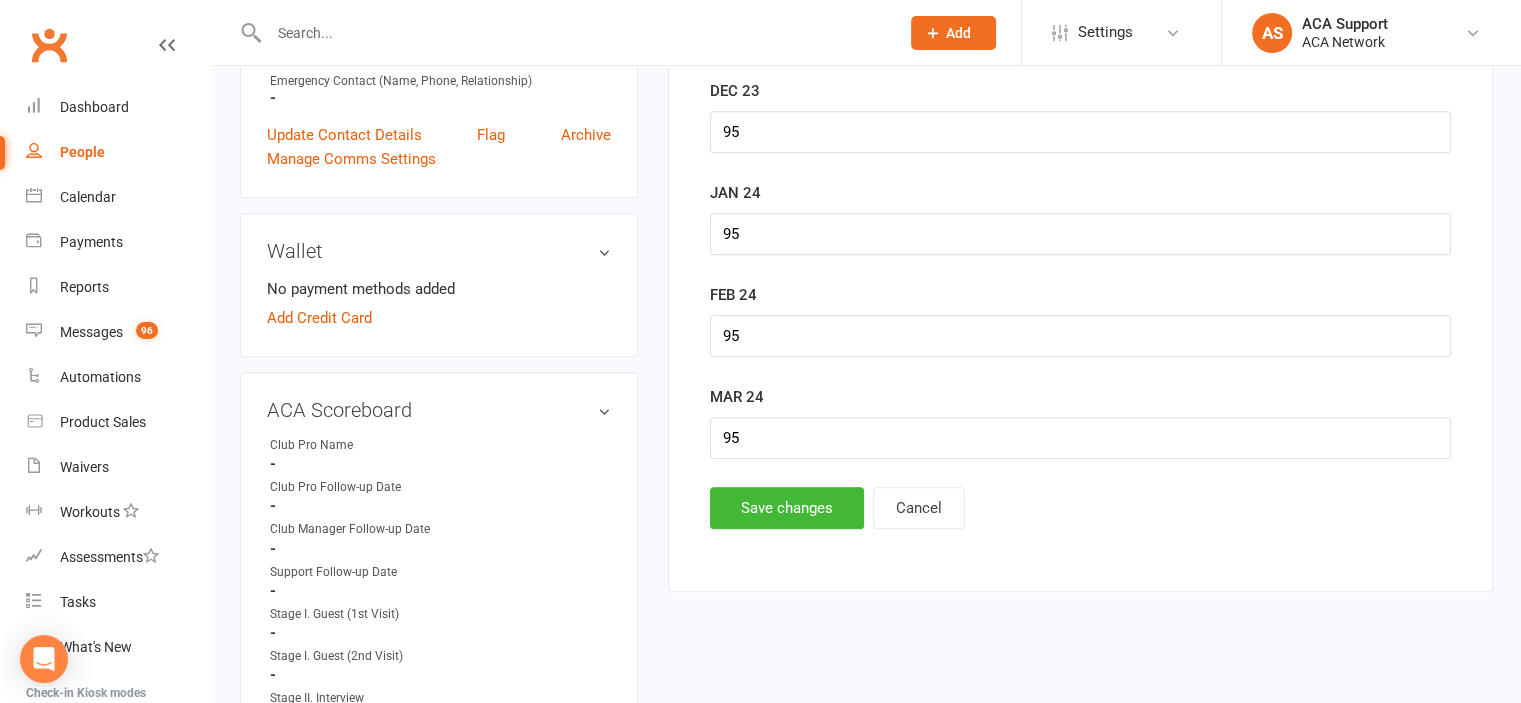 scroll, scrollTop: 928, scrollLeft: 0, axis: vertical 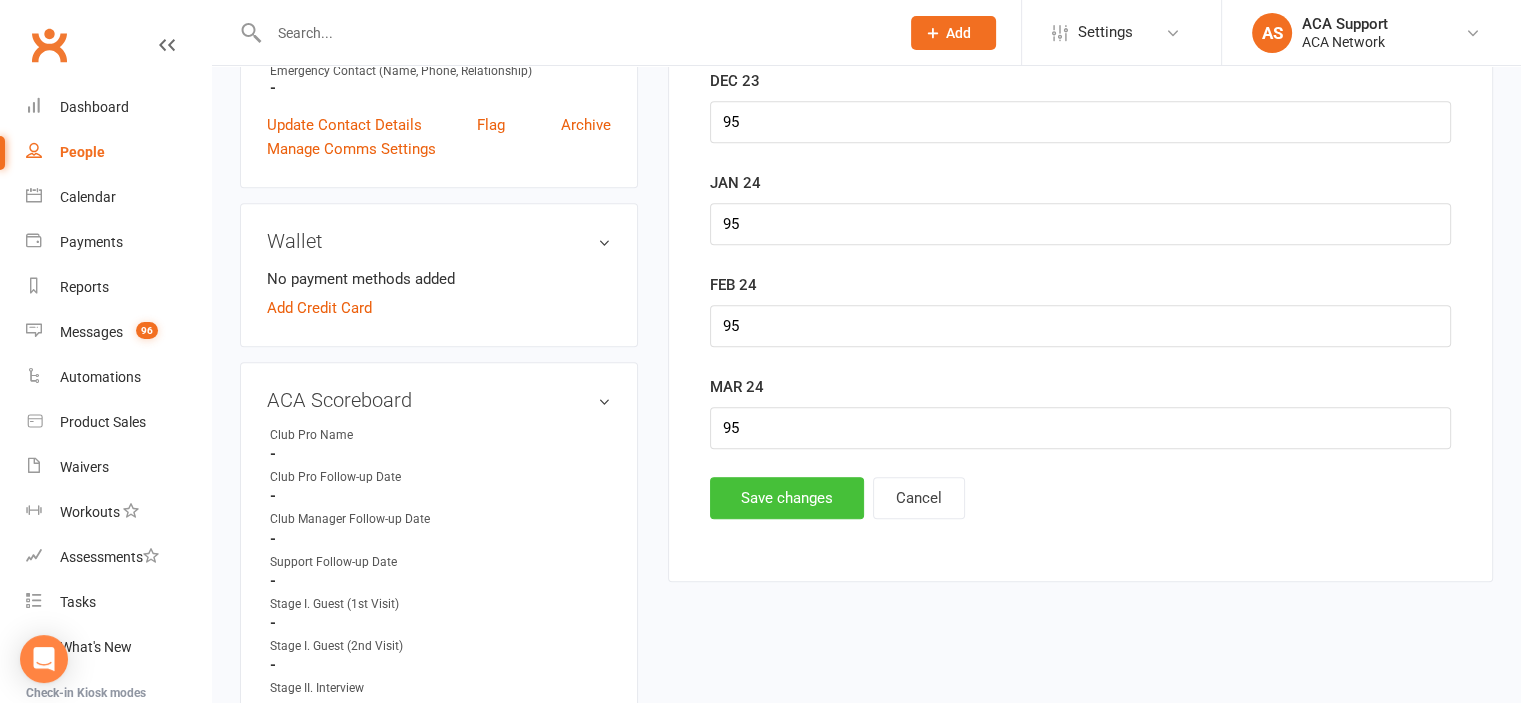 click on "Save changes" at bounding box center [787, 498] 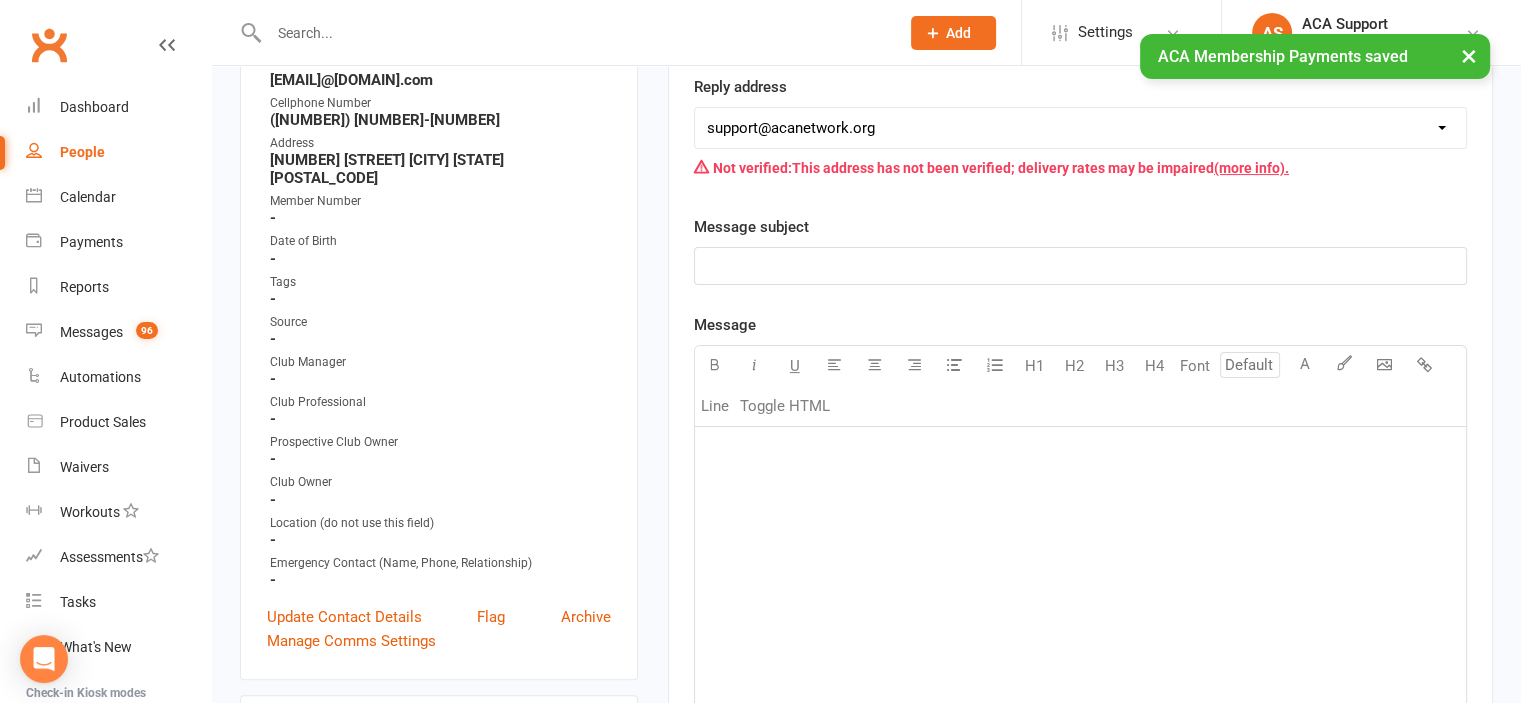 scroll, scrollTop: 0, scrollLeft: 0, axis: both 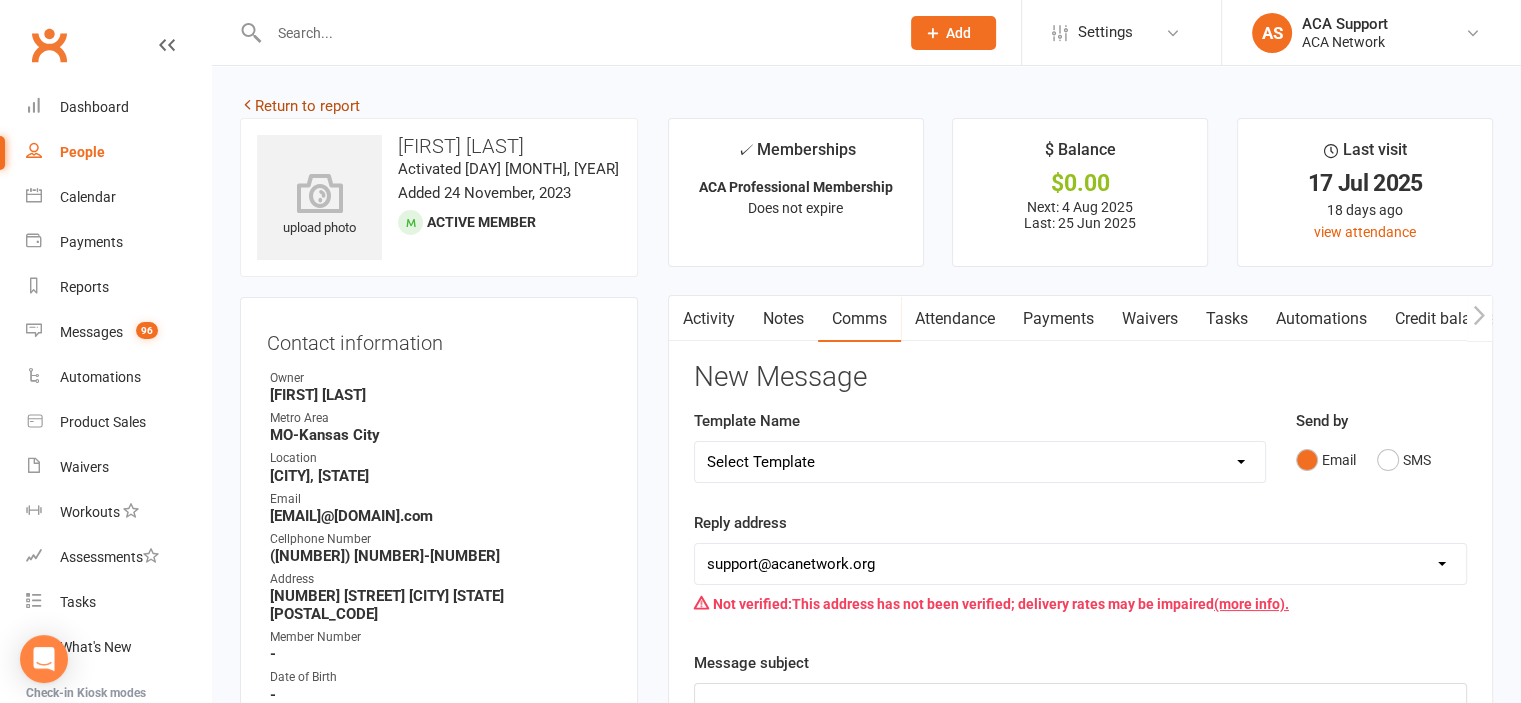 click on "Return to report" at bounding box center [300, 106] 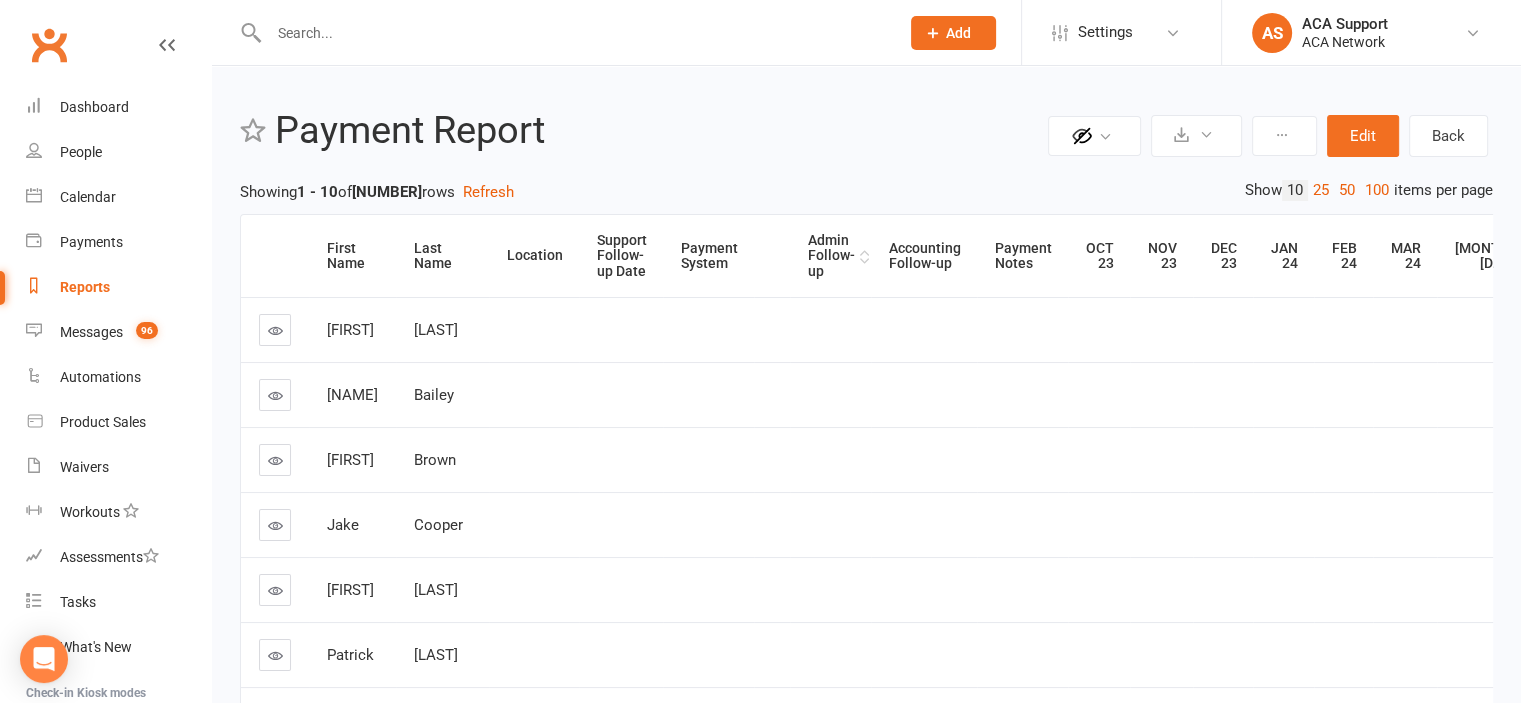 click on "Admin Follow-up" at bounding box center [831, 256] 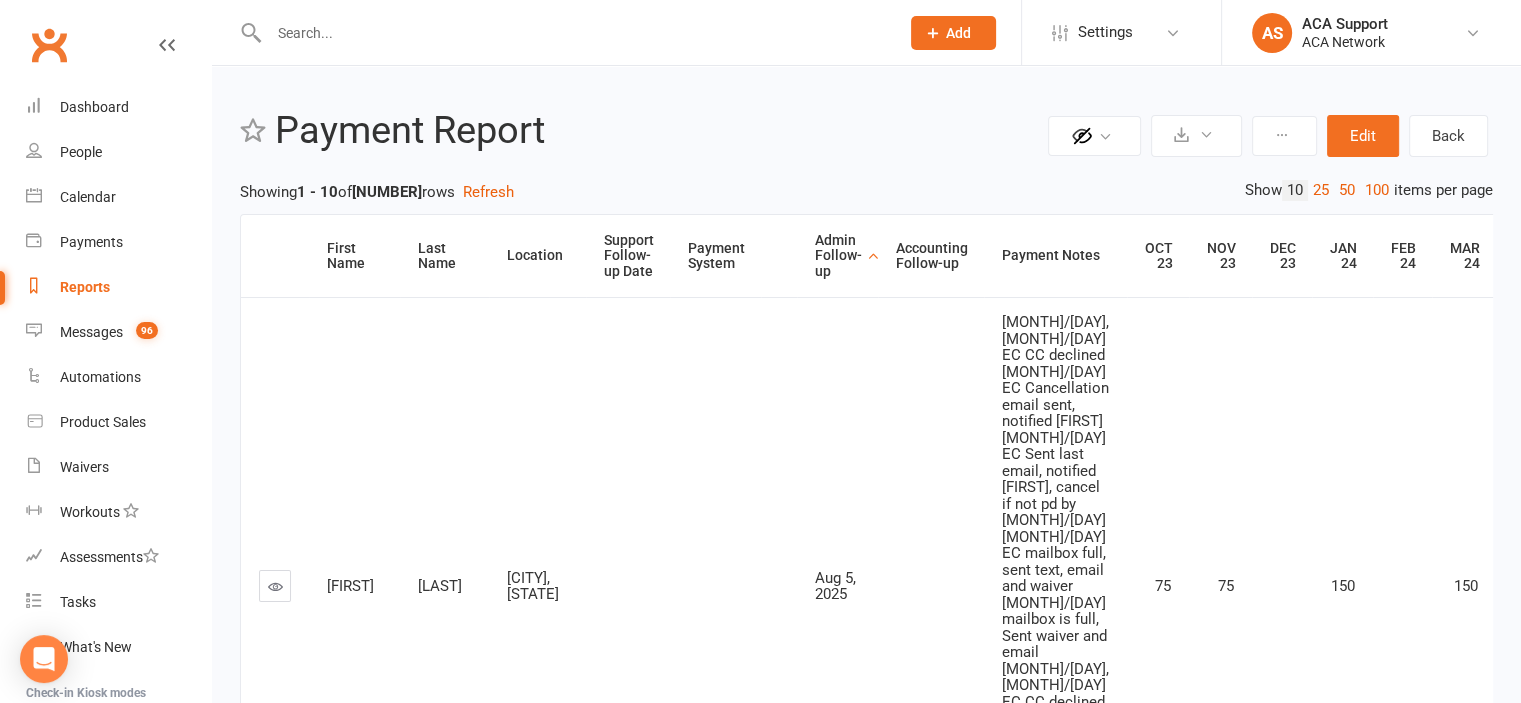 click at bounding box center (275, 586) 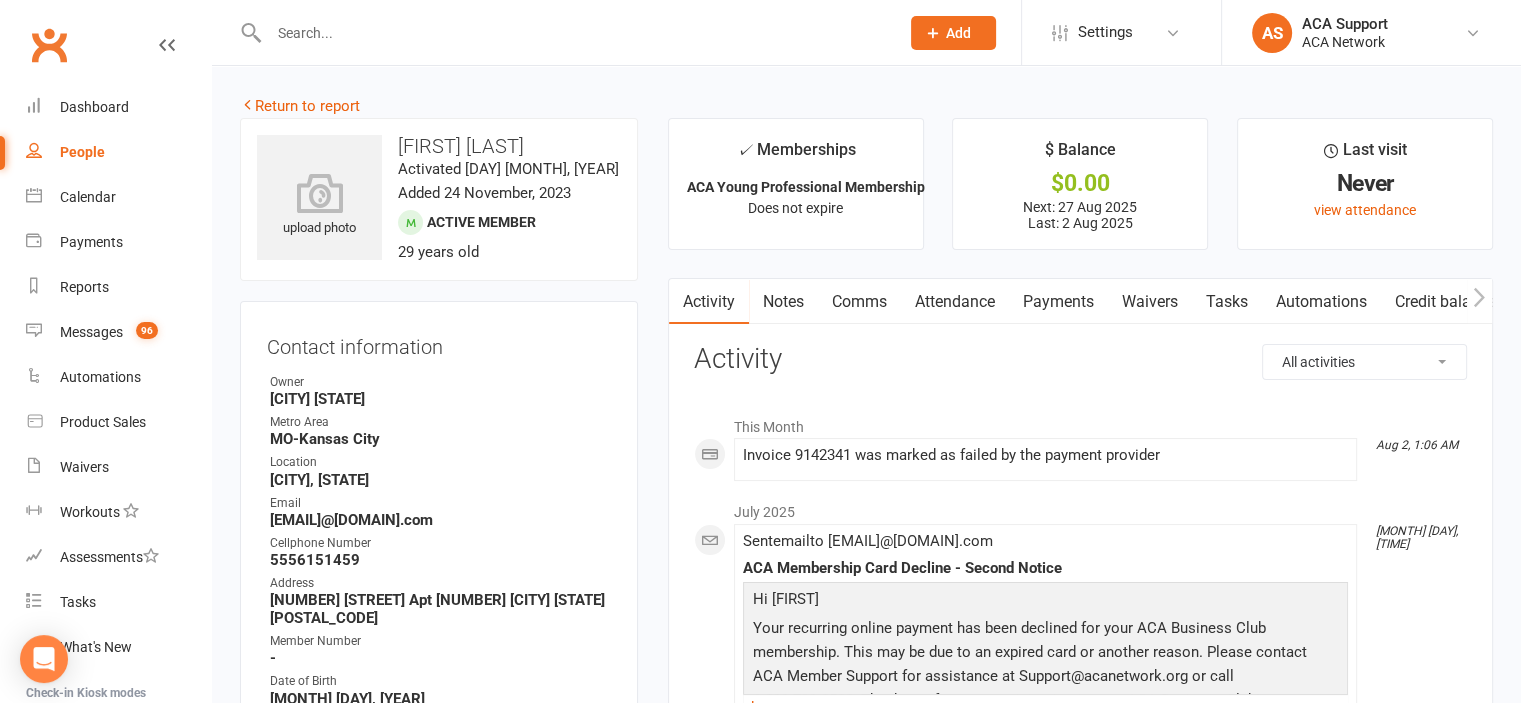 click on "Payments" at bounding box center [1058, 302] 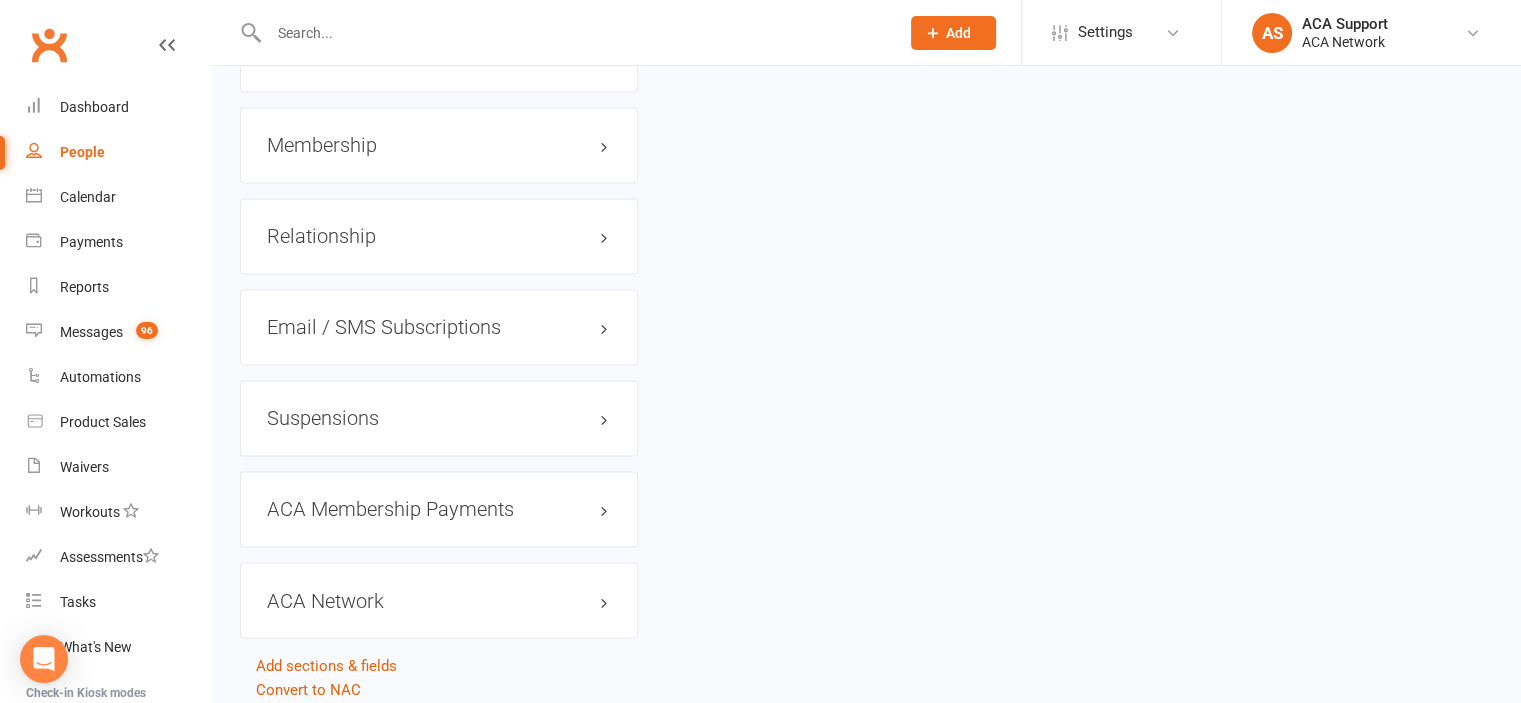 scroll, scrollTop: 3372, scrollLeft: 0, axis: vertical 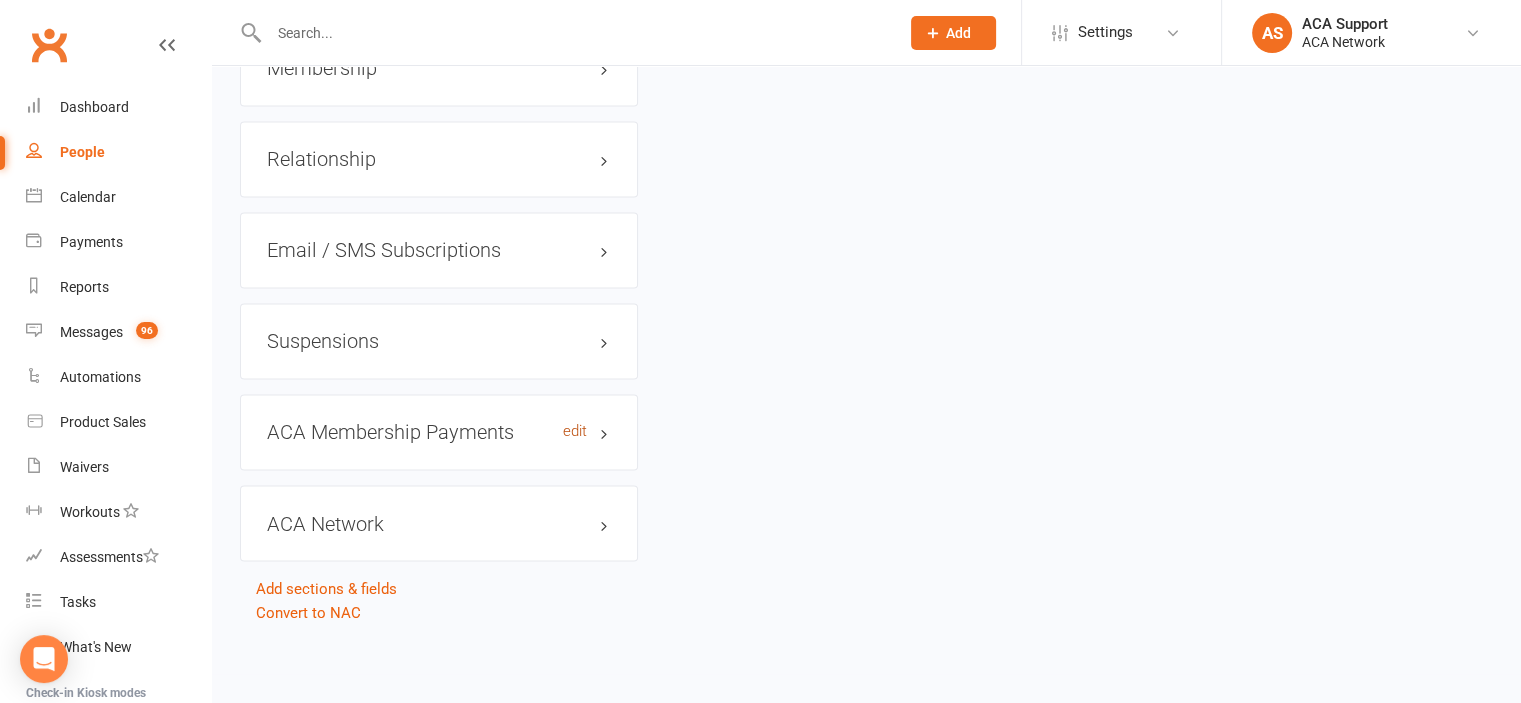 click on "edit" at bounding box center [575, 431] 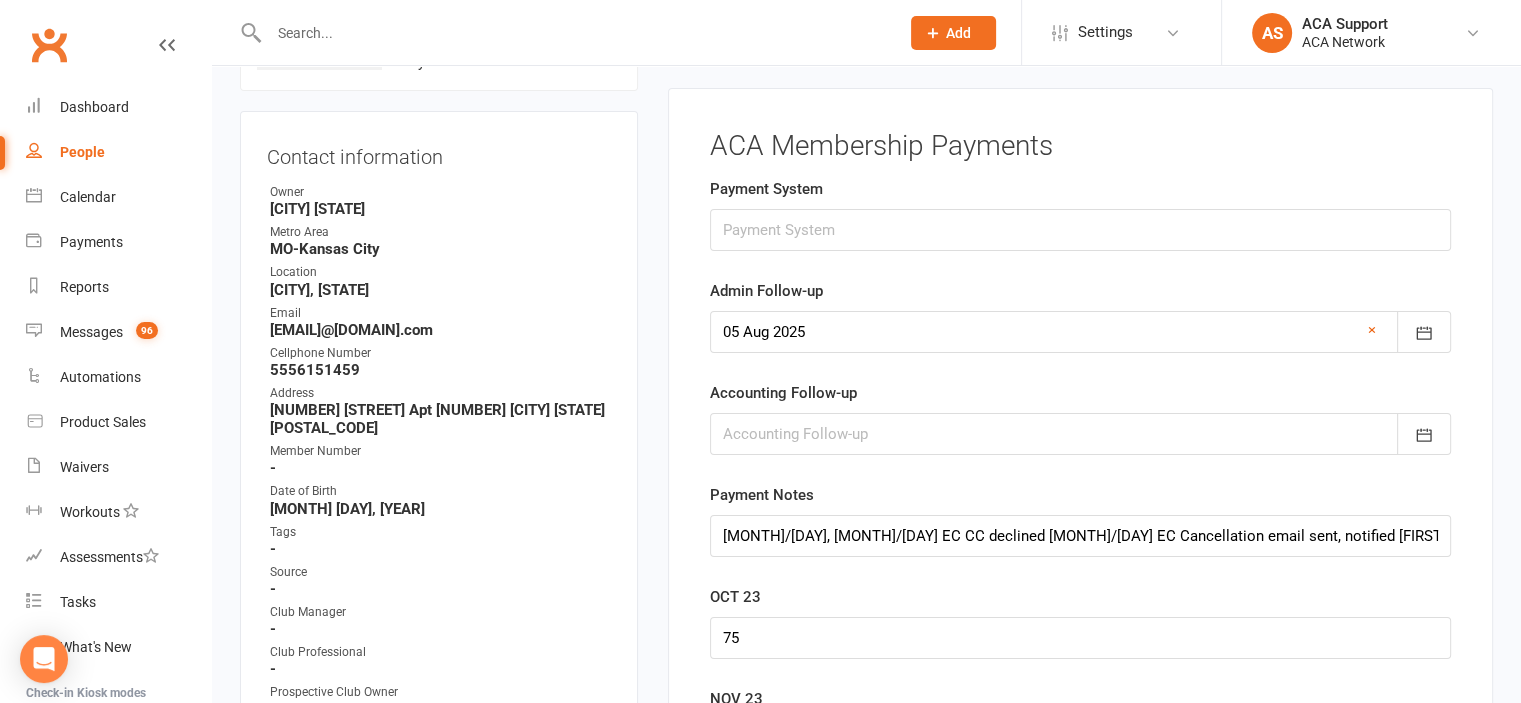 scroll, scrollTop: 176, scrollLeft: 0, axis: vertical 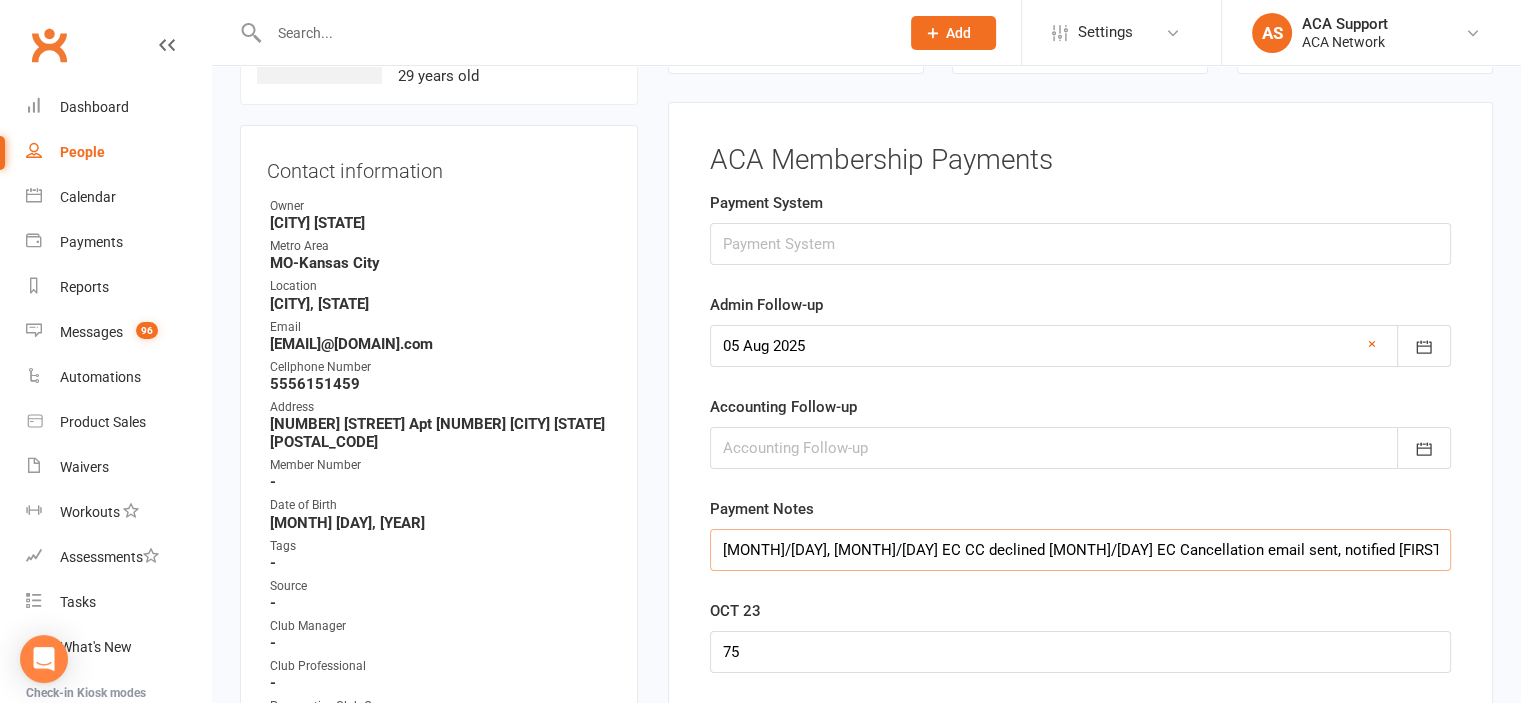 click on "[MONTH]/[DAY], [MONTH]/[DAY] EC CC declined [MONTH]/[DAY] EC Cancellation email sent, notified [FIRST] [MONTH]/[DAY] EC Sent last email, notified [FIRST], cancel if not pd by [MONTH]/[DAY] [MONTH]/[DAY] EC mailbox full, sent text, email and waiver [MONTH]/[DAY] mailbox is full, Sent waiver and email [MONTH]/[DAY], [MONTH]/[DAY] EC CC declined [MONTH]/[DAY] EC Drake asked me to try again today to charge [MONTH]/[DAY] EC CC declined 2nd time [MONTH]/[DAY] EC CC declined" at bounding box center (1080, 550) 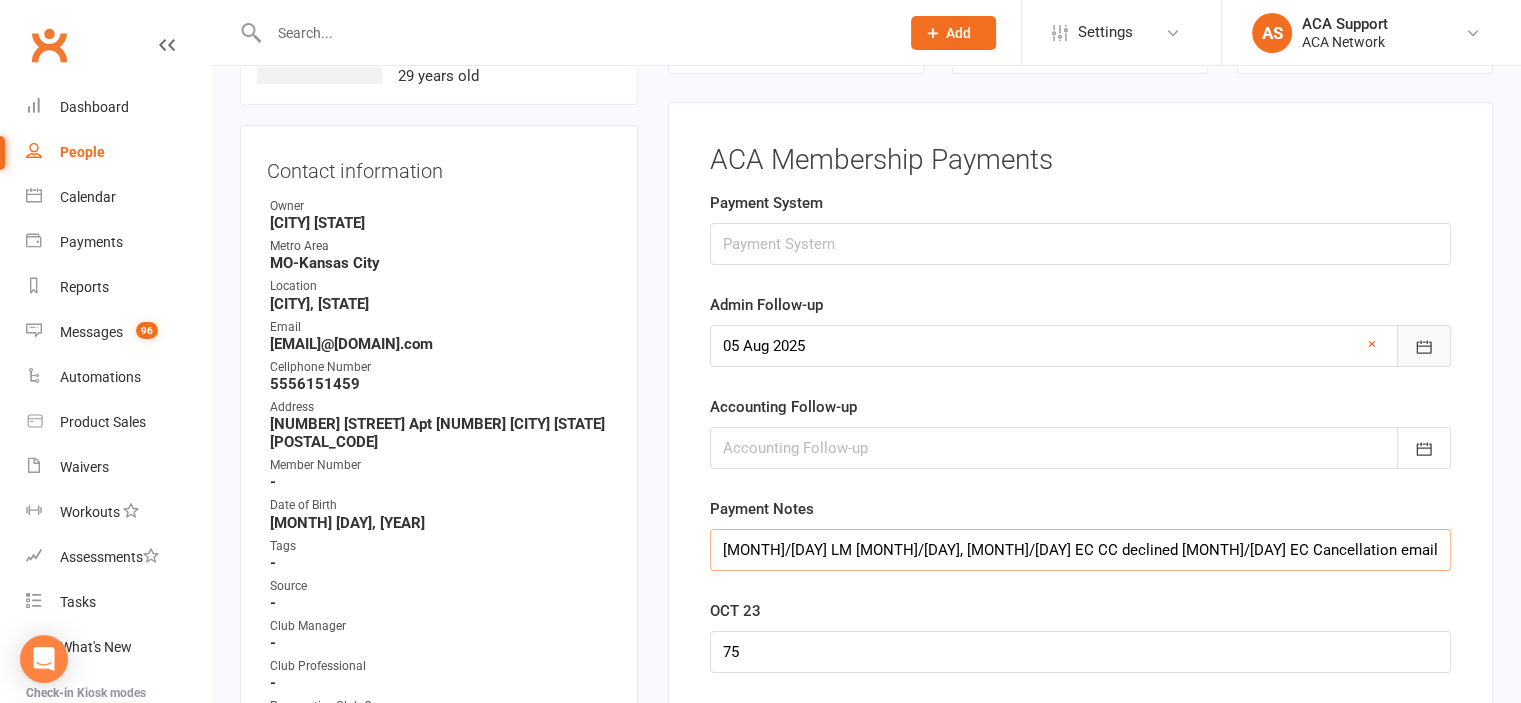 type on "[MONTH]/[DAY] LM [MONTH]/[DAY], [MONTH]/[DAY] EC CC declined [MONTH]/[DAY] EC Cancellation email sent, notified [FIRST] [MONTH]/[DAY] EC Sent last email, notified [FIRST], cancel if not pd by [MONTH]/[DAY] [MONTH]/[DAY] EC mailbox full, sent text, email and waiver [MONTH]/[DAY] mailbox is full, Sent waiver and email [MONTH]/[DAY], [MONTH]/[DAY] EC CC declined [MONTH]/[DAY] EC Drake asked me to try again today to charge [MONTH]/[DAY] EC CC declined 2nd time [MONTH]/[DAY] EC CC declined" 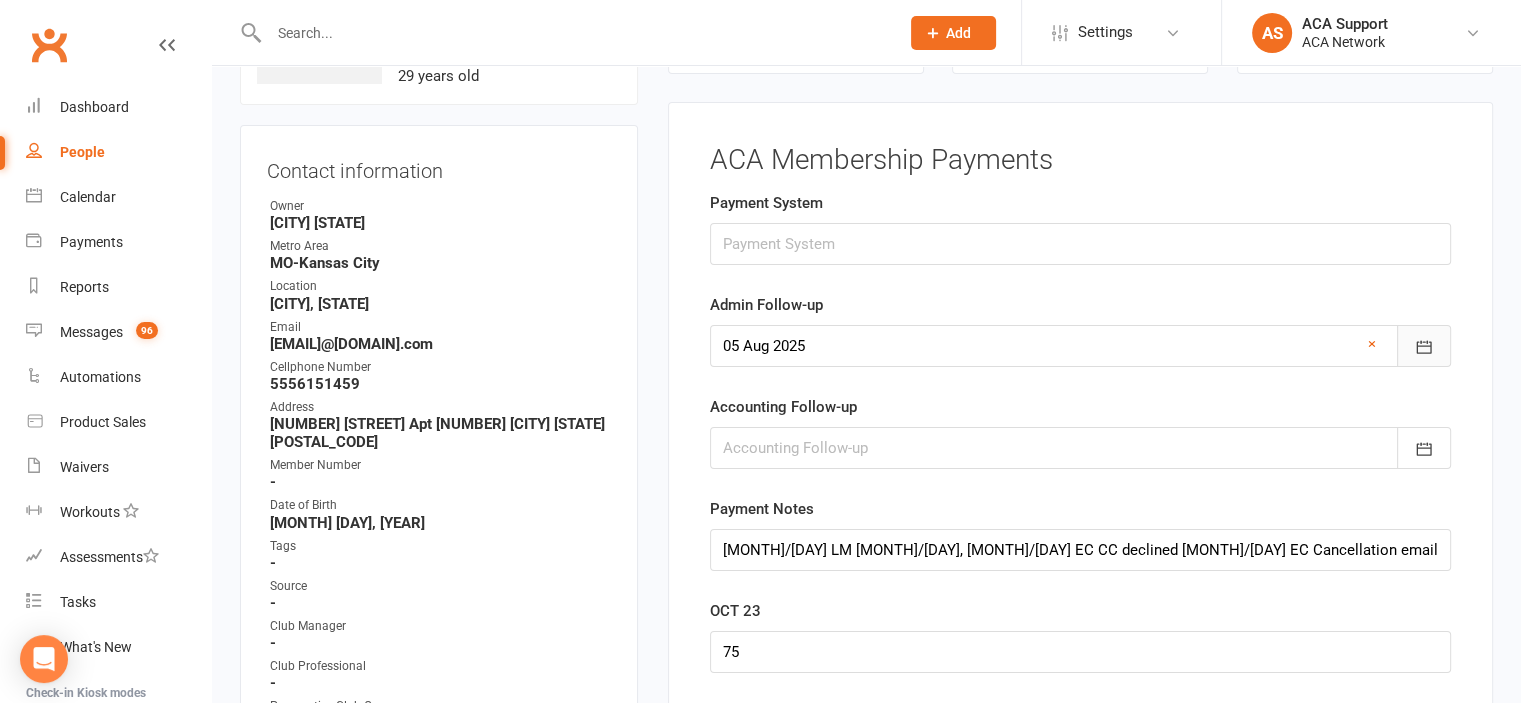 click 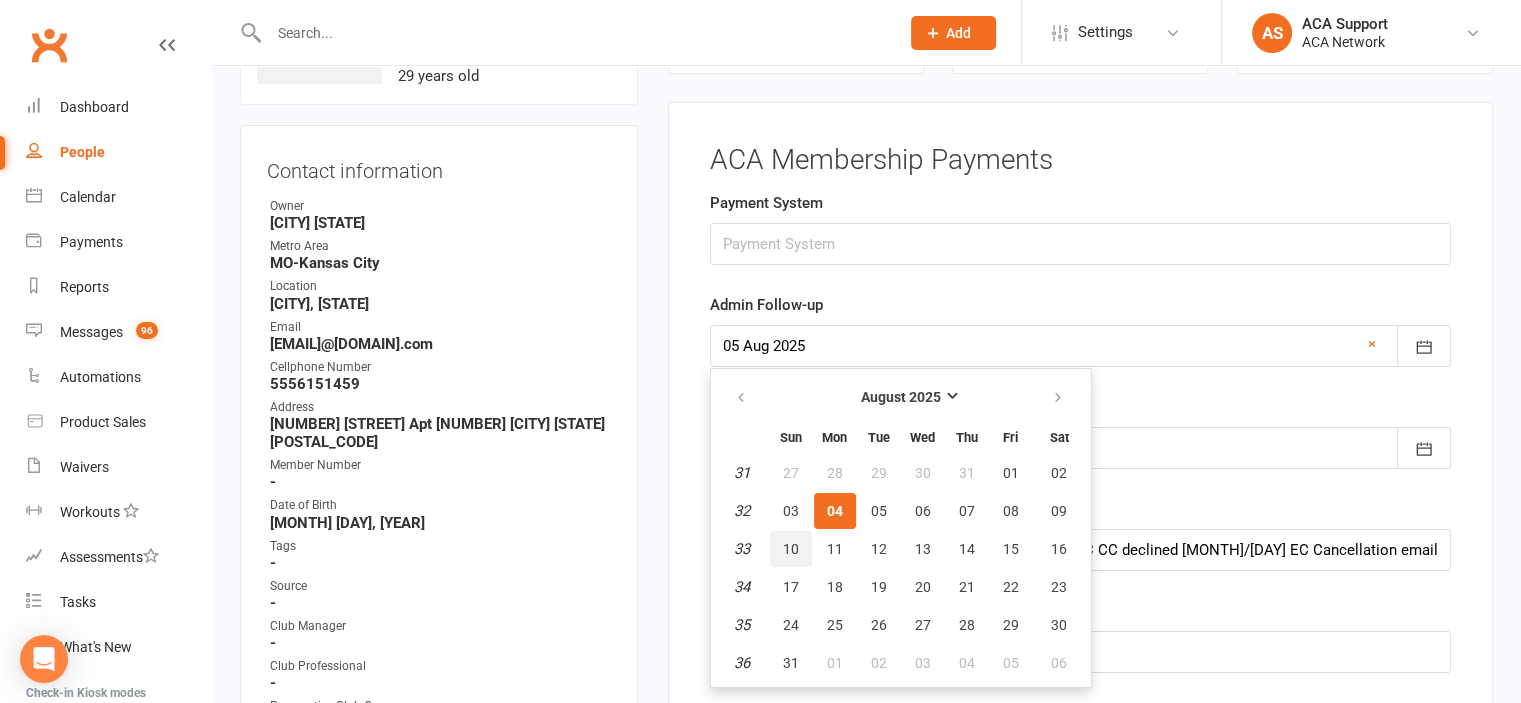 click on "10" at bounding box center [791, 549] 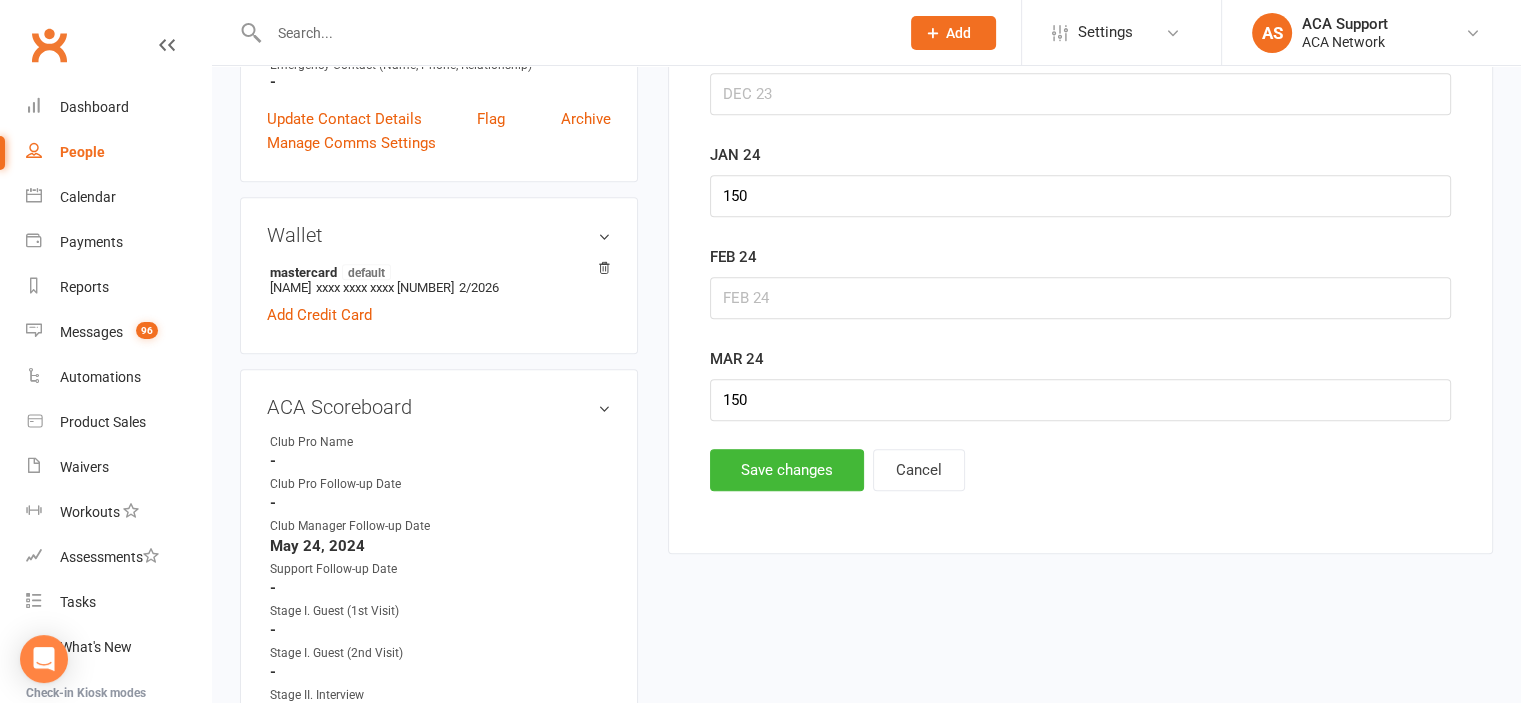 scroll, scrollTop: 949, scrollLeft: 0, axis: vertical 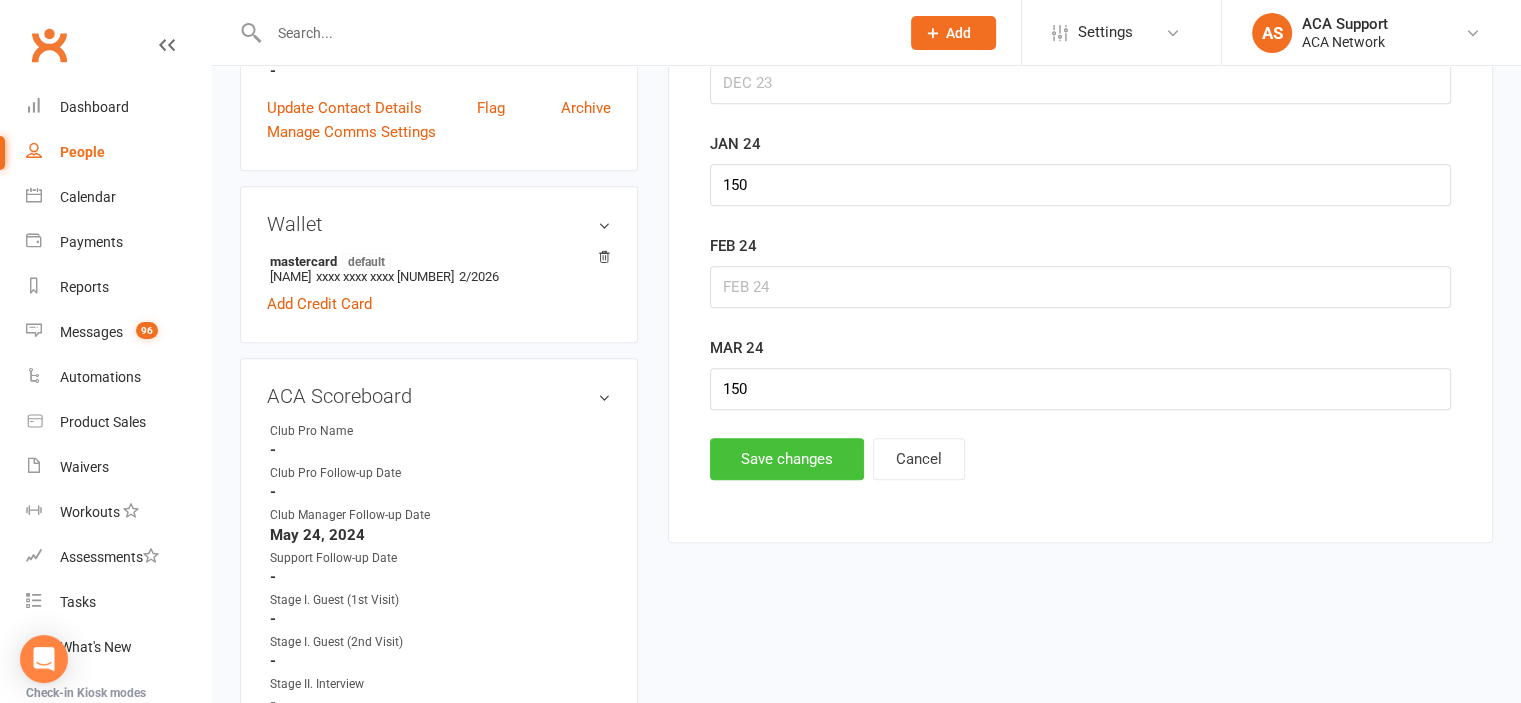click on "Save changes" at bounding box center [787, 459] 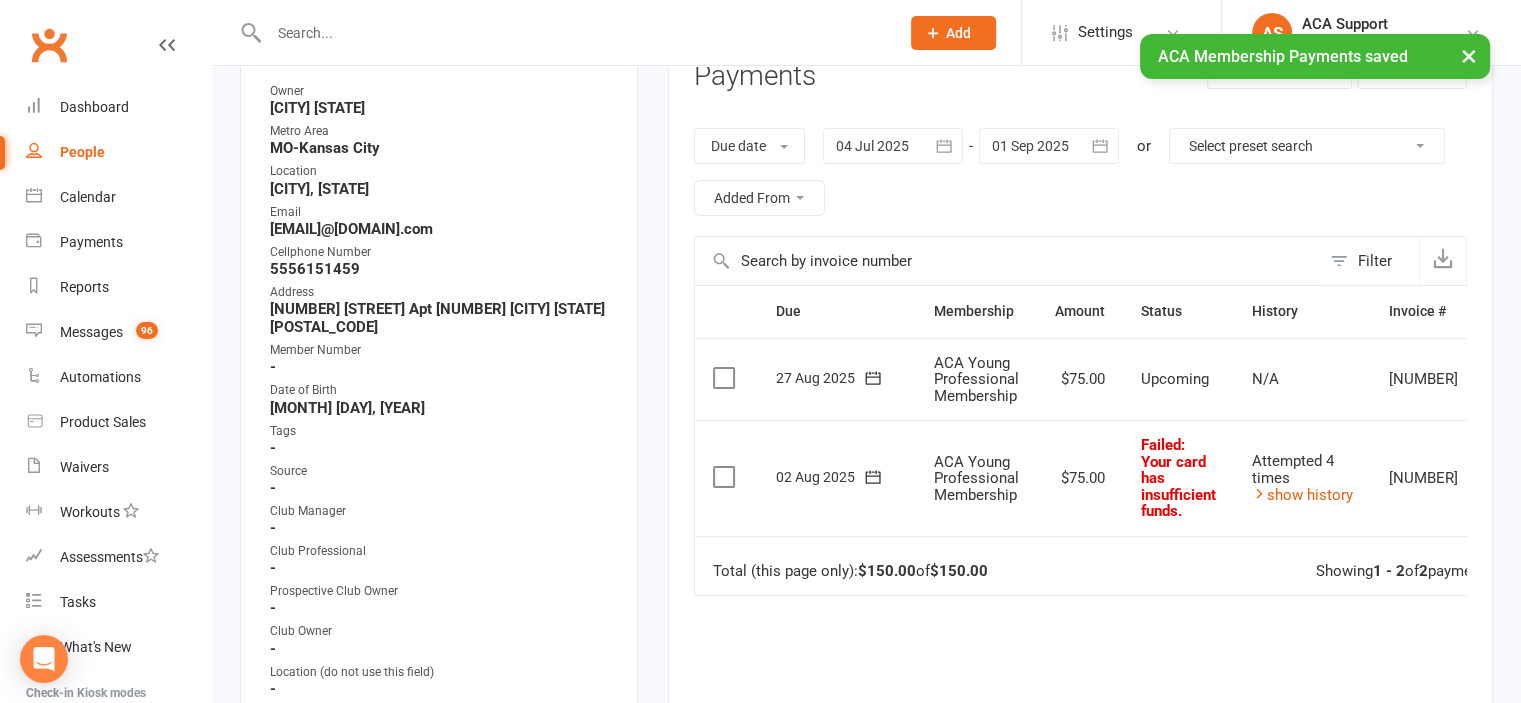 scroll, scrollTop: 0, scrollLeft: 0, axis: both 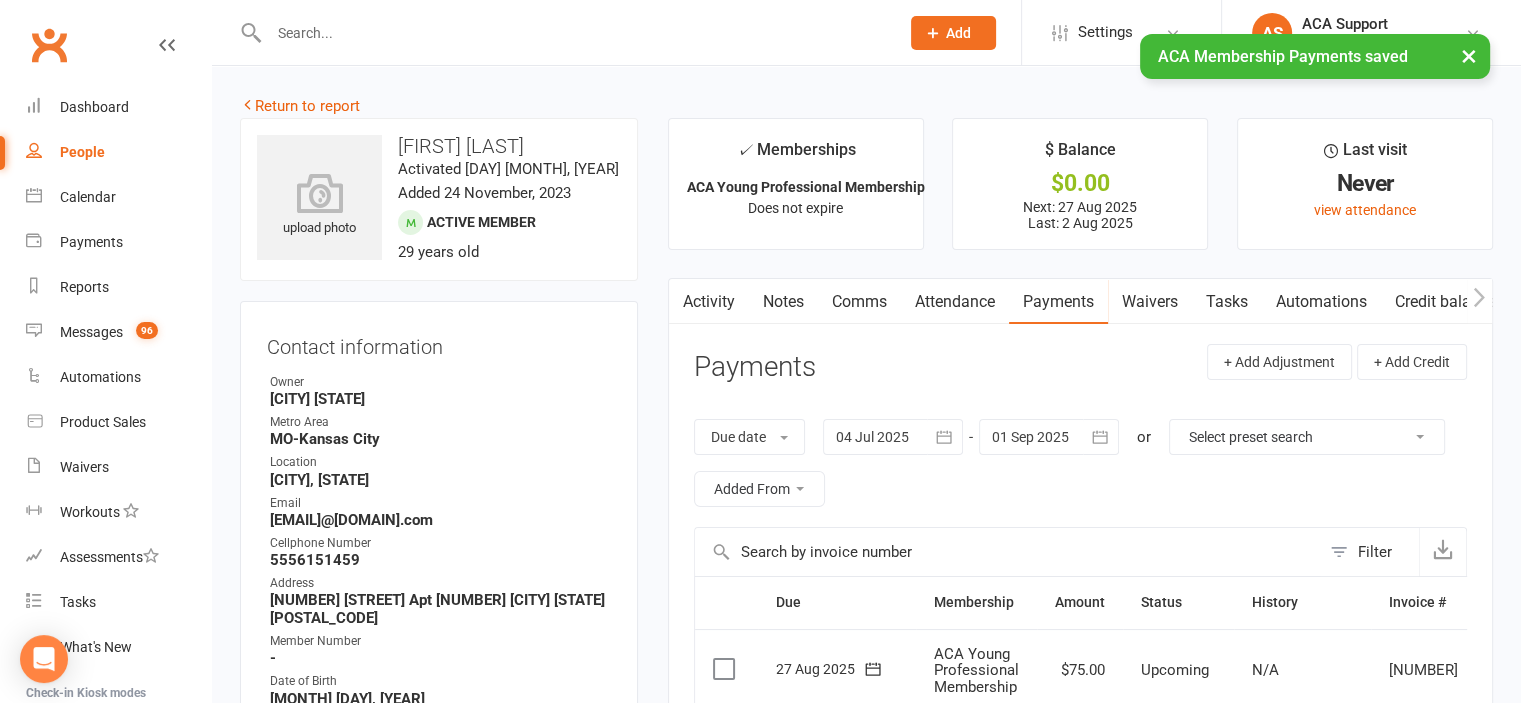 click on "Comms" at bounding box center (859, 302) 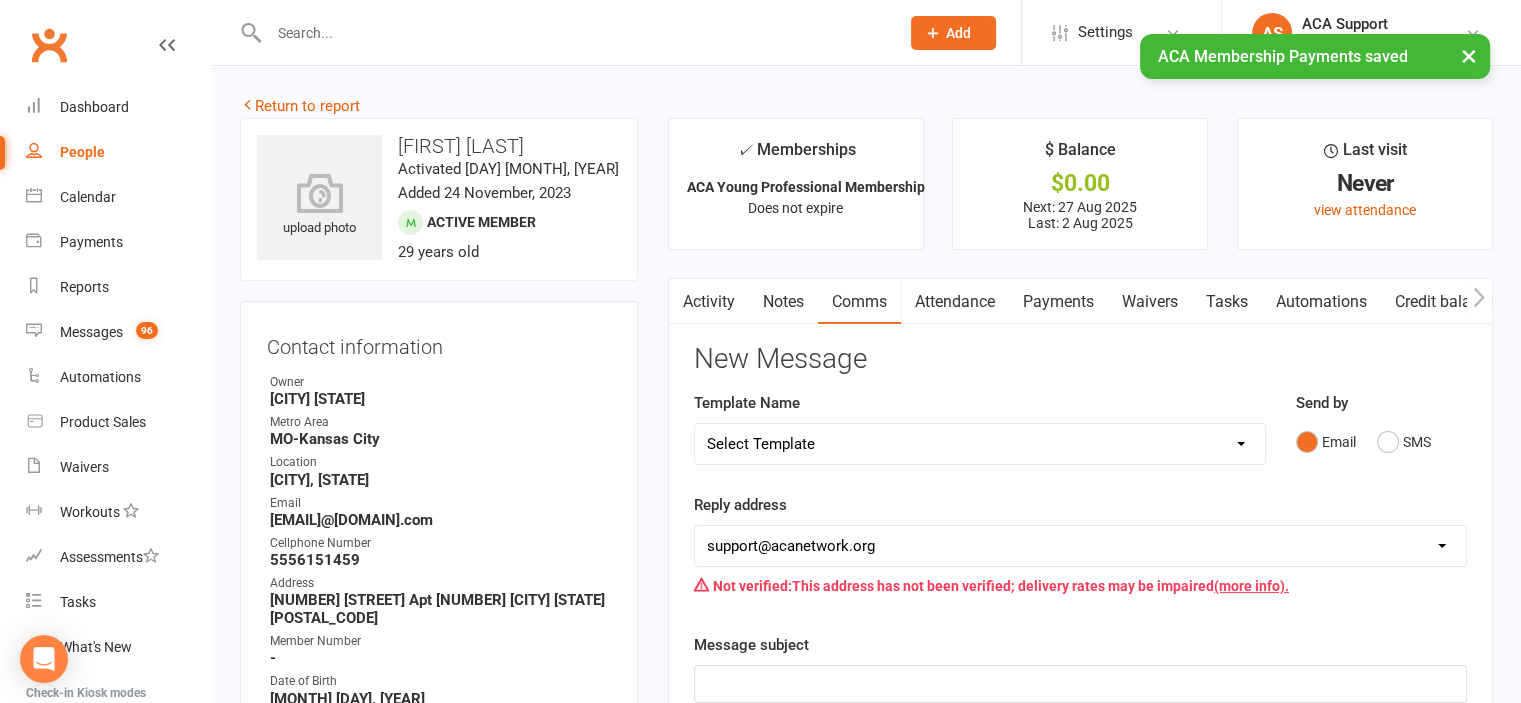 click on "Select Template [Email] ACA Club Life Email [Email] Club Coffee Message [Email] Learn about the ACA Business Club [Email] 1. Membership Decline Notice [Email] 2. Membership Decline Notice [Email] 3. Membership Decline Notice [Email] 4. Final Membership Decline Notice [Email] 5. Thank you for your involvement [Email] ACA Business Club Letter of Invitation [Email] Checking In [Email] Still Interested?" at bounding box center [980, 444] 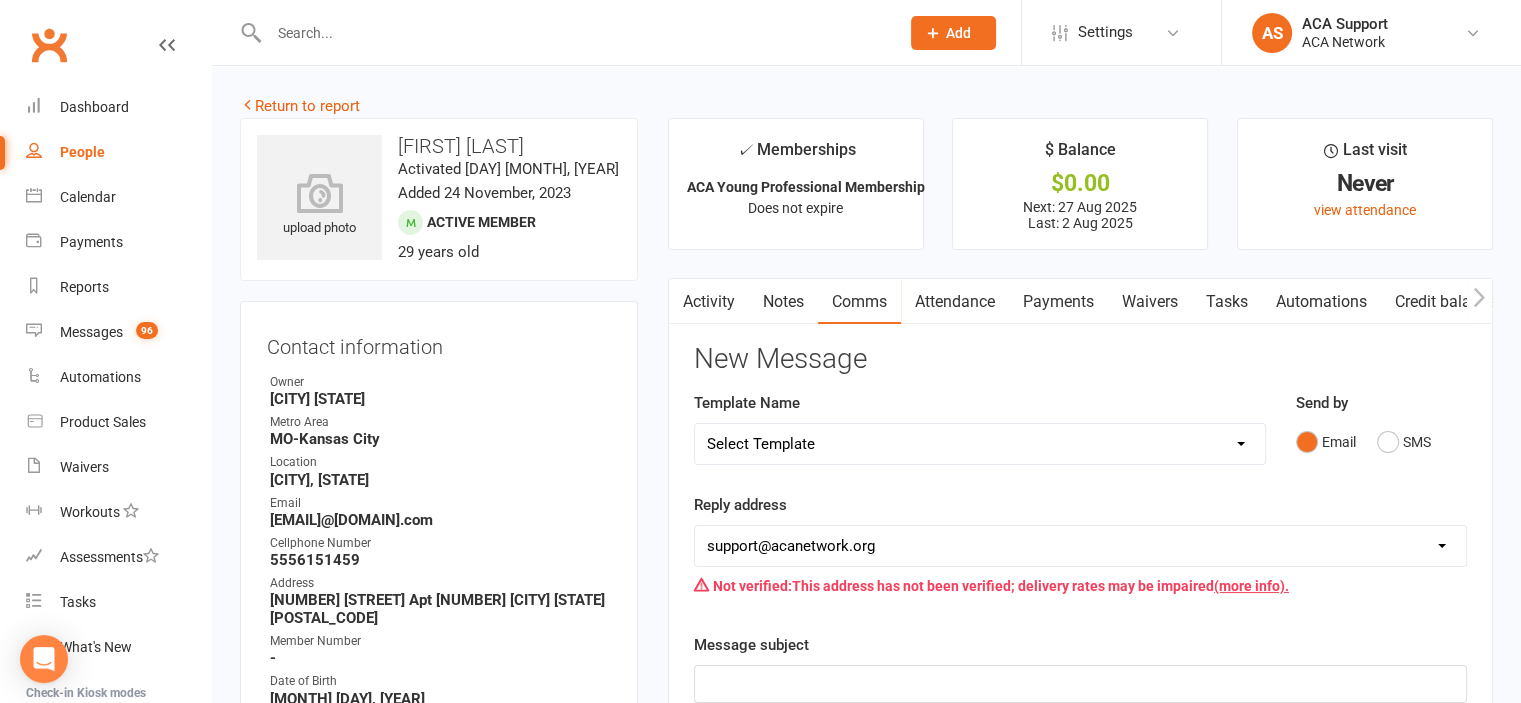 select on "5" 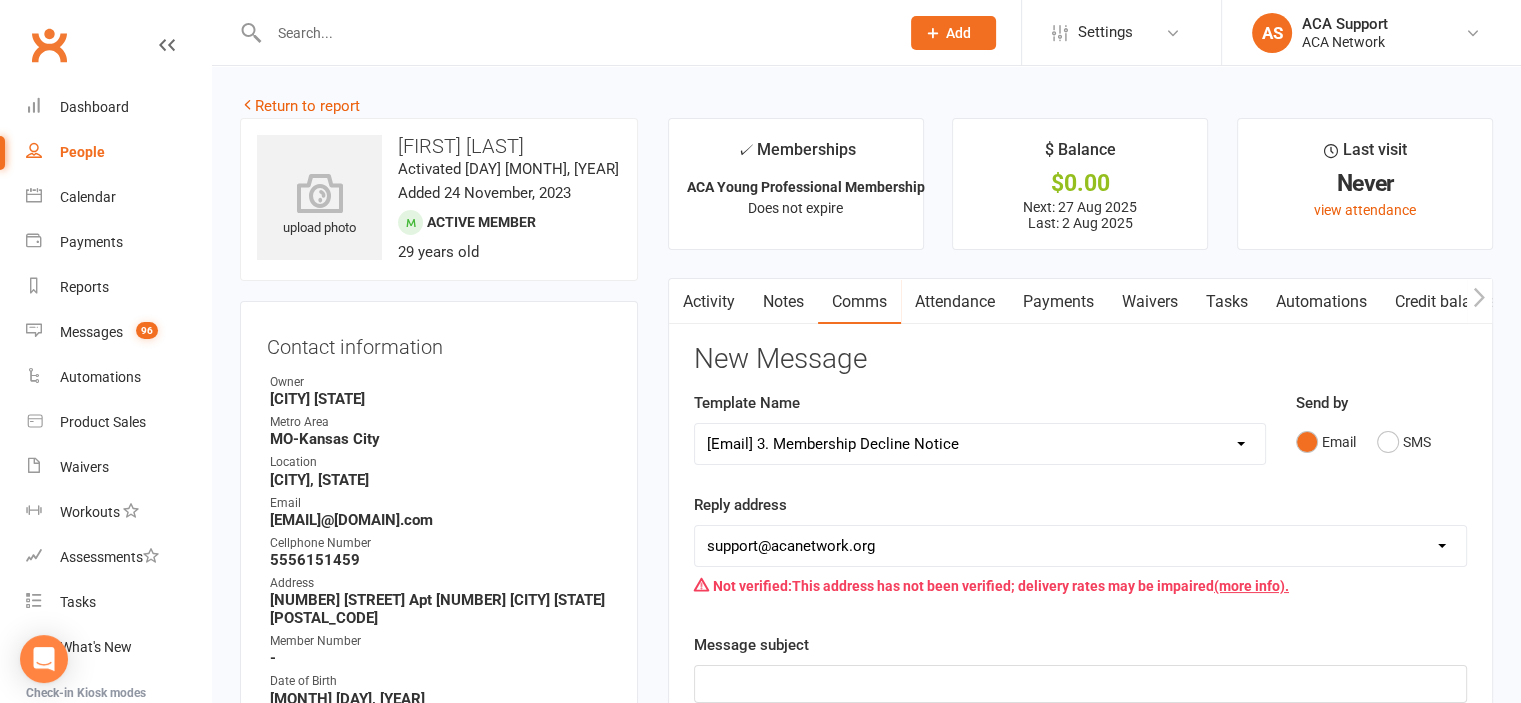 click on "Select Template [Email] ACA Club Life Email [Email] Club Coffee Message [Email] Learn about the ACA Business Club [Email] 1. Membership Decline Notice [Email] 2. Membership Decline Notice [Email] 3. Membership Decline Notice [Email] 4. Final Membership Decline Notice [Email] 5. Thank you for your involvement [Email] ACA Business Club Letter of Invitation [Email] Checking In [Email] Still Interested?" at bounding box center [980, 444] 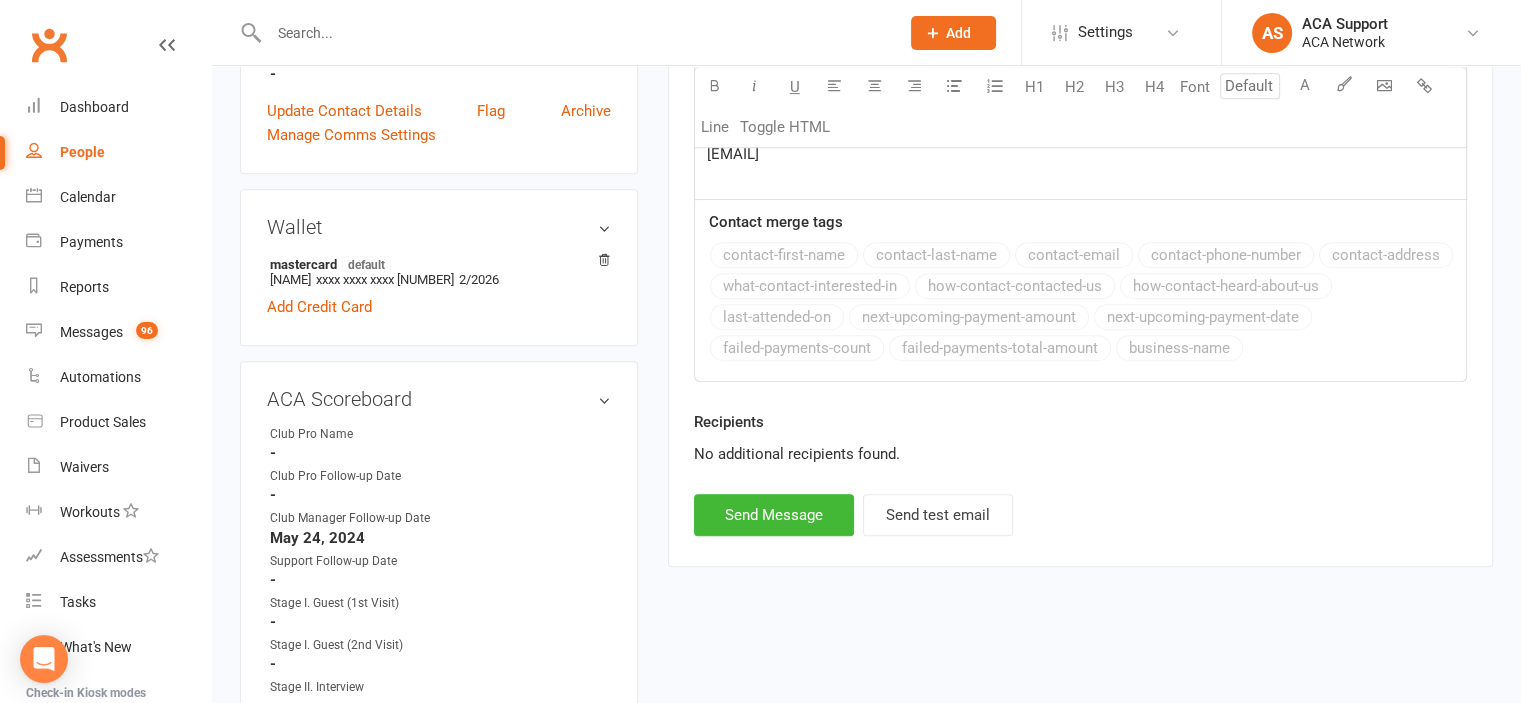 scroll, scrollTop: 1058, scrollLeft: 0, axis: vertical 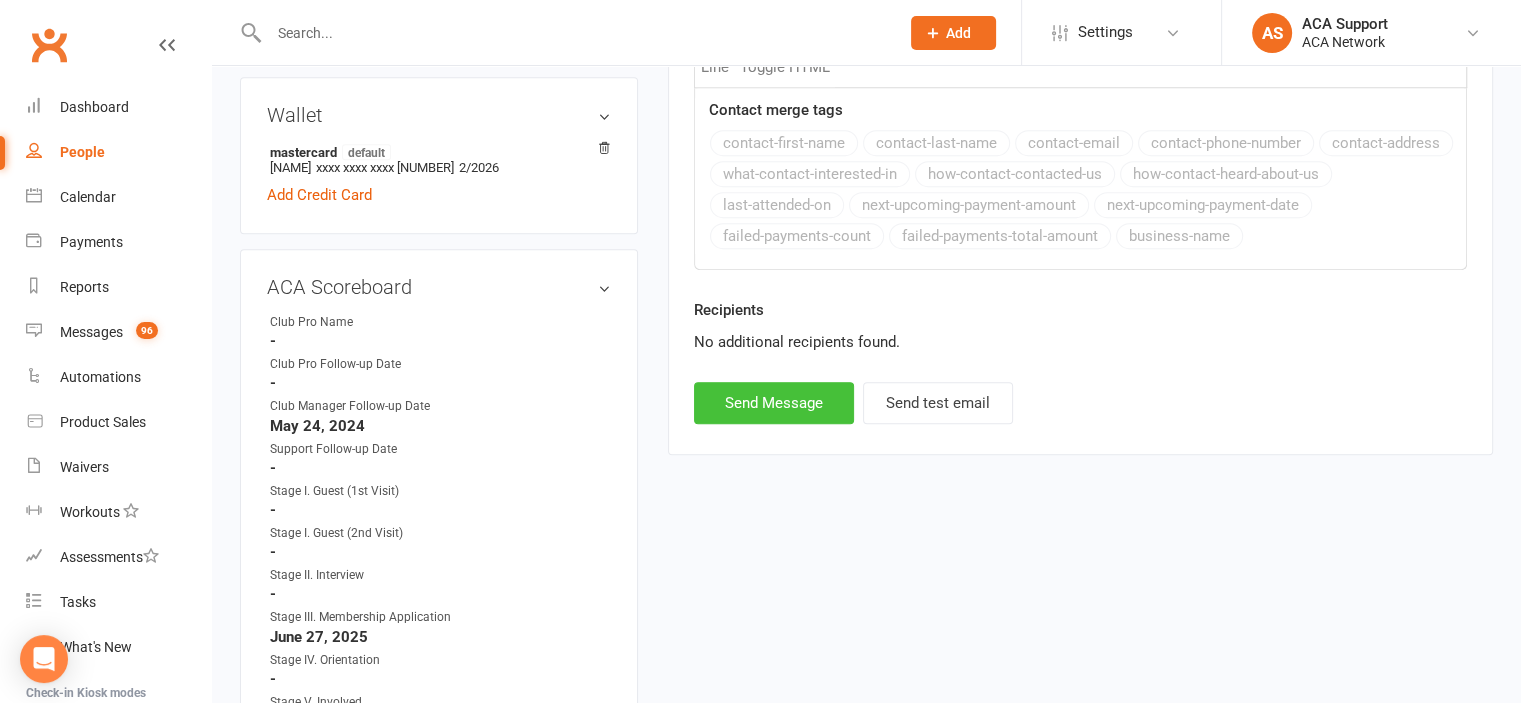 click on "Send Message" at bounding box center (774, 403) 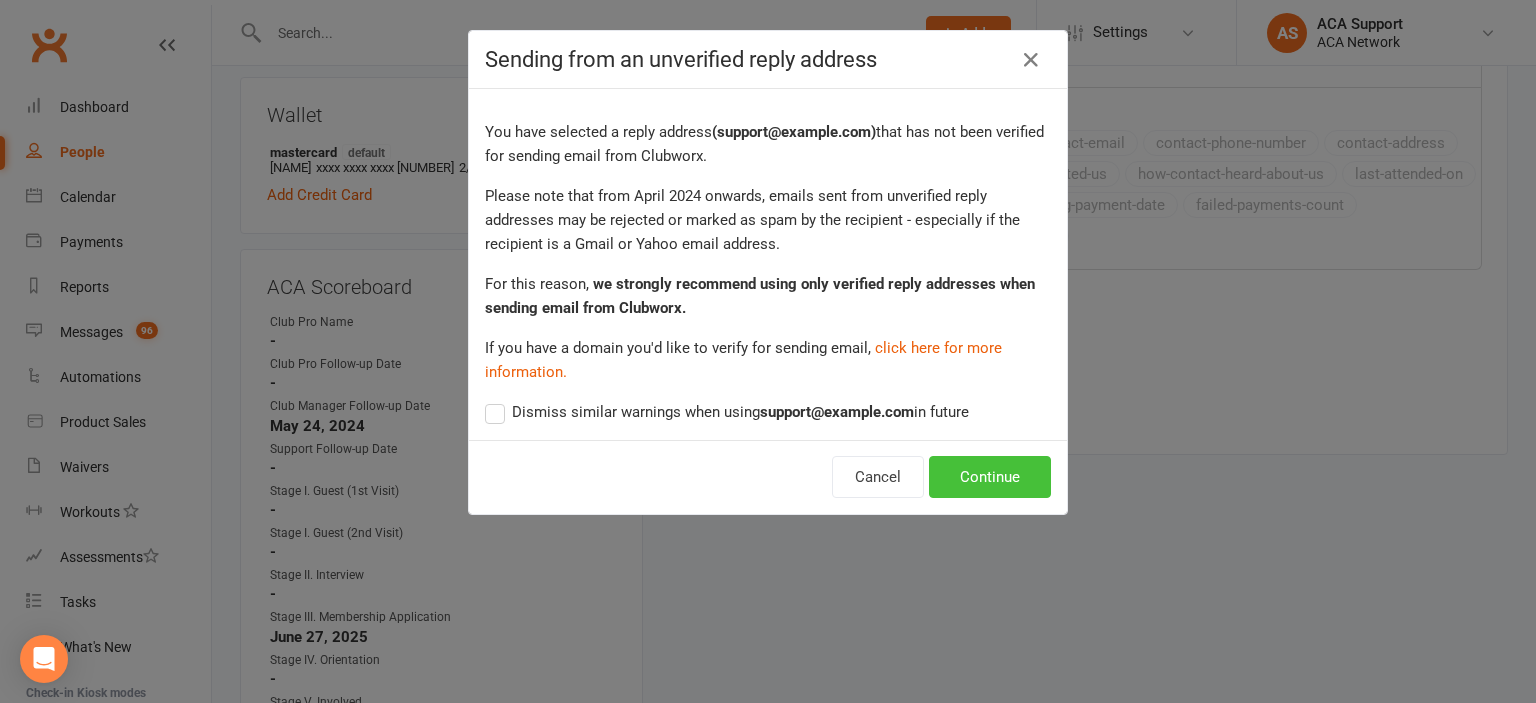 click on "Continue" at bounding box center [990, 477] 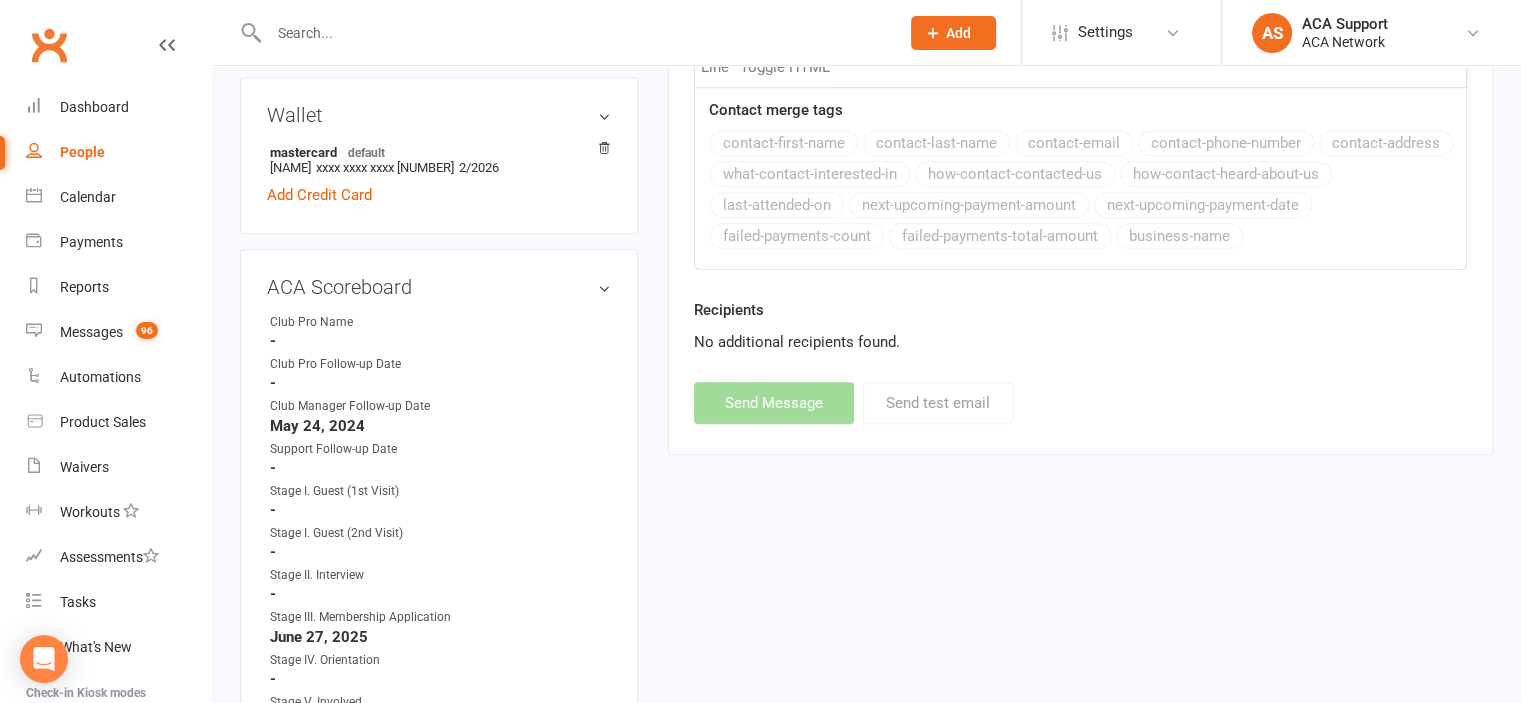 select 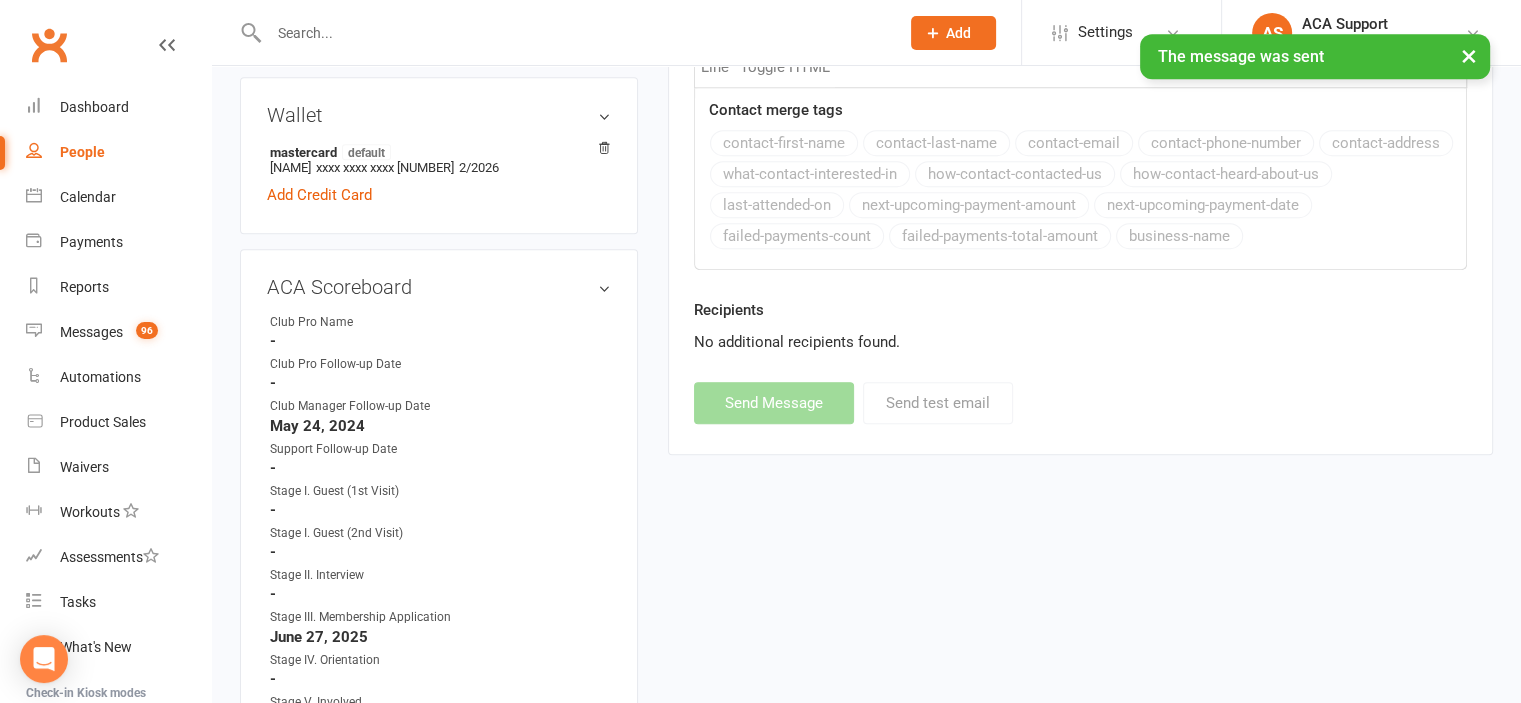 scroll, scrollTop: 0, scrollLeft: 0, axis: both 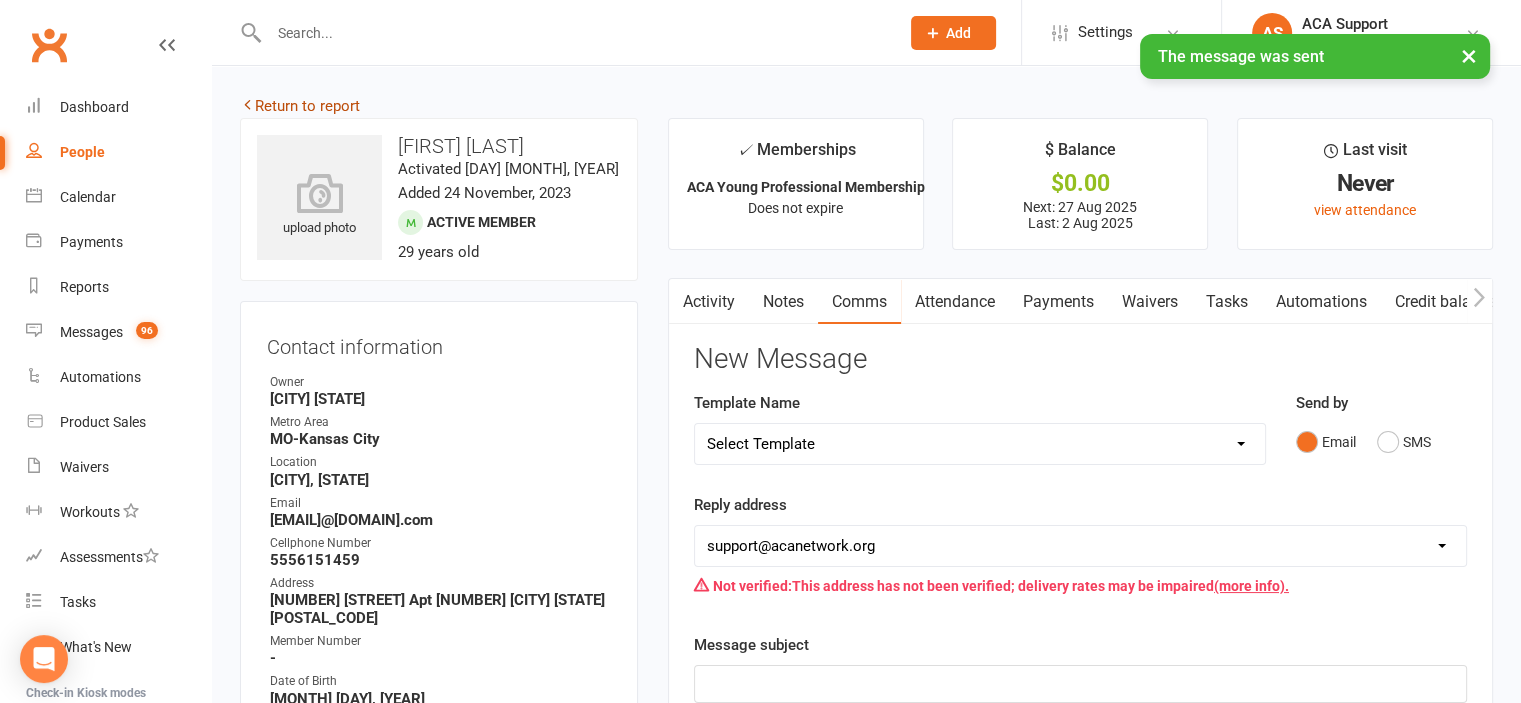 click on "Return to report" at bounding box center (300, 106) 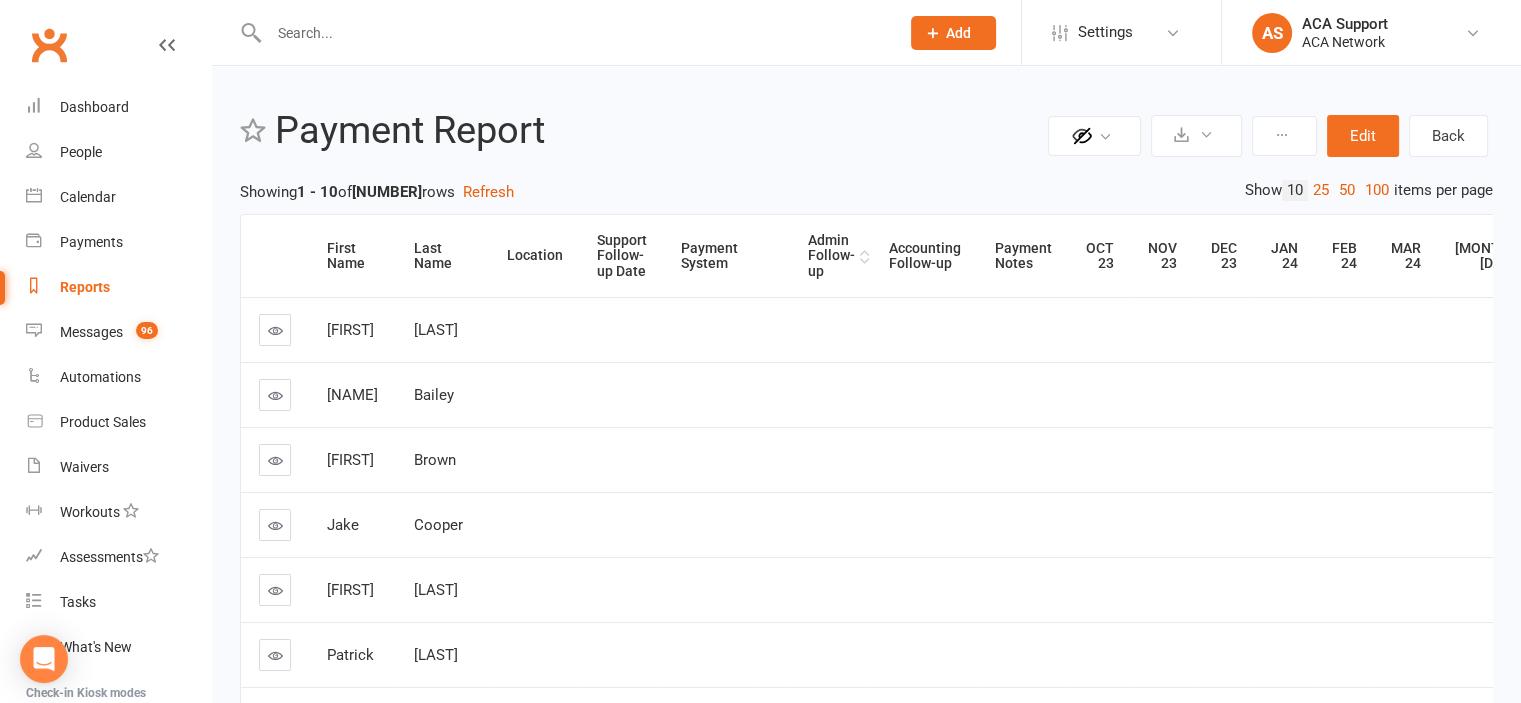 click on "Admin Follow-up" at bounding box center [831, 256] 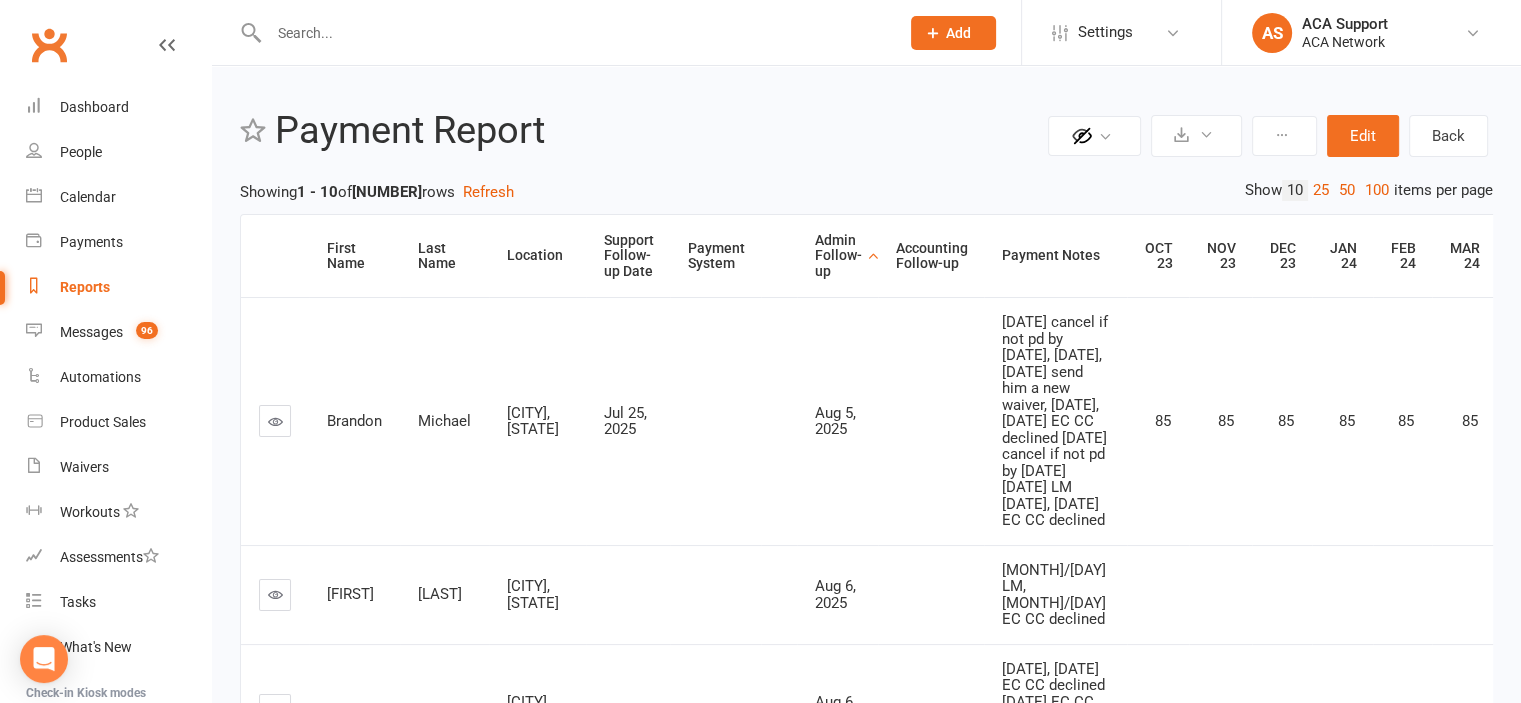 click at bounding box center (574, 33) 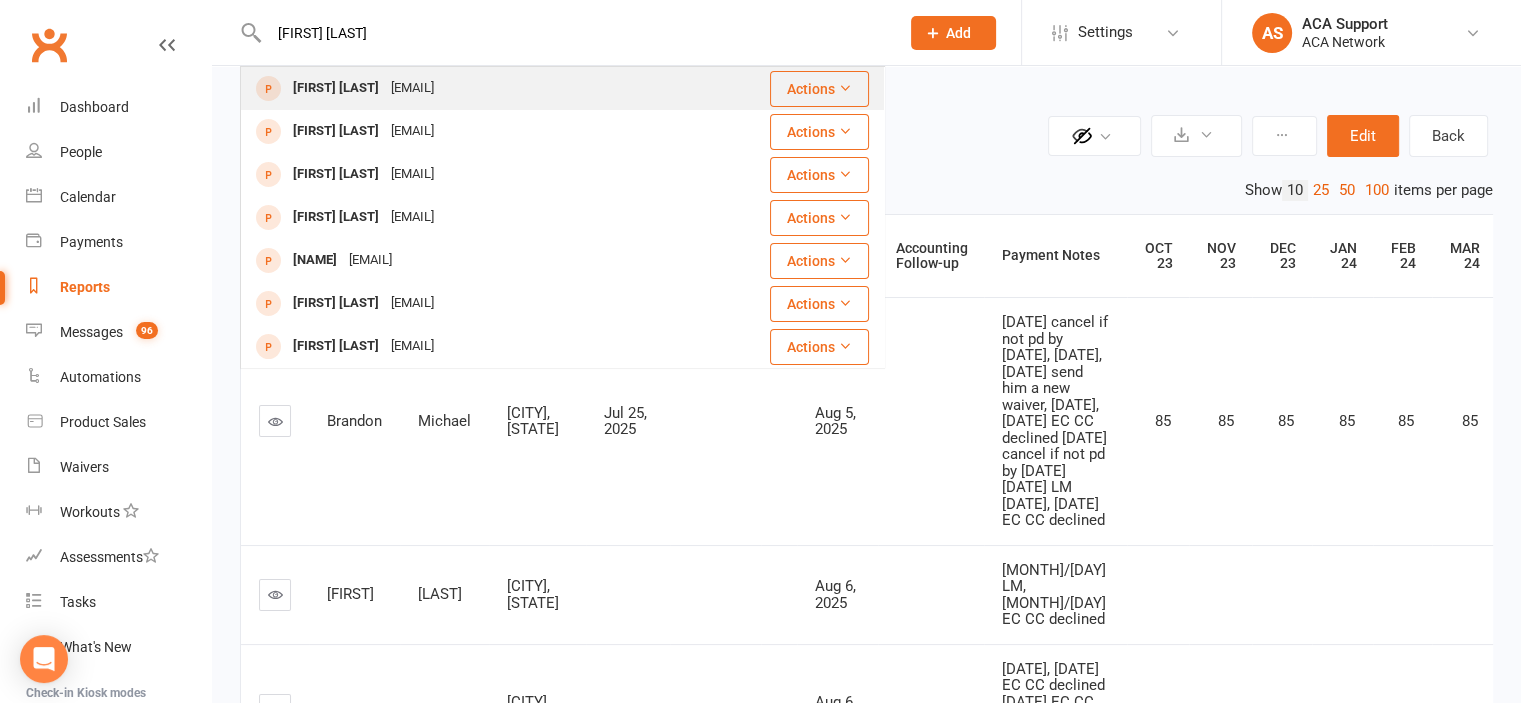 type on "[FIRST] [LAST]" 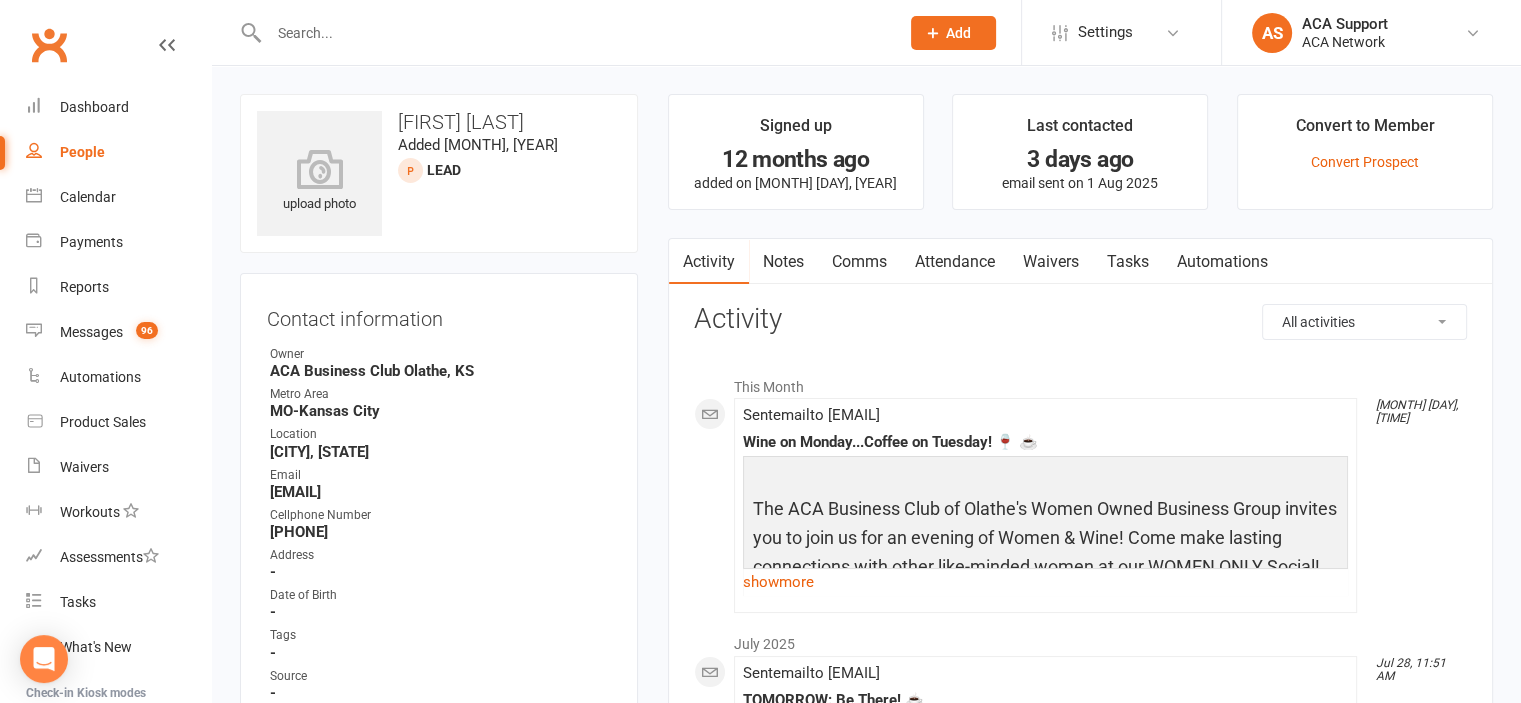 click on "Waivers" at bounding box center (1051, 262) 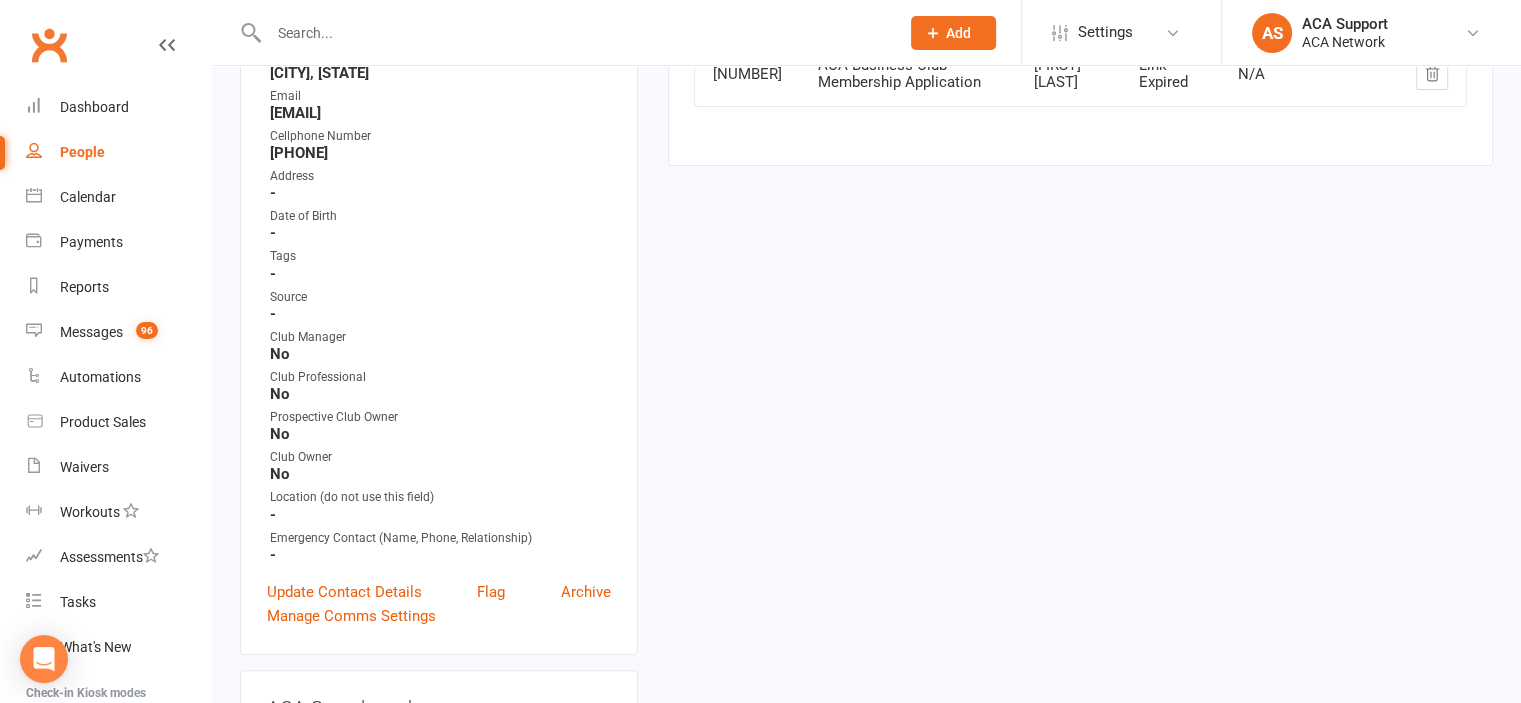 scroll, scrollTop: 391, scrollLeft: 0, axis: vertical 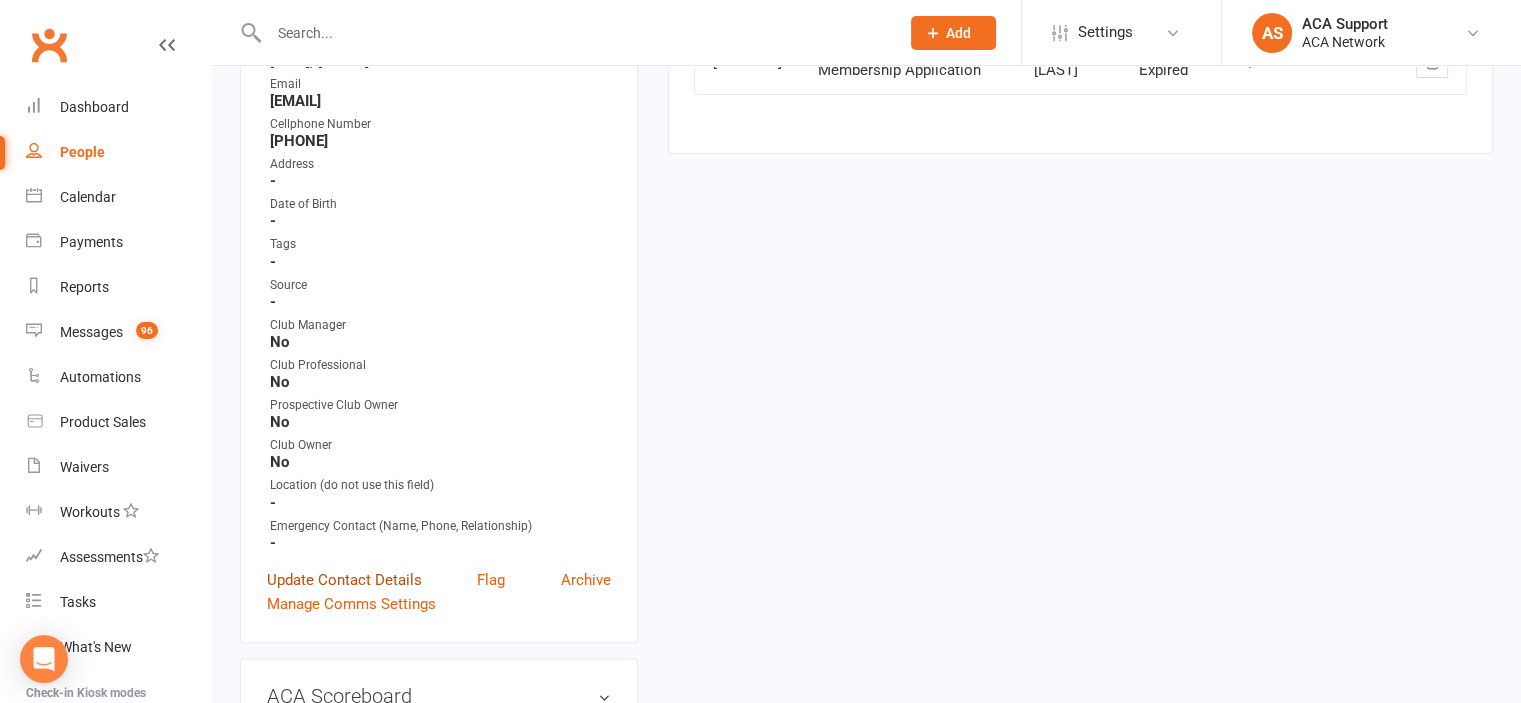 click on "Update Contact Details" at bounding box center (344, 580) 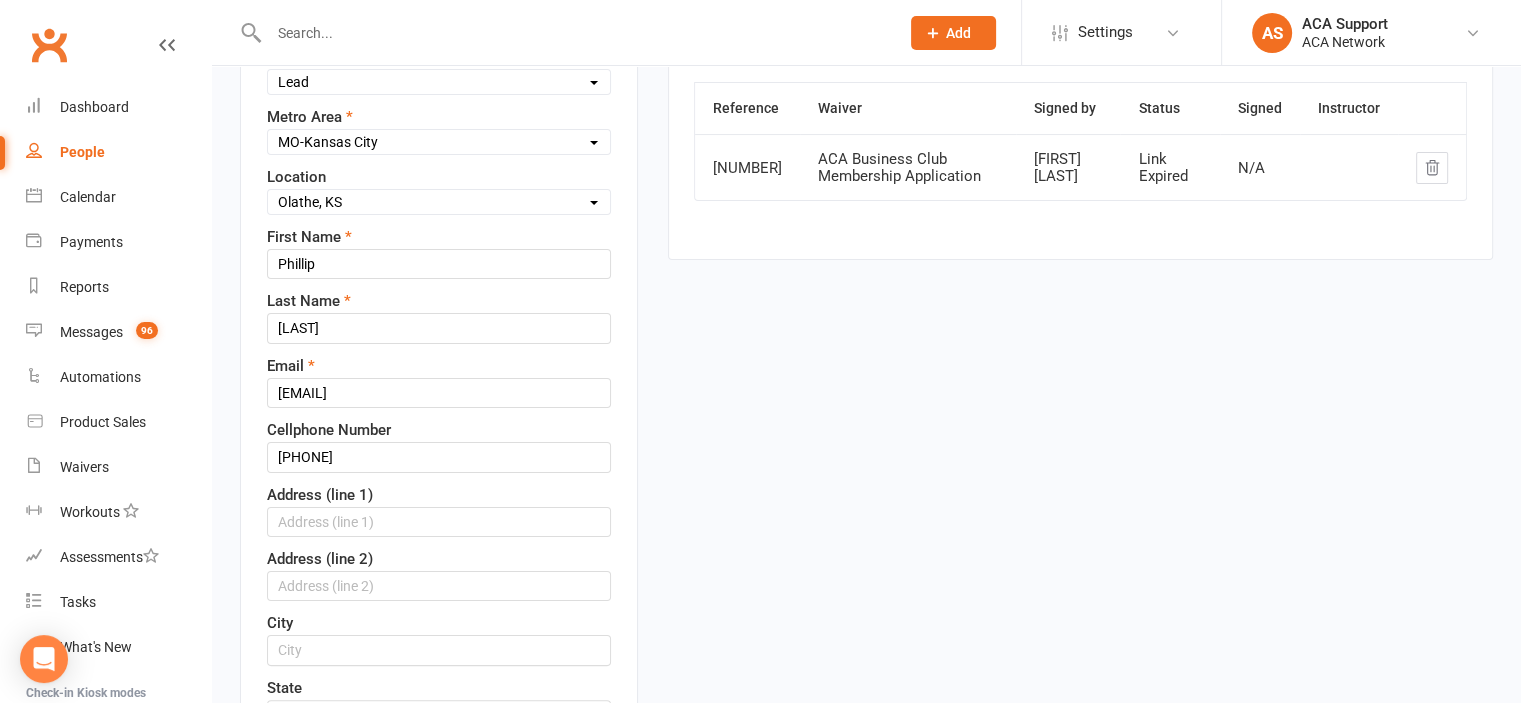 scroll, scrollTop: 94, scrollLeft: 0, axis: vertical 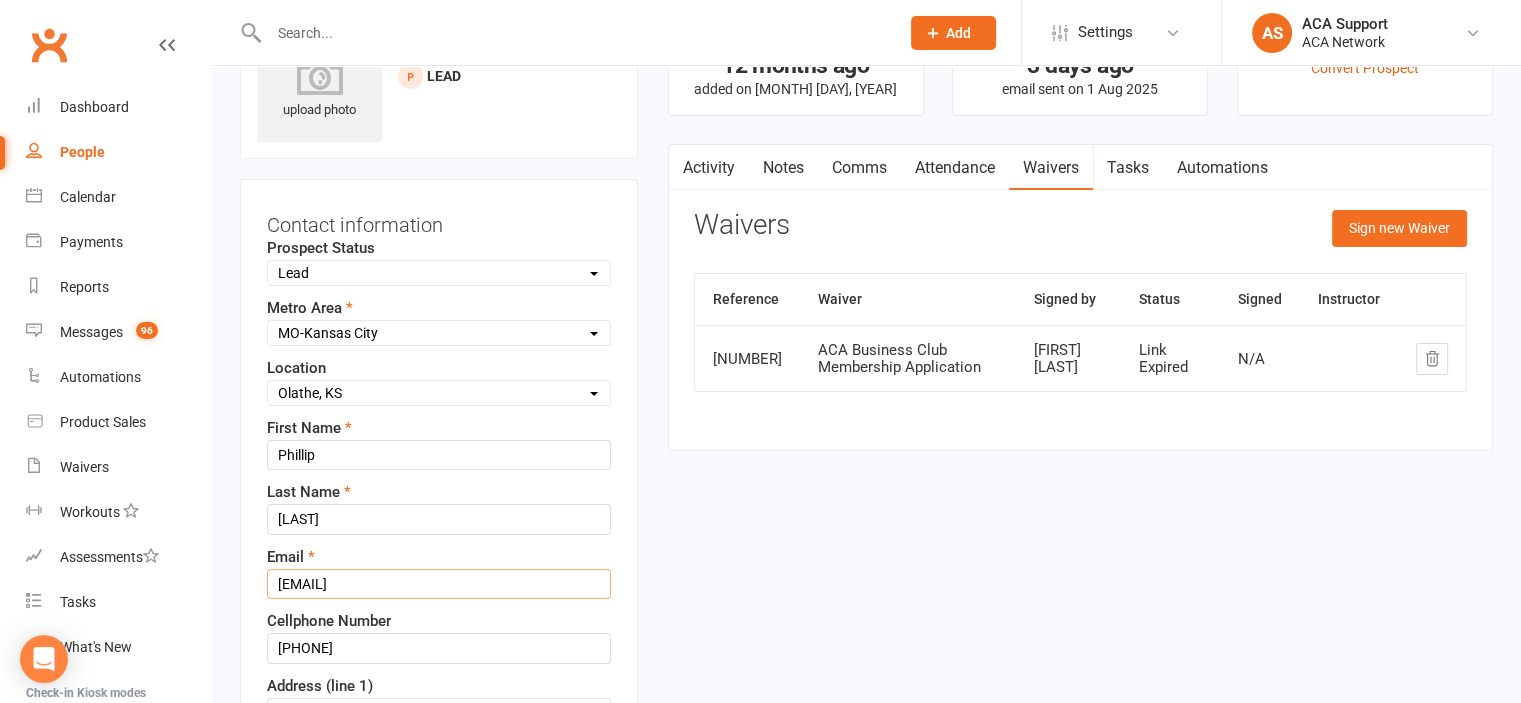 drag, startPoint x: 444, startPoint y: 579, endPoint x: 228, endPoint y: 575, distance: 216.03703 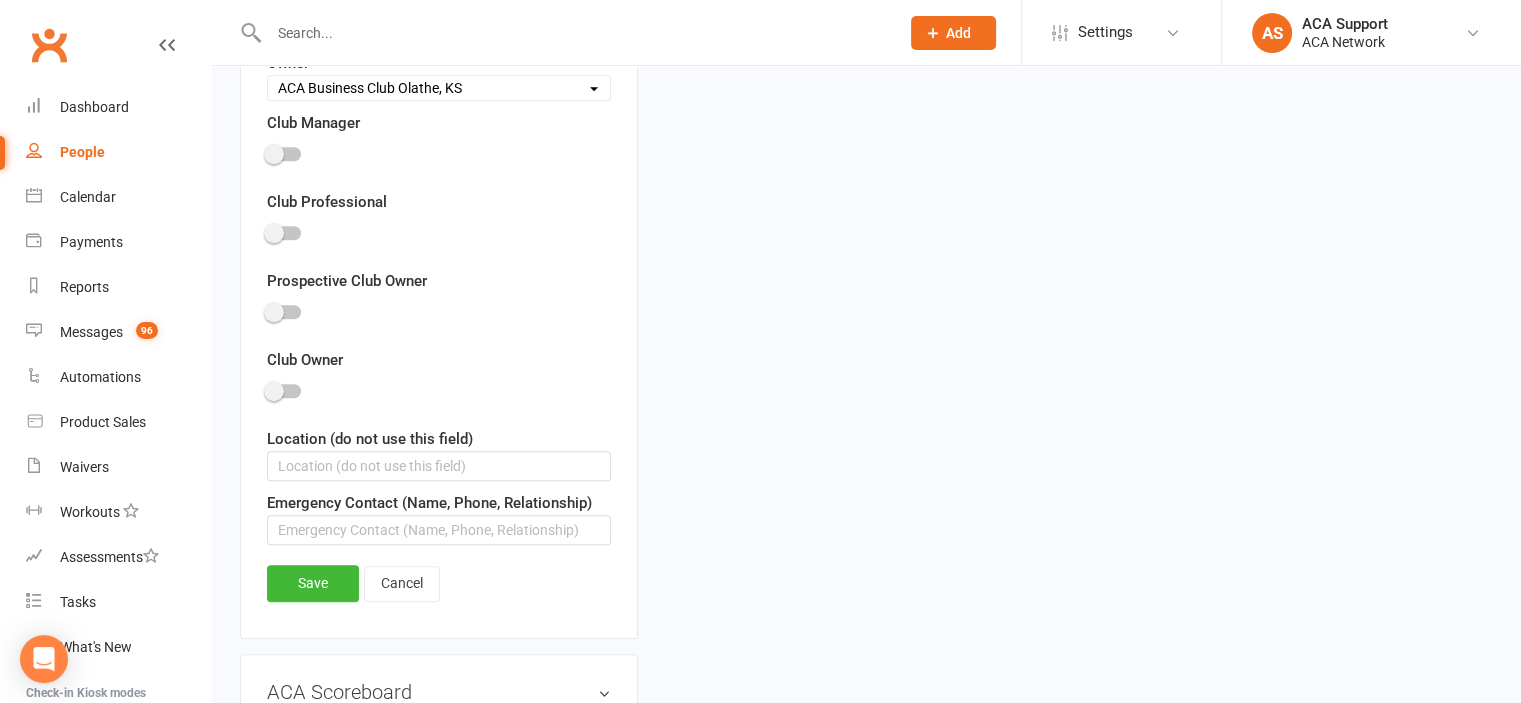 scroll, scrollTop: 1242, scrollLeft: 0, axis: vertical 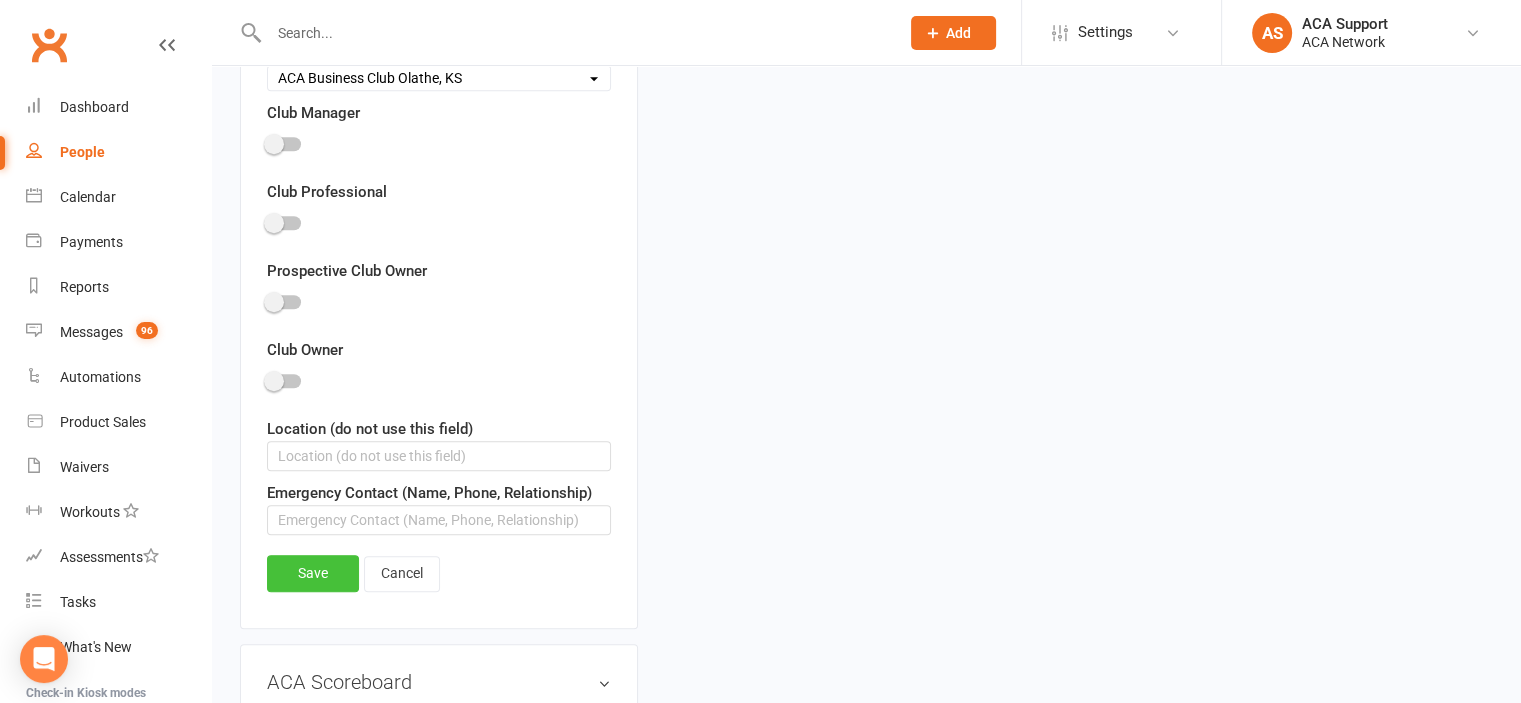 type on "[EMAIL]" 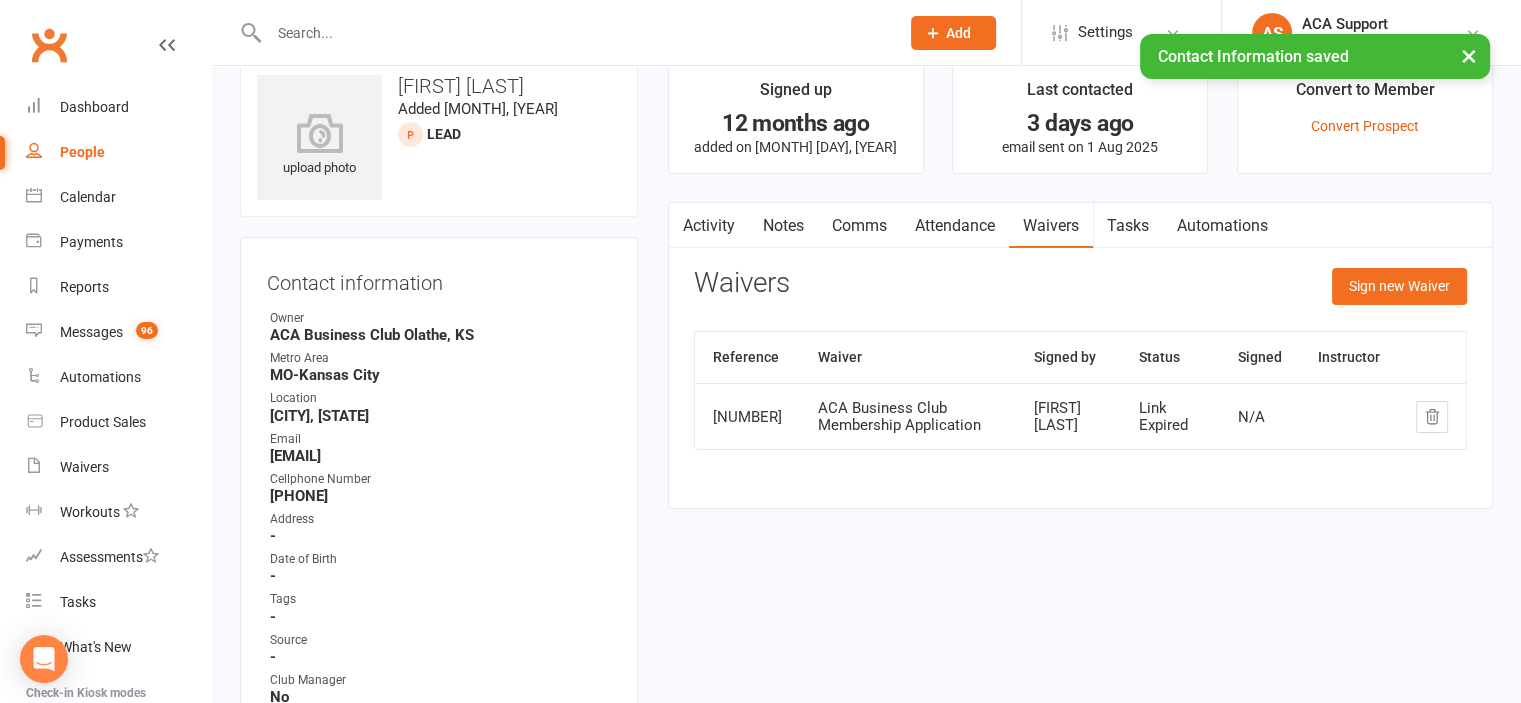 scroll, scrollTop: 28, scrollLeft: 0, axis: vertical 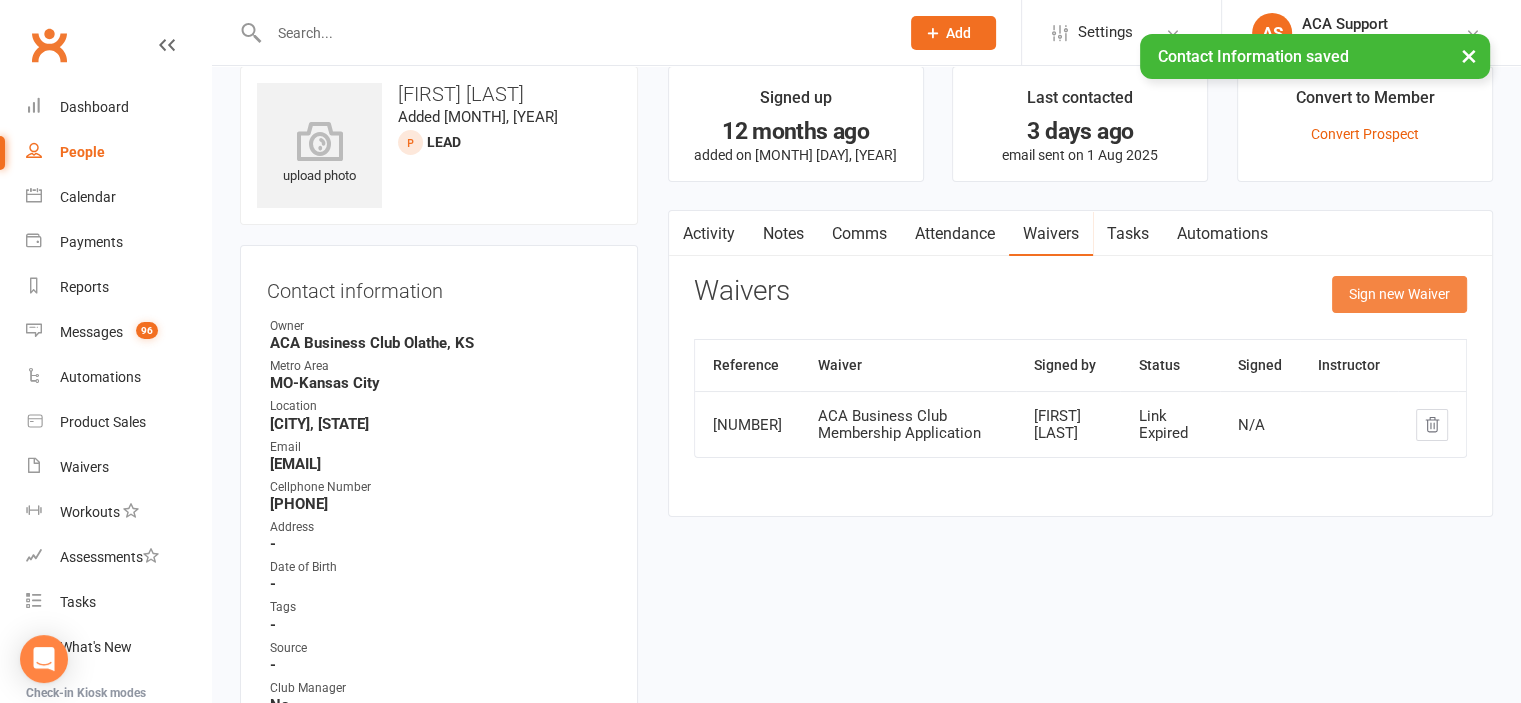 click on "Sign new Waiver" at bounding box center [1399, 294] 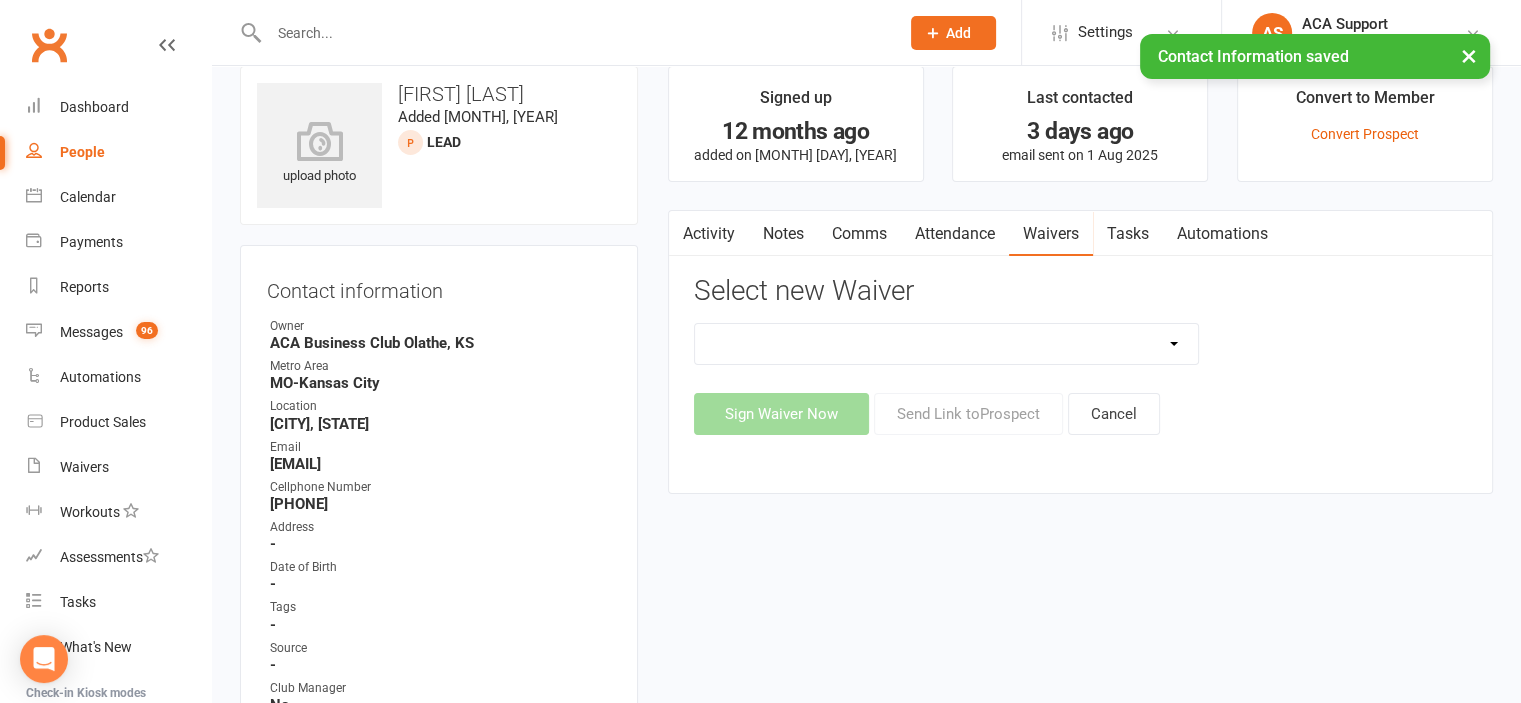 click on "[TEXT] [TEXT]" at bounding box center [947, 344] 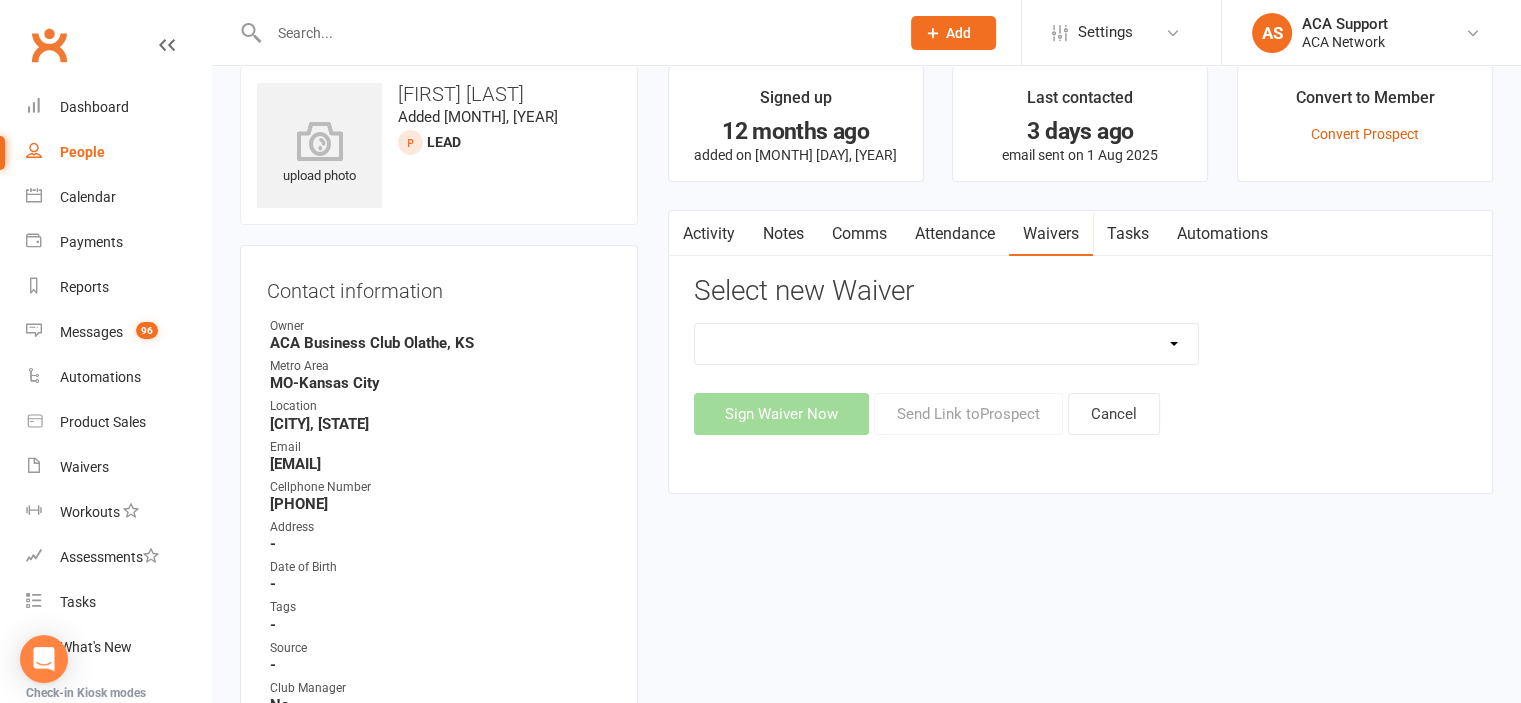 select on "10818" 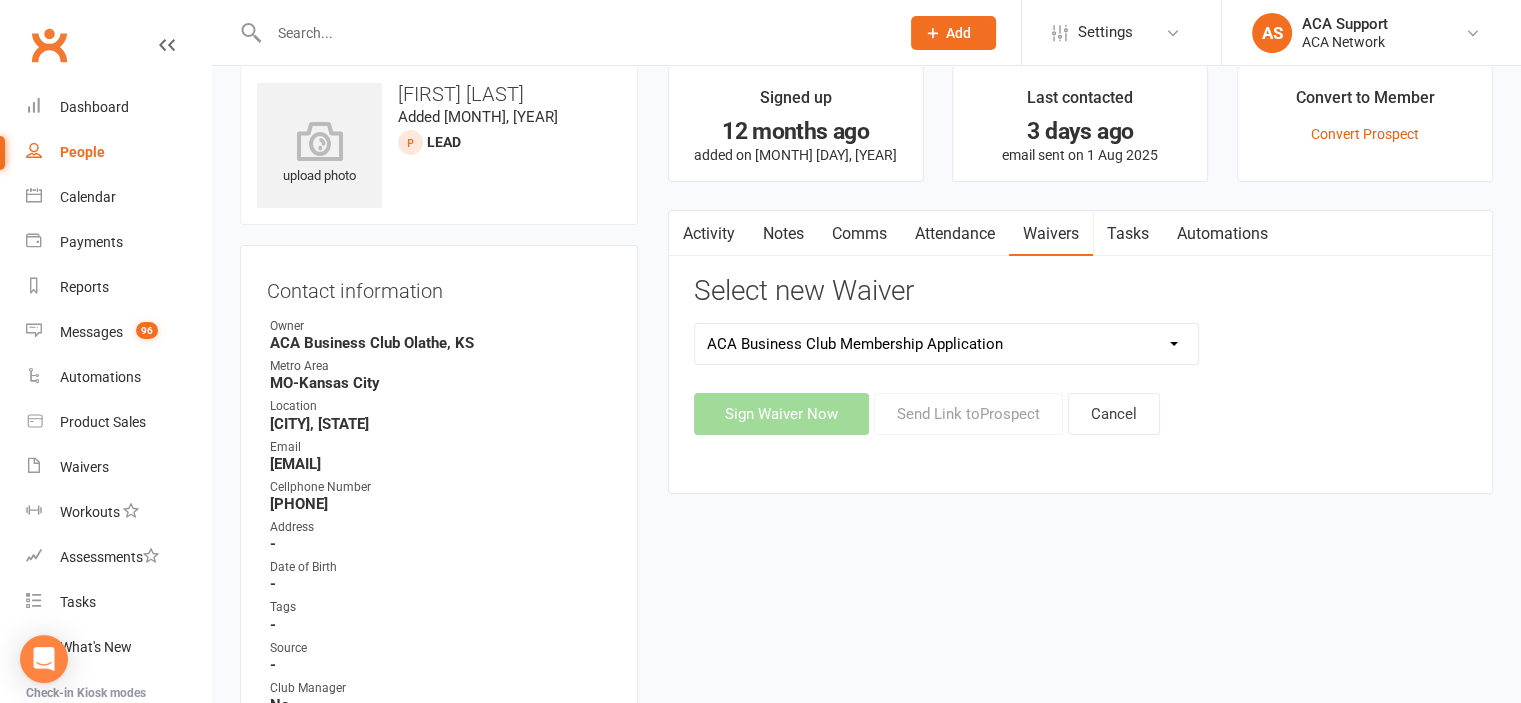 click on "[TEXT] [TEXT]" at bounding box center [947, 344] 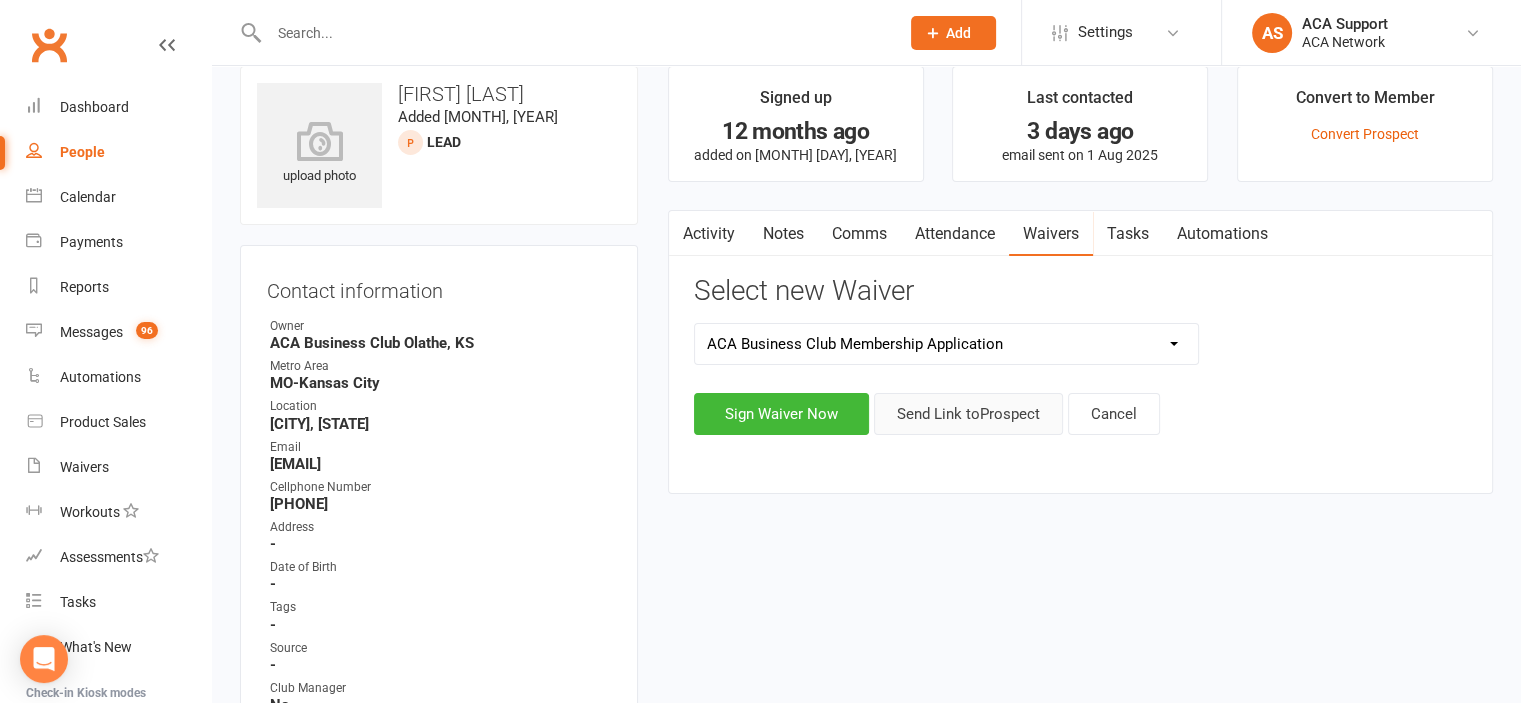 click on "Send Link to  Prospect" at bounding box center [968, 414] 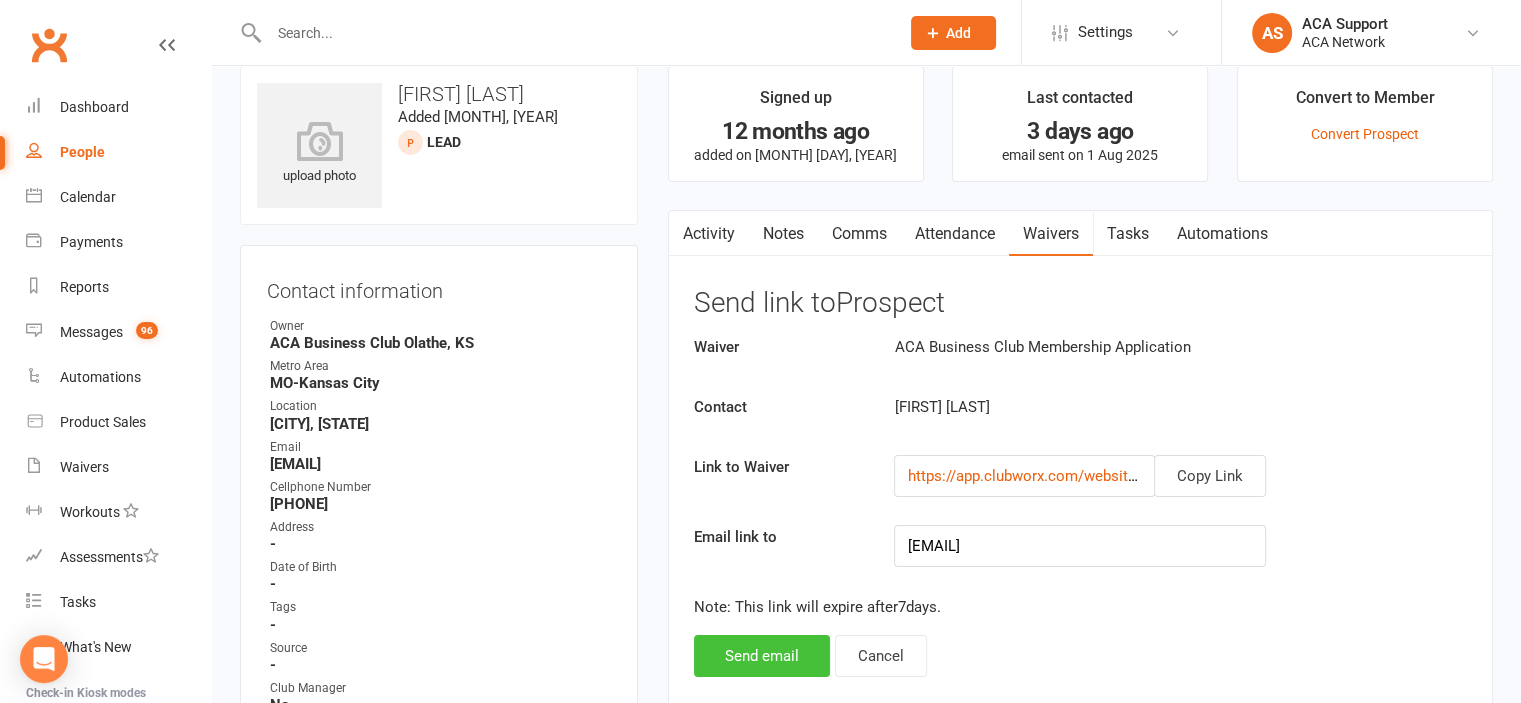 click on "Send email" at bounding box center (762, 656) 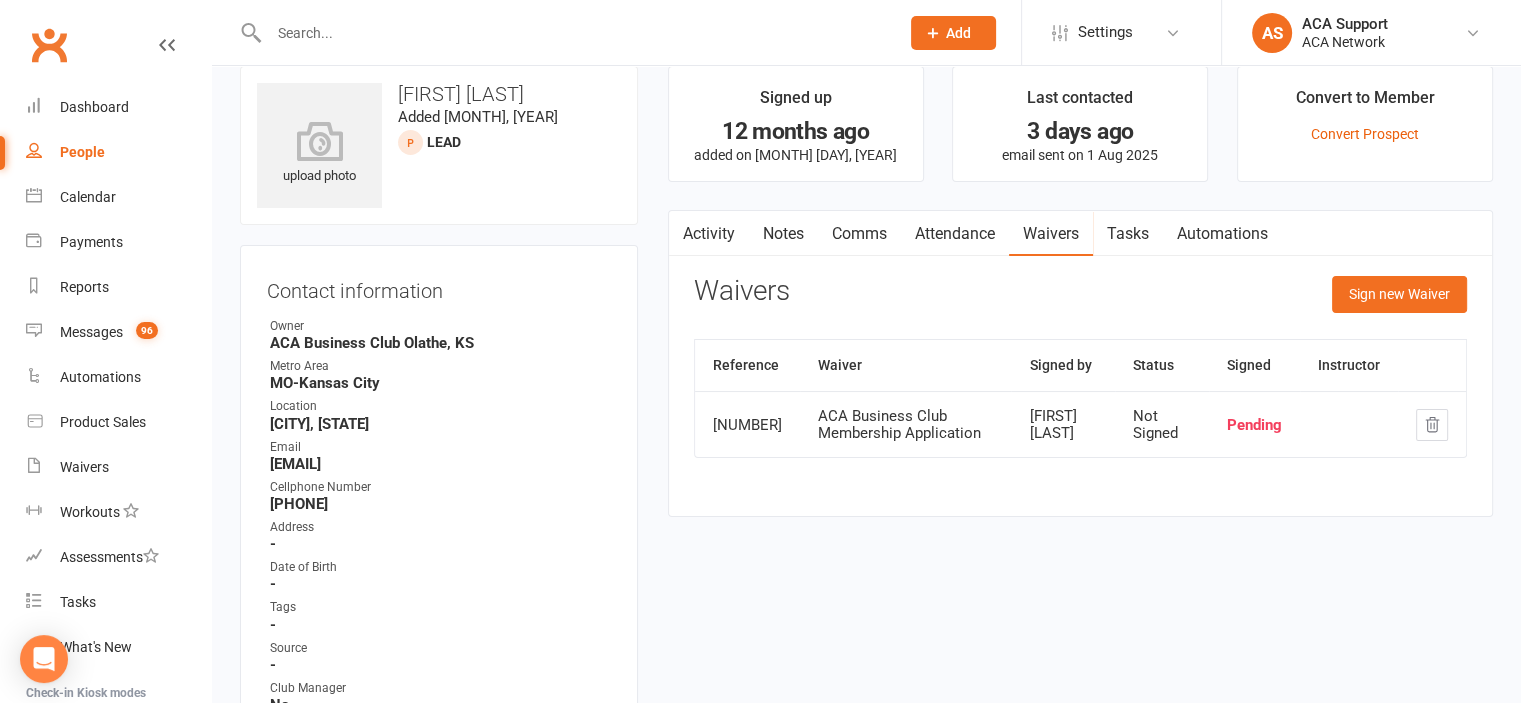 click at bounding box center (574, 33) 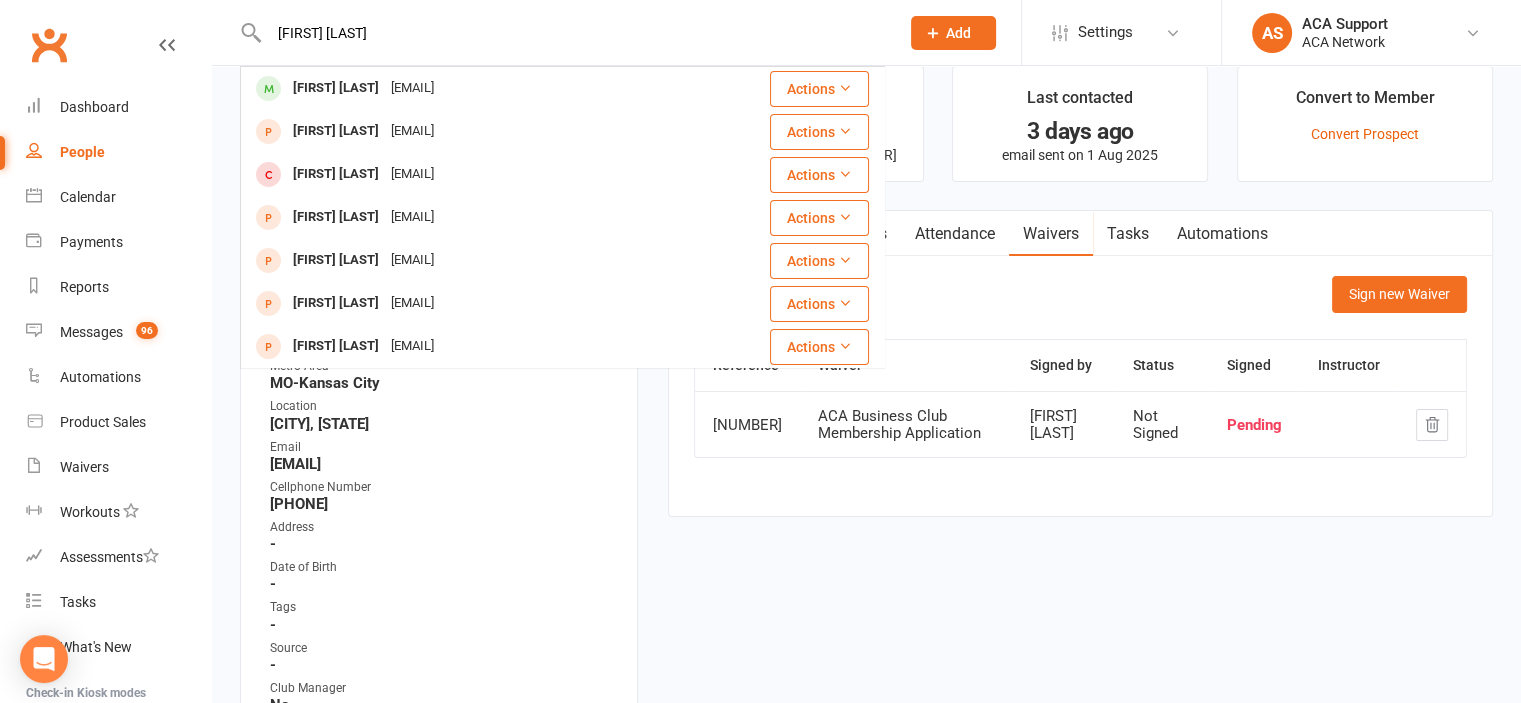 type on "[FIRST] [LAST]" 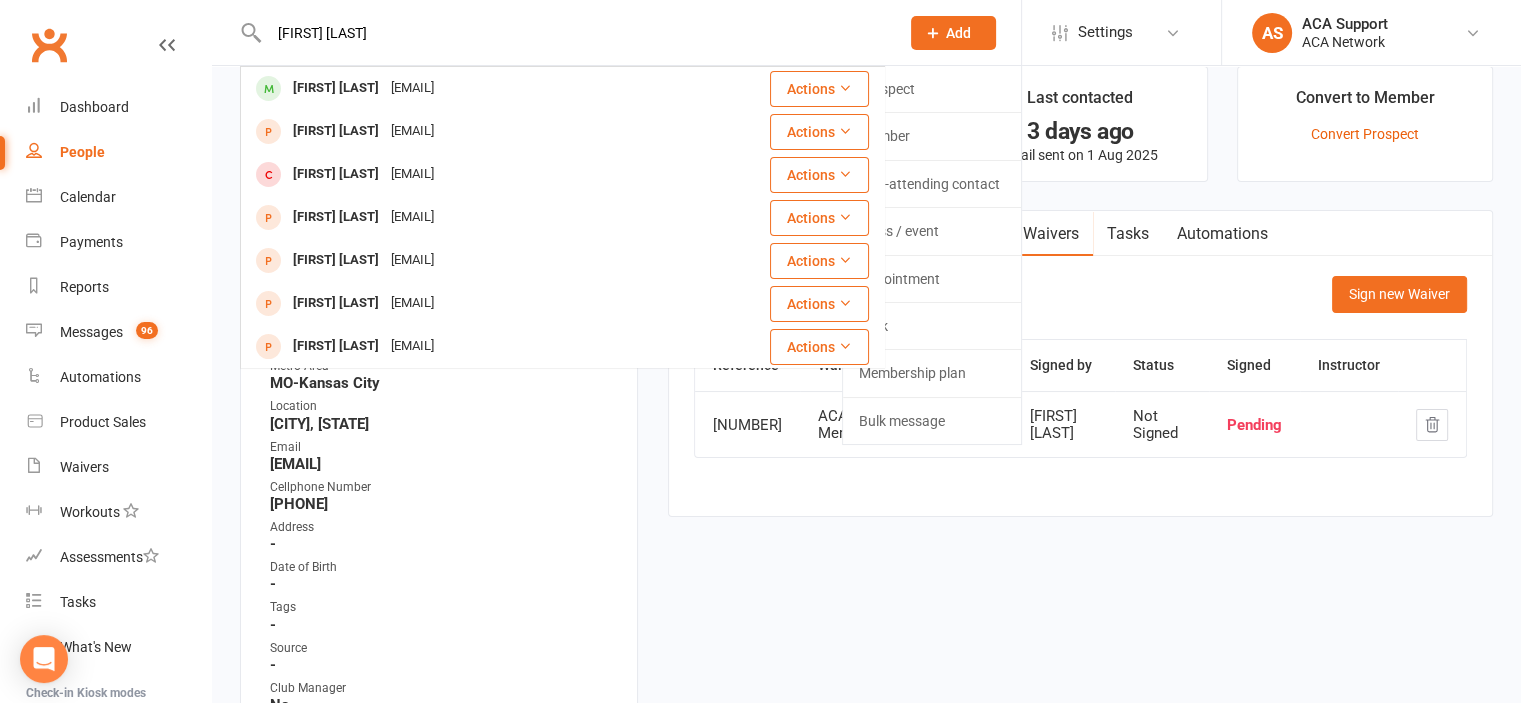 type 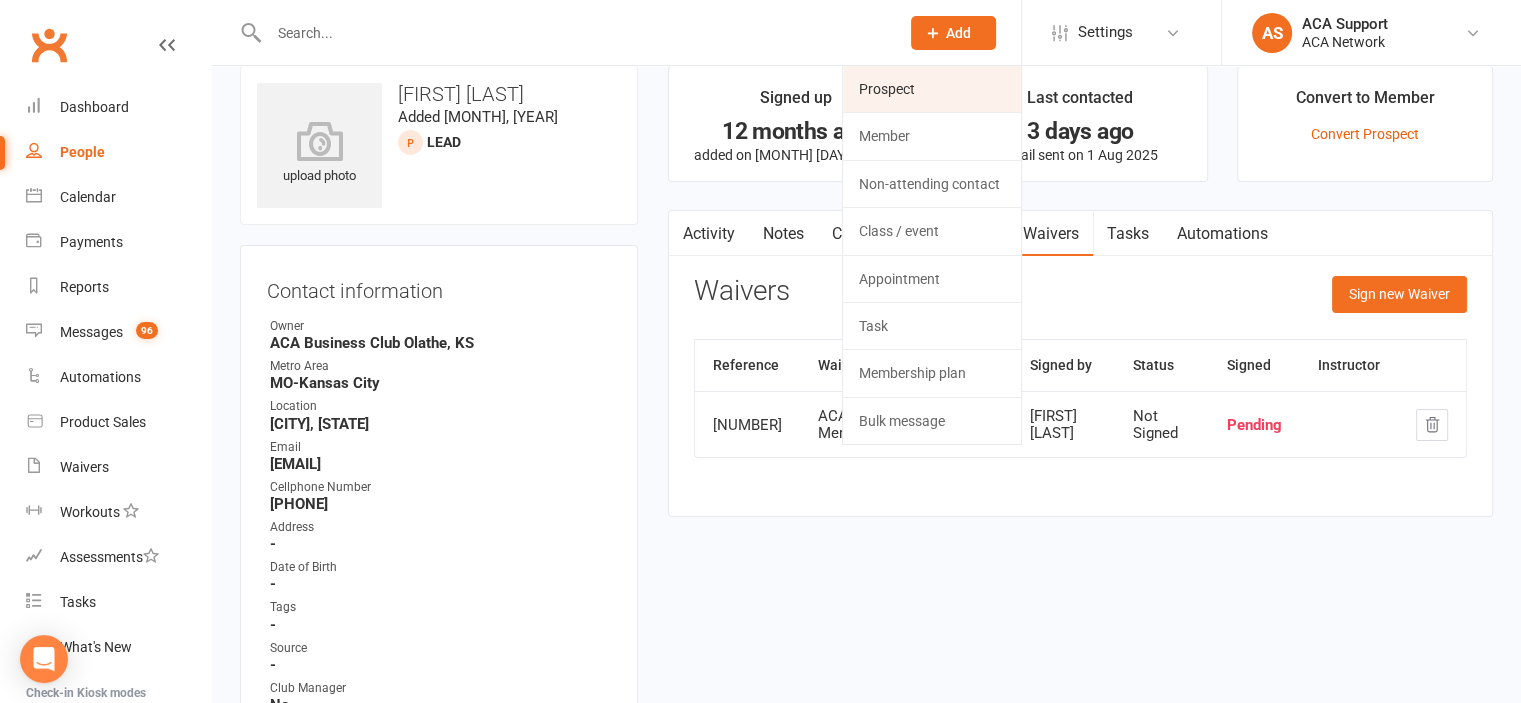 click on "Prospect" 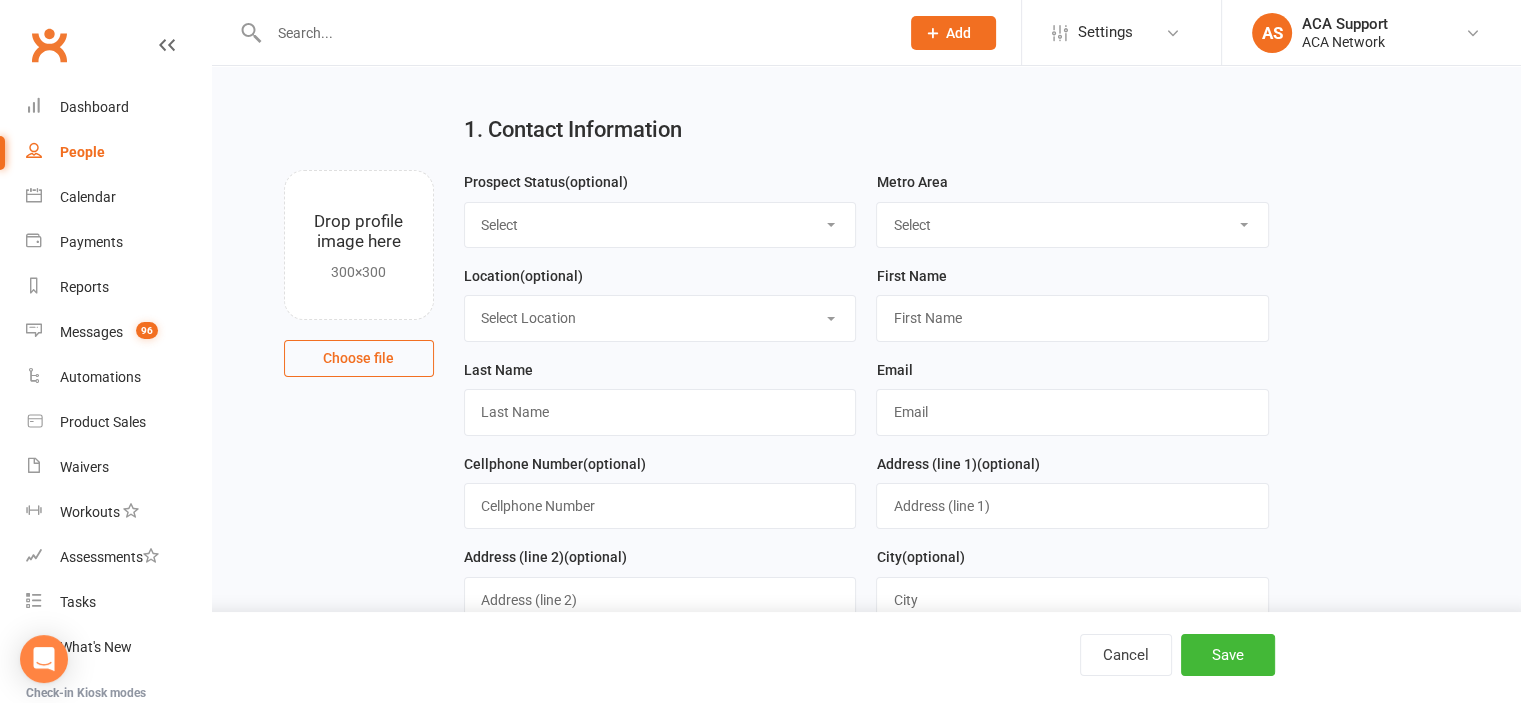 scroll, scrollTop: 0, scrollLeft: 0, axis: both 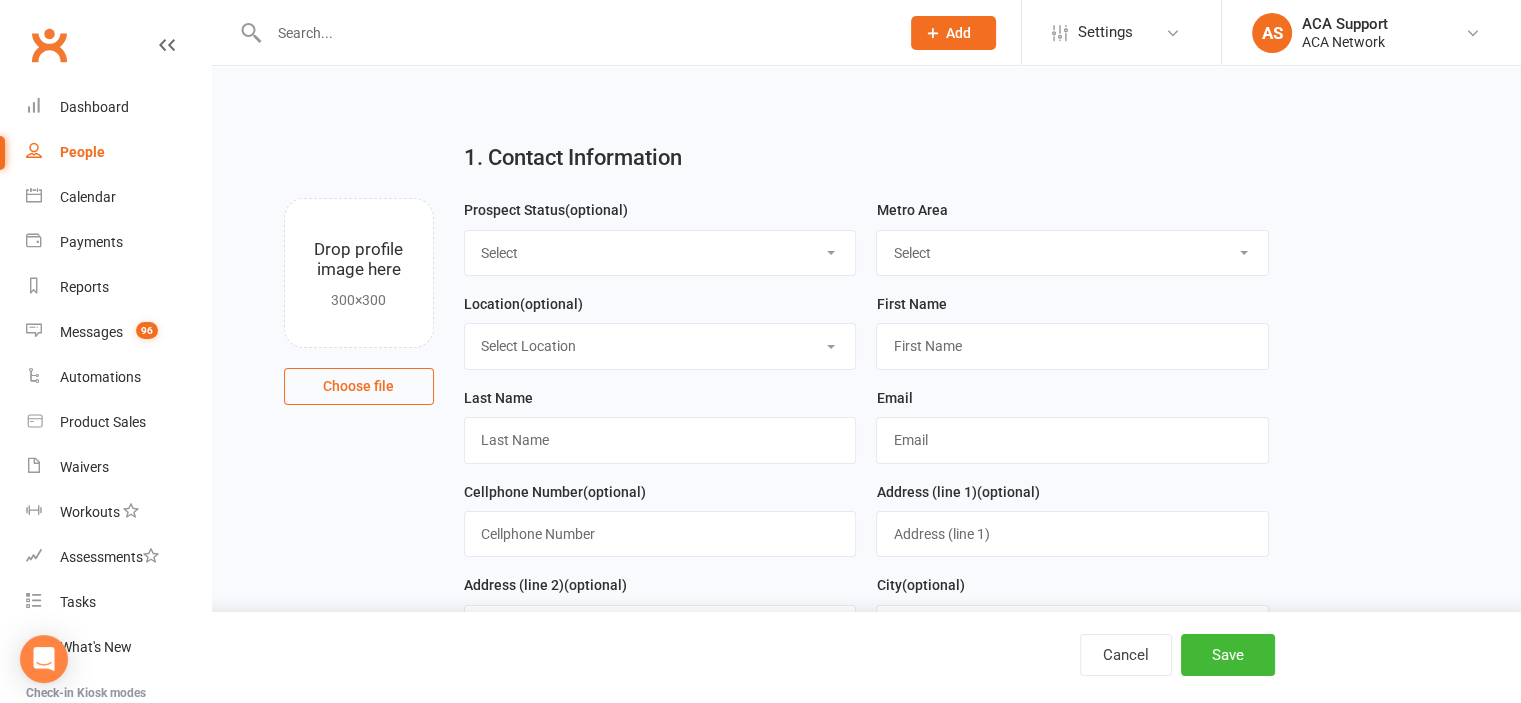 click on "Select ACA AL-Birmingham AL-Mobile AR-Ft. Smith AR-Little Rock AR-NW Arkansas AUS - Sydney AUSTRIA-Vienna AZ-Phoenix AZ-Tuscon CA-Los Angeles CA-Sacramento CA-San Diego CA-San Francisco CANADA-Calgary CANADA-Edmondton CANADA-Ontario CANADA-St. Catharines CHINA-Shenzhen CO-Colorado Springs CO-Denver CO-Ft. Collins CT-Bridgeport CT-New Haven Dominican Republic ENGLAND-London FL-Fort Myers FL-Jacksonville FL-Miami FL-Naples FL-Orlando FL-Pensacola FL-Tampa FL-The Villages FL-Vero Beach FL-West Palm Beach FRANCE-Paris GA-Atlanta GA-Savannah GERMANY-Berlin GERMANY-Frankfurt GERMANY-Osnabrueck HI-Honolulu HONDURAS-San Pedro Sula IA-Cedar Rapids IA-Des Moines IL-Chicago IL-Quincy IL-Springfield IN-Indianapolis INDIA-Delhi INDIA-Khammam IRELAND-Dublin ISRAEL-Haifa ISRAEL-Jerusalem ISRAEL-Tel Aviv ITALY-Florence ITALY-Milan KS-Lawrence KS-Manhattan KS-Topeka KS-Wichita KY-Lexington KY-Louisville LA-New Orleans LA-Shreveport LATVIA-Riga MA-Boston MD-Baltimore ME-Portland MEXICO-Cancun MEXICO-Mexico City MI-Detroit" at bounding box center (1072, 253) 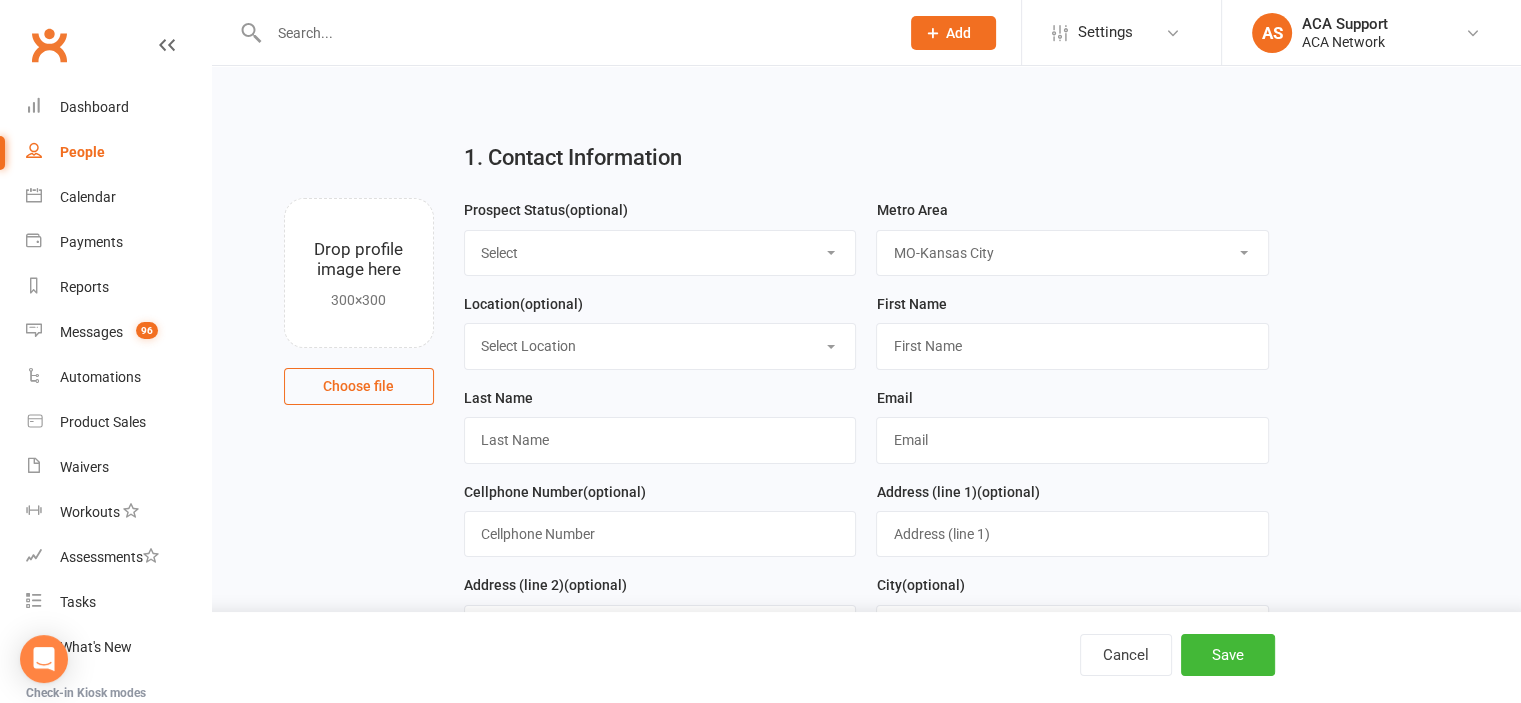click on "Select ACA AL-Birmingham AL-Mobile AR-Ft. Smith AR-Little Rock AR-NW Arkansas AUS - Sydney AUSTRIA-Vienna AZ-Phoenix AZ-Tuscon CA-Los Angeles CA-Sacramento CA-San Diego CA-San Francisco CANADA-Calgary CANADA-Edmondton CANADA-Ontario CANADA-St. Catharines CHINA-Shenzhen CO-Colorado Springs CO-Denver CO-Ft. Collins CT-Bridgeport CT-New Haven Dominican Republic ENGLAND-London FL-Fort Myers FL-Jacksonville FL-Miami FL-Naples FL-Orlando FL-Pensacola FL-Tampa FL-The Villages FL-Vero Beach FL-West Palm Beach FRANCE-Paris GA-Atlanta GA-Savannah GERMANY-Berlin GERMANY-Frankfurt GERMANY-Osnabrueck HI-Honolulu HONDURAS-San Pedro Sula IA-Cedar Rapids IA-Des Moines IL-Chicago IL-Quincy IL-Springfield IN-Indianapolis INDIA-Delhi INDIA-Khammam IRELAND-Dublin ISRAEL-Haifa ISRAEL-Jerusalem ISRAEL-Tel Aviv ITALY-Florence ITALY-Milan KS-Lawrence KS-Manhattan KS-Topeka KS-Wichita KY-Lexington KY-Louisville LA-New Orleans LA-Shreveport LATVIA-Riga MA-Boston MD-Baltimore ME-Portland MEXICO-Cancun MEXICO-Mexico City MI-Detroit" at bounding box center [1072, 253] 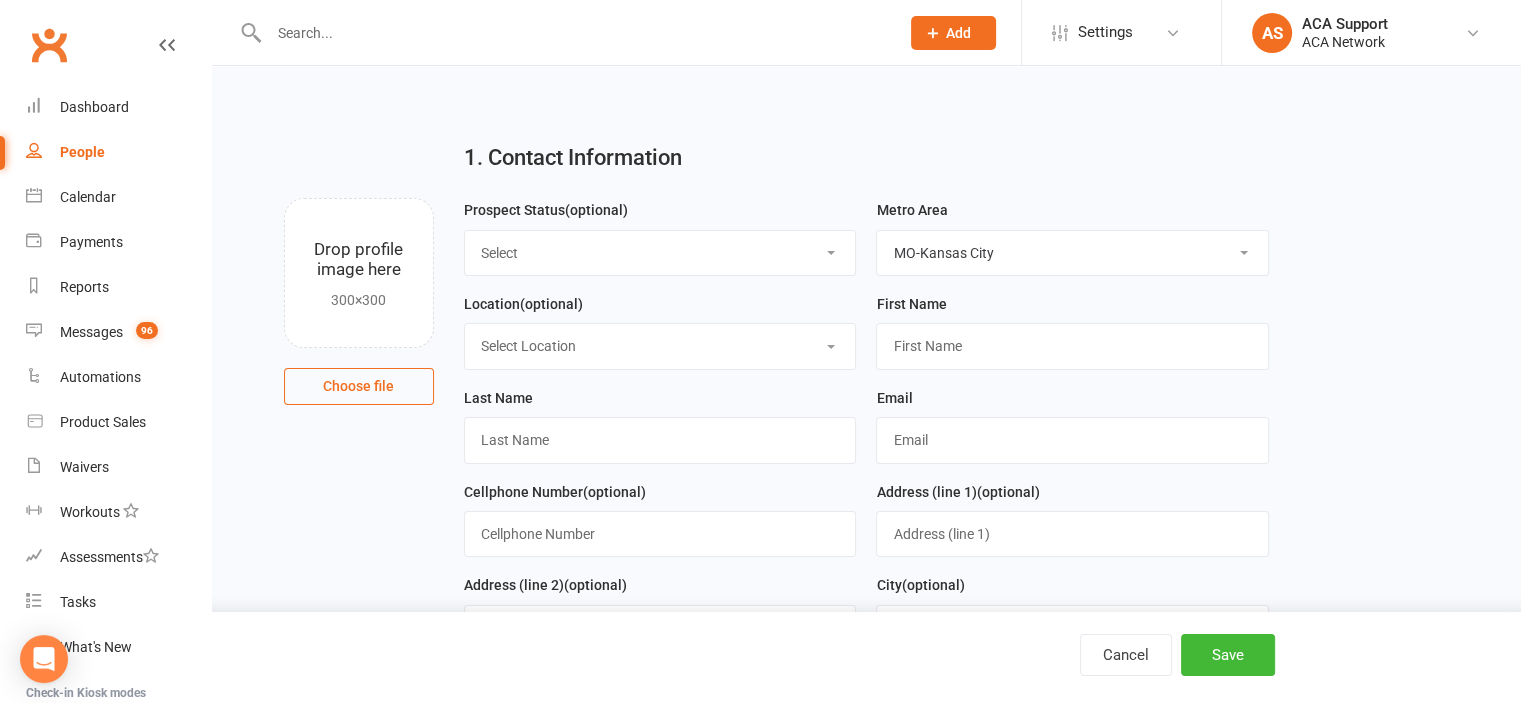 click on "Select Location ACA Global Business Club ACA Rookie Club Arlington, TX Belton, MO Bonner Springs, KS Chesterfield, MO Colorado Springs, CO Columbia, MO Ft. Collins, CO Kansas City (Downtown), MO Kansas City (North), MO Lakewood, CO Lees Summit, MO Olathe, KS Overland Park, KS Quincy, IL Reno, NV Schaumburg, IL Shawnee, KS Springfield, IL" at bounding box center [660, 346] 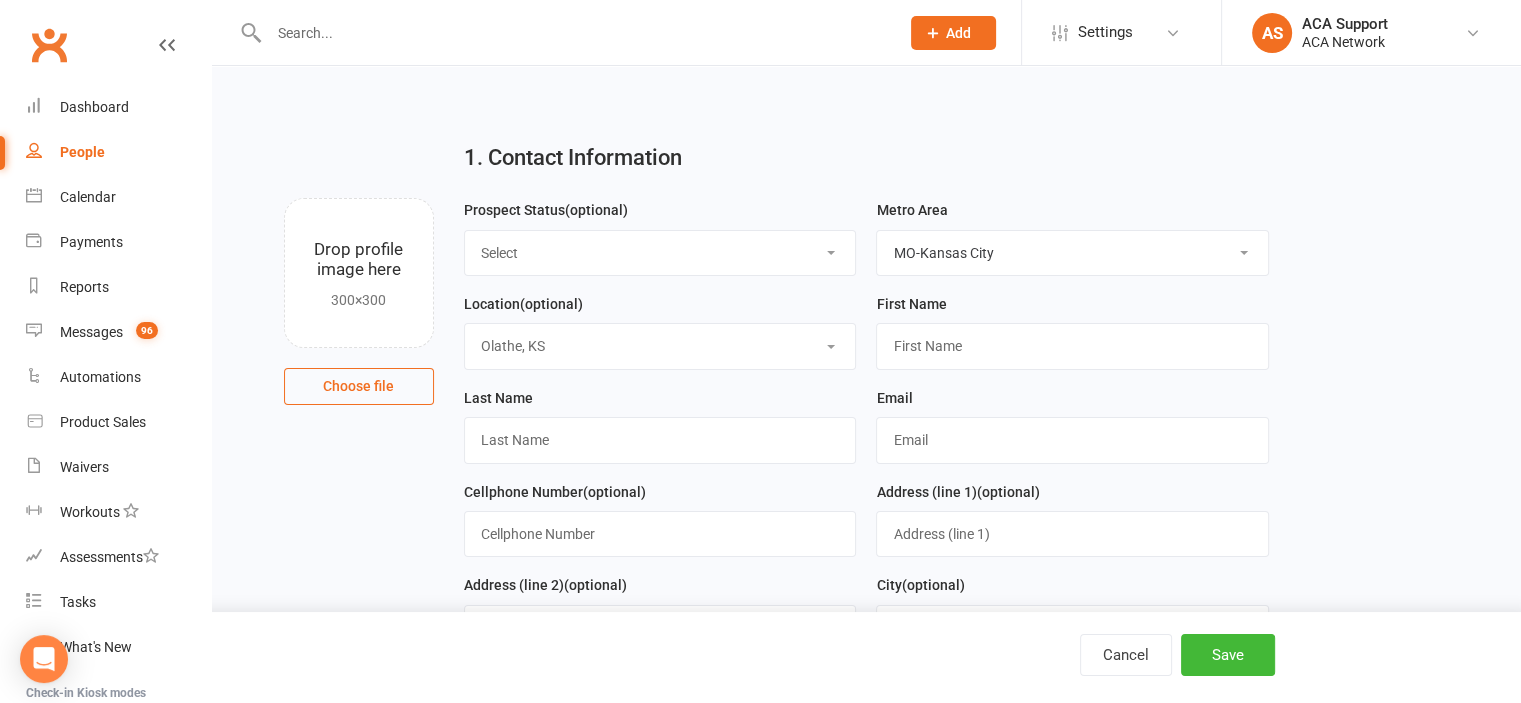 click on "Select Location ACA Global Business Club ACA Rookie Club Arlington, TX Belton, MO Bonner Springs, KS Chesterfield, MO Colorado Springs, CO Columbia, MO Ft. Collins, CO Kansas City (Downtown), MO Kansas City (North), MO Lakewood, CO Lees Summit, MO Olathe, KS Overland Park, KS Quincy, IL Reno, NV Schaumburg, IL Shawnee, KS Springfield, IL" at bounding box center (660, 346) 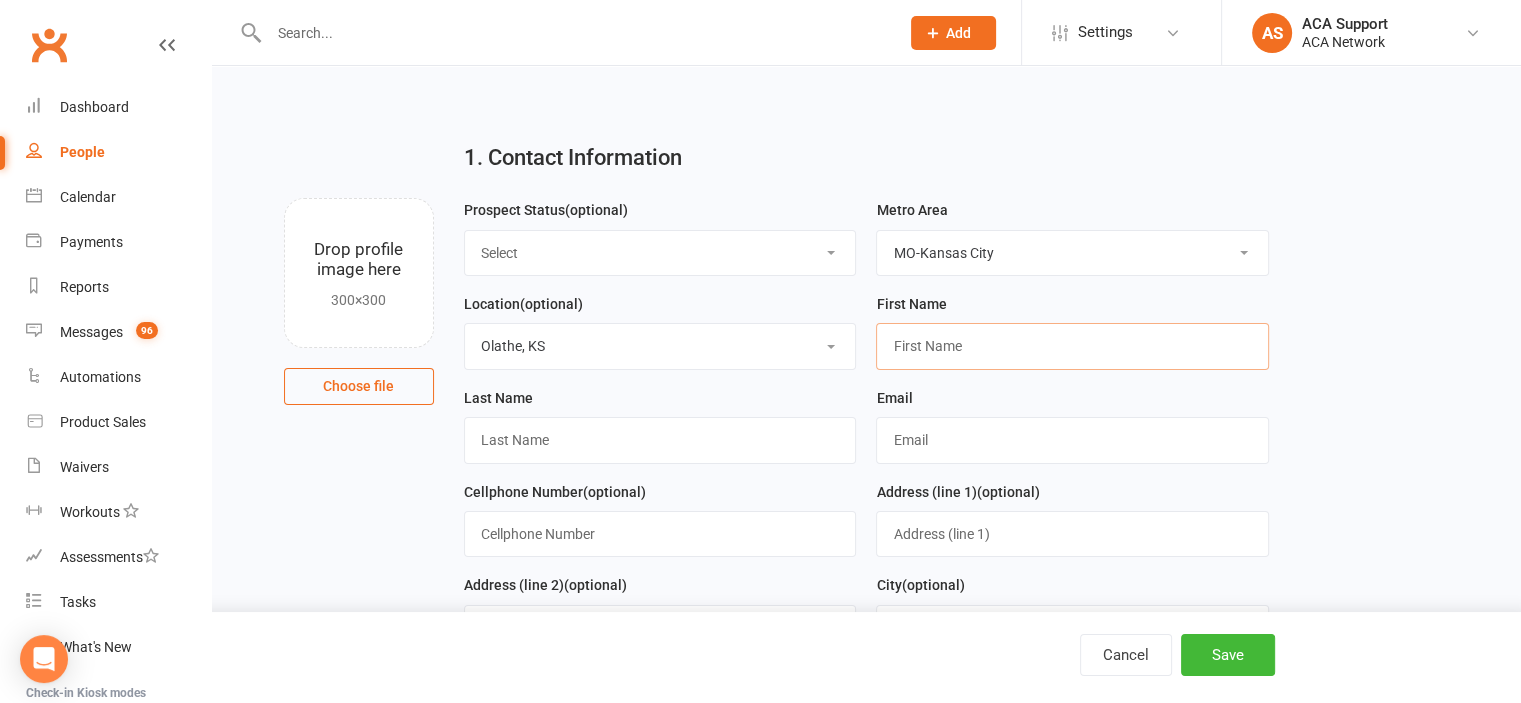 click at bounding box center [1072, 346] 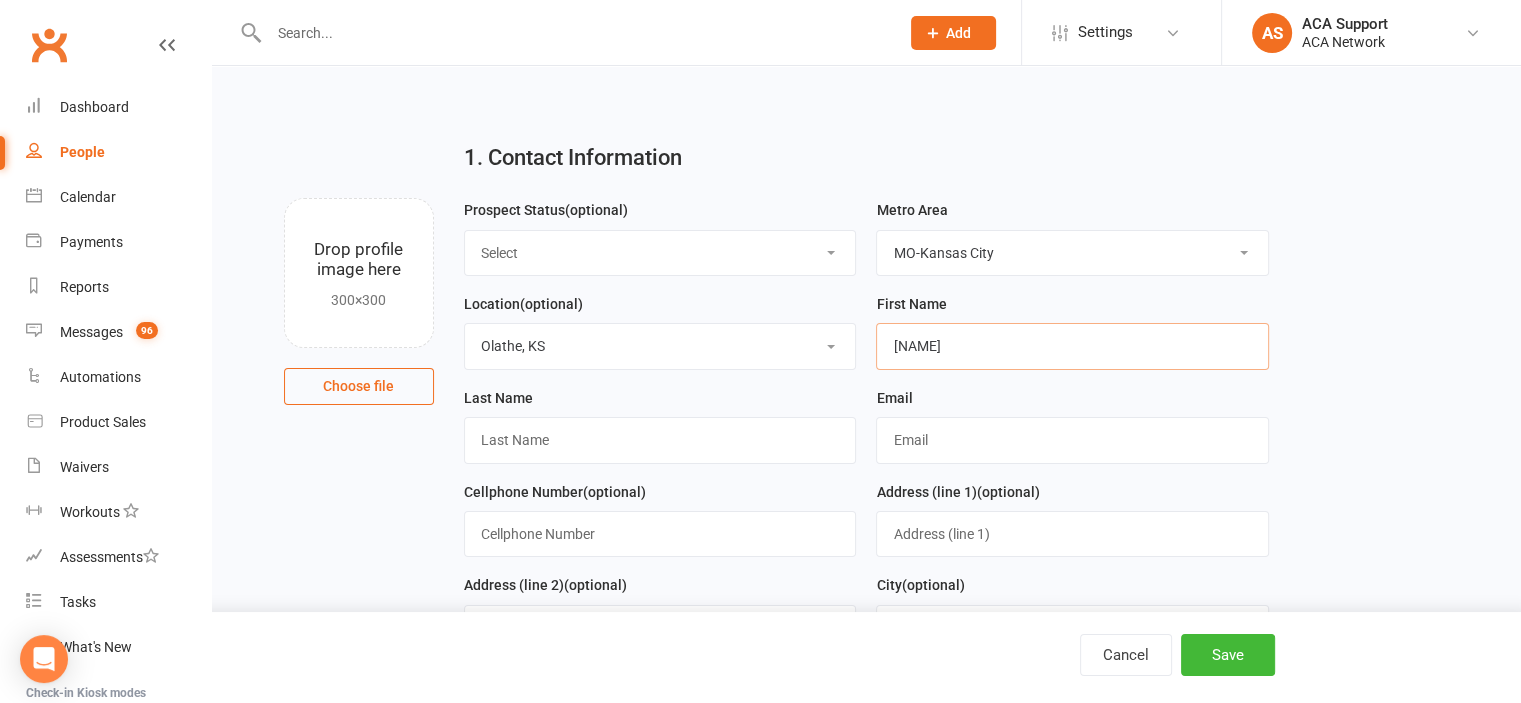 type on "[NAME]" 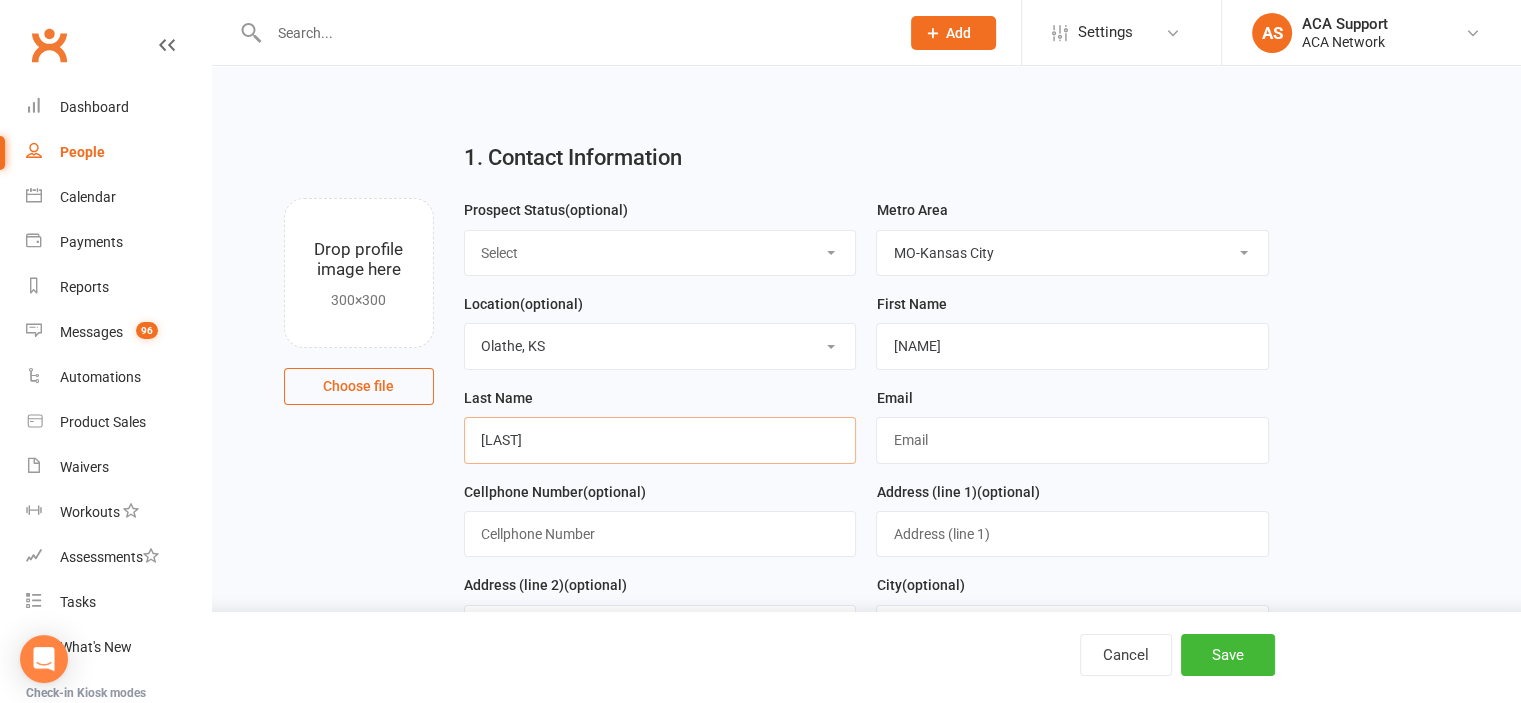 type on "[LAST]" 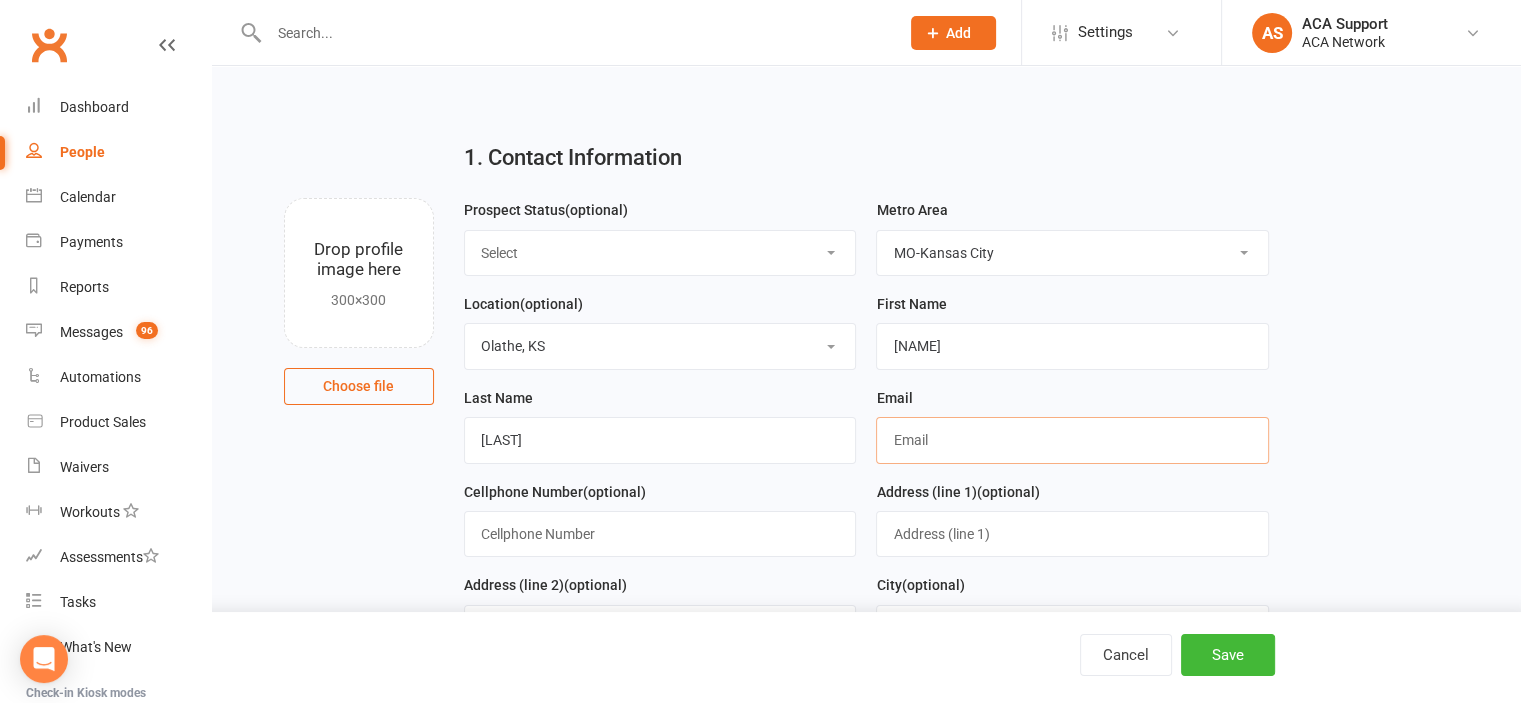 paste on "[EMAIL]" 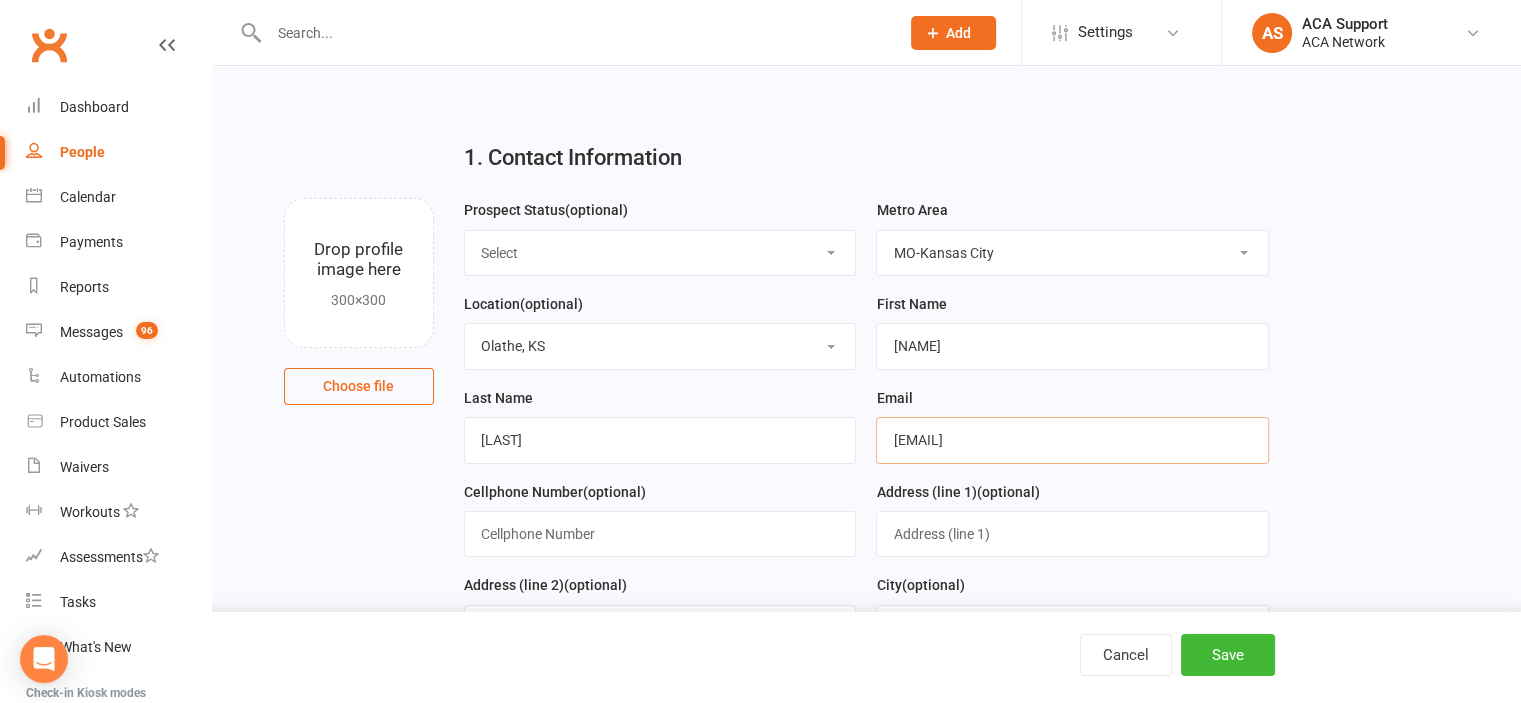 type on "[EMAIL]" 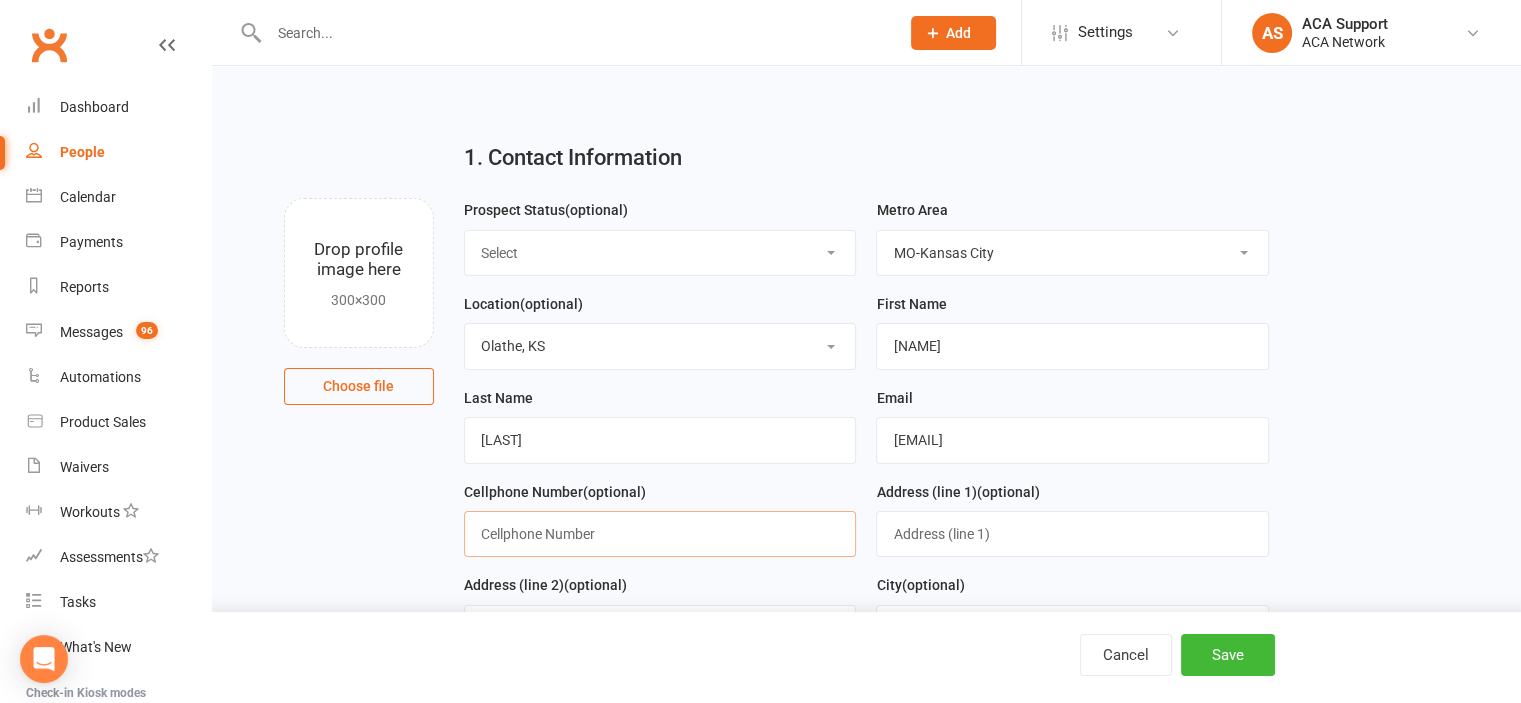 click at bounding box center (660, 534) 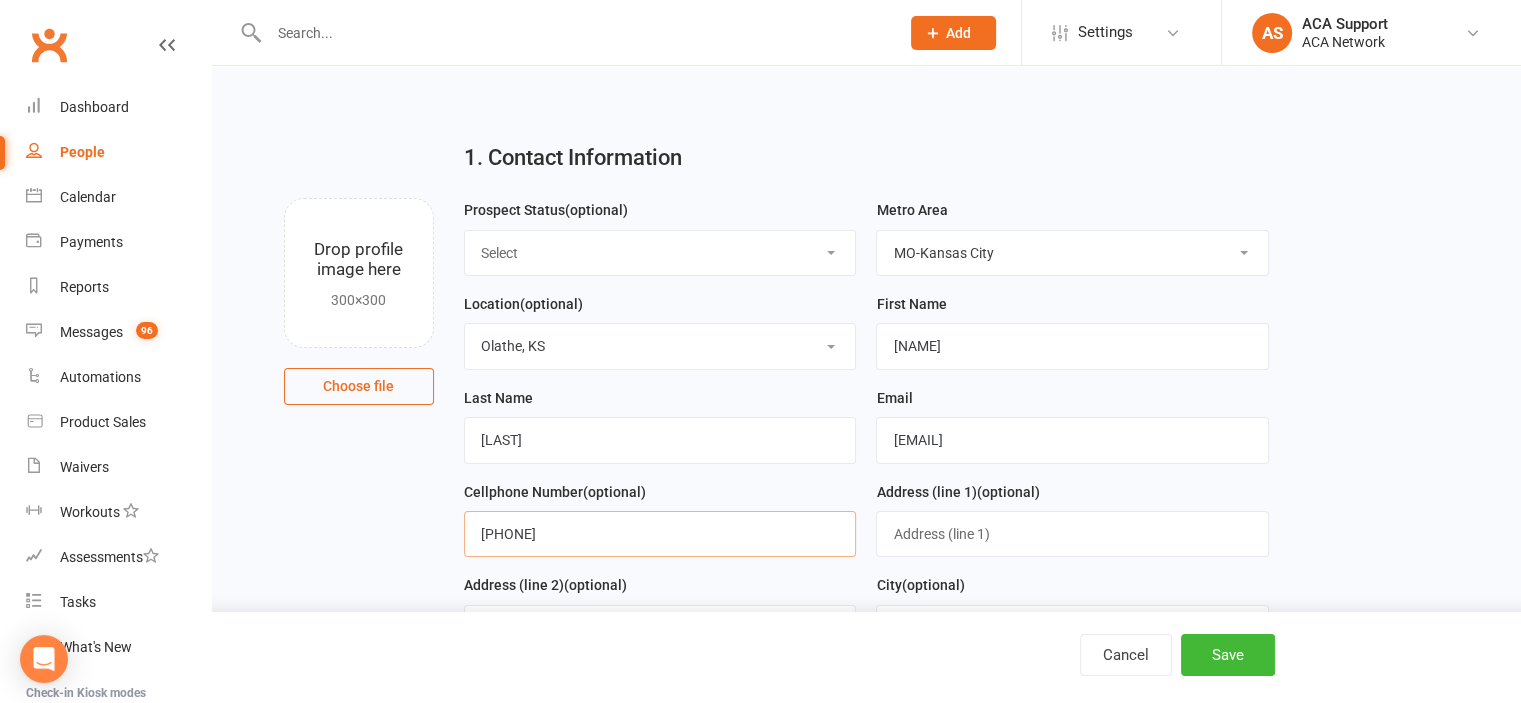 click on "[PHONE]" at bounding box center [660, 534] 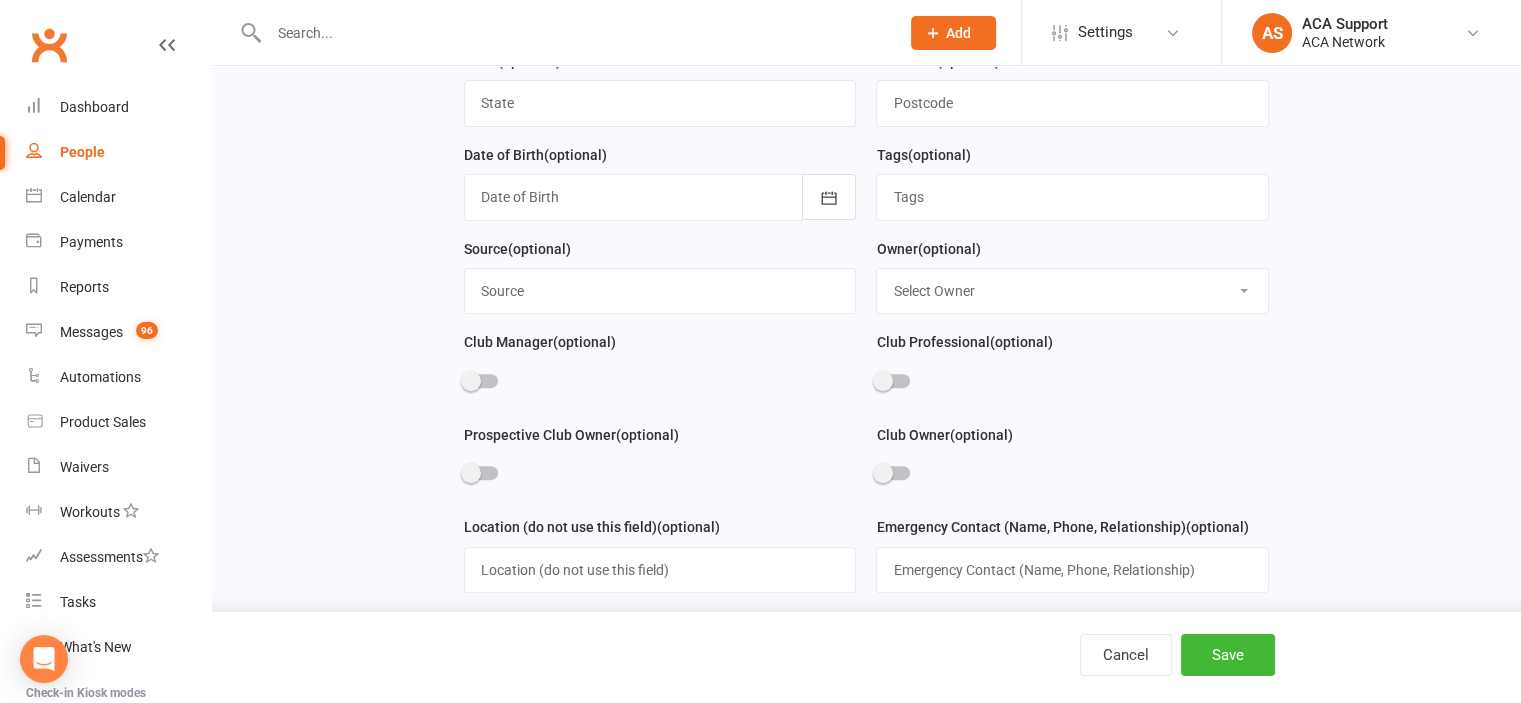 scroll, scrollTop: 622, scrollLeft: 0, axis: vertical 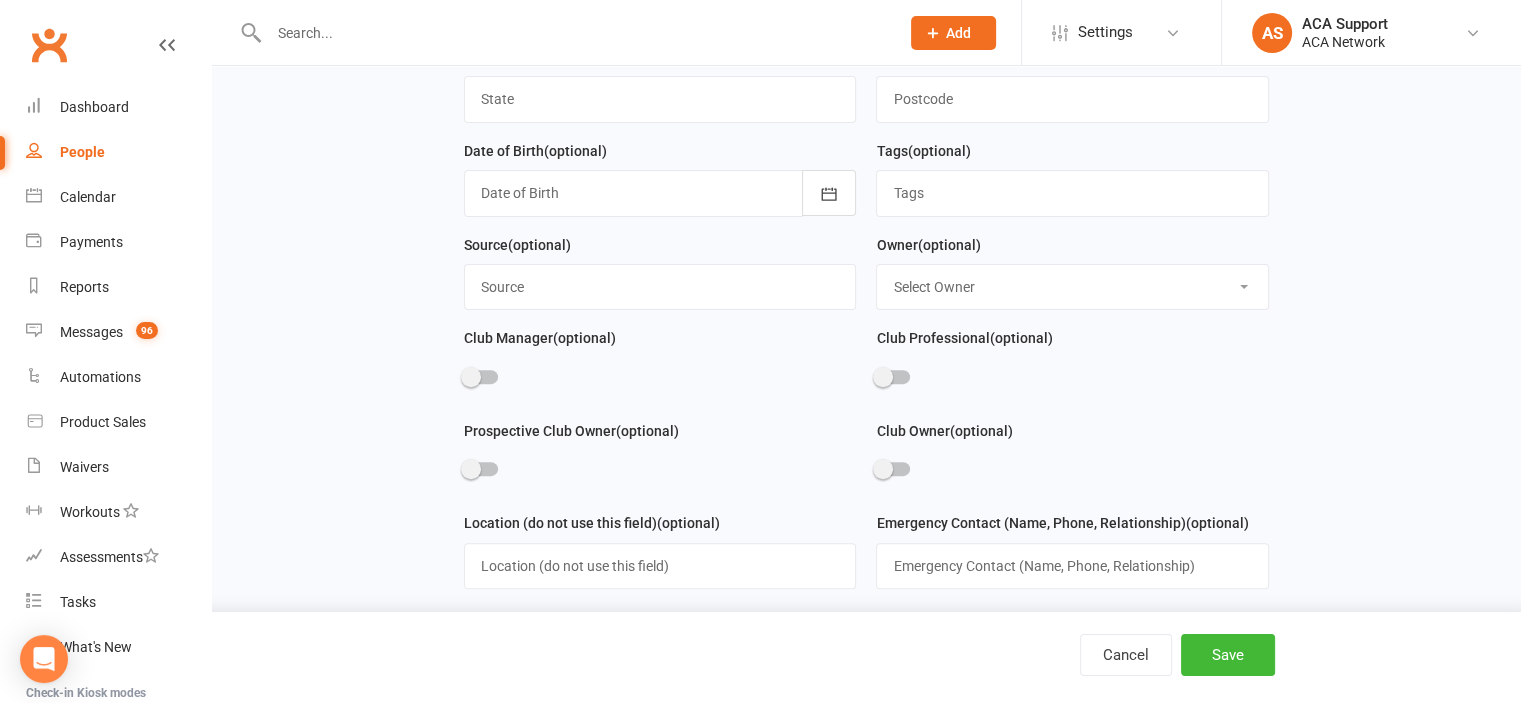 type on "[PHONE]" 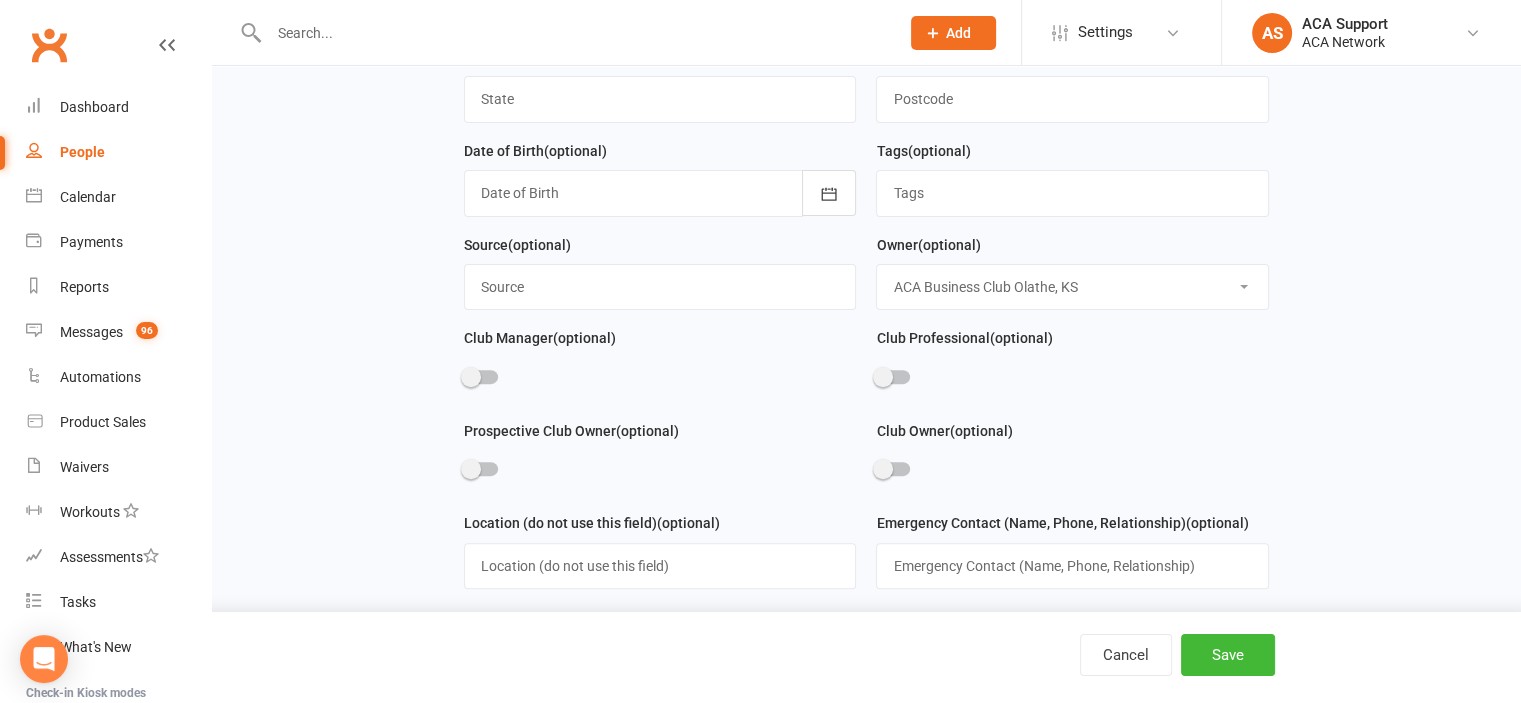 click on "Select Owner [FIRST] [LAST] [COMPANY] [COMPANY] [FIRST] [LAST] [CITY] [STATE] [CITY] [STATE] [CITY] [STATE] [CITY] [STATE] [CITY] [STATE] [CITY] [STATE] [COMPANY] [COMPANY] [COMPANY] [CITY] [STATE] [CITY] [STATE] [CITY] [STATE] [CITY] [STATE] [CITY] [STATE]" at bounding box center [1072, 287] 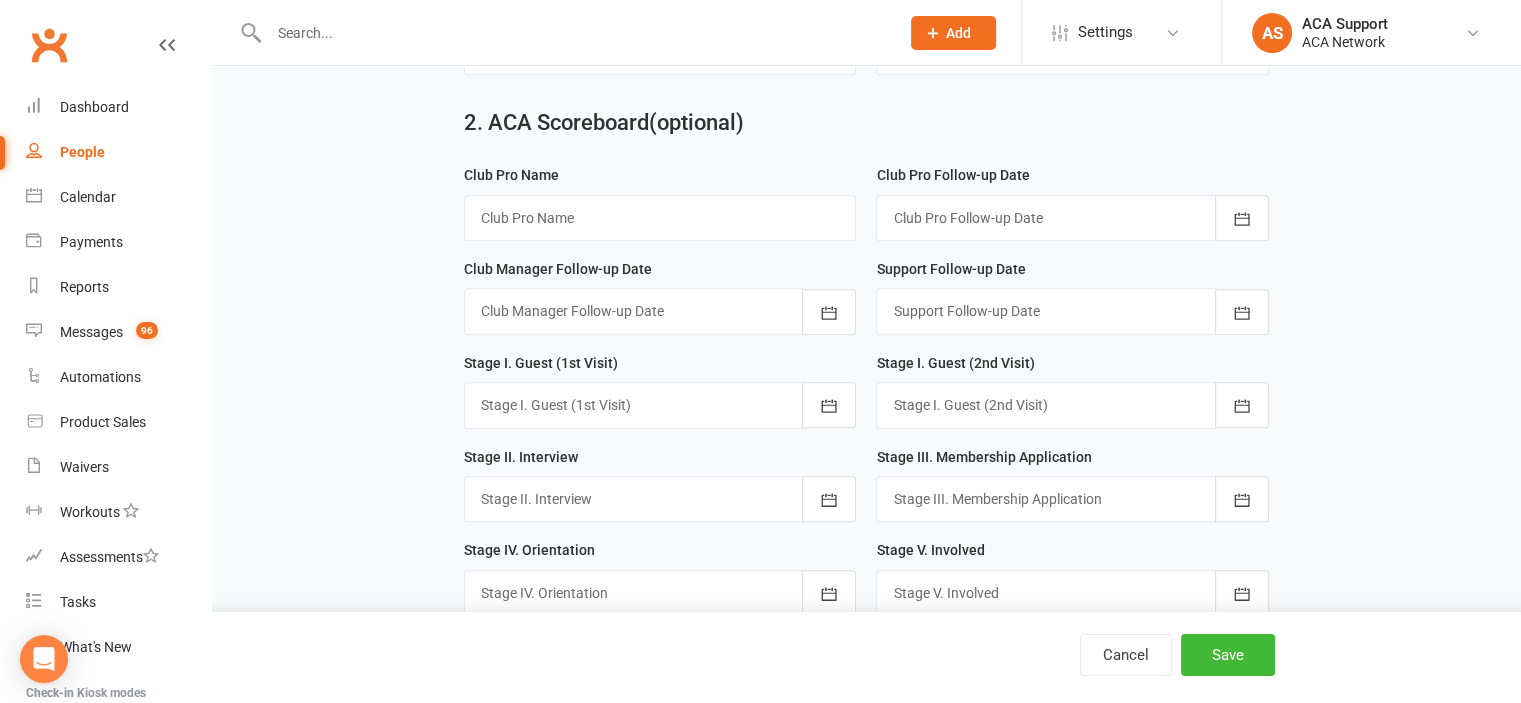 scroll, scrollTop: 1140, scrollLeft: 0, axis: vertical 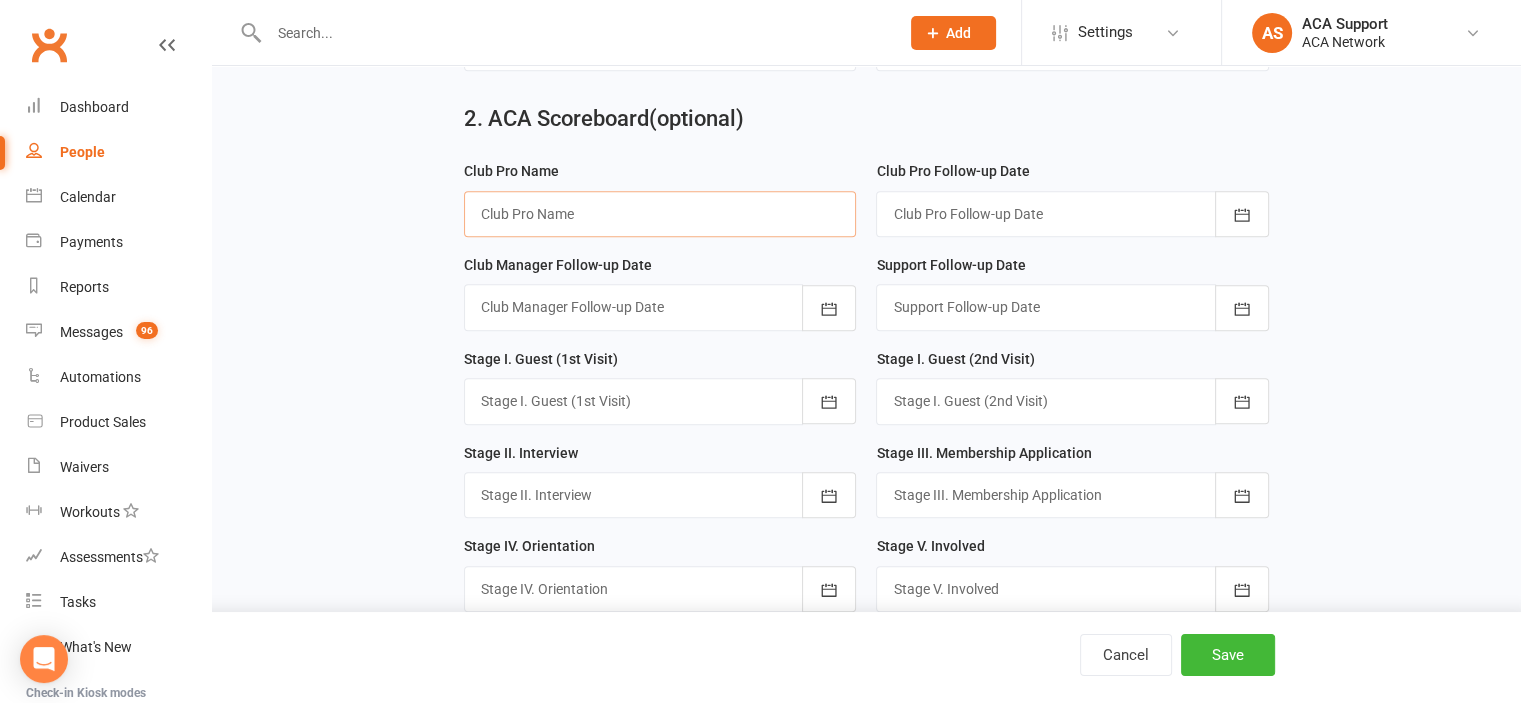click at bounding box center [660, 214] 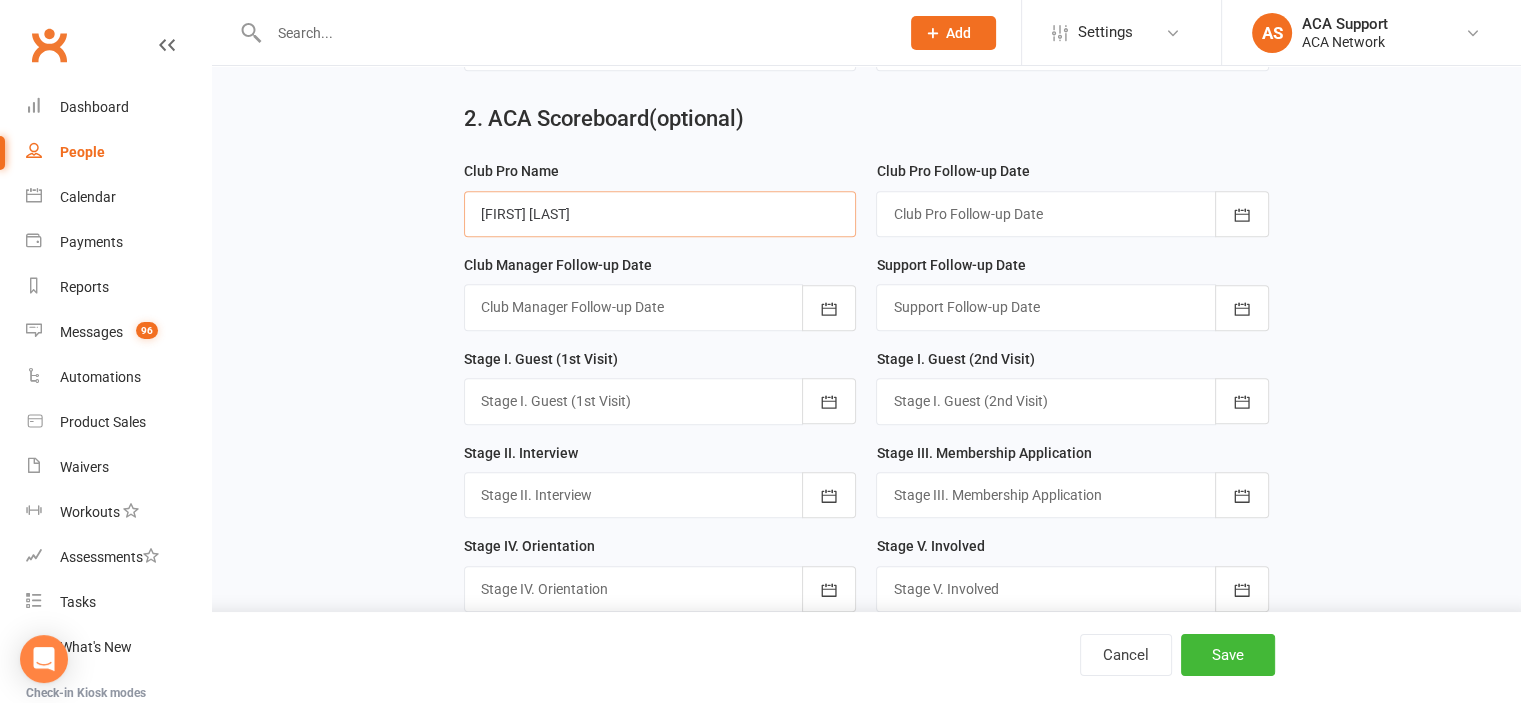 type on "[FIRST] [LAST]" 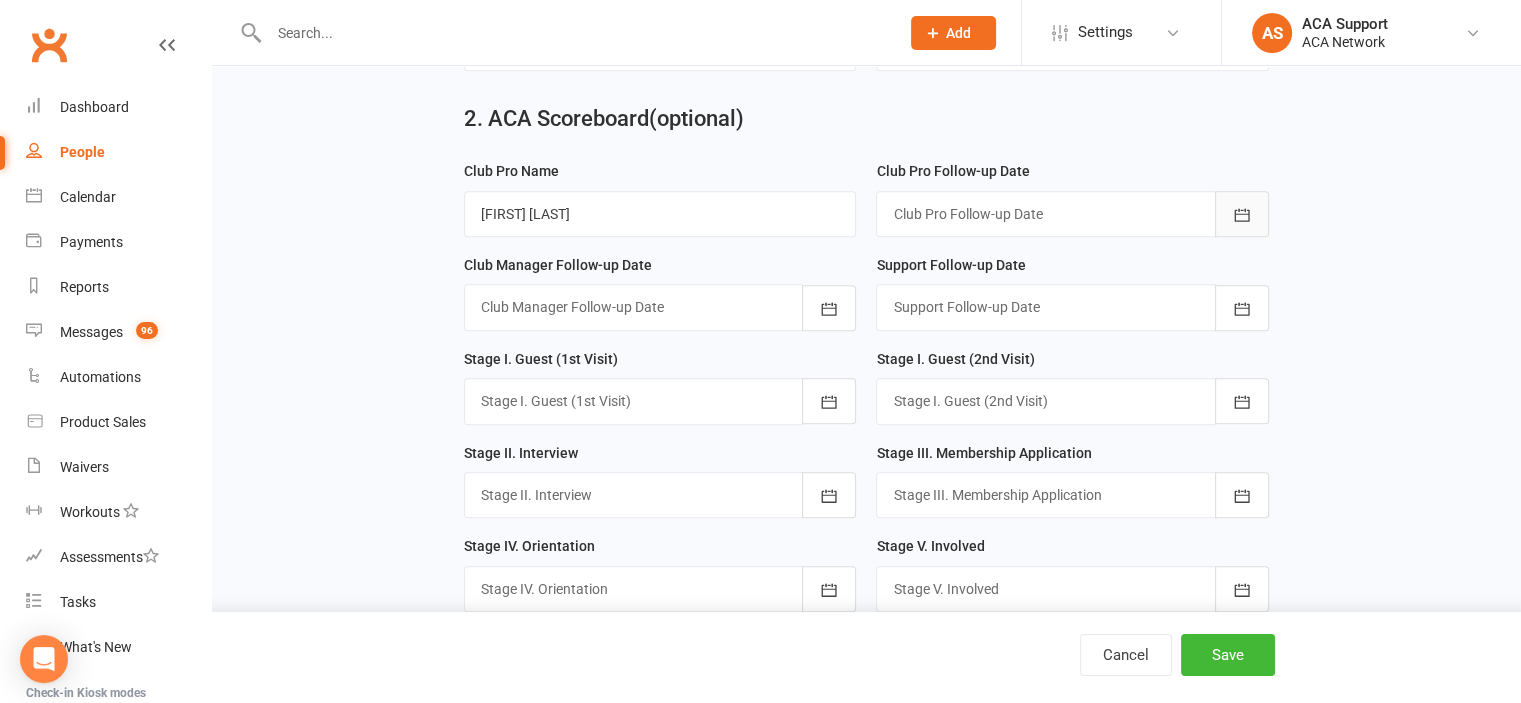 click 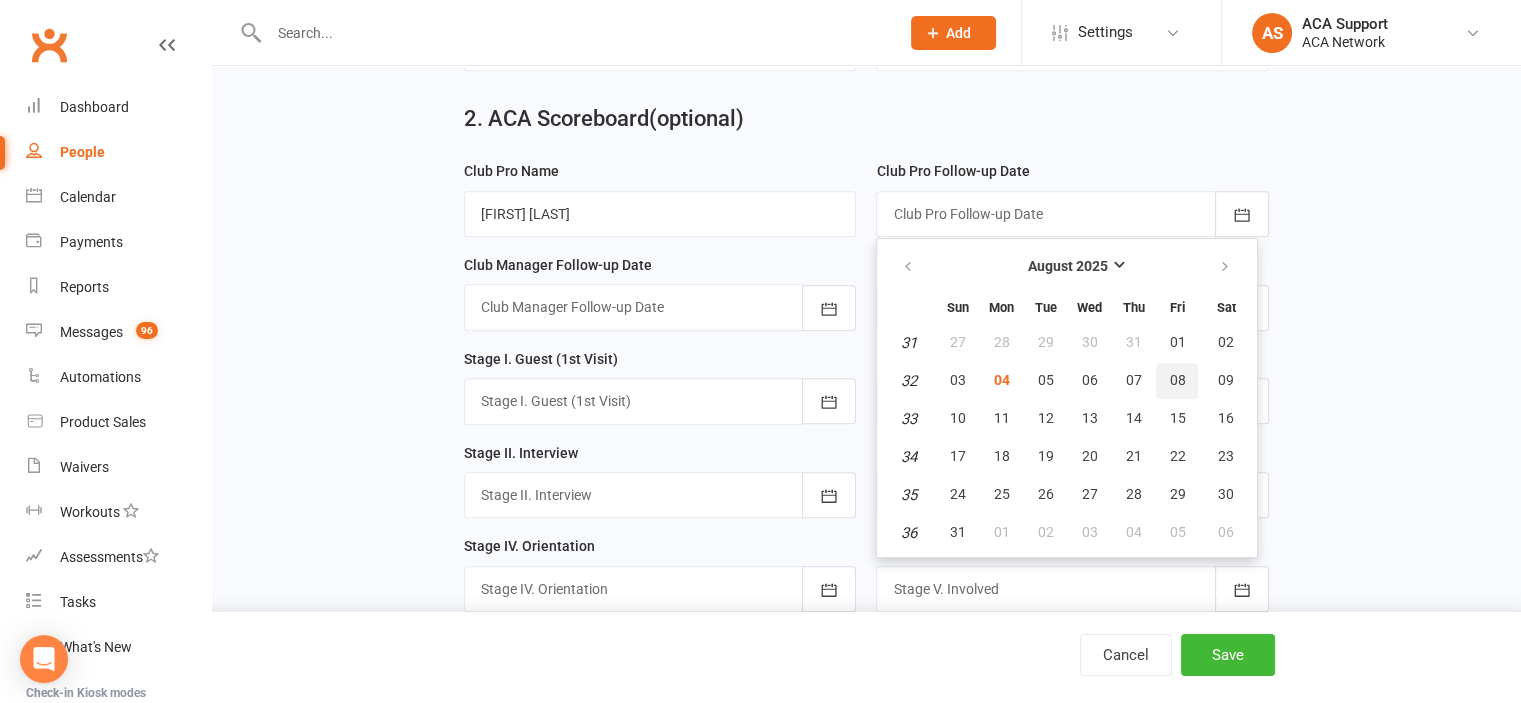 click on "08" at bounding box center [1177, 380] 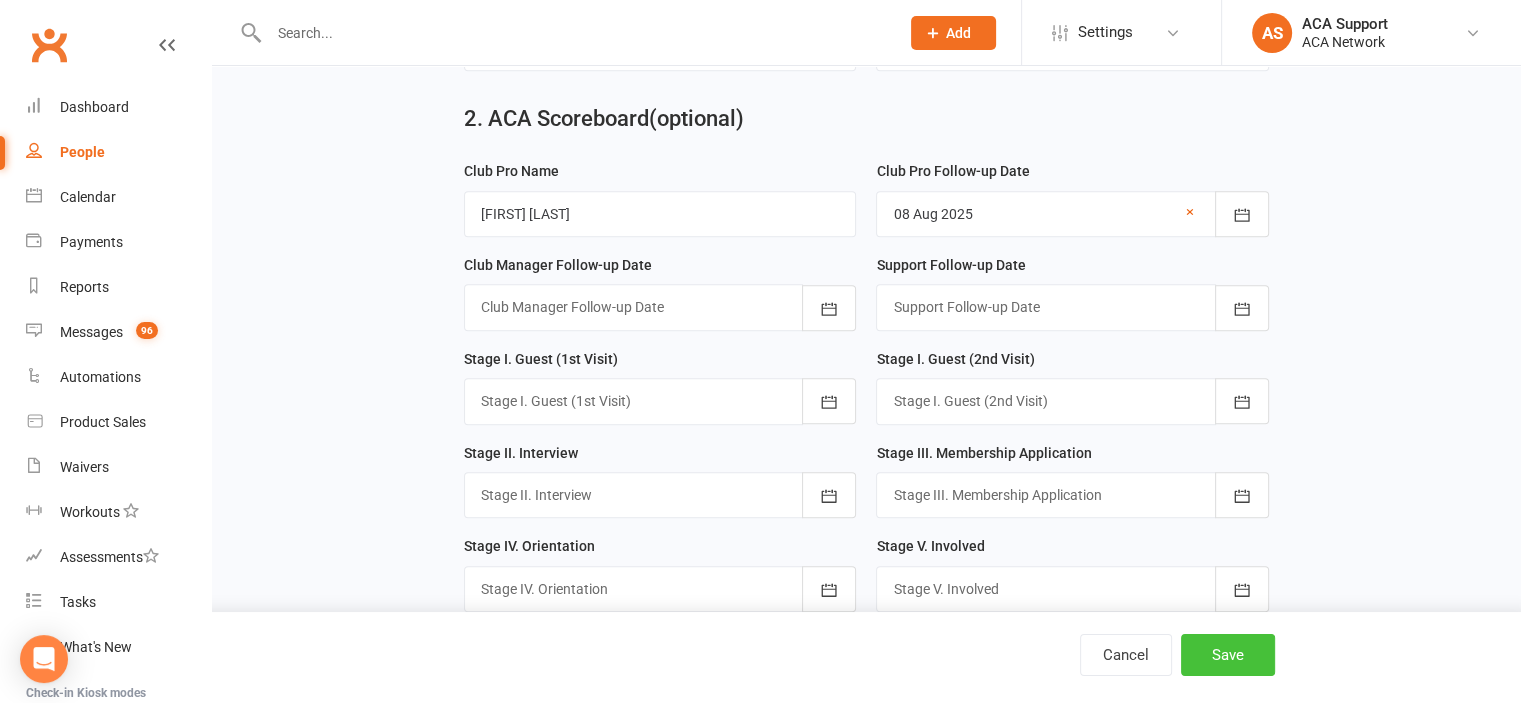 click on "Save" at bounding box center (1228, 655) 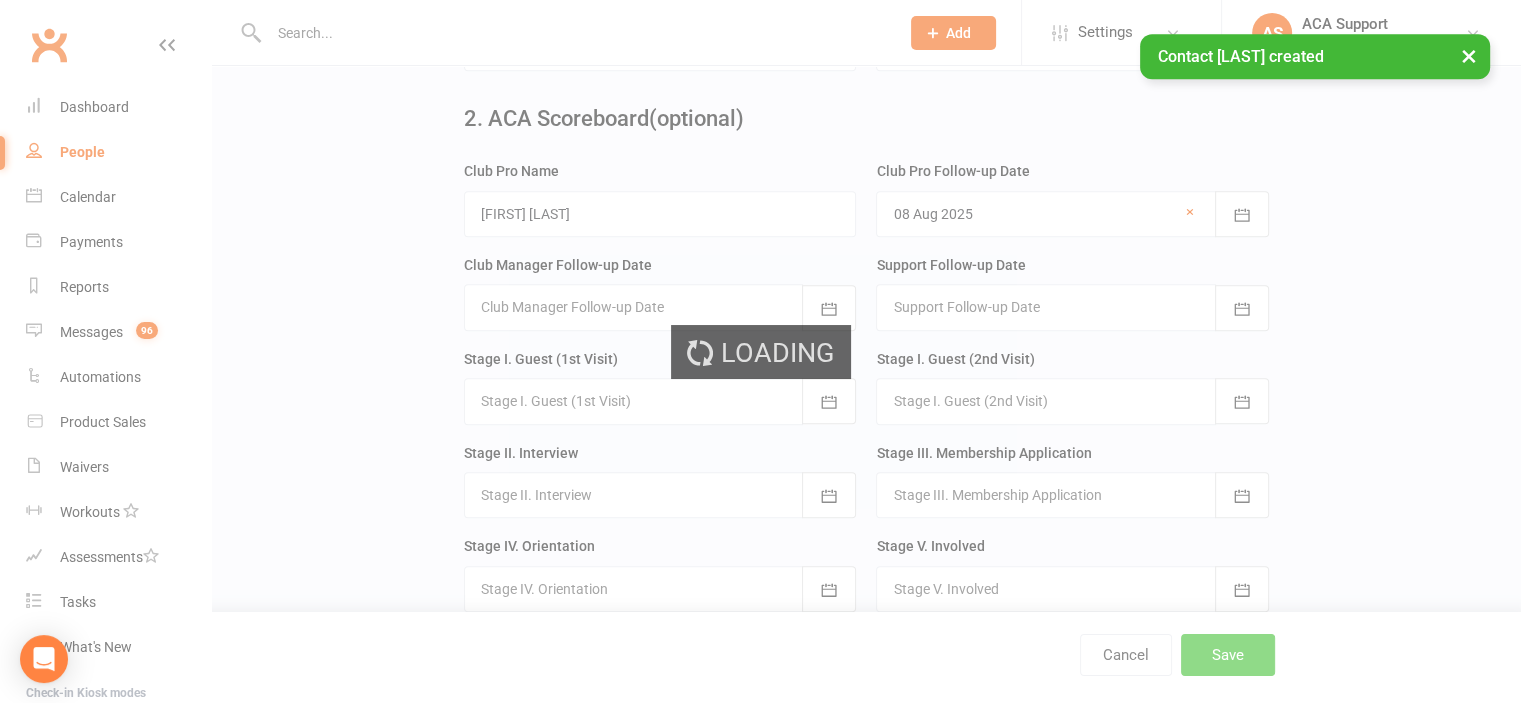 scroll, scrollTop: 0, scrollLeft: 0, axis: both 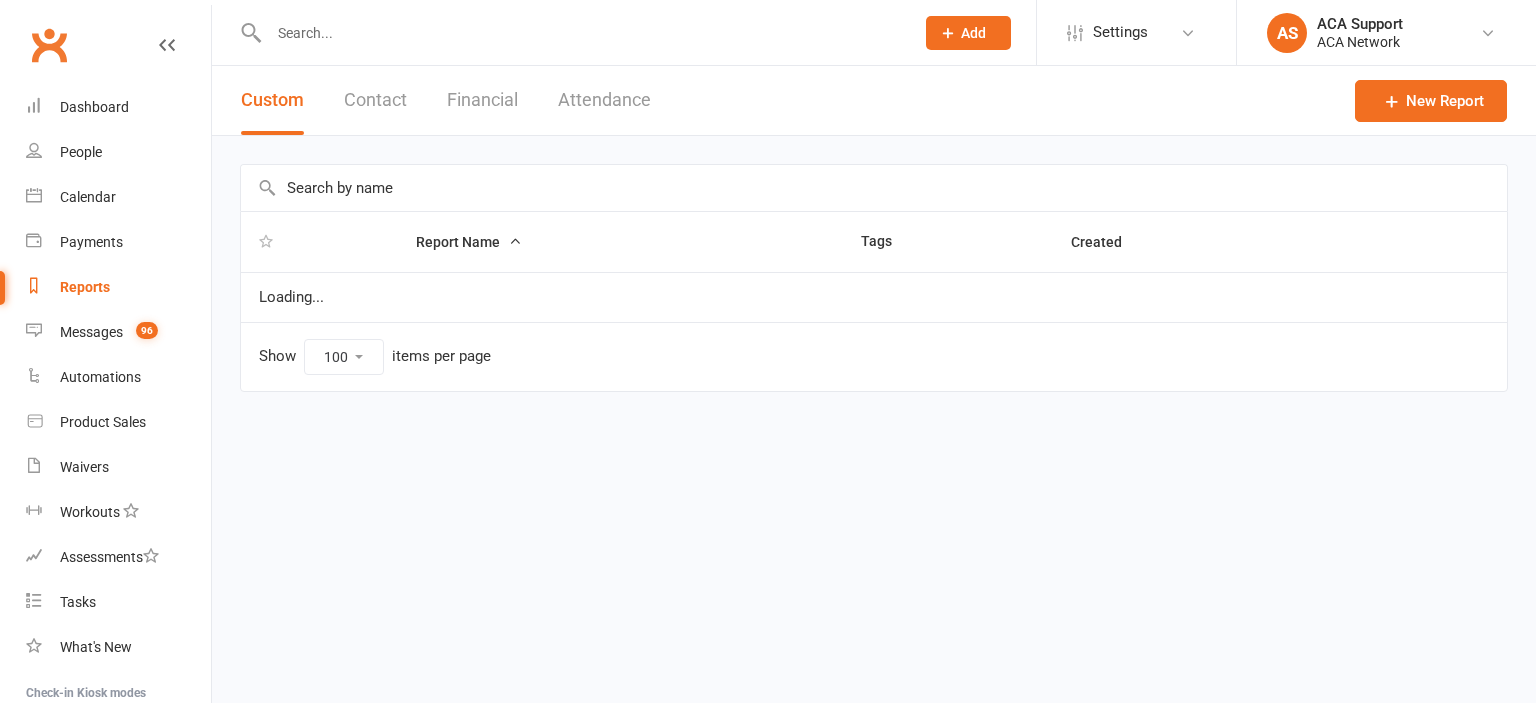 select on "100" 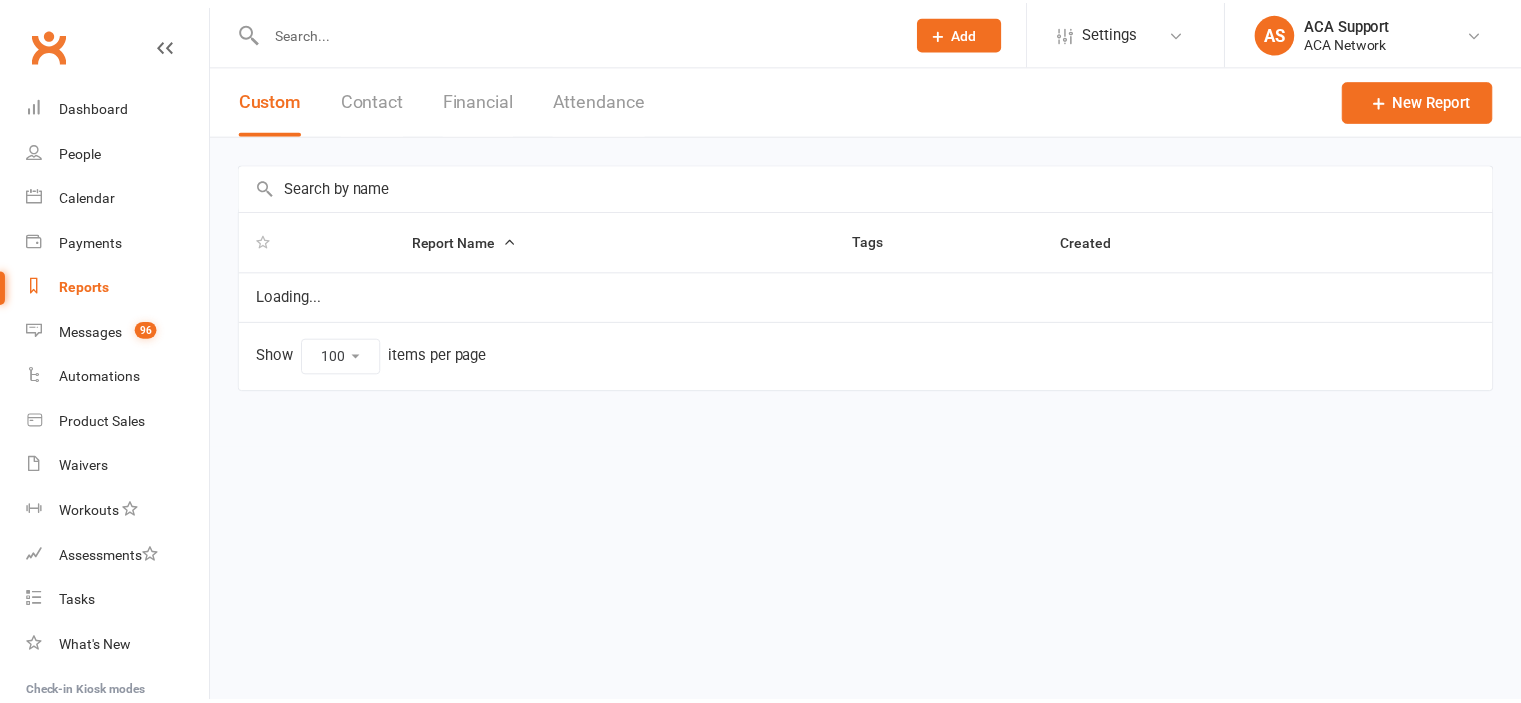 scroll, scrollTop: 0, scrollLeft: 0, axis: both 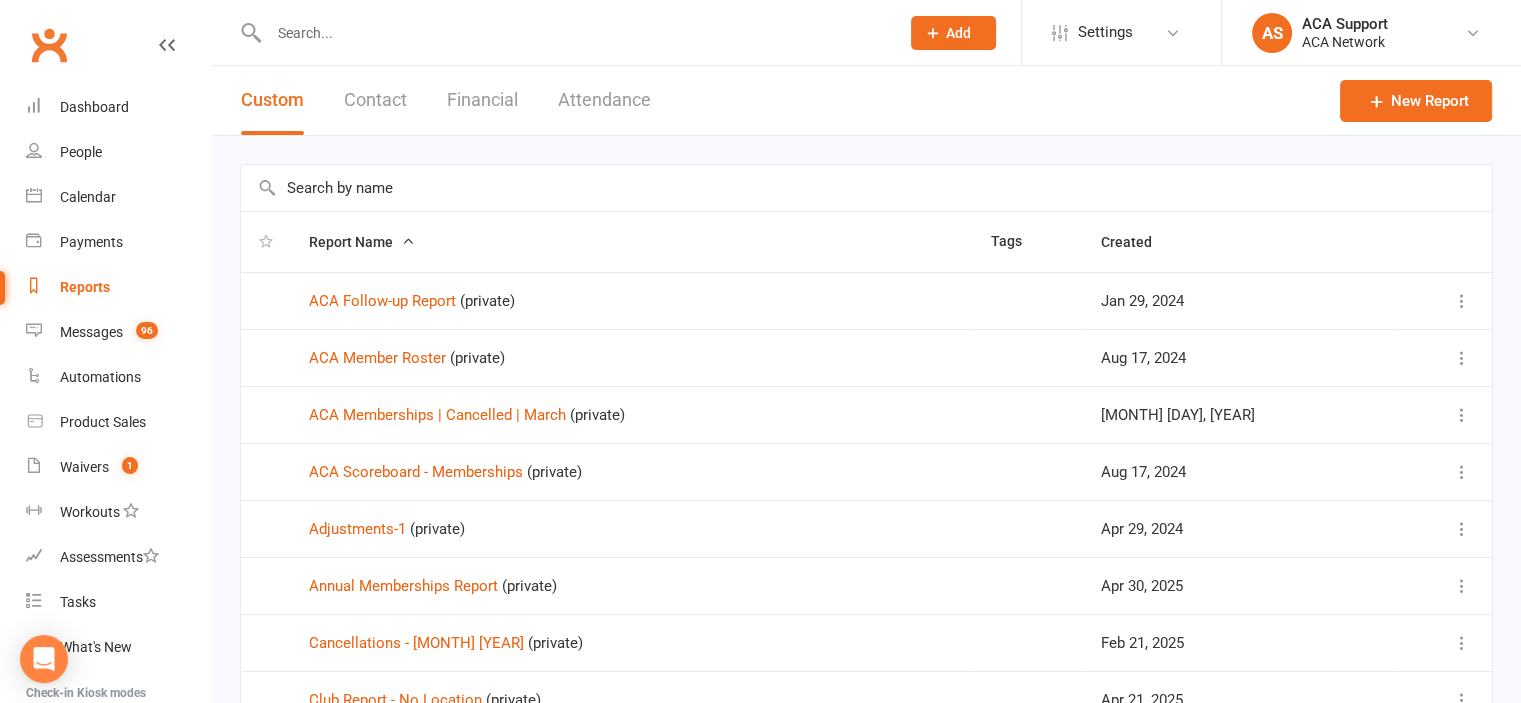 click at bounding box center (574, 33) 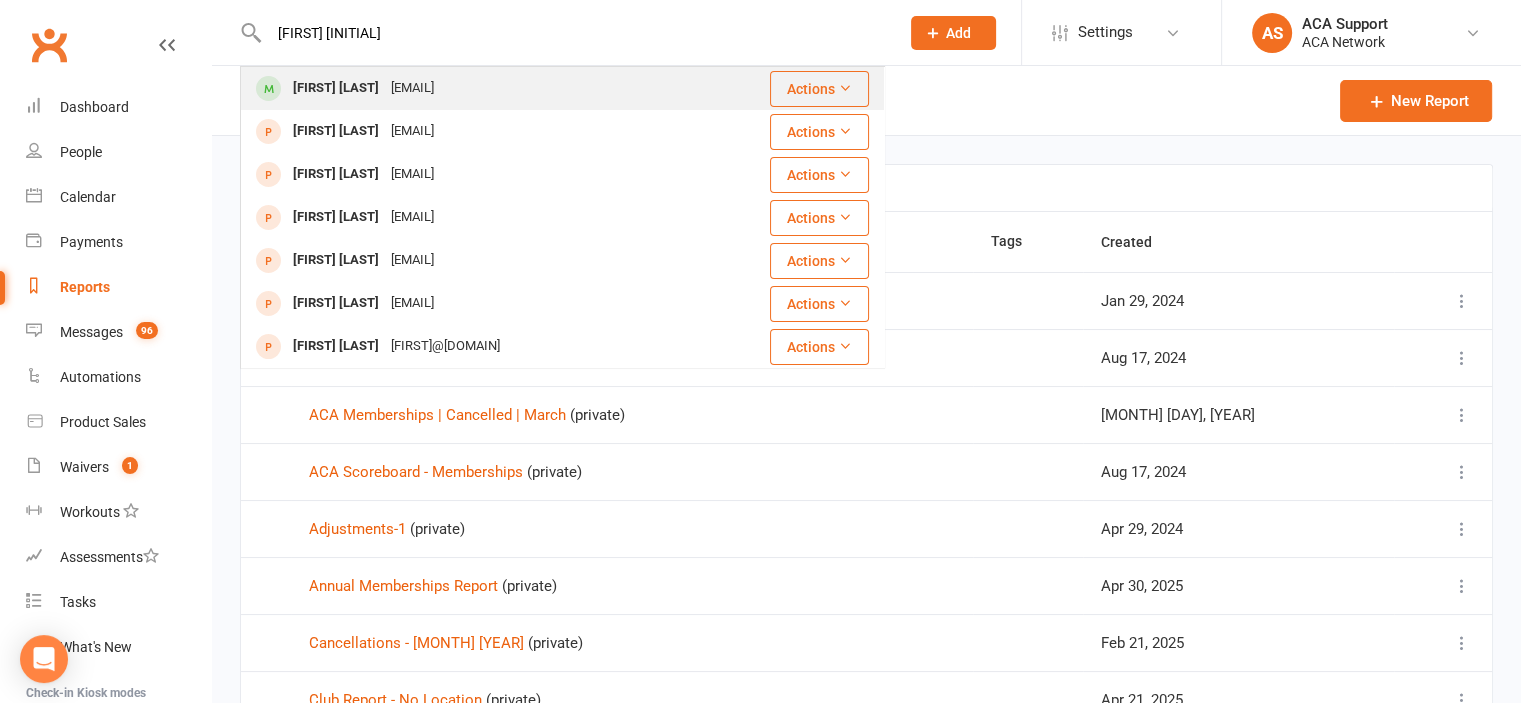 type on "[FIRST] [INITIAL]" 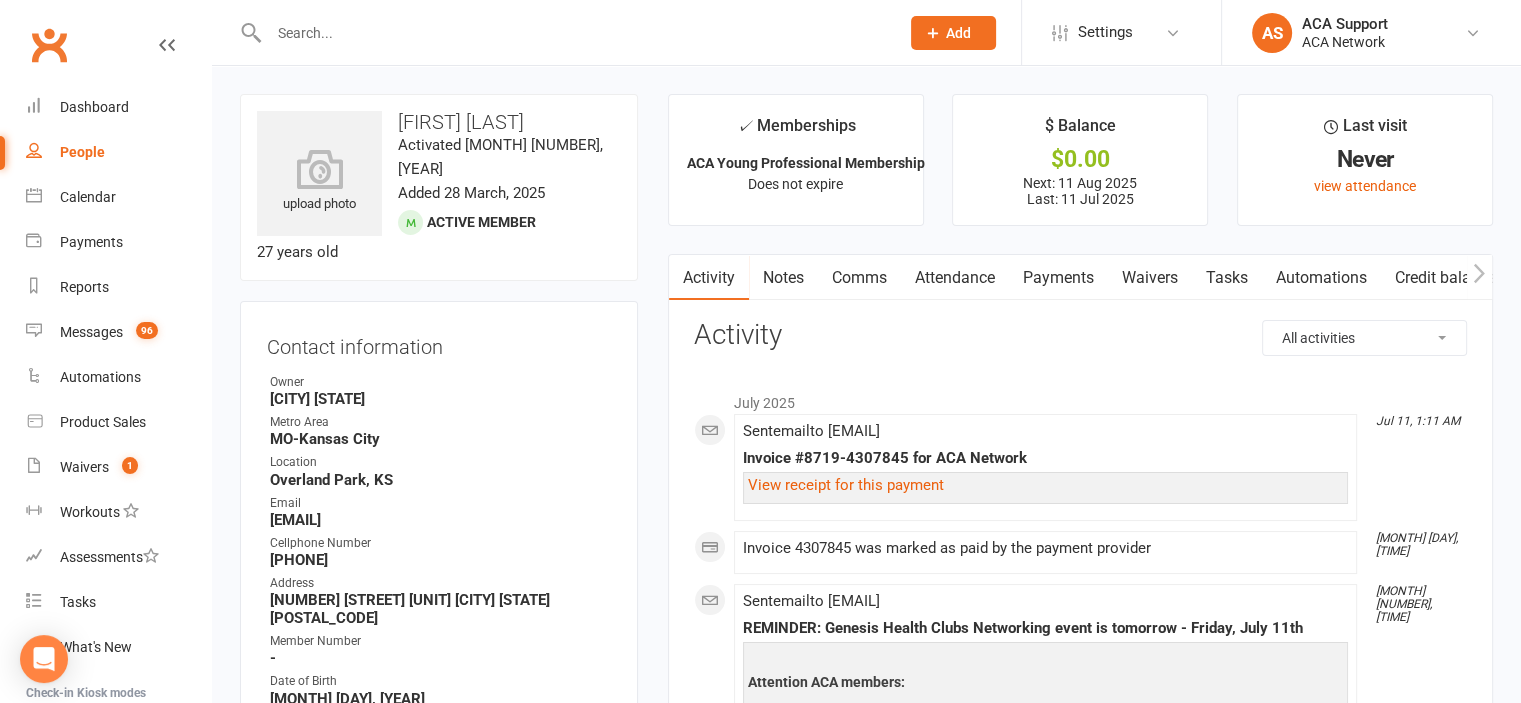 click on "Notes" at bounding box center [783, 278] 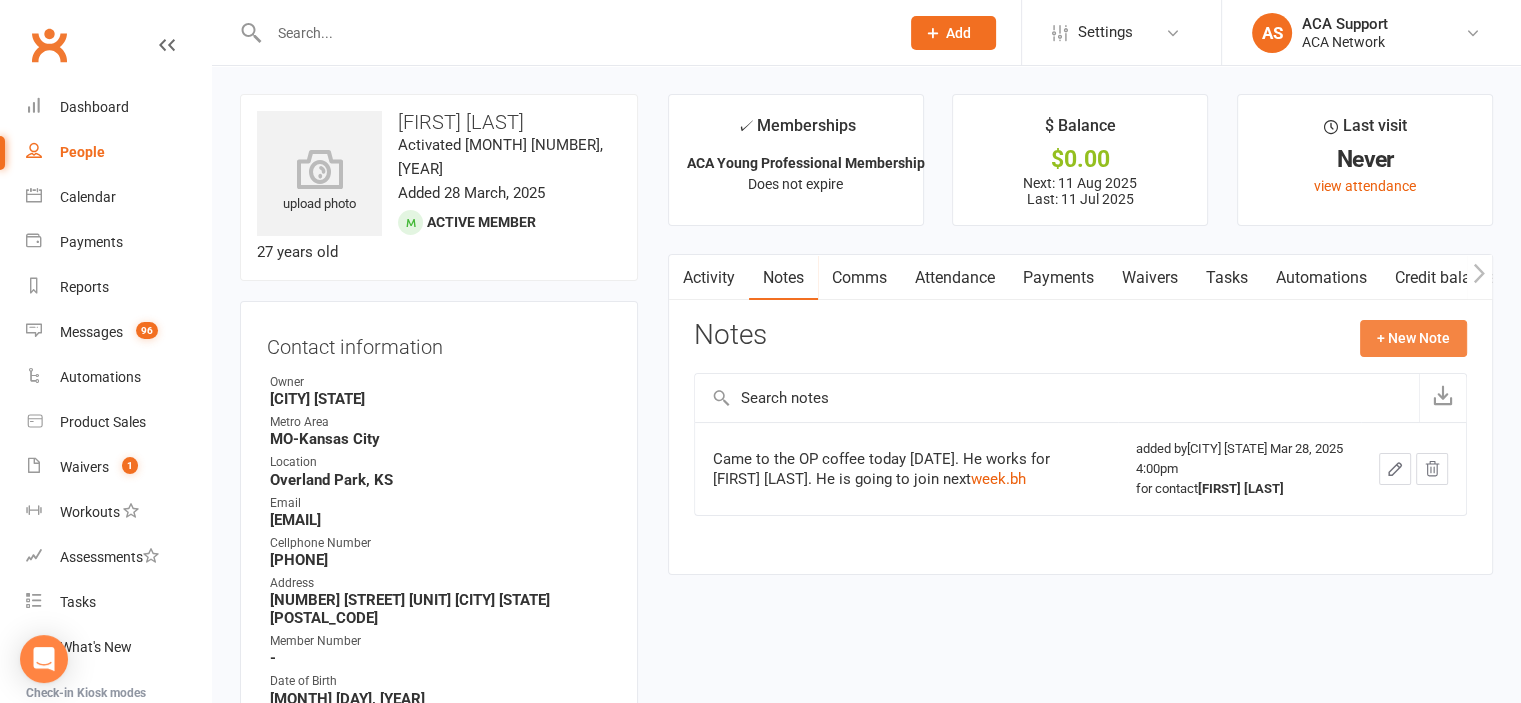 click on "+ New Note" at bounding box center [1413, 338] 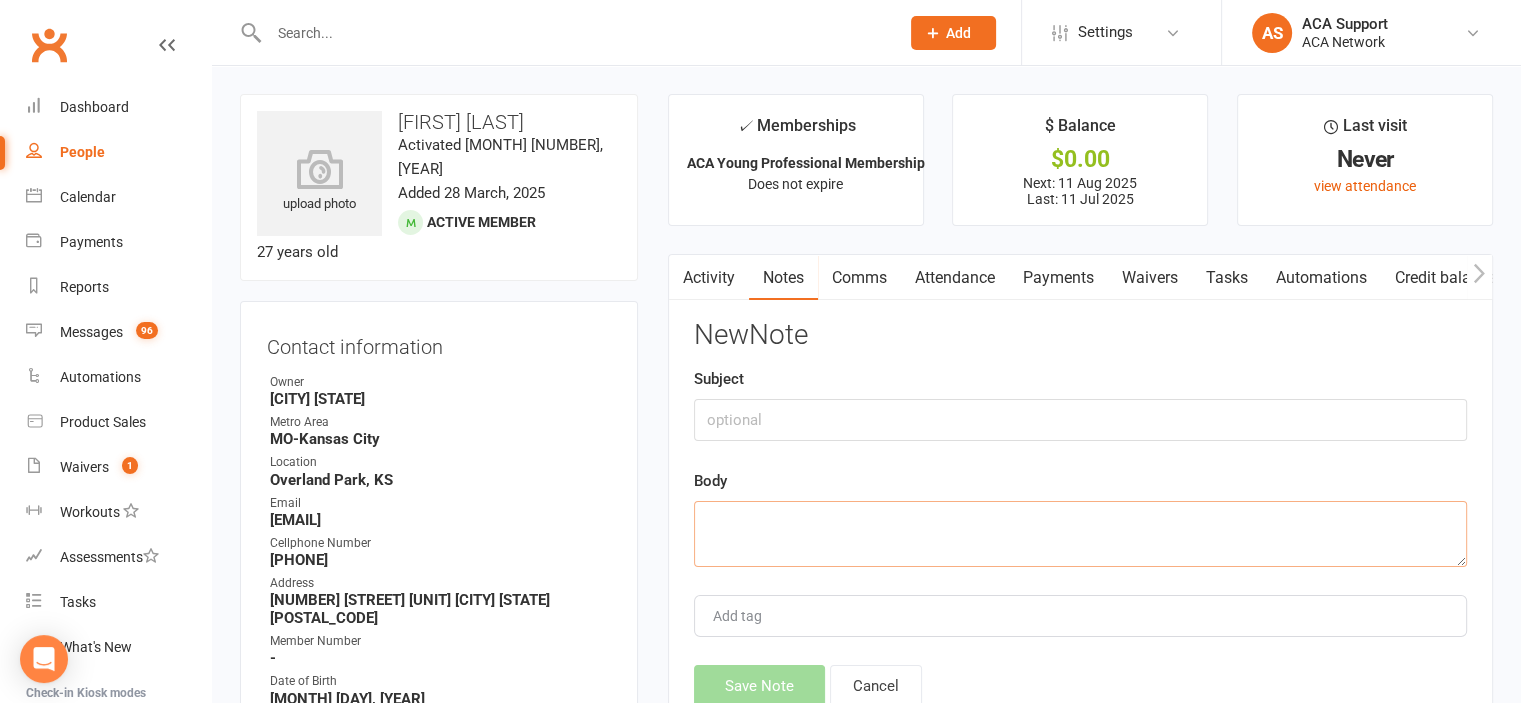 click at bounding box center [1080, 534] 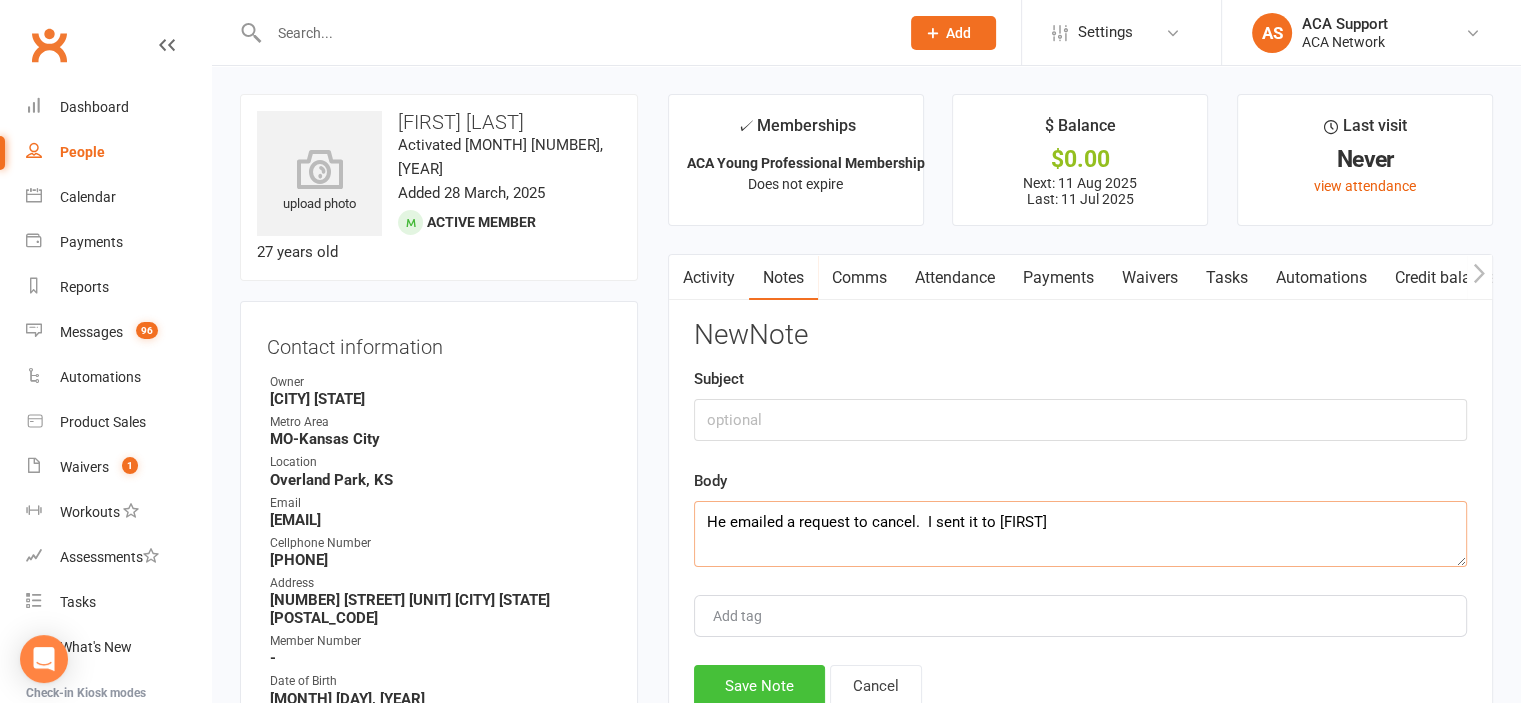 type on "He emailed a request to cancel.  I sent it to [FIRST]" 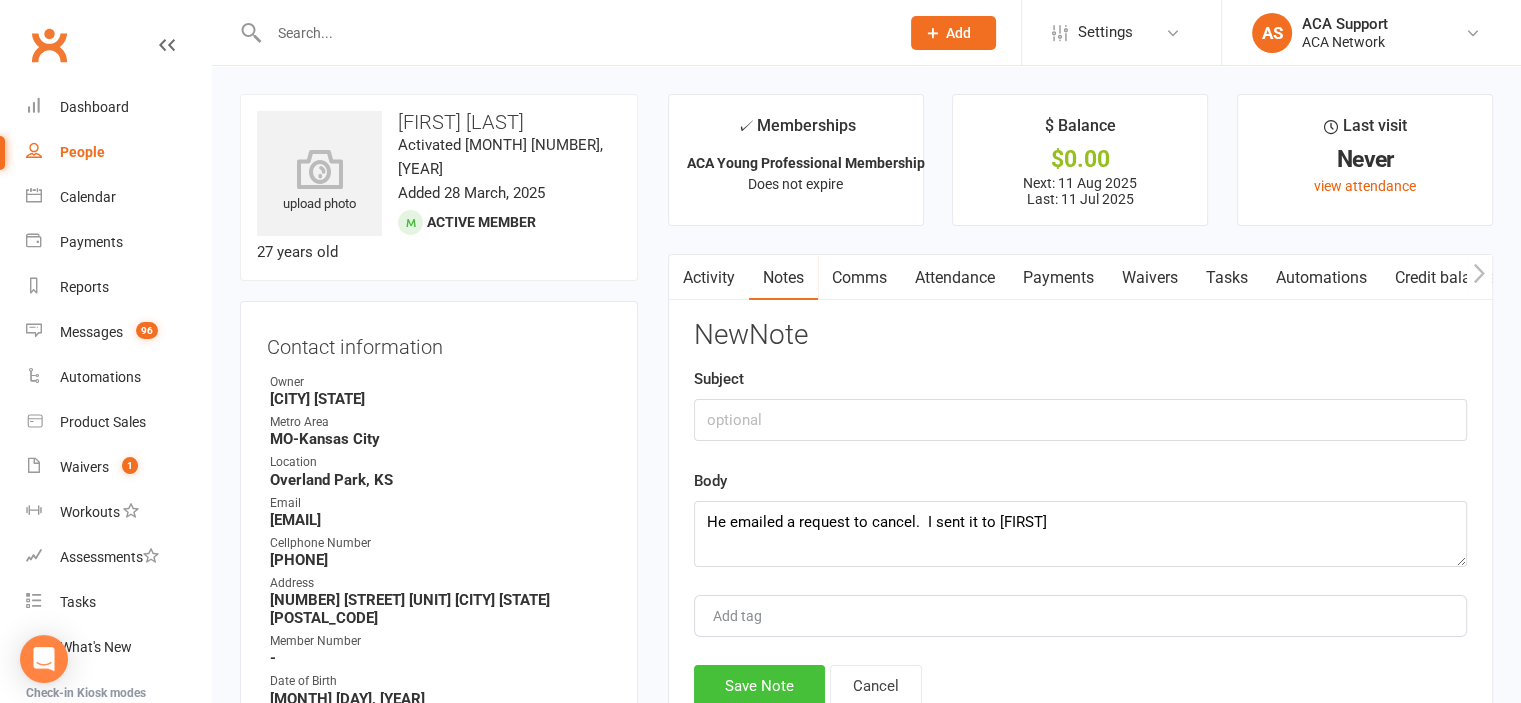 click on "Save Note" at bounding box center (759, 686) 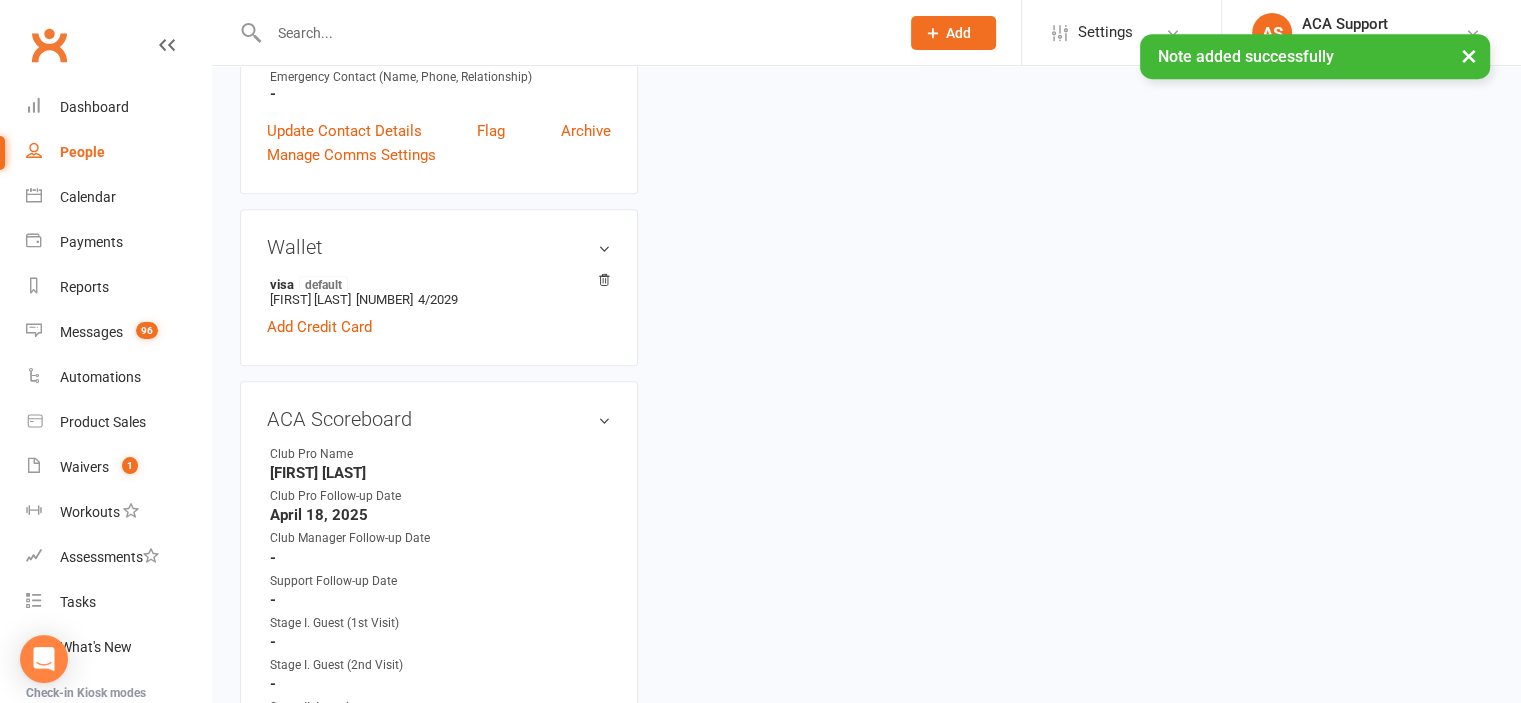scroll, scrollTop: 945, scrollLeft: 0, axis: vertical 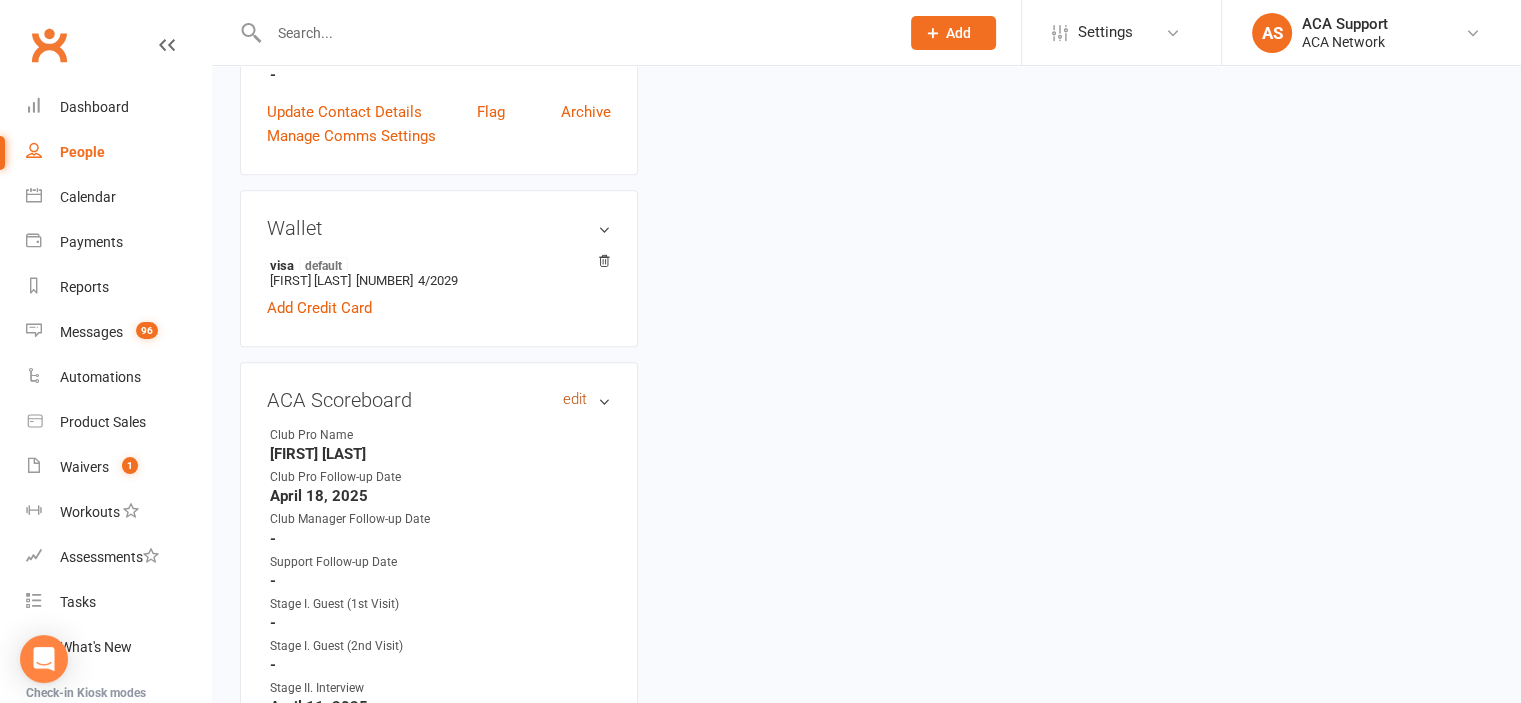 click on "edit" at bounding box center [575, 399] 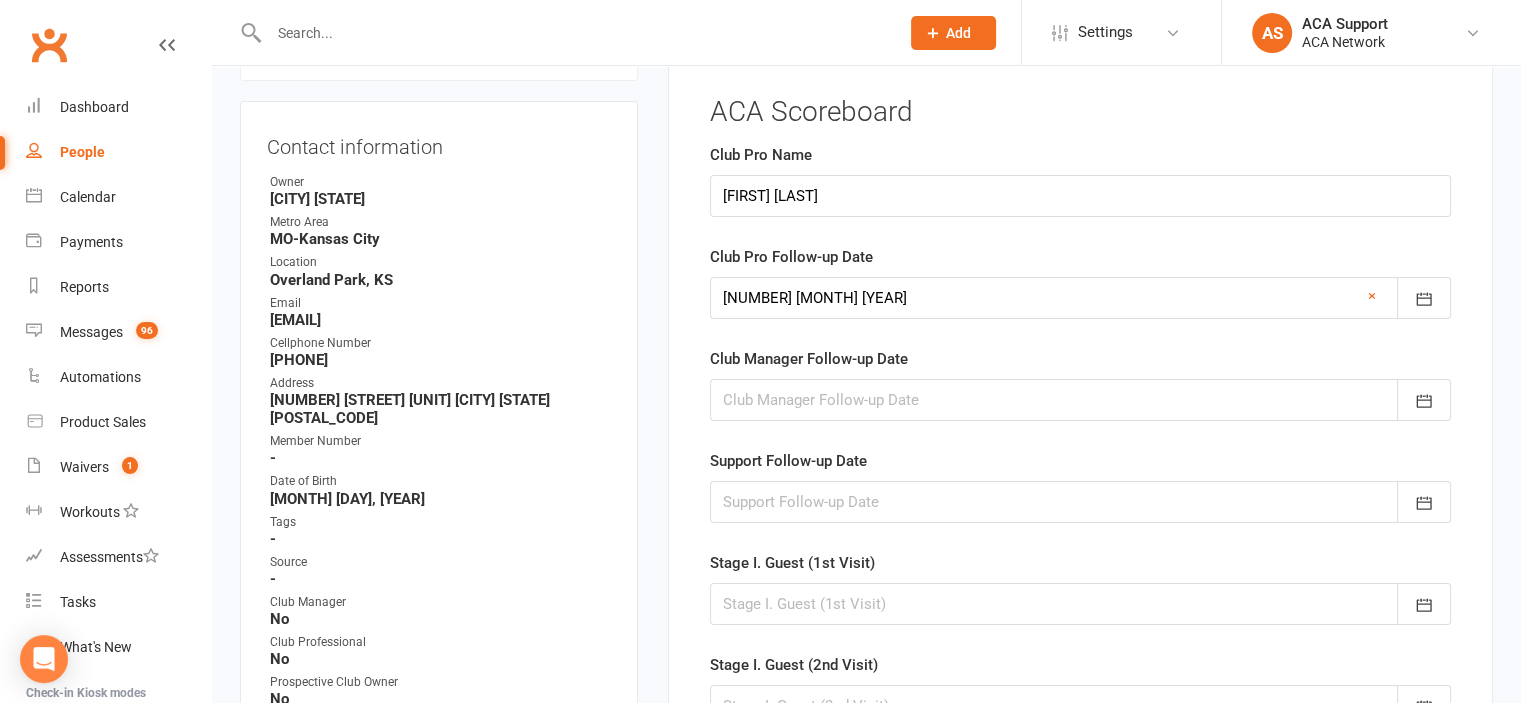 scroll, scrollTop: 152, scrollLeft: 0, axis: vertical 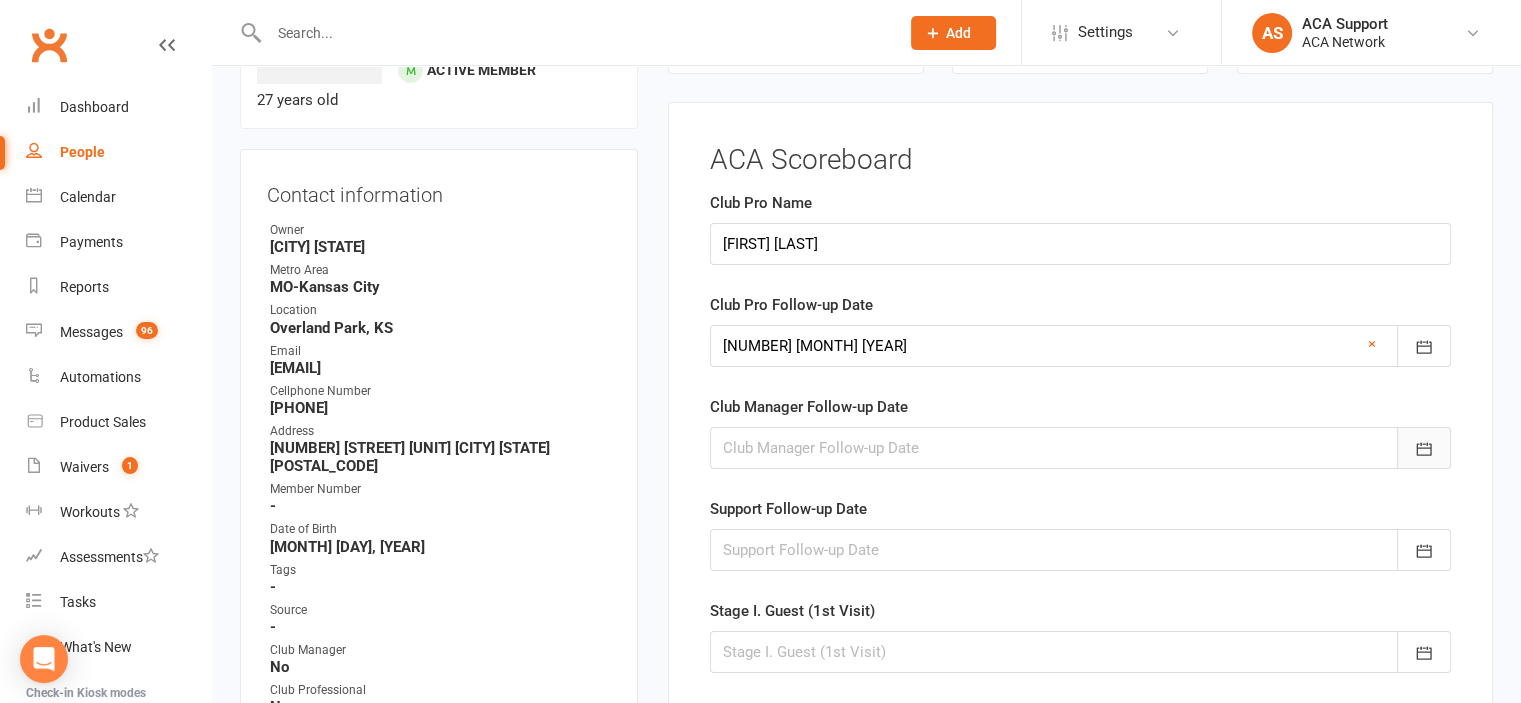 click 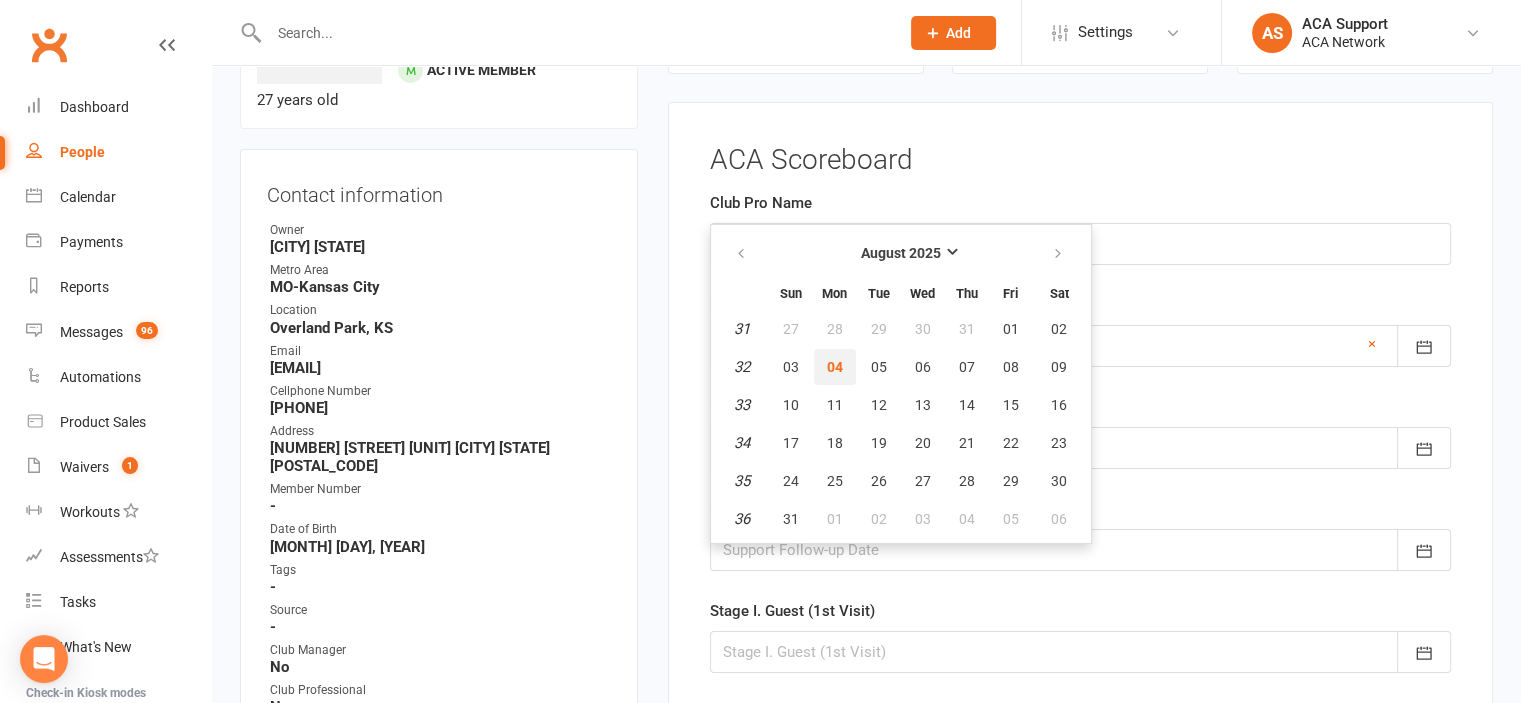 click on "04" at bounding box center (835, 367) 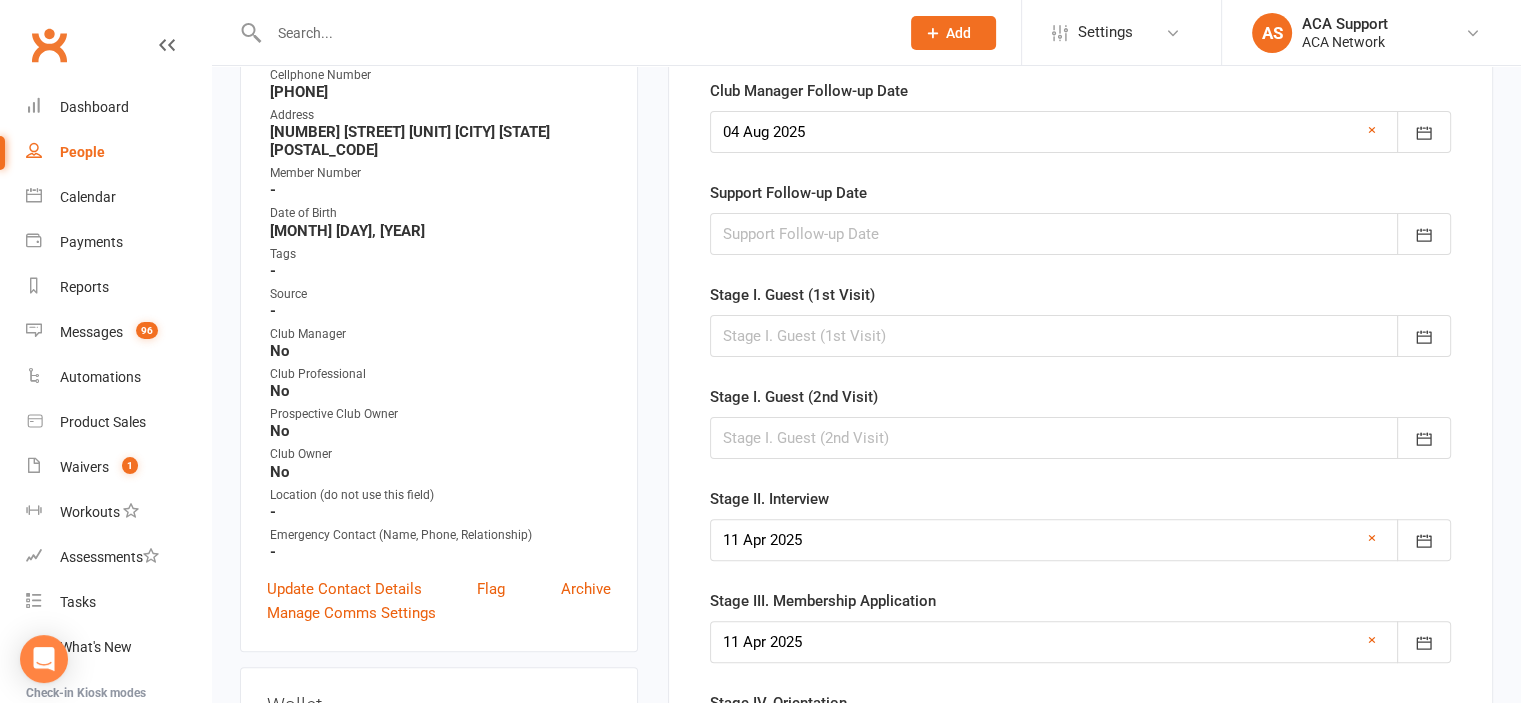 scroll, scrollTop: 448, scrollLeft: 0, axis: vertical 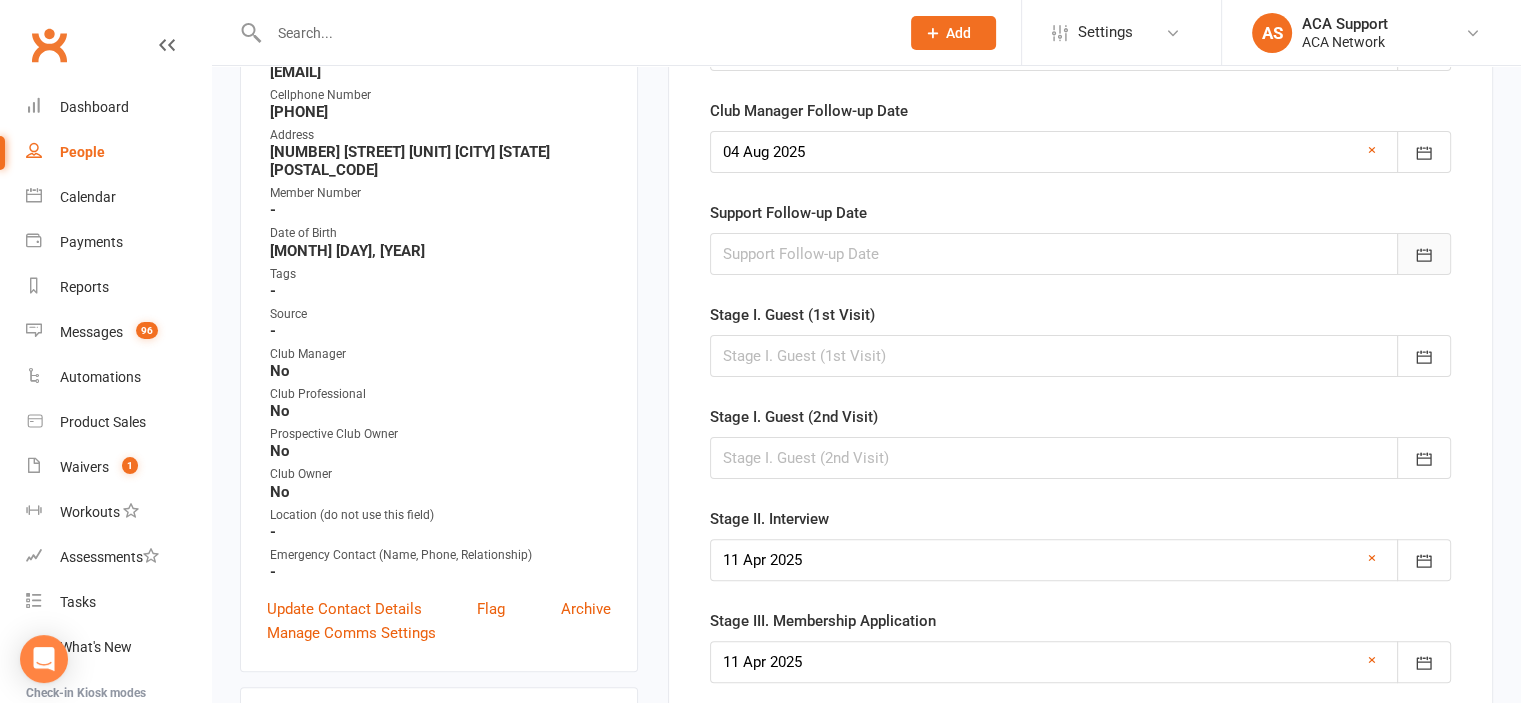 click 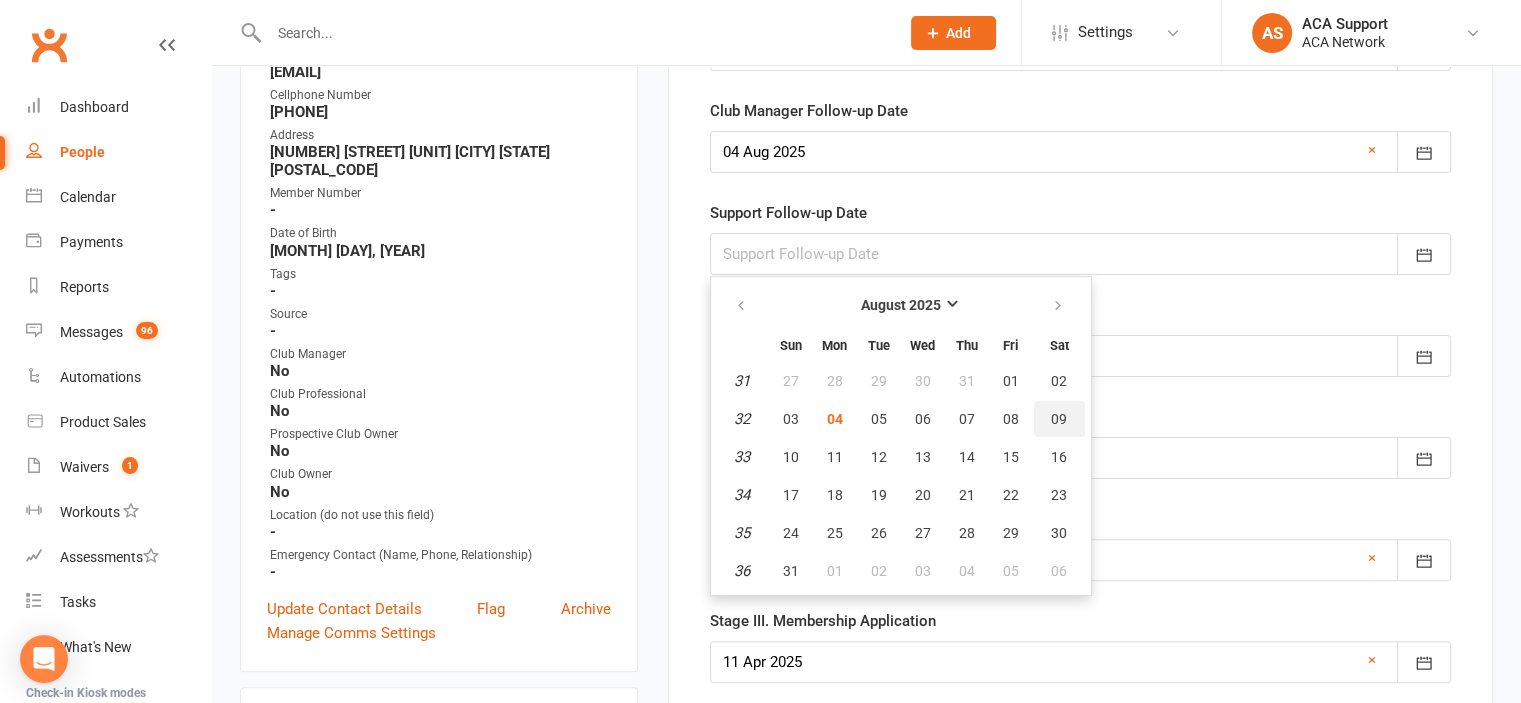 click on "09" at bounding box center [1059, 419] 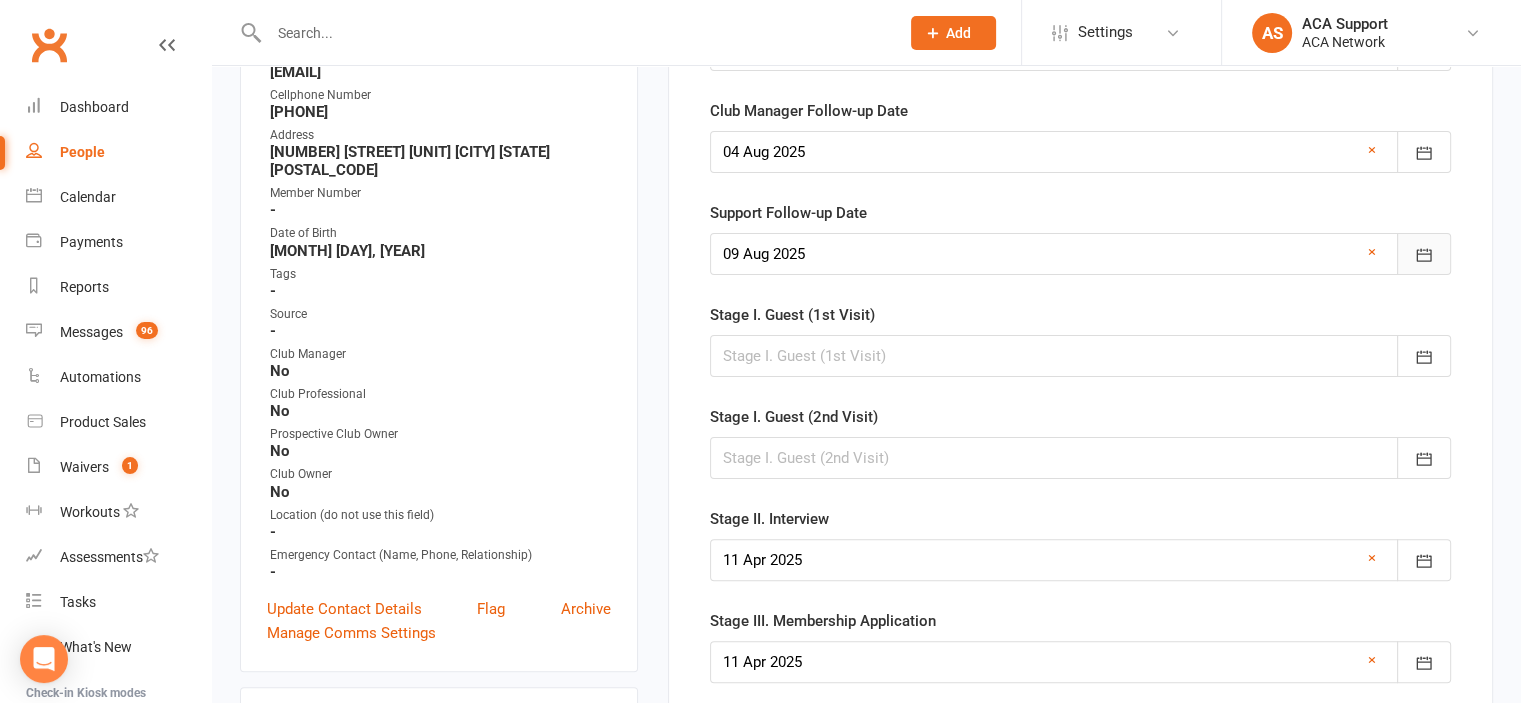 click 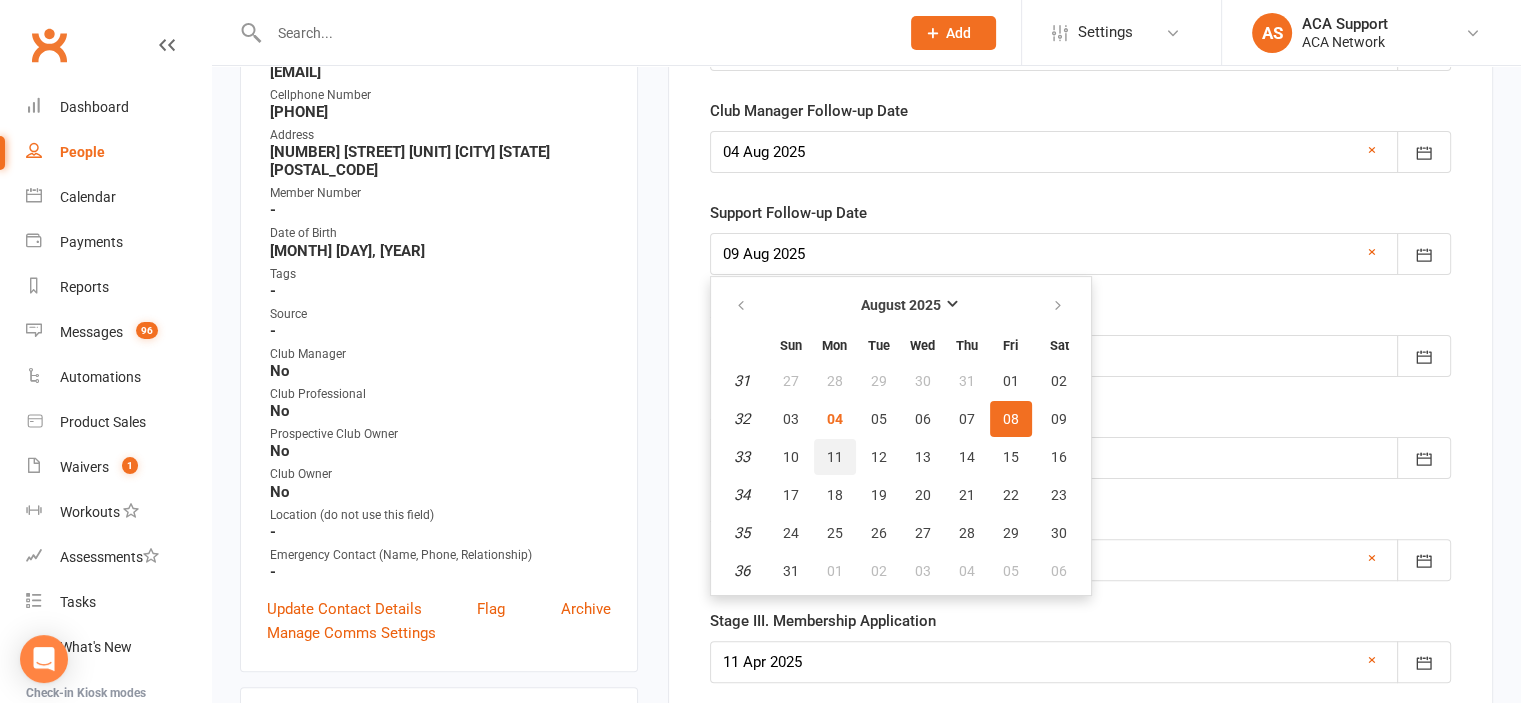 click on "11" at bounding box center [835, 457] 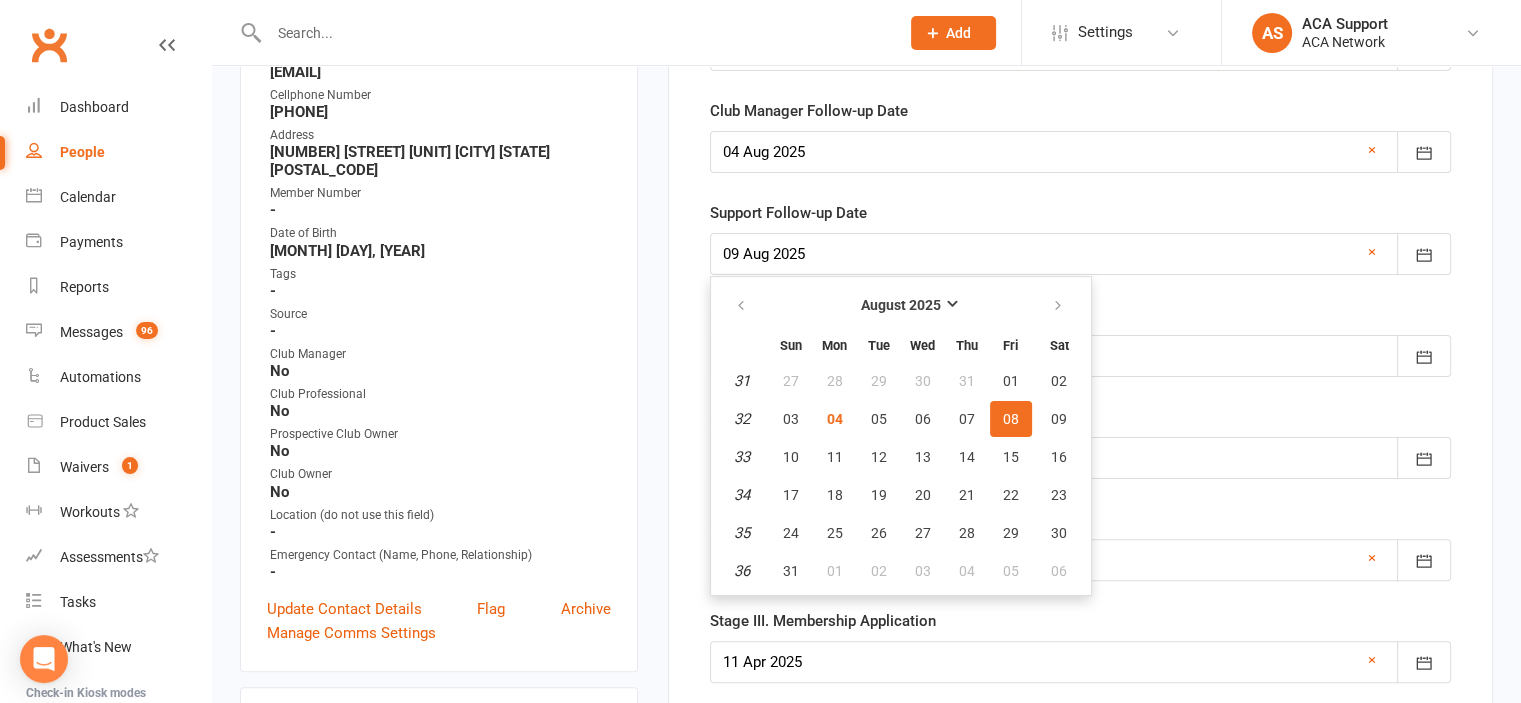 type on "11 Aug 2025" 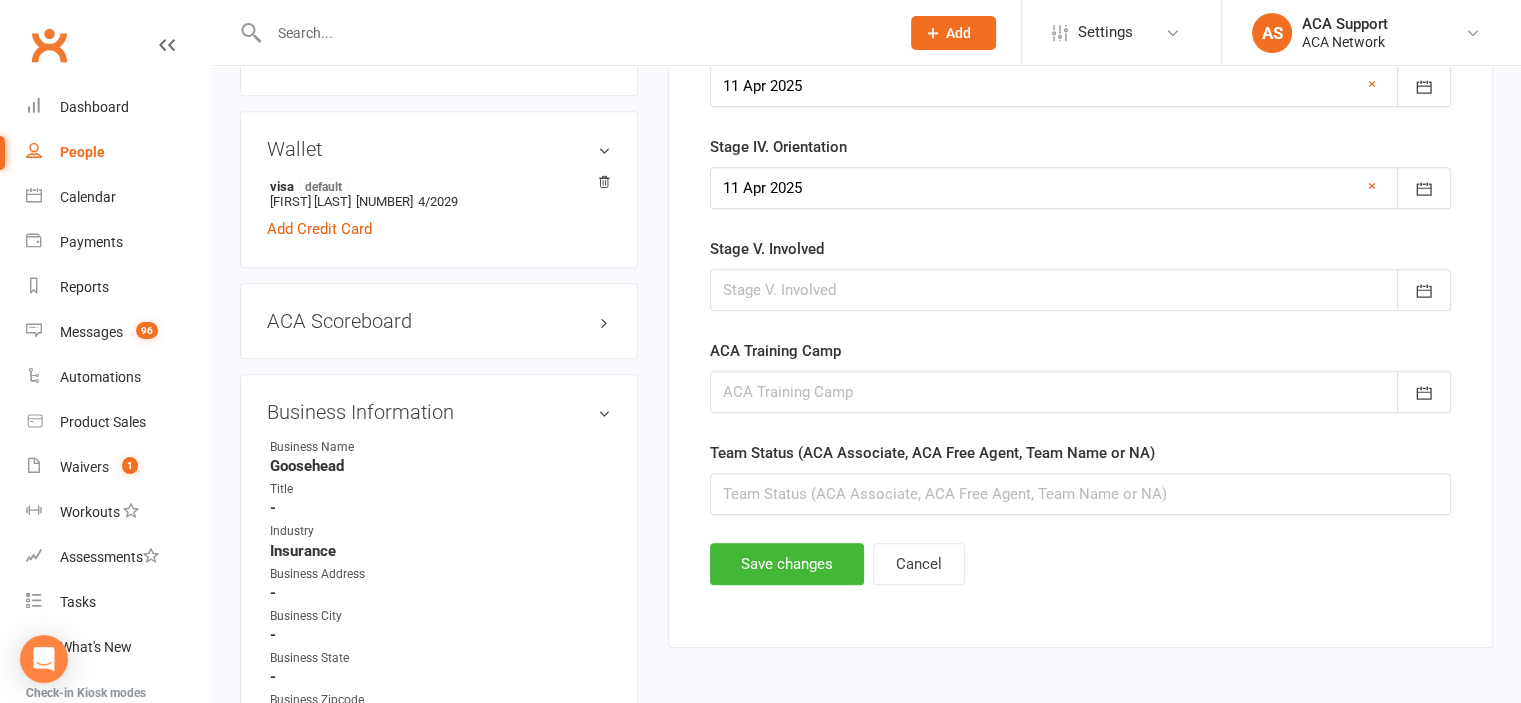 scroll, scrollTop: 1032, scrollLeft: 0, axis: vertical 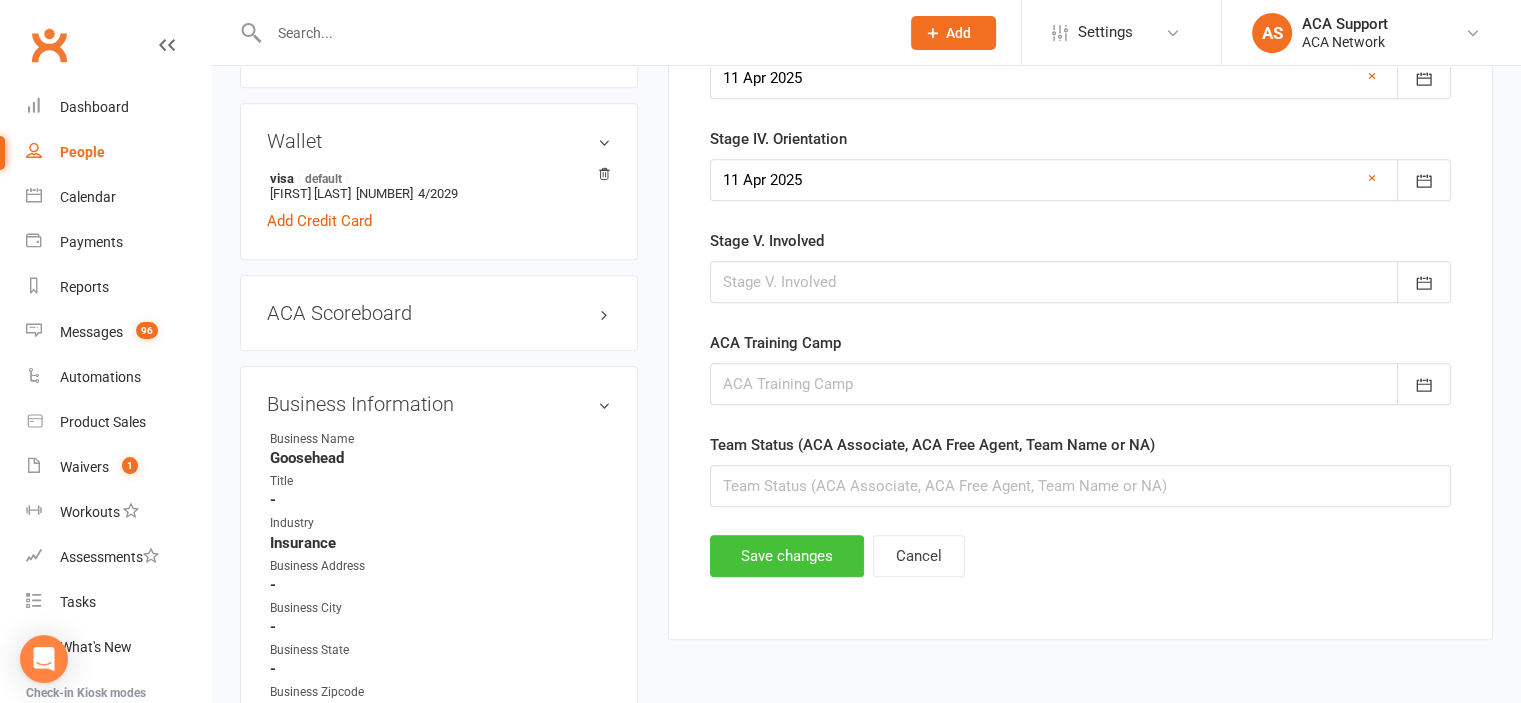 click on "Save changes" at bounding box center (787, 556) 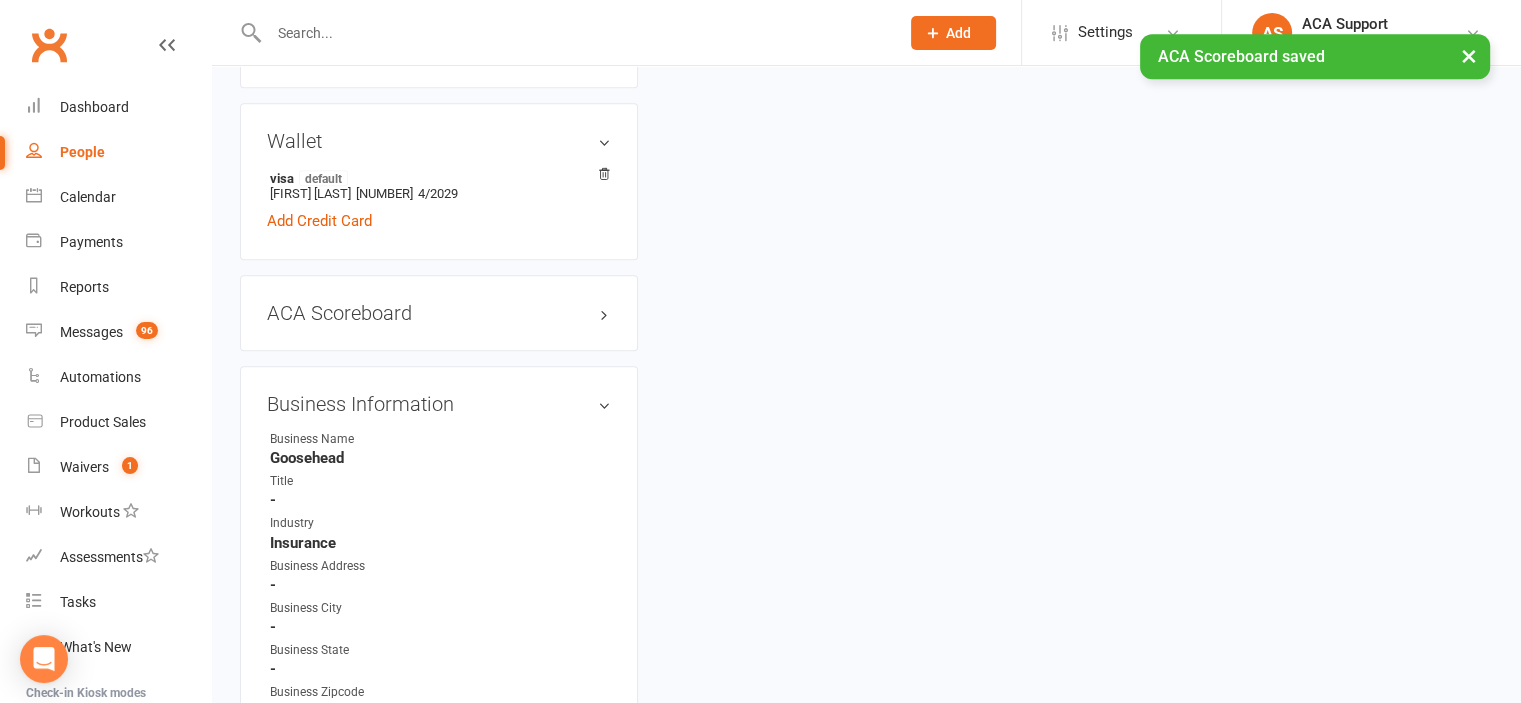 scroll, scrollTop: 0, scrollLeft: 0, axis: both 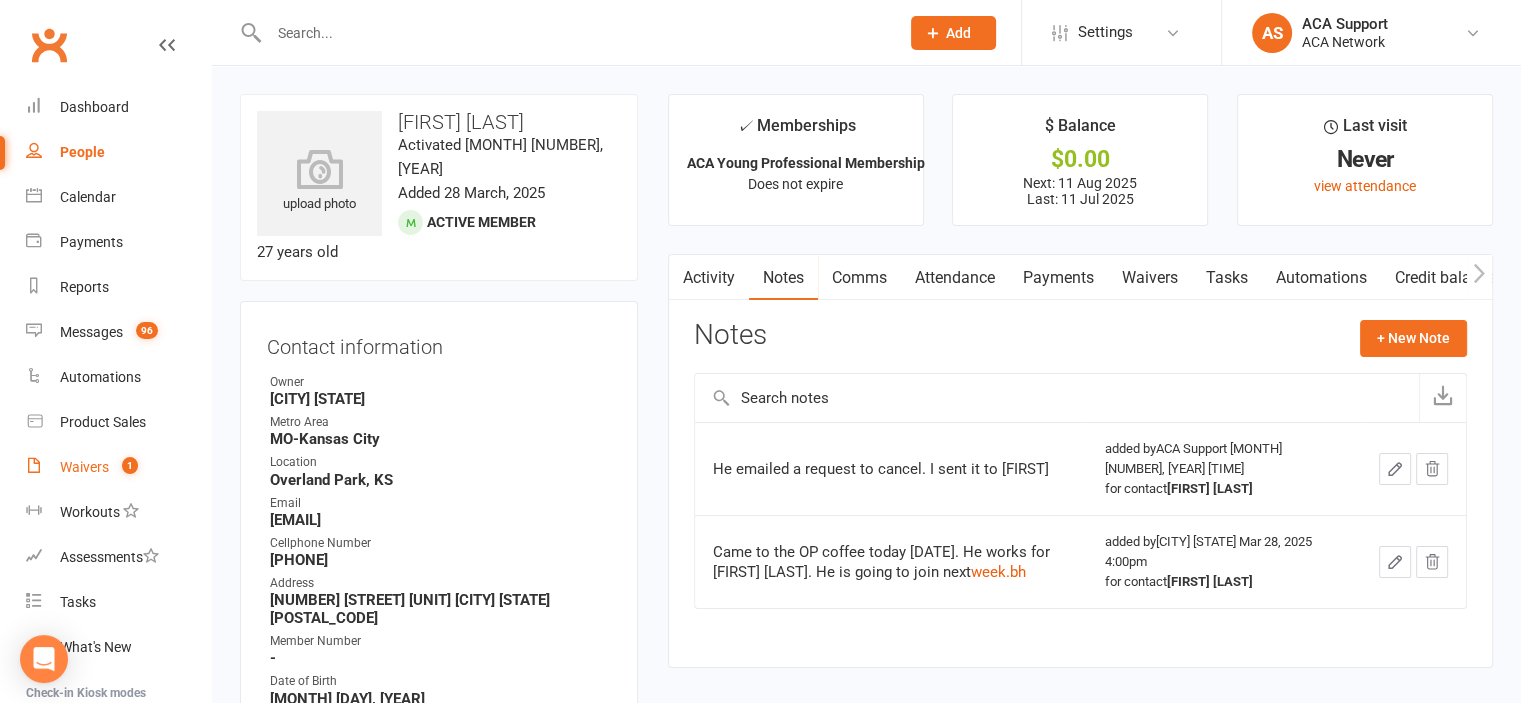 click on "Waivers   1" at bounding box center [118, 467] 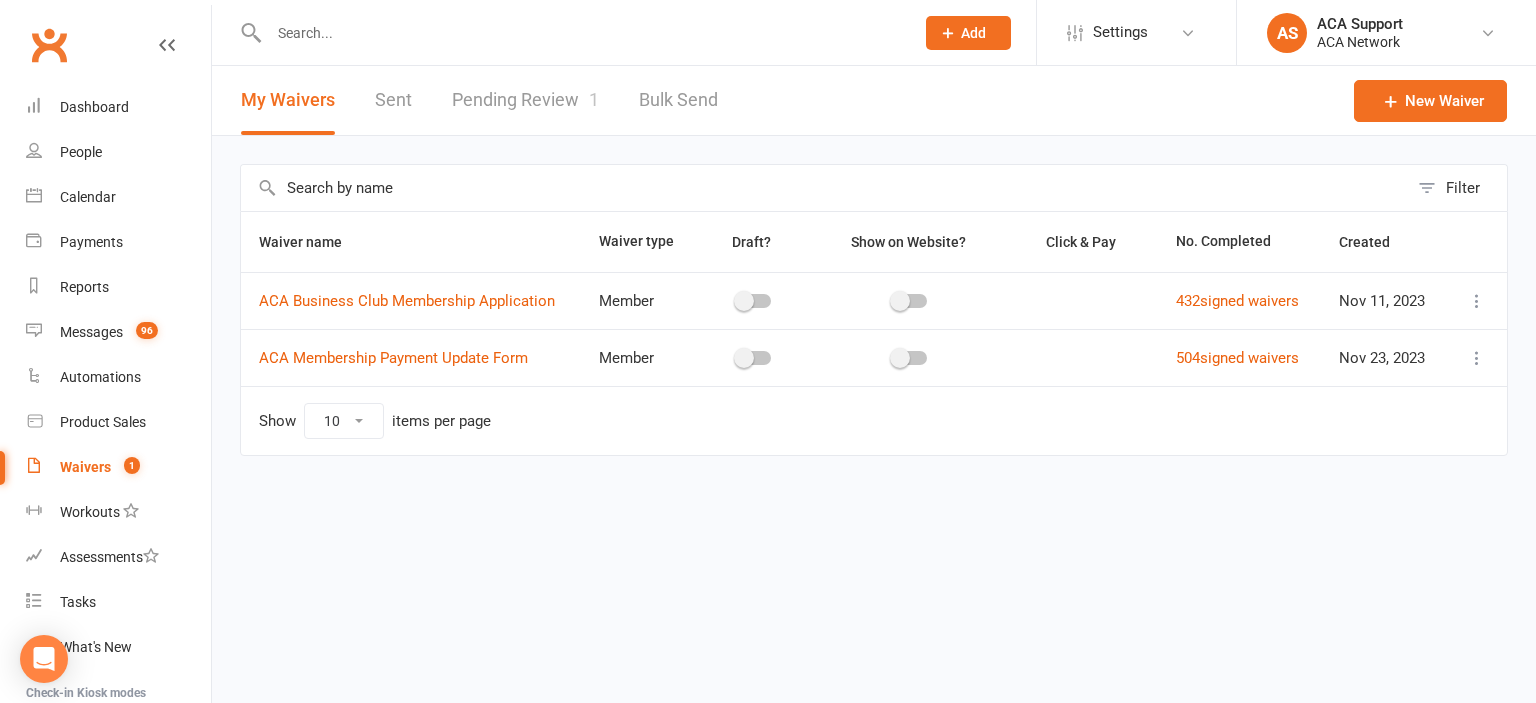 click on "Pending Review 1" at bounding box center (525, 100) 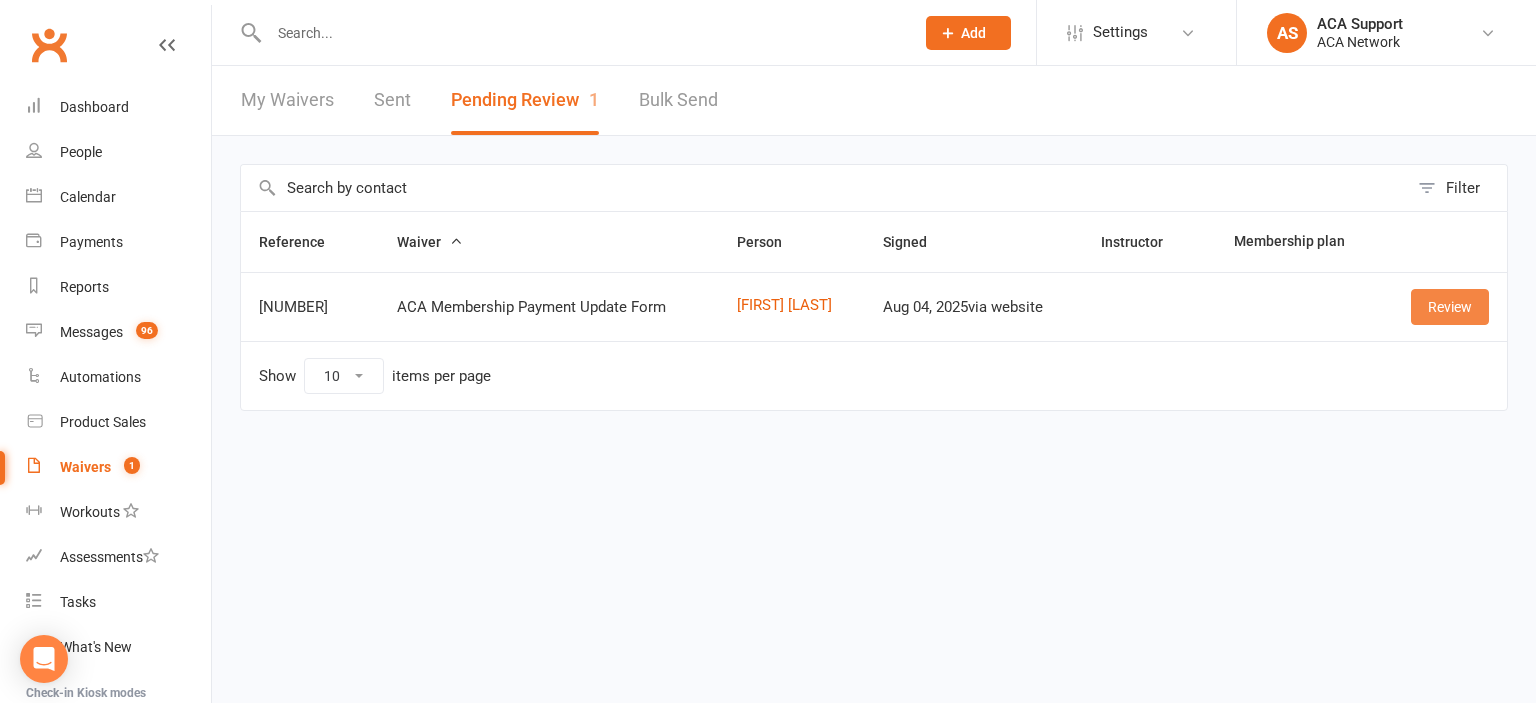 click on "Review" at bounding box center [1450, 307] 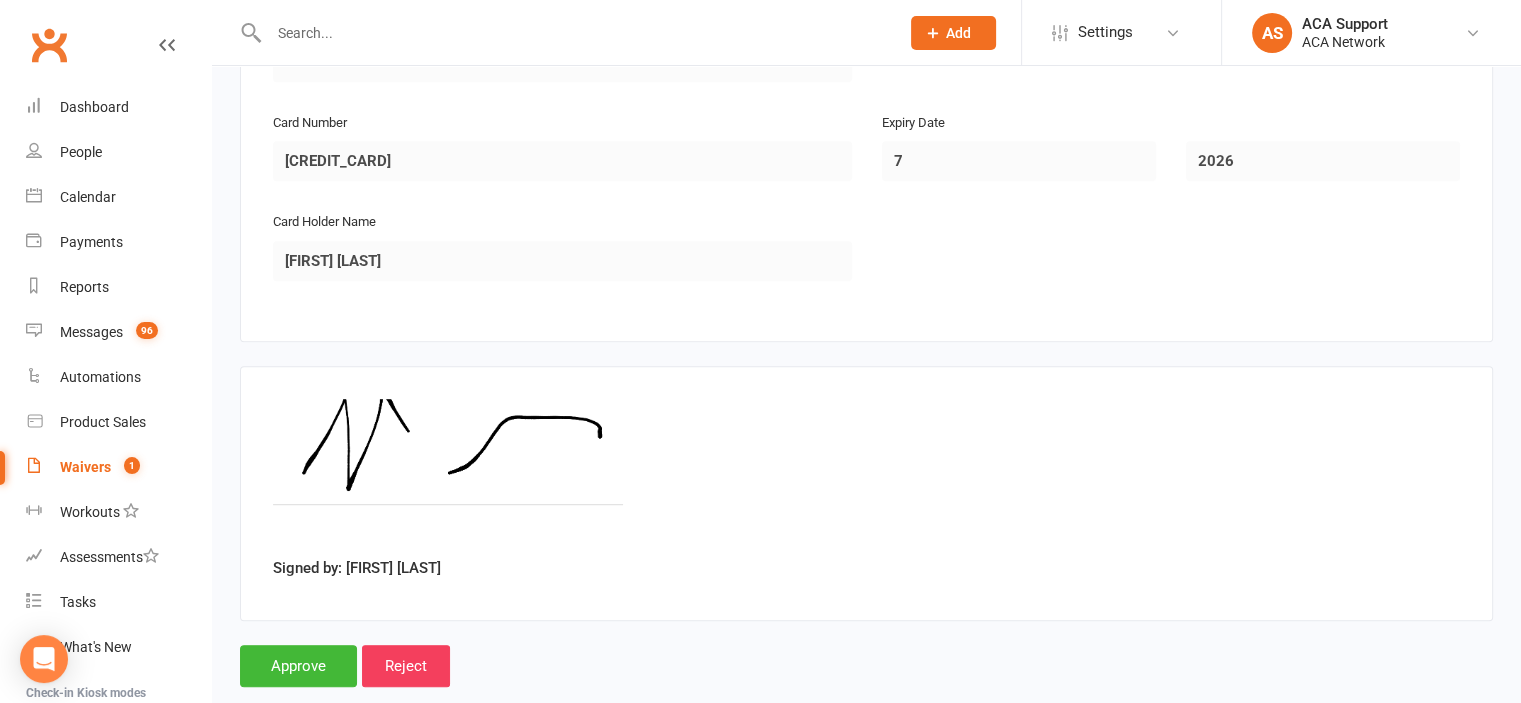 scroll, scrollTop: 1060, scrollLeft: 0, axis: vertical 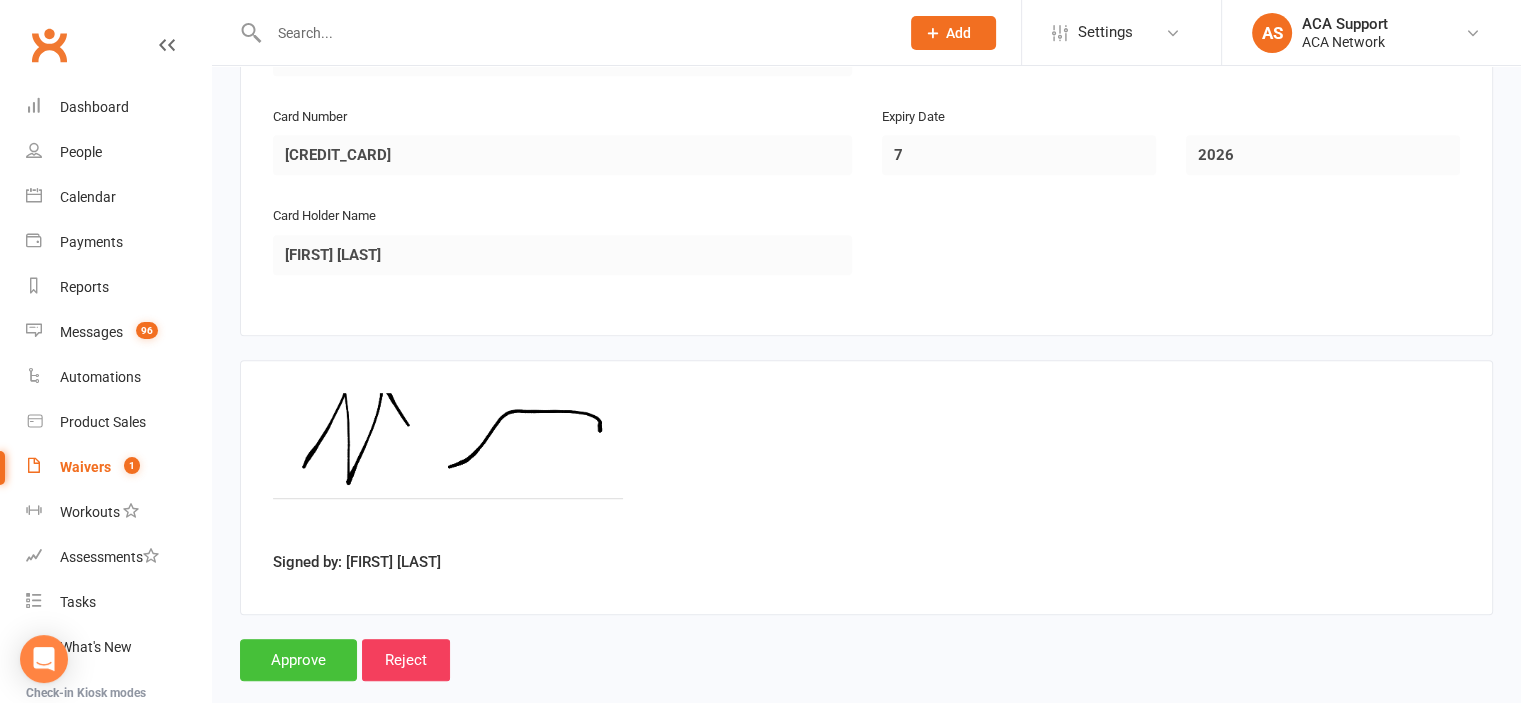 click on "Approve" at bounding box center [298, 660] 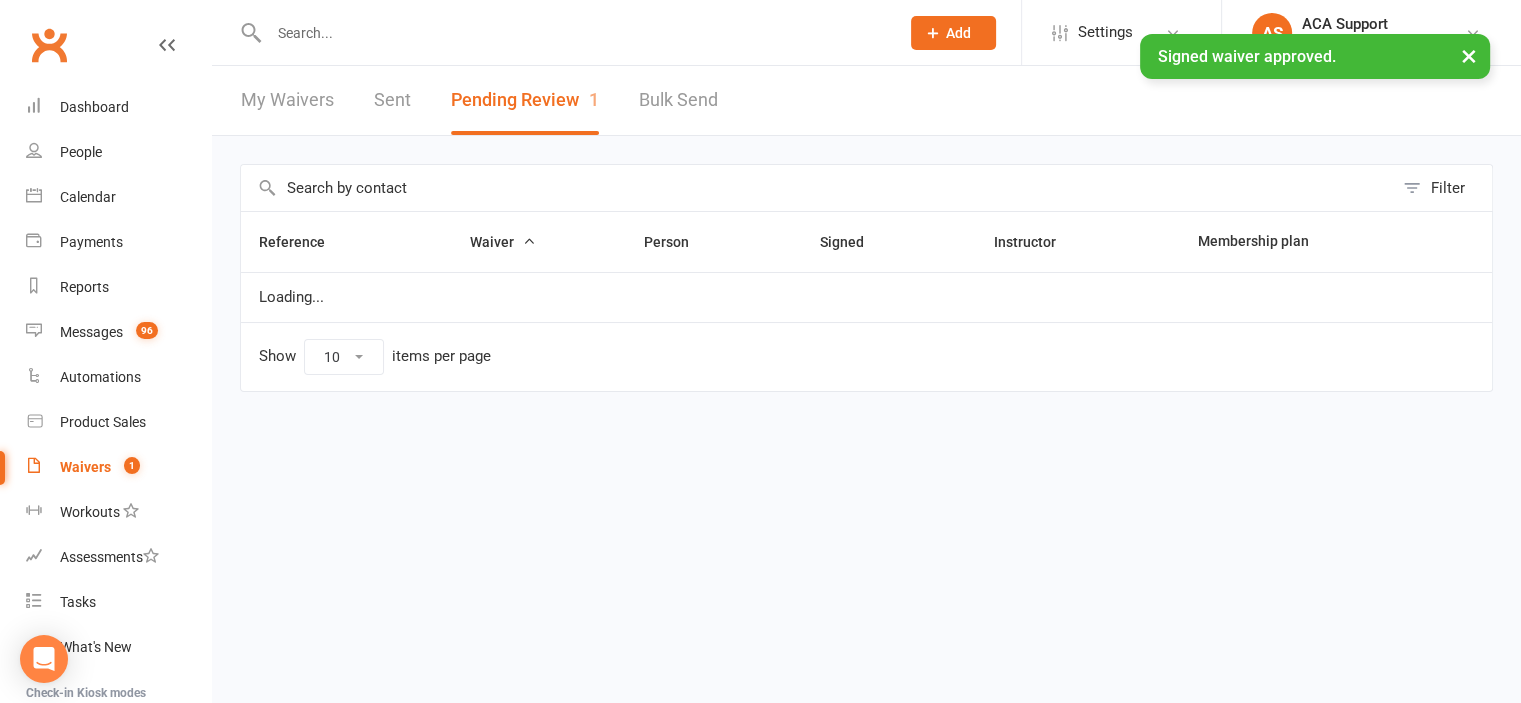 scroll, scrollTop: 0, scrollLeft: 0, axis: both 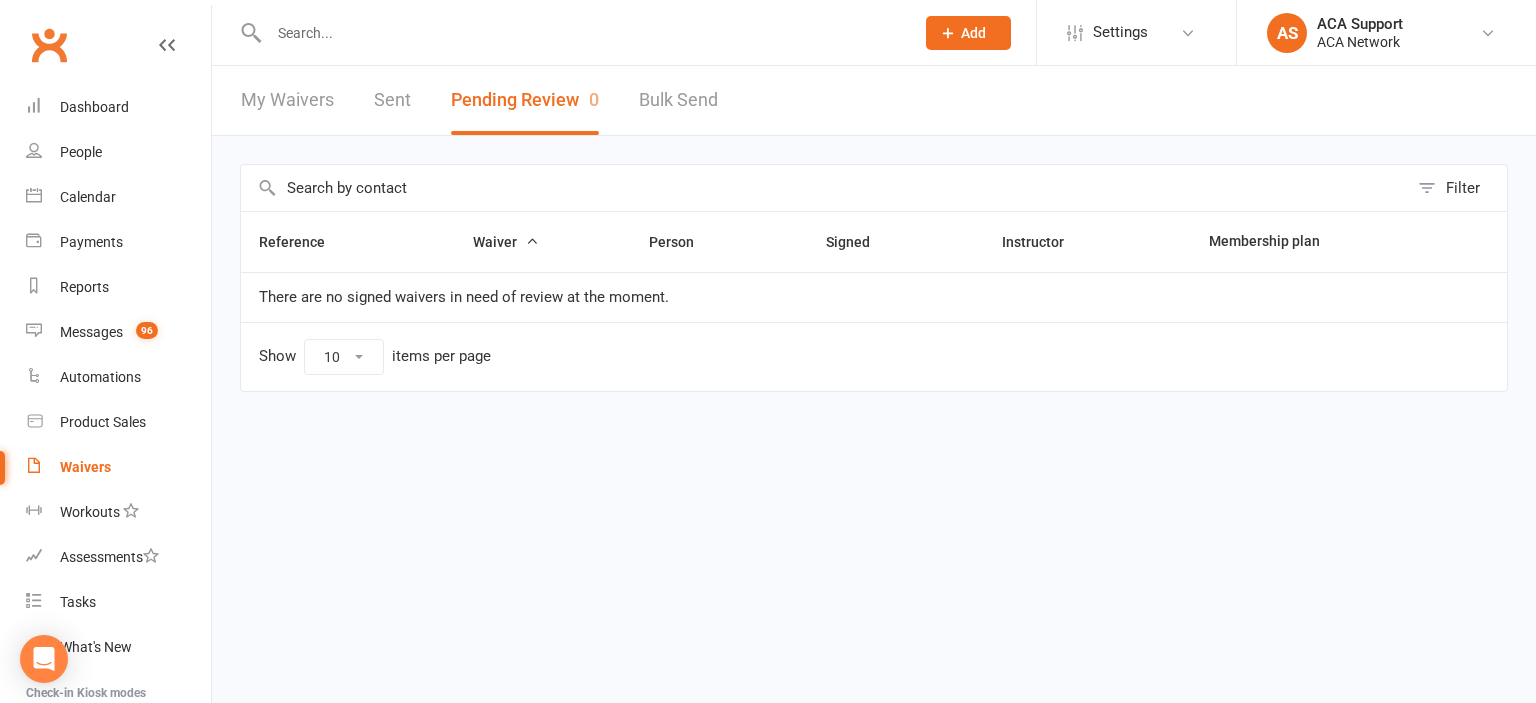 click on "My Waivers" at bounding box center (287, 100) 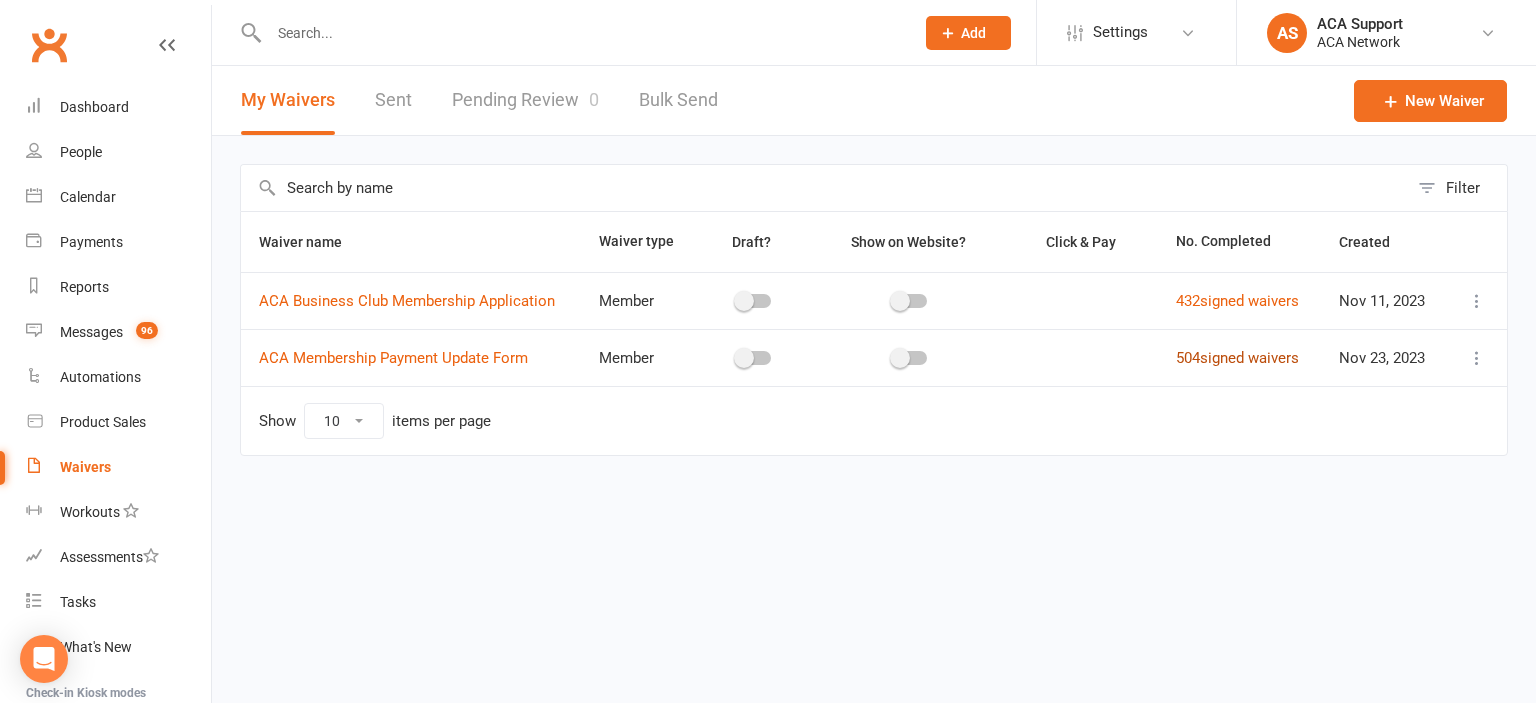 click on "504  signed   waivers" at bounding box center (1237, 358) 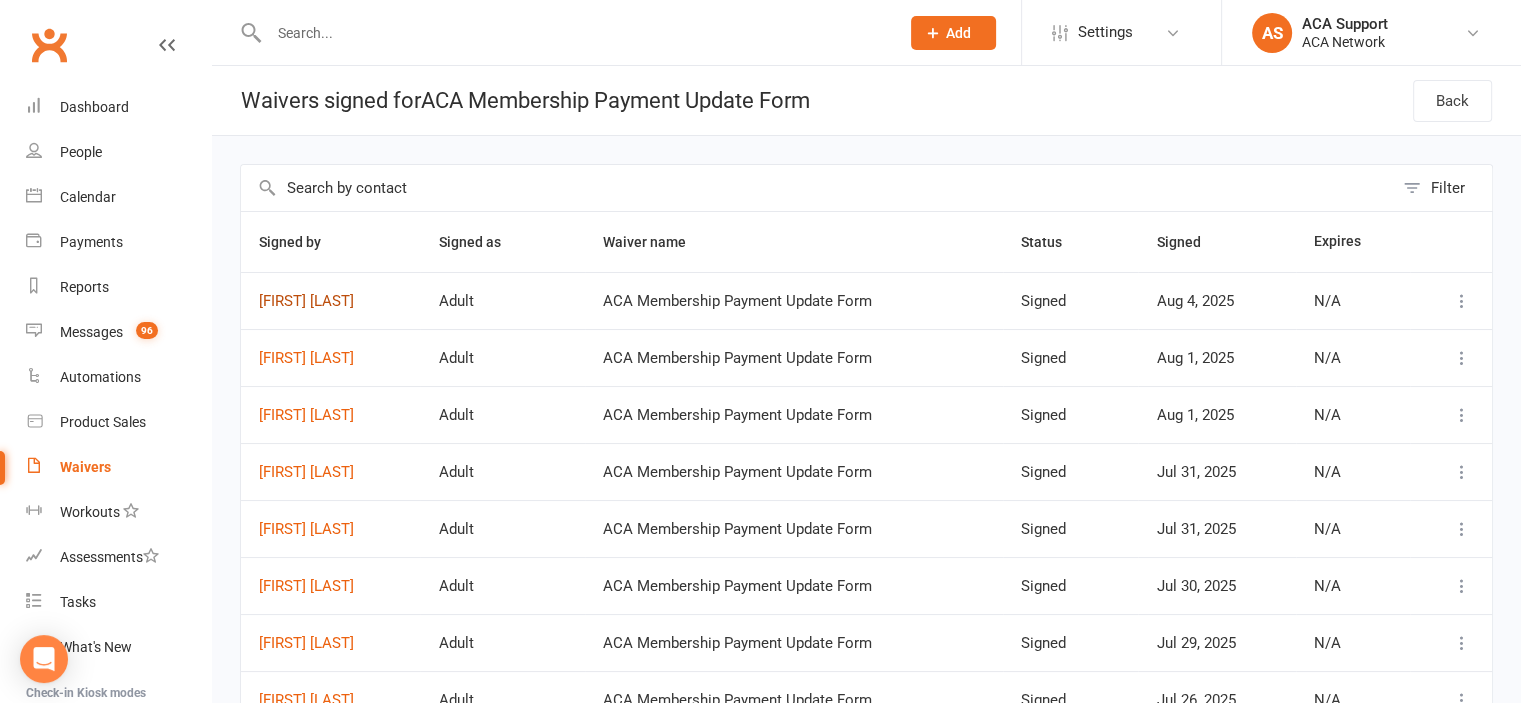 click on "[NAME]" at bounding box center [330, 301] 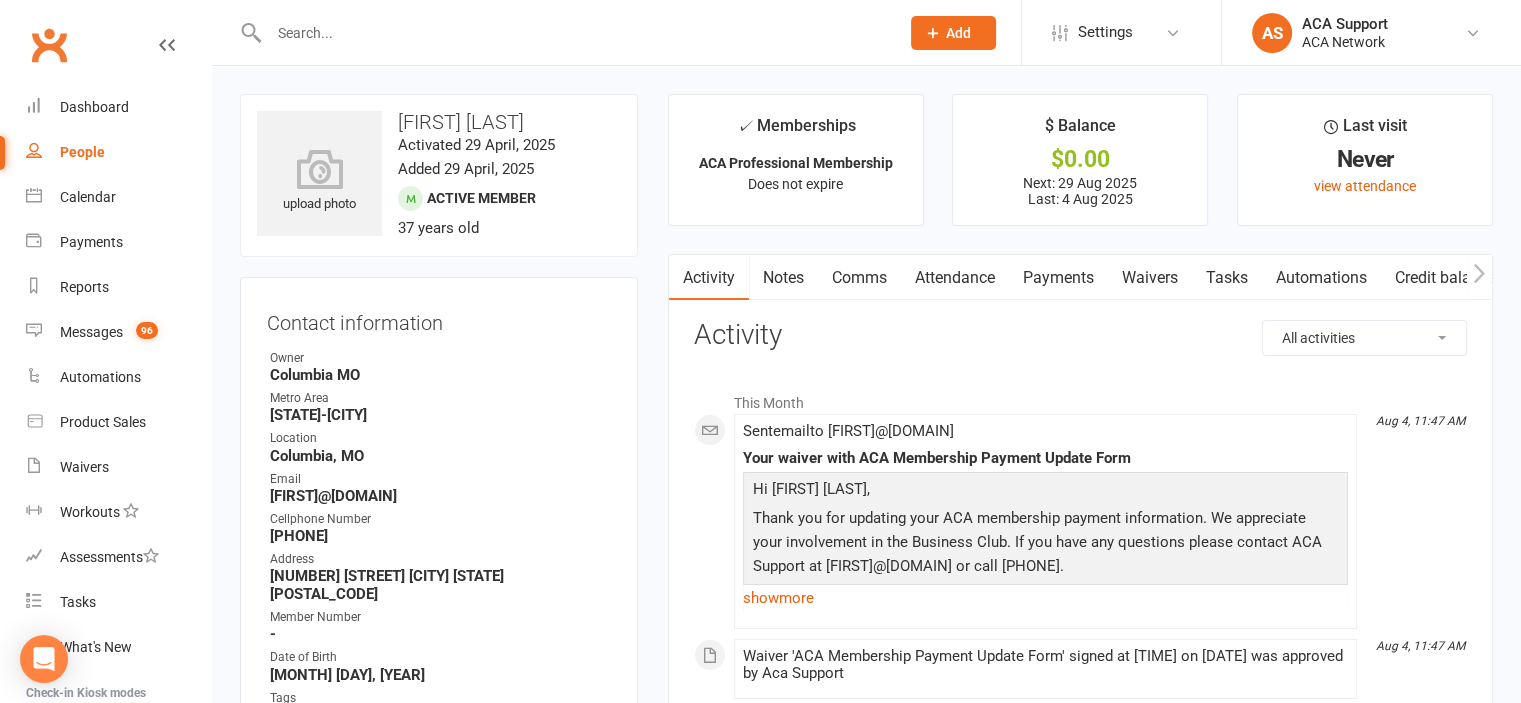 click on "Payments" at bounding box center [1058, 278] 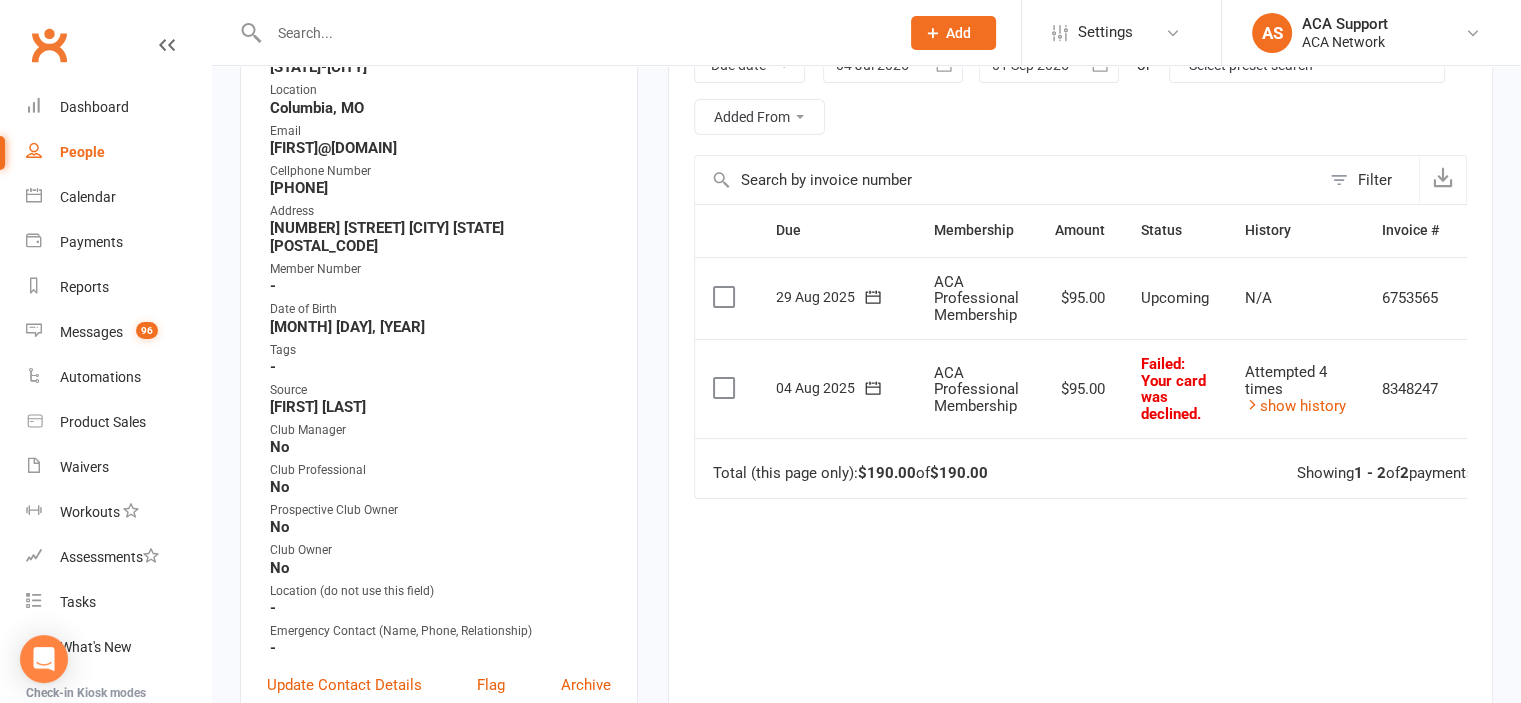 scroll, scrollTop: 368, scrollLeft: 0, axis: vertical 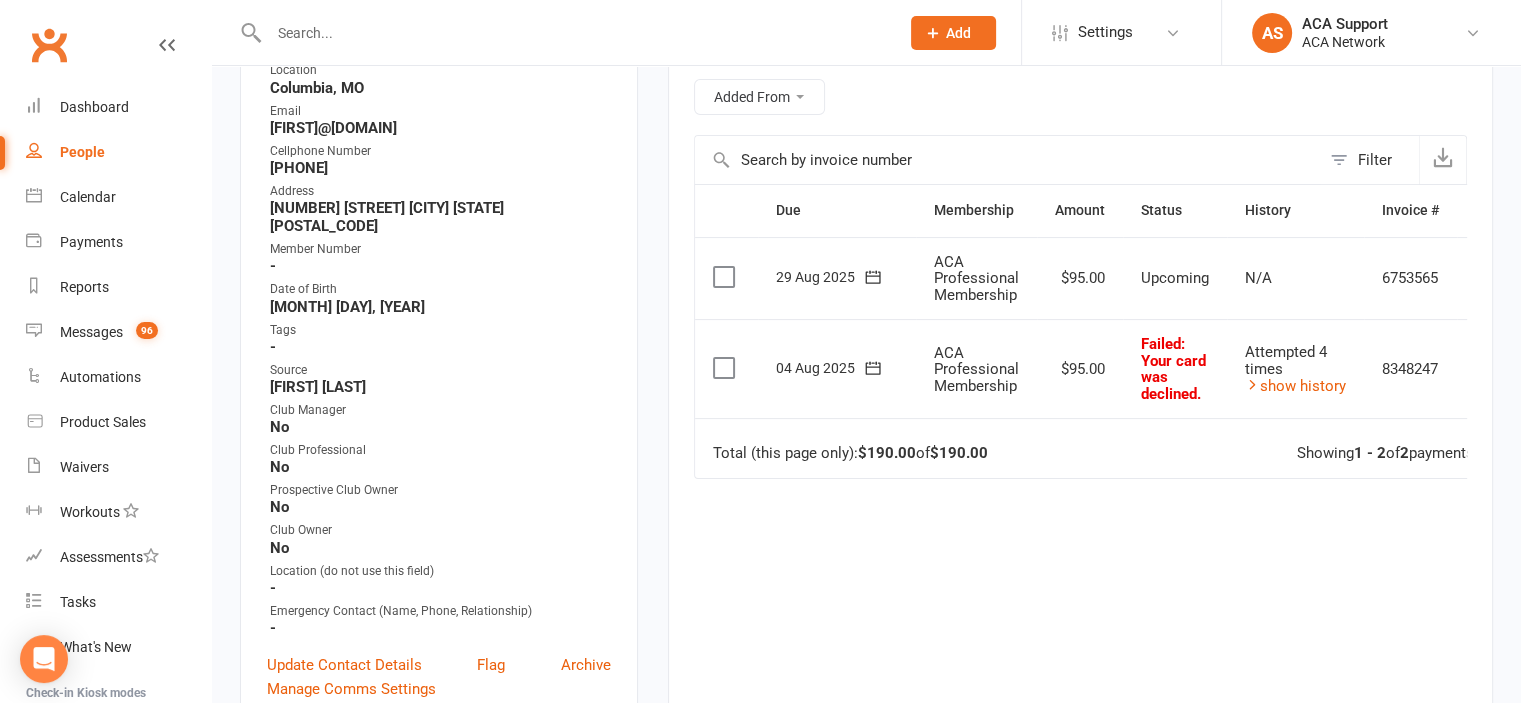 click 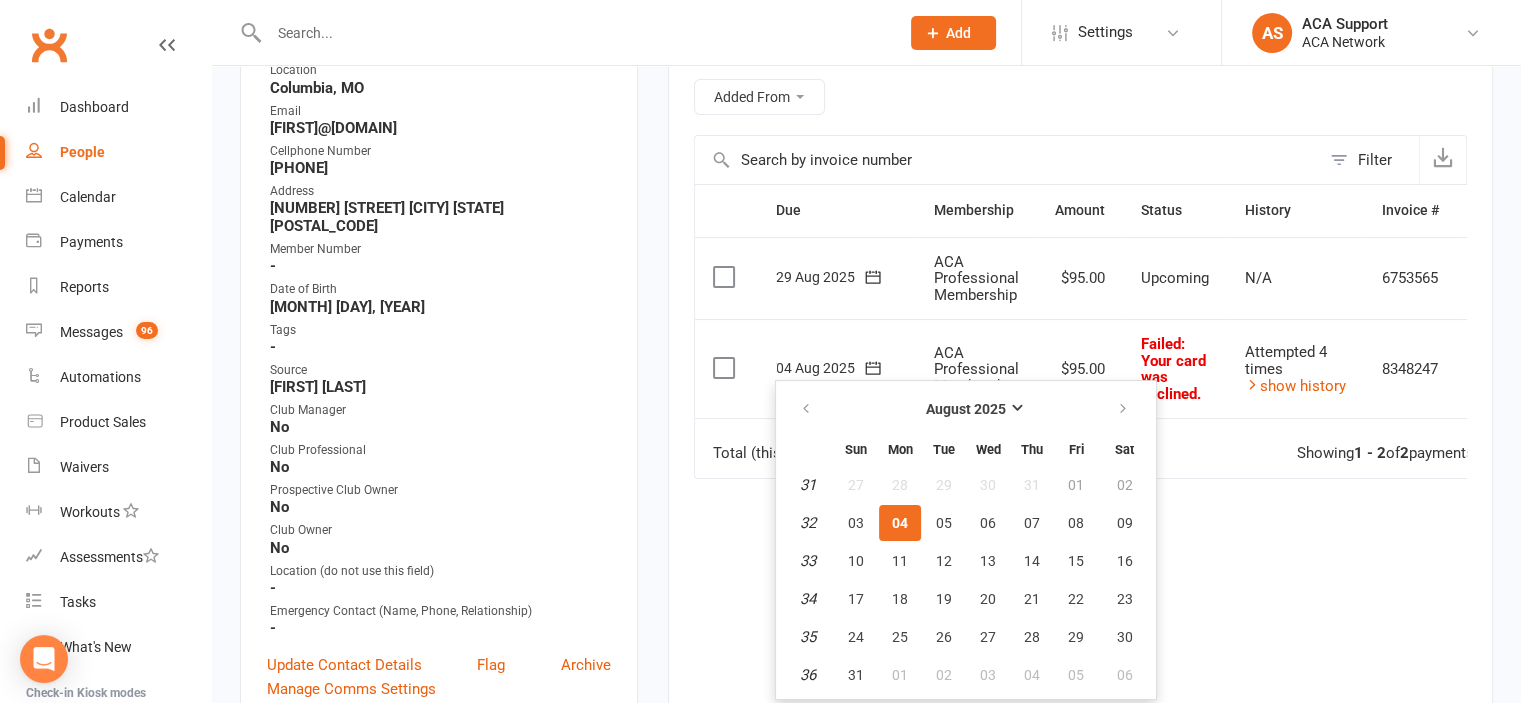 click on "04" at bounding box center [900, 523] 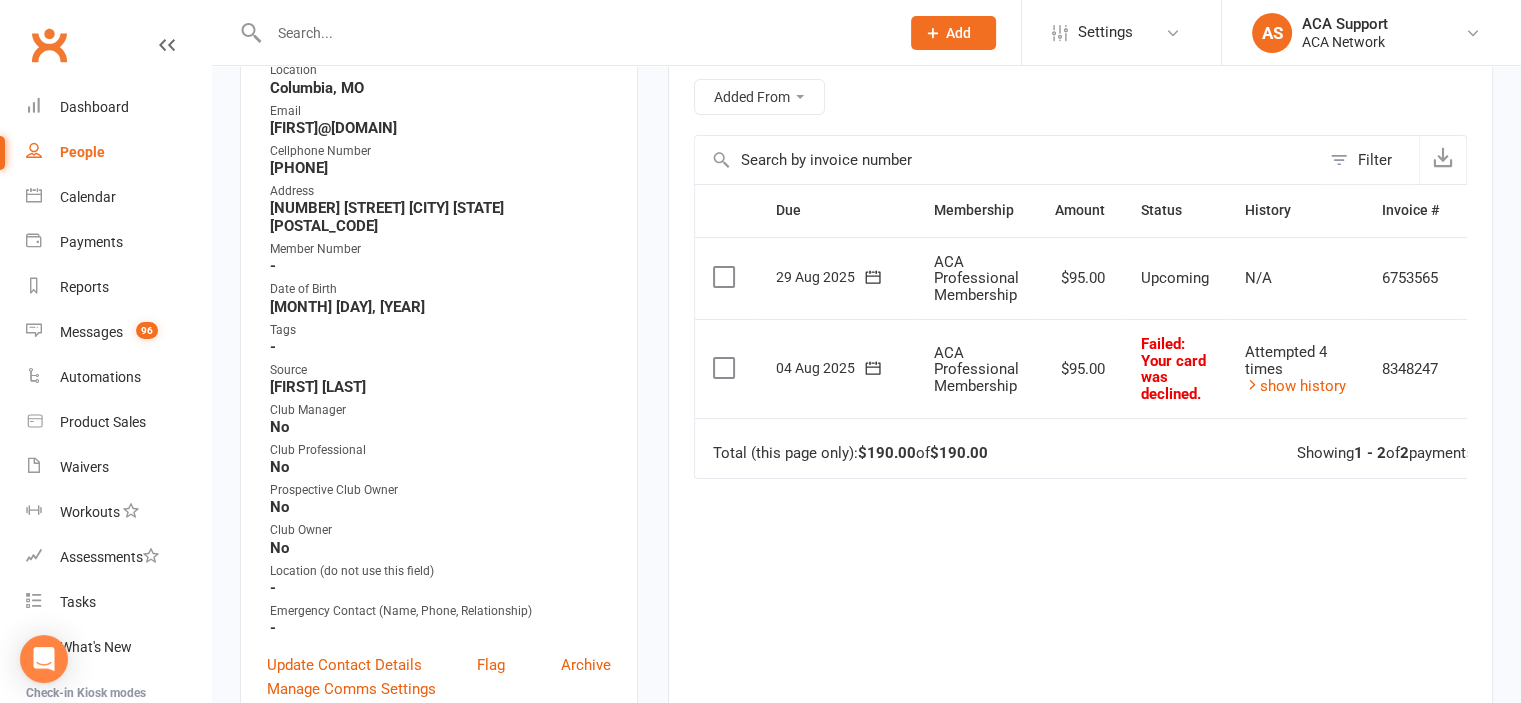 click at bounding box center (574, 33) 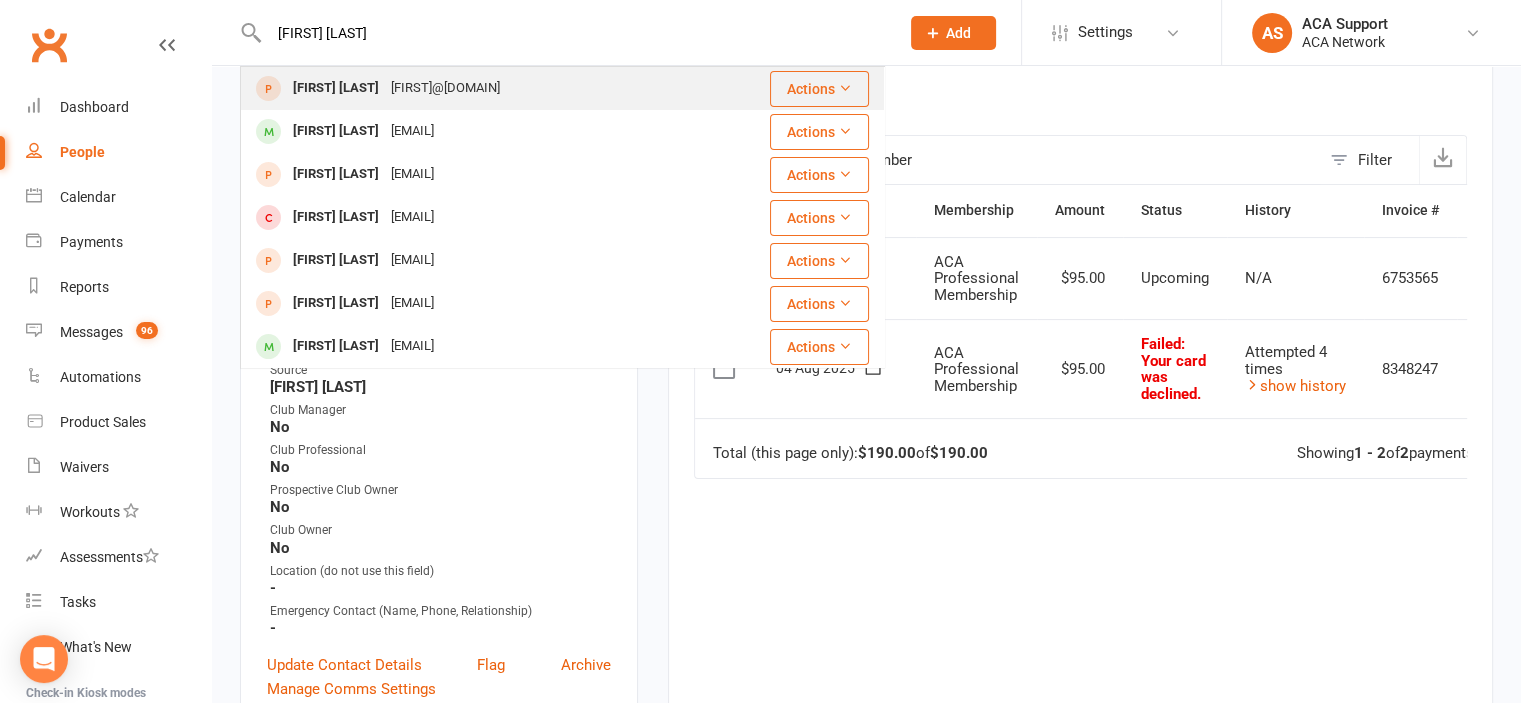 type on "[FIRST] [LAST]" 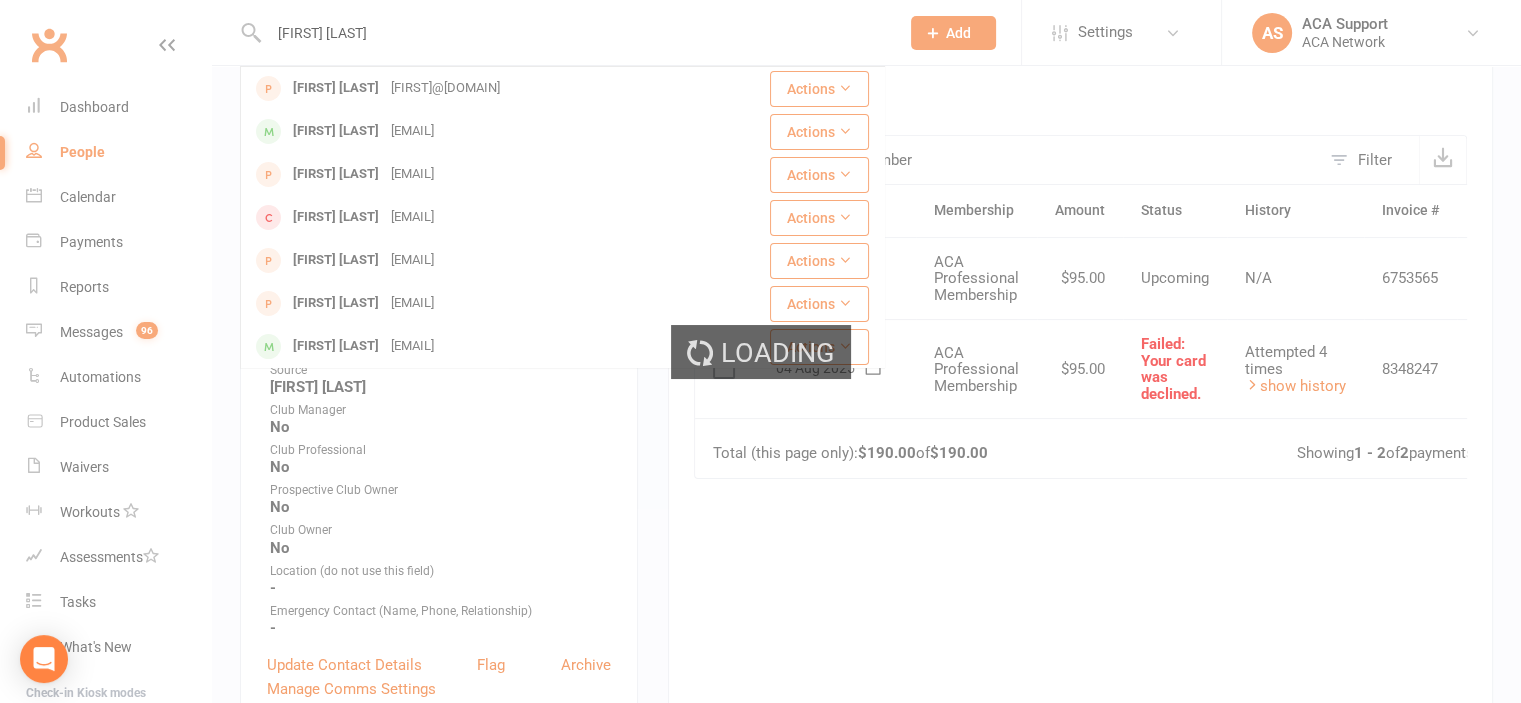 type 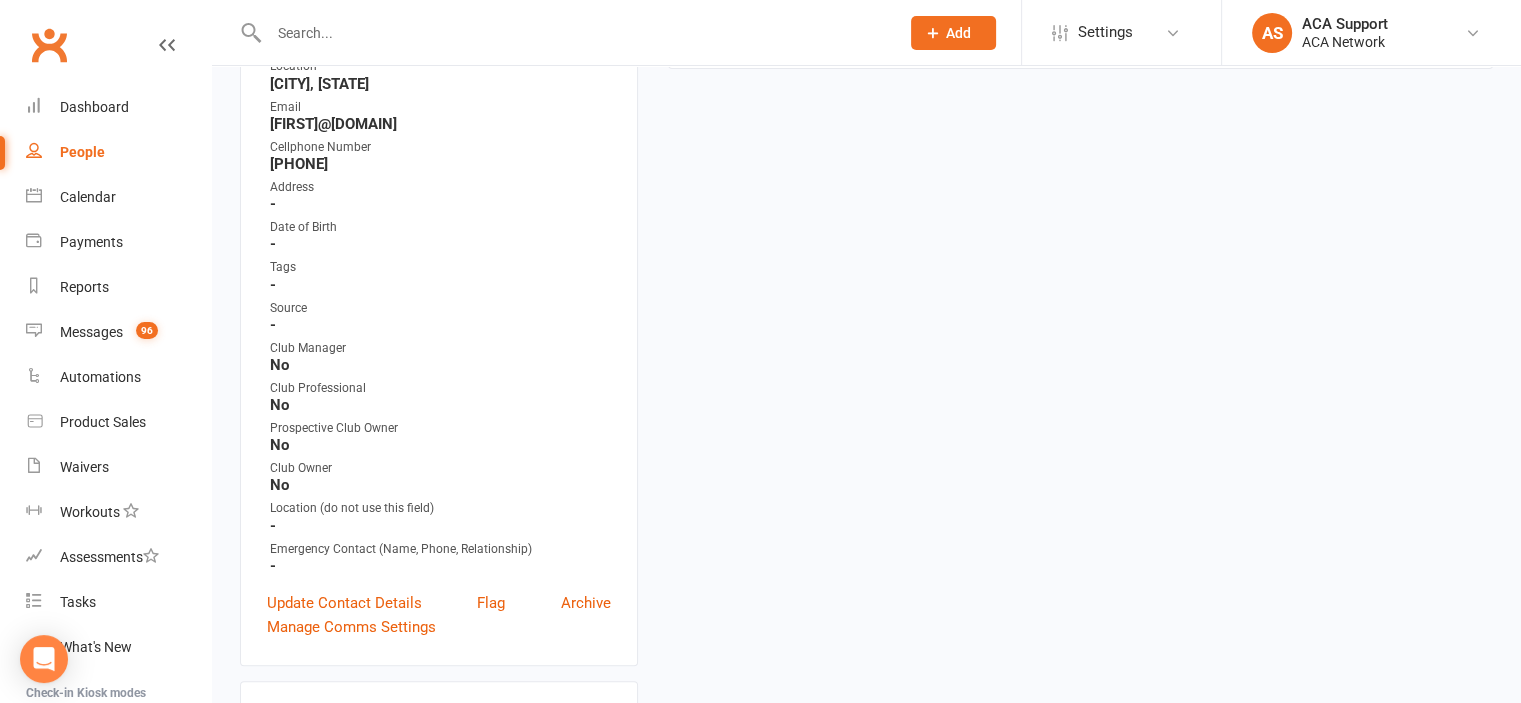 scroll, scrollTop: 0, scrollLeft: 0, axis: both 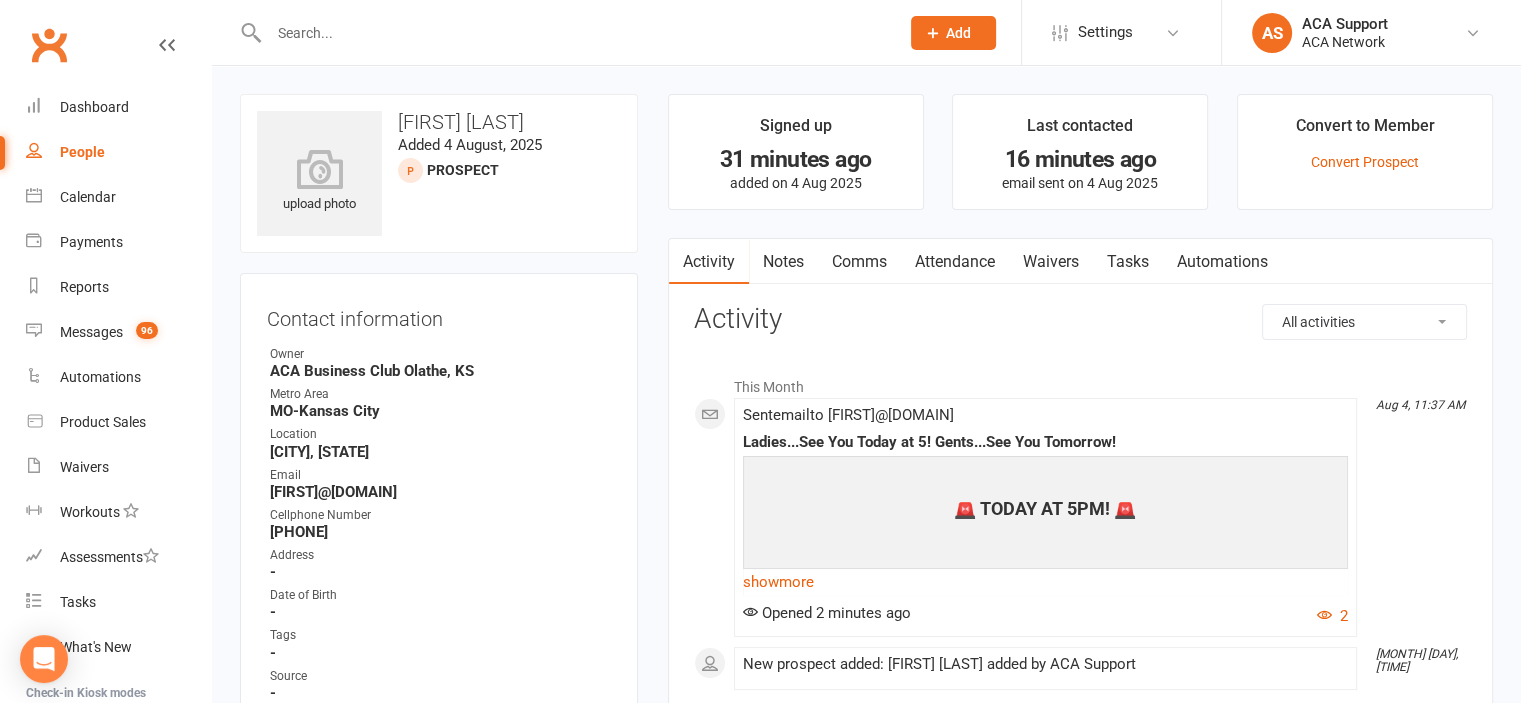 click on "Notes" at bounding box center [783, 262] 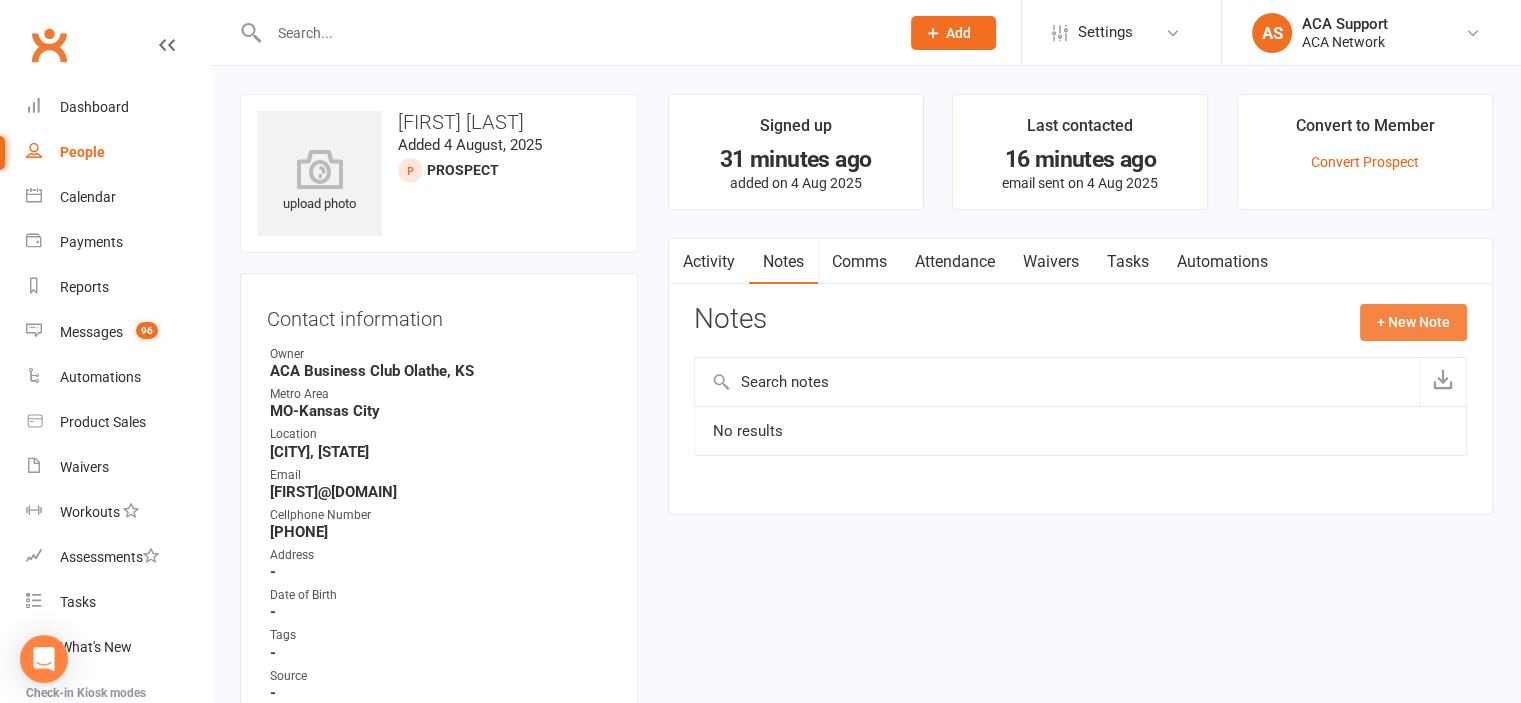 click on "+ New Note" at bounding box center [1413, 322] 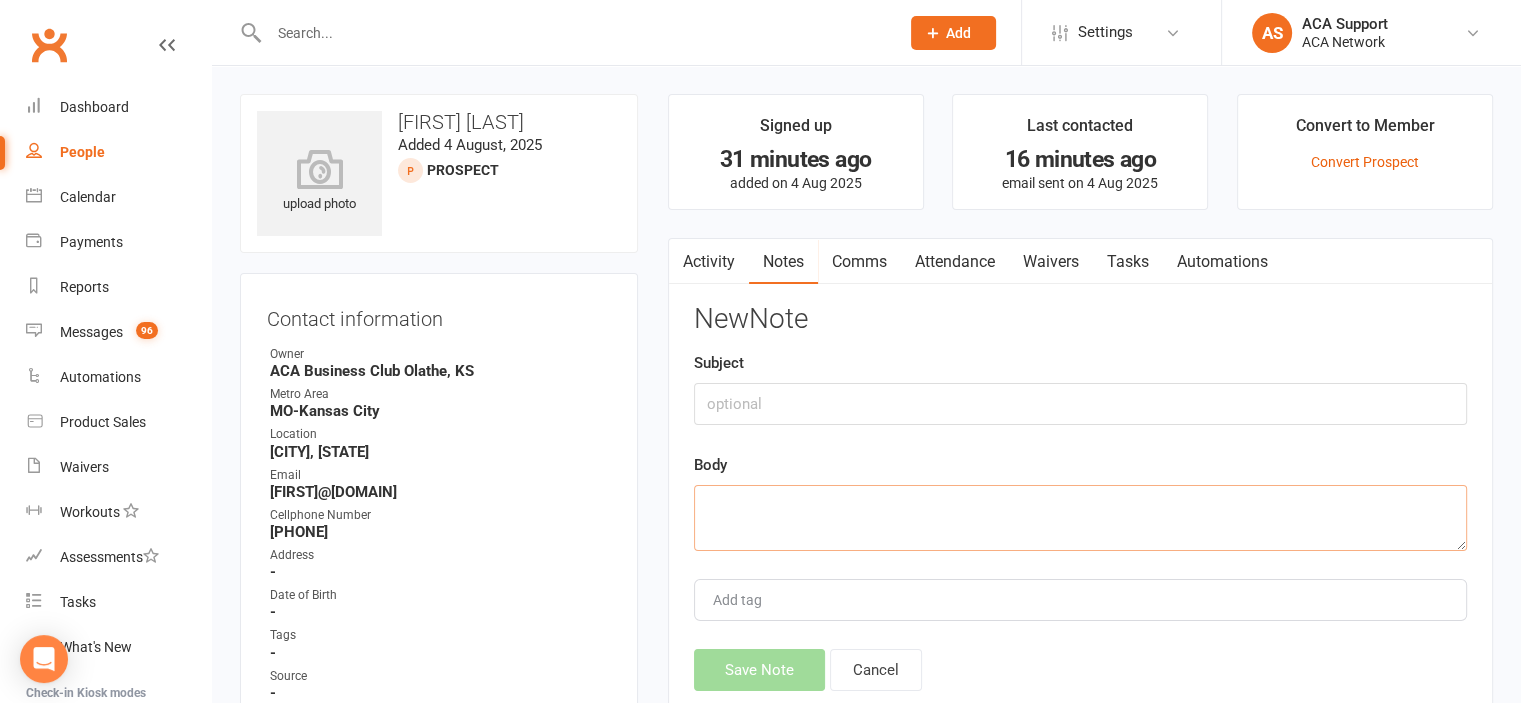 click at bounding box center (1080, 518) 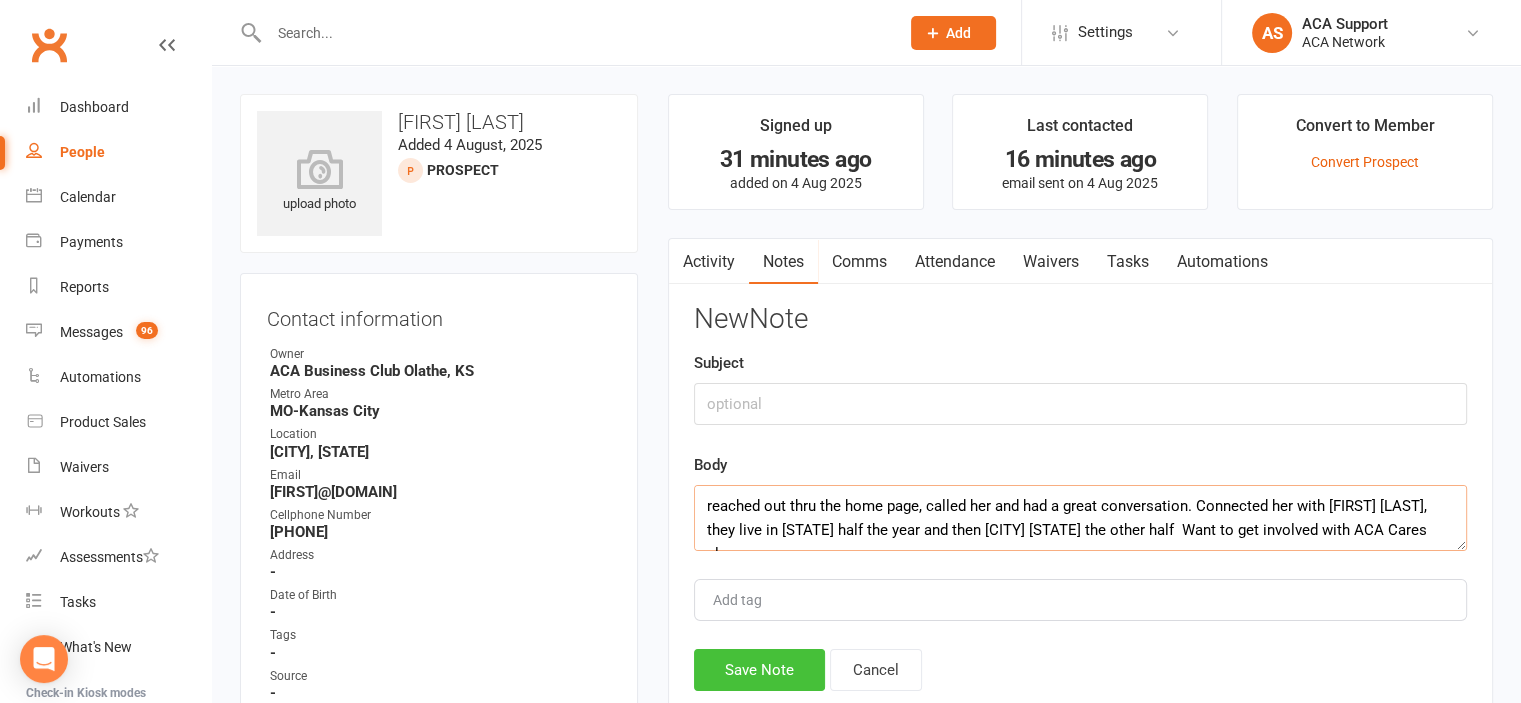 type on "reached out thru the home page, called her and had a great conversation. Connected her with Martin H also, they live in Fl half the year and then Midtown KC the other half  Want to get involved with ACA Cares also" 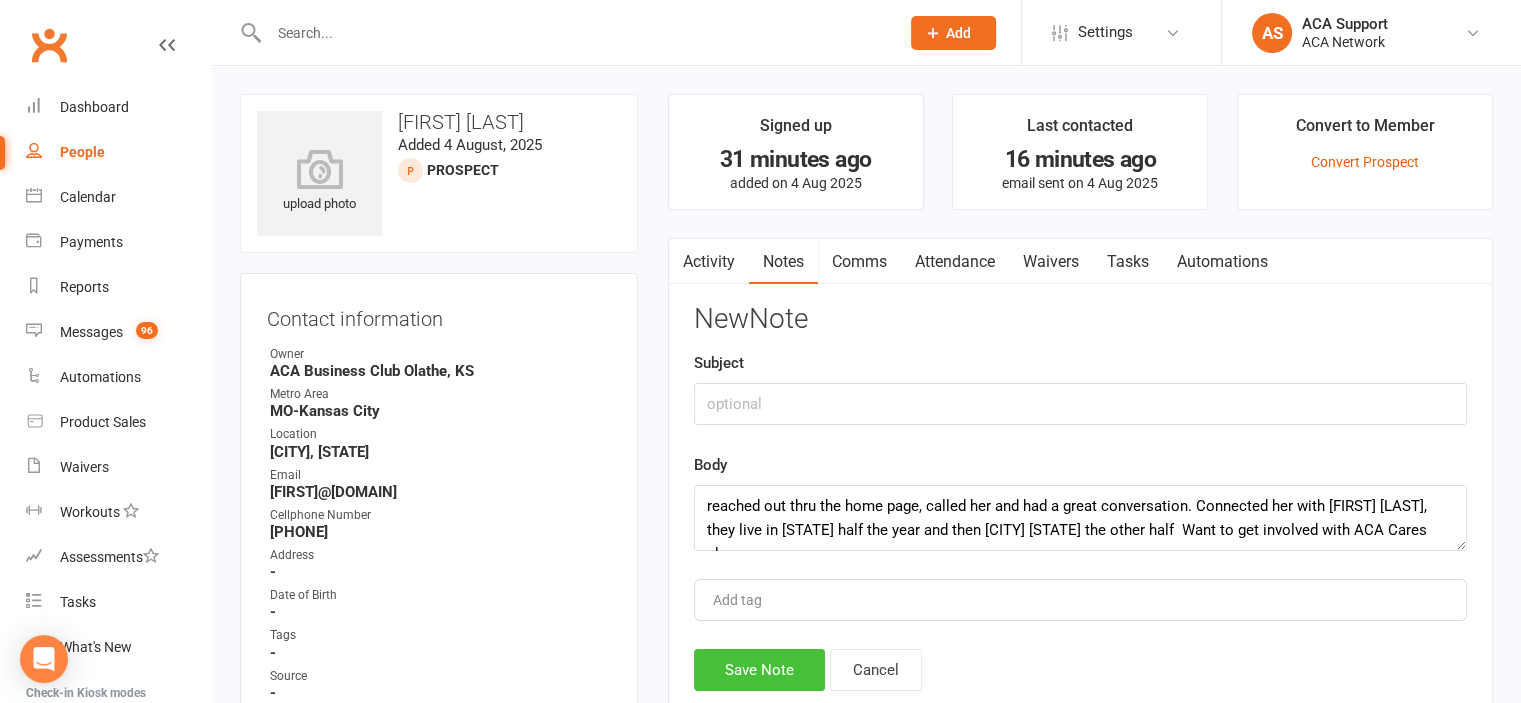 click on "Save Note" at bounding box center [759, 670] 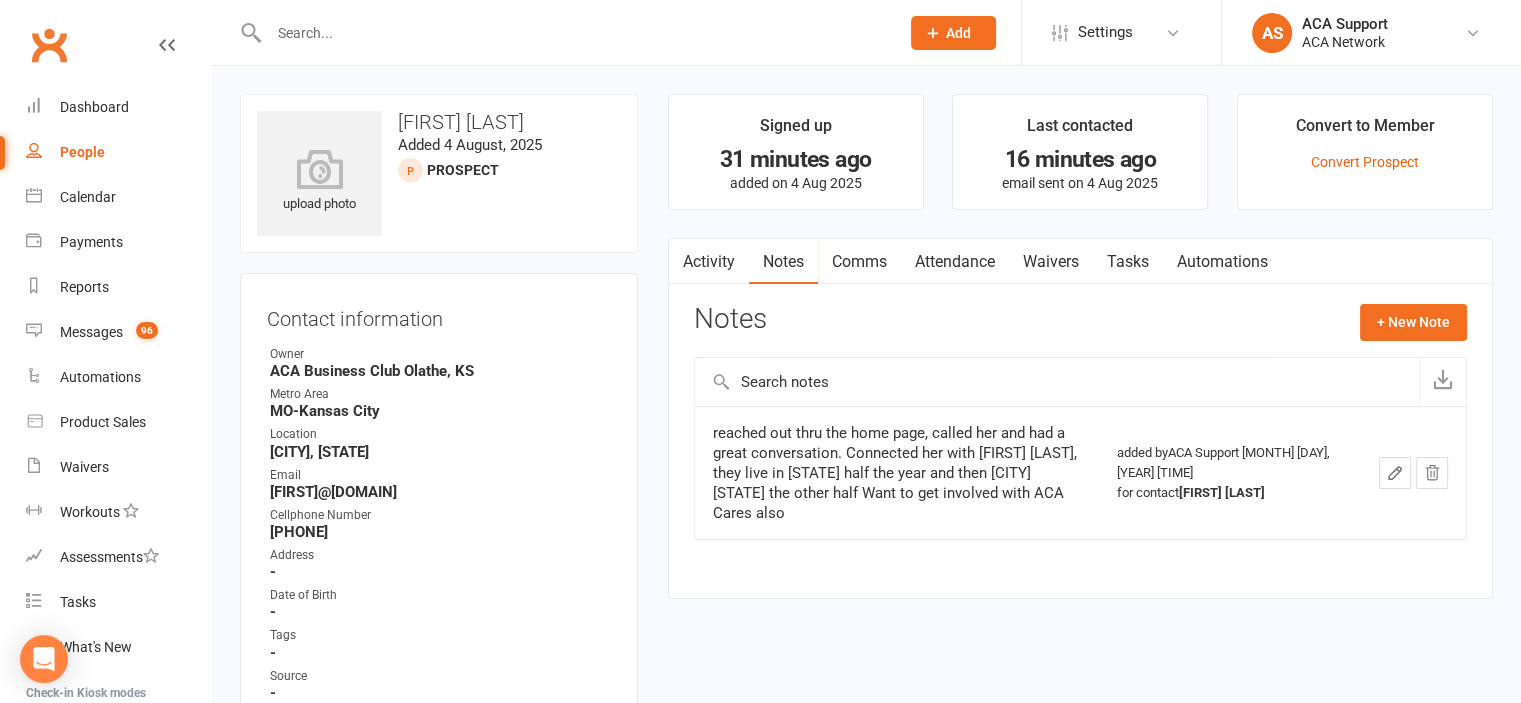 click at bounding box center [574, 33] 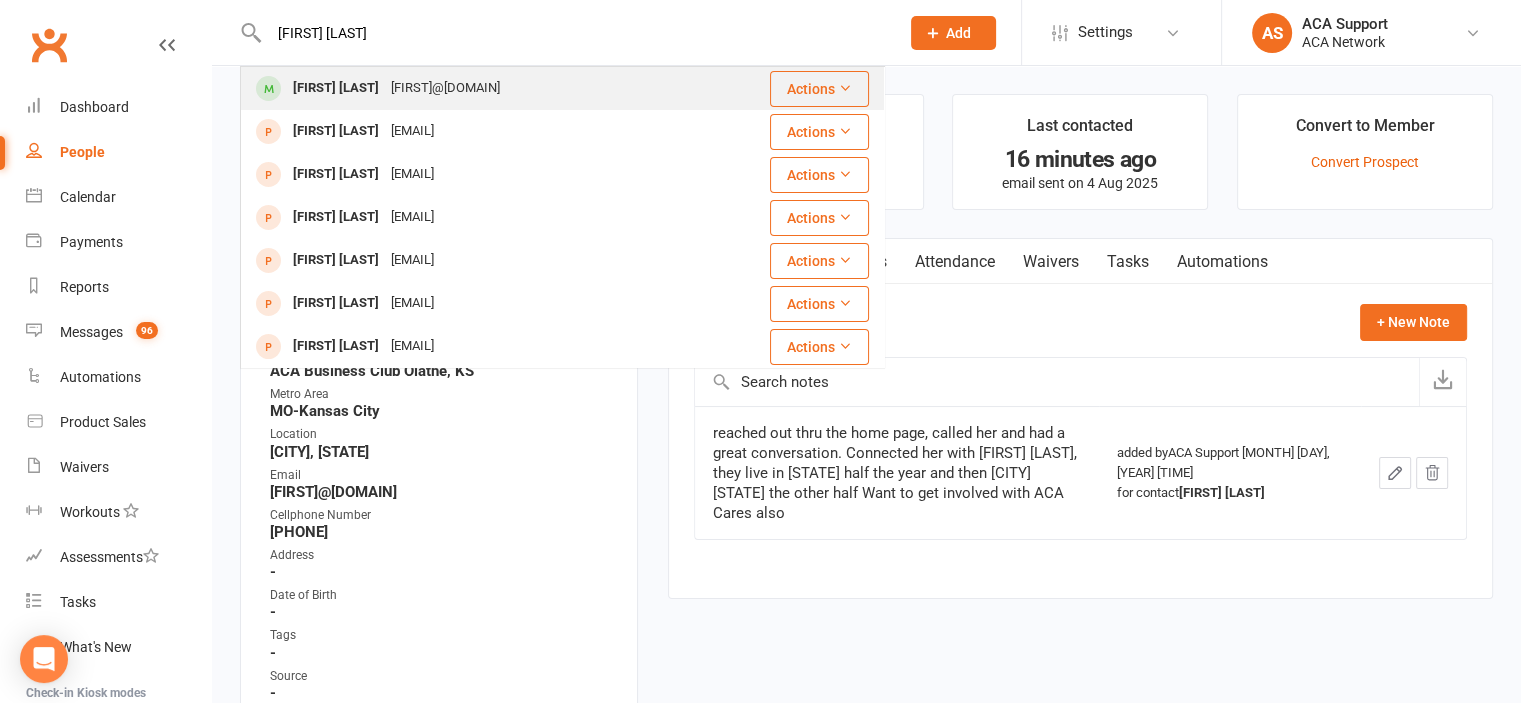 type on "sam sapp" 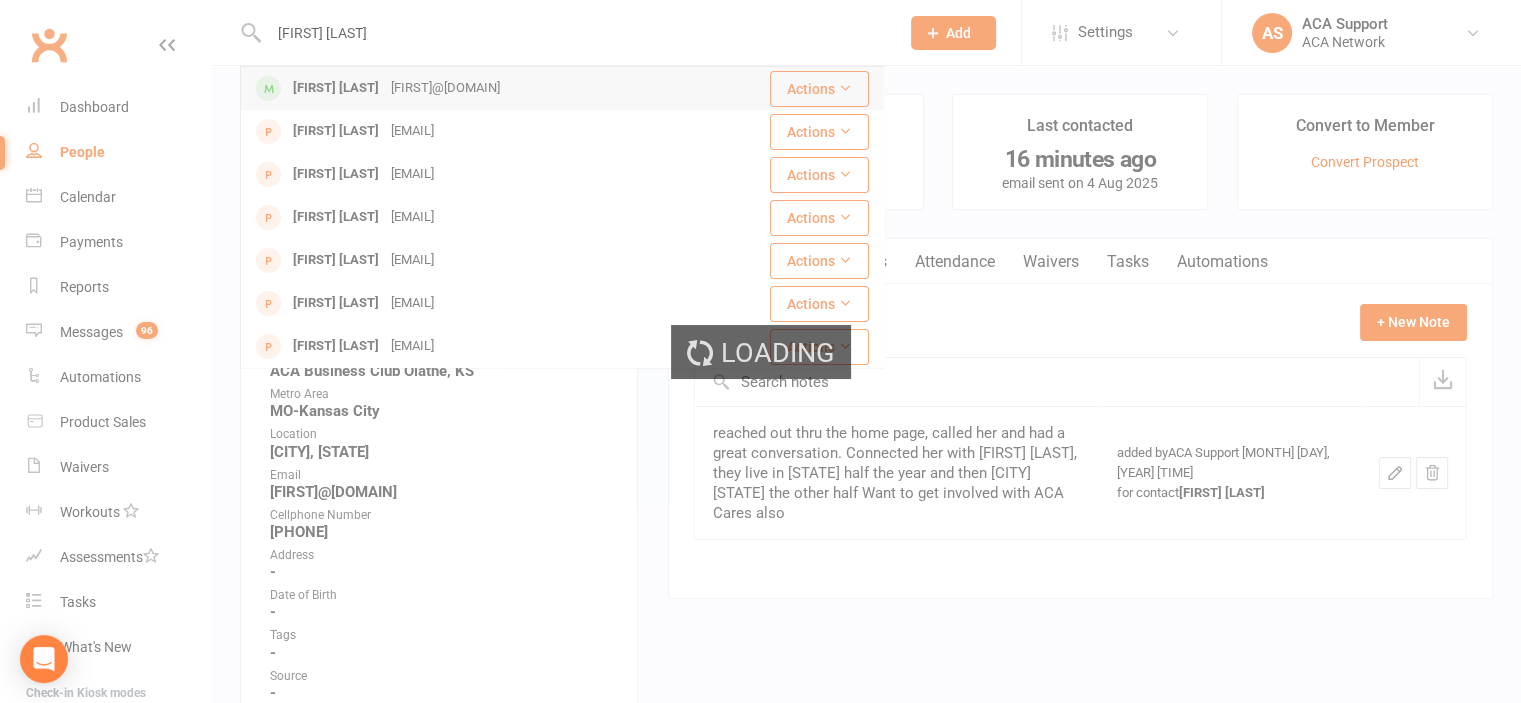 type 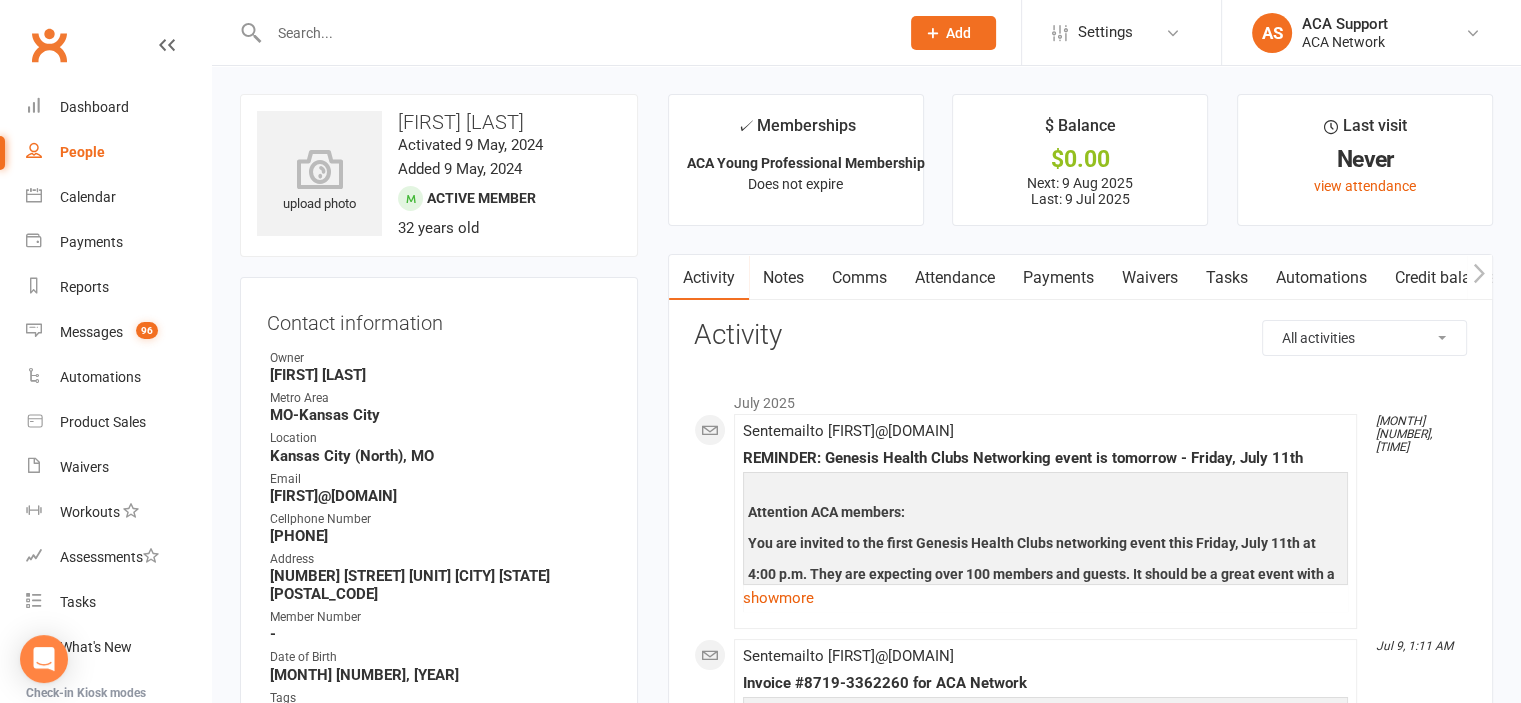 click on "Notes" at bounding box center [783, 278] 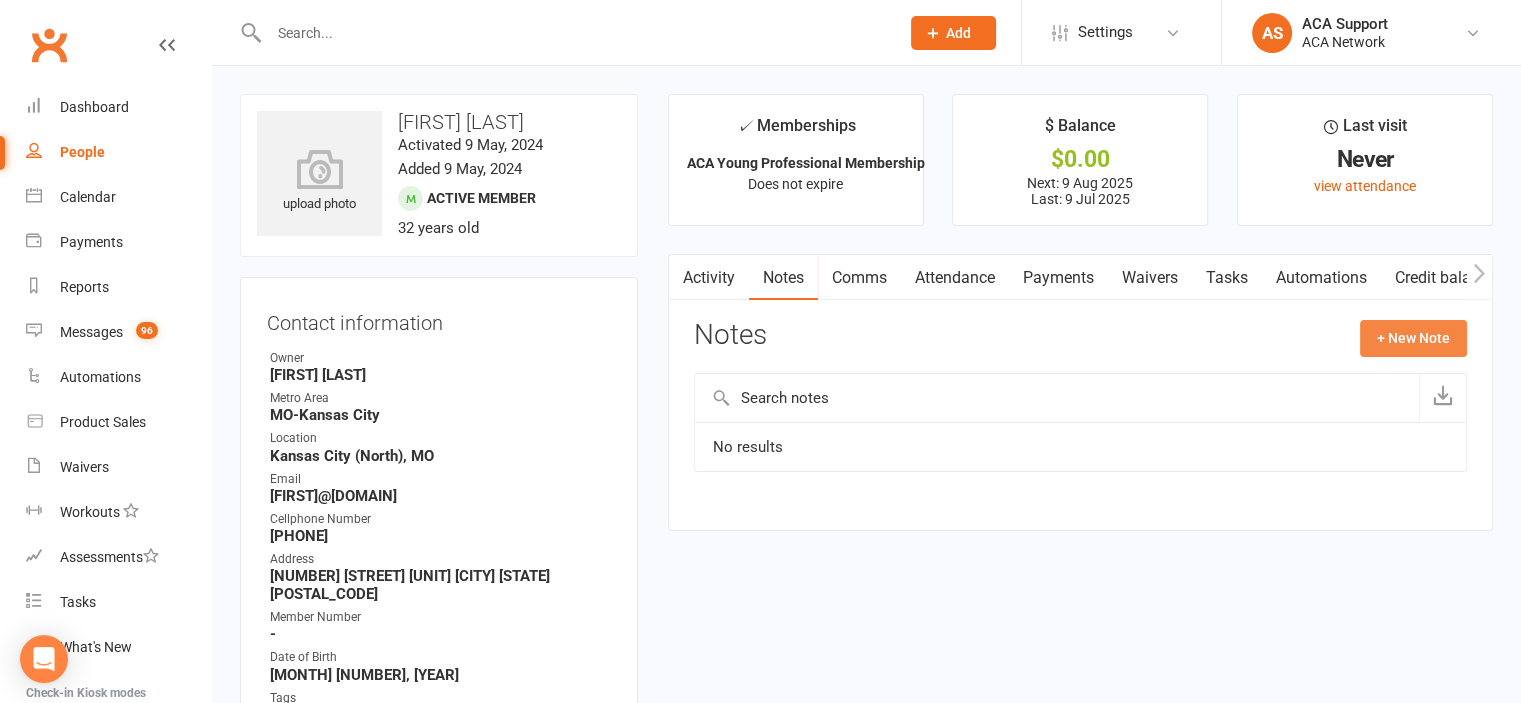 click on "+ New Note" at bounding box center (1413, 338) 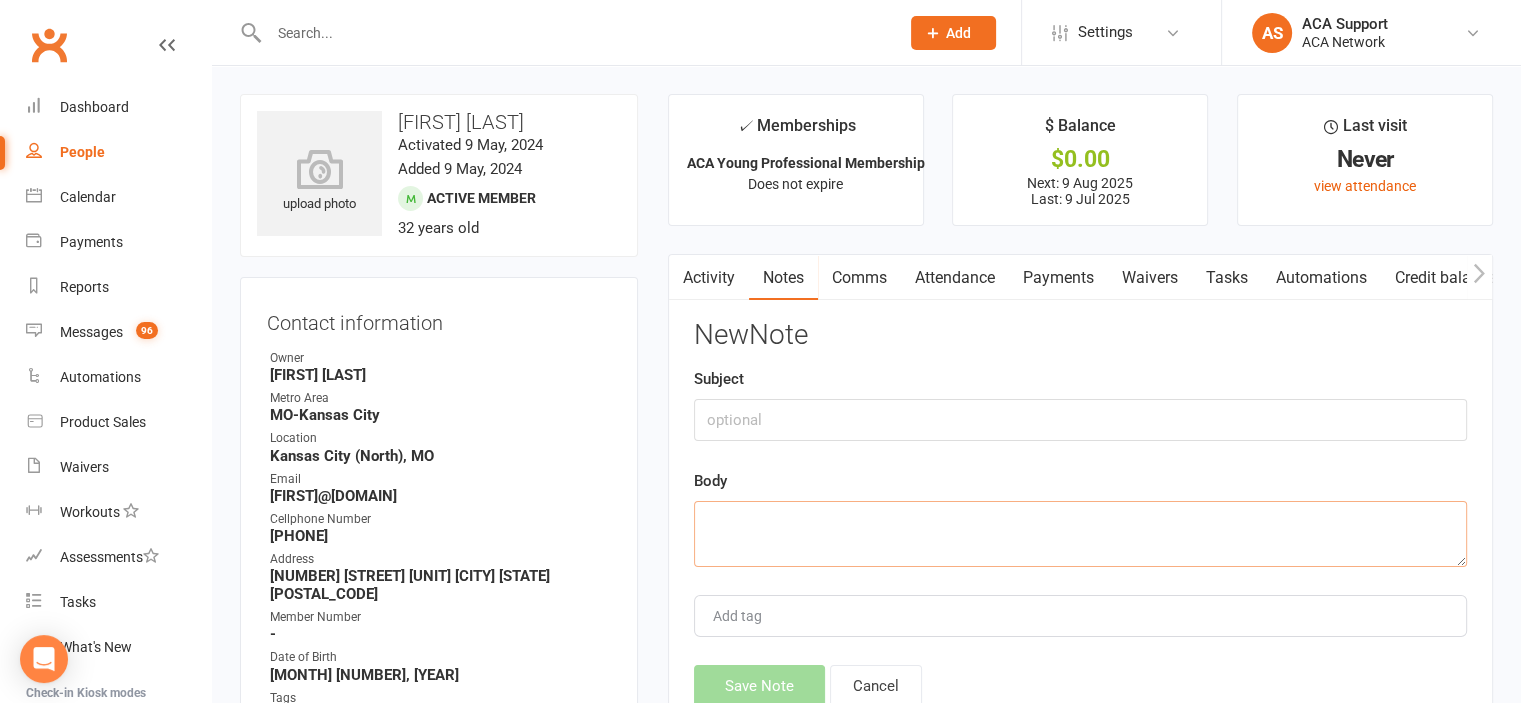 click at bounding box center (1080, 534) 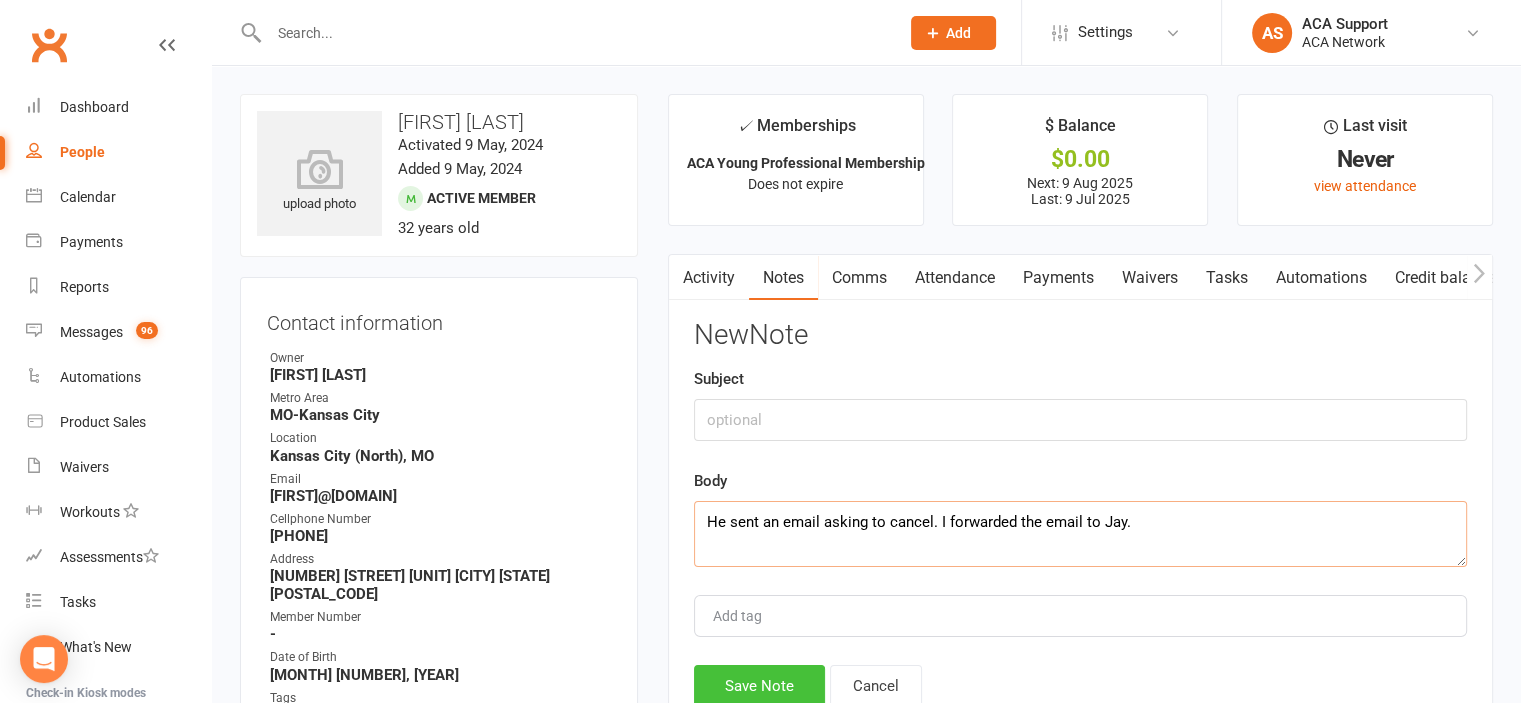type on "He sent an email asking to cancel. I forwarded the email to Jay." 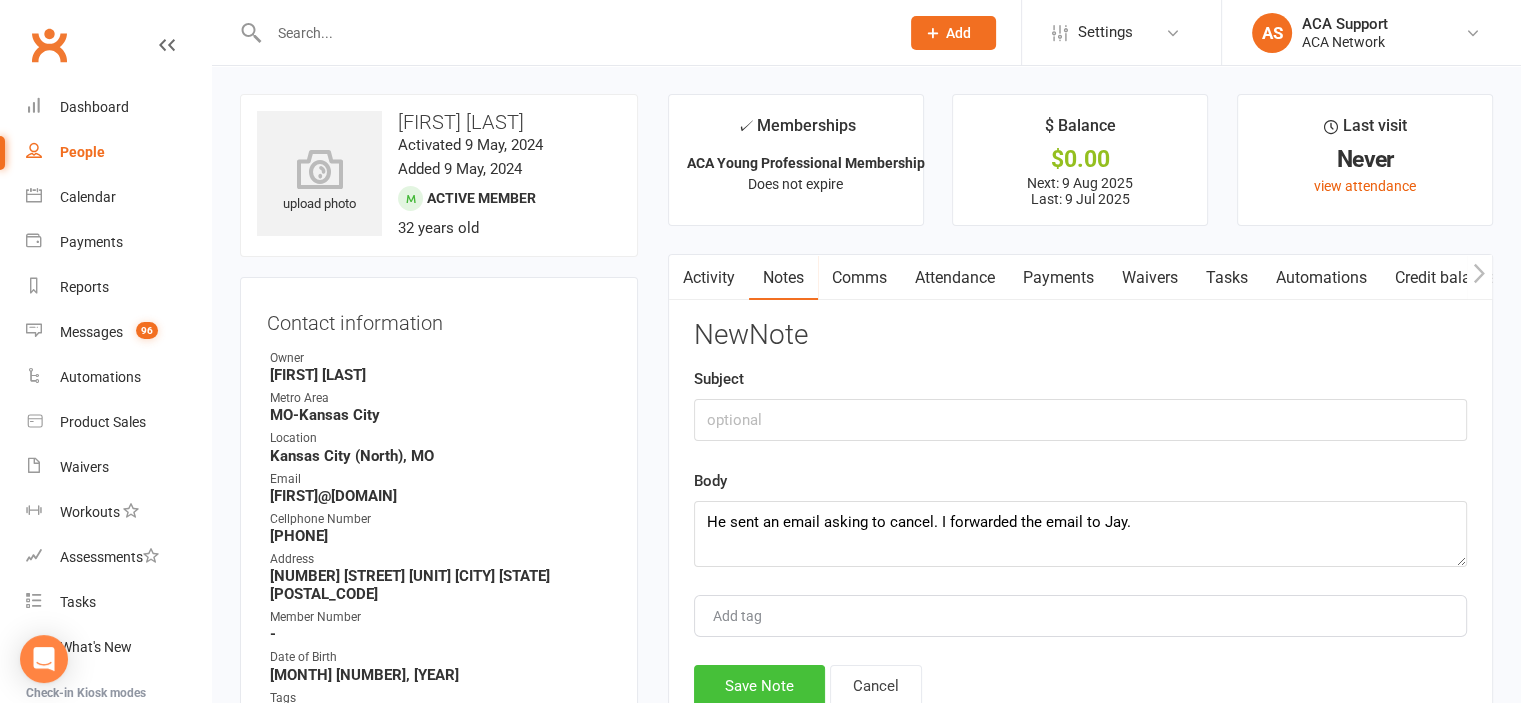 click on "Save Note" at bounding box center [759, 686] 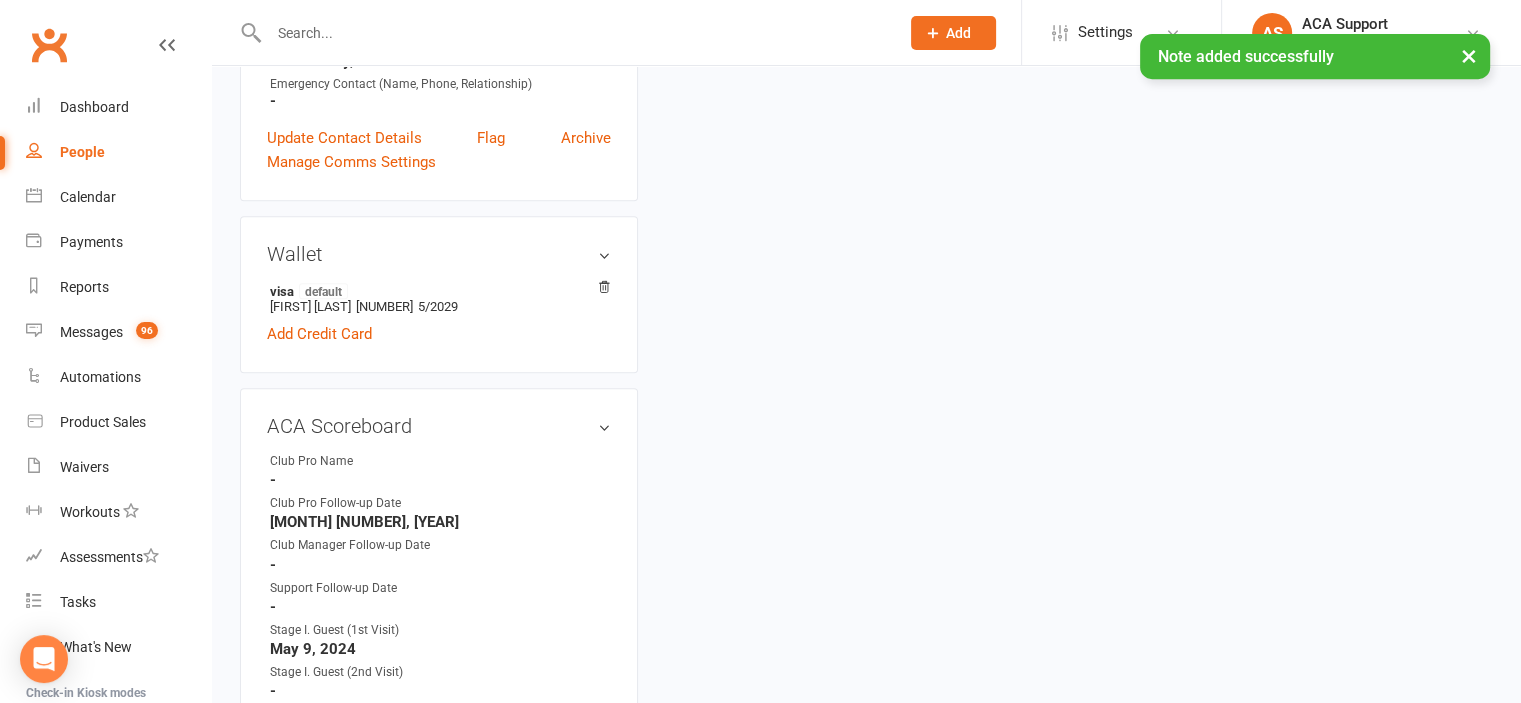 scroll, scrollTop: 904, scrollLeft: 0, axis: vertical 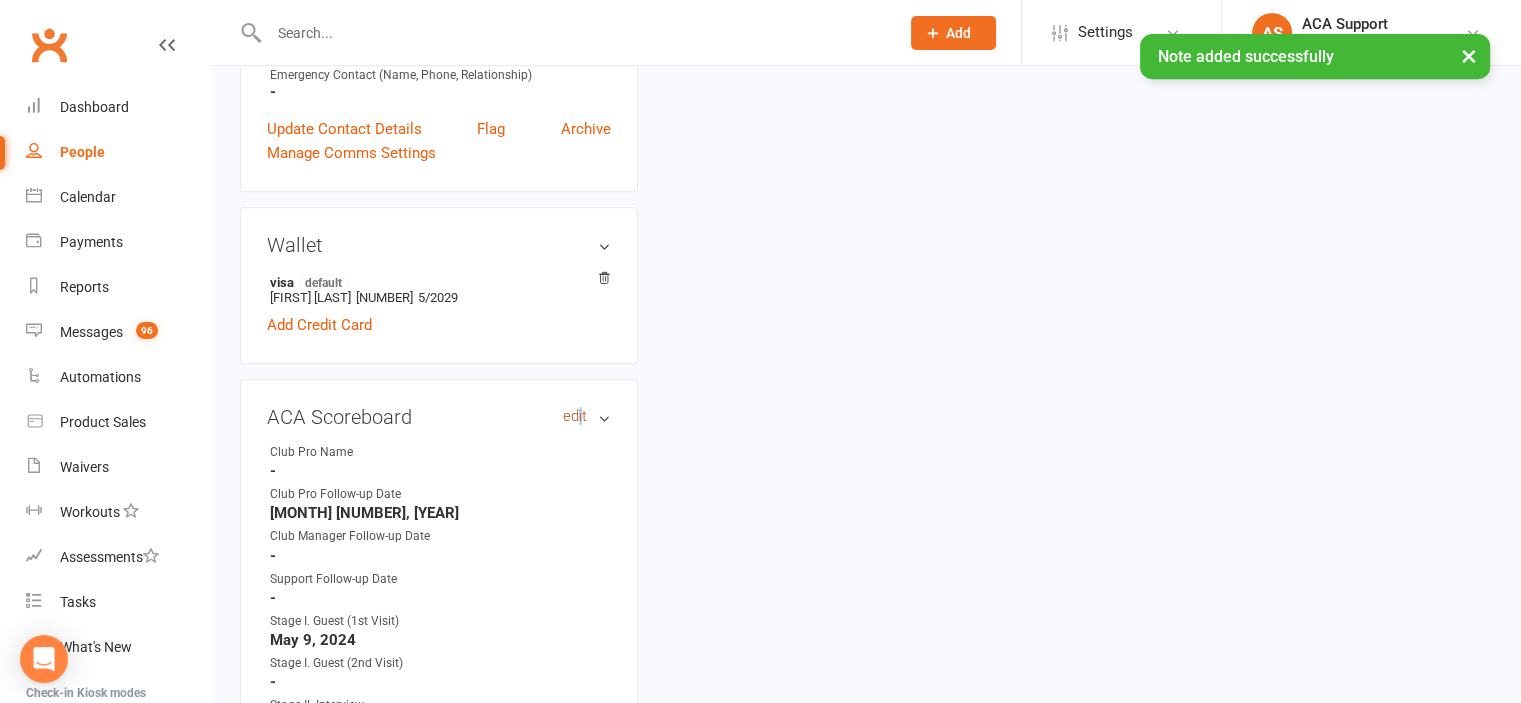 click on "edit" at bounding box center (575, 416) 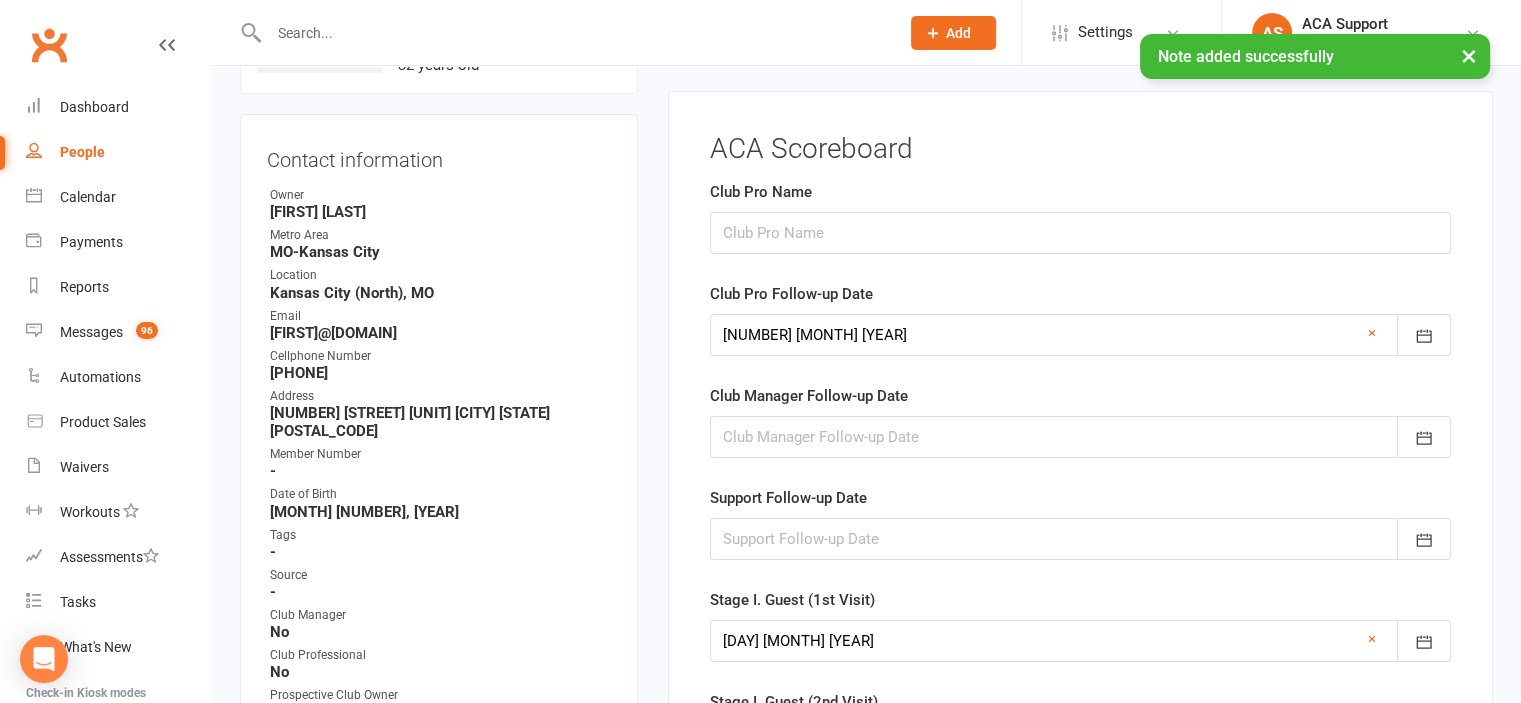 scroll, scrollTop: 152, scrollLeft: 0, axis: vertical 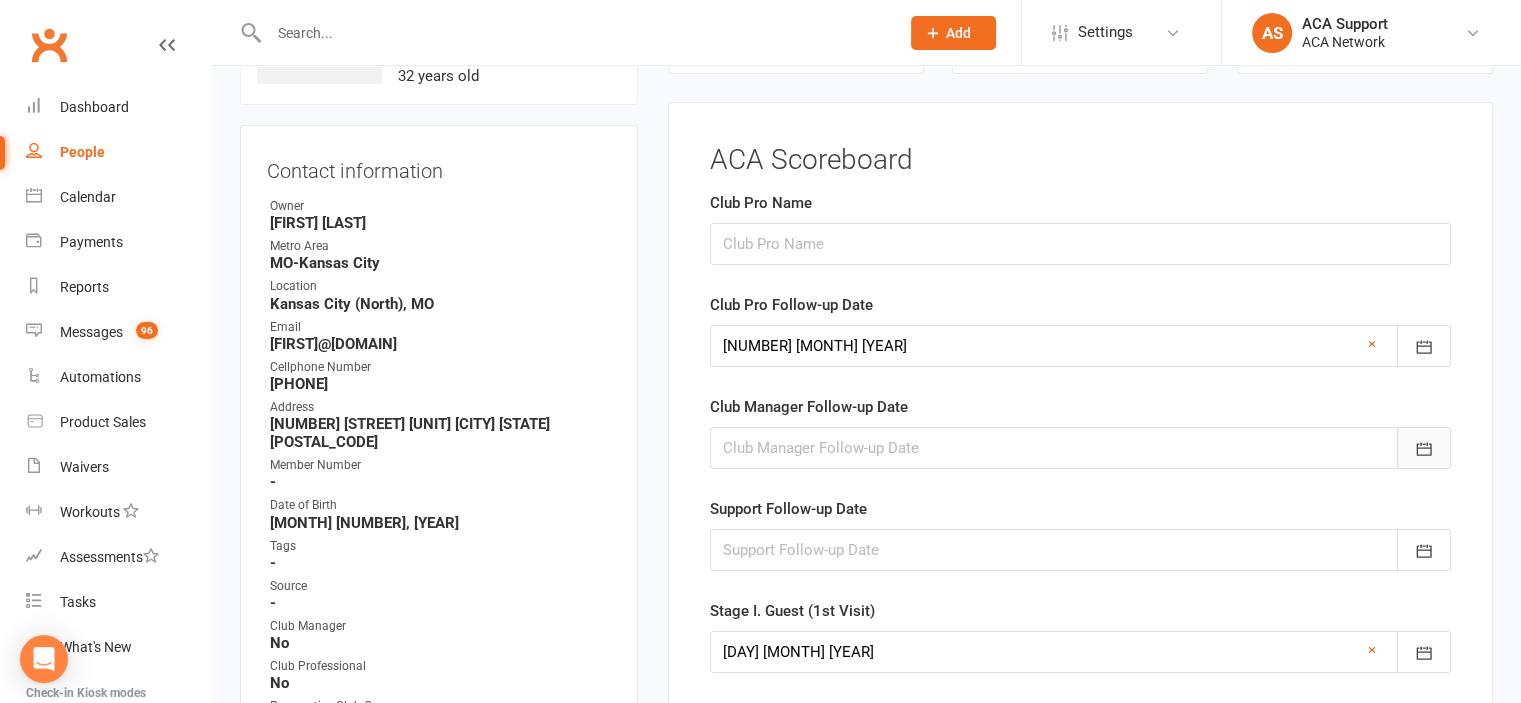 click 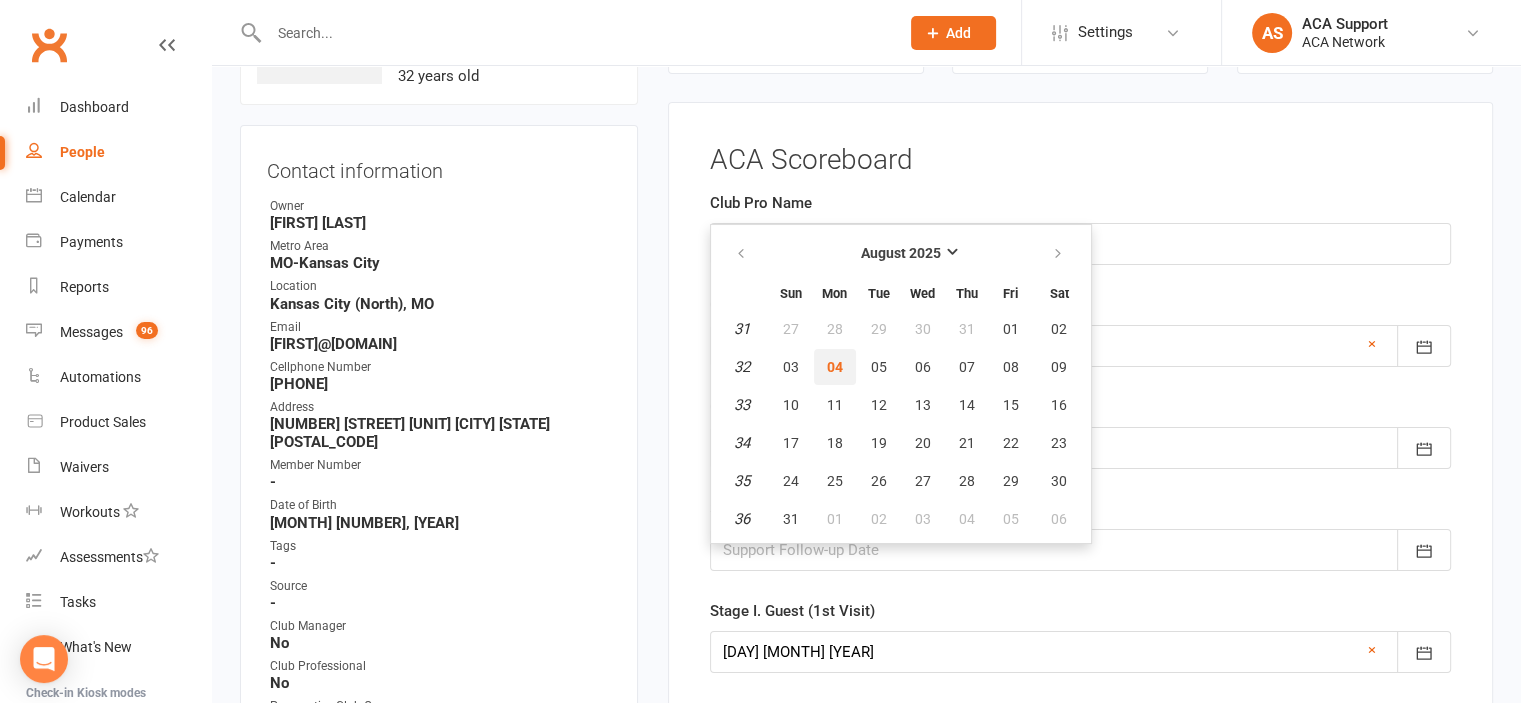 click on "04" at bounding box center [835, 367] 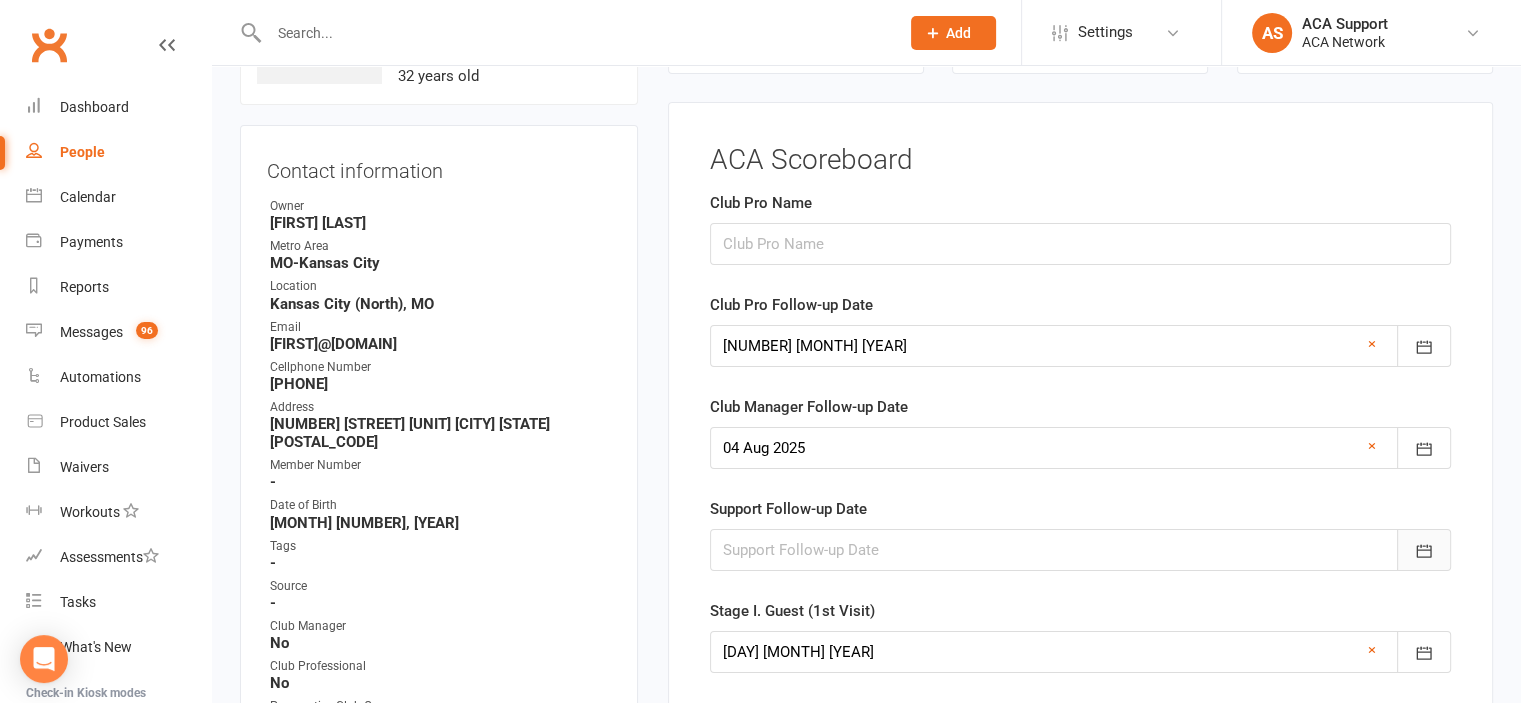click 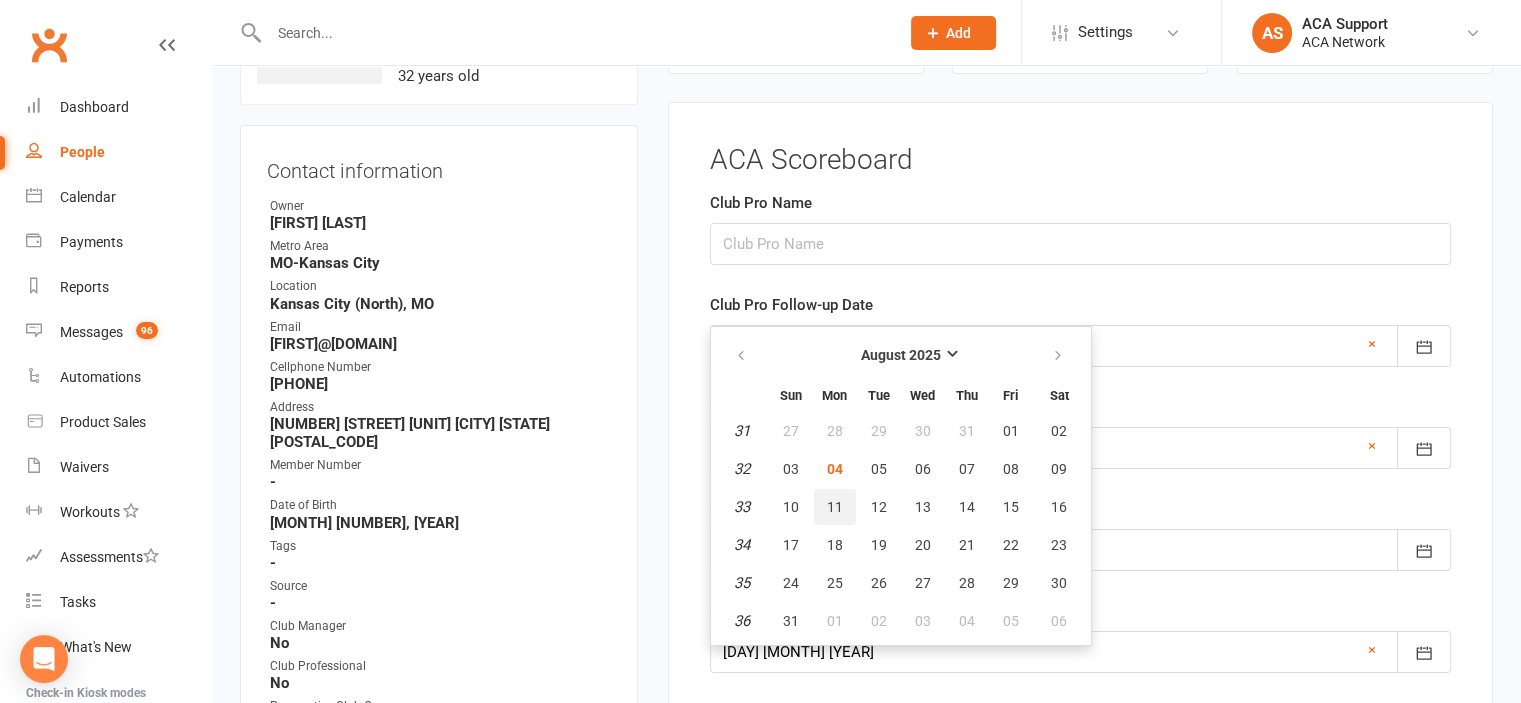 click on "11" at bounding box center [835, 507] 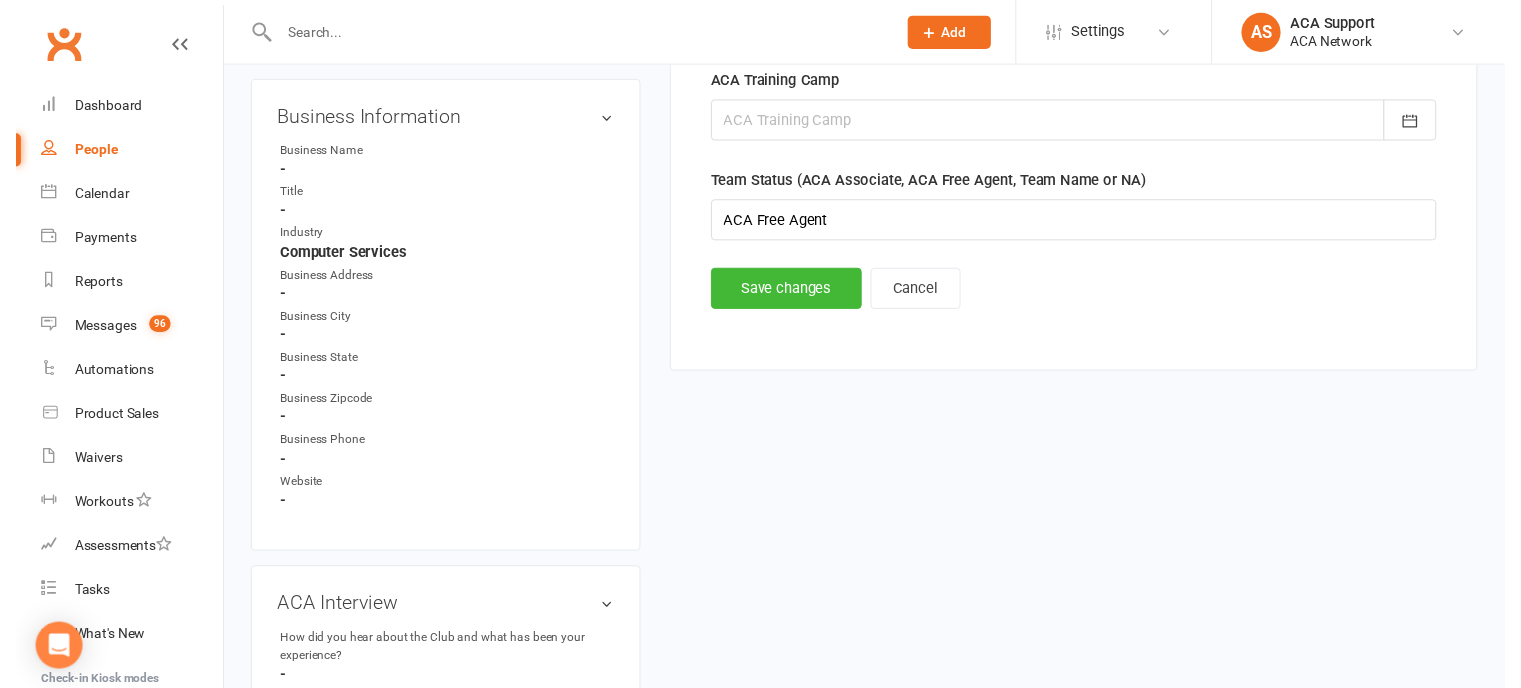 scroll, scrollTop: 1297, scrollLeft: 0, axis: vertical 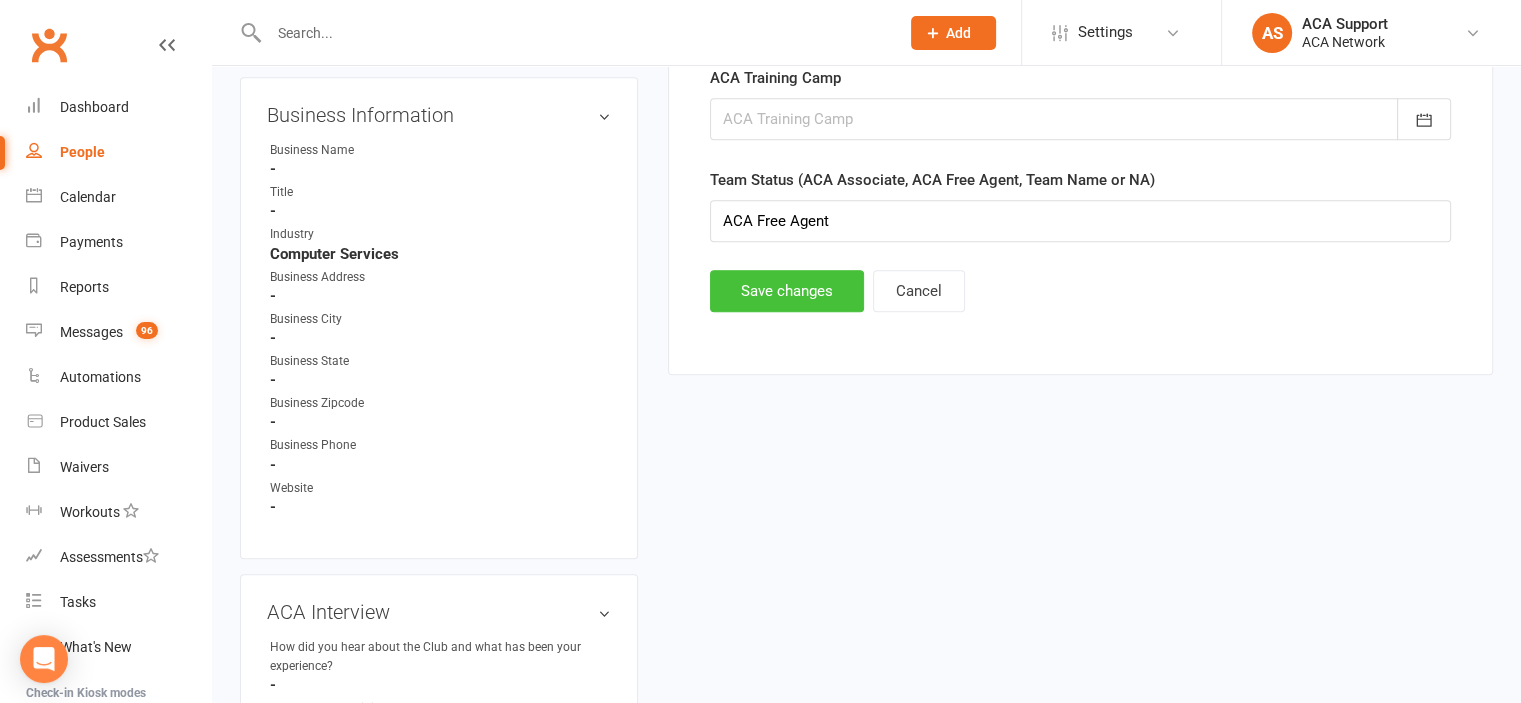 click on "Save changes" at bounding box center (787, 291) 